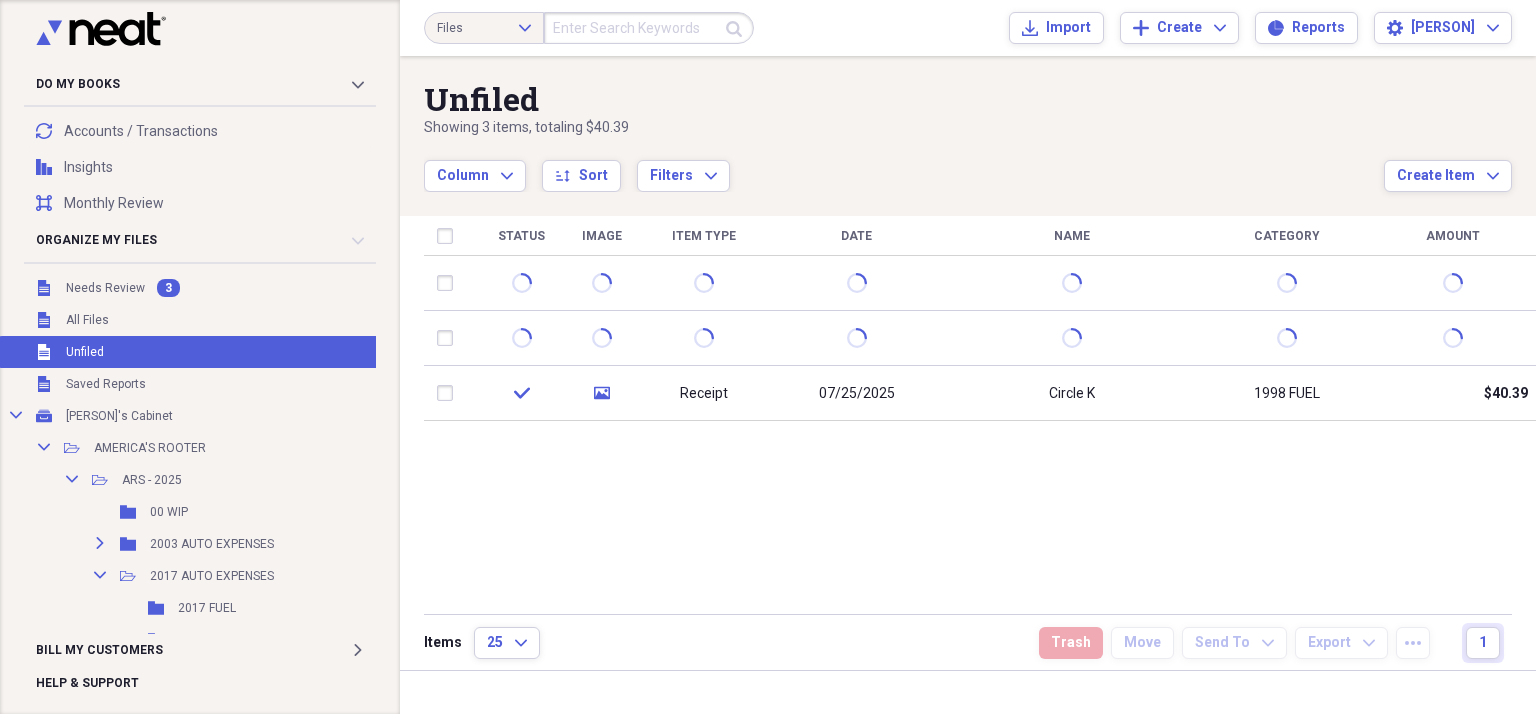 scroll, scrollTop: 0, scrollLeft: 0, axis: both 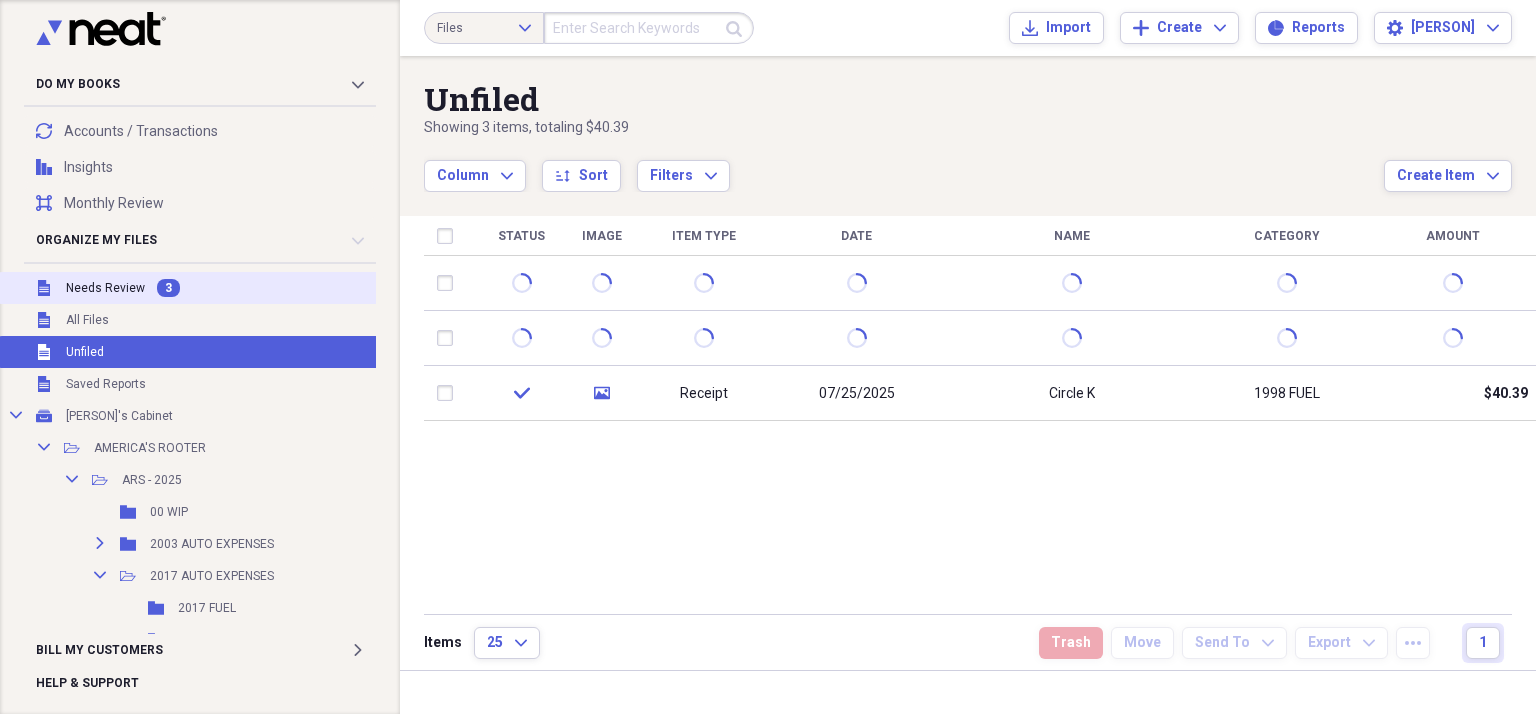 click on "Needs Review" at bounding box center (105, 288) 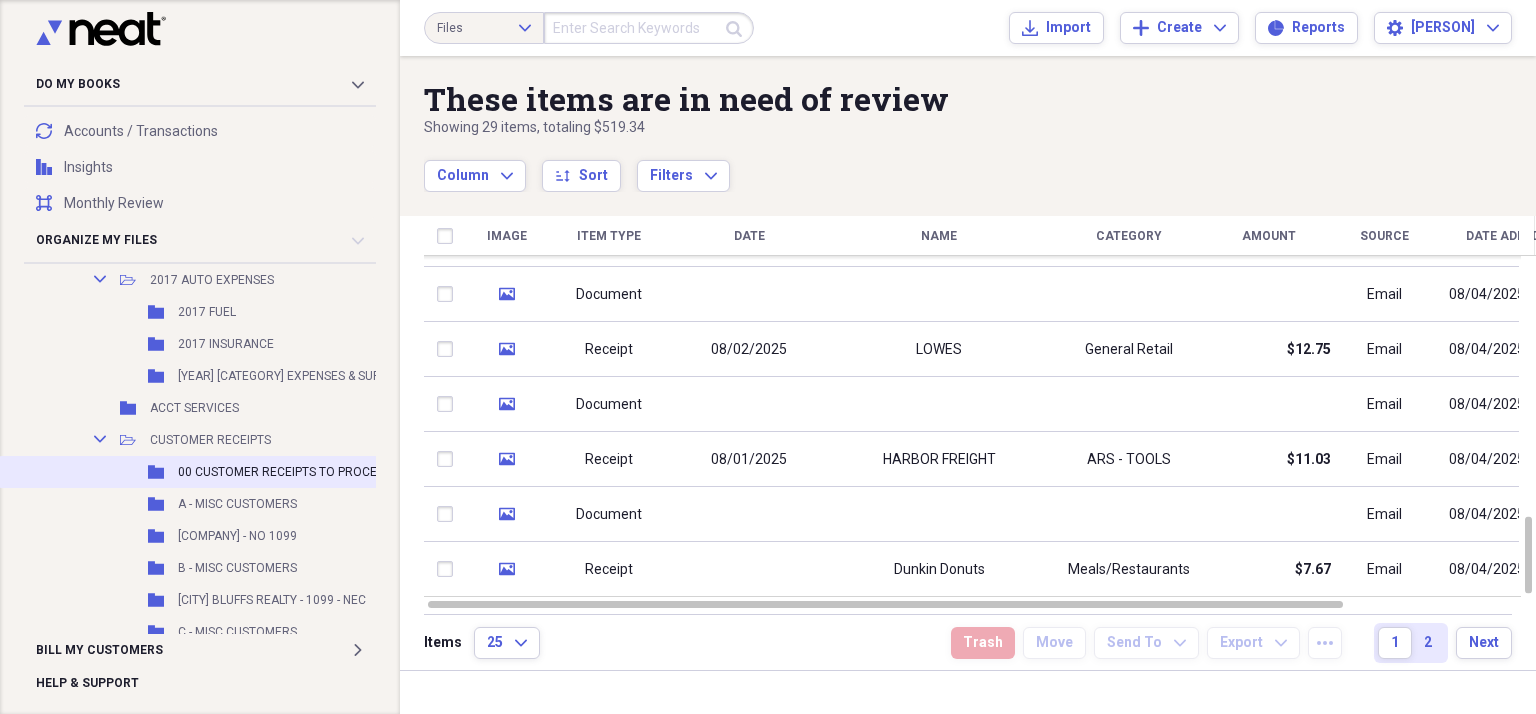 scroll, scrollTop: 300, scrollLeft: 0, axis: vertical 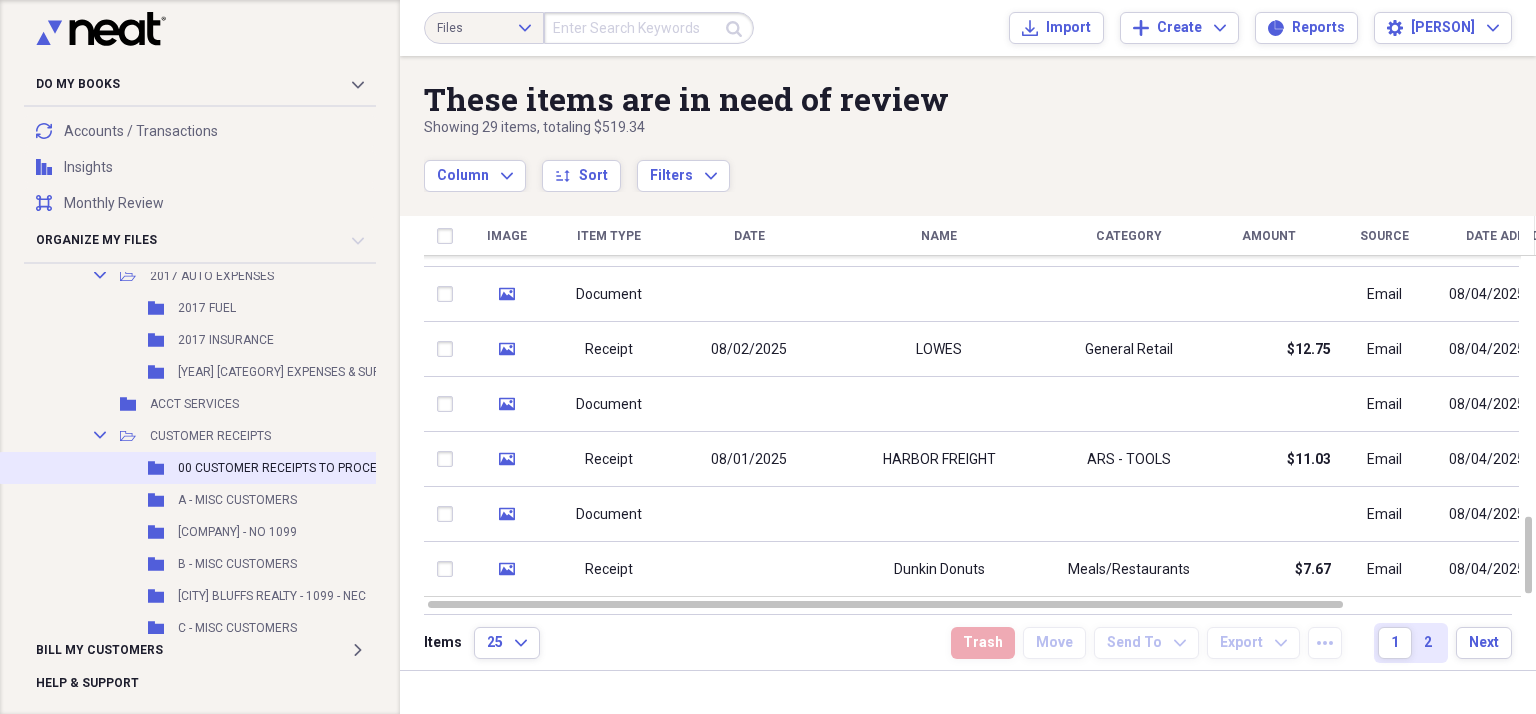 click on "00 CUSTOMER RECEIPTS TO PROCESS" at bounding box center (284, 468) 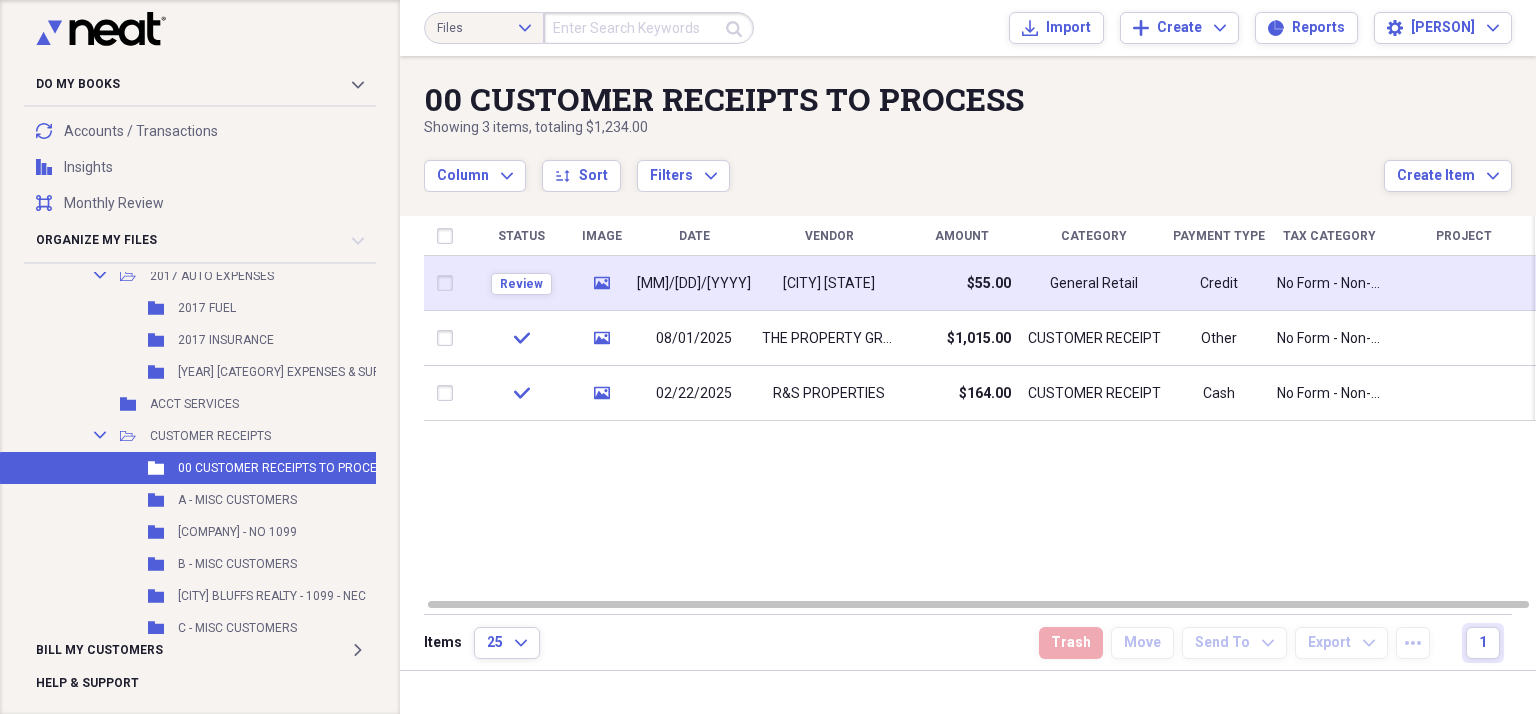 click on "[MM]/[DD]/[YYYY]" at bounding box center [694, 283] 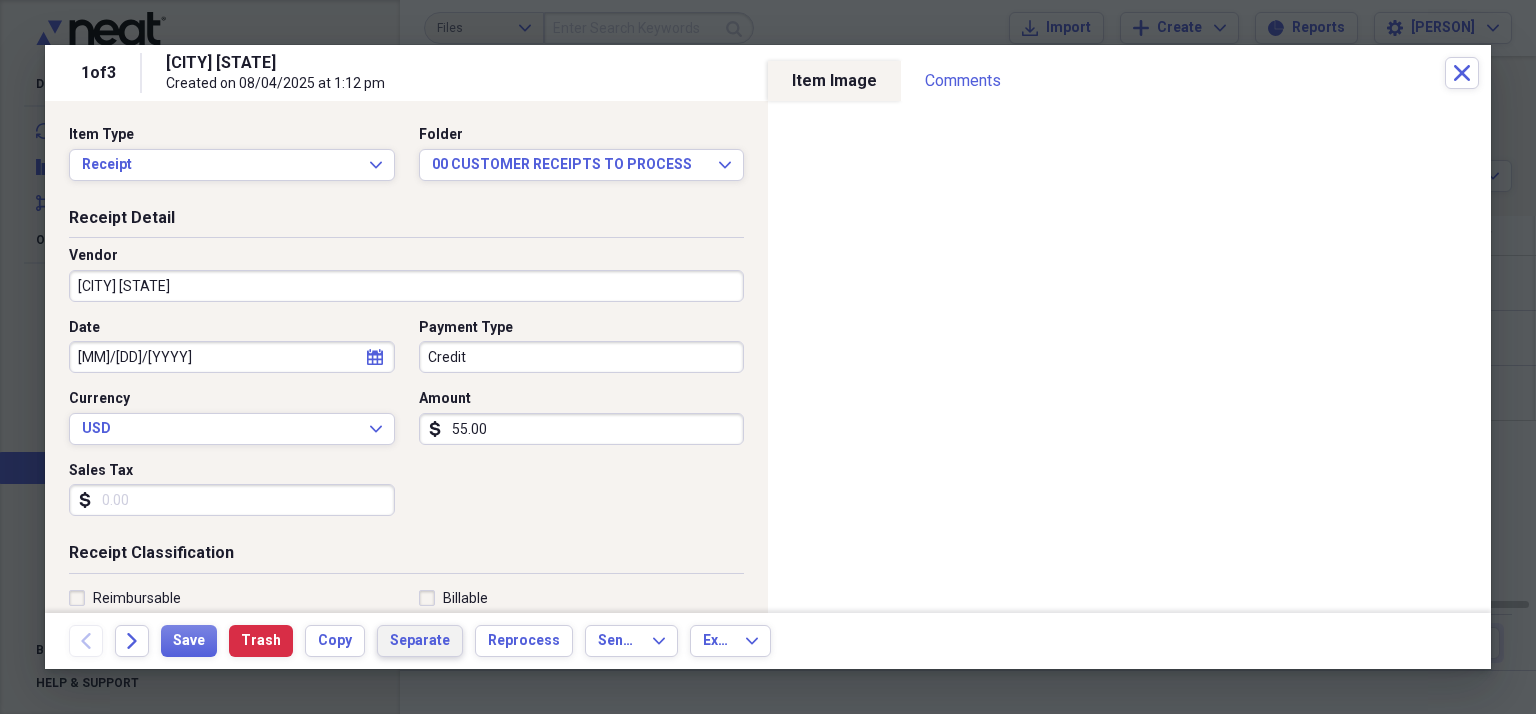 click on "Separate" at bounding box center (420, 641) 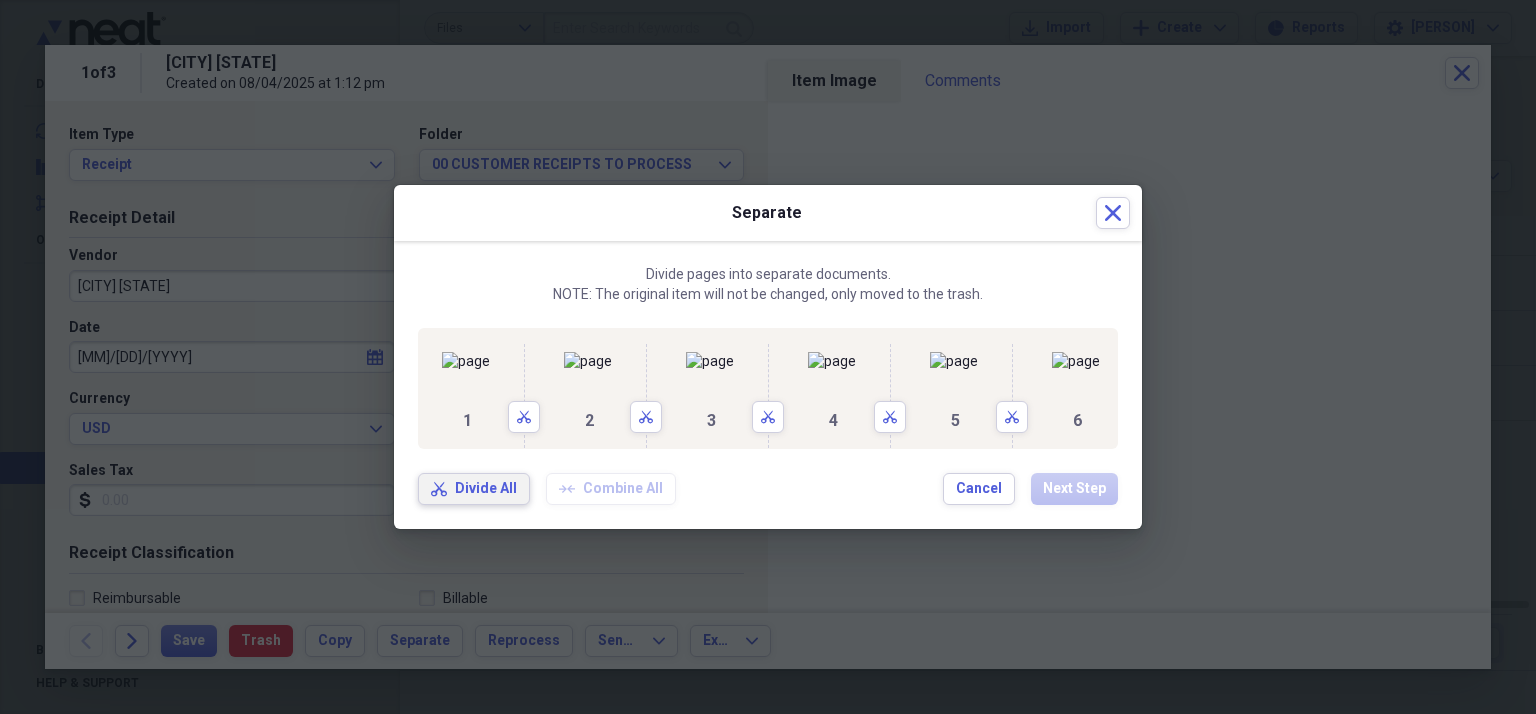 click on "Divide All" at bounding box center (486, 489) 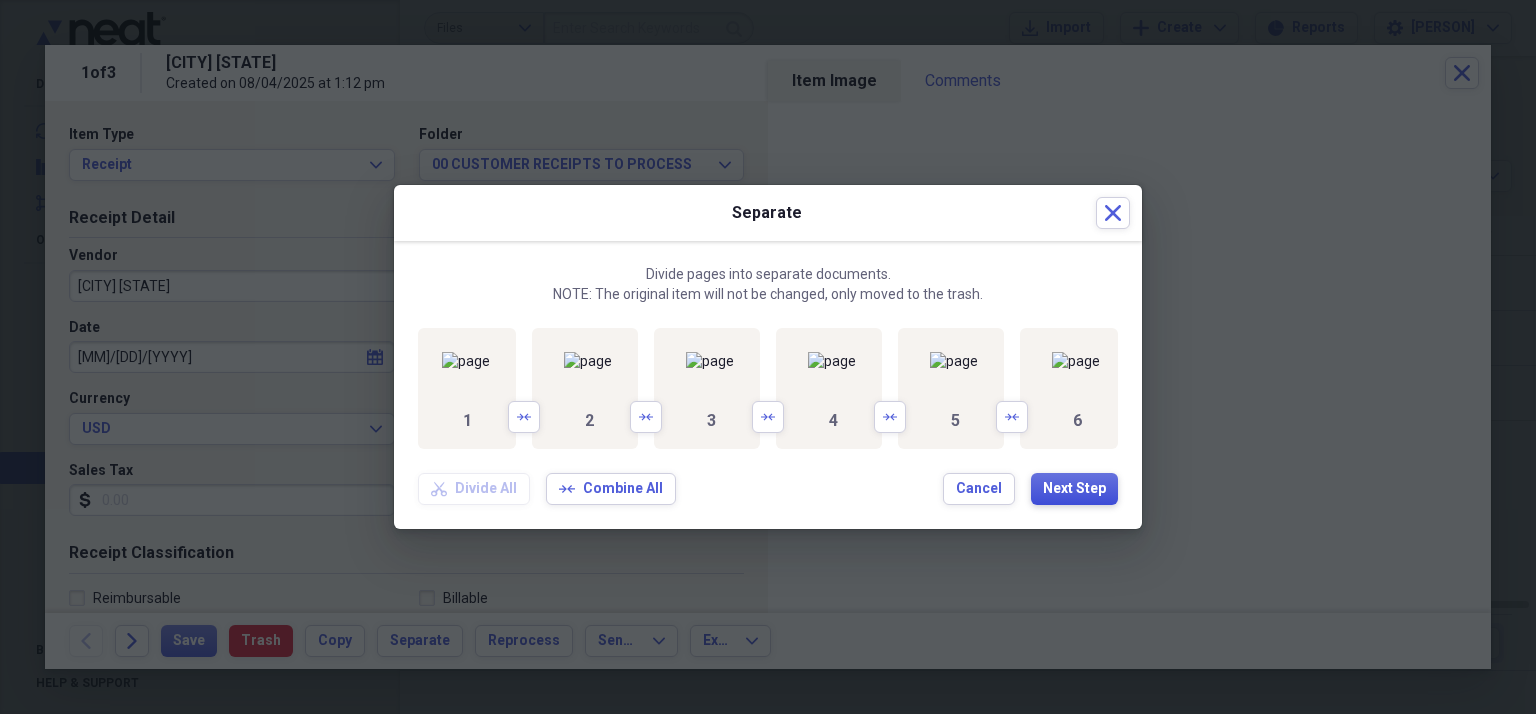 click on "Next Step" at bounding box center (1074, 489) 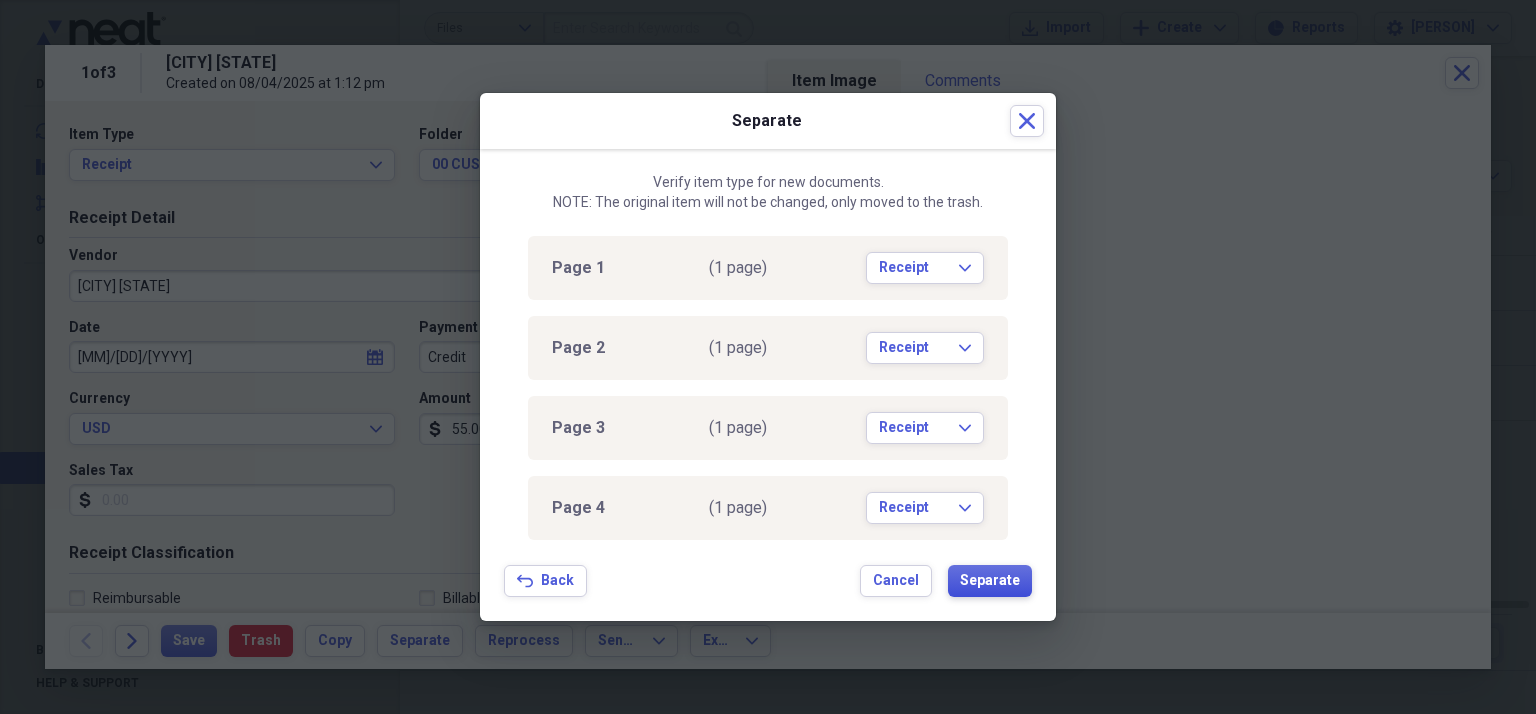 click on "Separate" at bounding box center (990, 581) 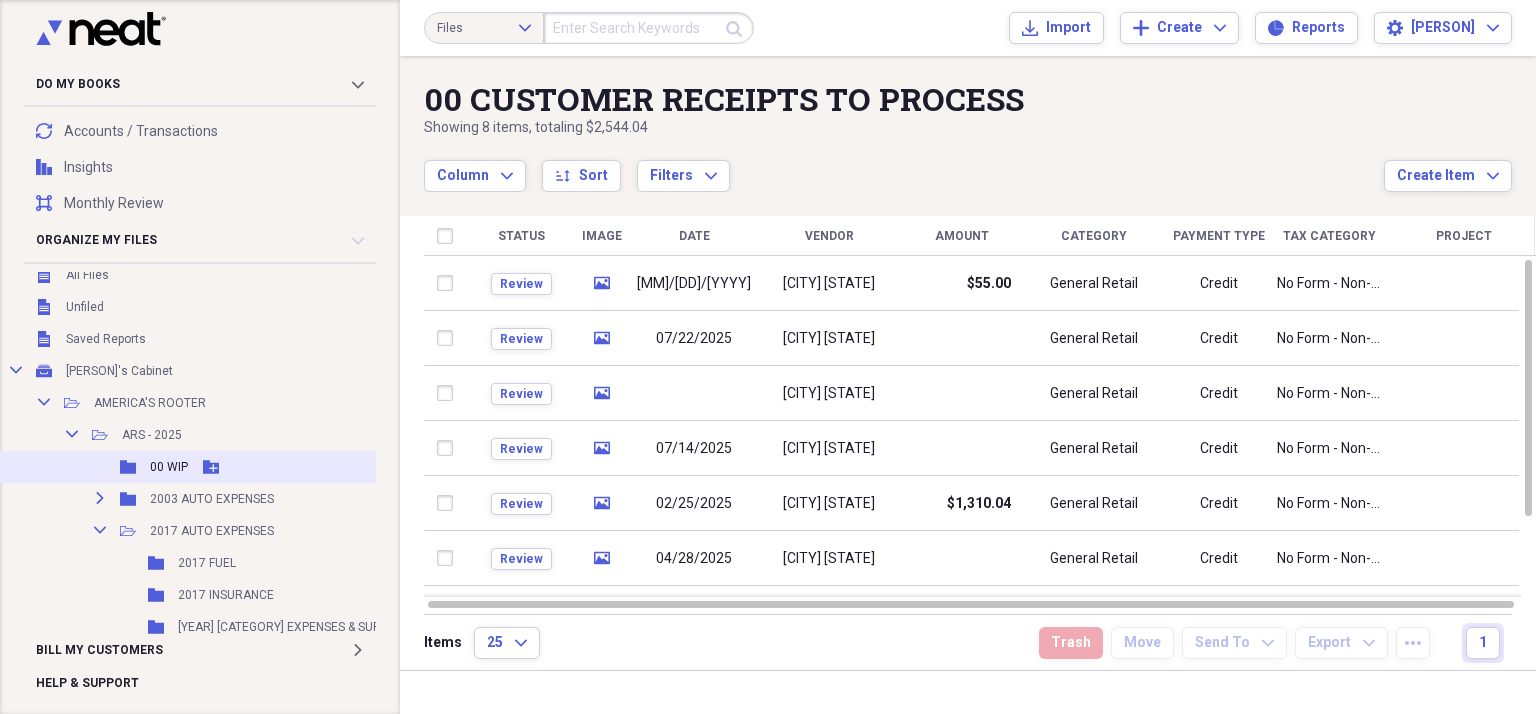 scroll, scrollTop: 0, scrollLeft: 0, axis: both 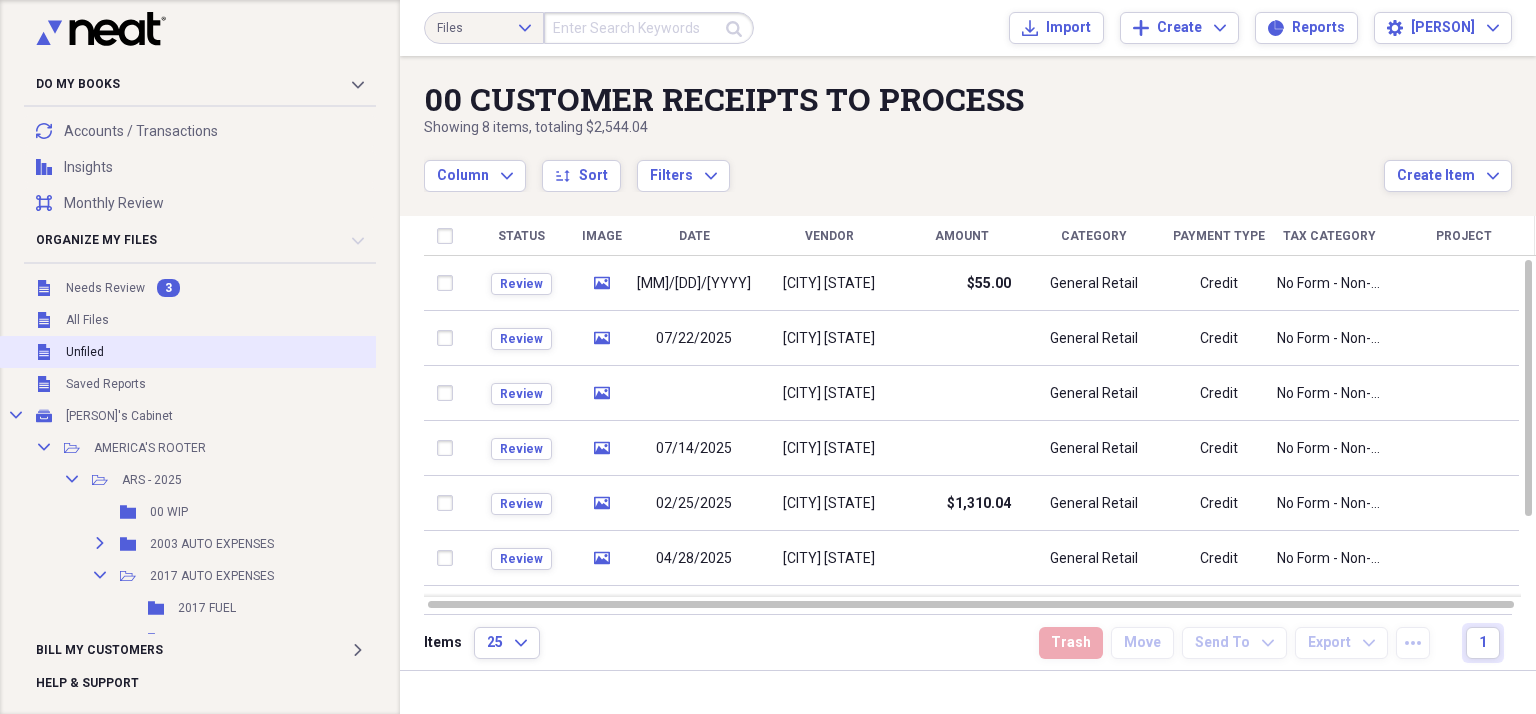 click on "Unfiled" at bounding box center [85, 352] 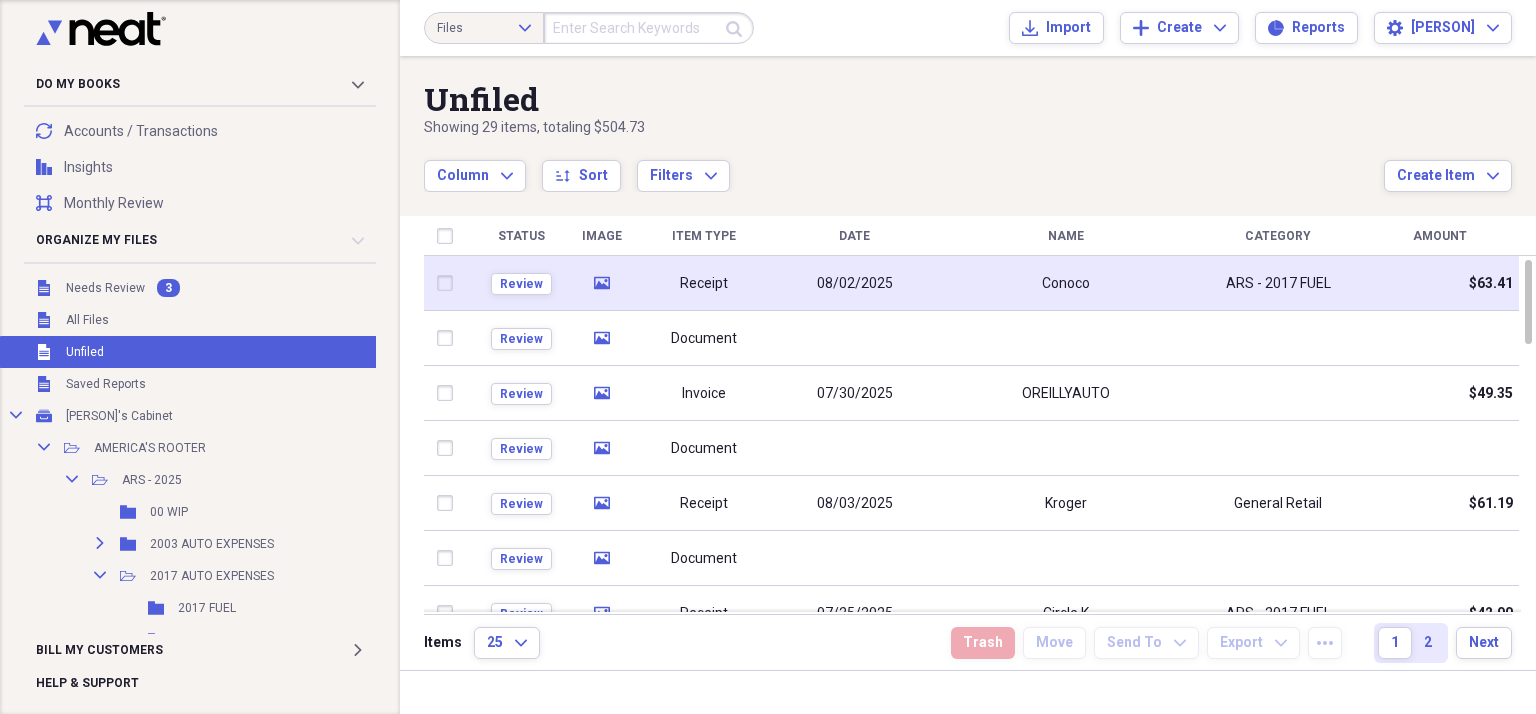 click on "08/02/2025" at bounding box center [854, 283] 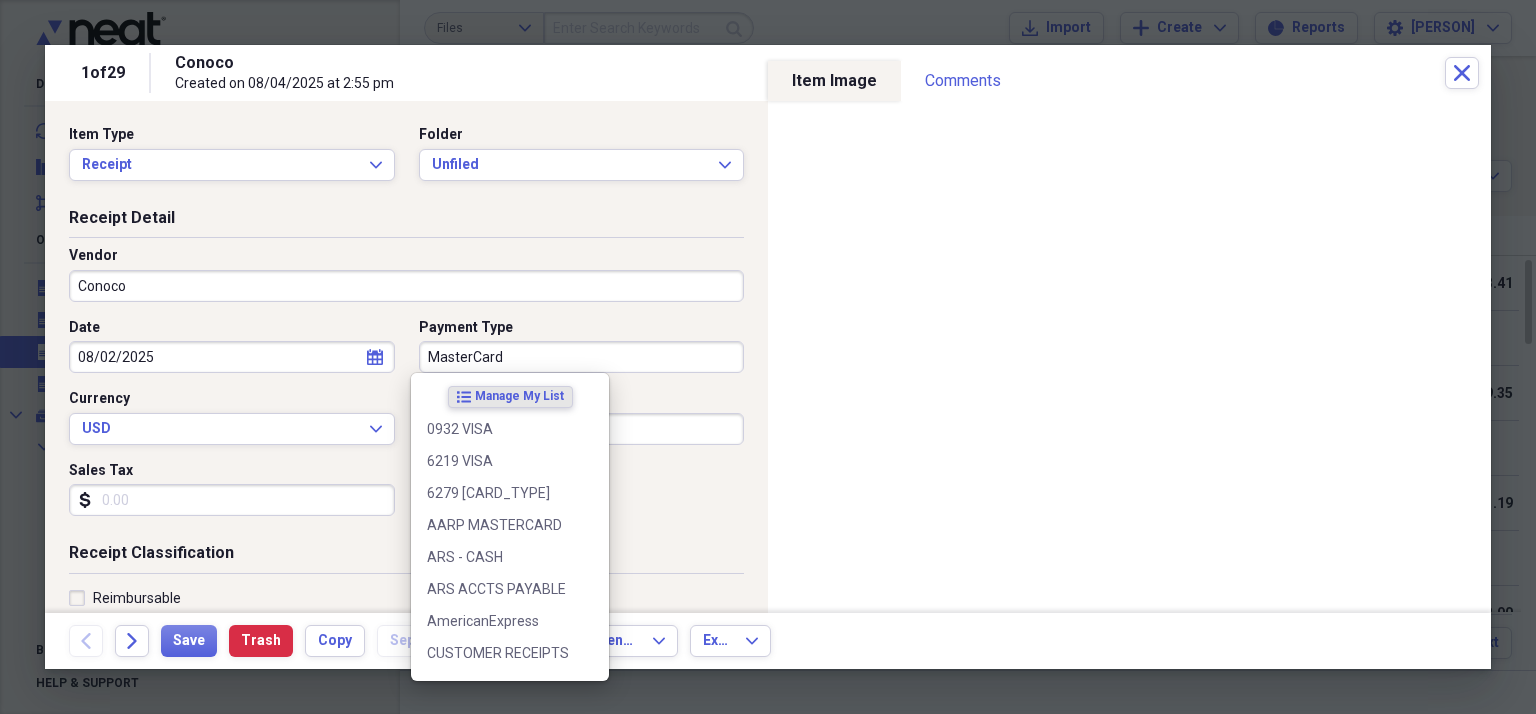 click on "MasterCard" at bounding box center [582, 357] 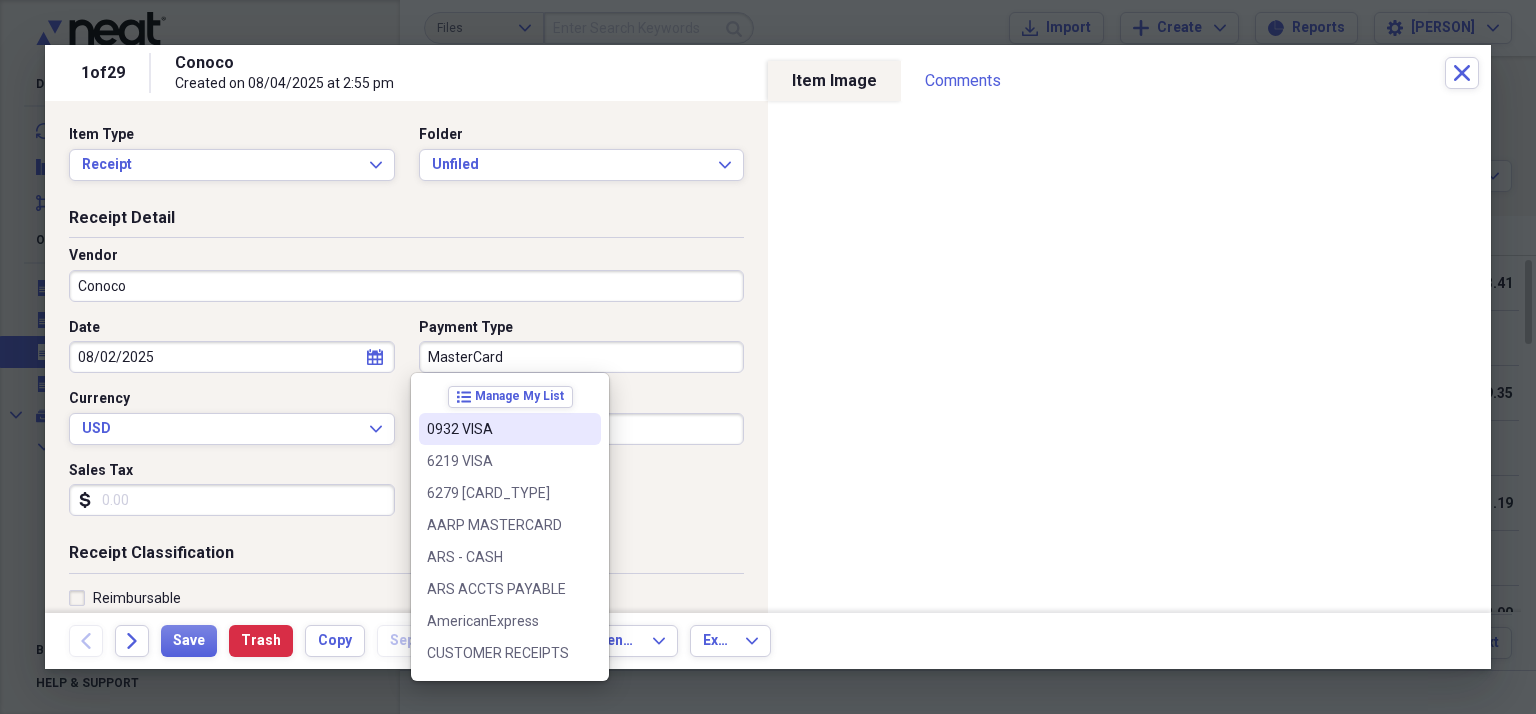 click on "0932 VISA" at bounding box center (498, 429) 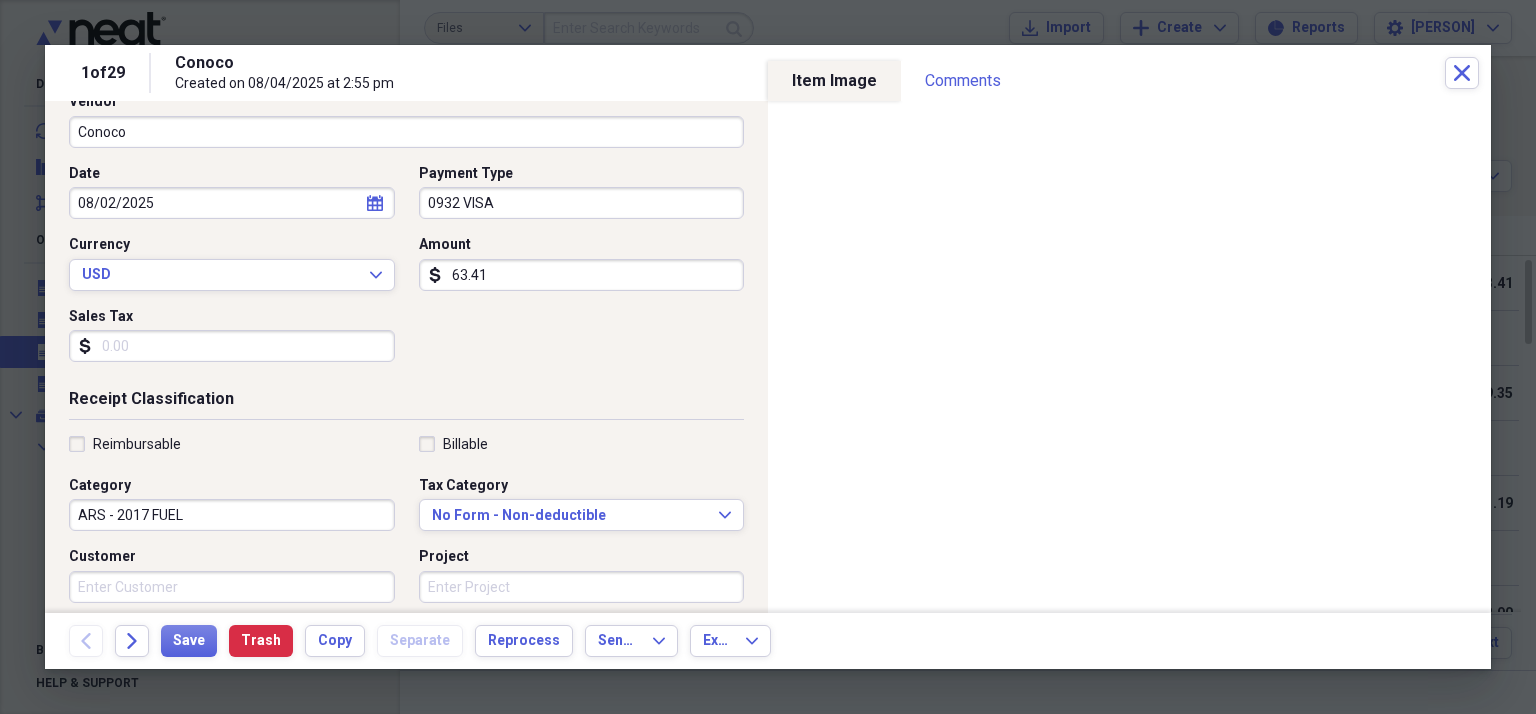 scroll, scrollTop: 200, scrollLeft: 0, axis: vertical 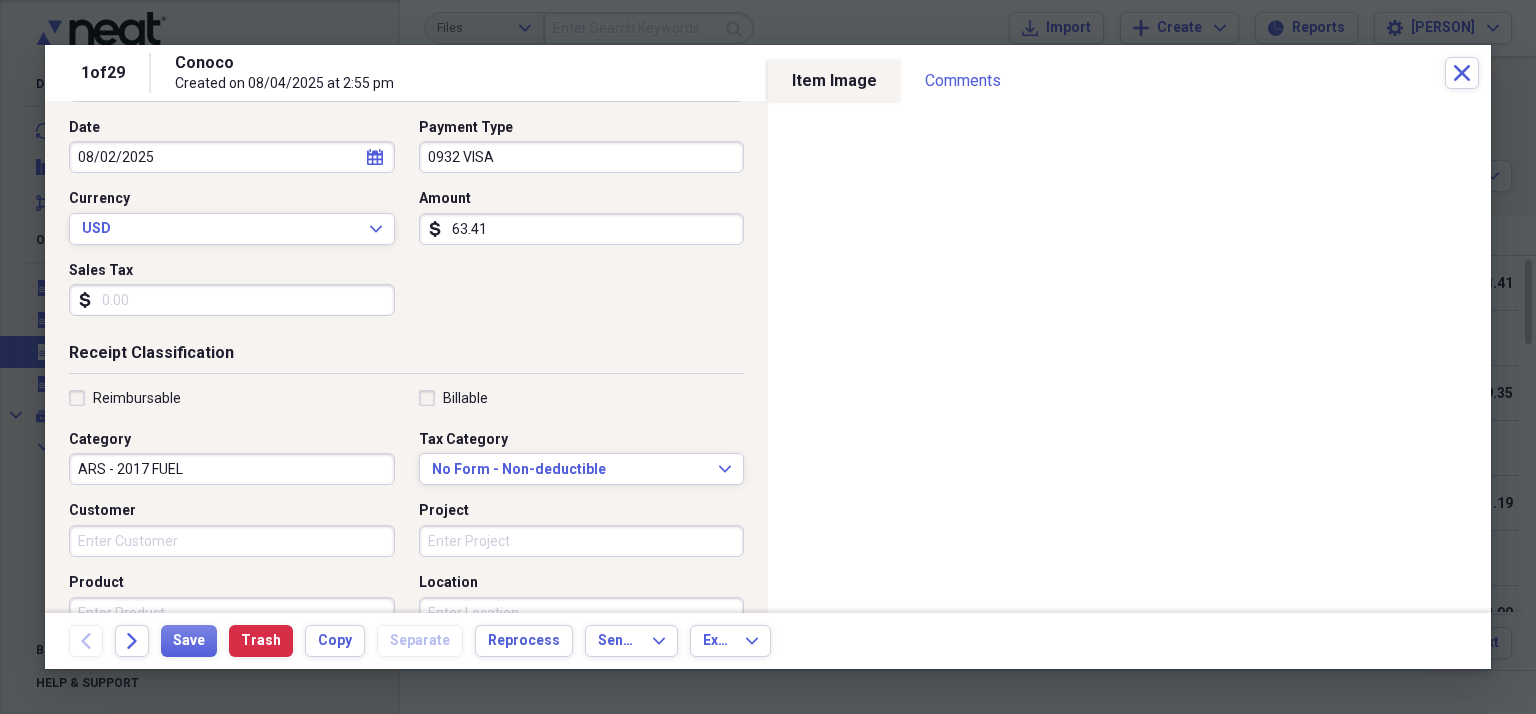 click on "ARS - 2017 FUEL" at bounding box center (232, 469) 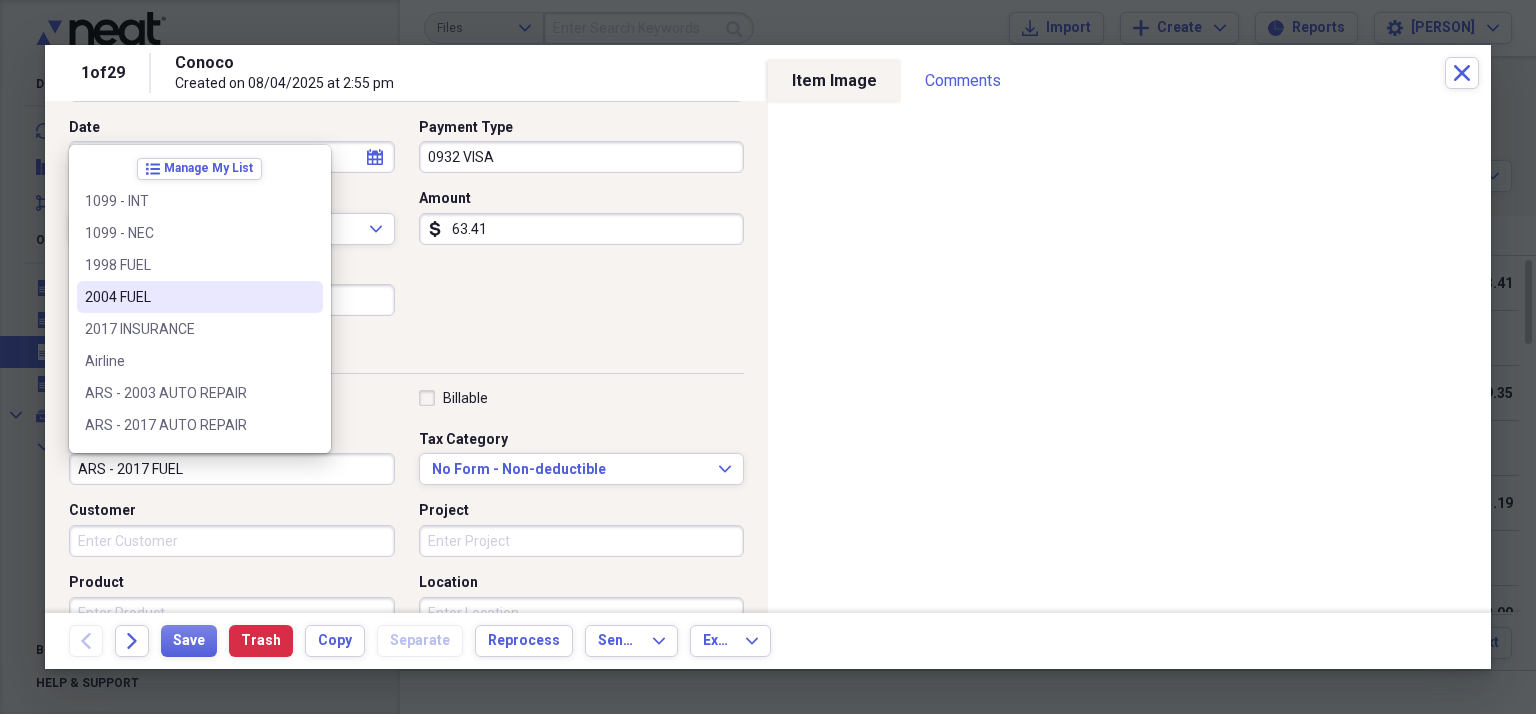 click on "2004 FUEL" at bounding box center (200, 297) 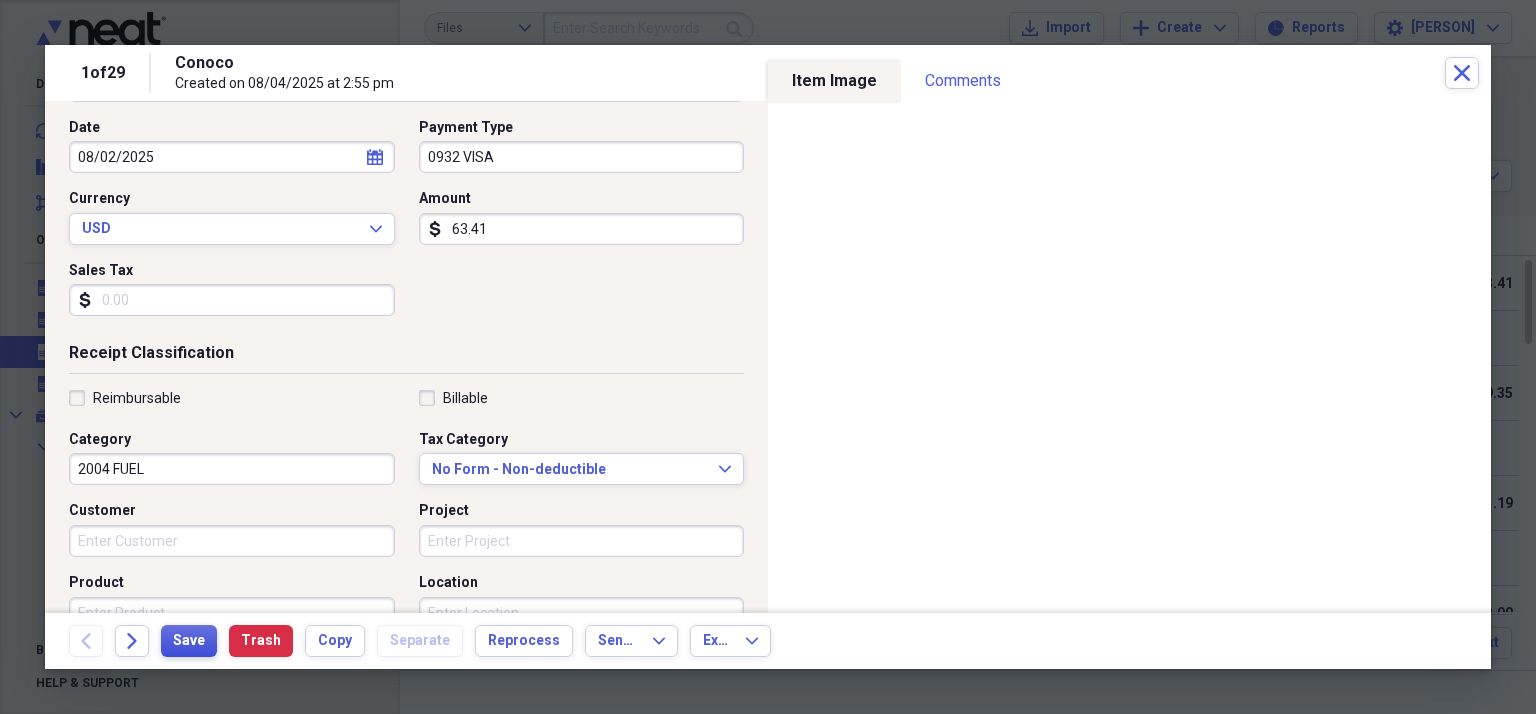click on "Save" at bounding box center [189, 641] 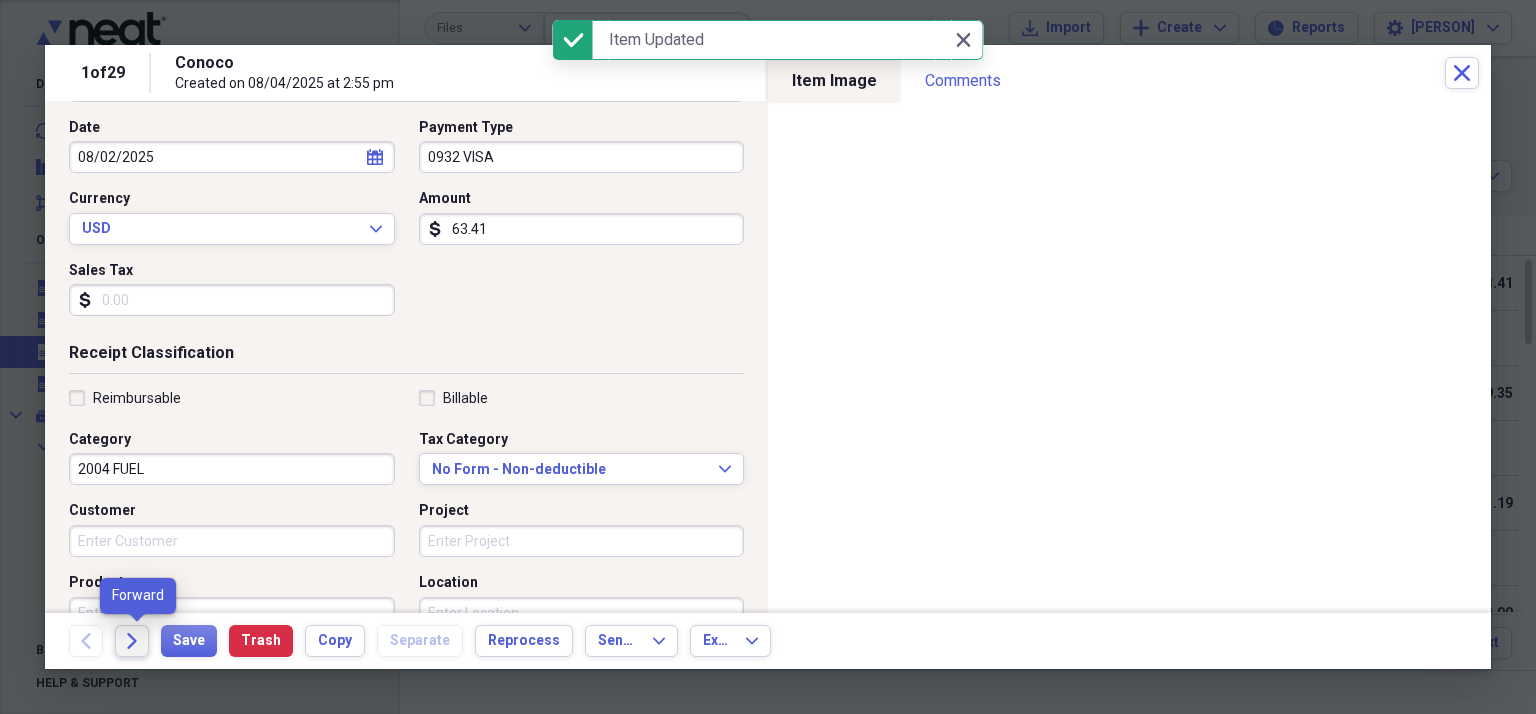 click 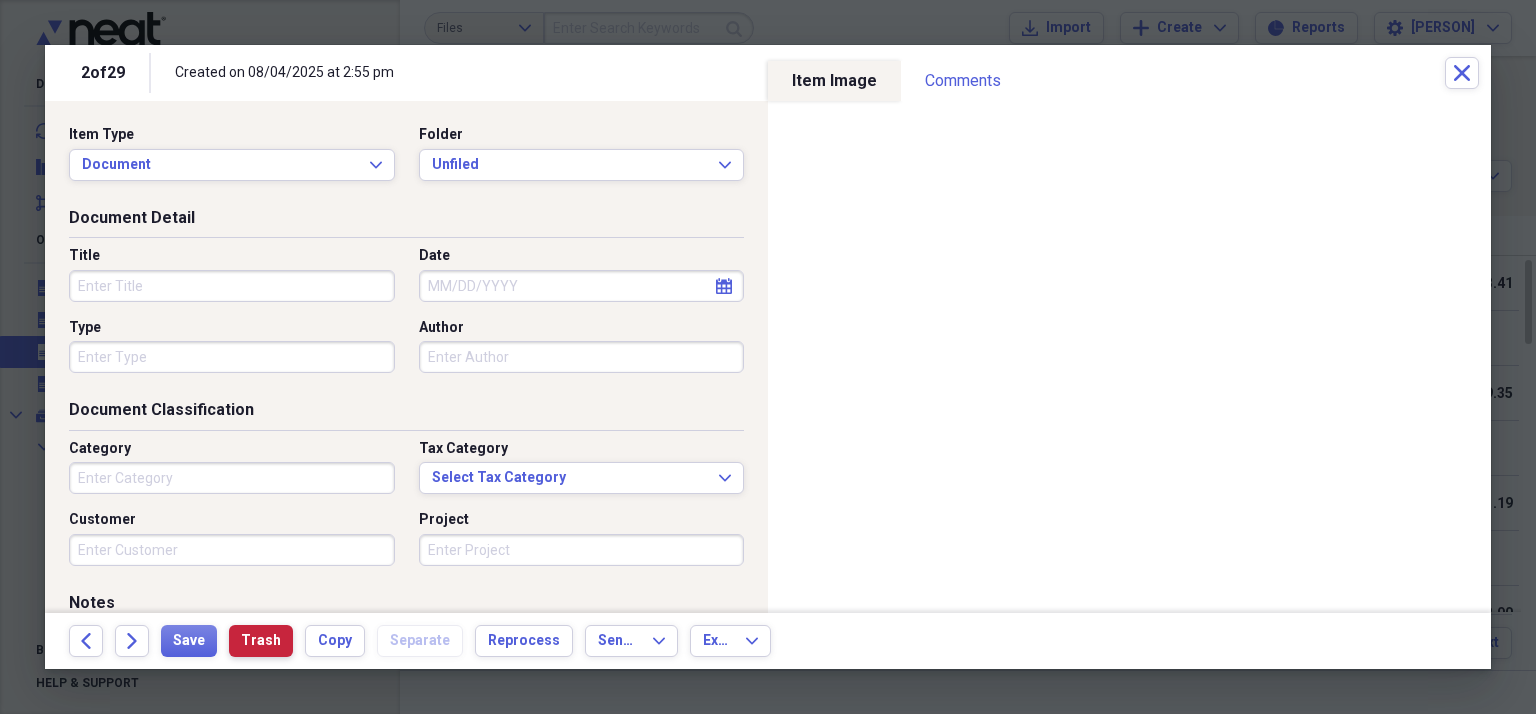 click on "Trash" at bounding box center [261, 641] 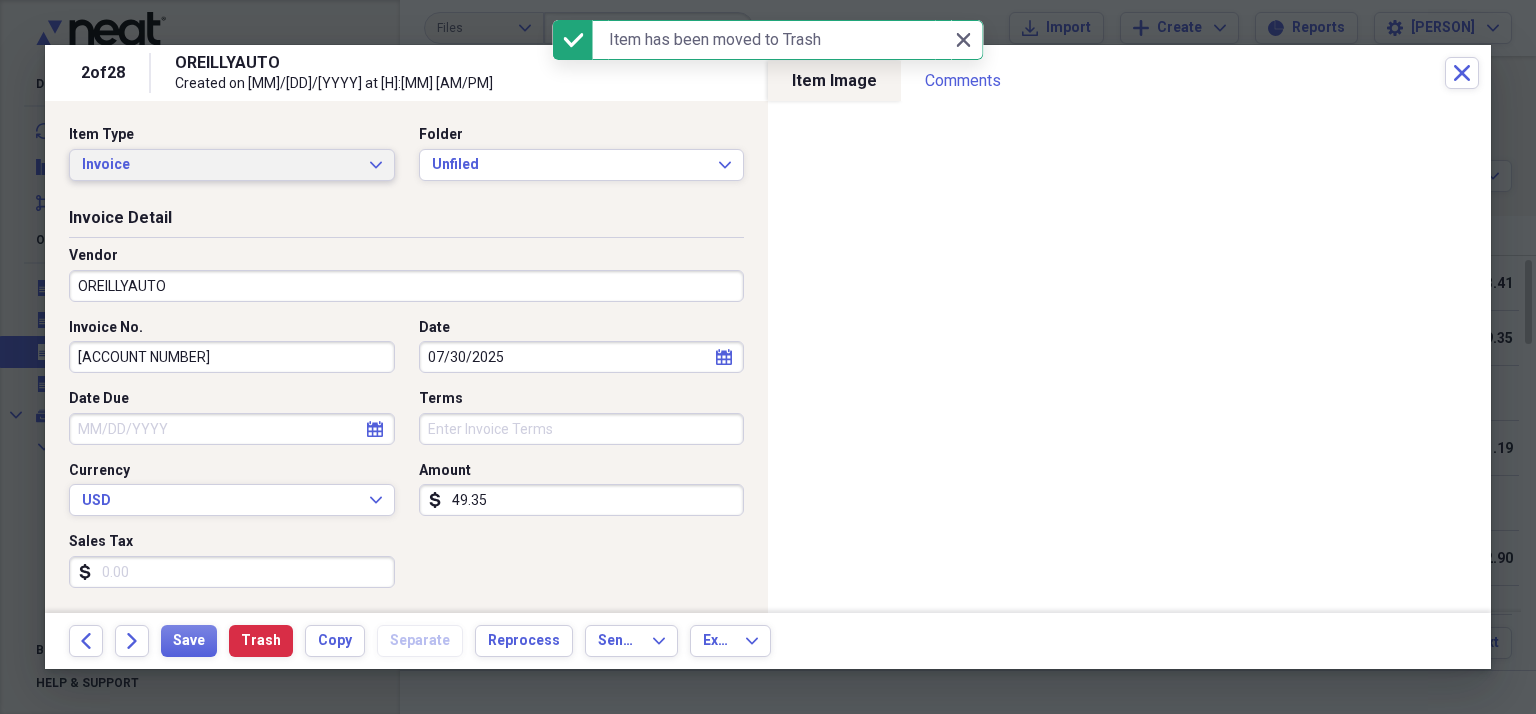 click on "Invoice Expand" at bounding box center (232, 165) 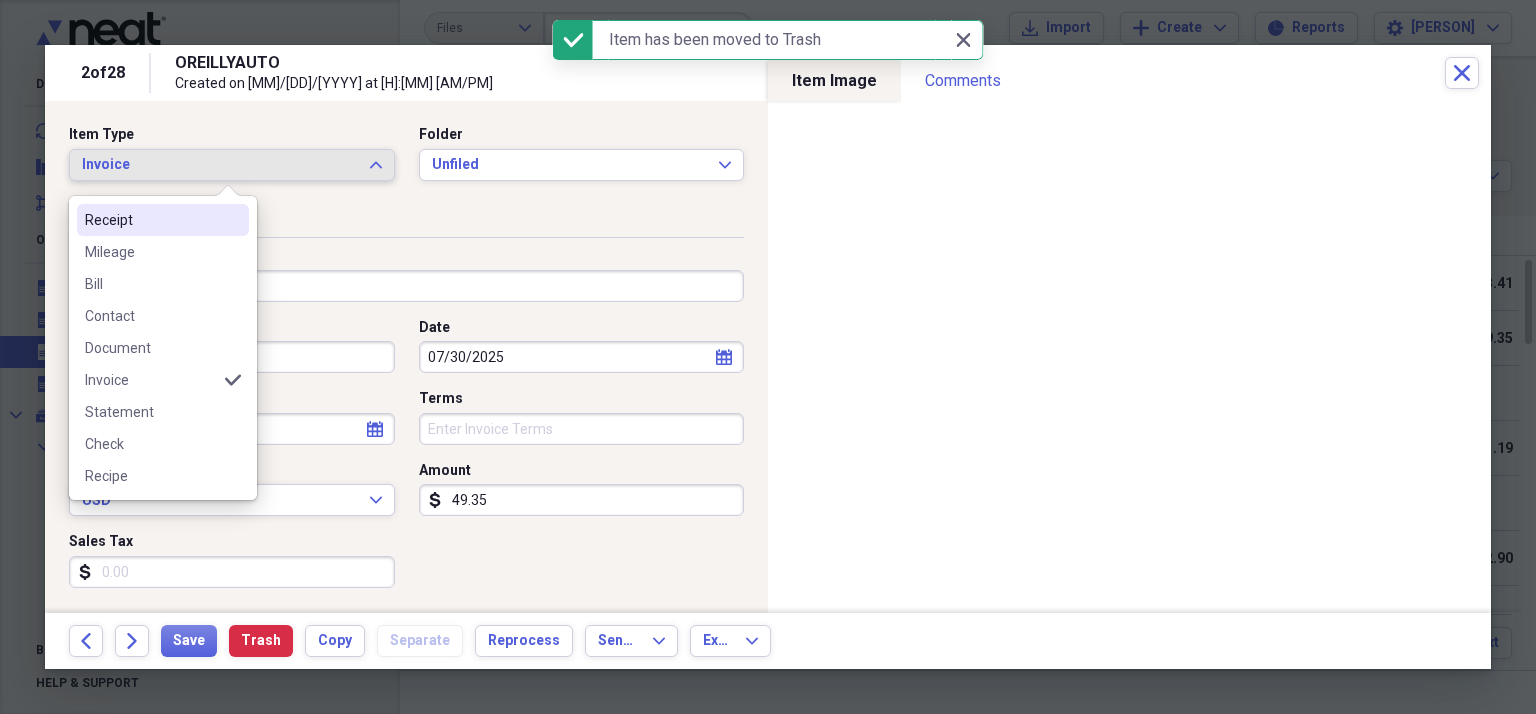click on "Receipt" at bounding box center [151, 220] 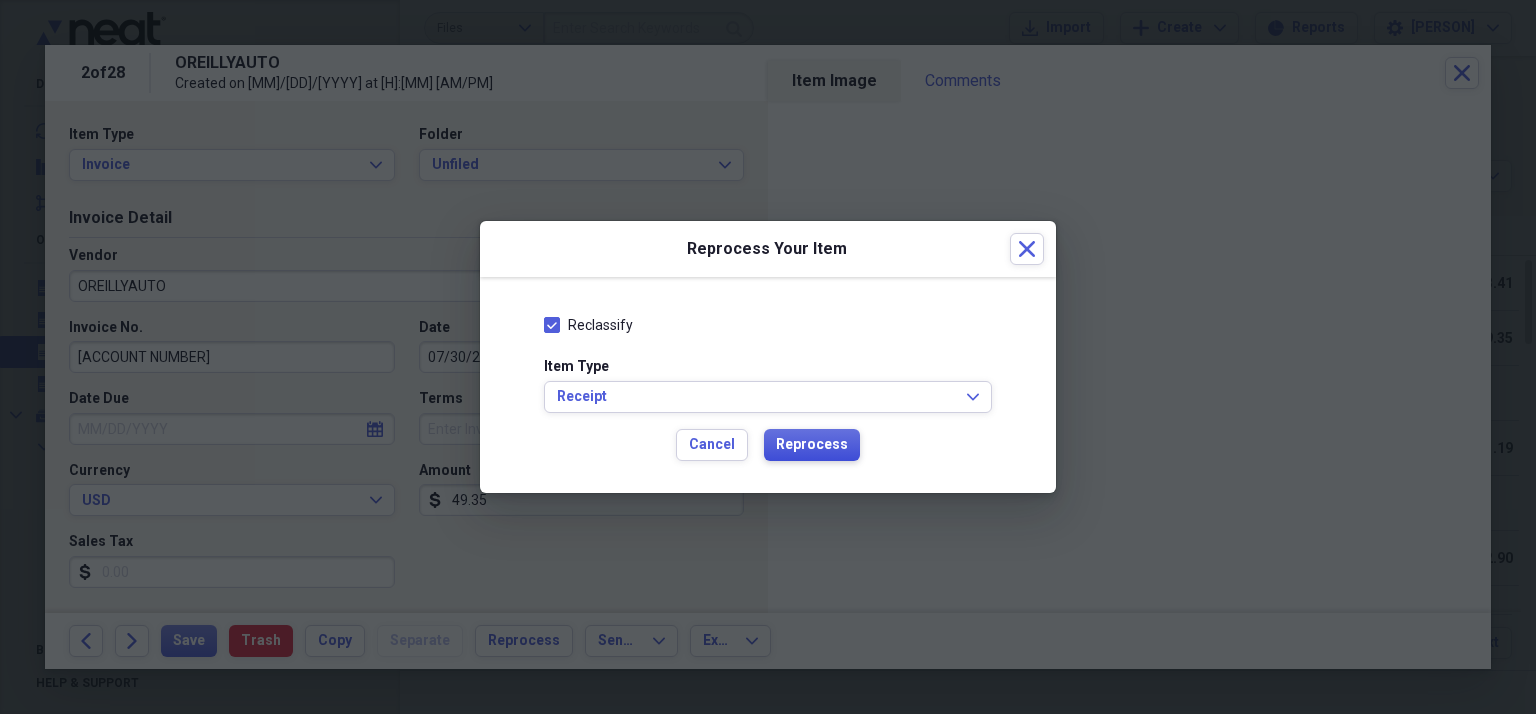 click on "Reprocess" at bounding box center (812, 445) 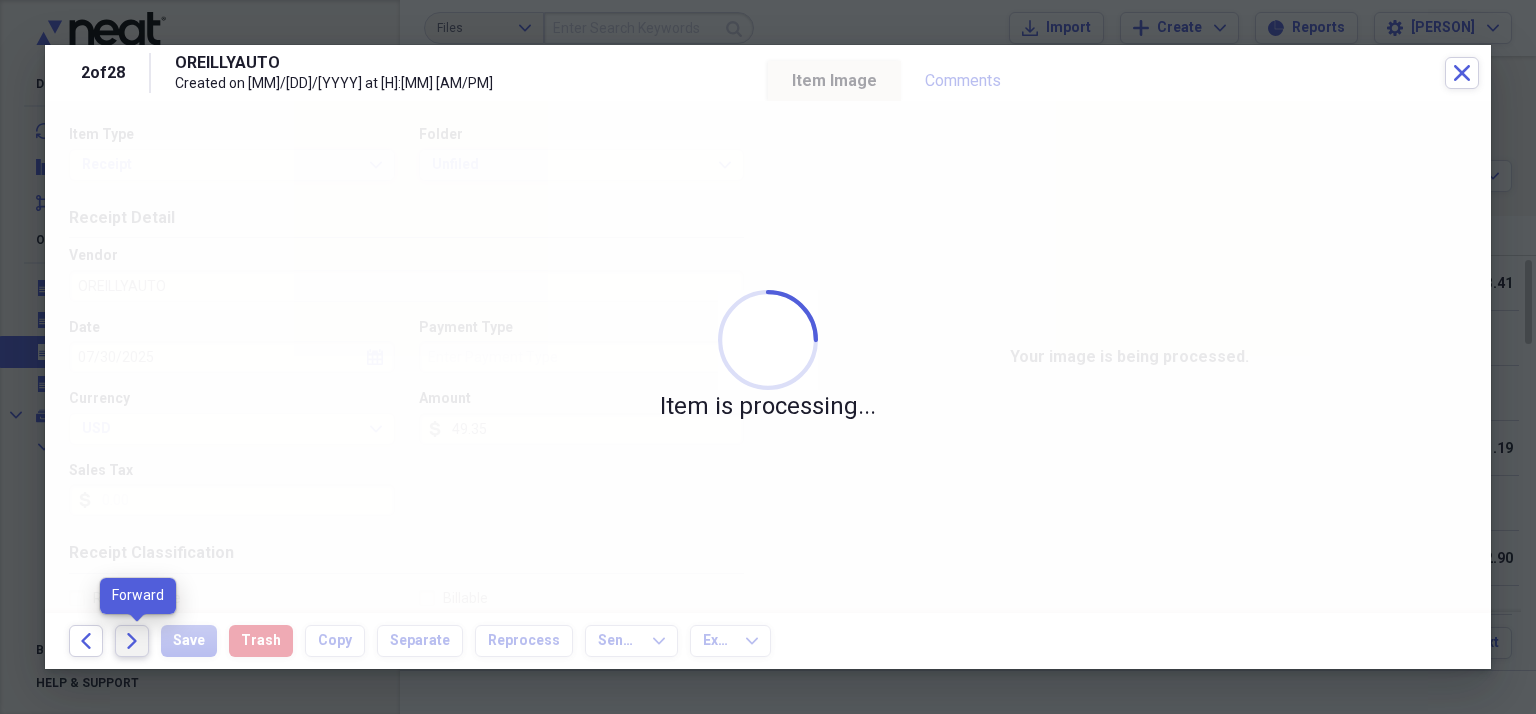 click 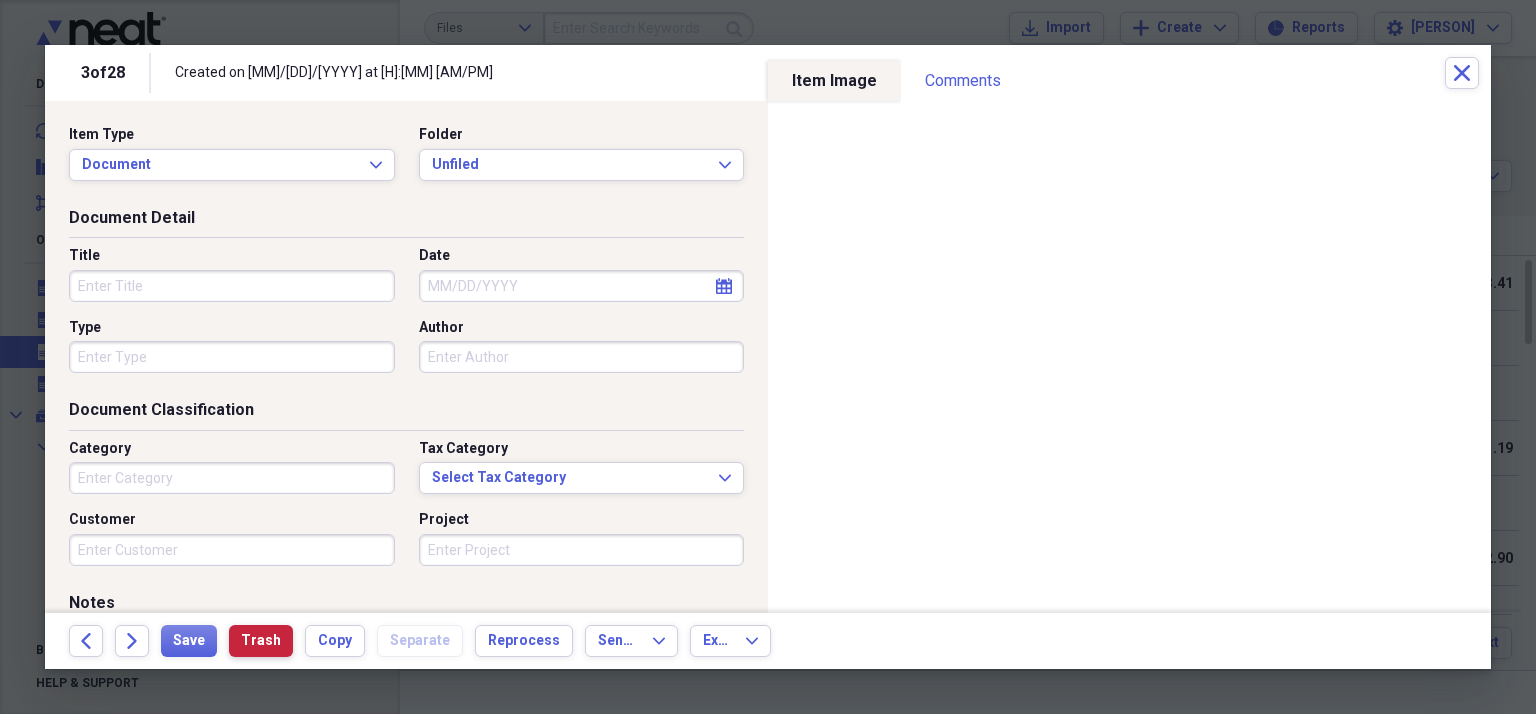 click on "Trash" at bounding box center [261, 641] 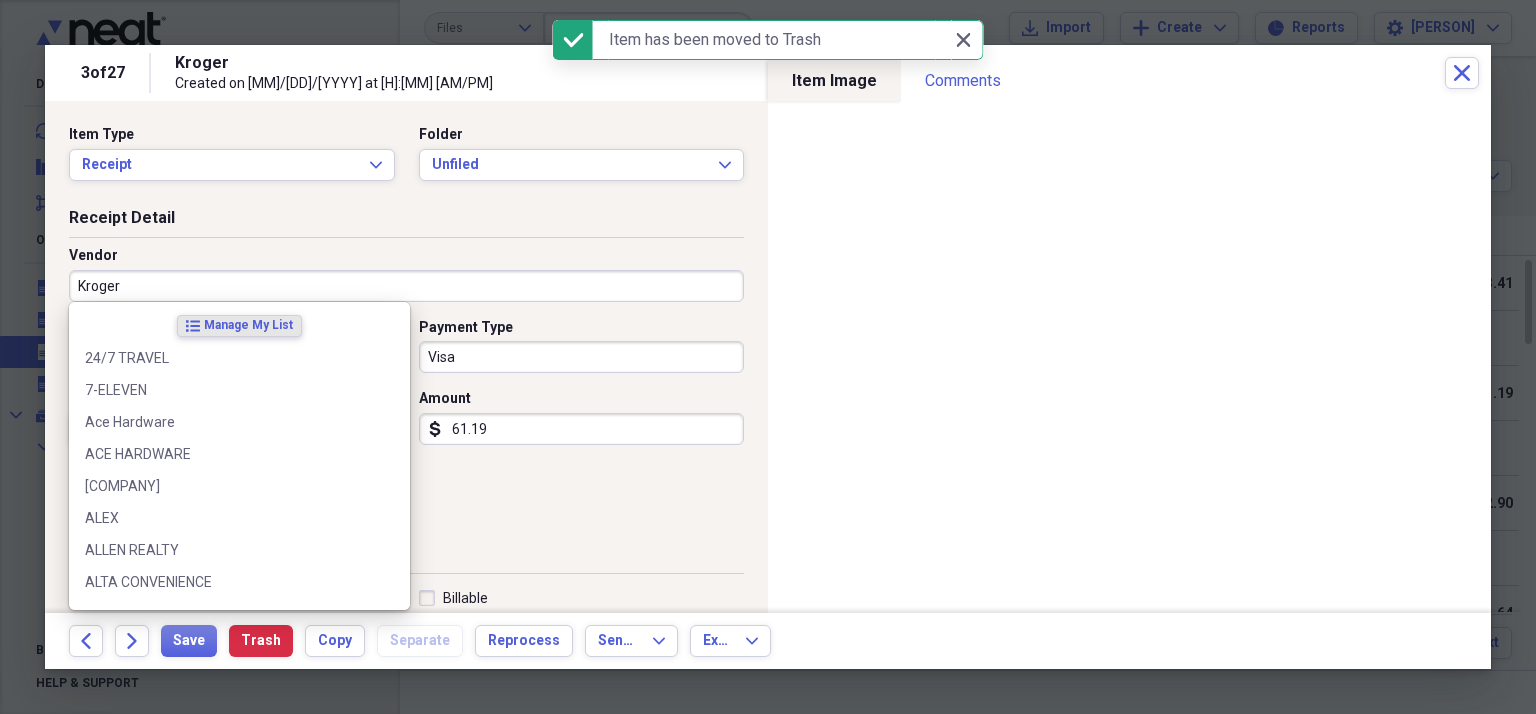 click on "Kroger" at bounding box center (406, 286) 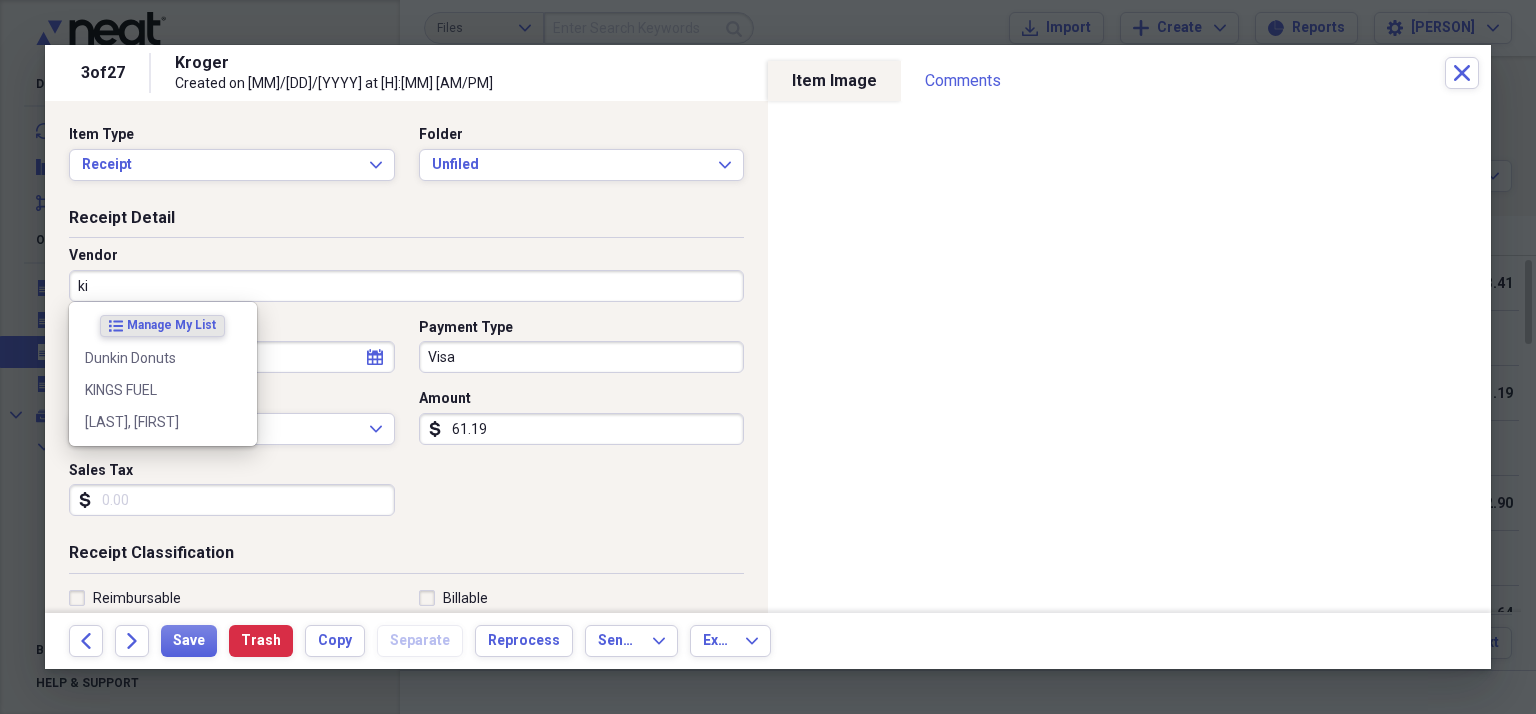 type on "k" 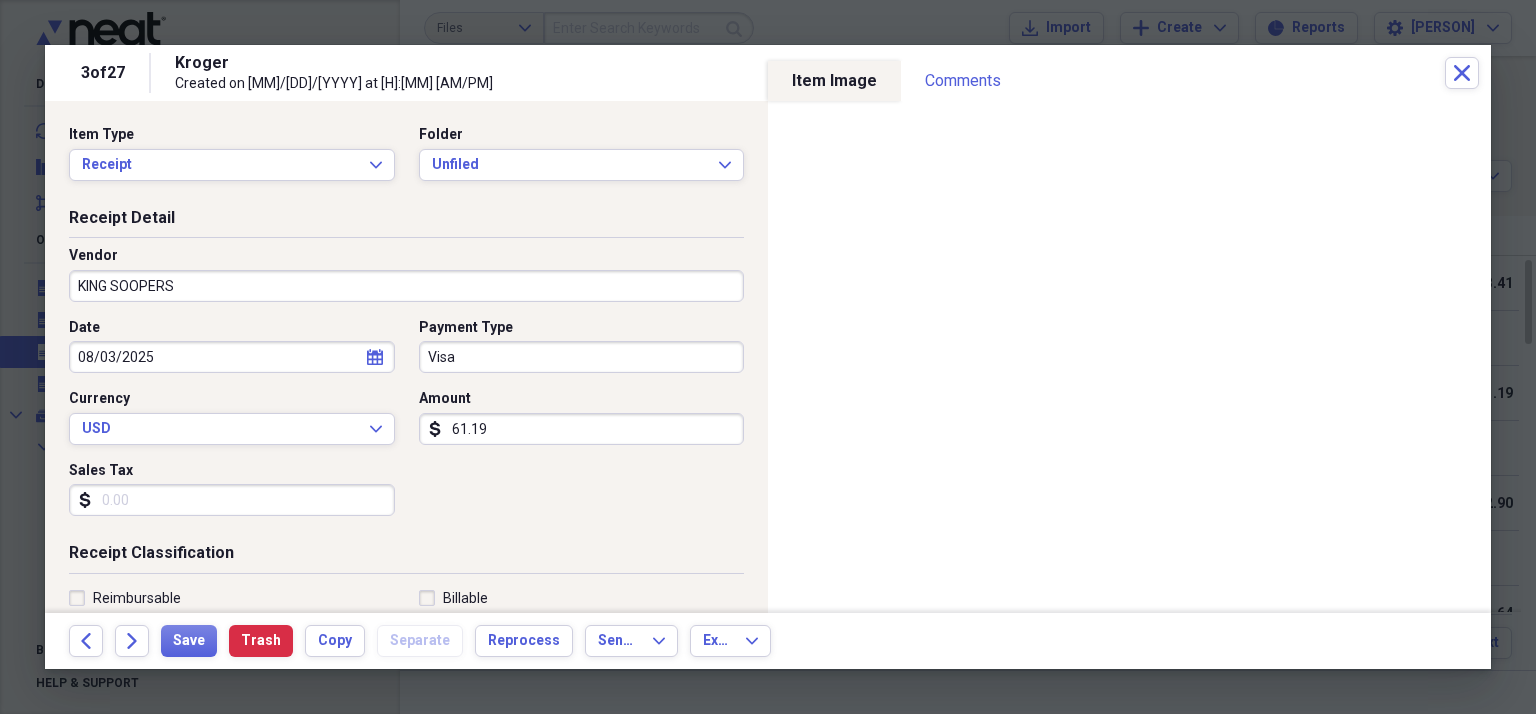 type on "KING SOOPERS" 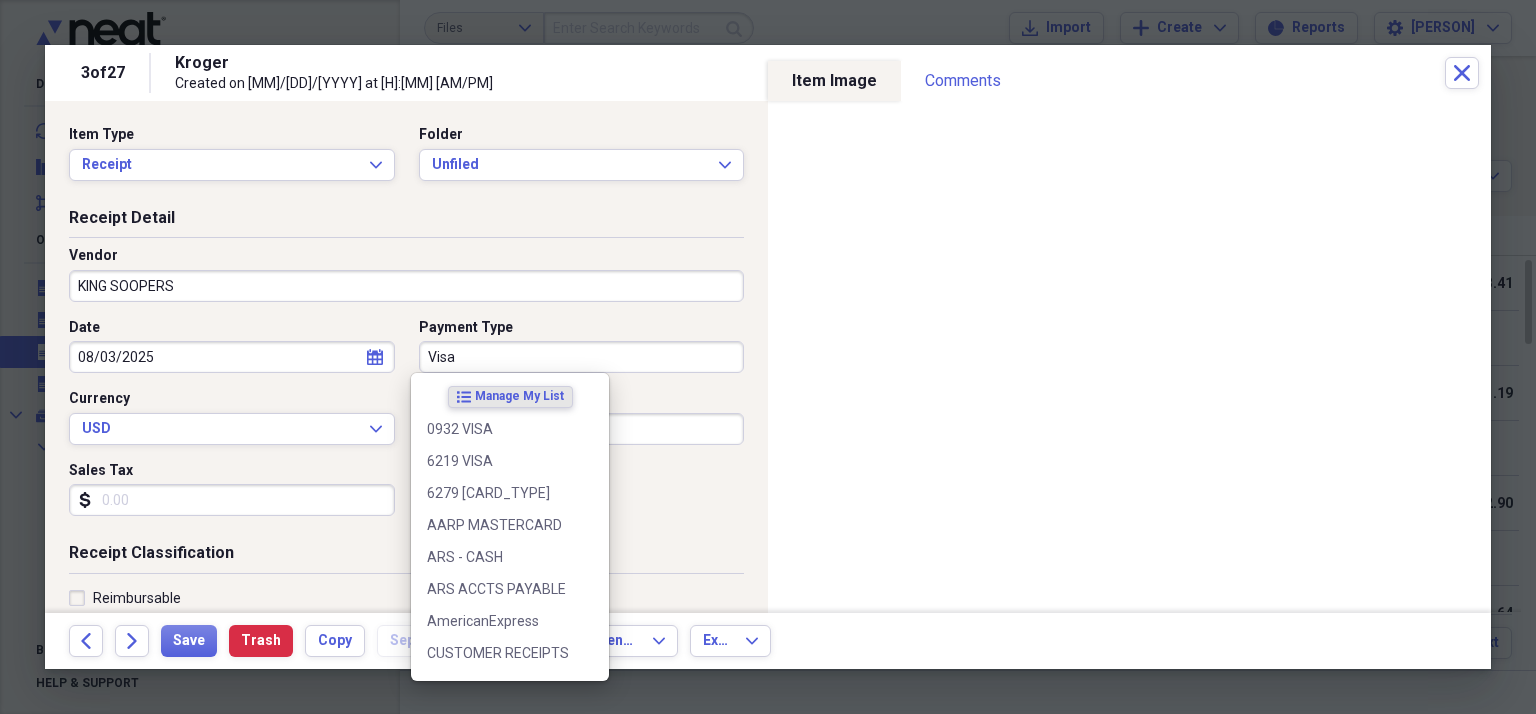 click on "Visa" at bounding box center [582, 357] 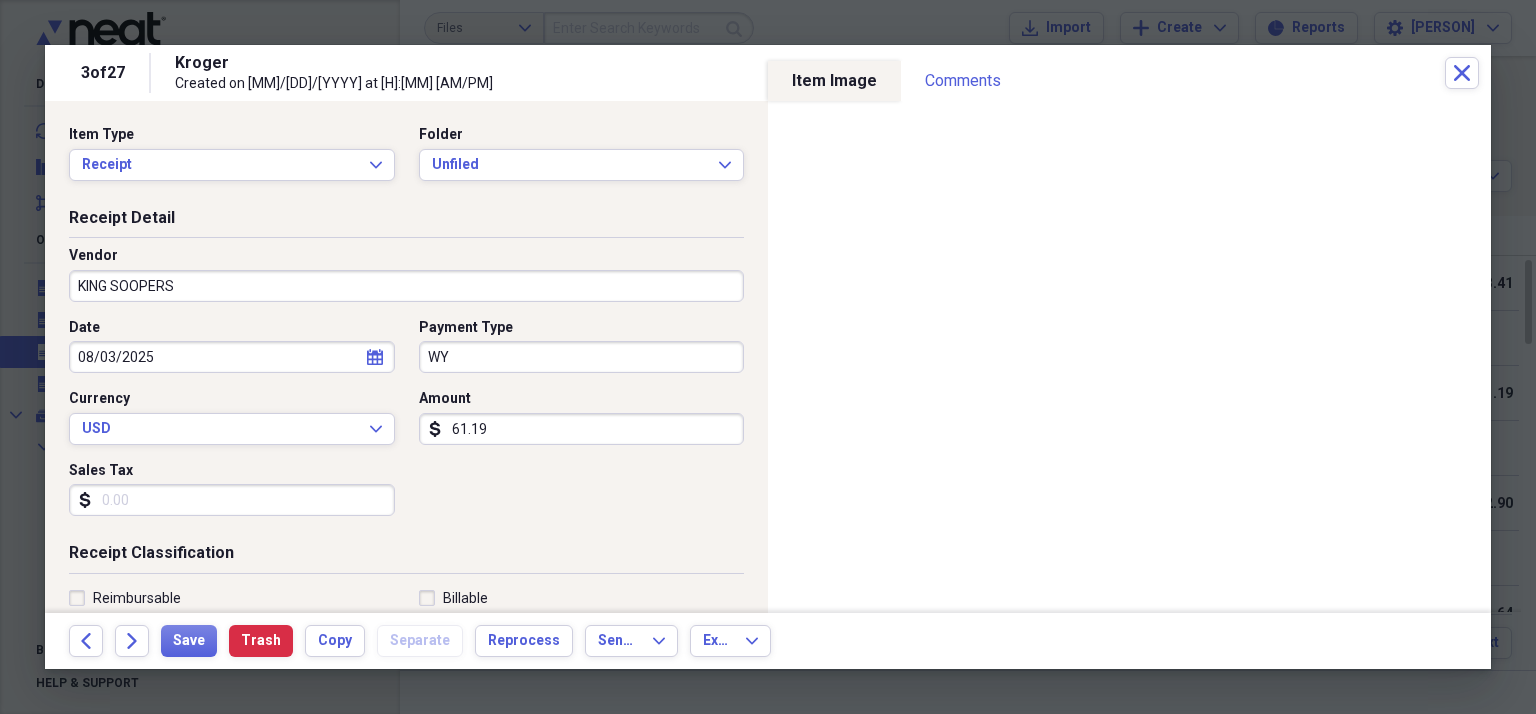 type on "W" 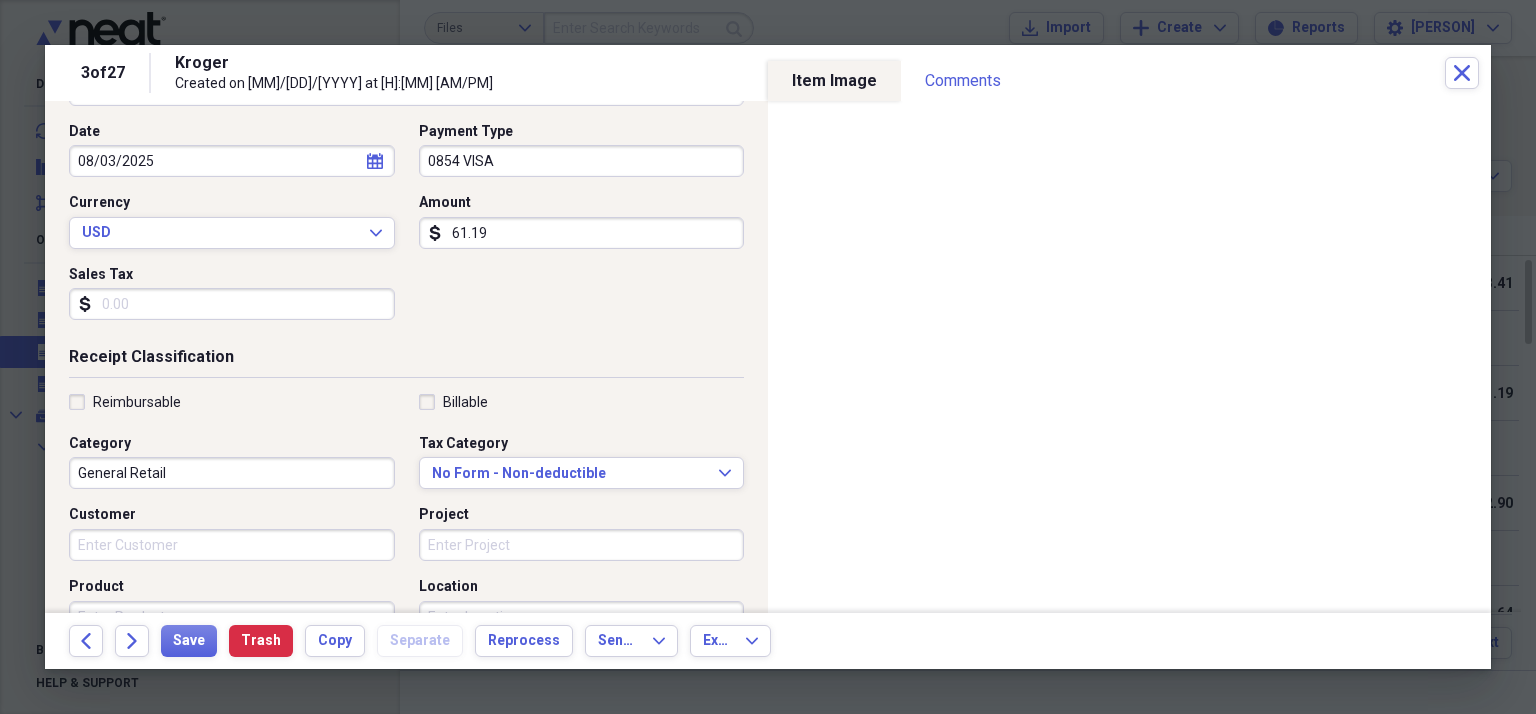 scroll, scrollTop: 200, scrollLeft: 0, axis: vertical 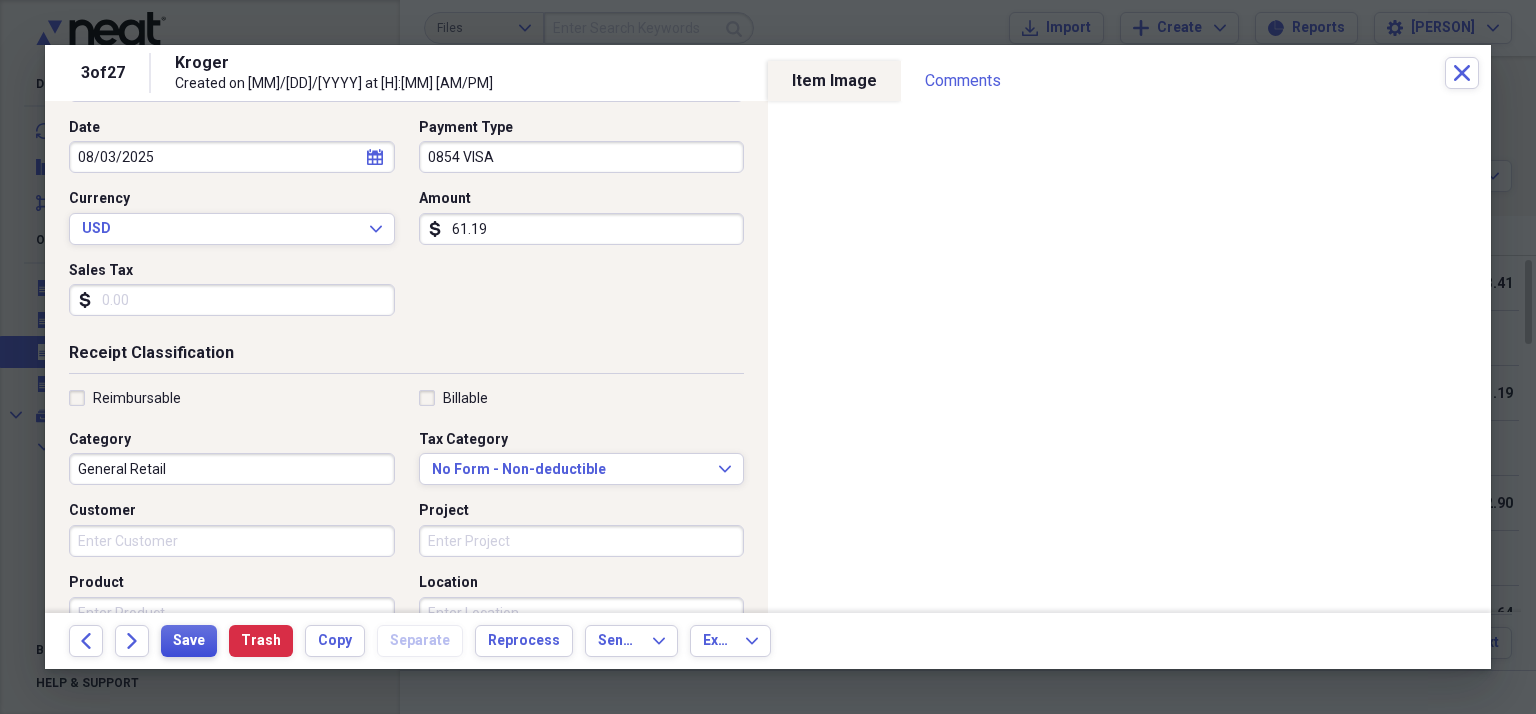 type on "0854 VISA" 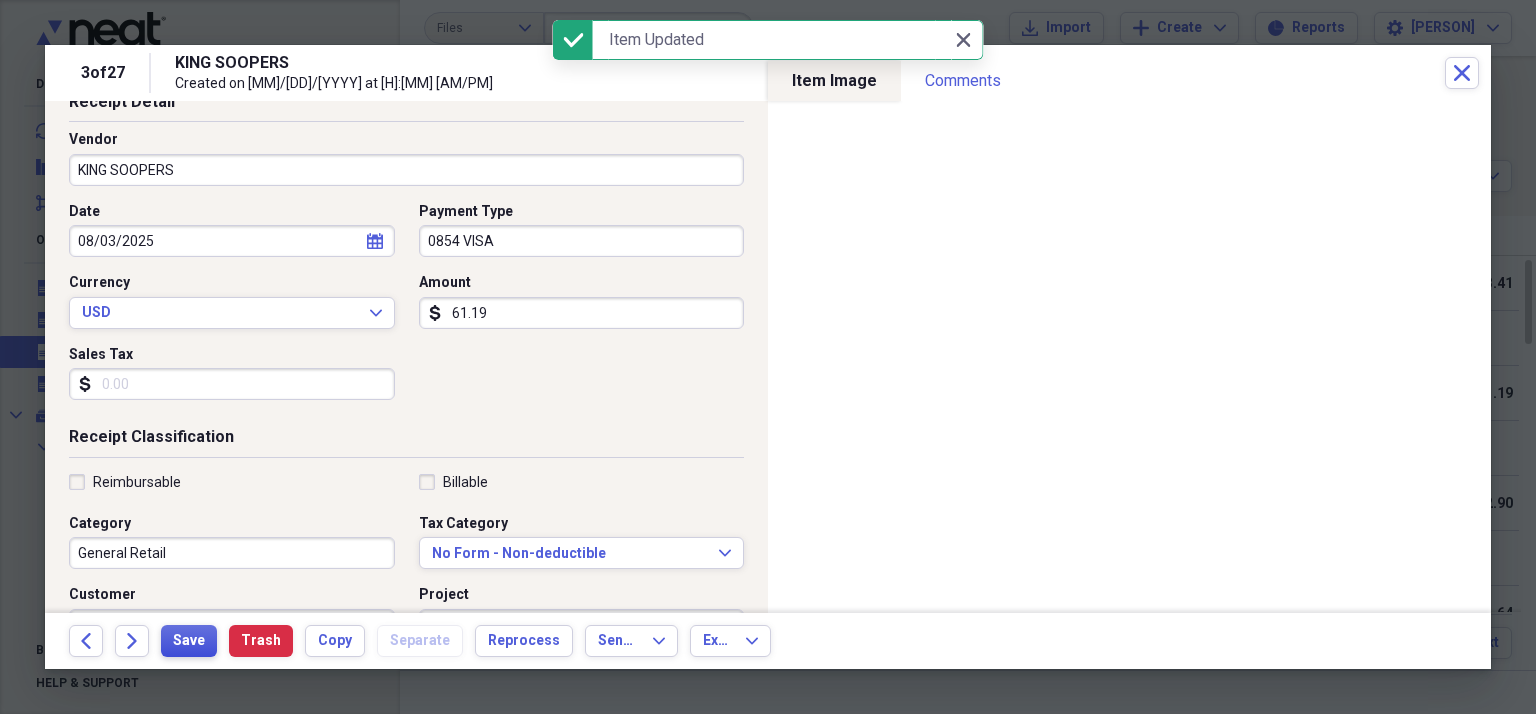 scroll, scrollTop: 0, scrollLeft: 0, axis: both 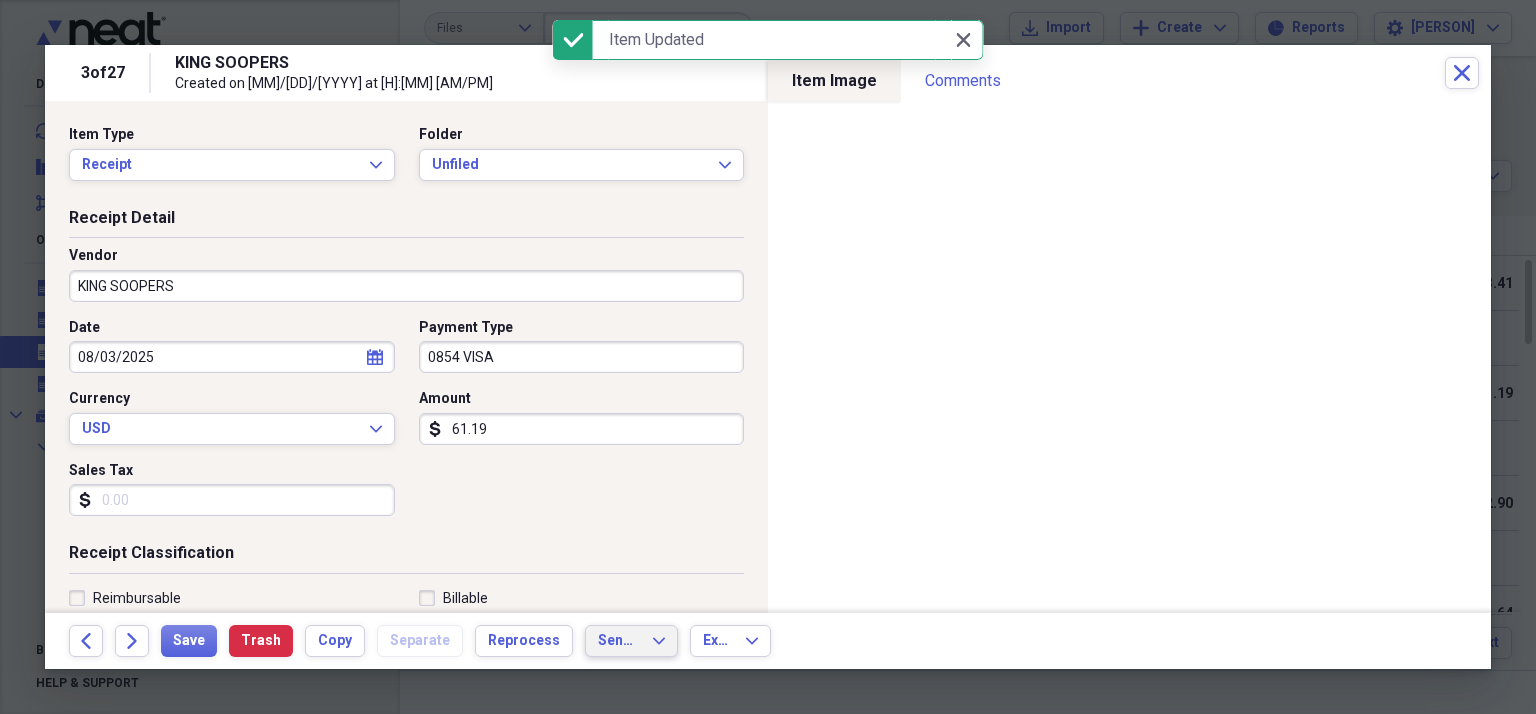 click on "Expand" 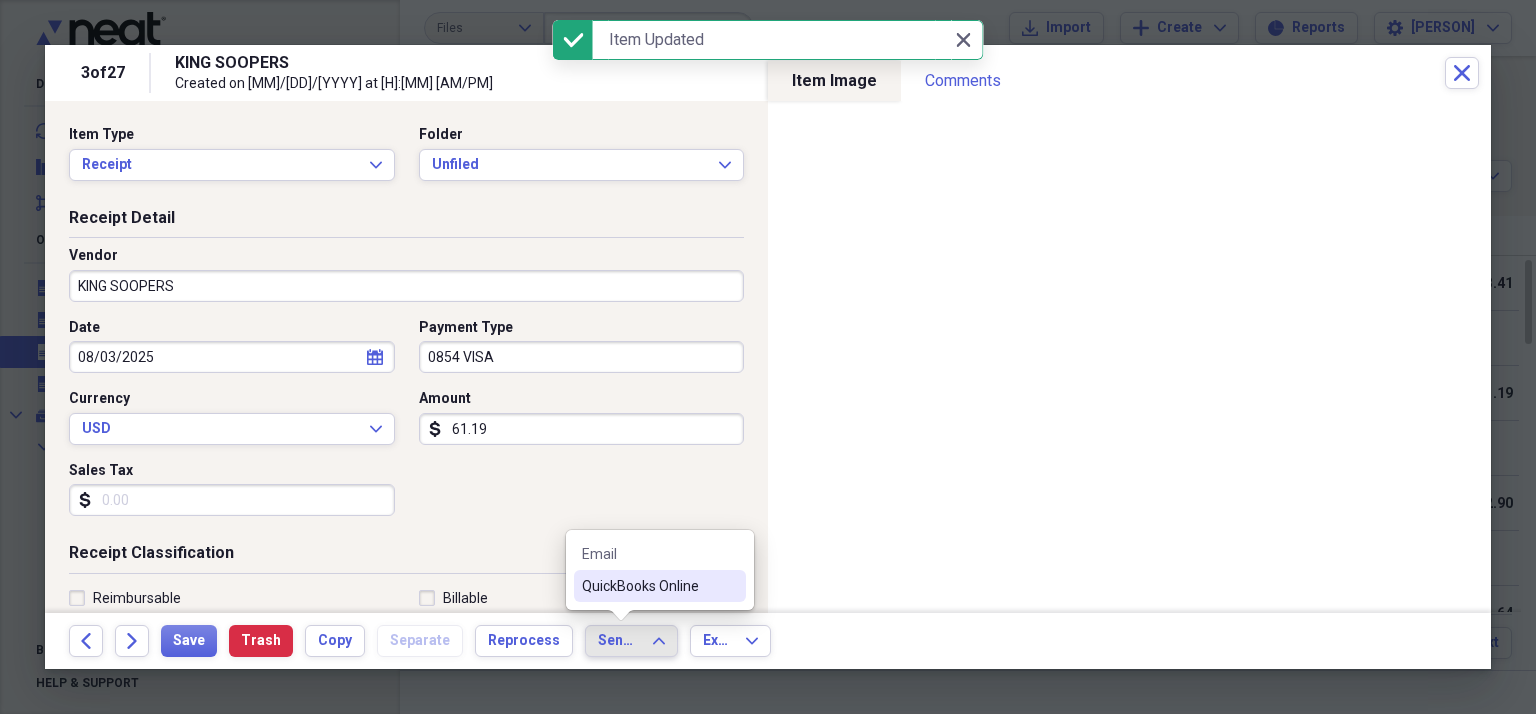 click on "QuickBooks Online" at bounding box center (648, 586) 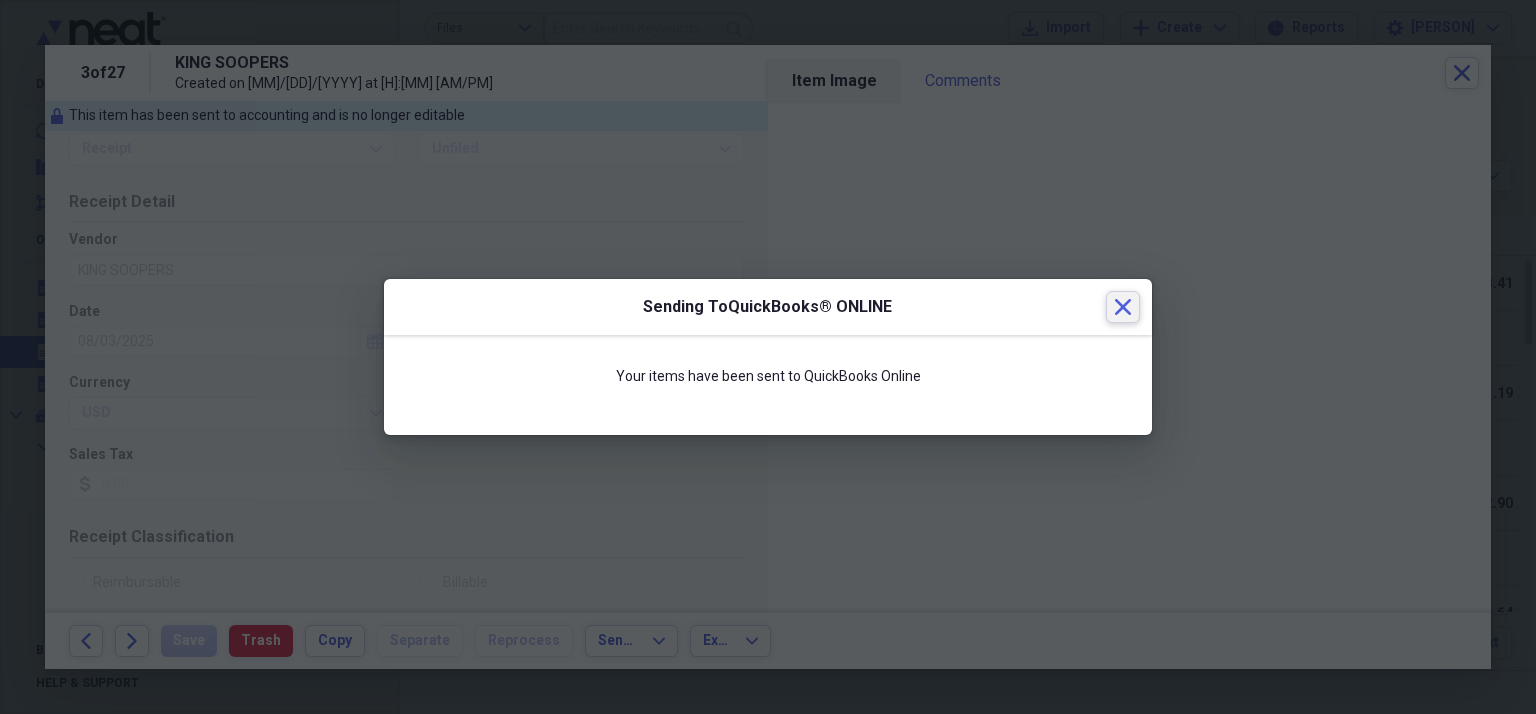 click on "Close" 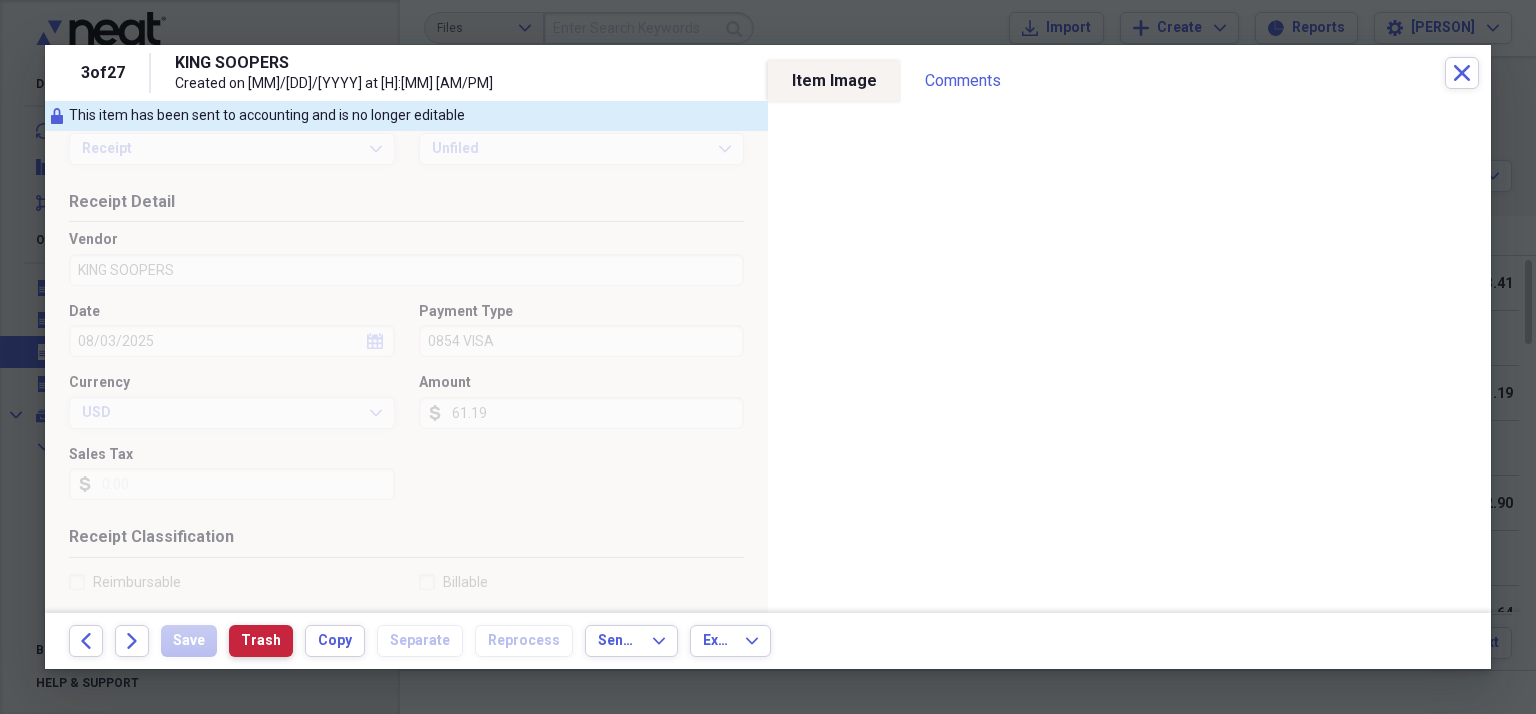 click on "Trash" at bounding box center (261, 641) 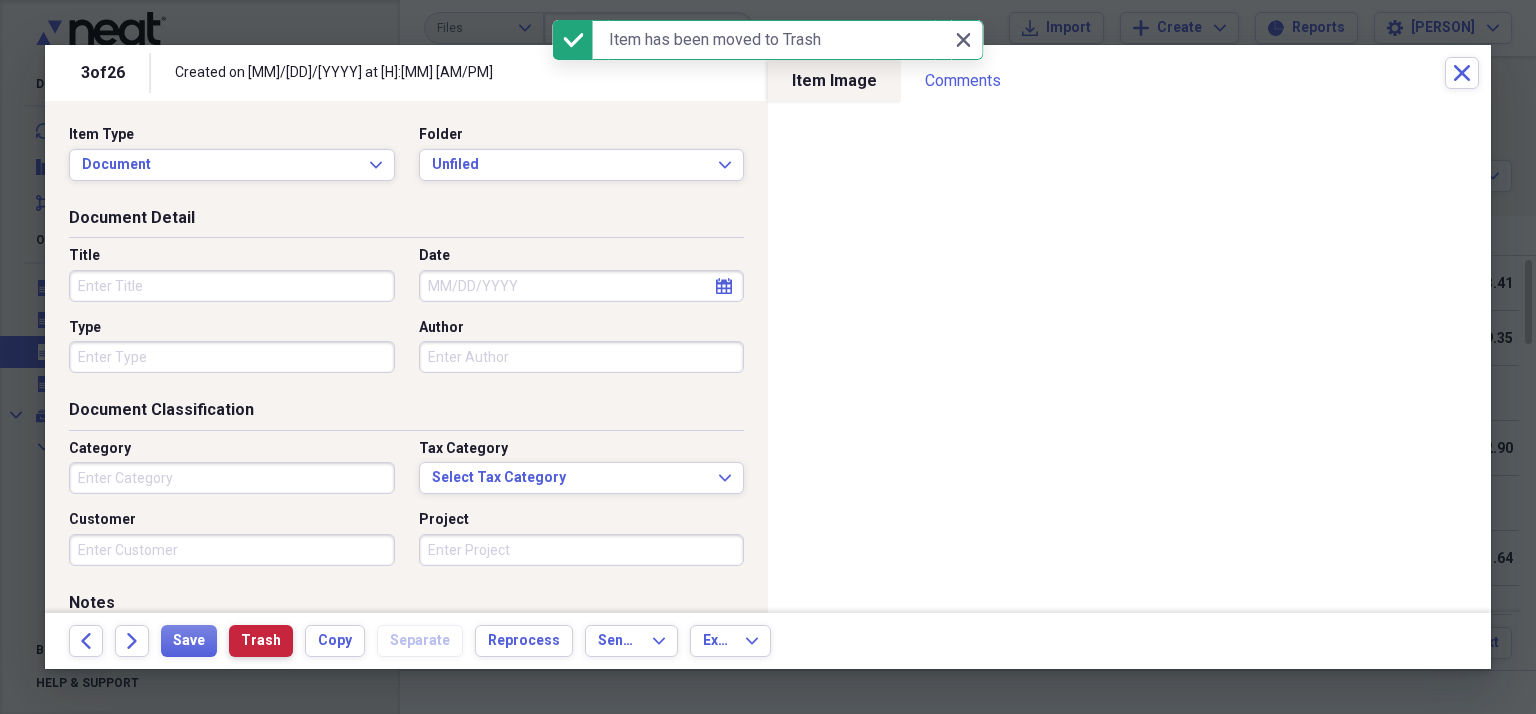 click on "Trash" at bounding box center [261, 641] 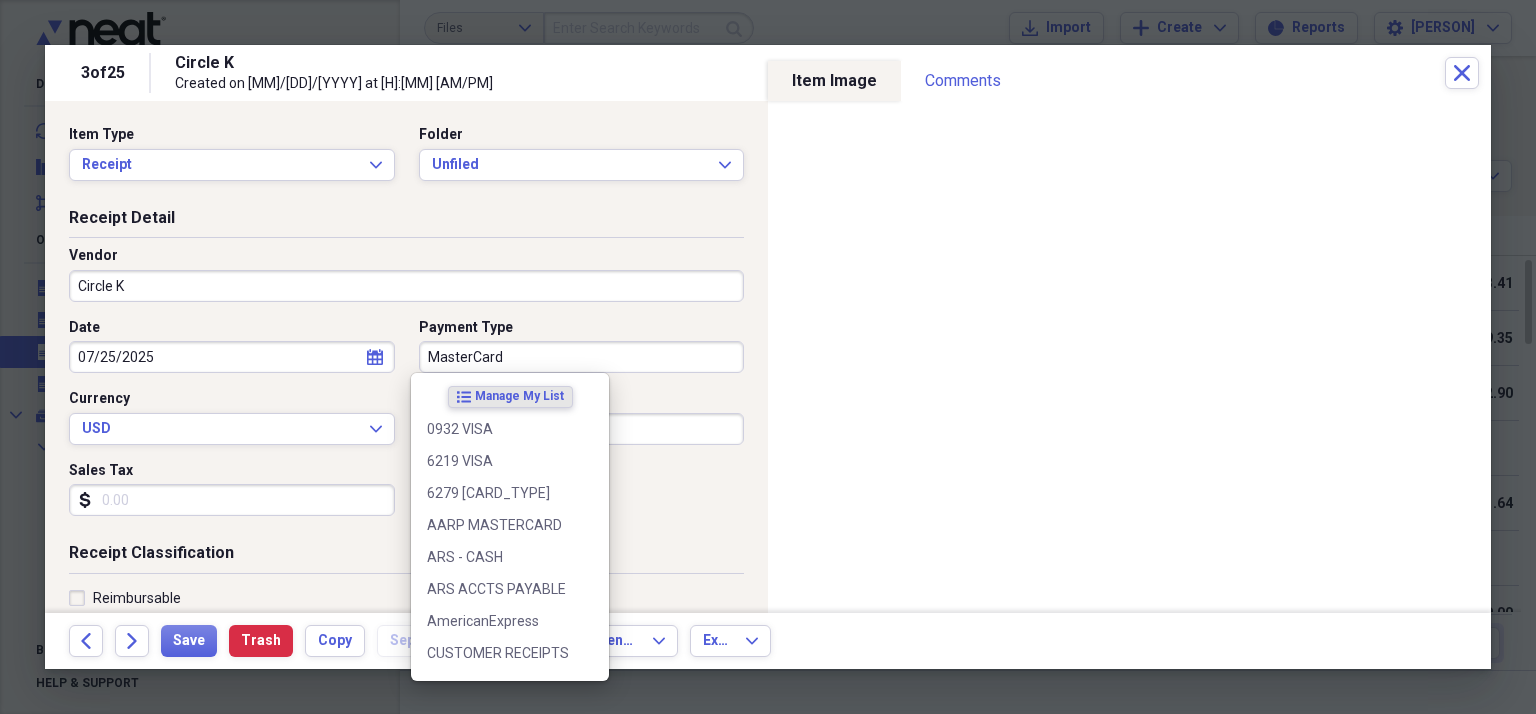 click on "MasterCard" at bounding box center (582, 357) 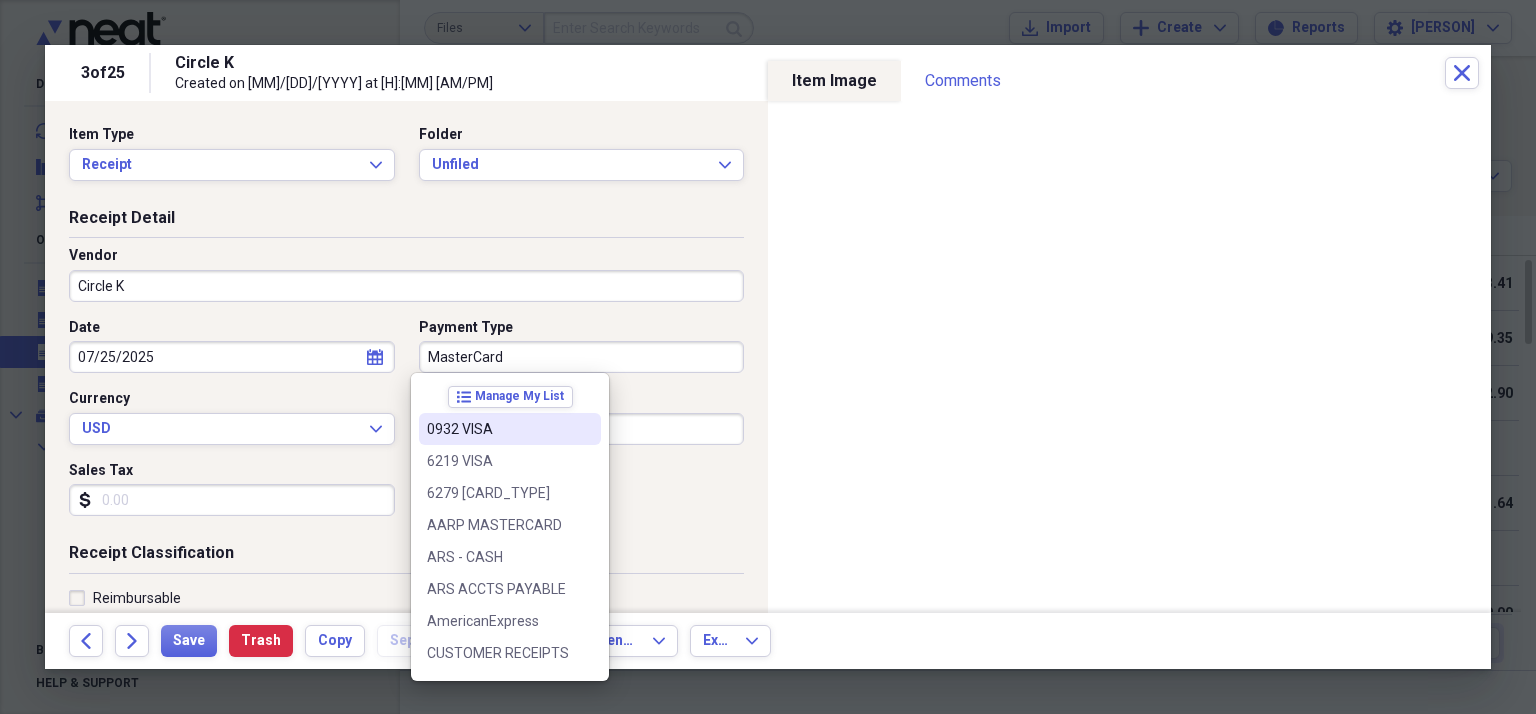 click on "0932 VISA" at bounding box center [498, 429] 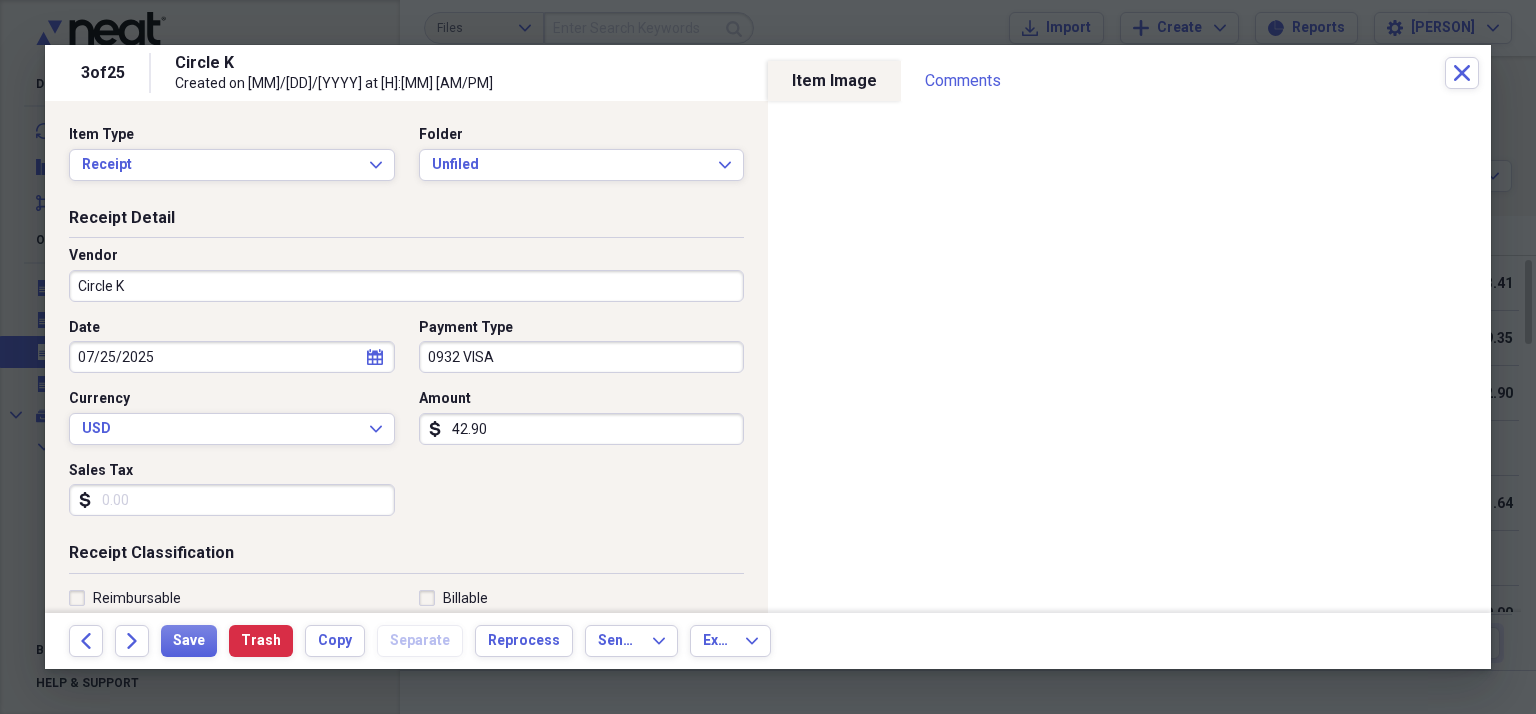 scroll, scrollTop: 100, scrollLeft: 0, axis: vertical 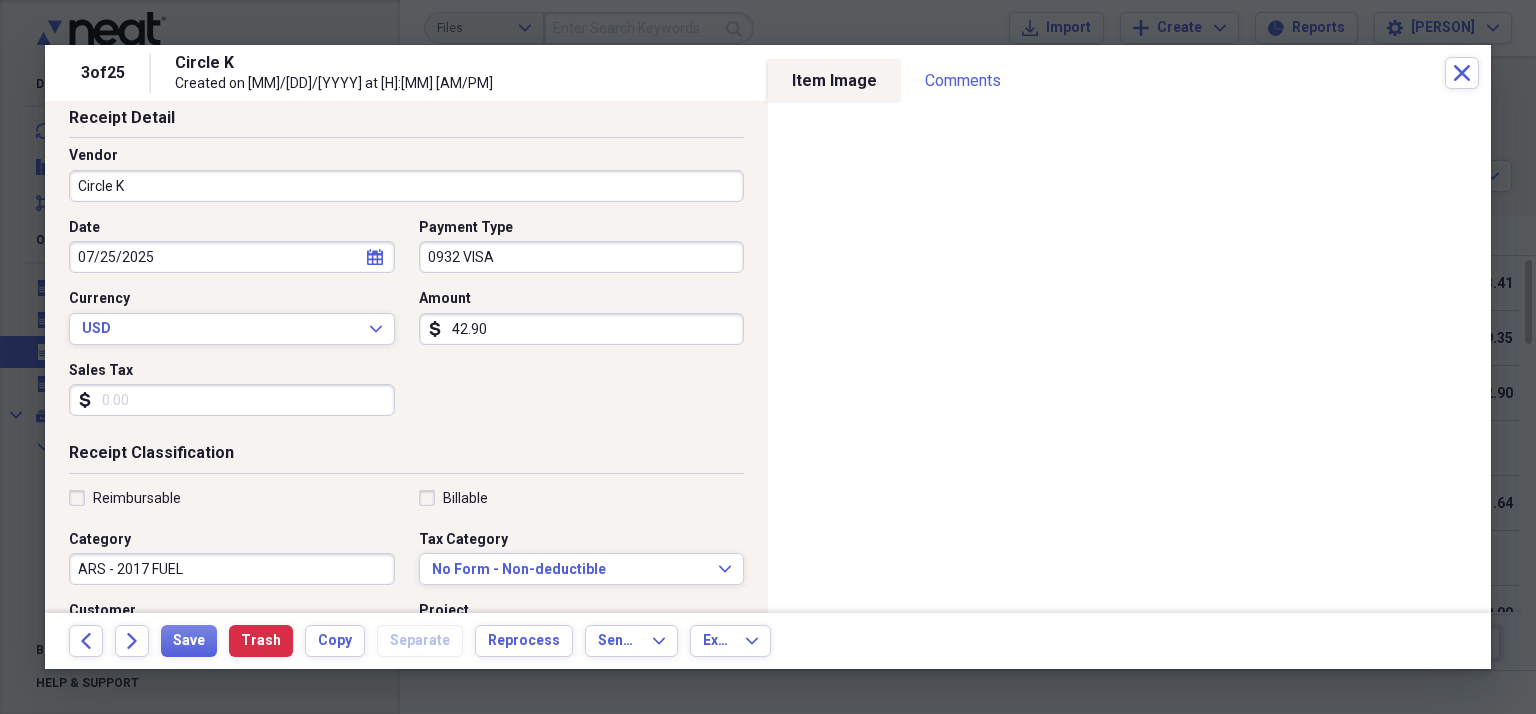 click on "Category ARS - 2017 FUEL" at bounding box center (238, 558) 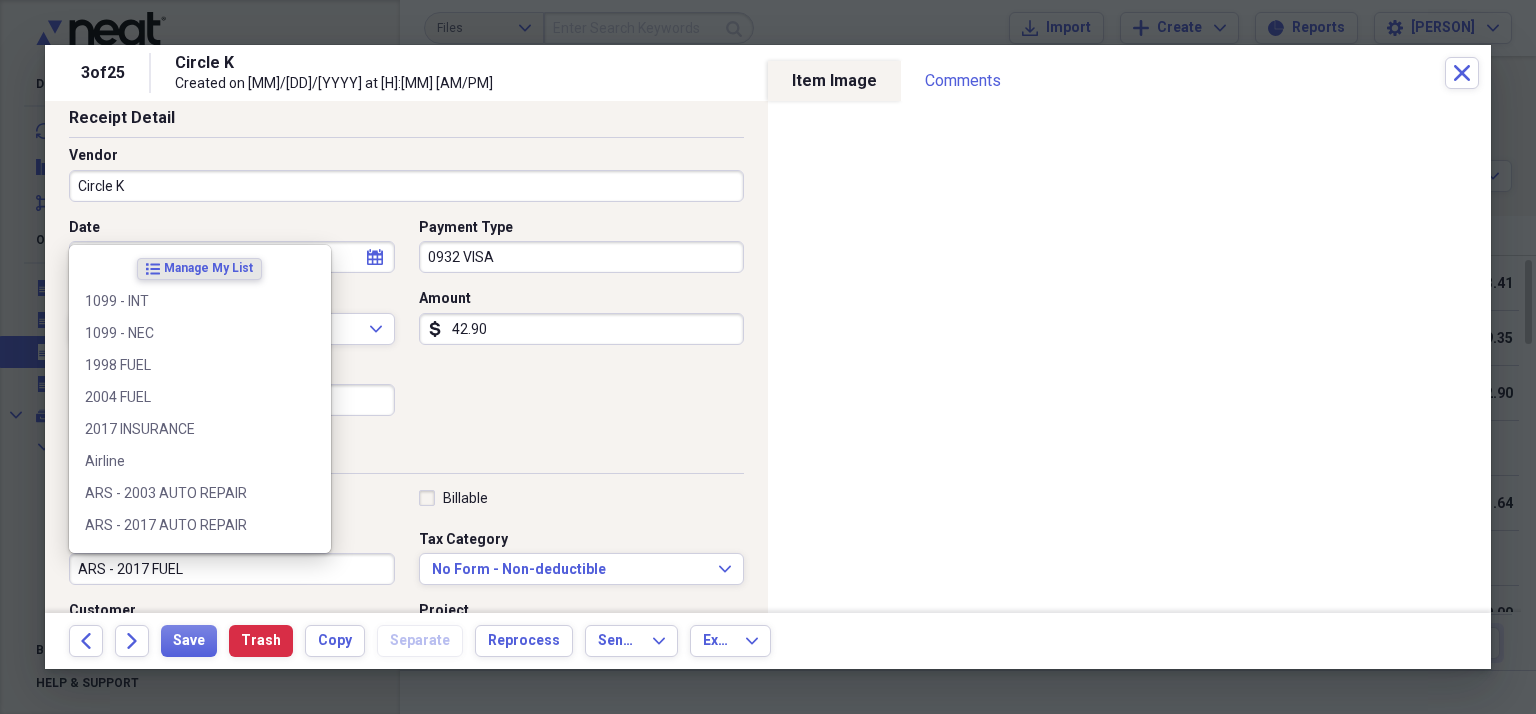 click on "ARS - 2017 FUEL" at bounding box center (232, 569) 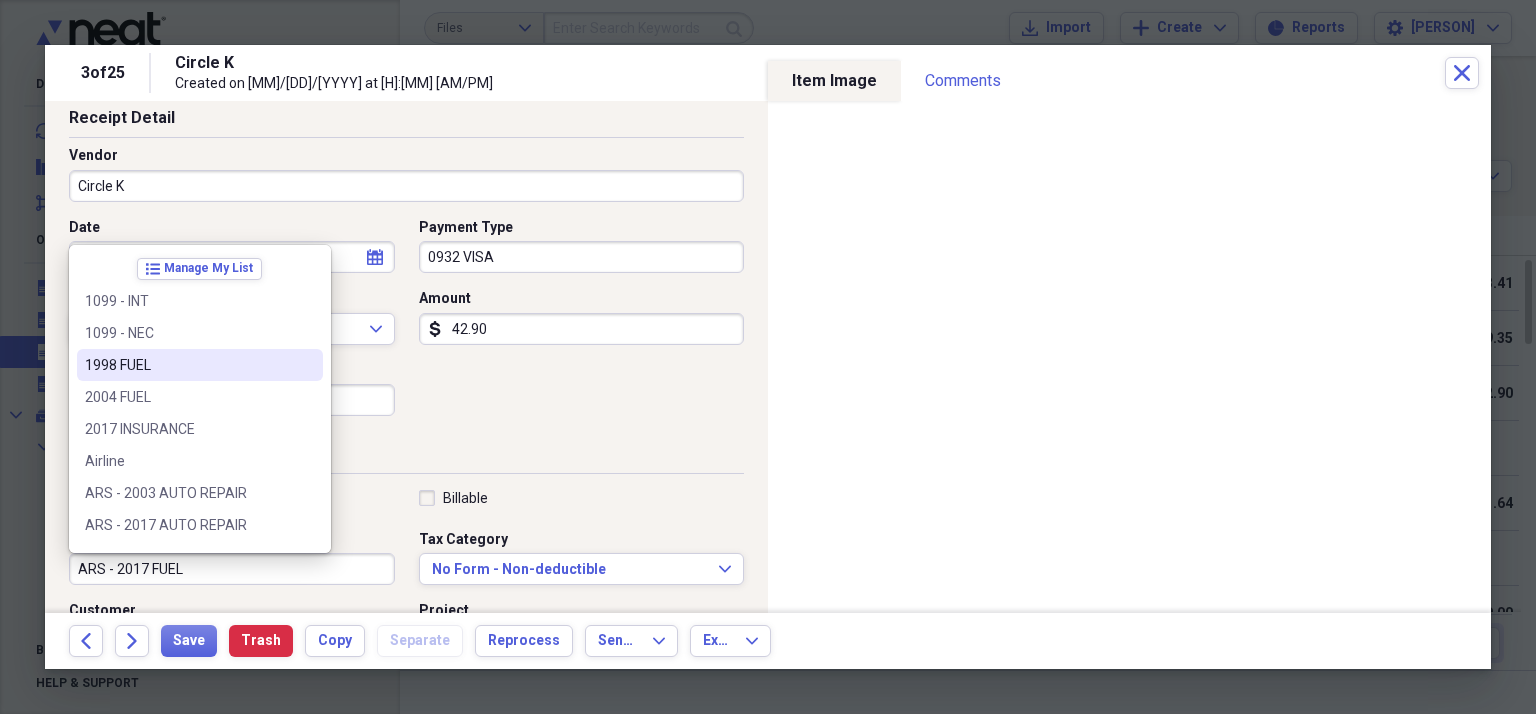 click on "1998 FUEL" at bounding box center [188, 365] 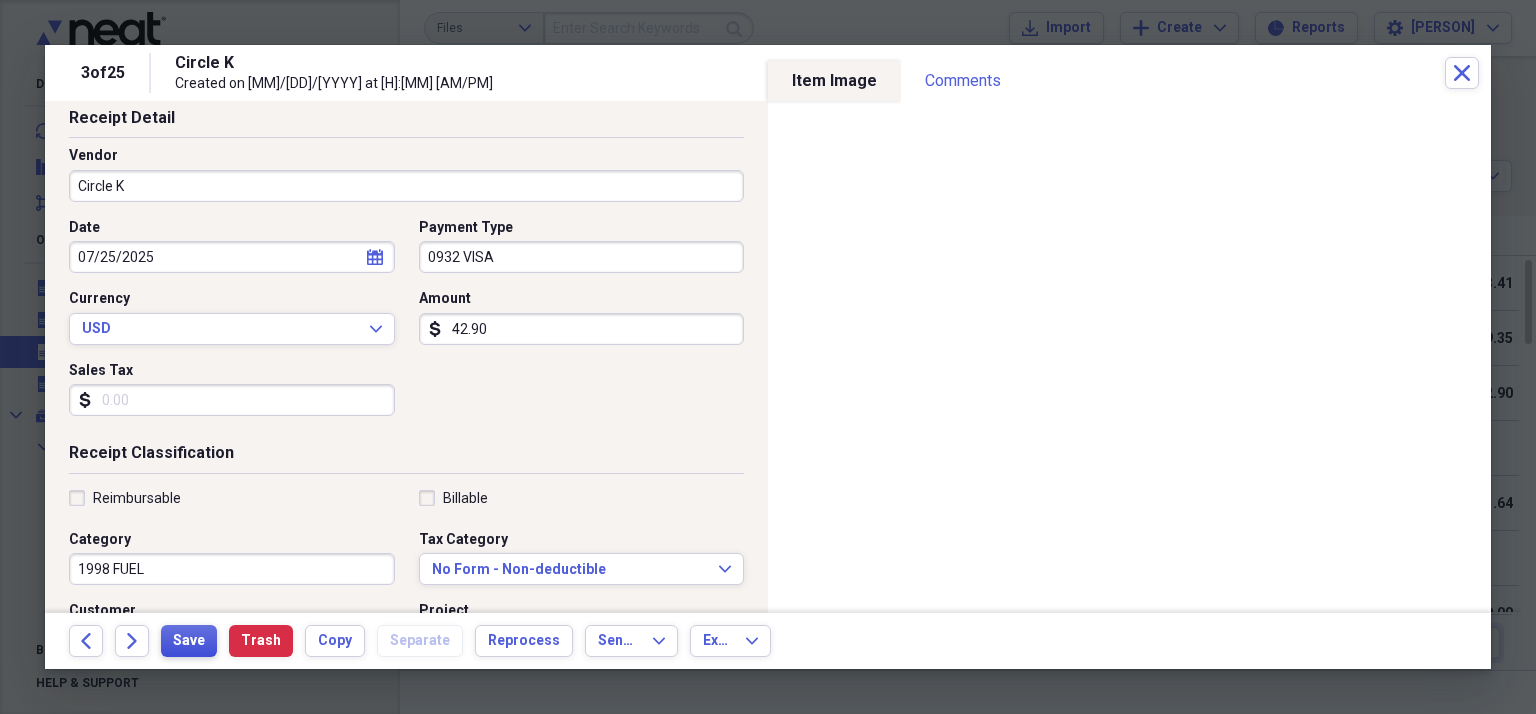 click on "Save" at bounding box center (189, 641) 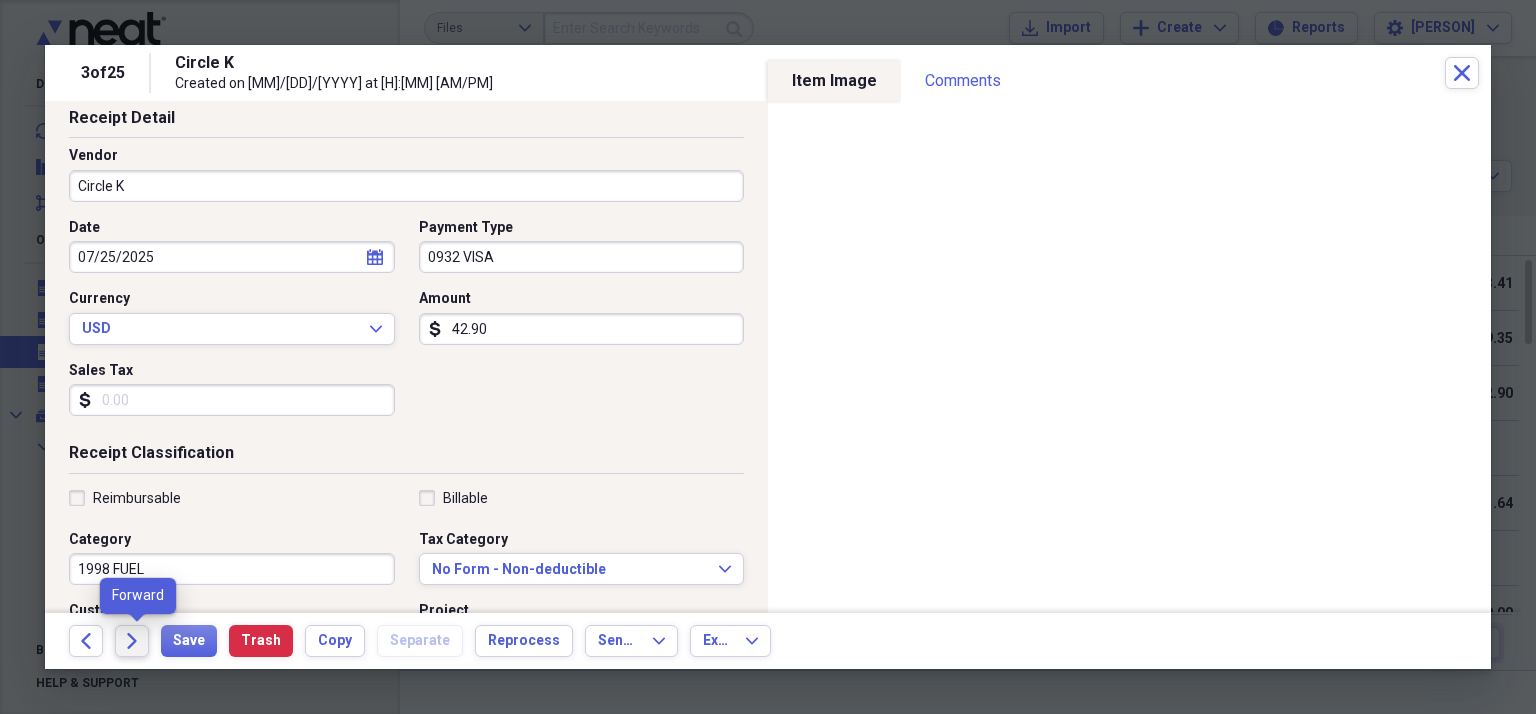 click on "Forward" at bounding box center [132, 641] 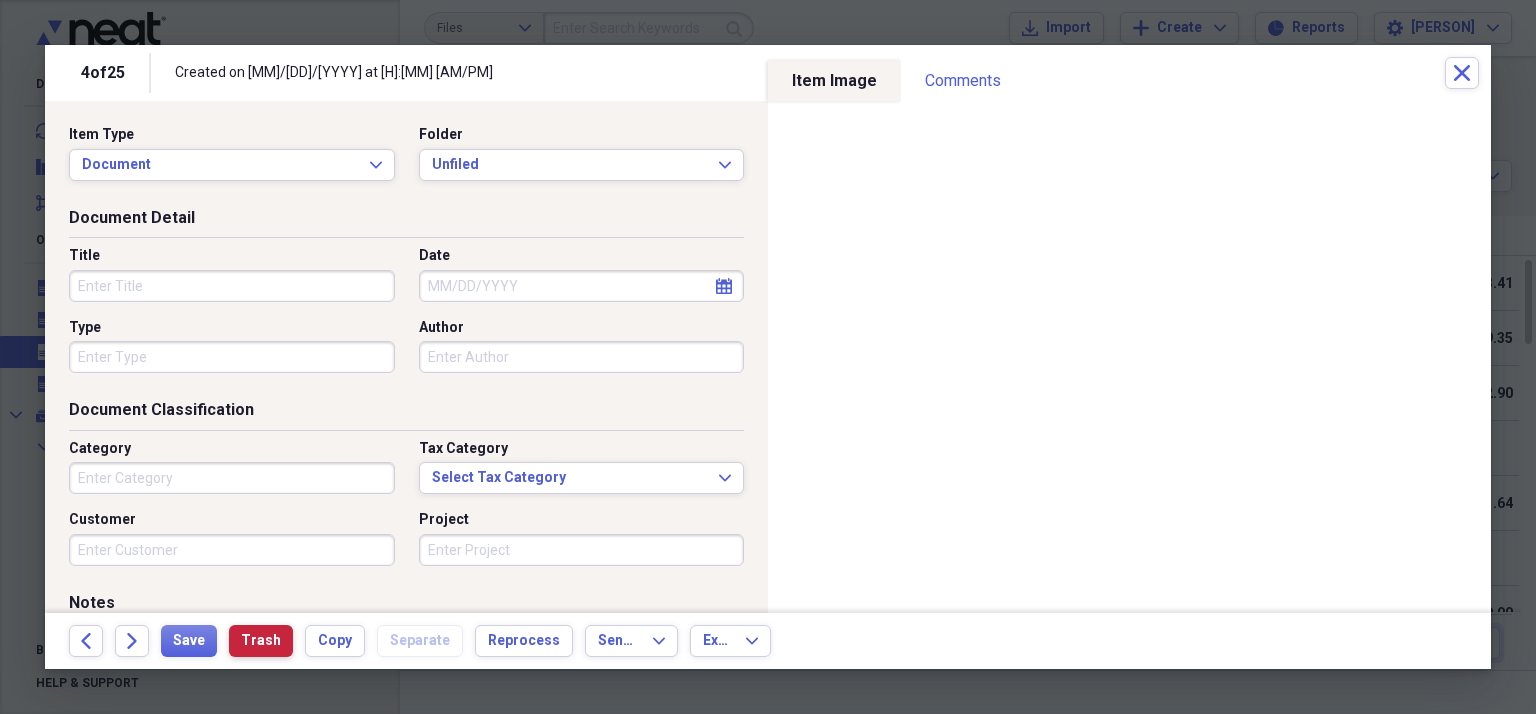 click on "Trash" at bounding box center [261, 641] 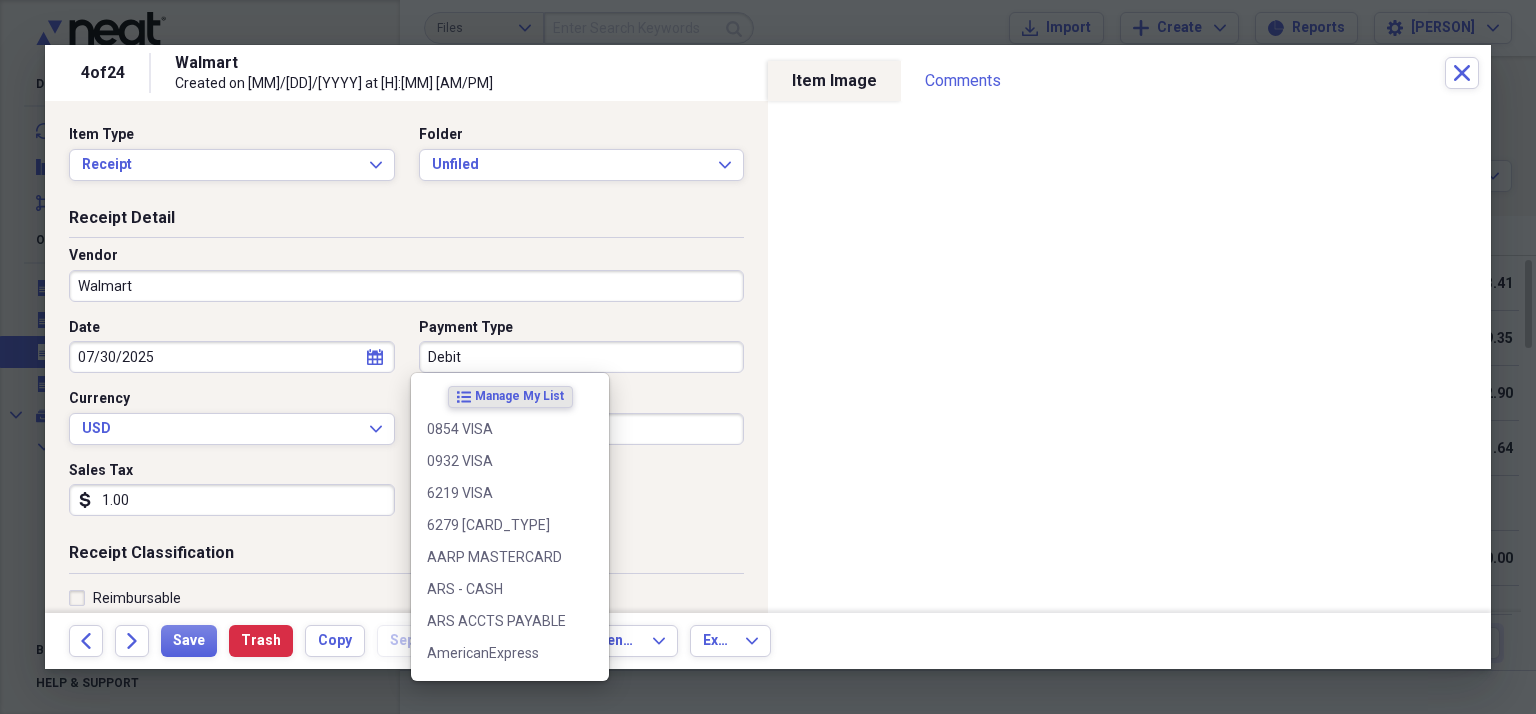 click on "Debit" at bounding box center (582, 357) 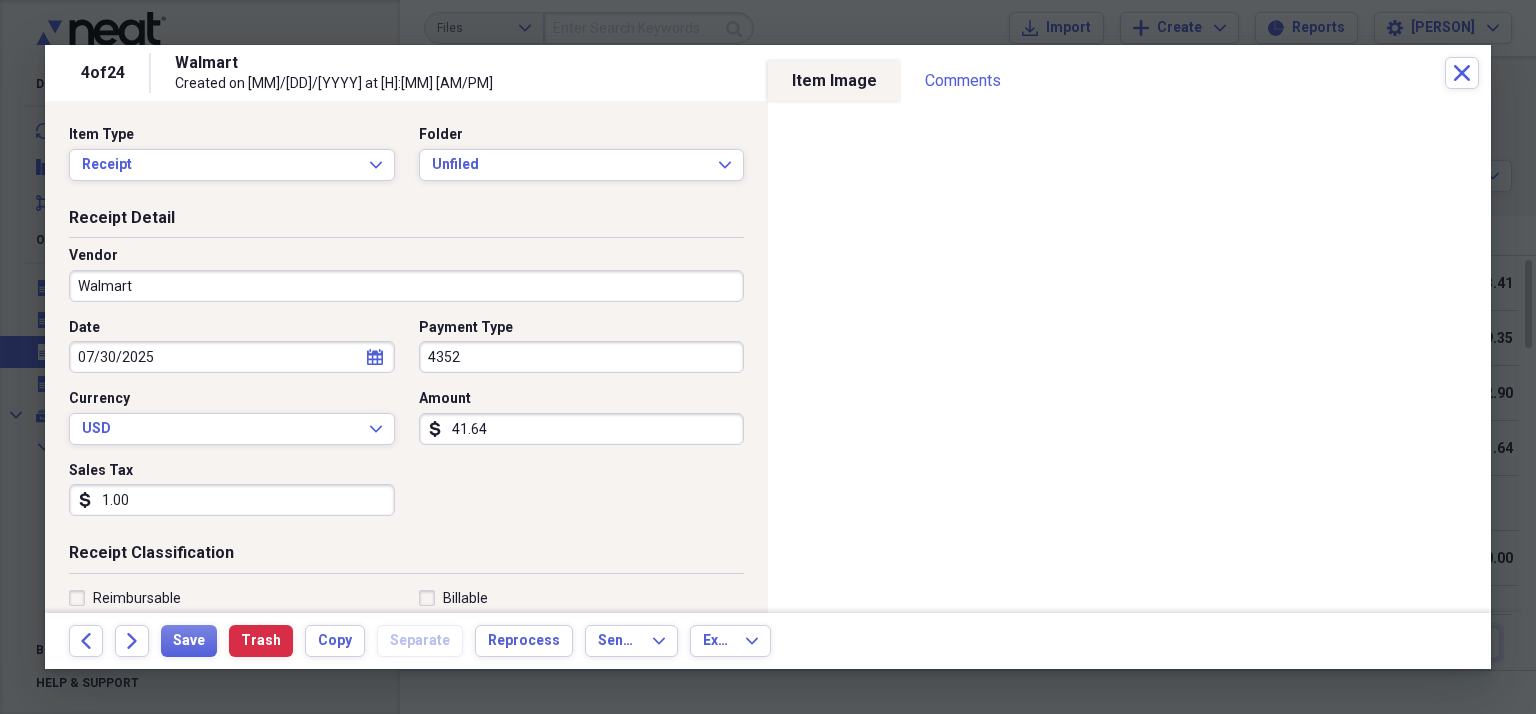 click on "Vendor Walmart" at bounding box center [406, 282] 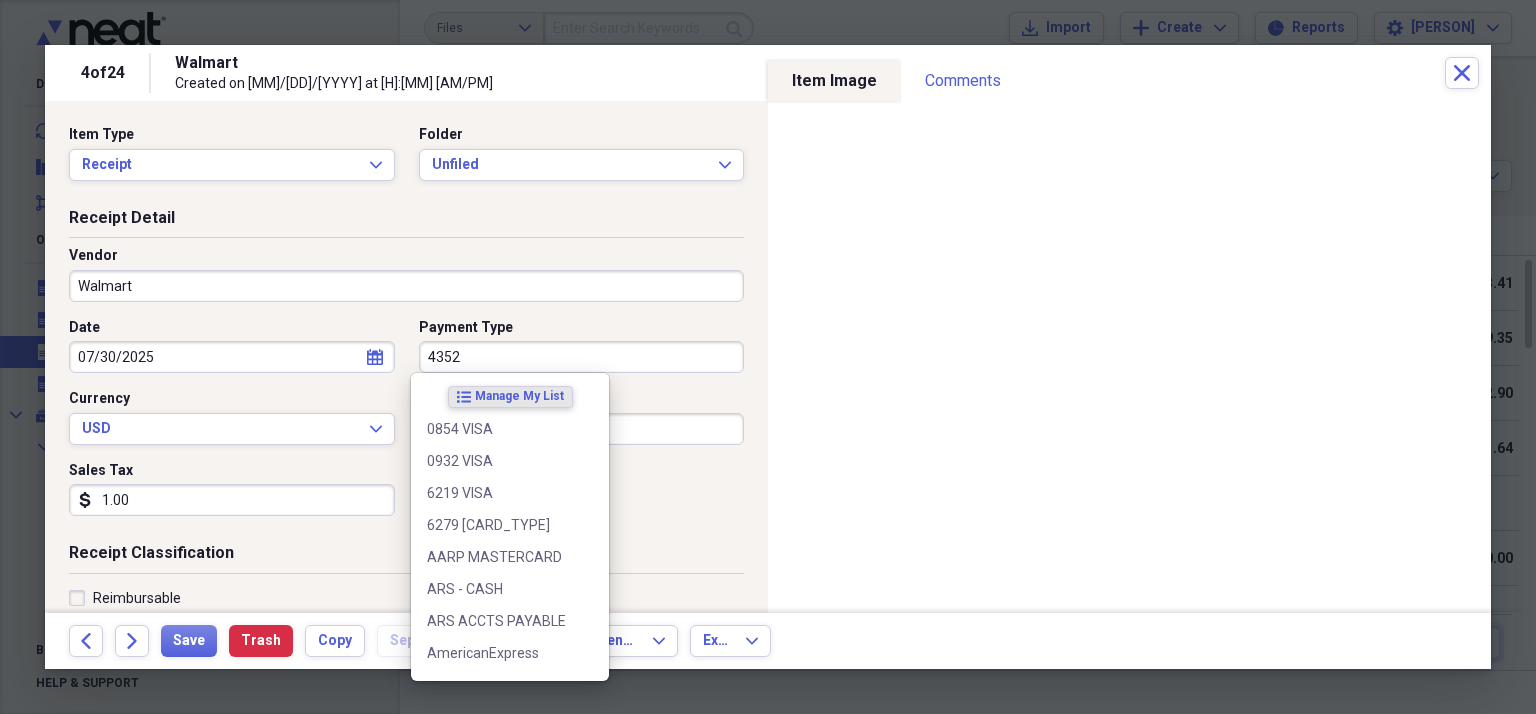 click on "4352" at bounding box center (582, 357) 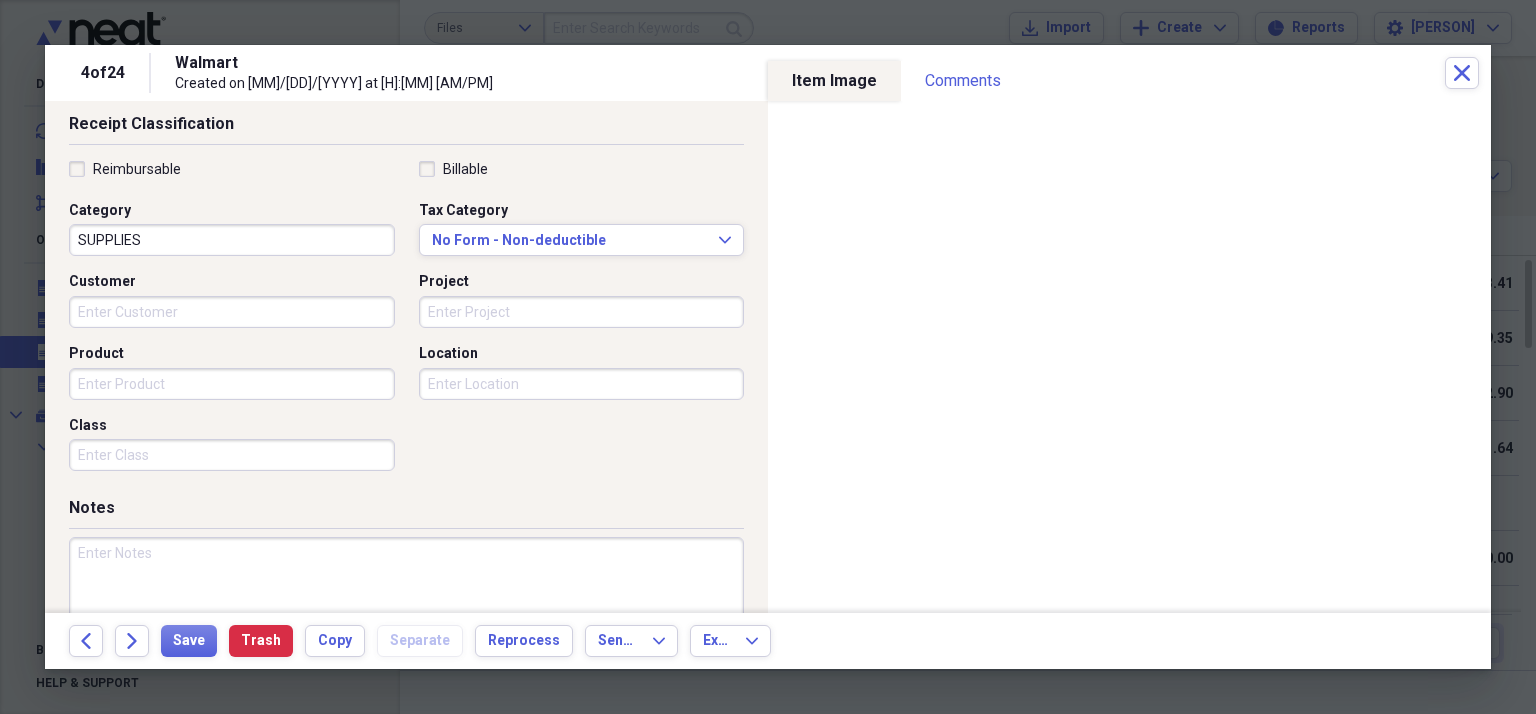 scroll, scrollTop: 400, scrollLeft: 0, axis: vertical 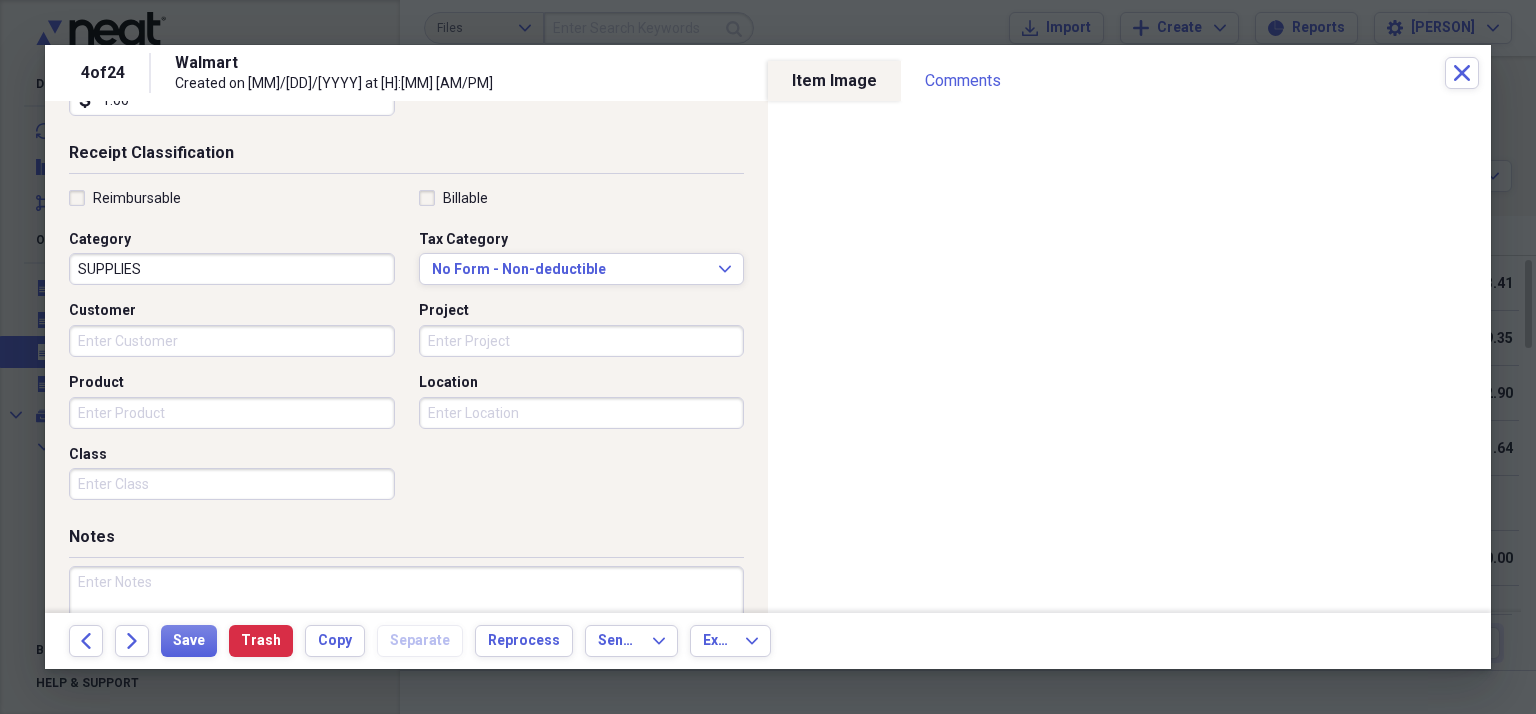 type on "[CARD TYPE]" 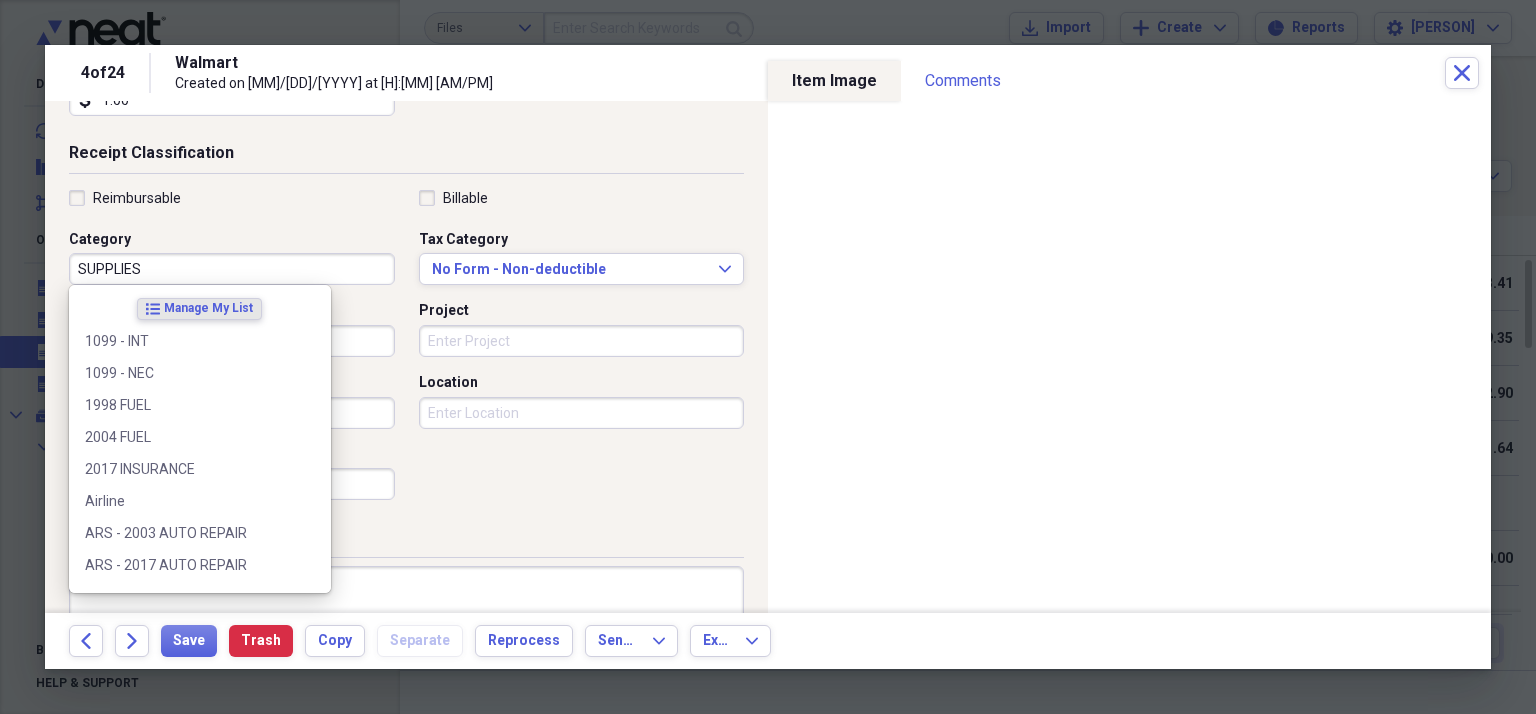 click on "SUPPLIES" at bounding box center (232, 269) 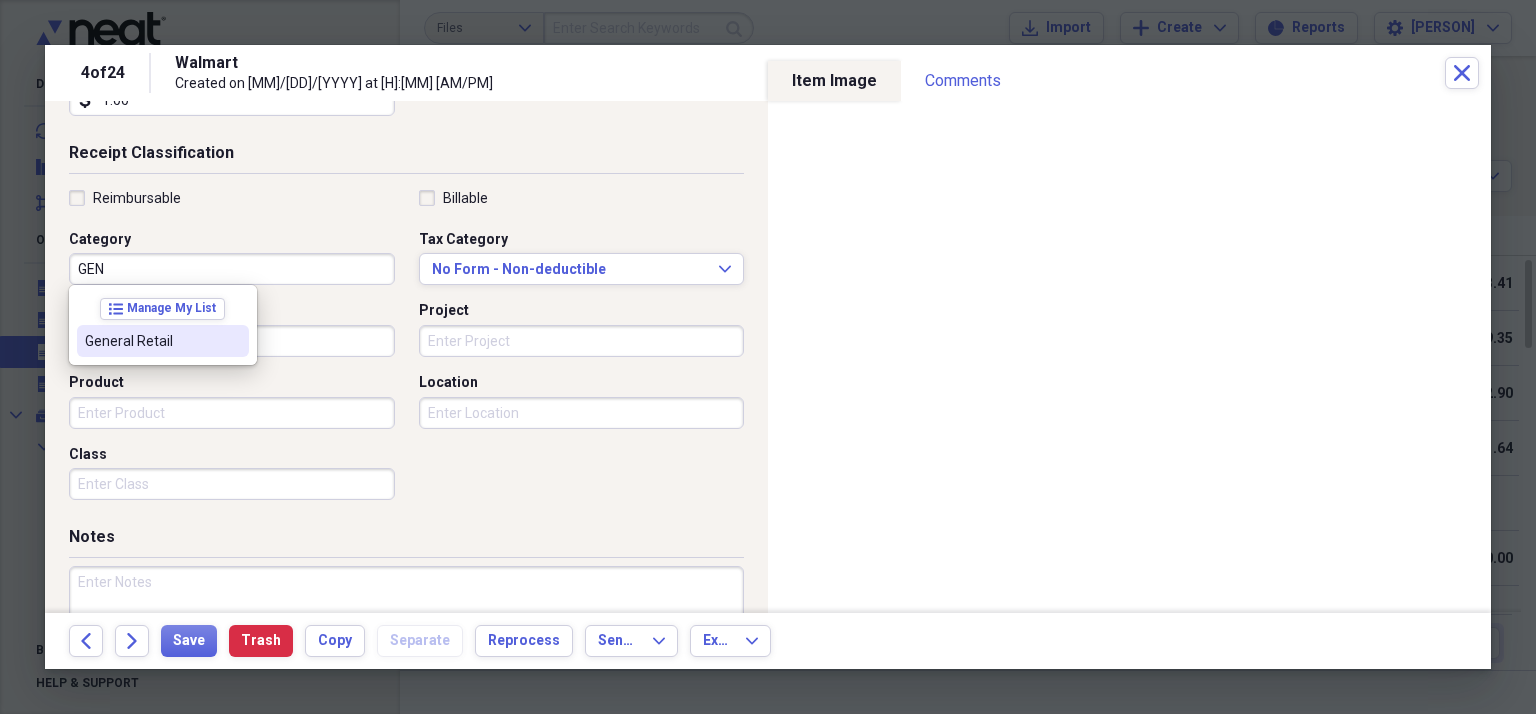 click on "General Retail" at bounding box center [151, 341] 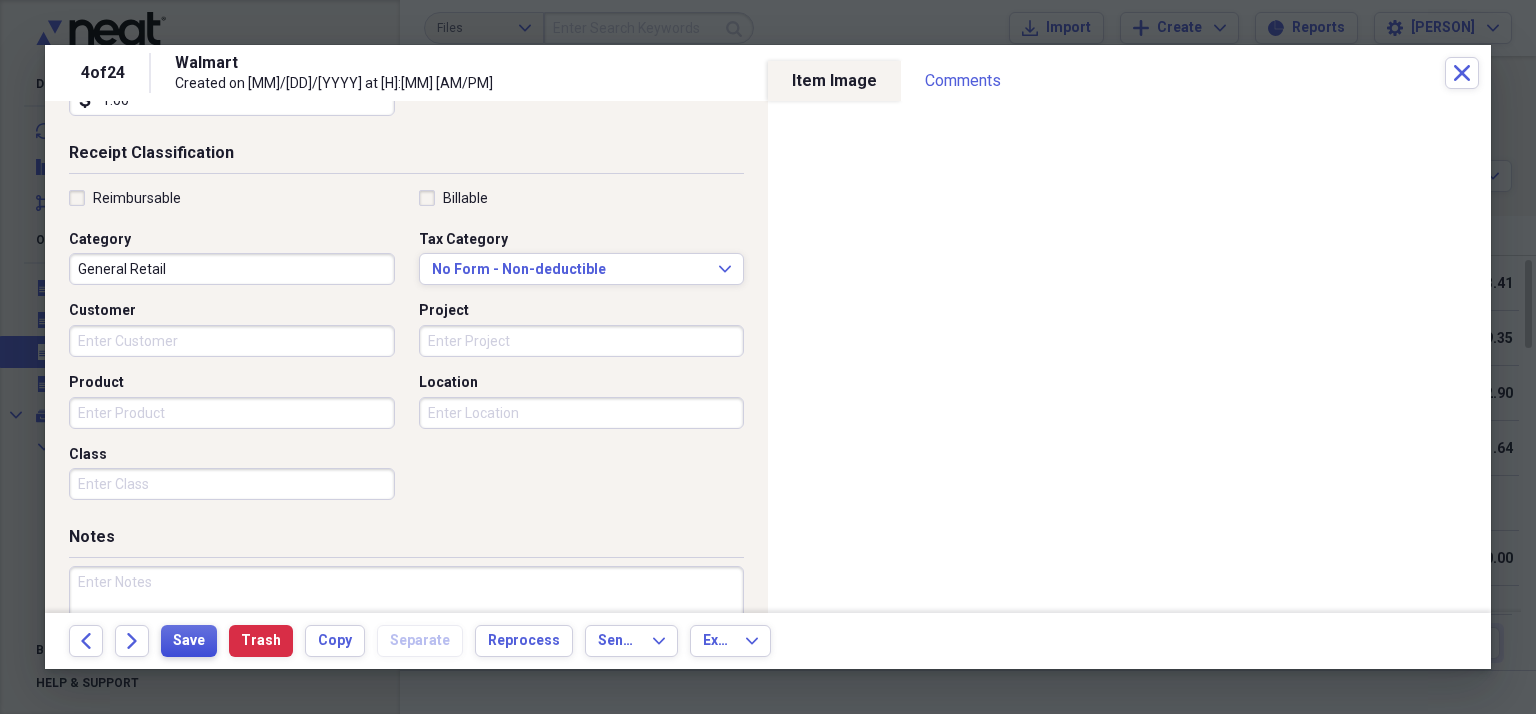 click on "Save" at bounding box center (189, 641) 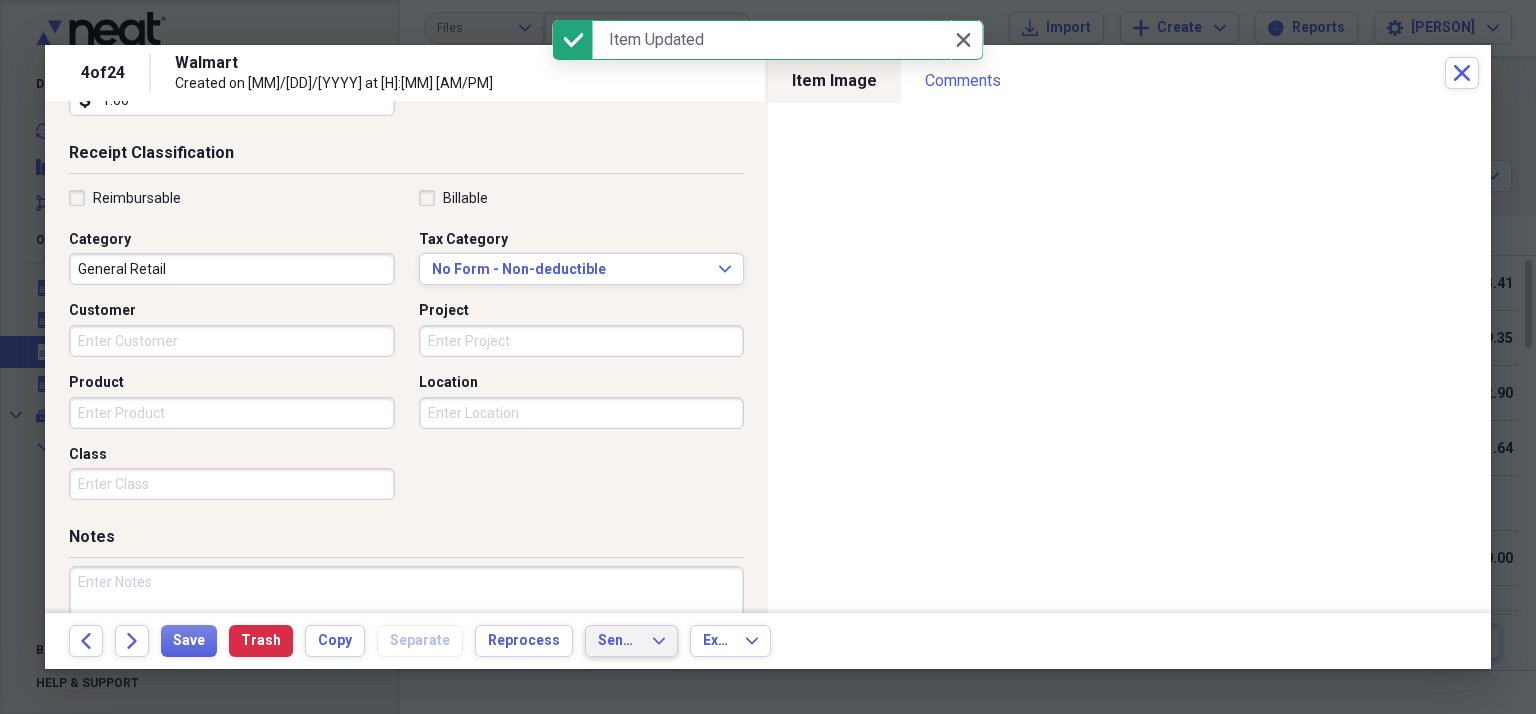 click on "Send To Expand" at bounding box center (631, 641) 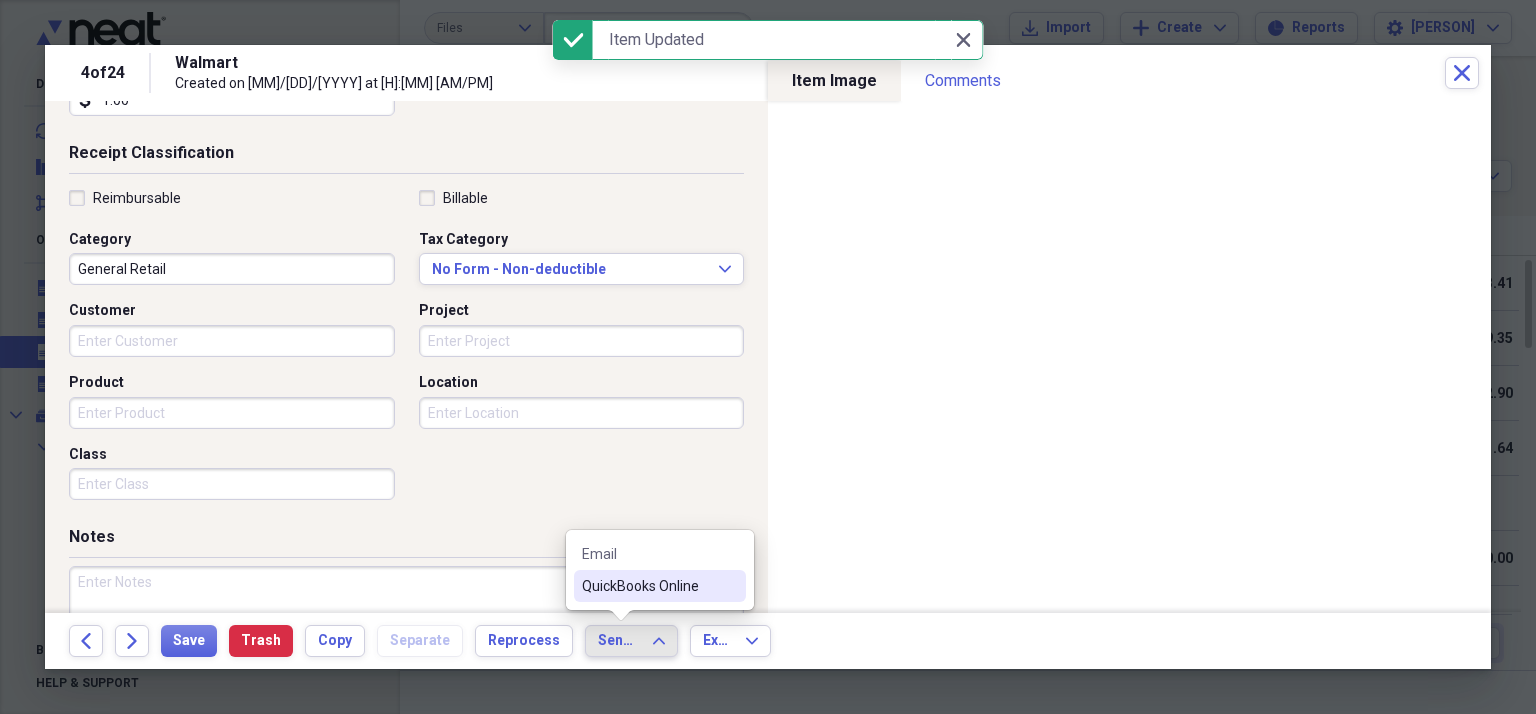 click on "QuickBooks Online" at bounding box center (648, 586) 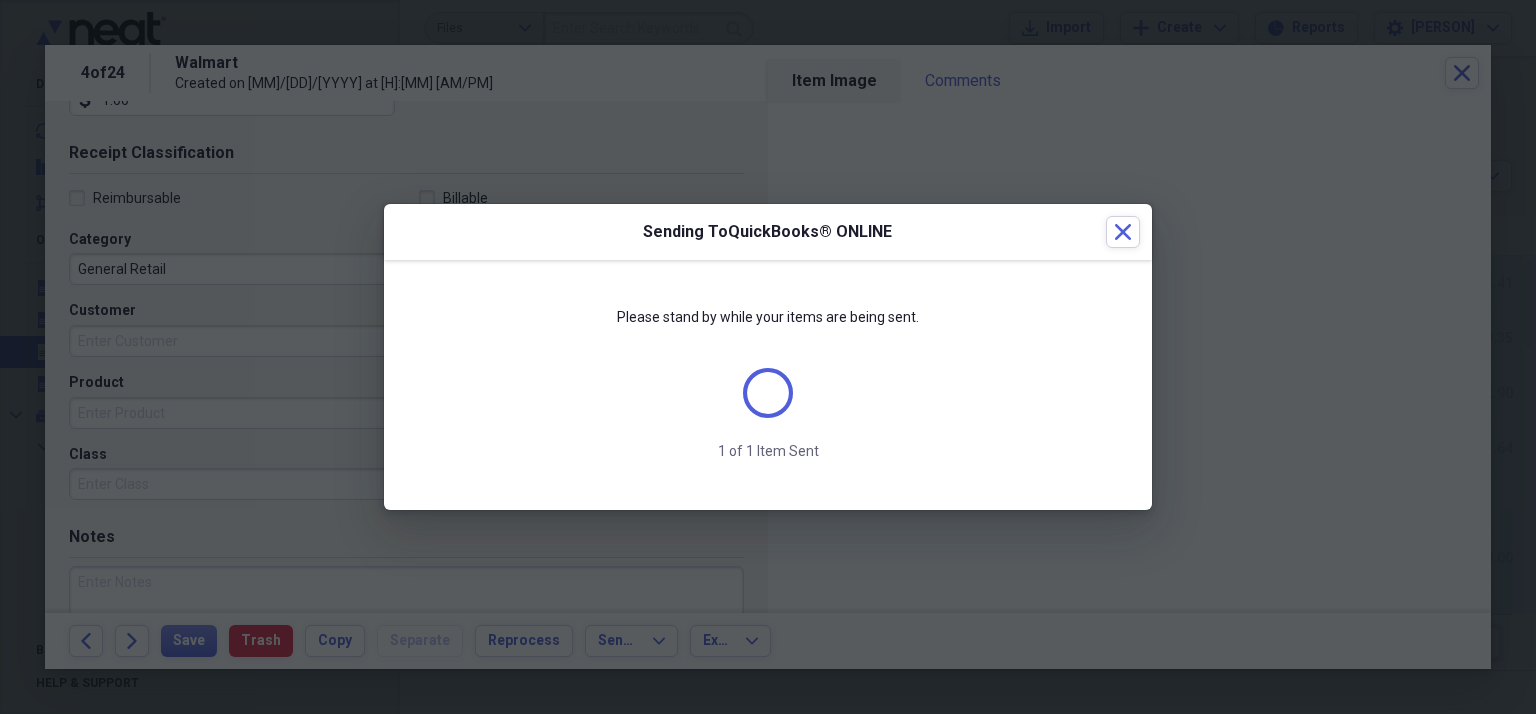 scroll, scrollTop: 384, scrollLeft: 0, axis: vertical 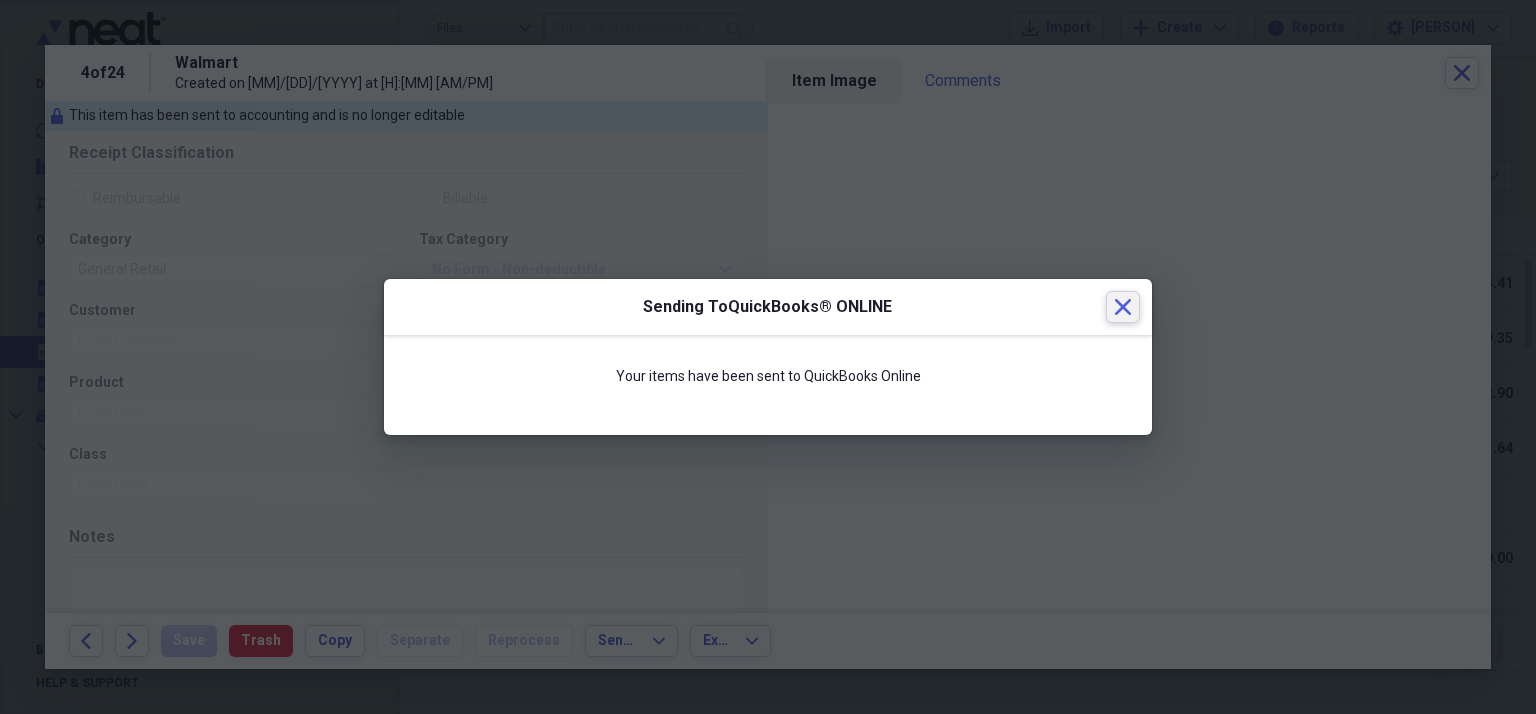 click on "Close" 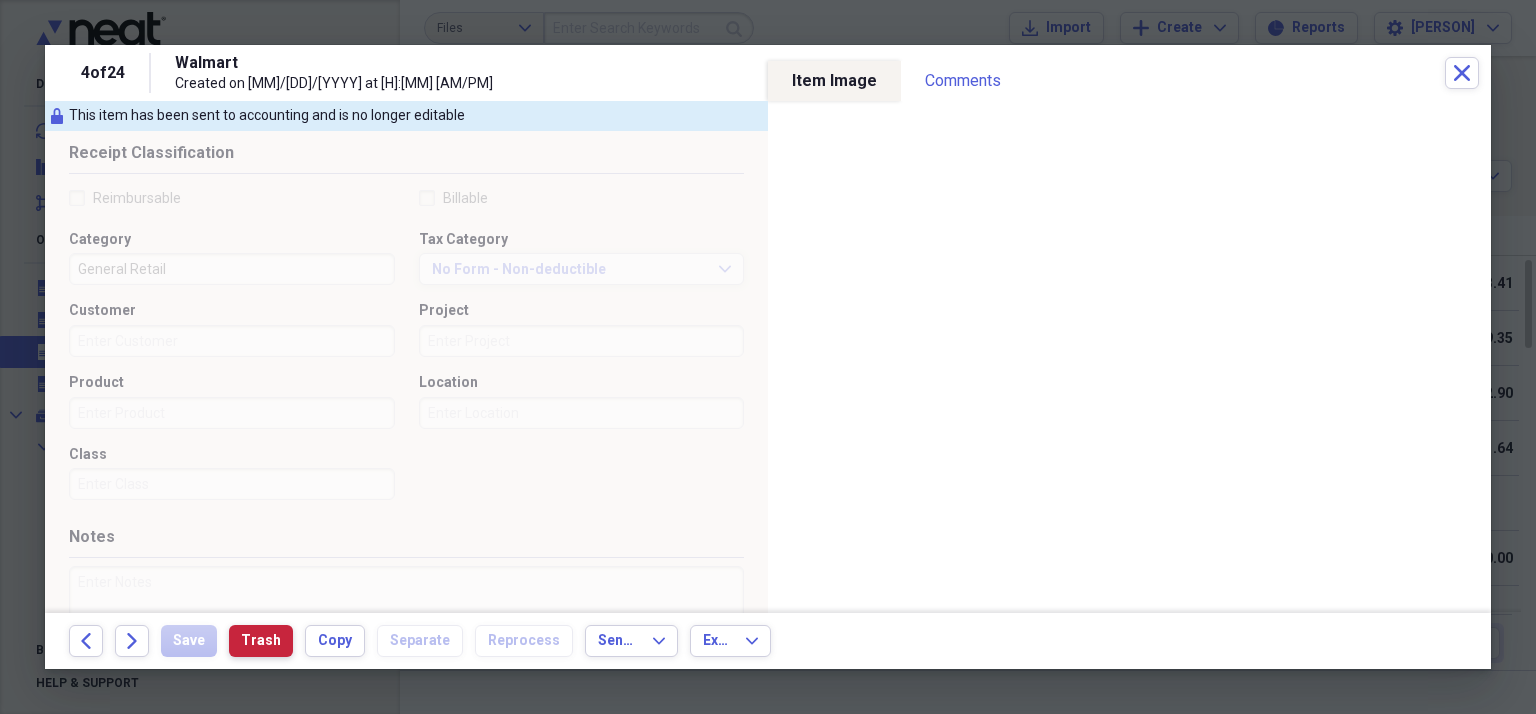 click on "Trash" at bounding box center (261, 641) 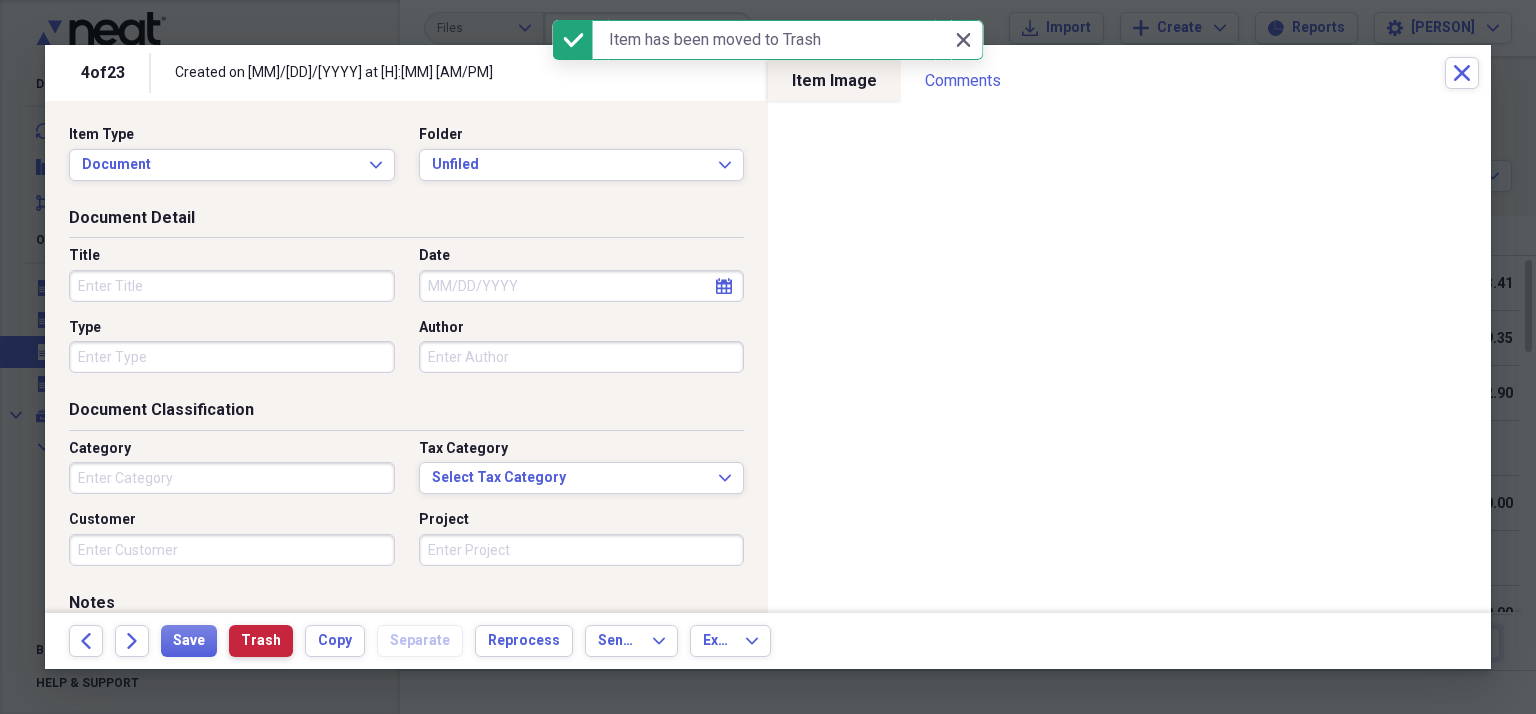click on "Trash" at bounding box center [261, 641] 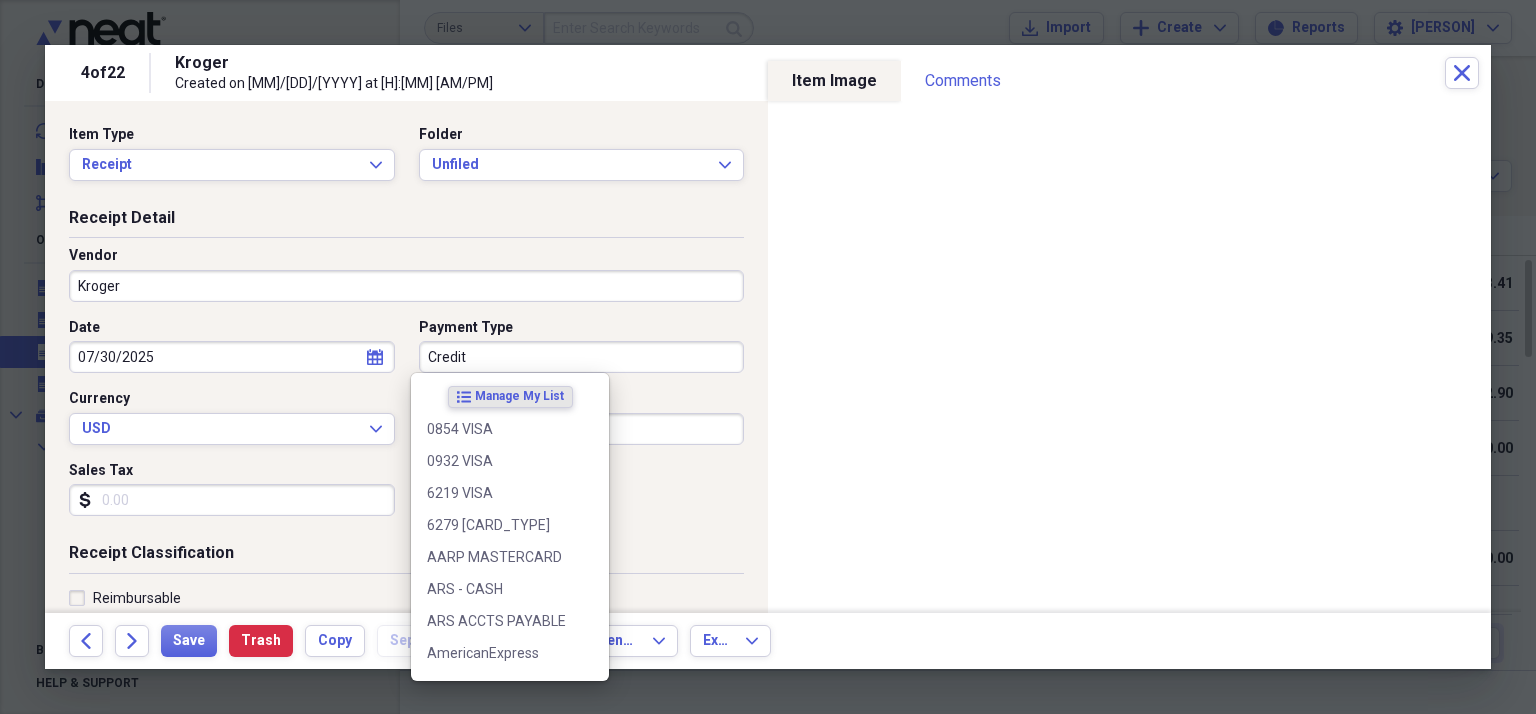 click on "Credit" at bounding box center [582, 357] 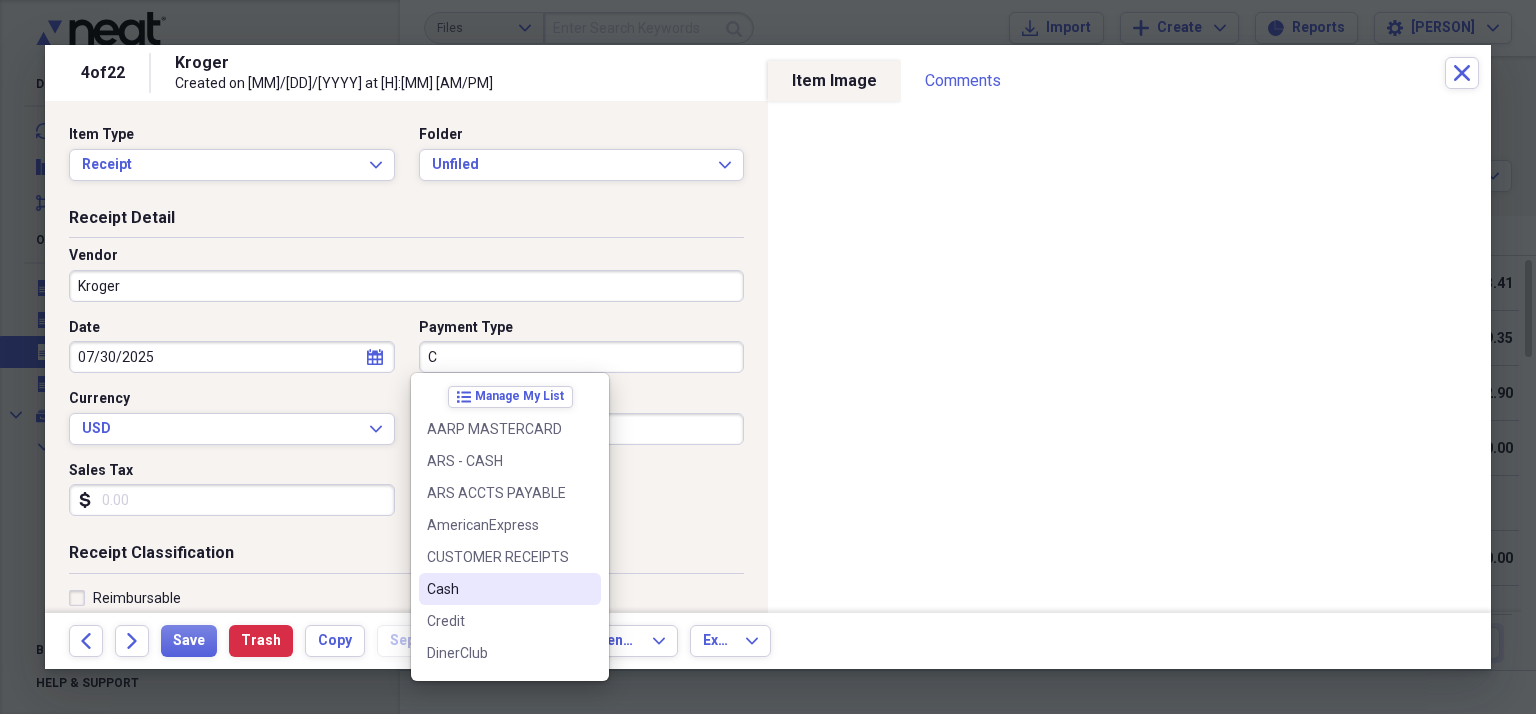 click on "Cash" at bounding box center [498, 589] 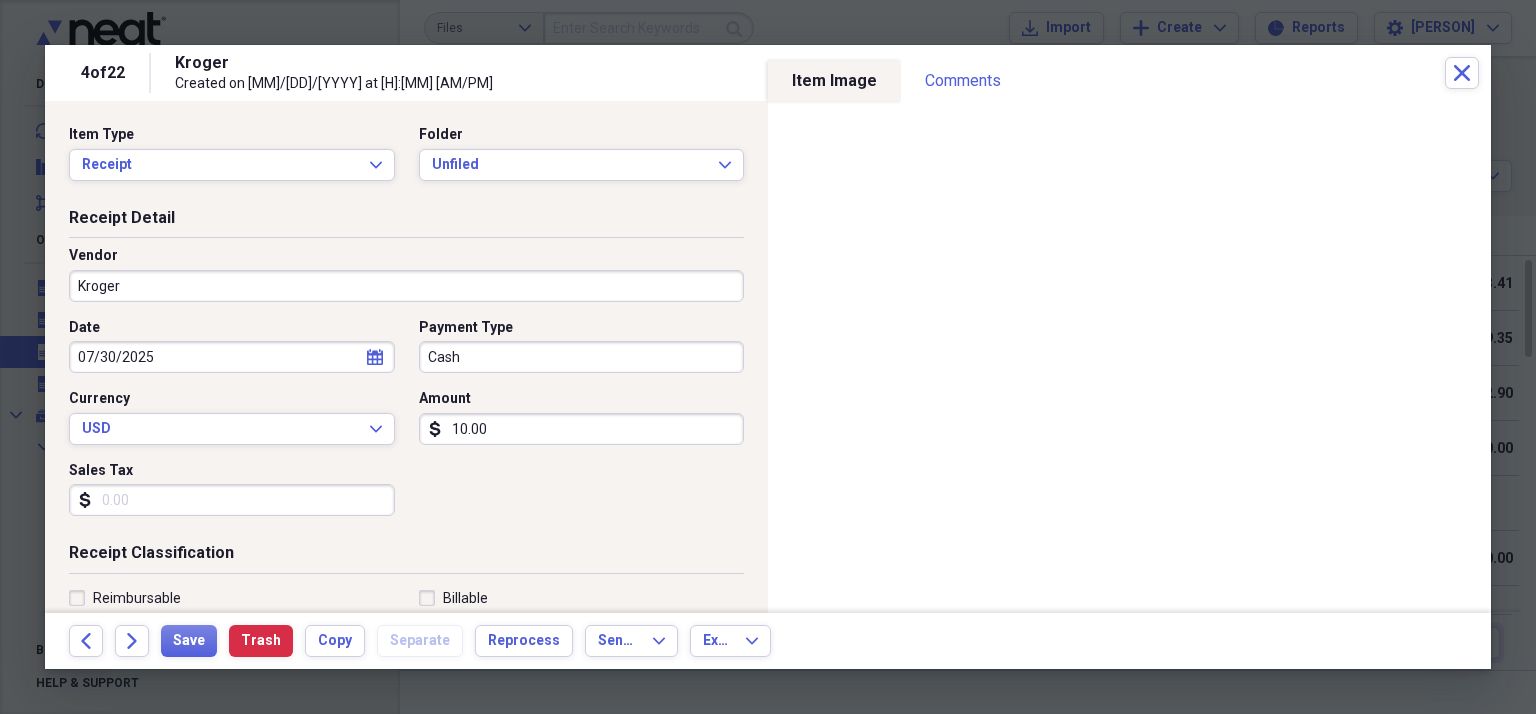 click on "Kroger" at bounding box center [406, 286] 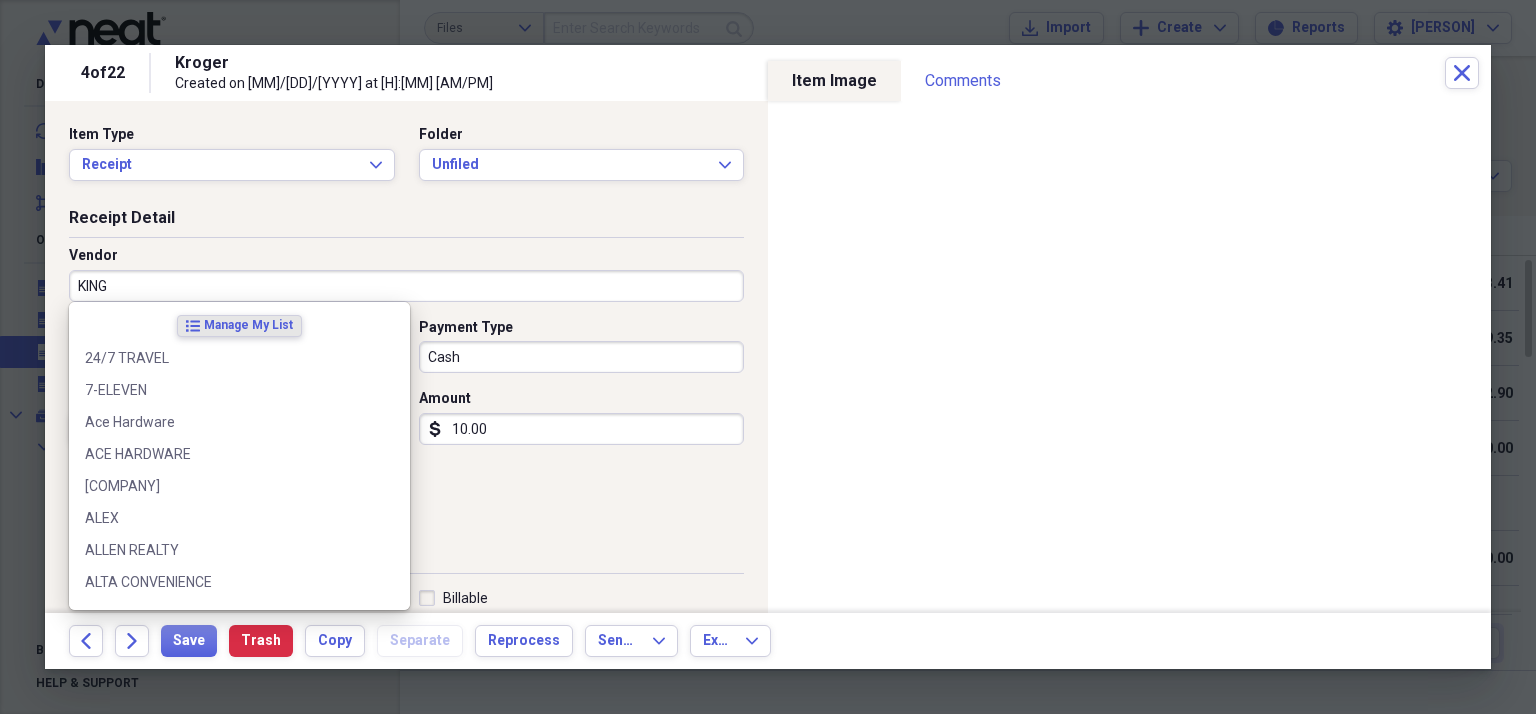 drag, startPoint x: 154, startPoint y: 238, endPoint x: 136, endPoint y: 293, distance: 57.870544 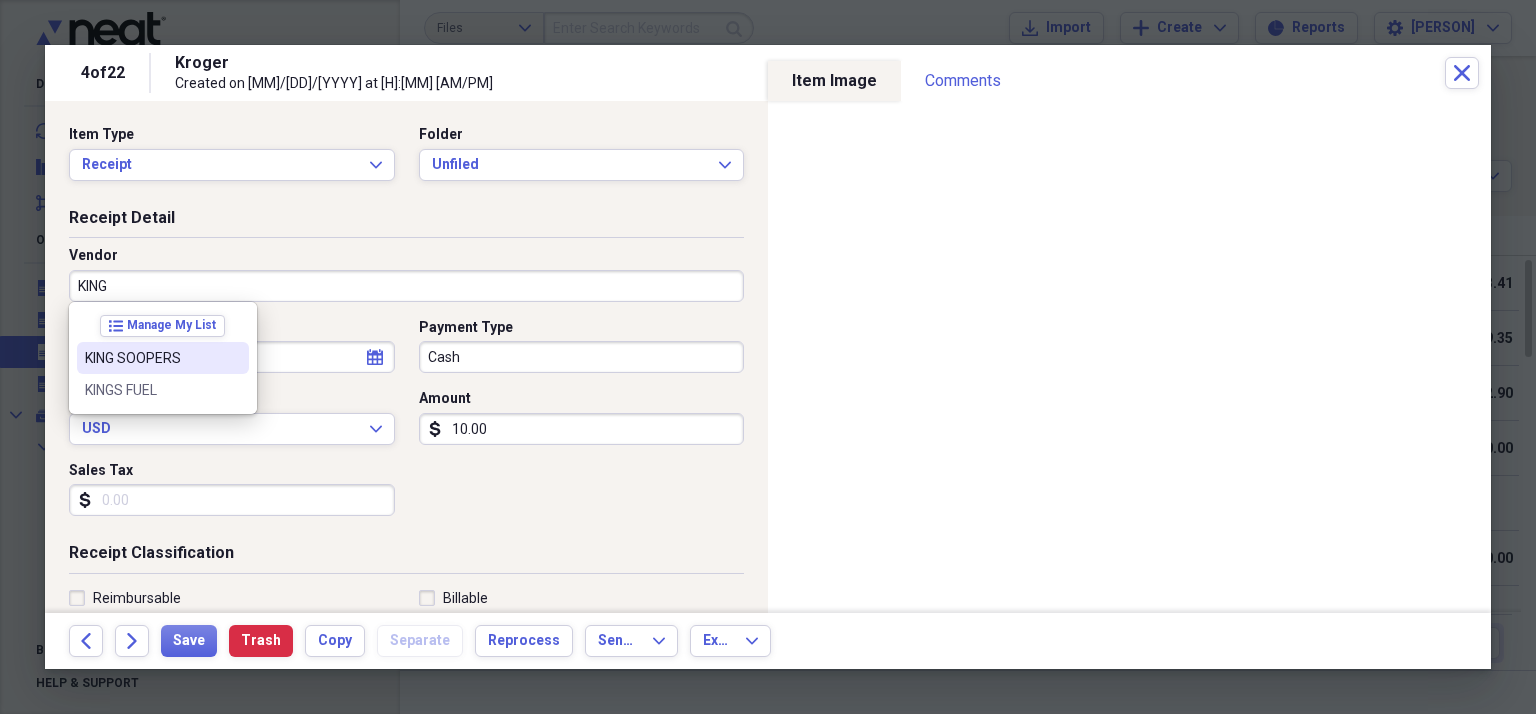 click on "KING SOOPERS" at bounding box center [151, 358] 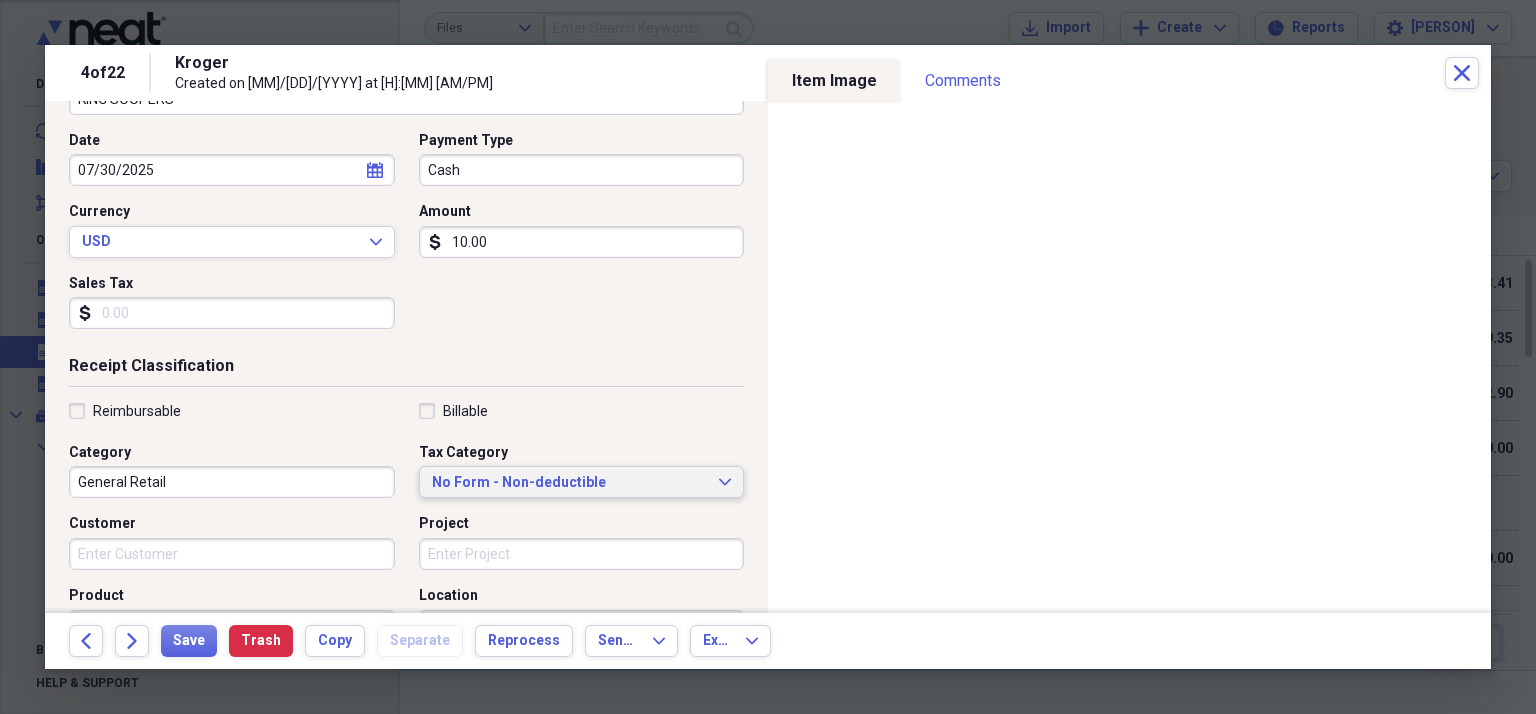 scroll, scrollTop: 200, scrollLeft: 0, axis: vertical 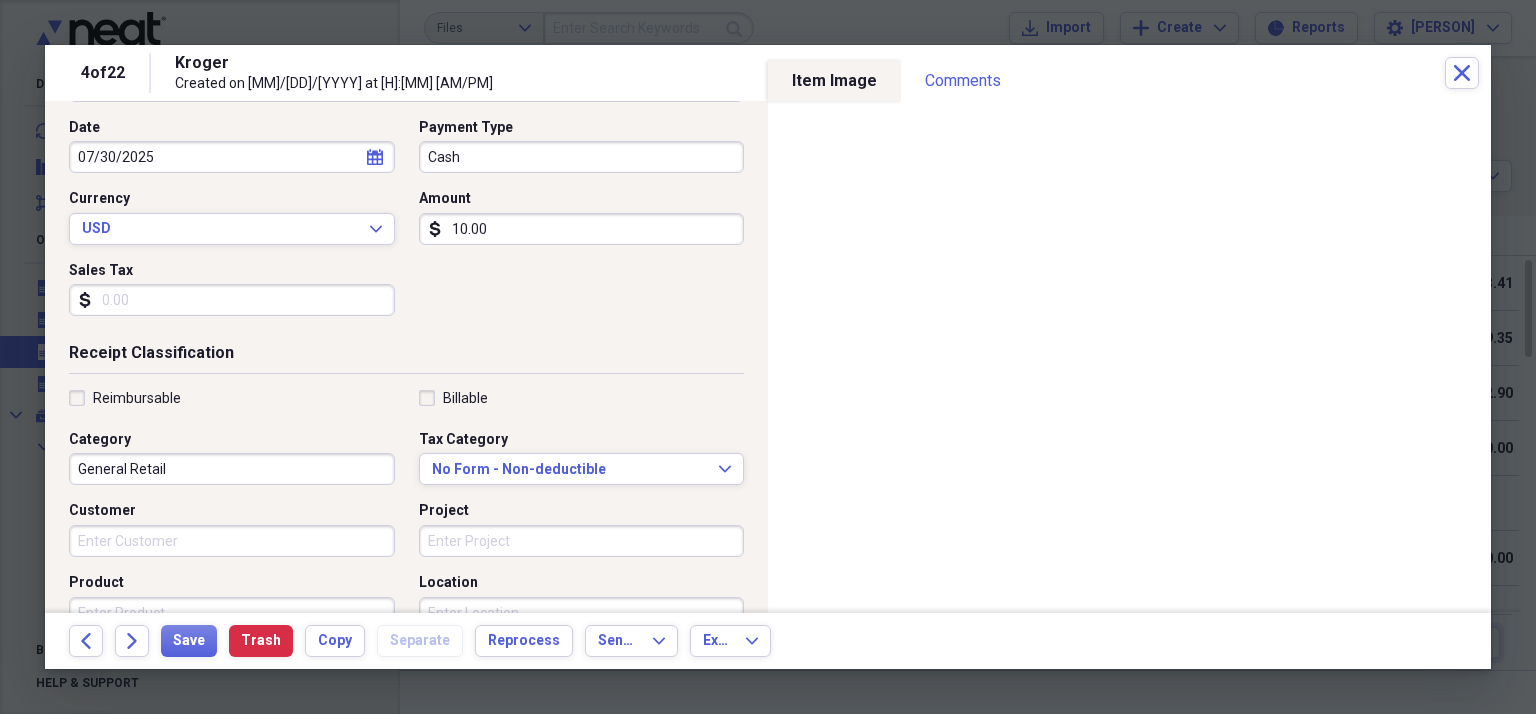 click on "10.00" at bounding box center [582, 229] 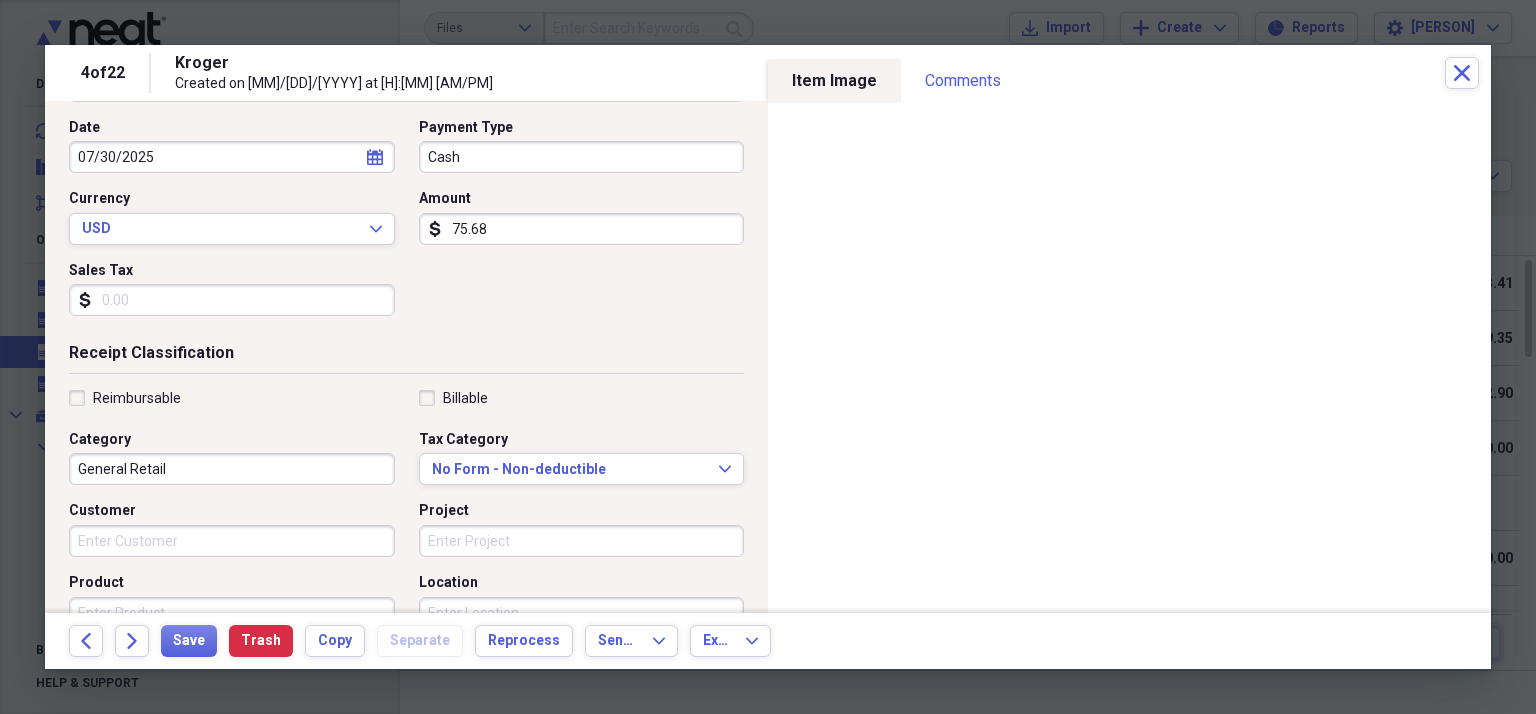 type on "75.68" 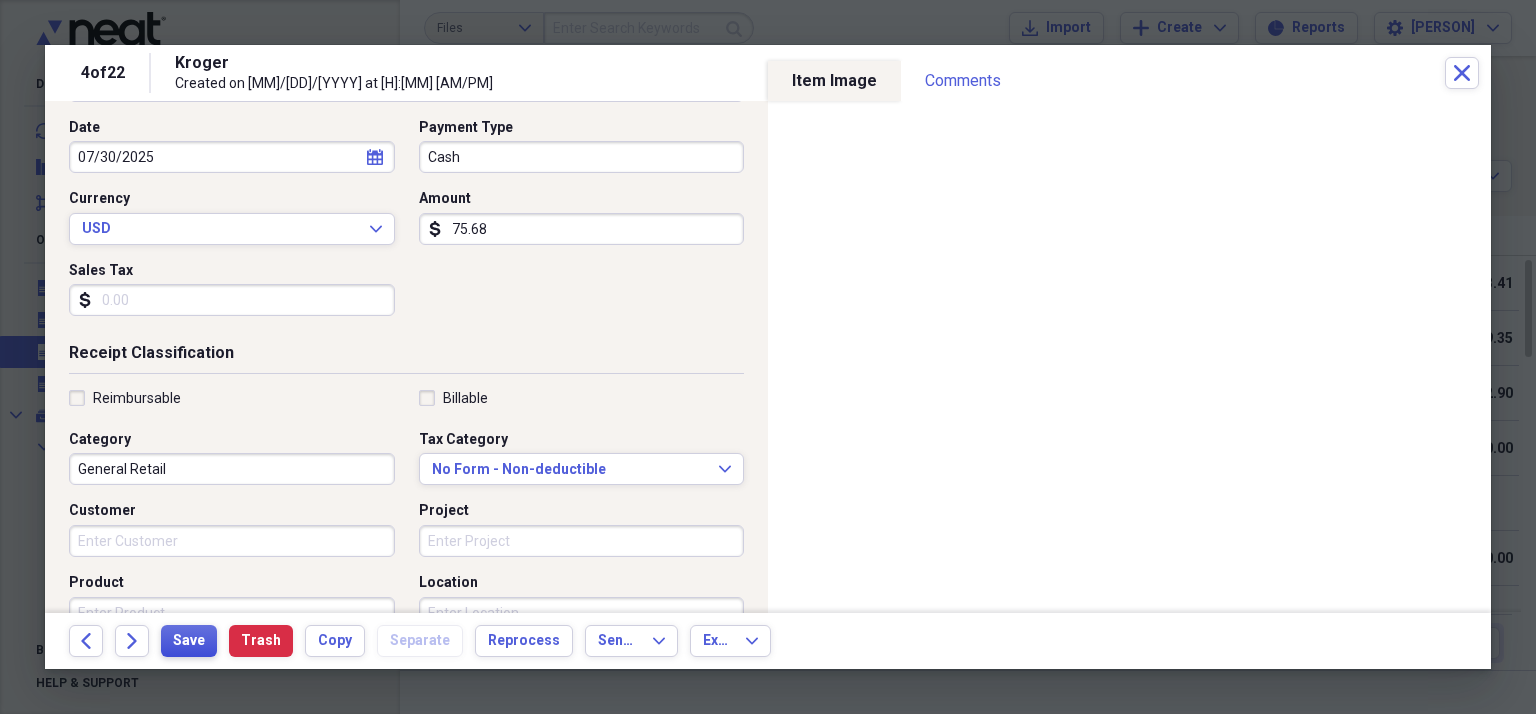 click on "Save" at bounding box center [189, 641] 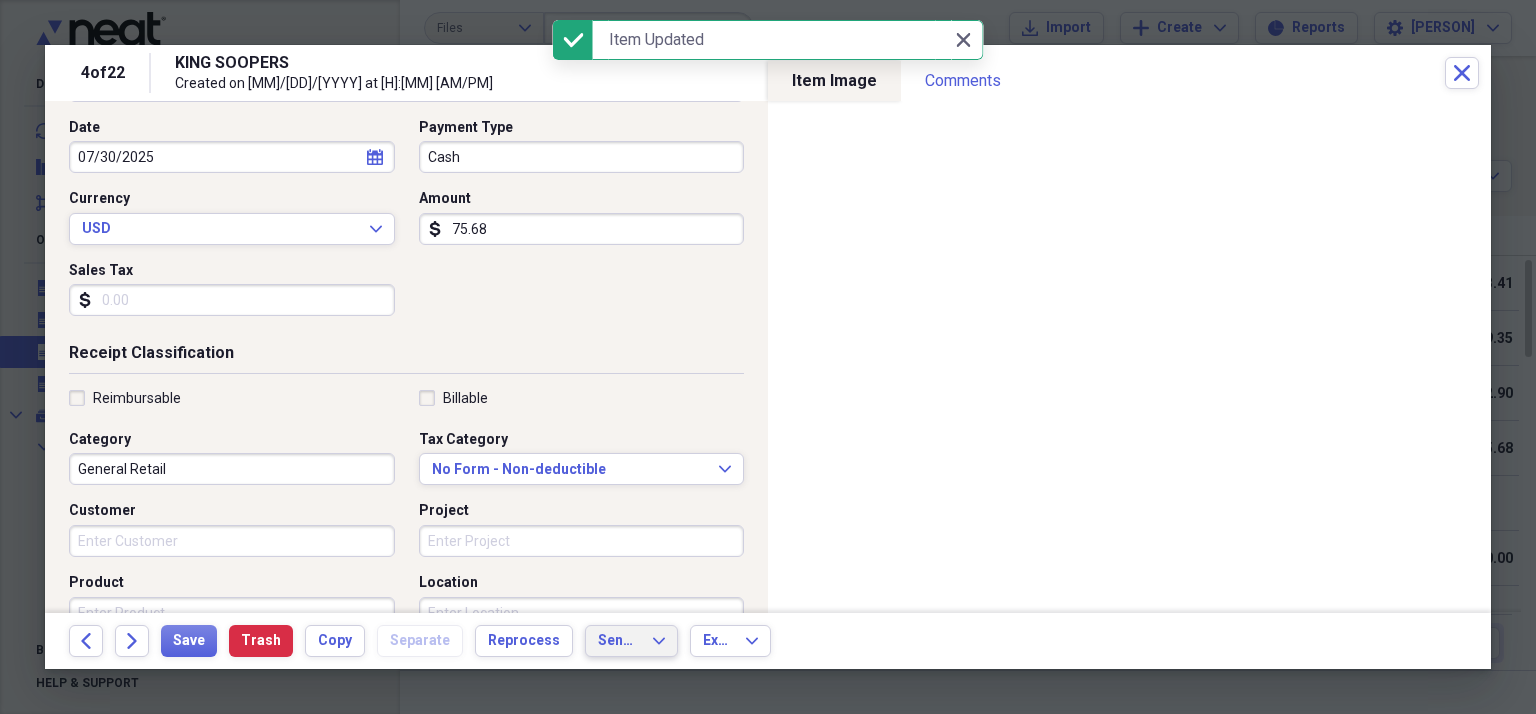 click on "Send To Expand" at bounding box center [631, 641] 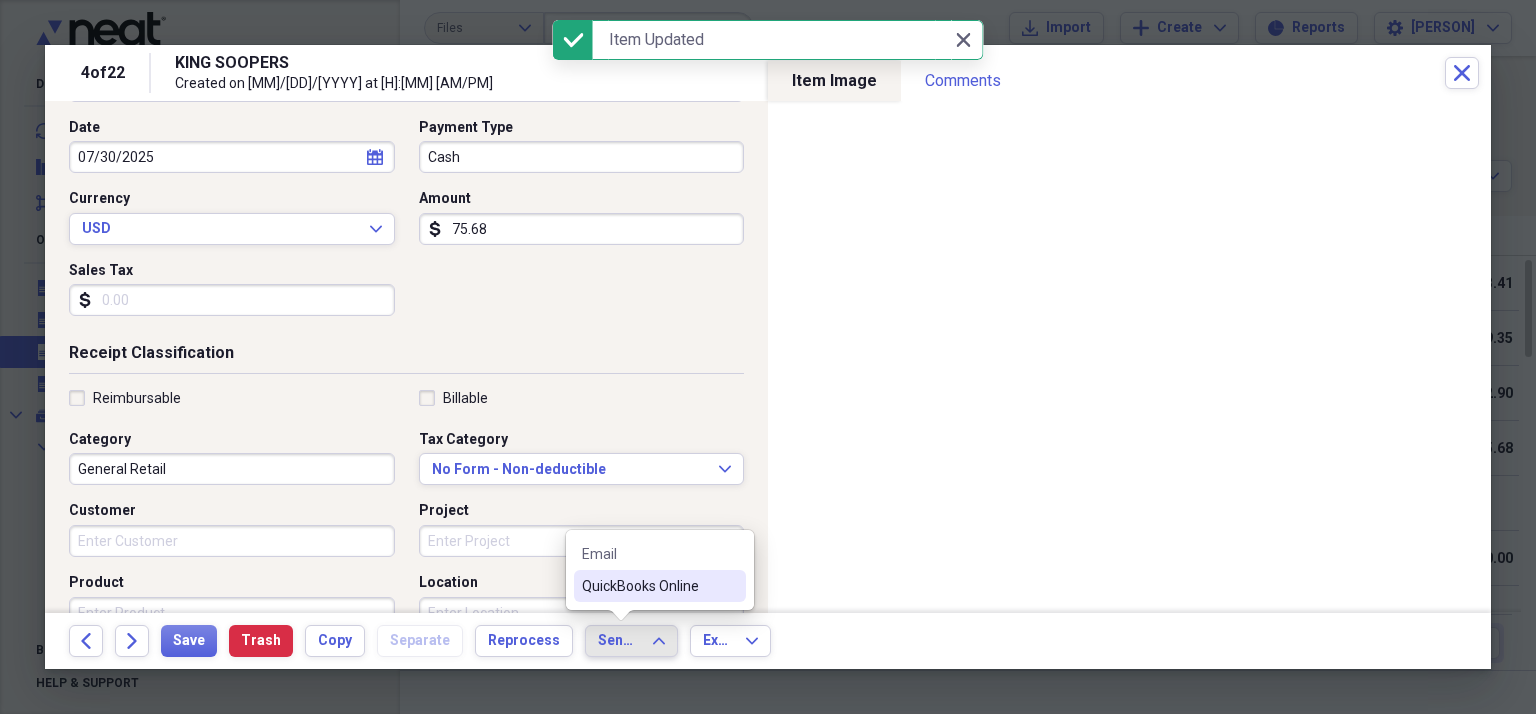 click on "QuickBooks Online" at bounding box center (648, 586) 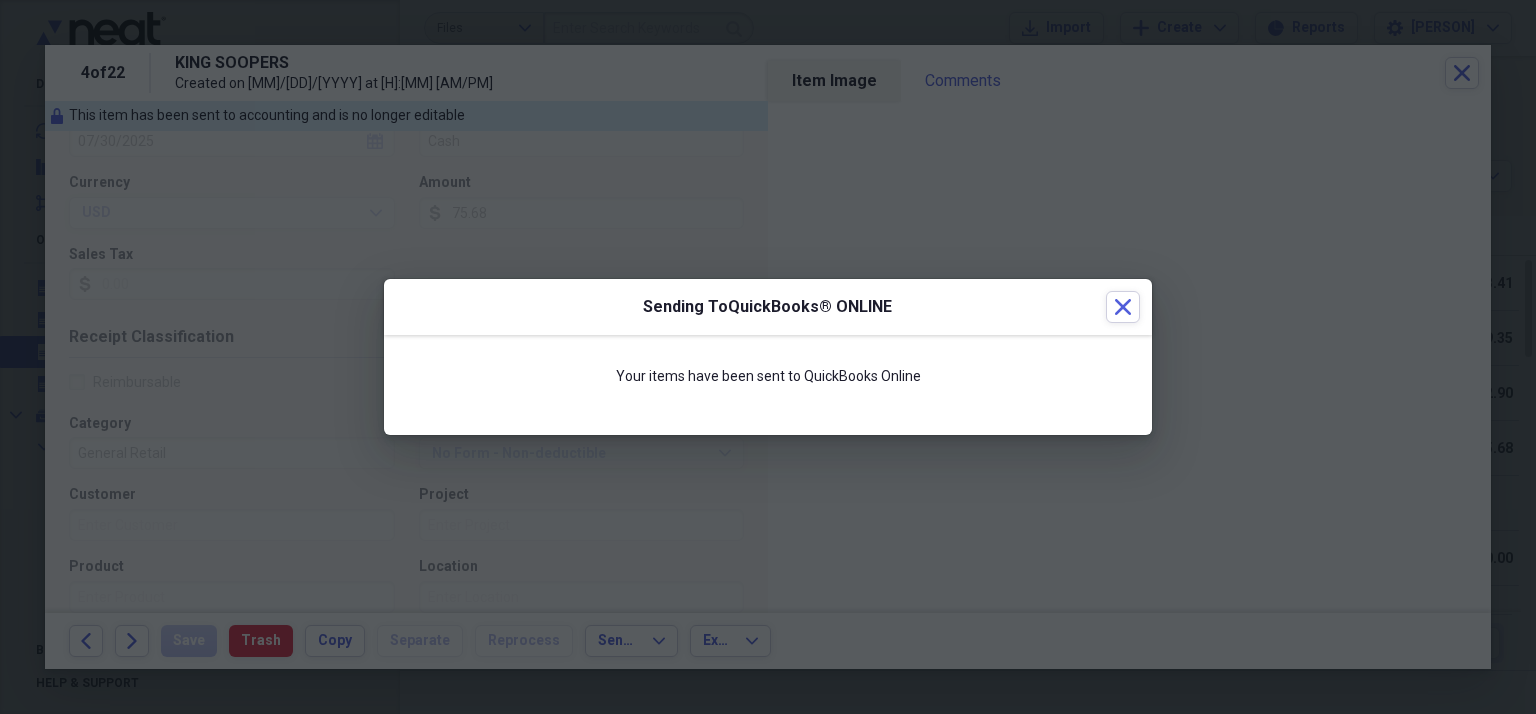 scroll, scrollTop: 184, scrollLeft: 0, axis: vertical 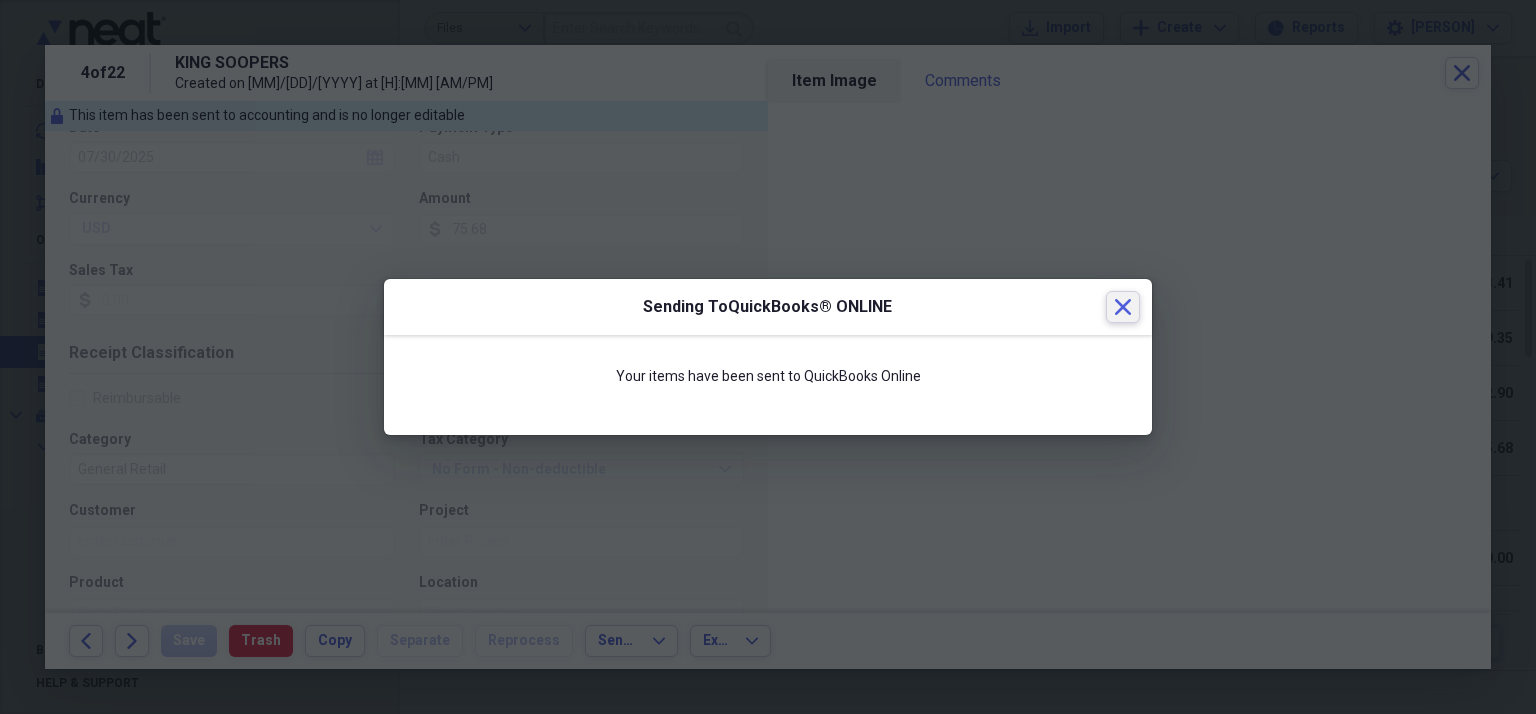 click 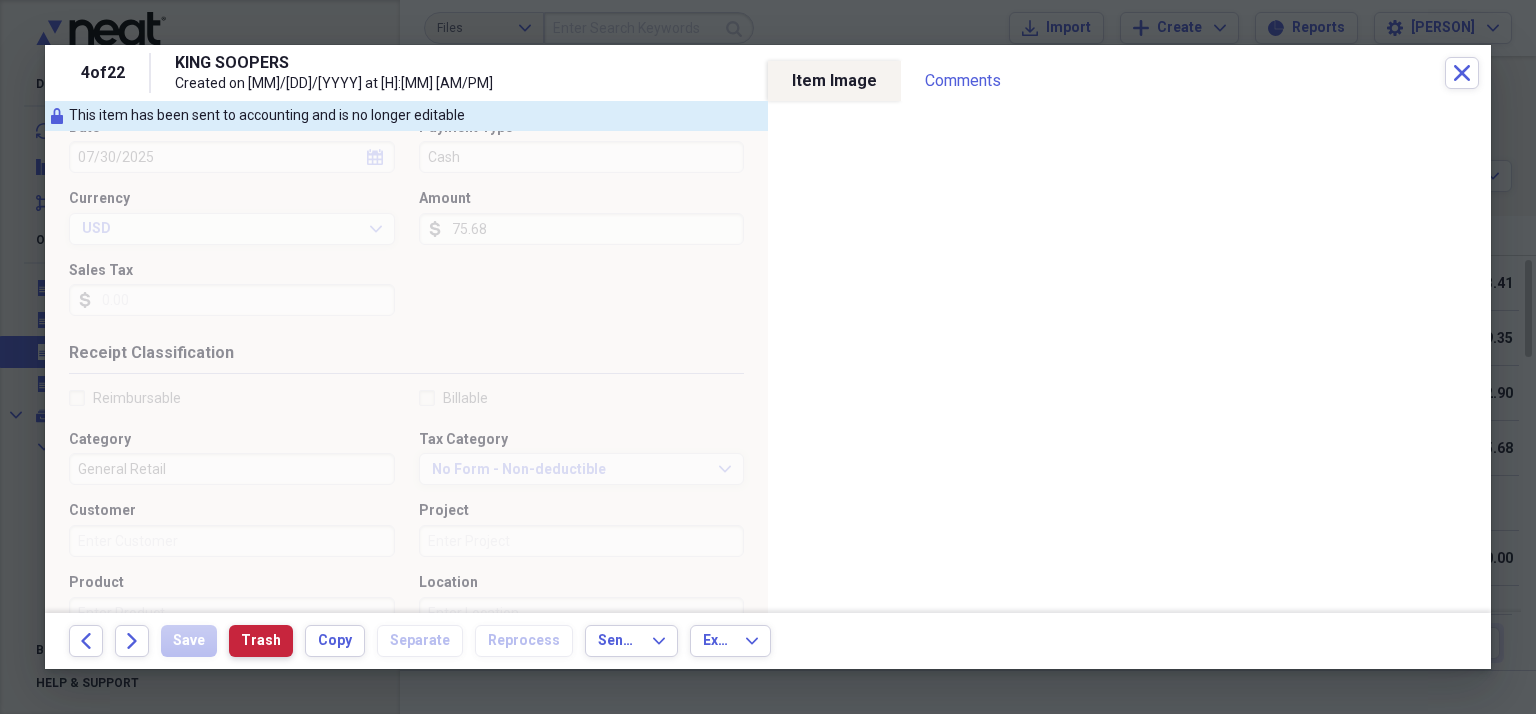 click on "Trash" at bounding box center [261, 641] 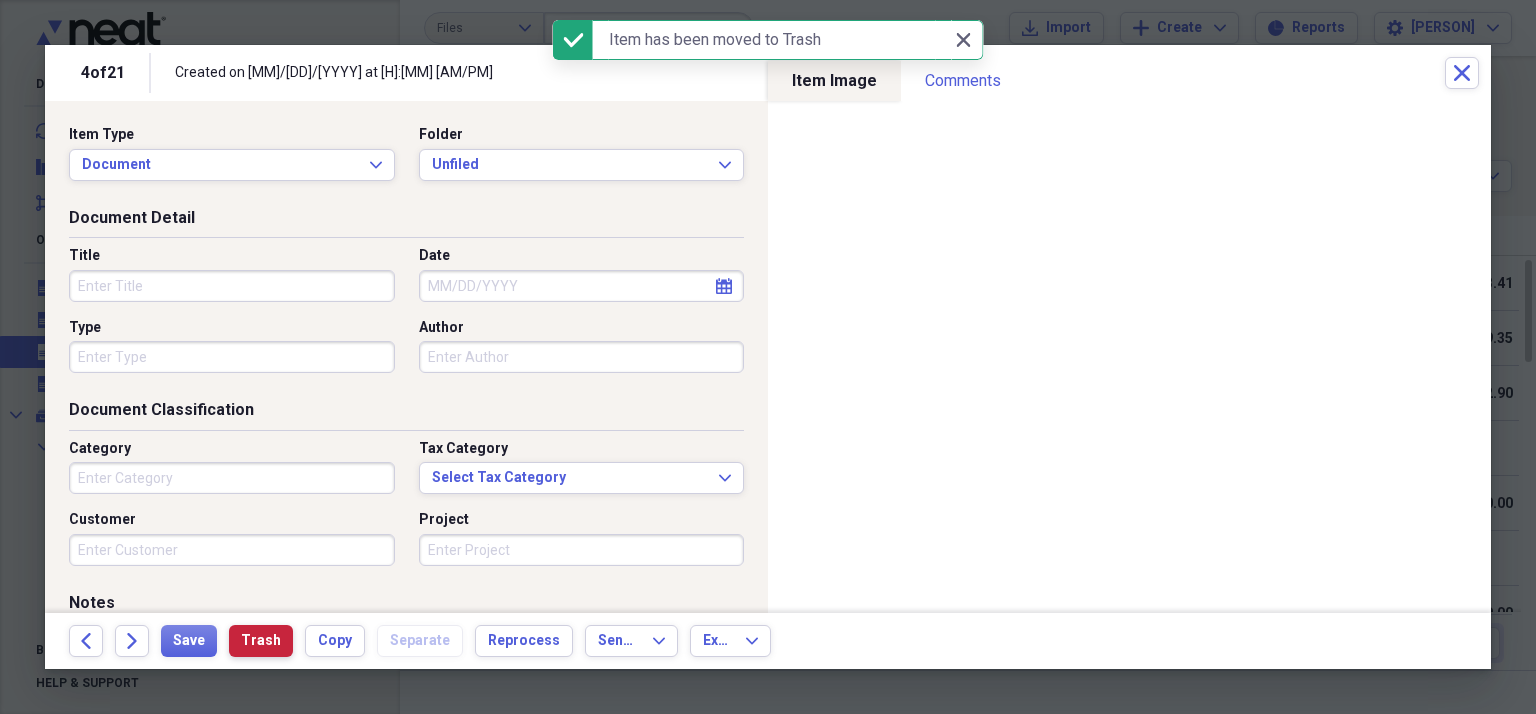 click on "Trash" at bounding box center (261, 641) 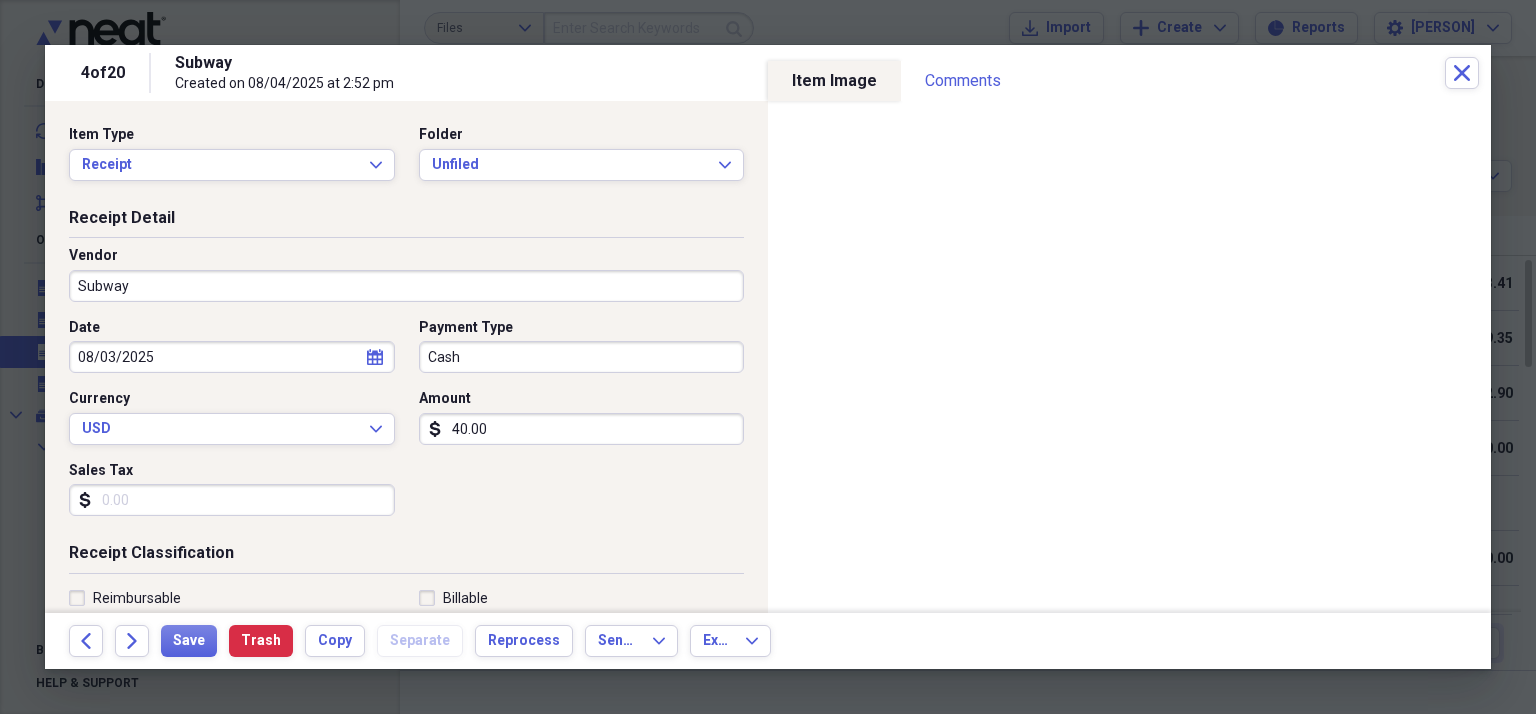 click on "40.00" at bounding box center (582, 429) 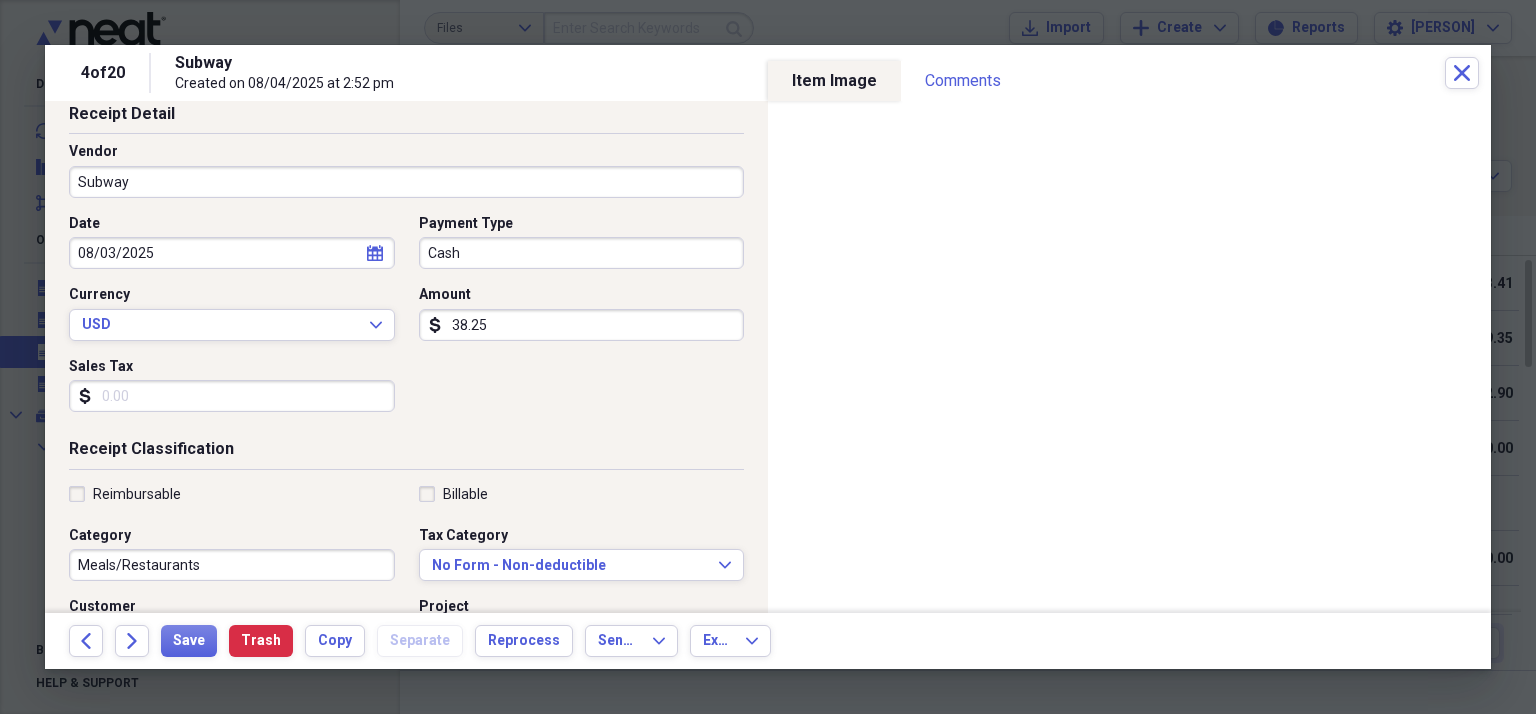 scroll, scrollTop: 200, scrollLeft: 0, axis: vertical 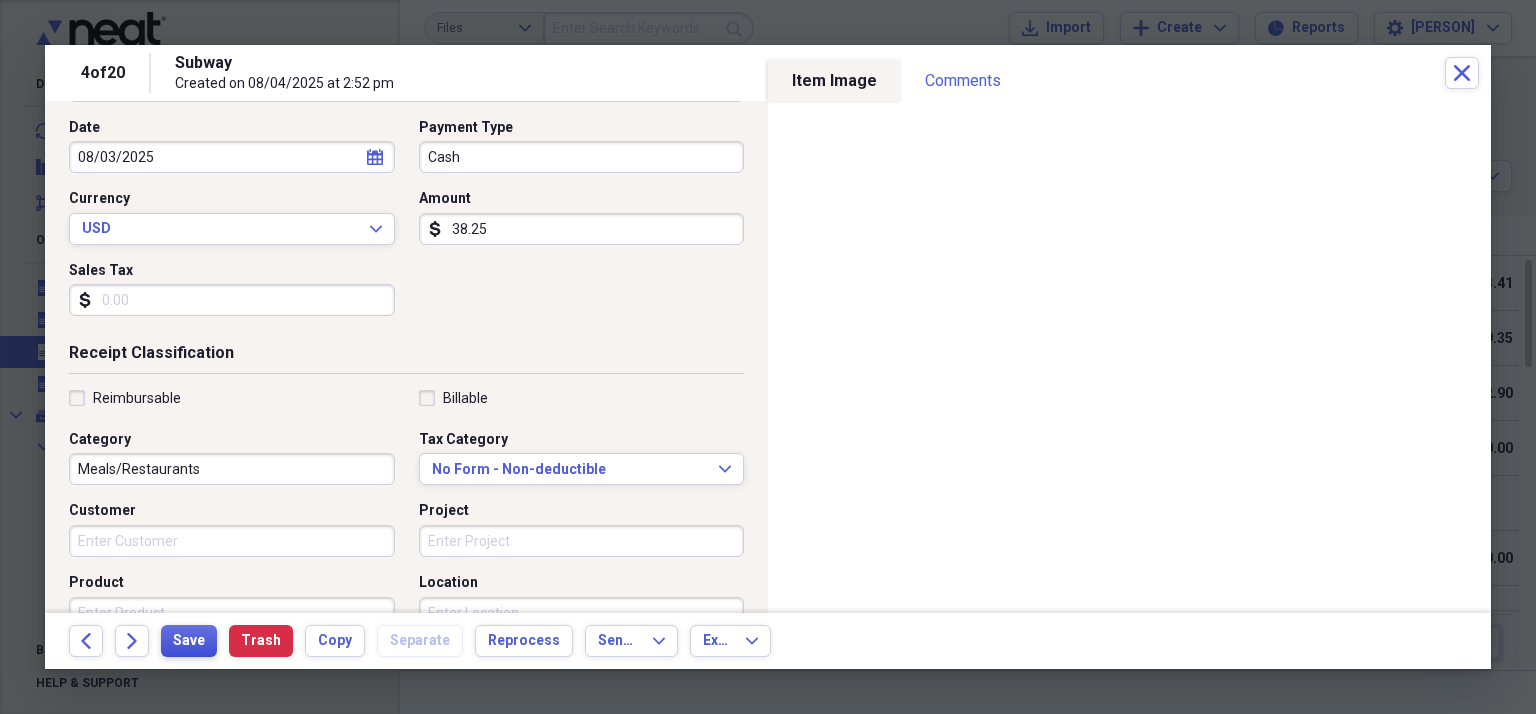 type on "38.25" 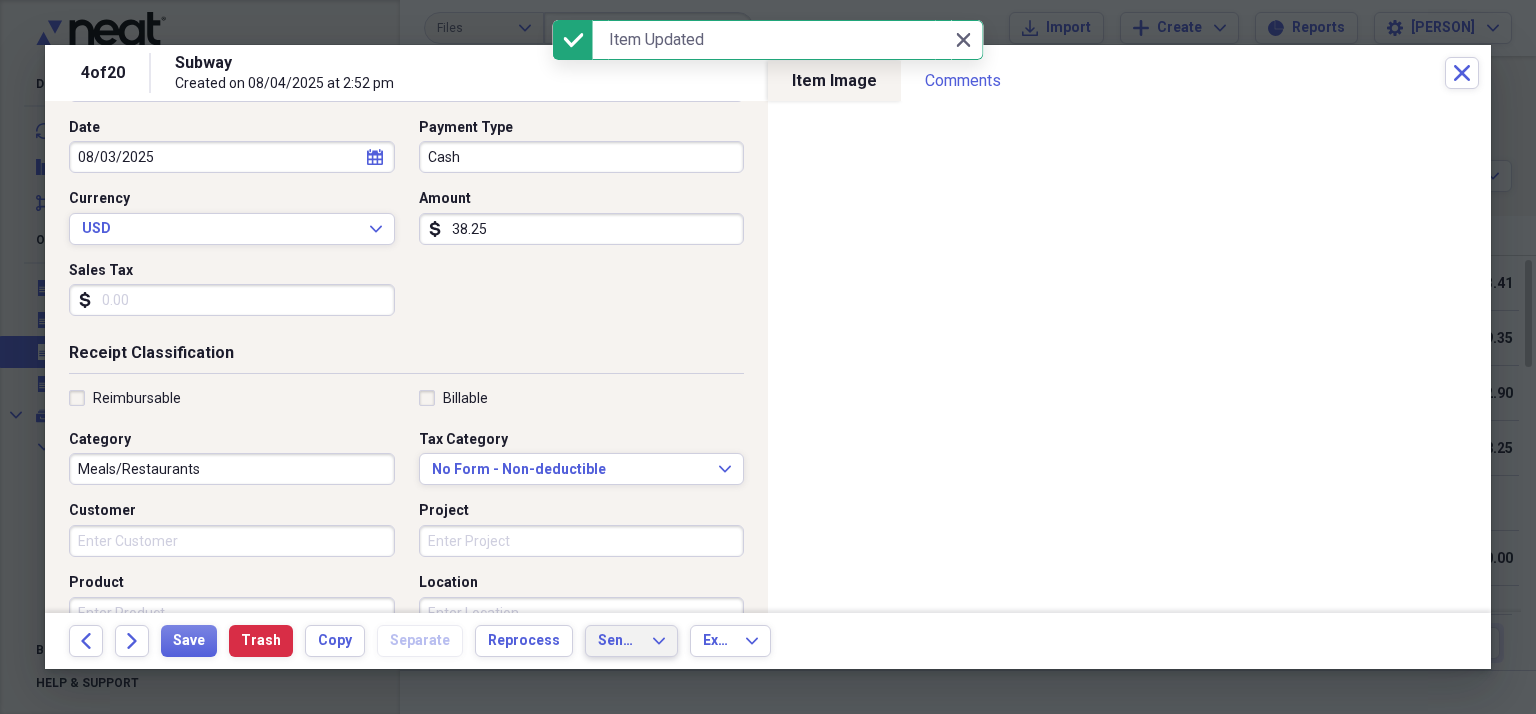 click on "Send To" at bounding box center (619, 641) 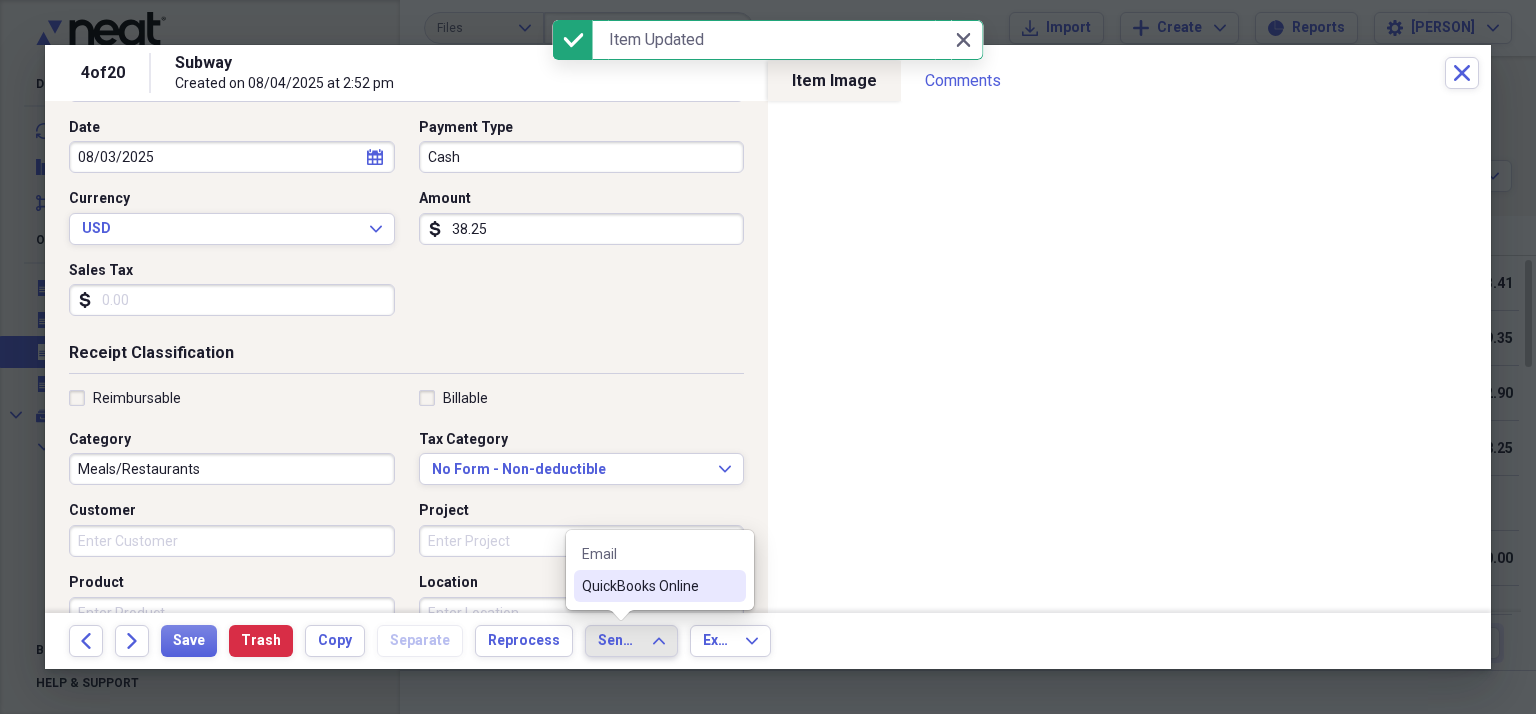 click on "QuickBooks Online" at bounding box center [660, 586] 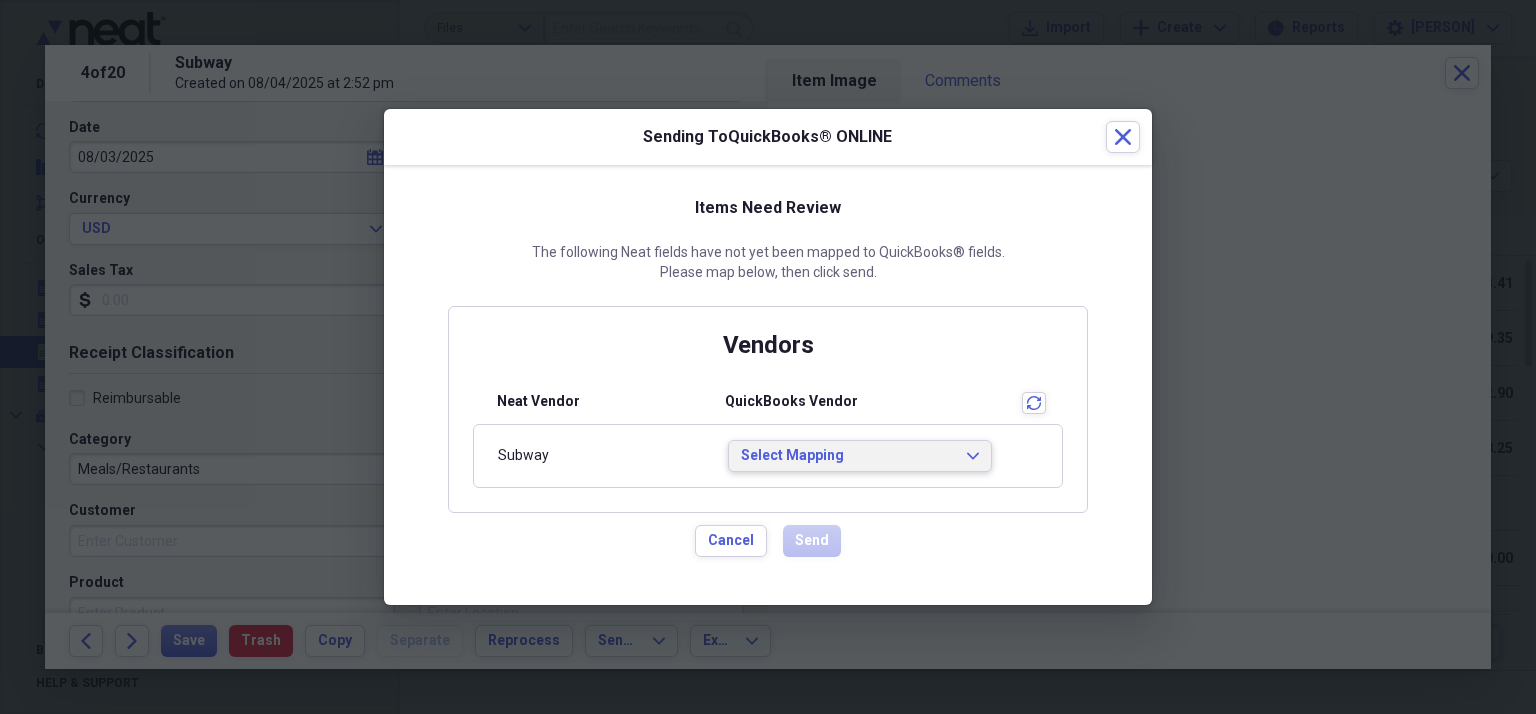click on "Select Mapping Expand" at bounding box center [860, 456] 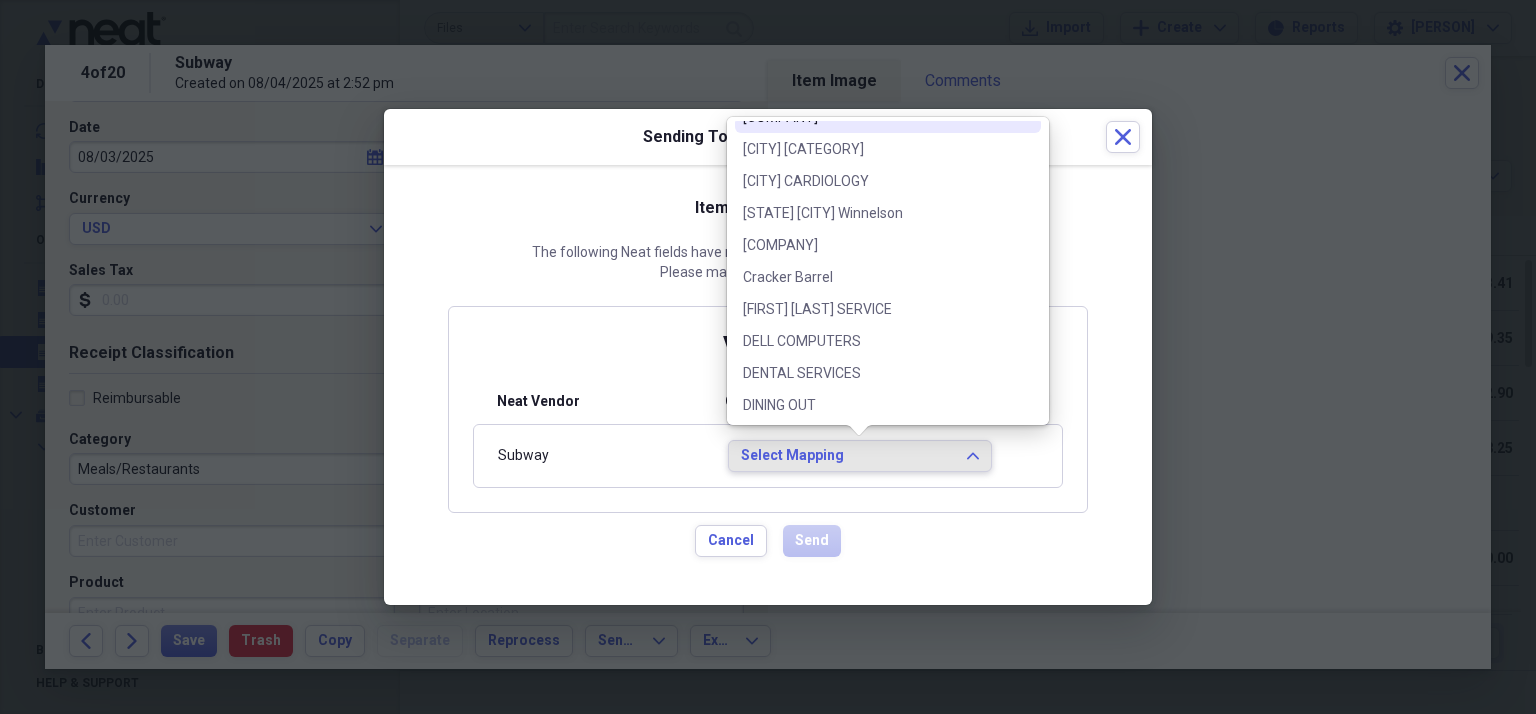 scroll, scrollTop: 2200, scrollLeft: 0, axis: vertical 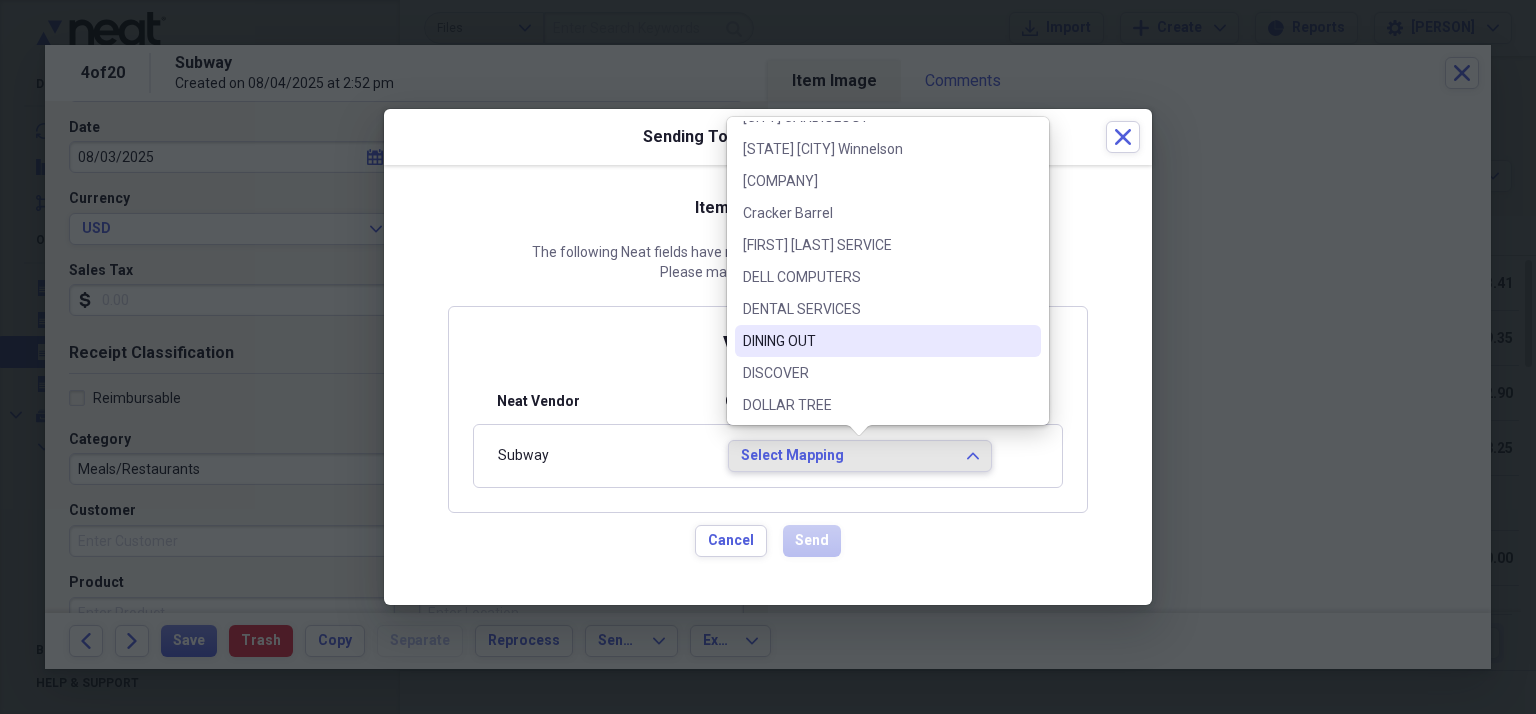 click on "DINING OUT" at bounding box center [876, 341] 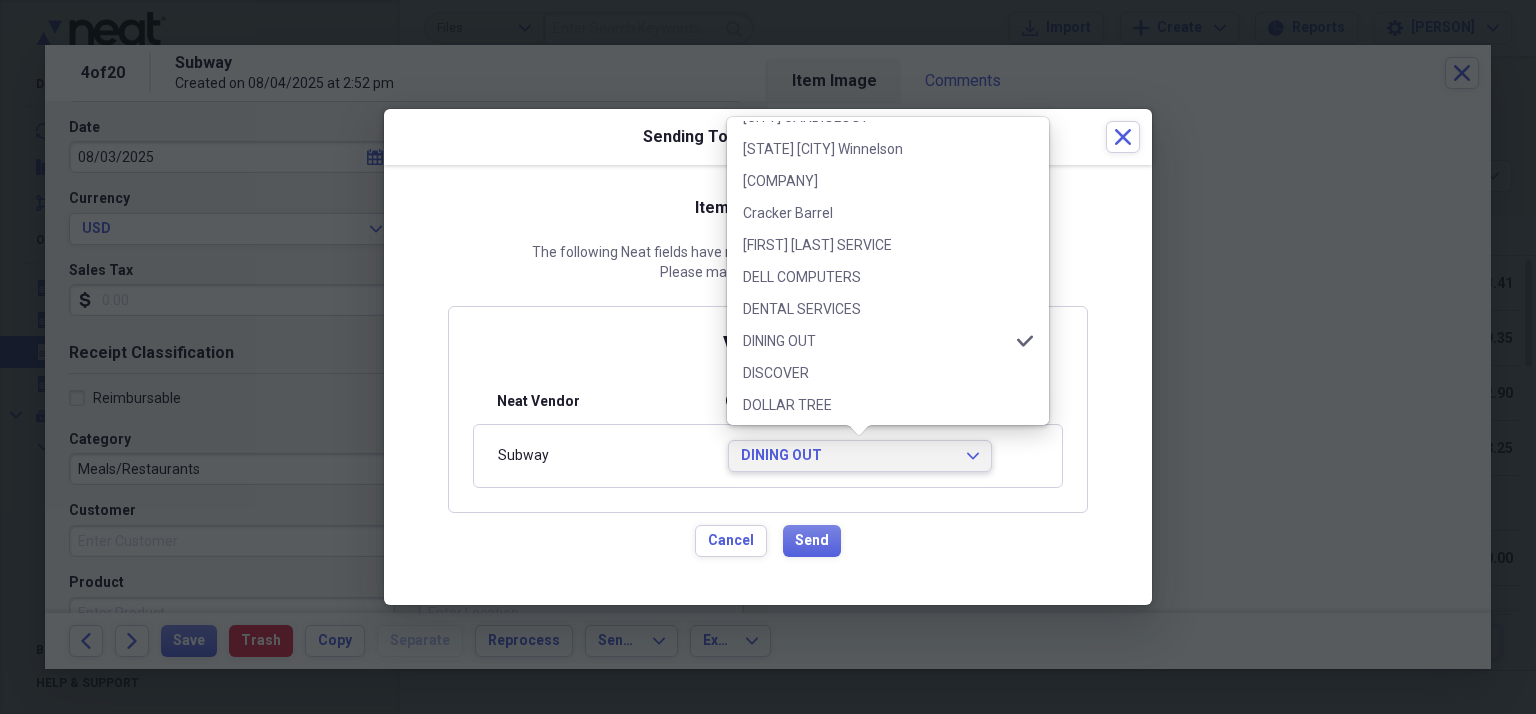 scroll, scrollTop: 0, scrollLeft: 0, axis: both 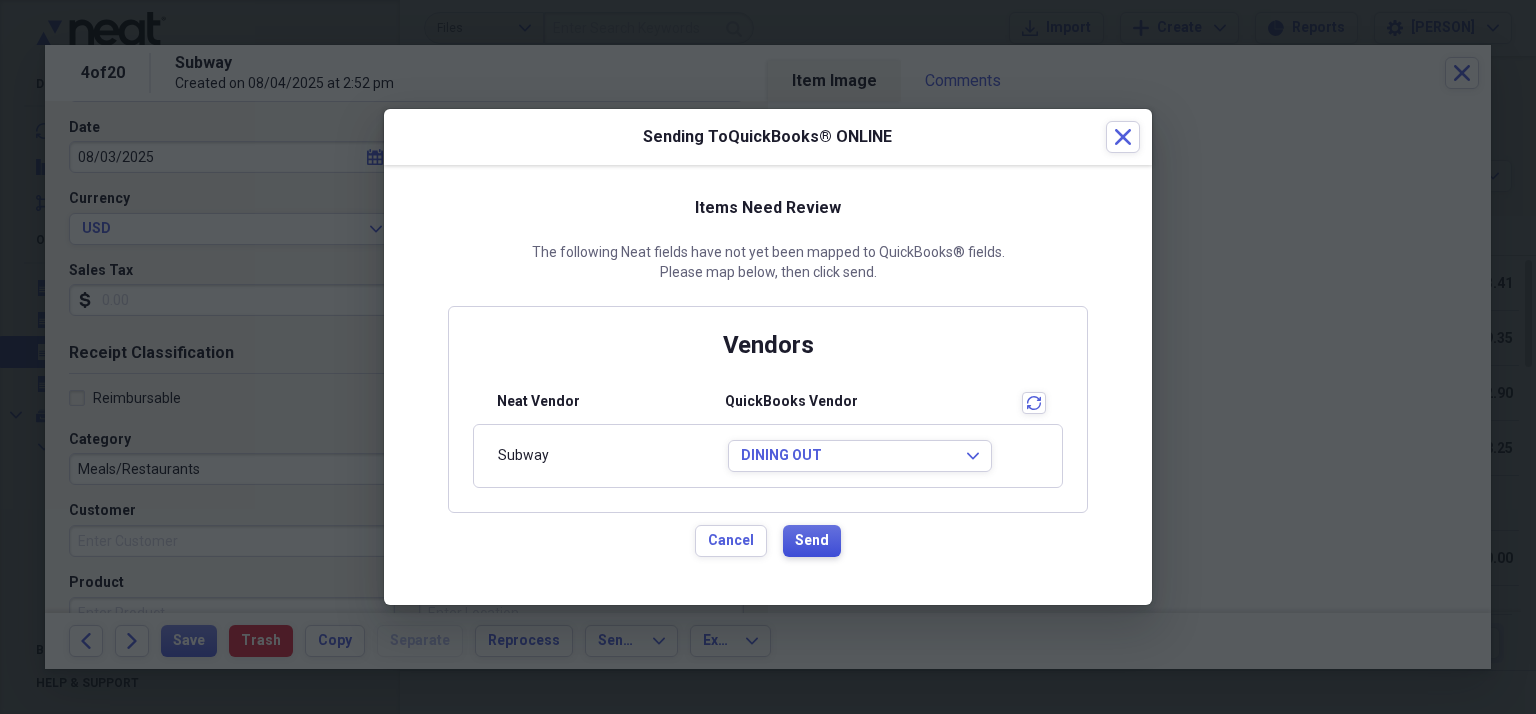 click on "Send" at bounding box center [812, 541] 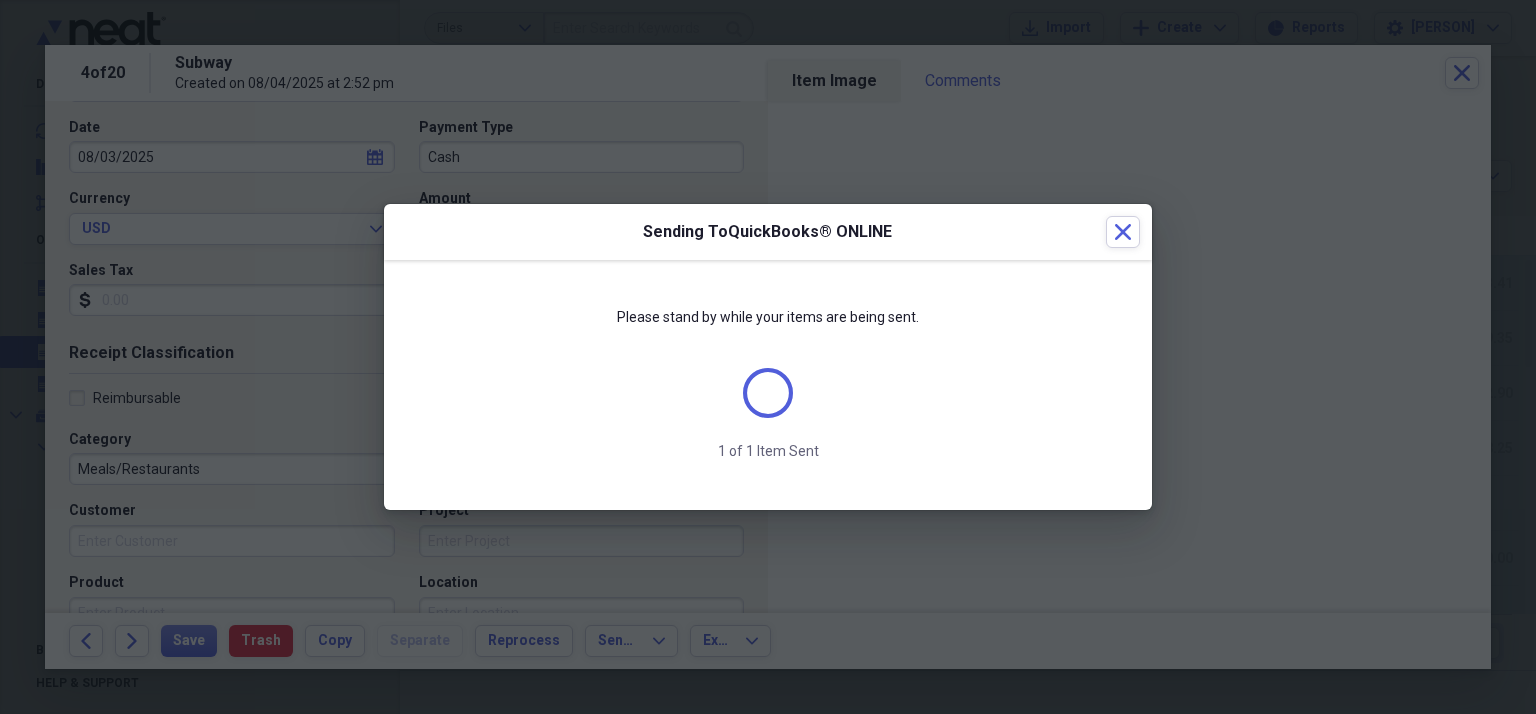 scroll, scrollTop: 184, scrollLeft: 0, axis: vertical 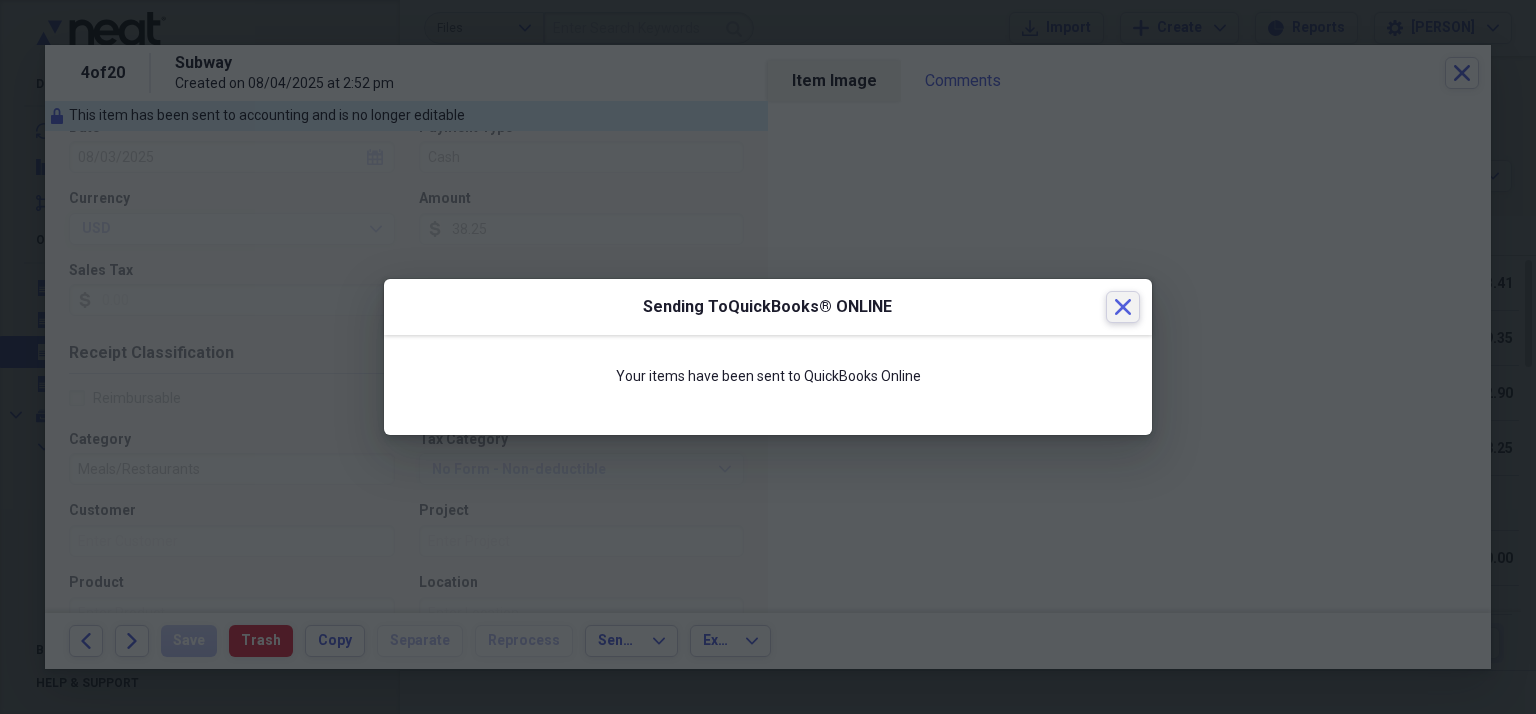 click on "Close" 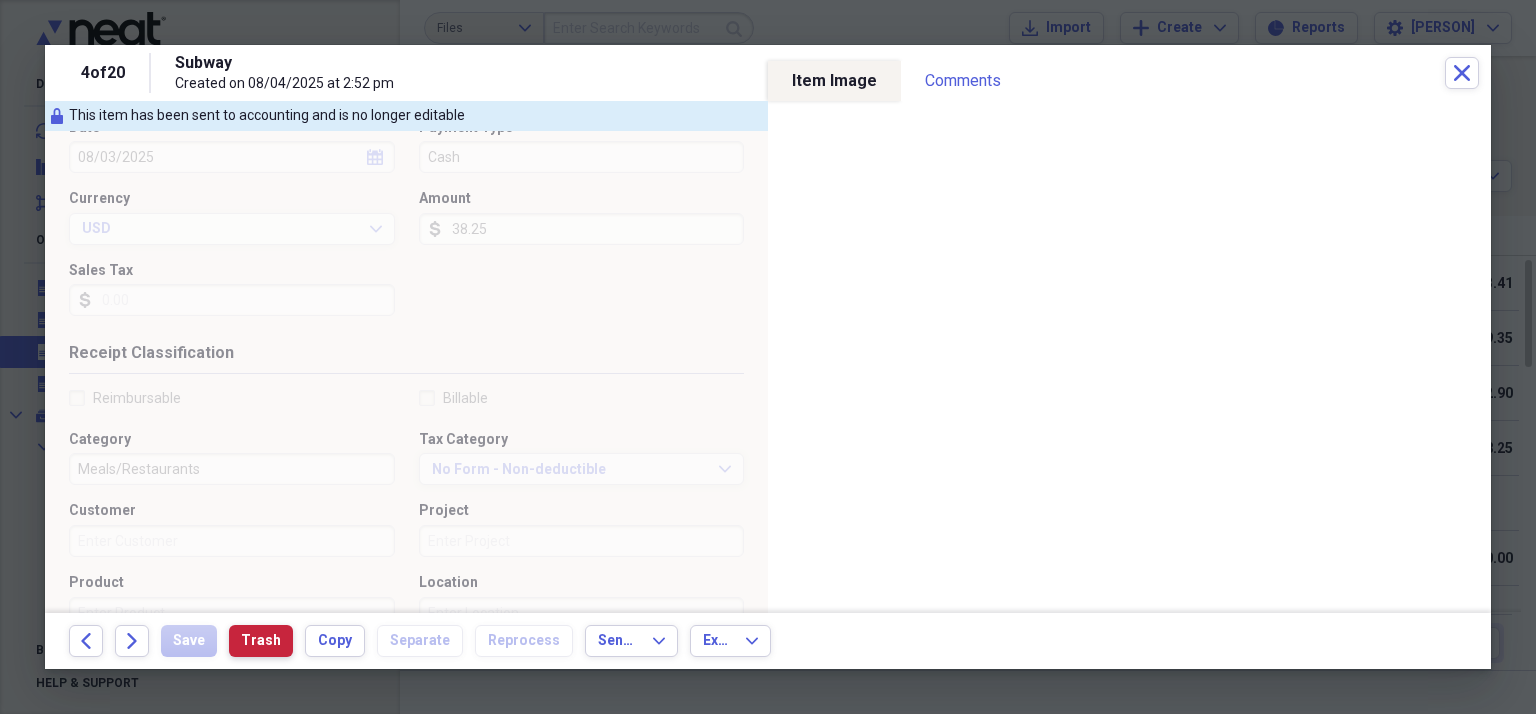 click on "Trash" at bounding box center [261, 641] 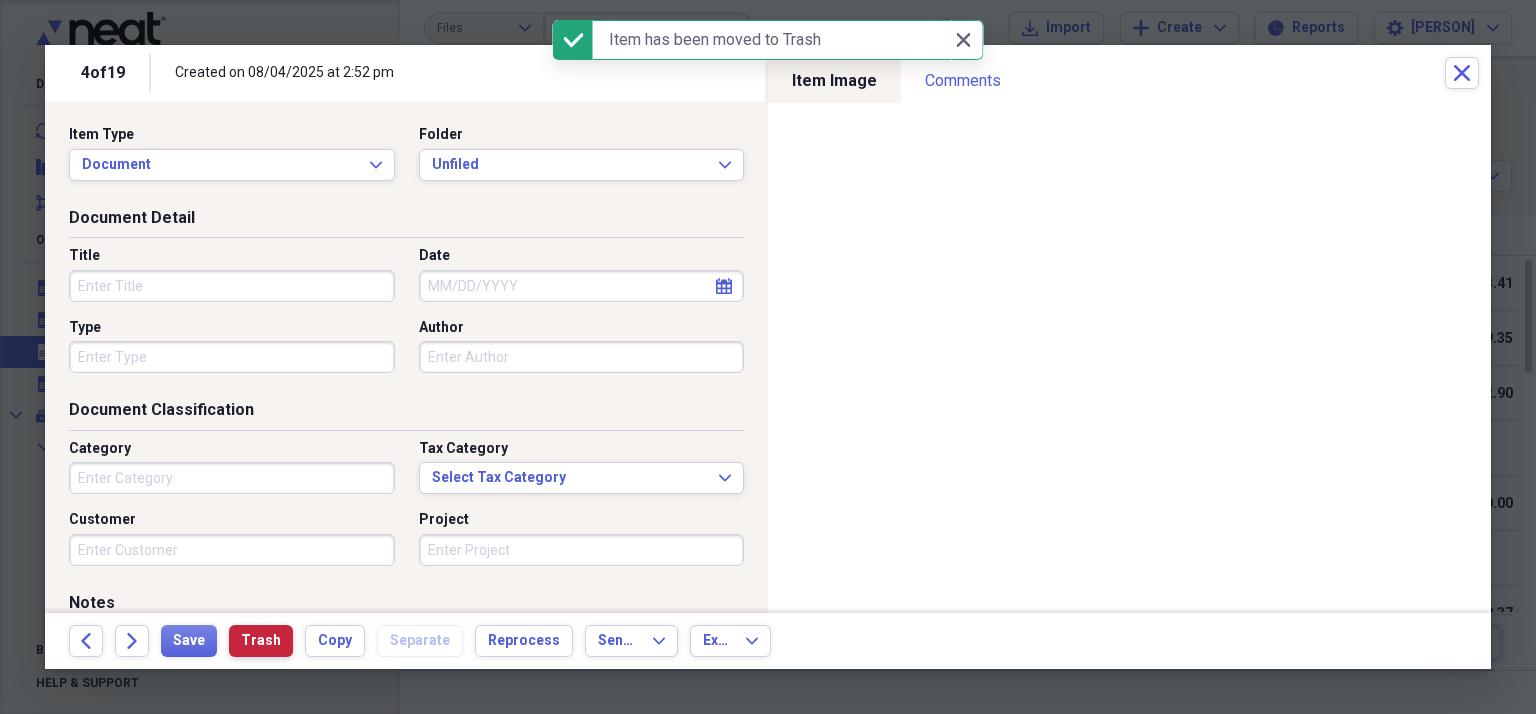 click on "Trash" at bounding box center (261, 641) 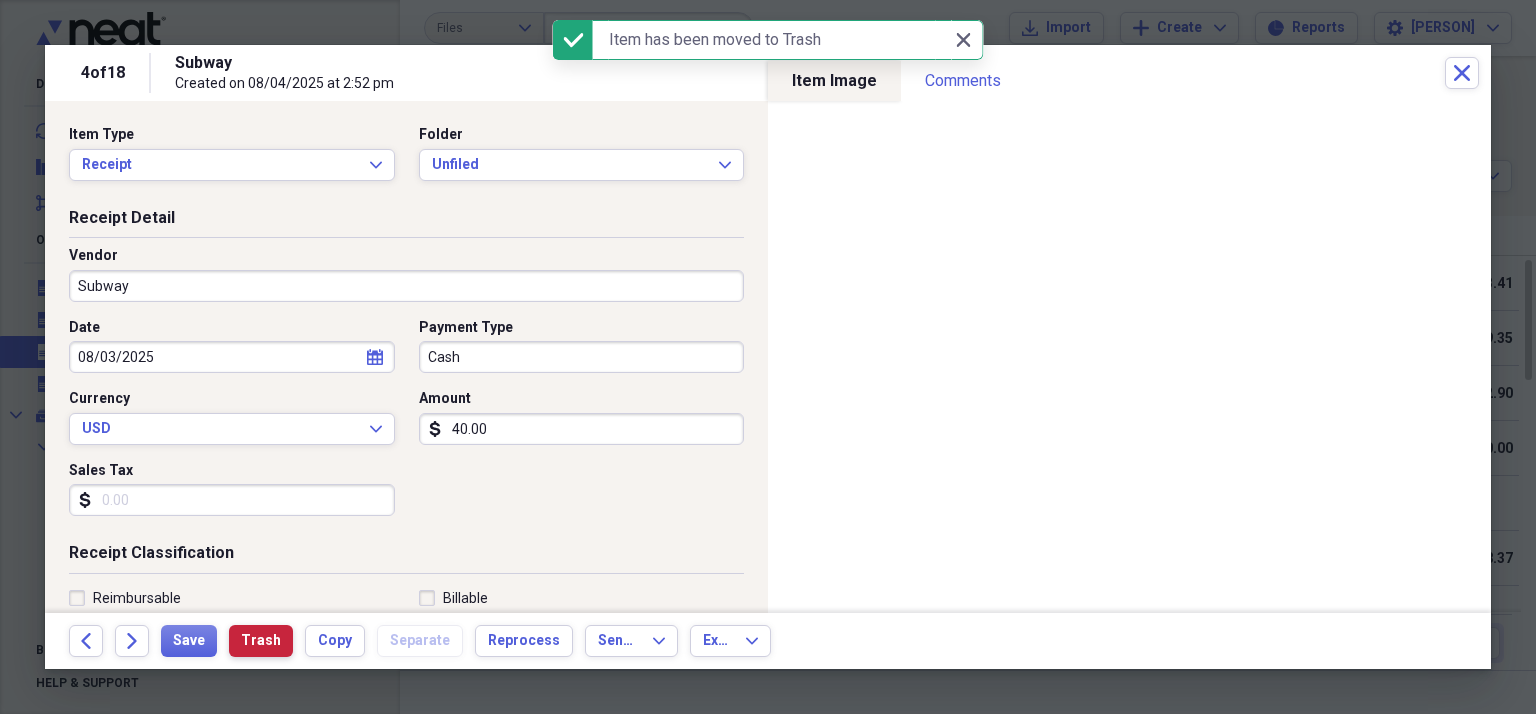 click on "Trash" at bounding box center [261, 641] 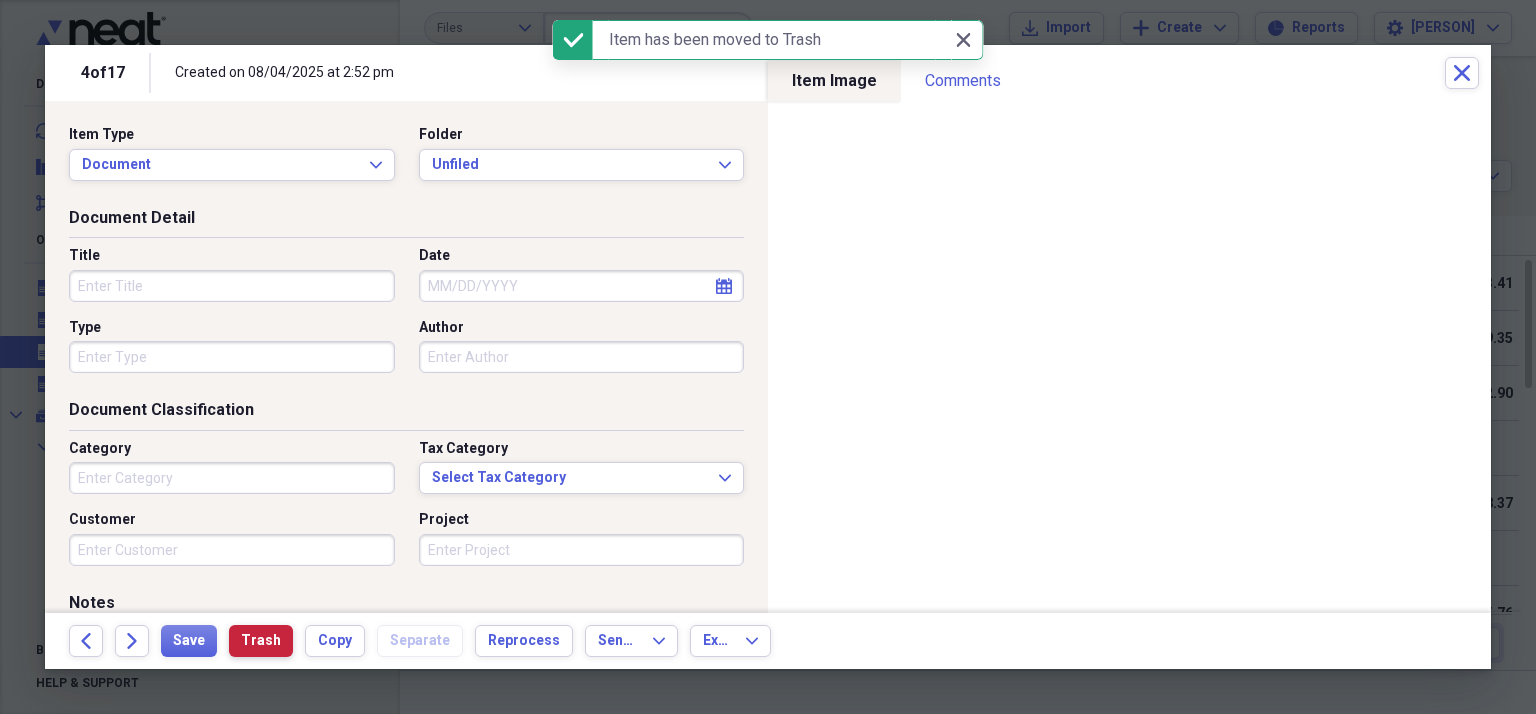 click on "Trash" at bounding box center (261, 641) 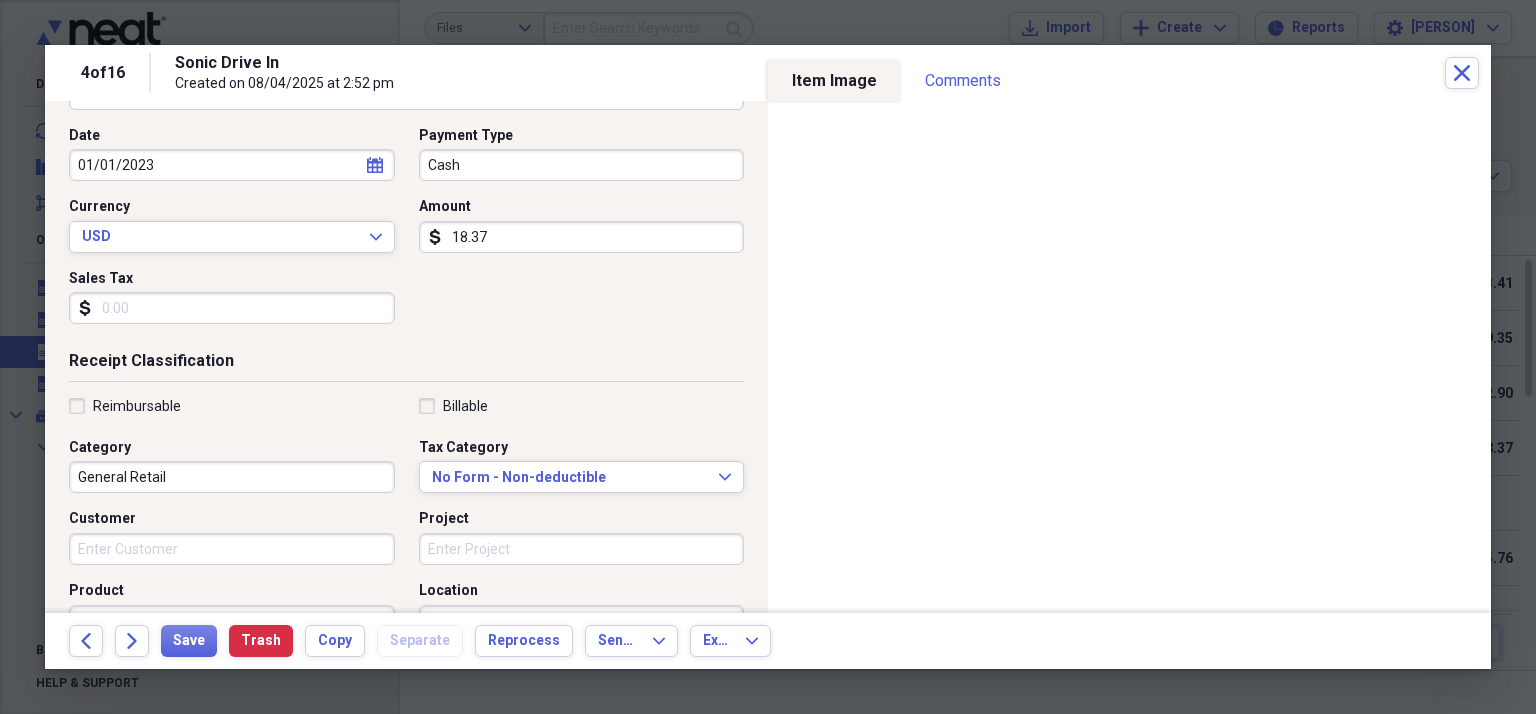 scroll, scrollTop: 200, scrollLeft: 0, axis: vertical 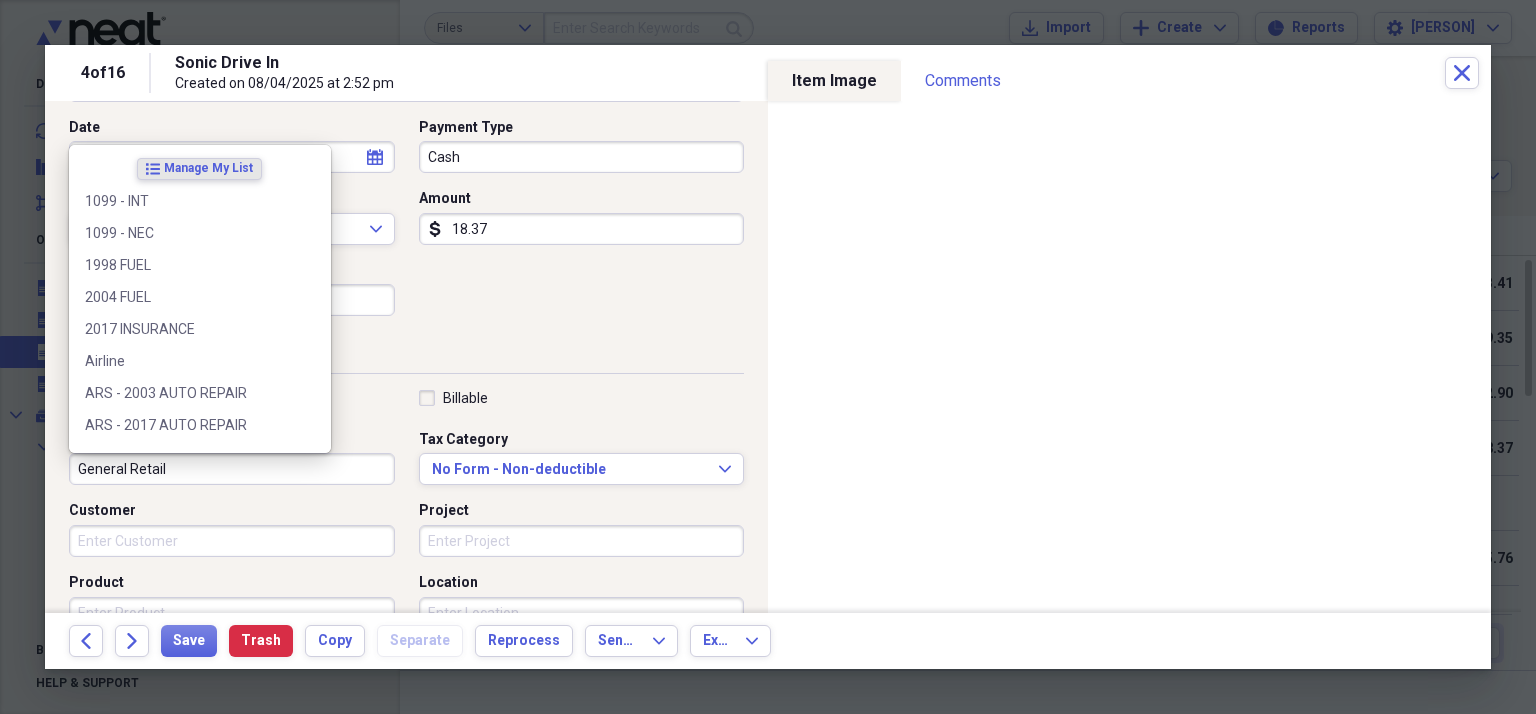 click on "General Retail" at bounding box center [232, 469] 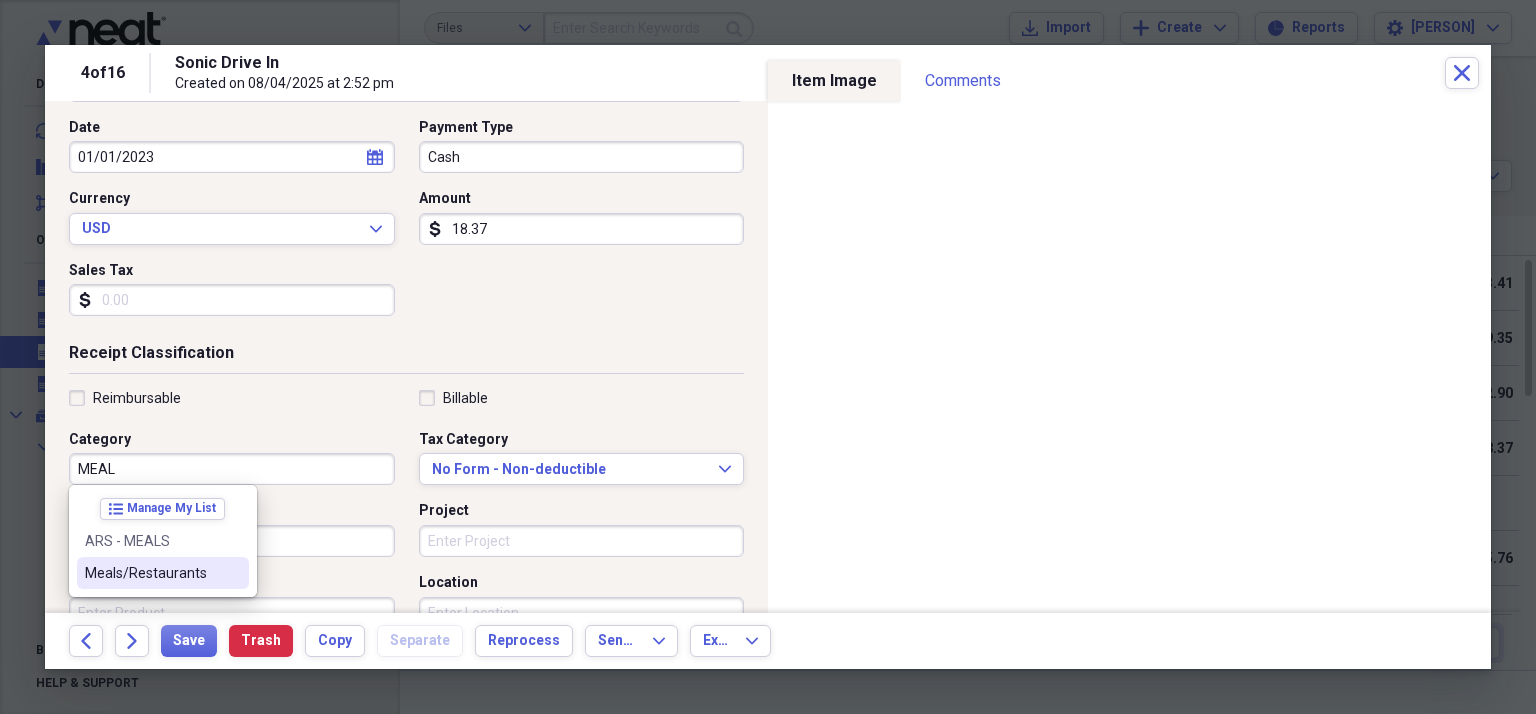 click on "Meals/Restaurants" at bounding box center (151, 573) 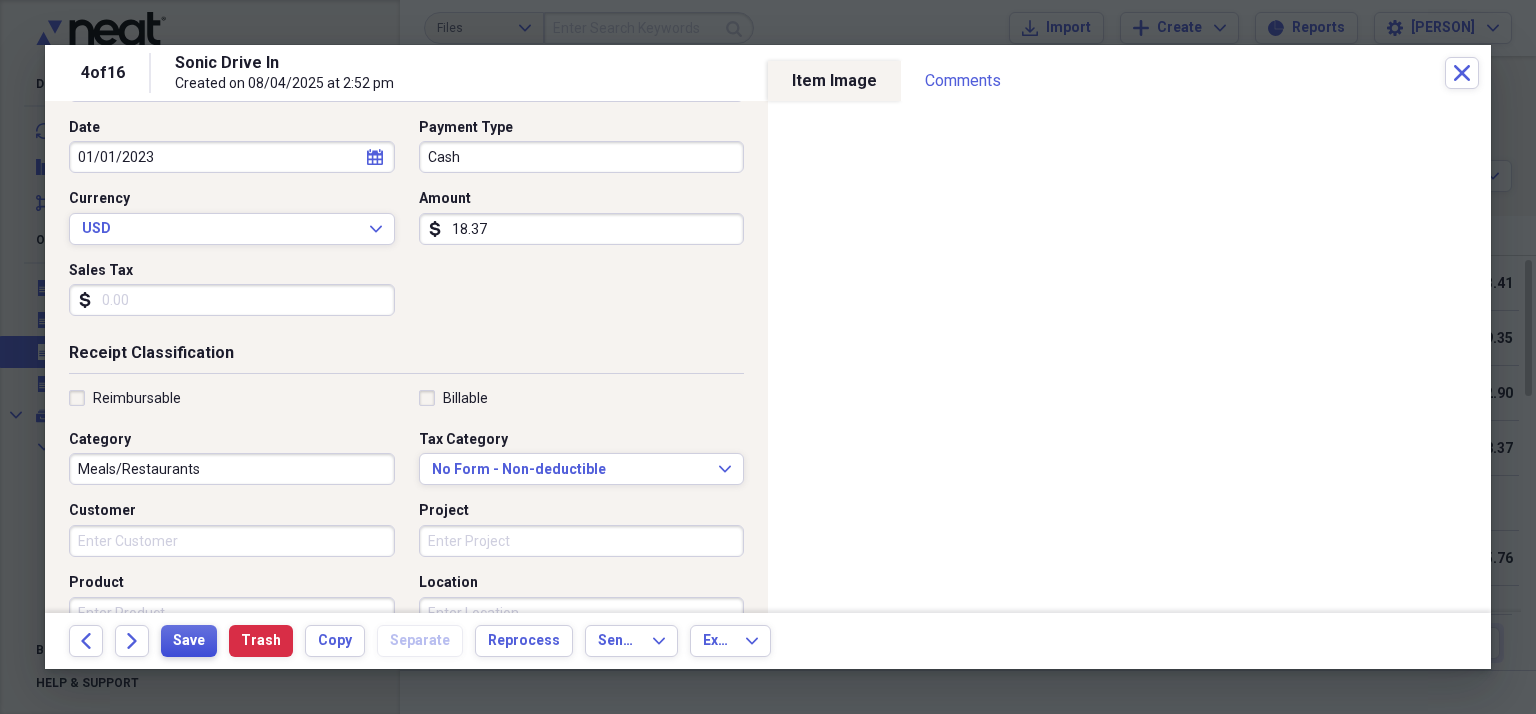 click on "Save" at bounding box center [189, 641] 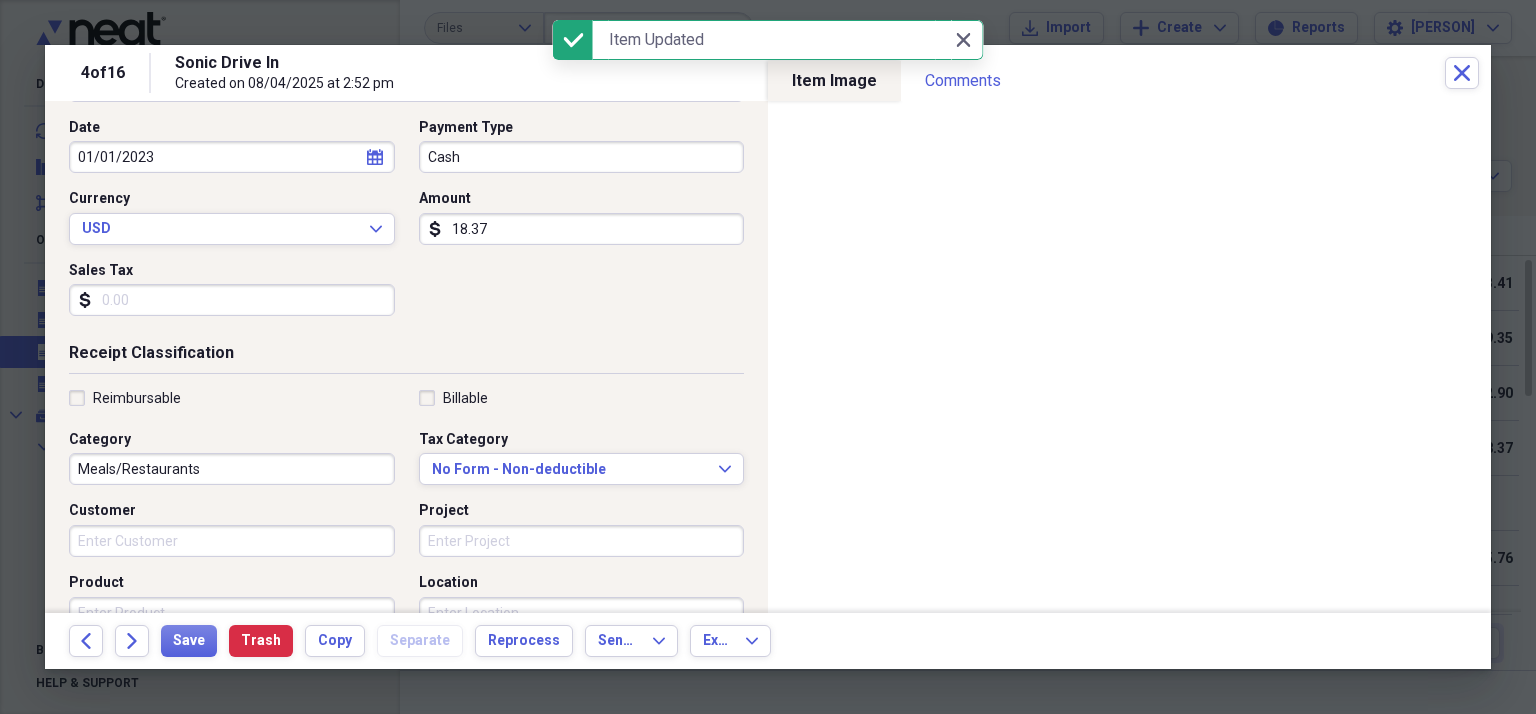 select on "2023" 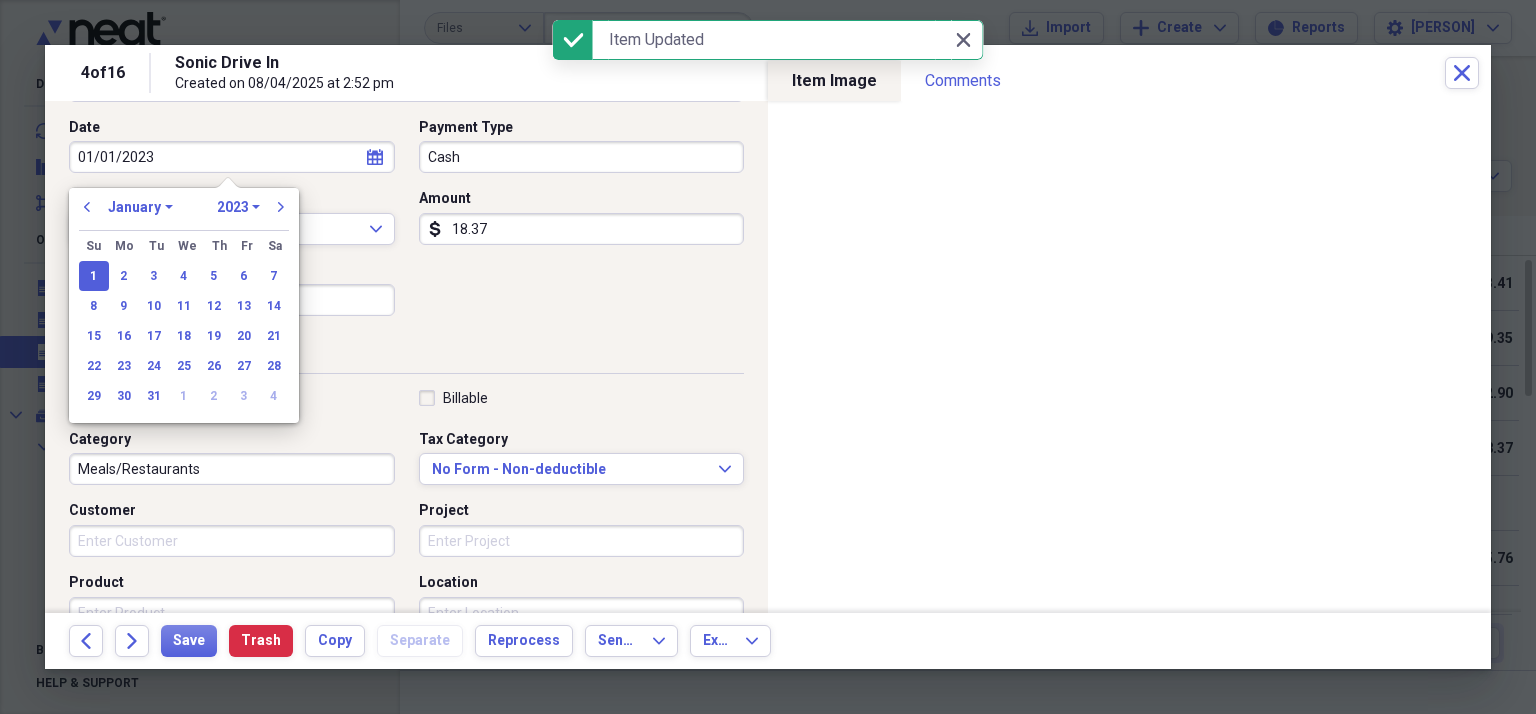 click on "01/01/2023" at bounding box center [232, 157] 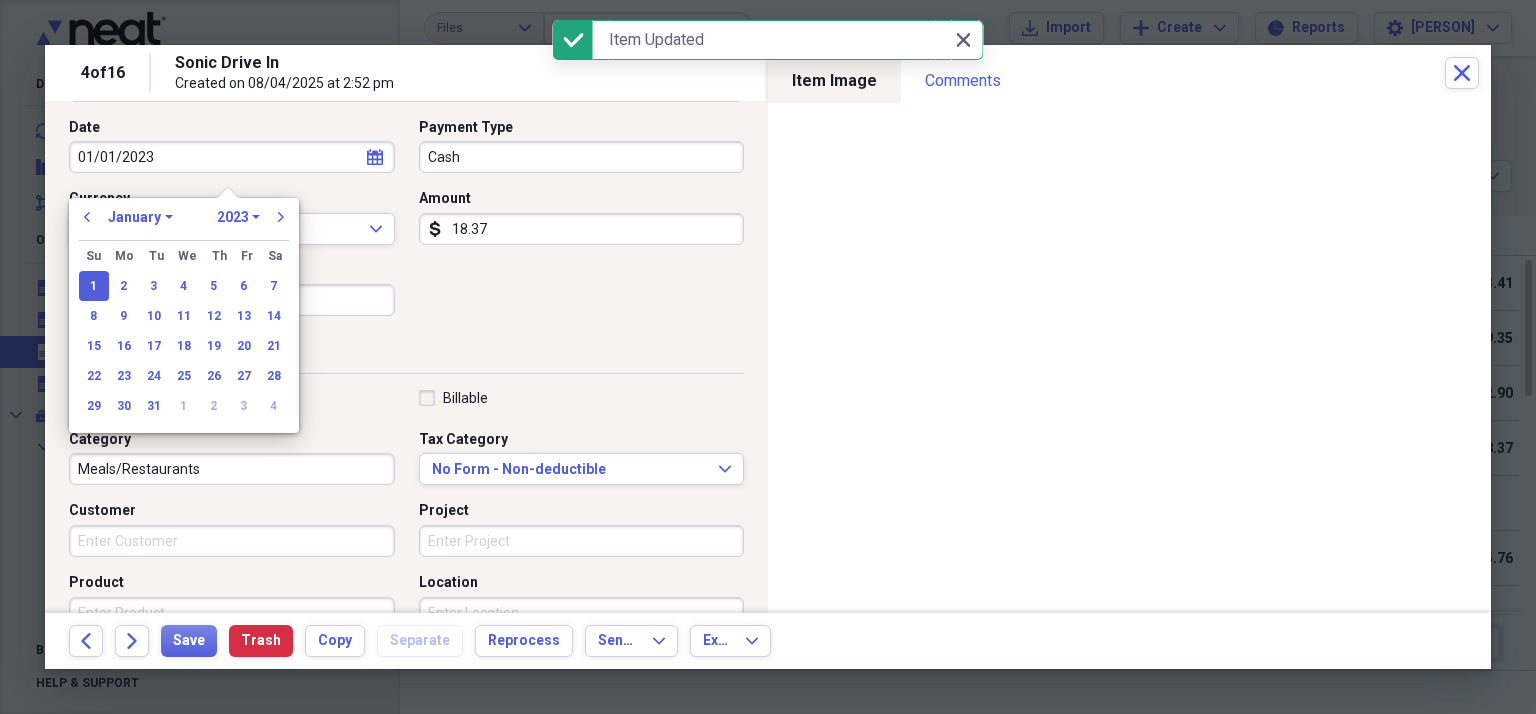 scroll, scrollTop: 130, scrollLeft: 0, axis: vertical 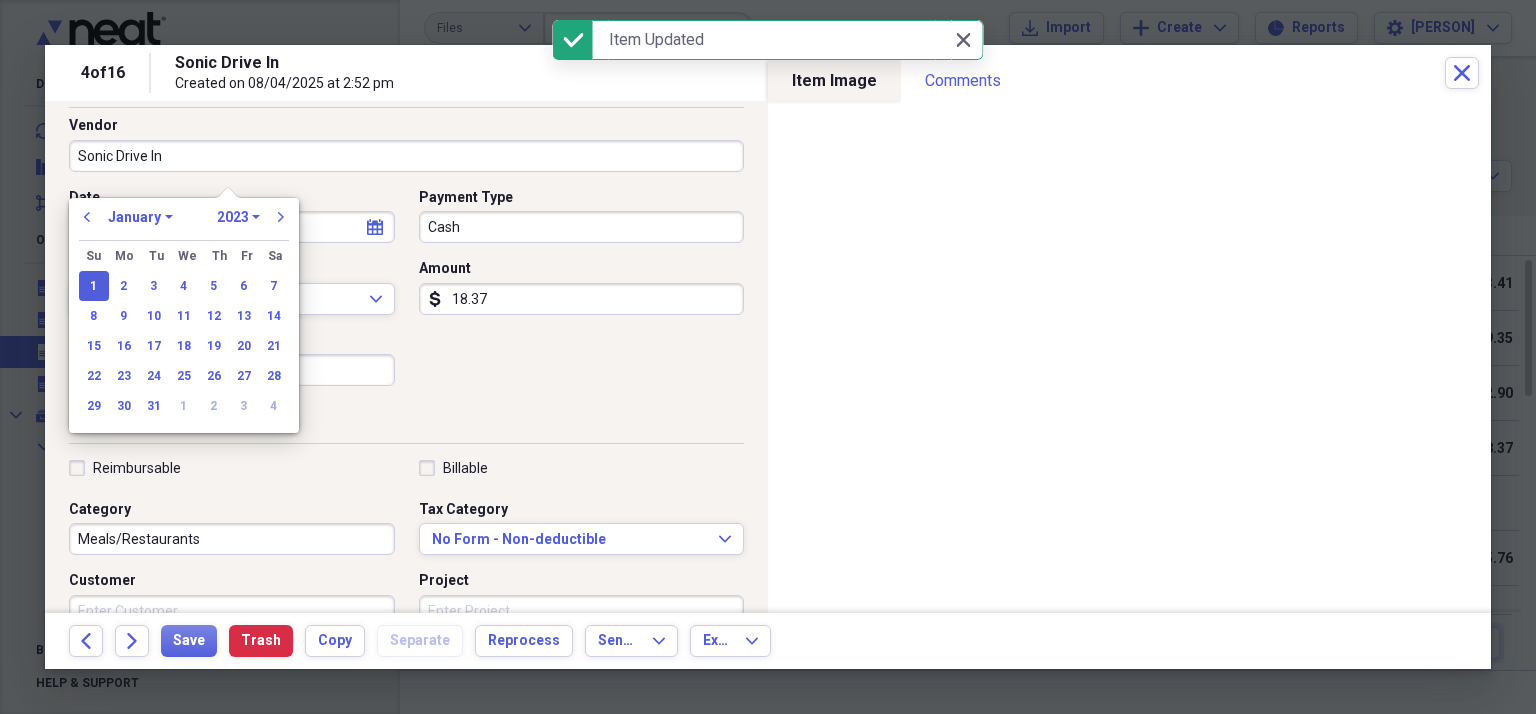 drag, startPoint x: 216, startPoint y: 156, endPoint x: 23, endPoint y: 161, distance: 193.06476 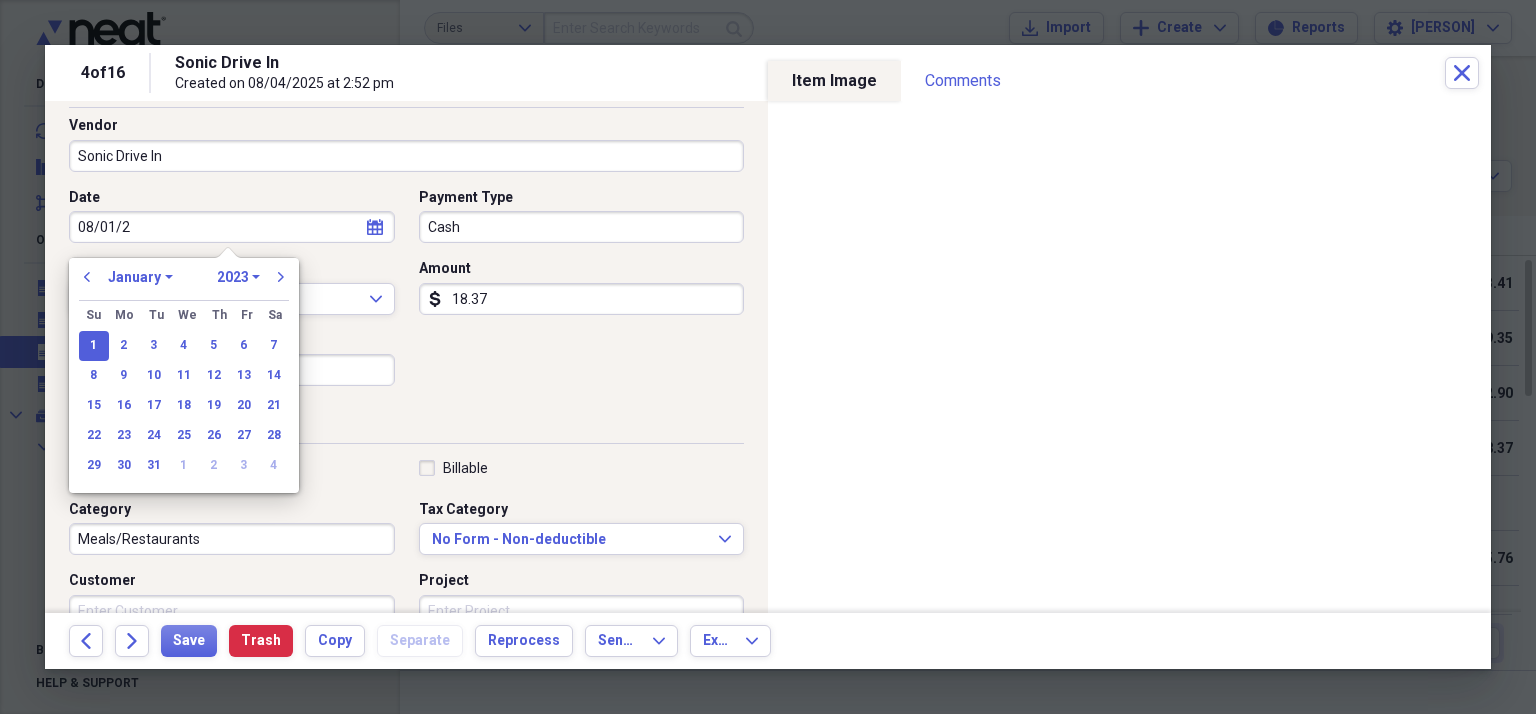 type on "08/01/20" 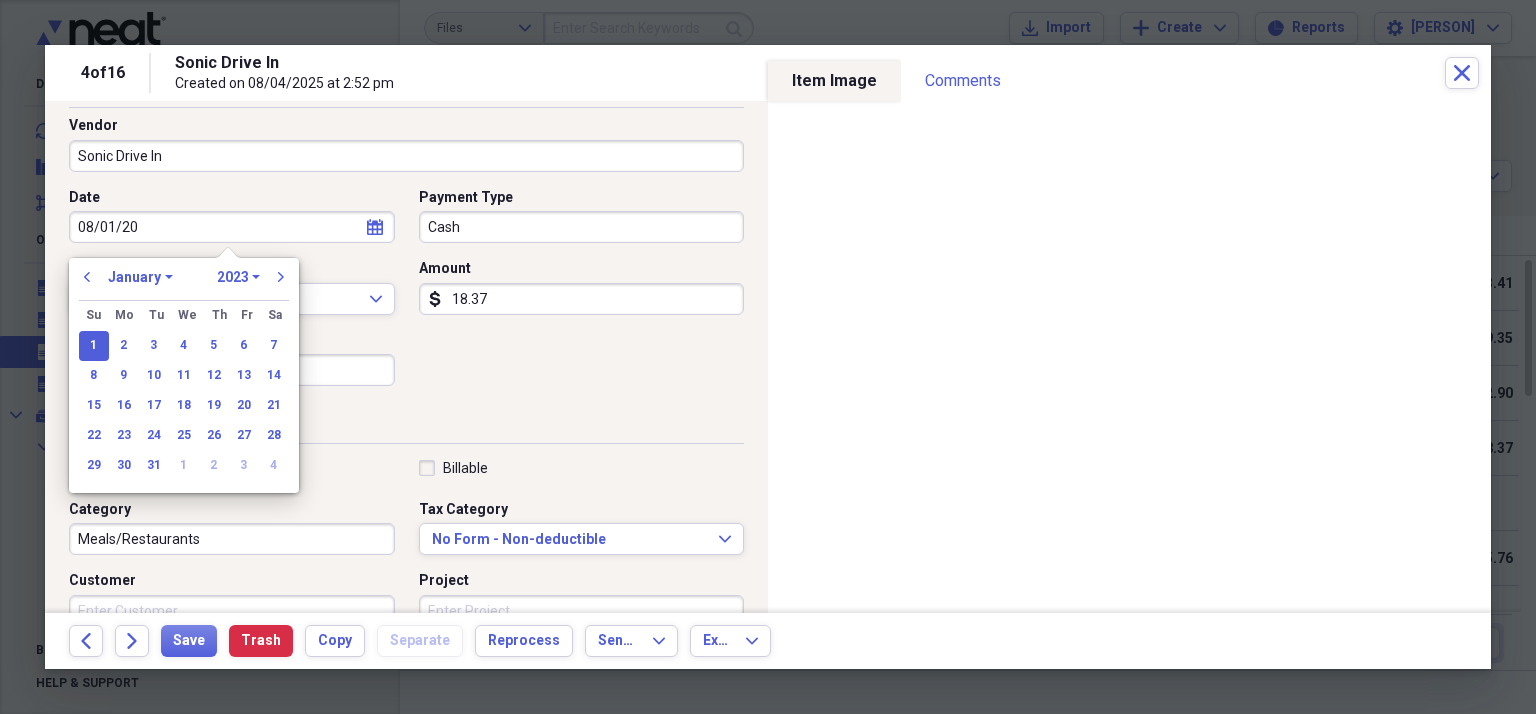 select on "7" 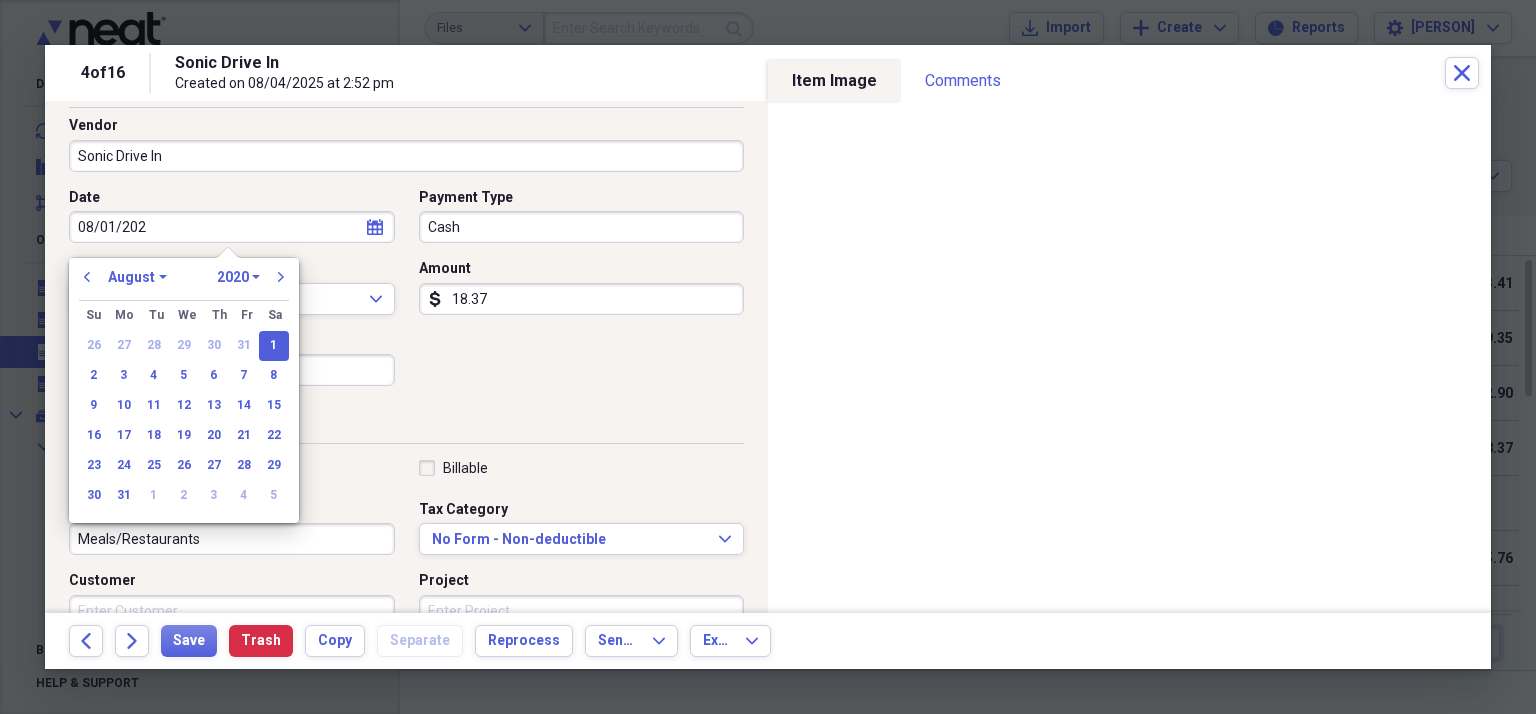 type on "08/01/2025" 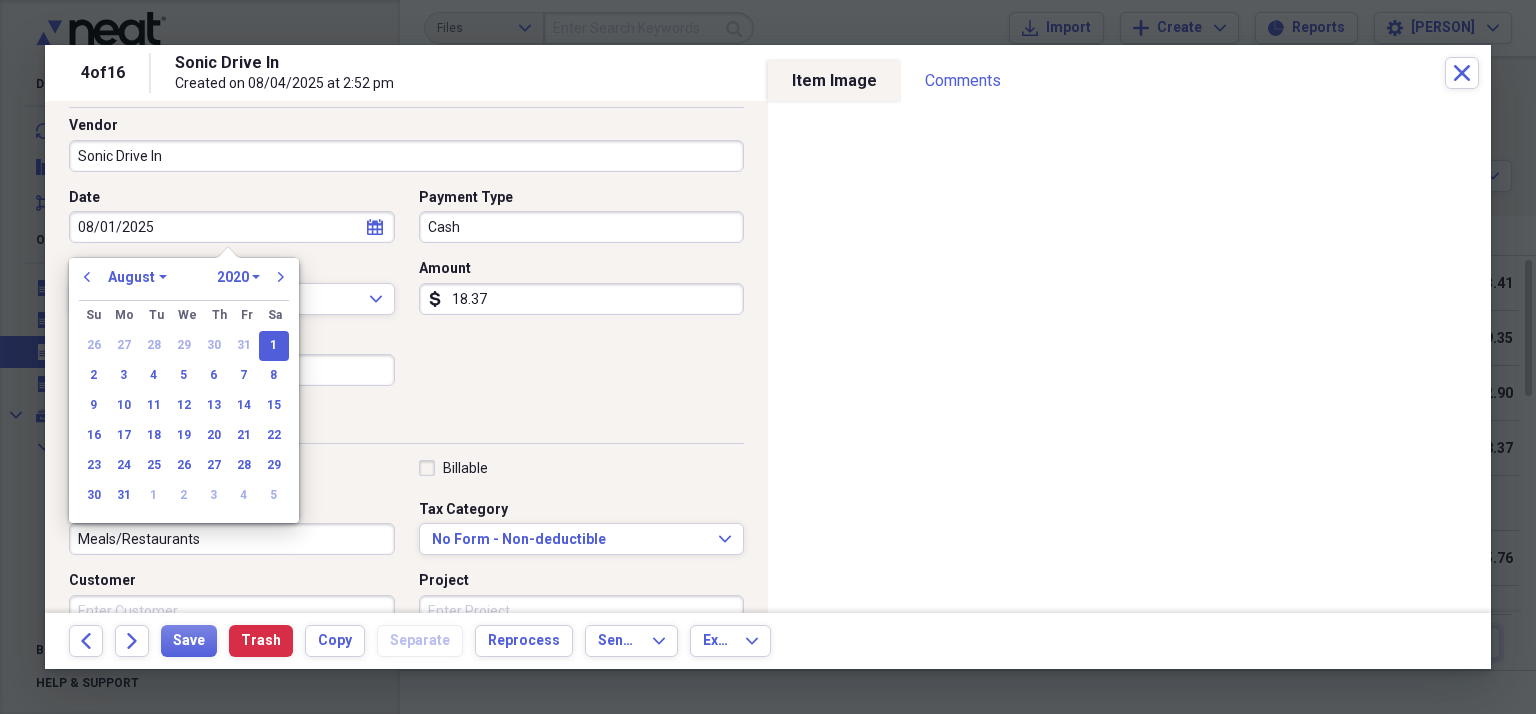 select on "2025" 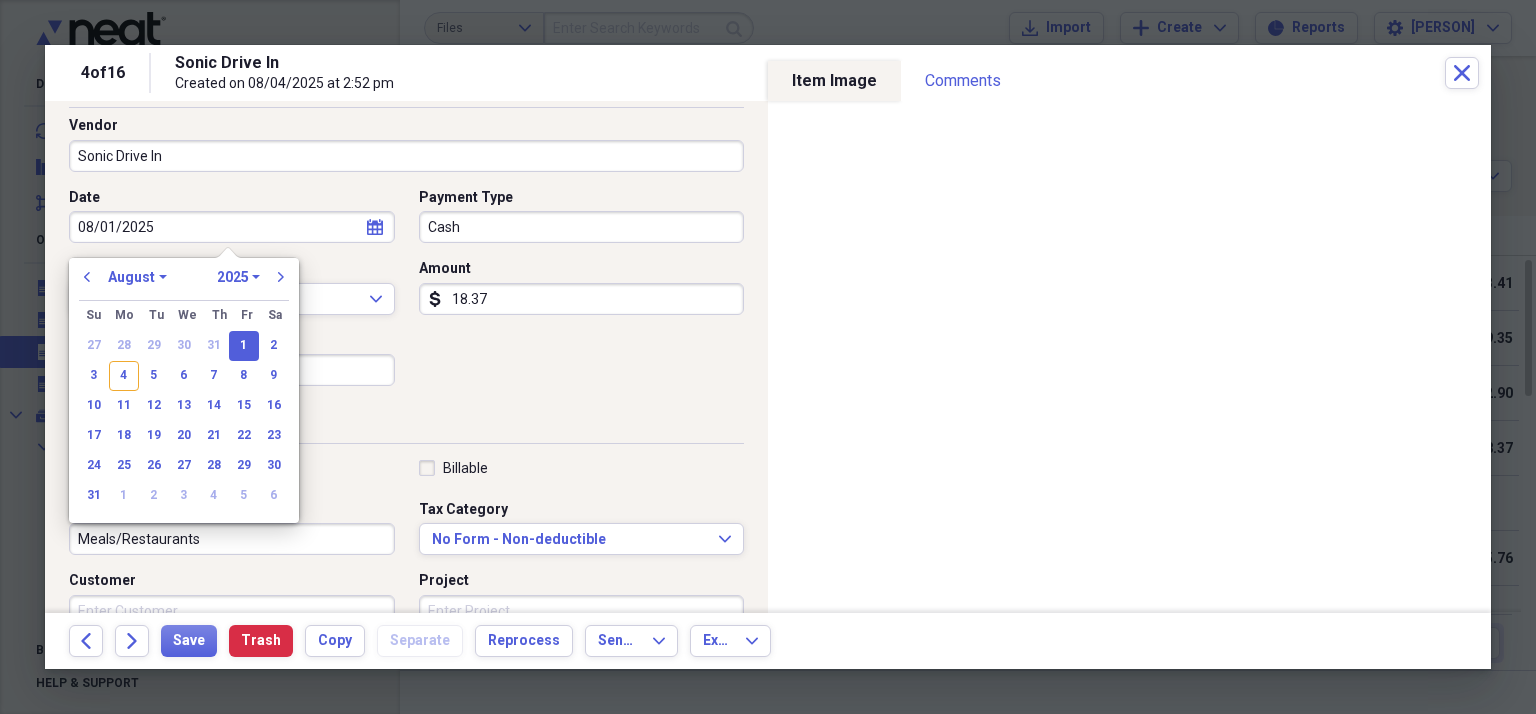 type on "08/01/2025" 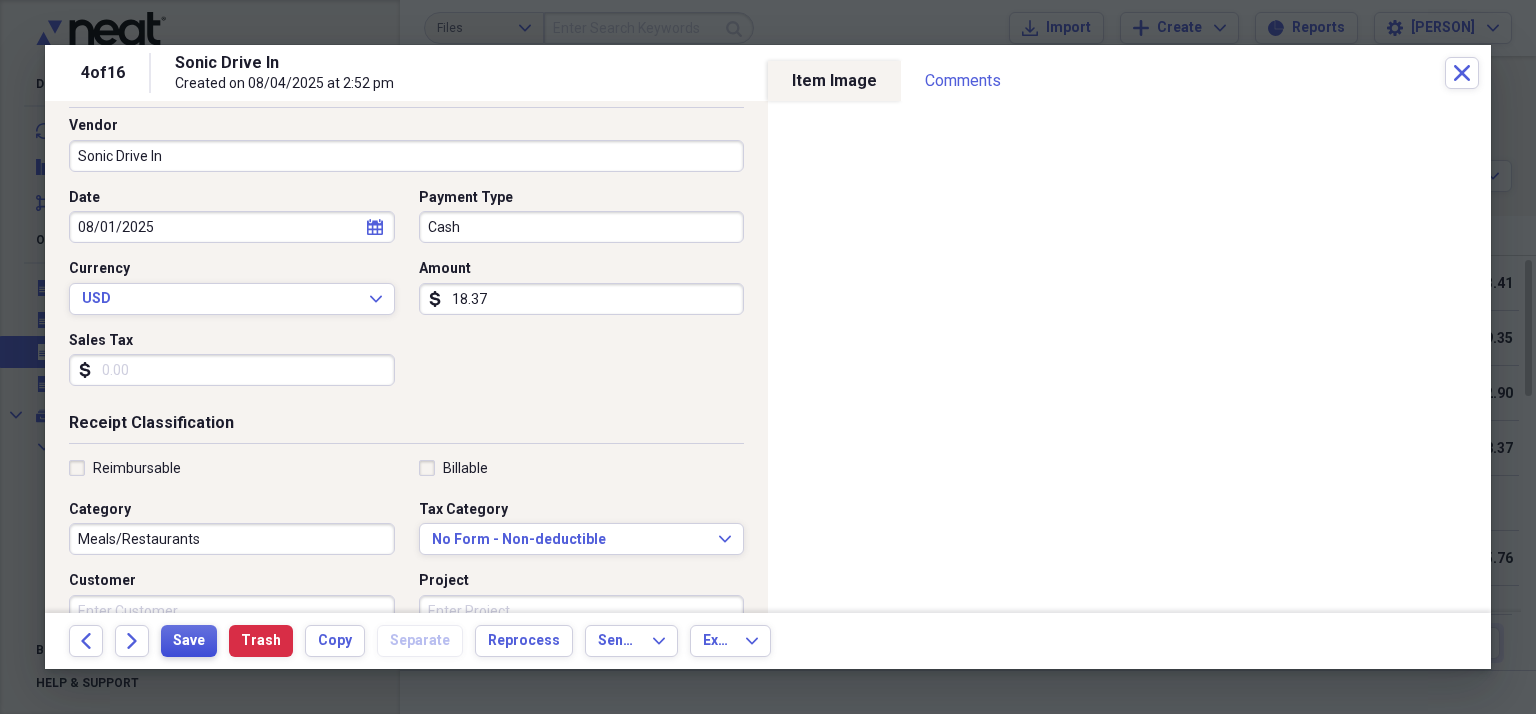 click on "Save" at bounding box center (189, 641) 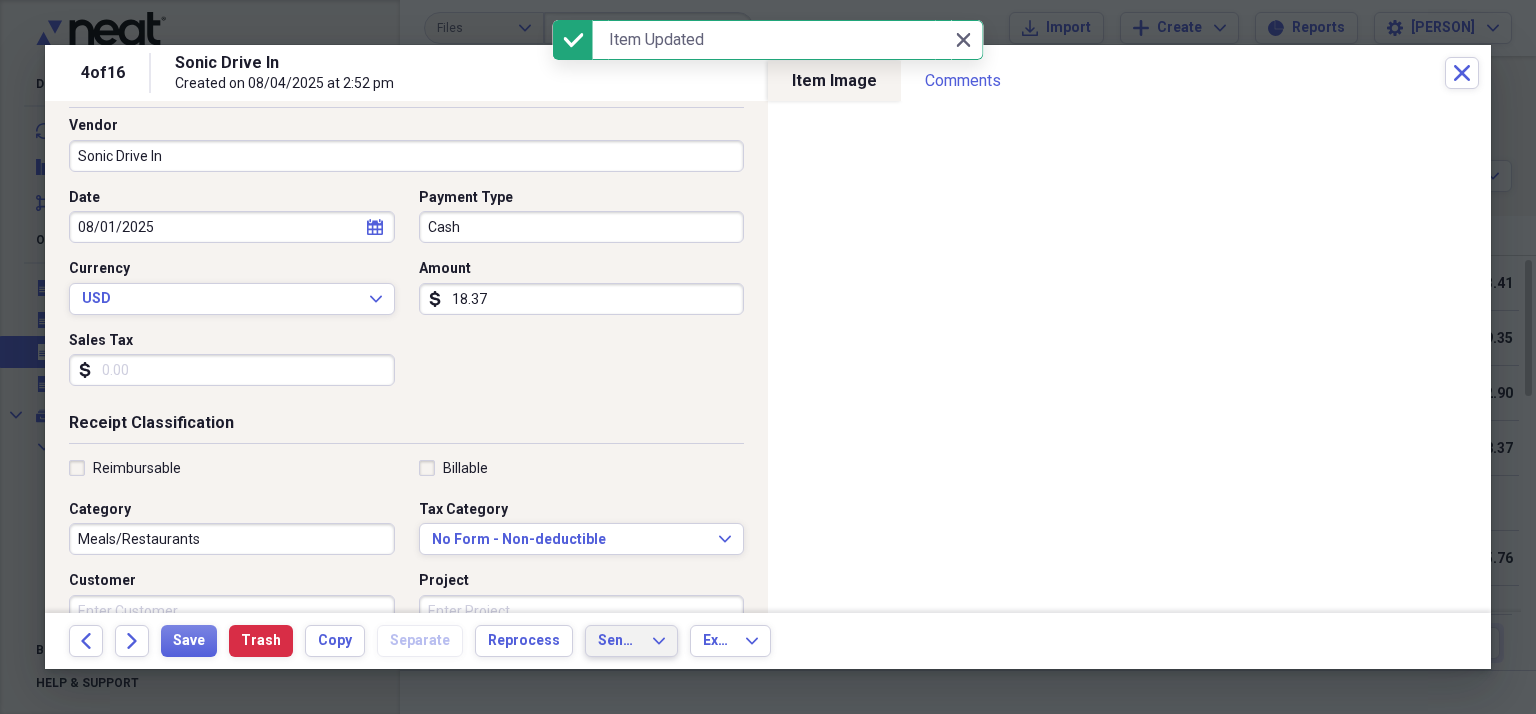 click 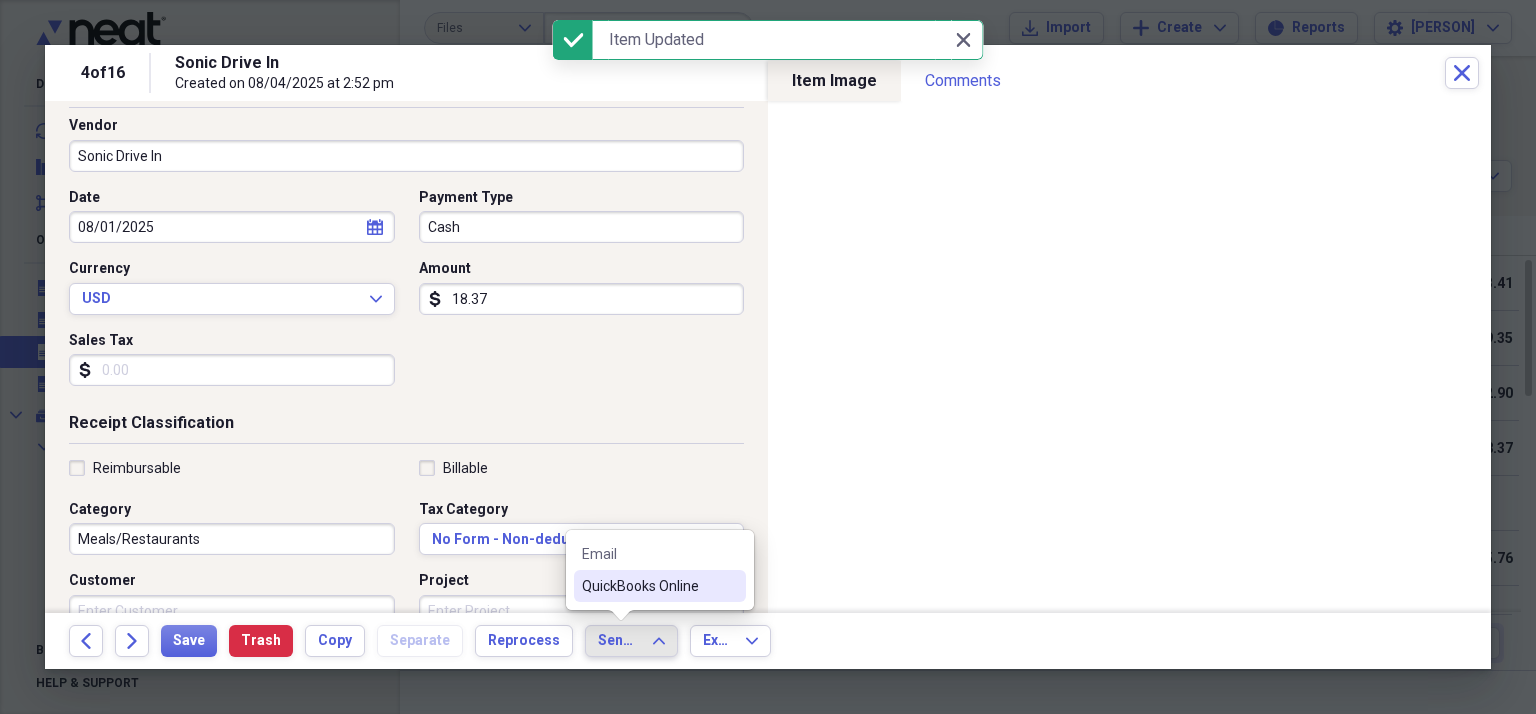 click on "QuickBooks Online" at bounding box center (660, 586) 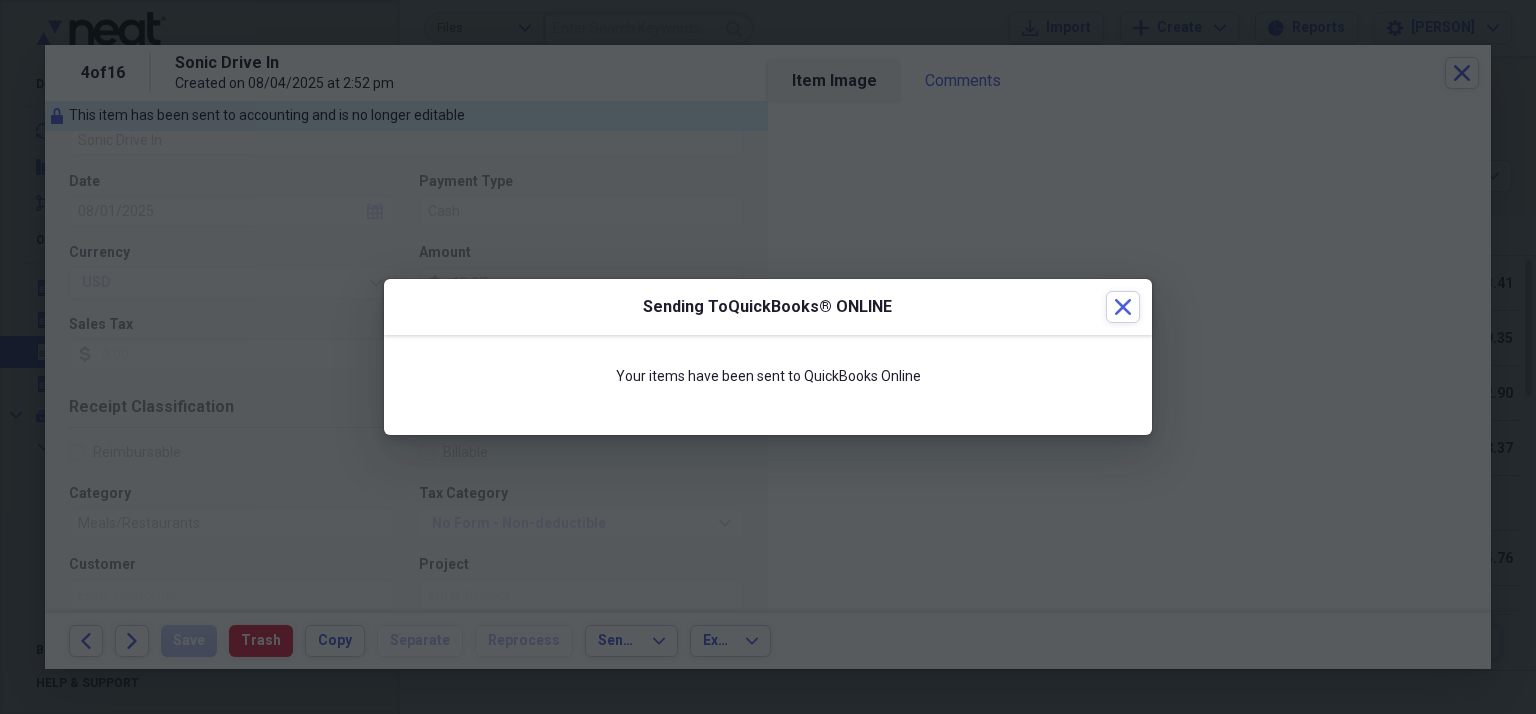 scroll, scrollTop: 114, scrollLeft: 0, axis: vertical 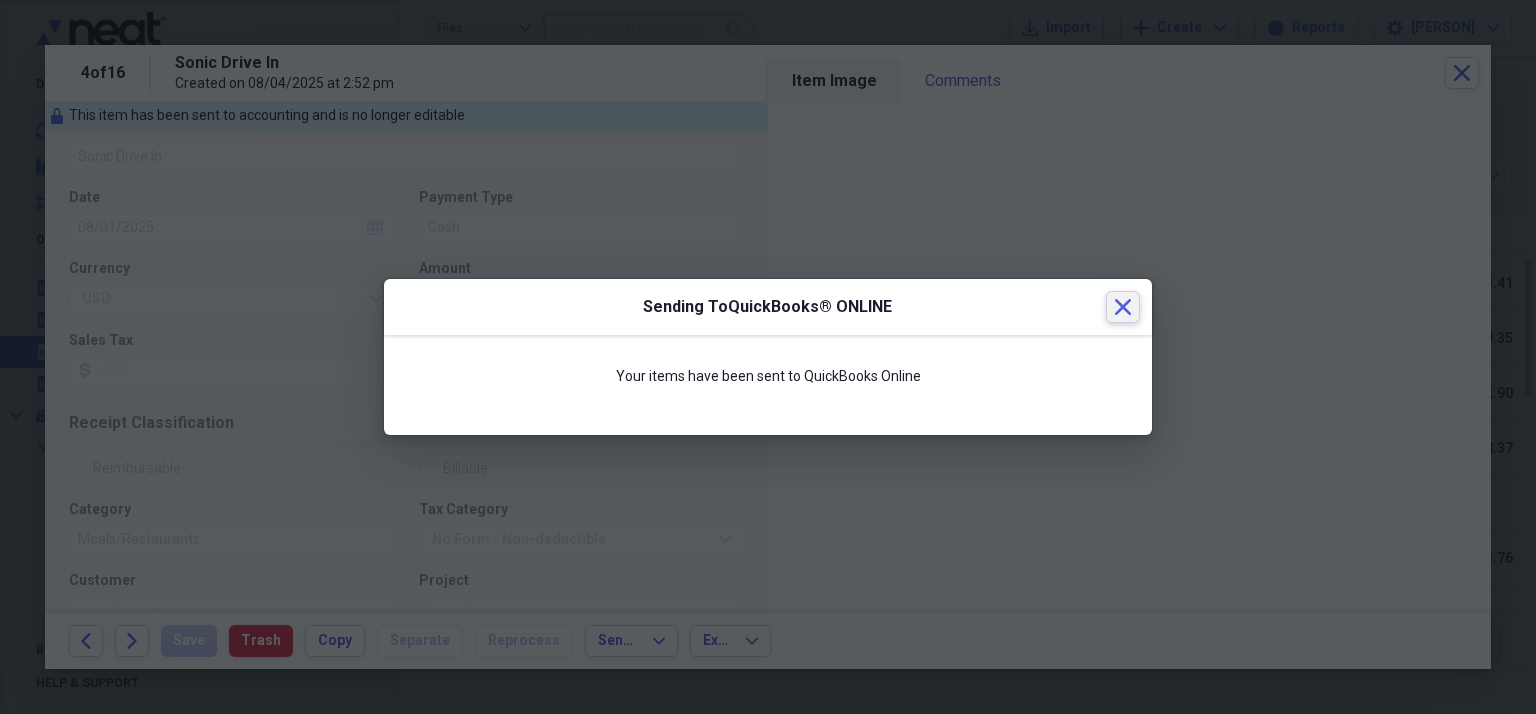 click on "Close" at bounding box center (1123, 307) 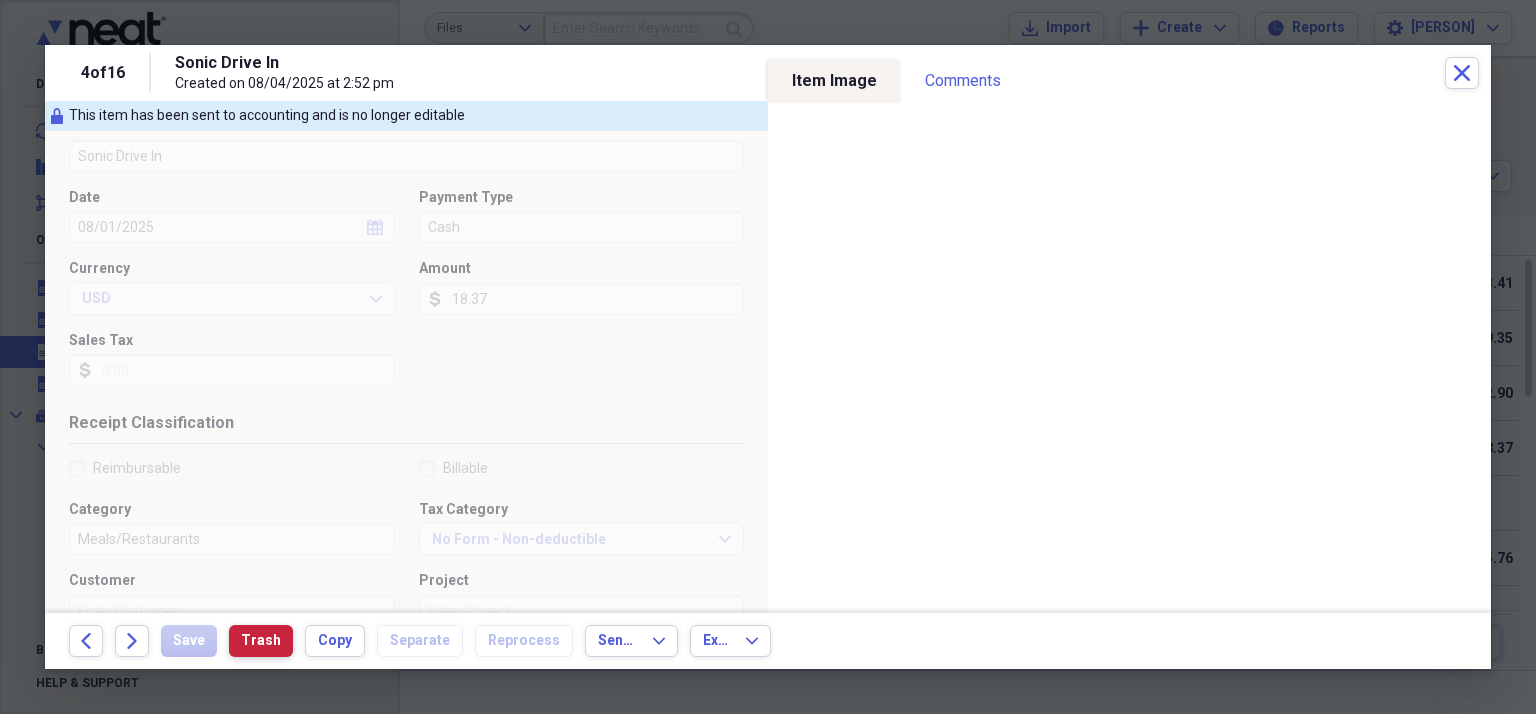 click on "Trash" at bounding box center [261, 641] 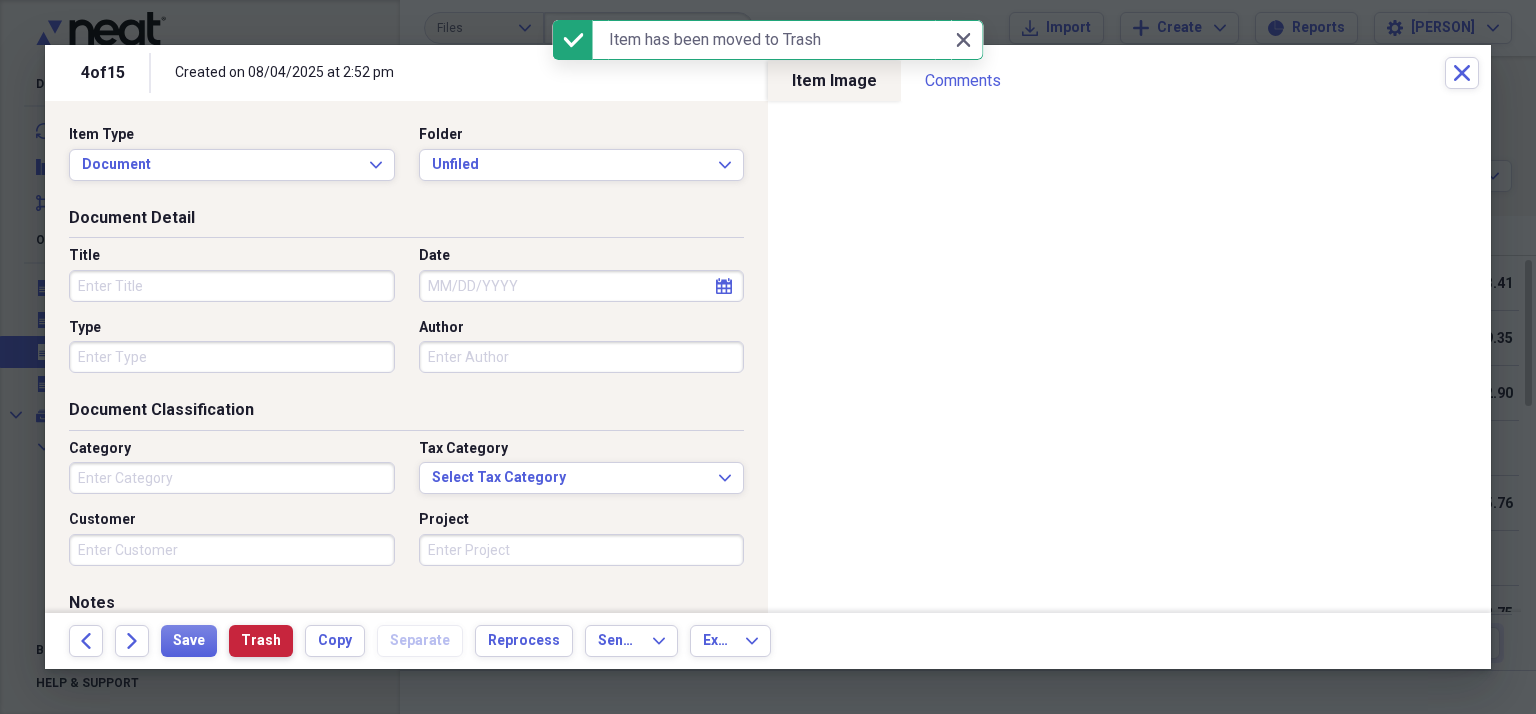 click on "Trash" at bounding box center (261, 641) 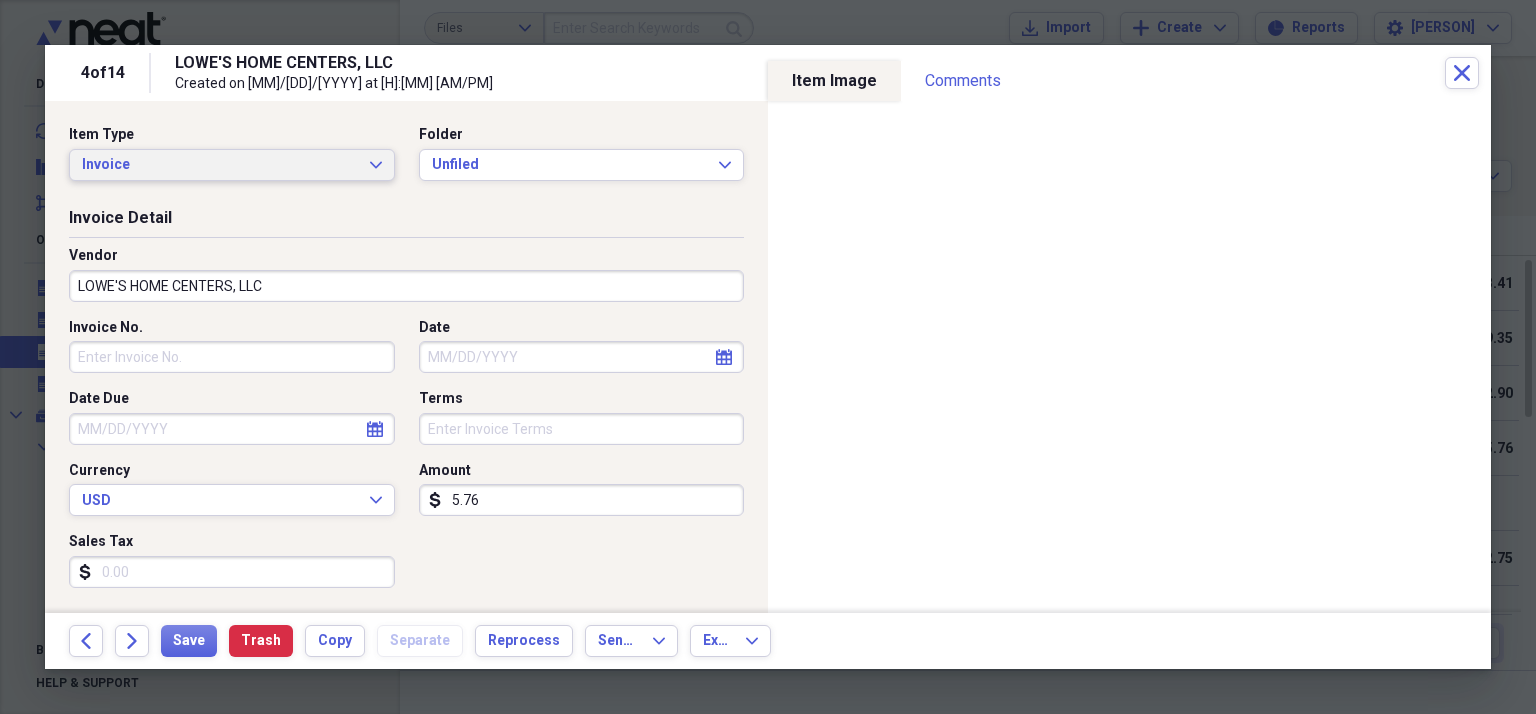 click on "Invoice" at bounding box center [220, 165] 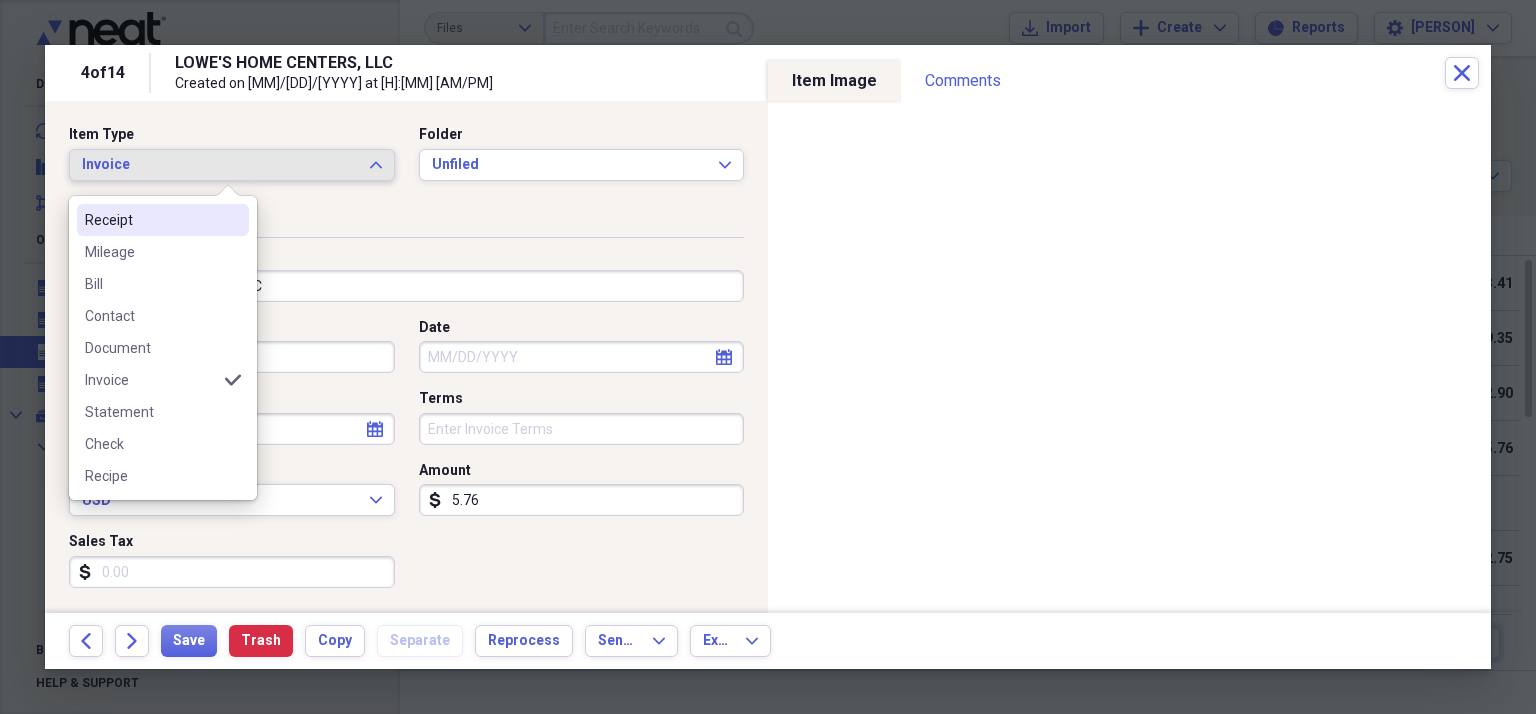 click on "Receipt" at bounding box center (151, 220) 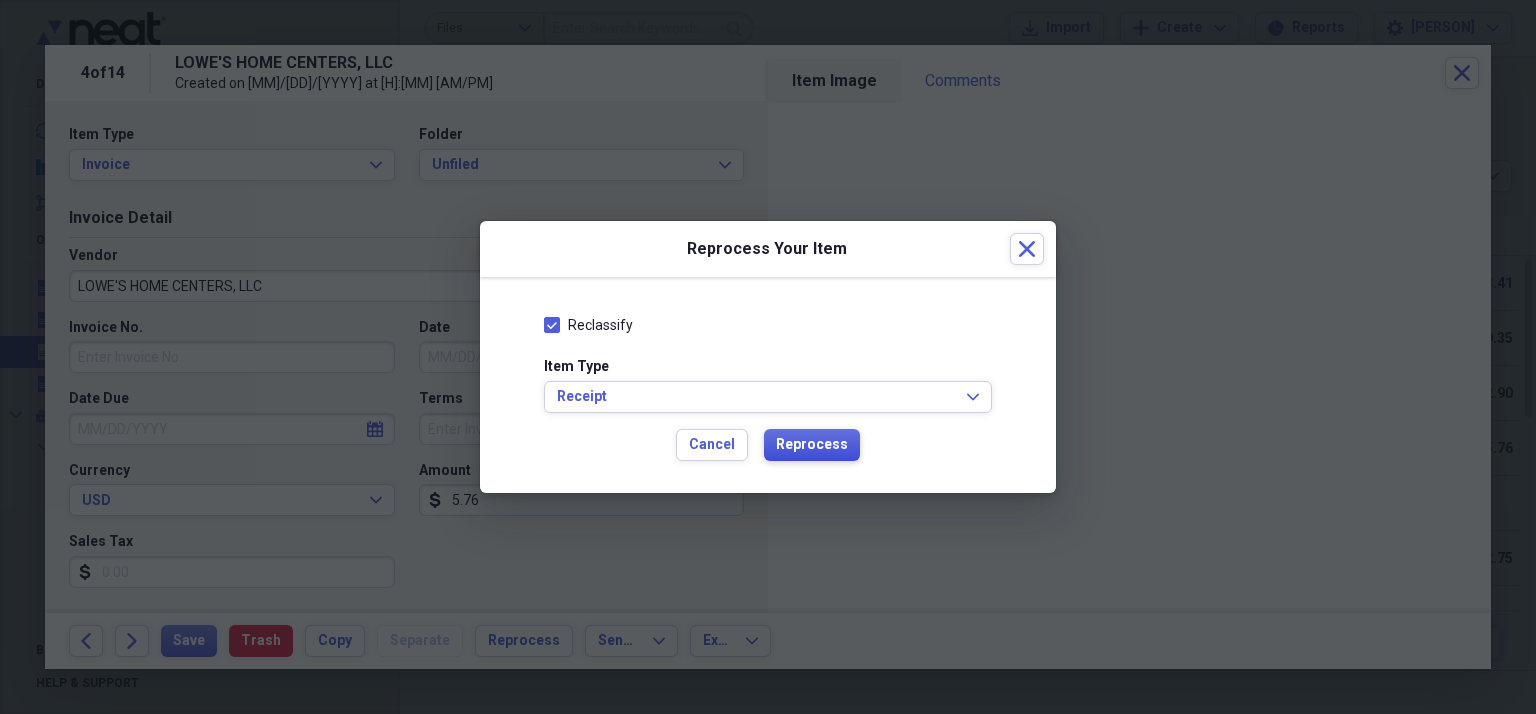 click on "Reprocess" at bounding box center [812, 445] 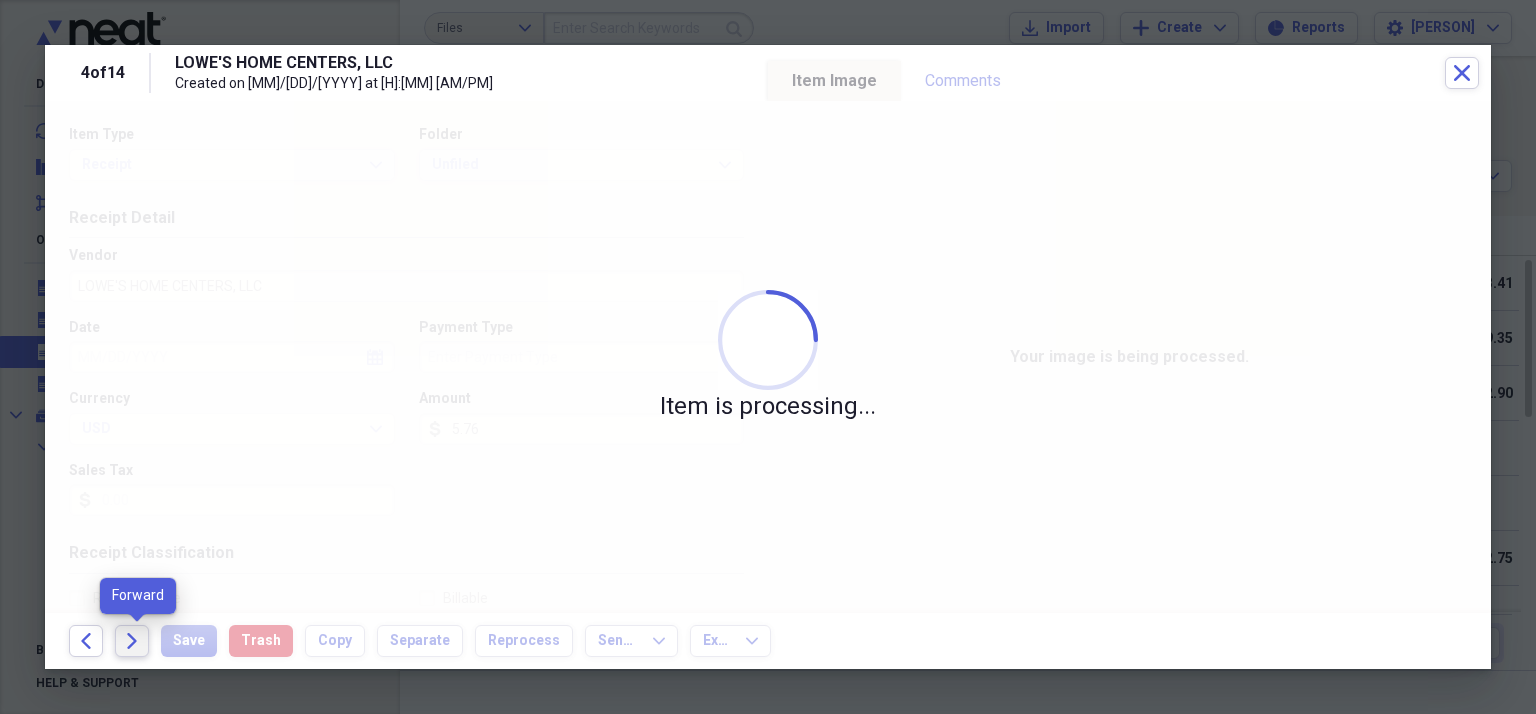 click on "Forward" at bounding box center (132, 641) 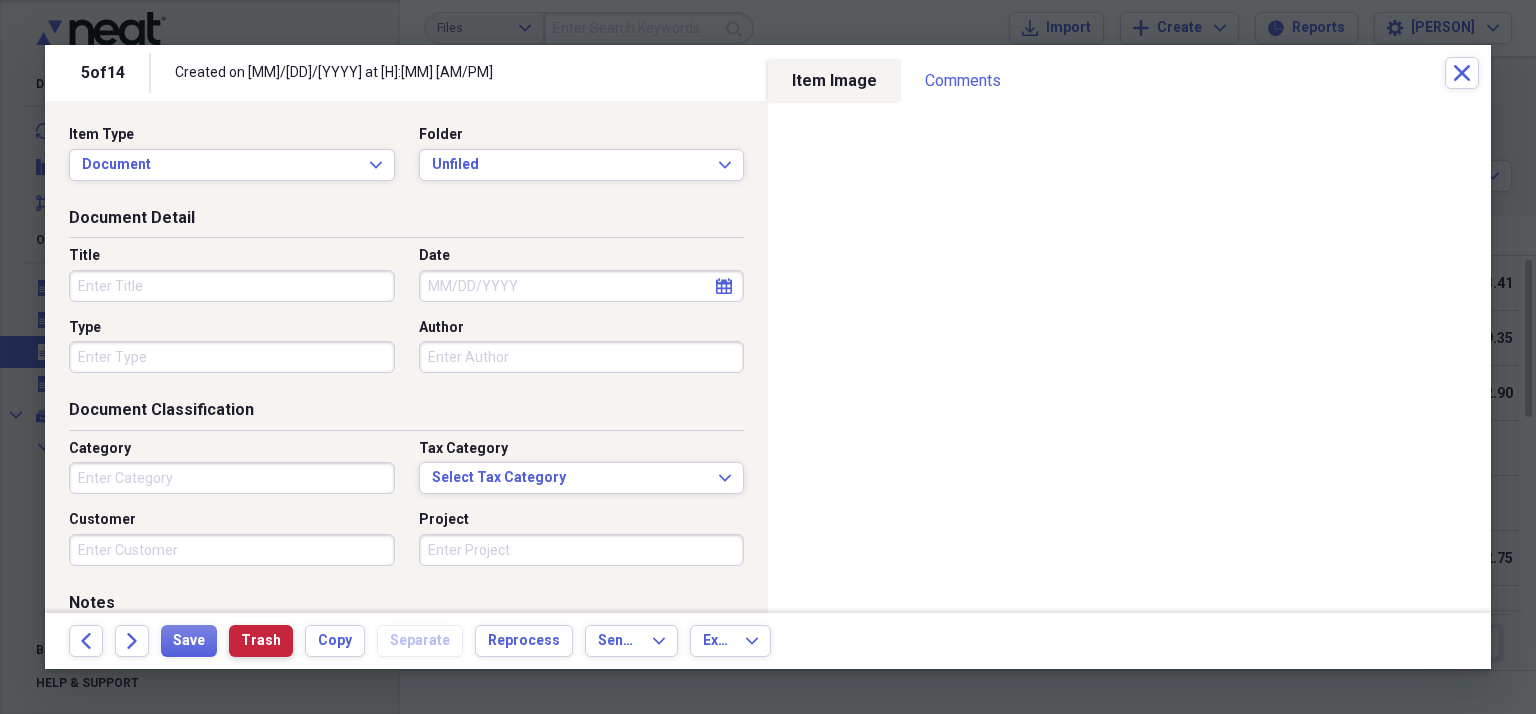 click on "Trash" at bounding box center (261, 641) 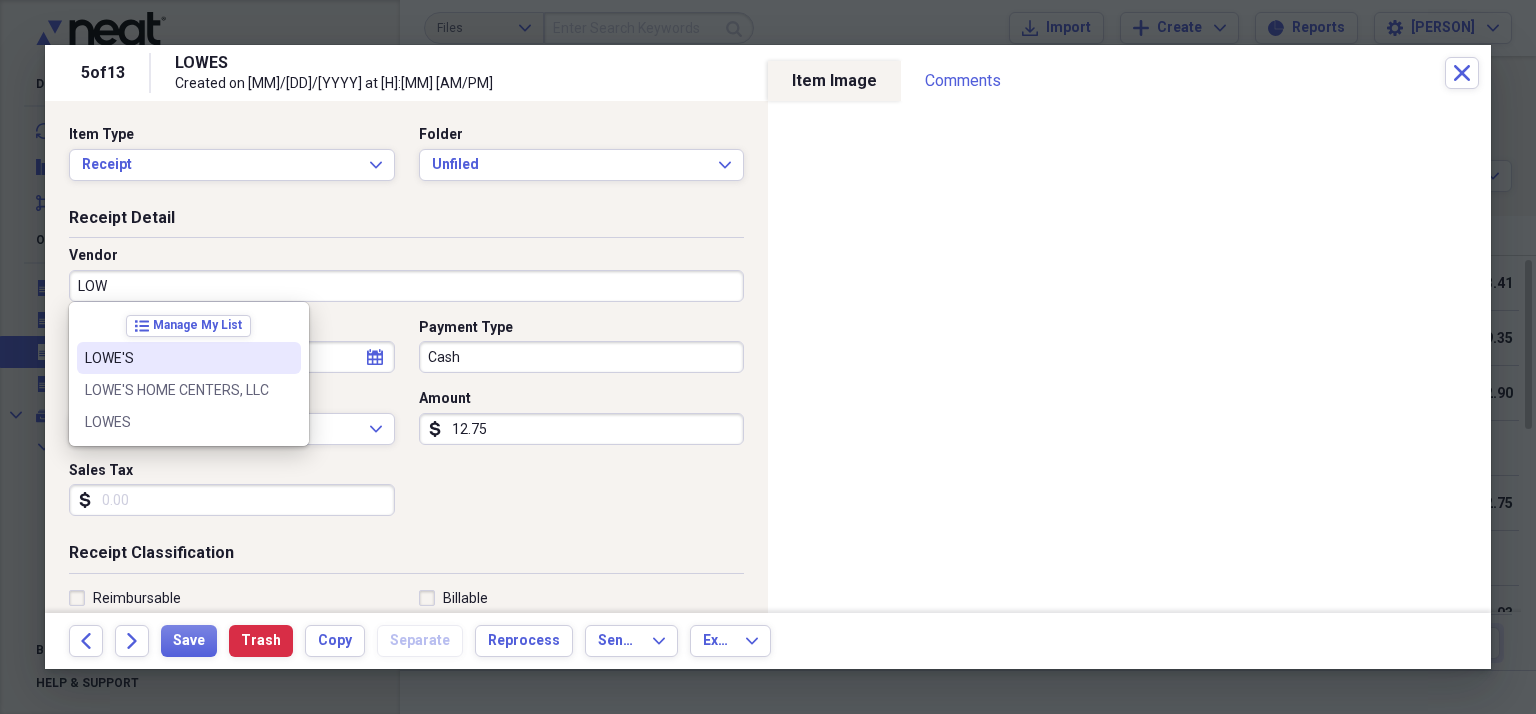 click on "LOWE'S" at bounding box center (189, 358) 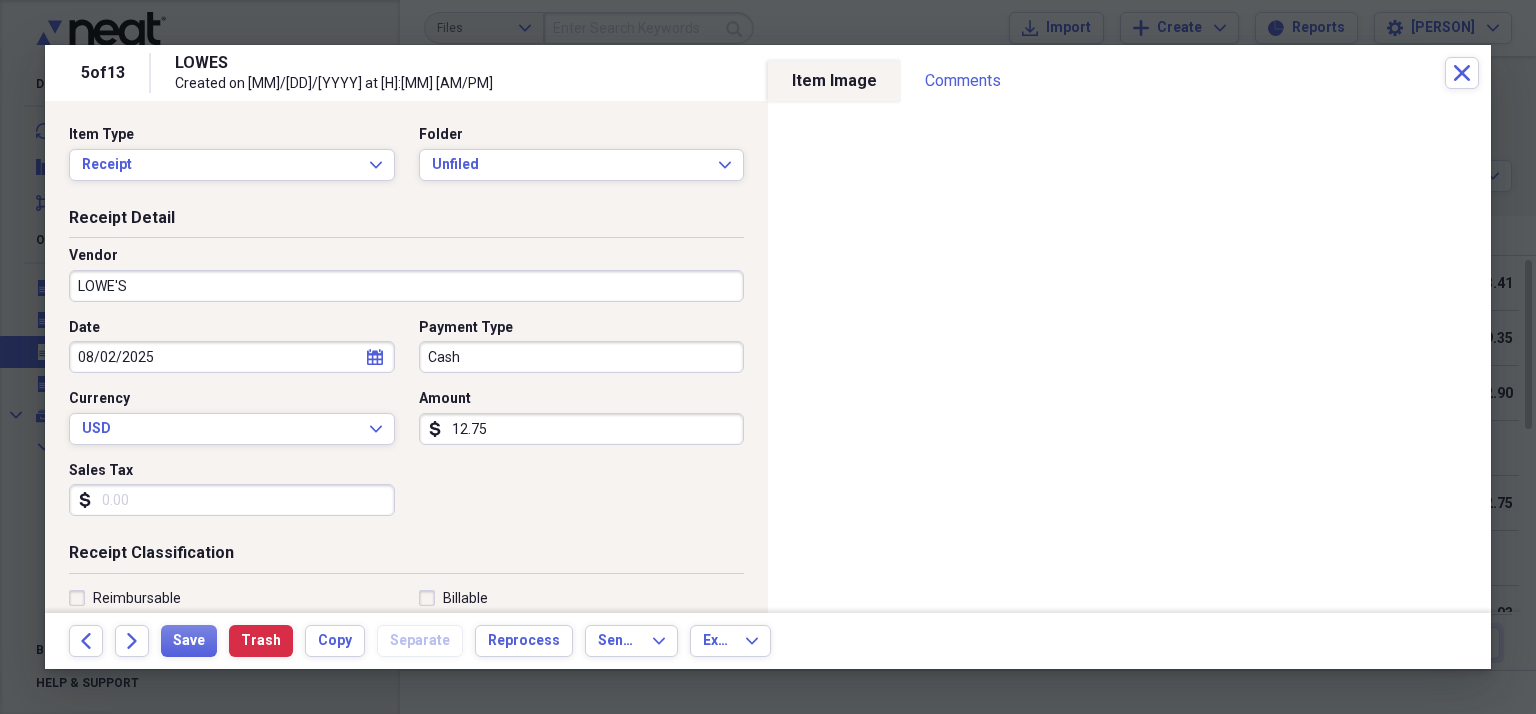 type on "ARS - REPAIR SUPPLIES" 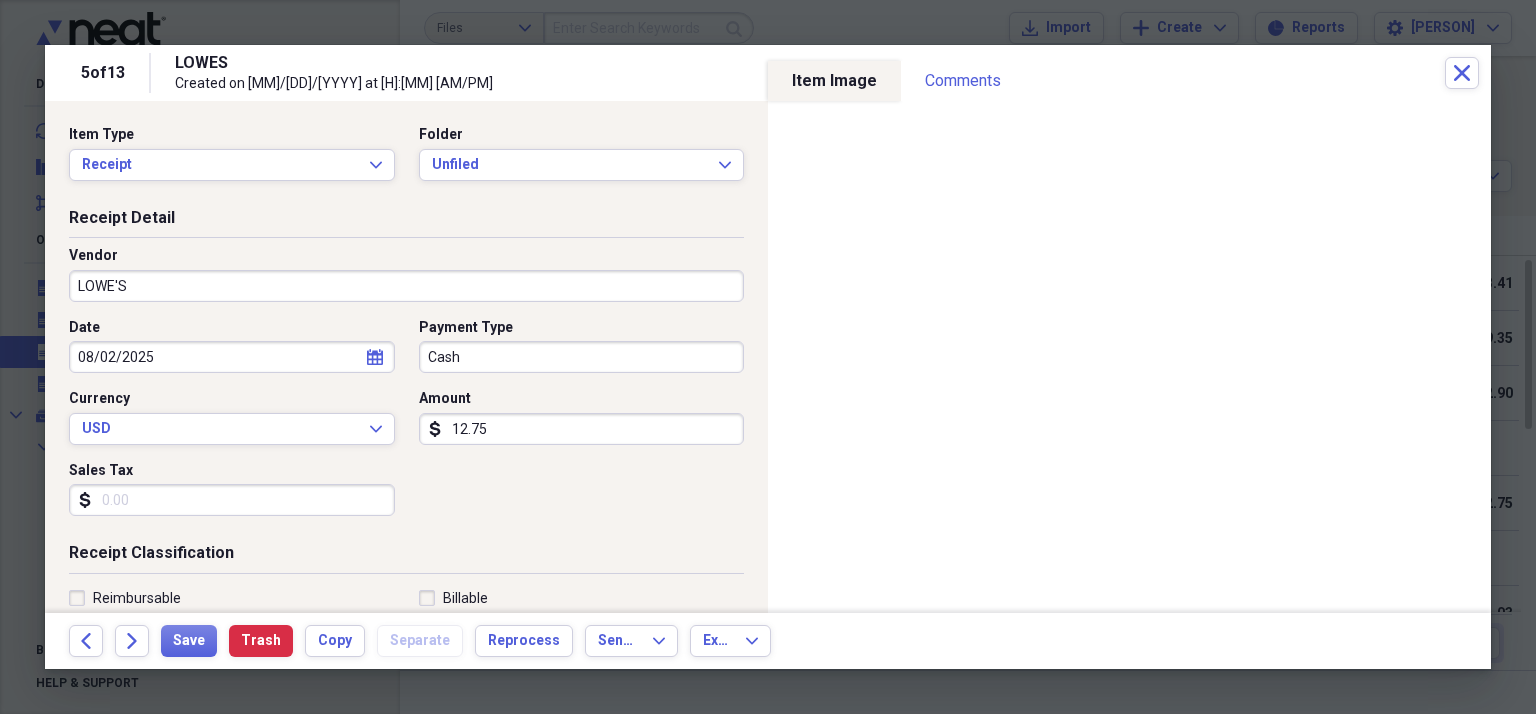 click on "12.75" at bounding box center [582, 429] 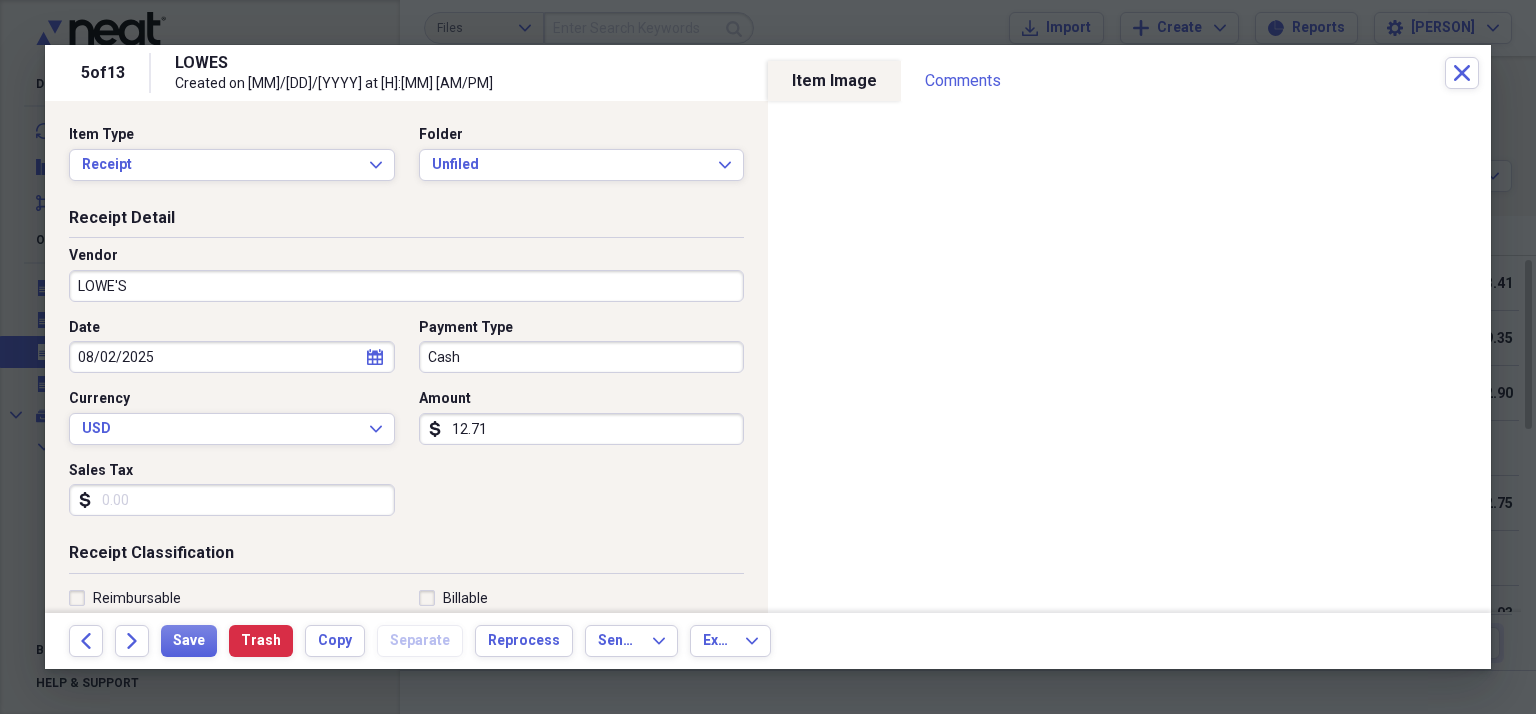 type on "12.71" 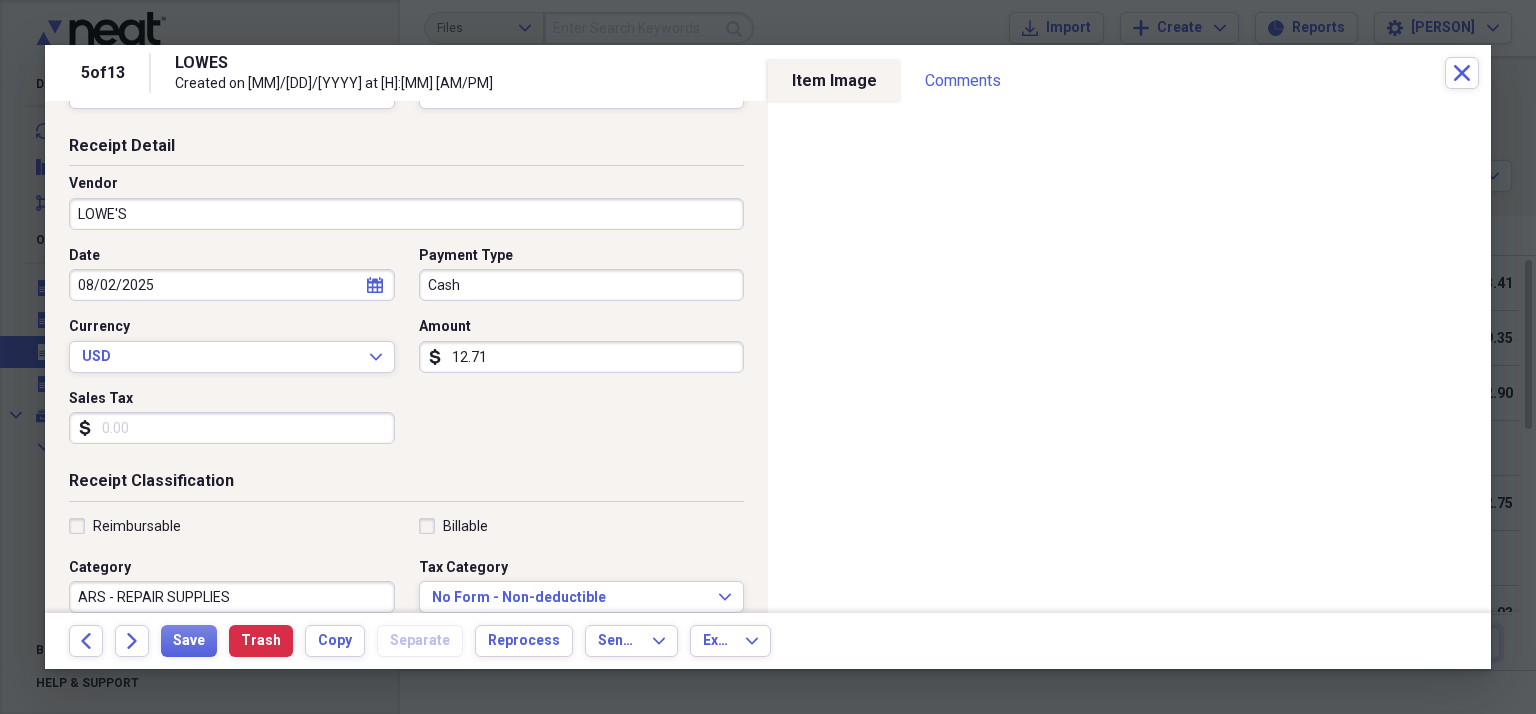 scroll, scrollTop: 200, scrollLeft: 0, axis: vertical 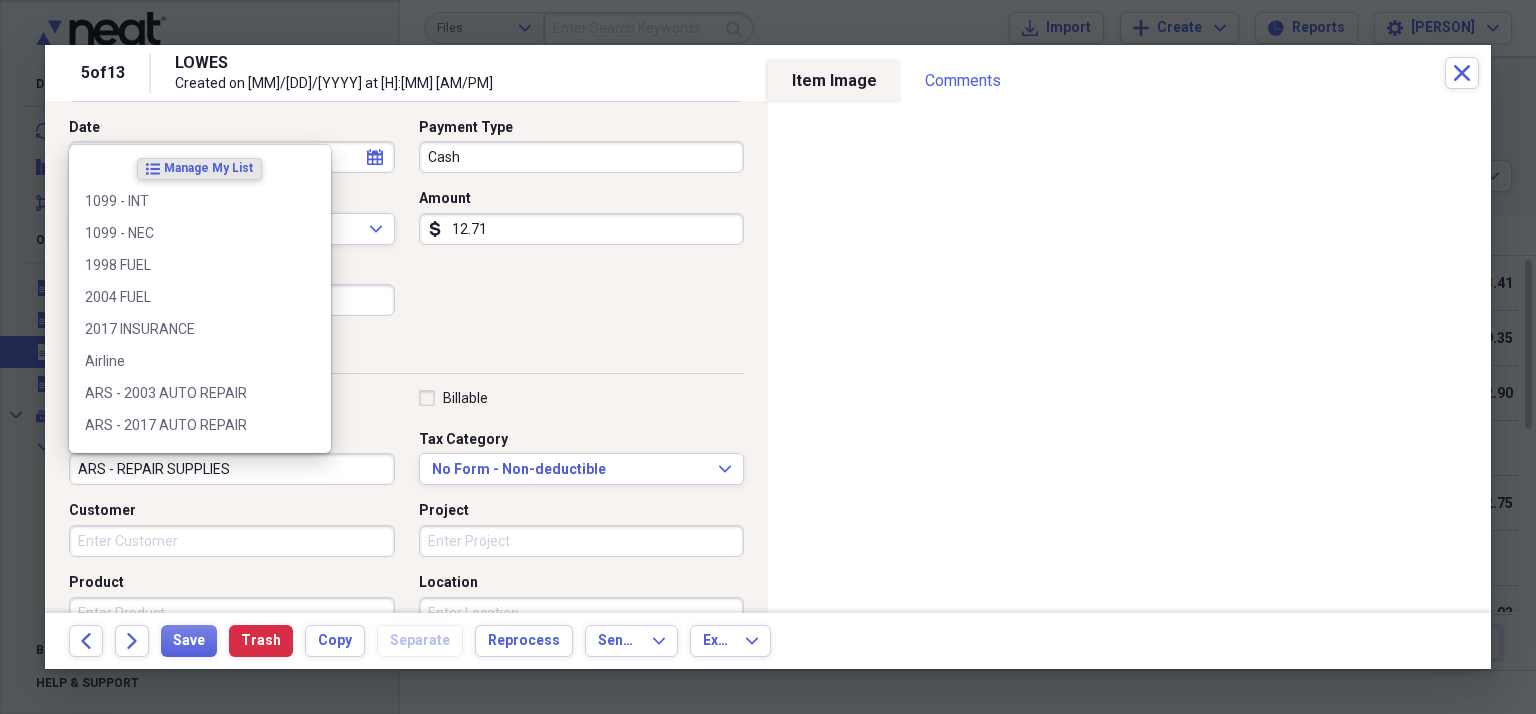 click on "ARS - REPAIR SUPPLIES" at bounding box center [232, 469] 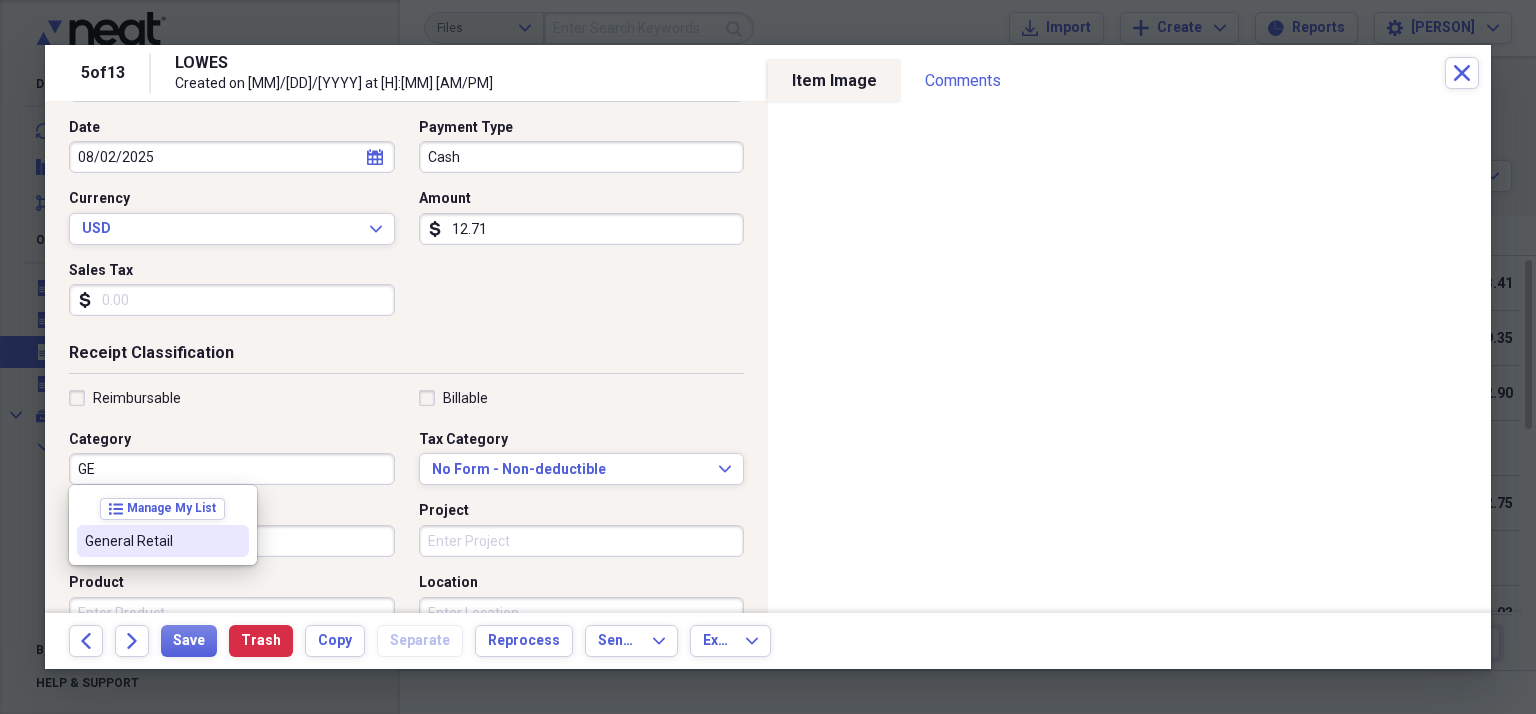 click on "General Retail" at bounding box center (151, 541) 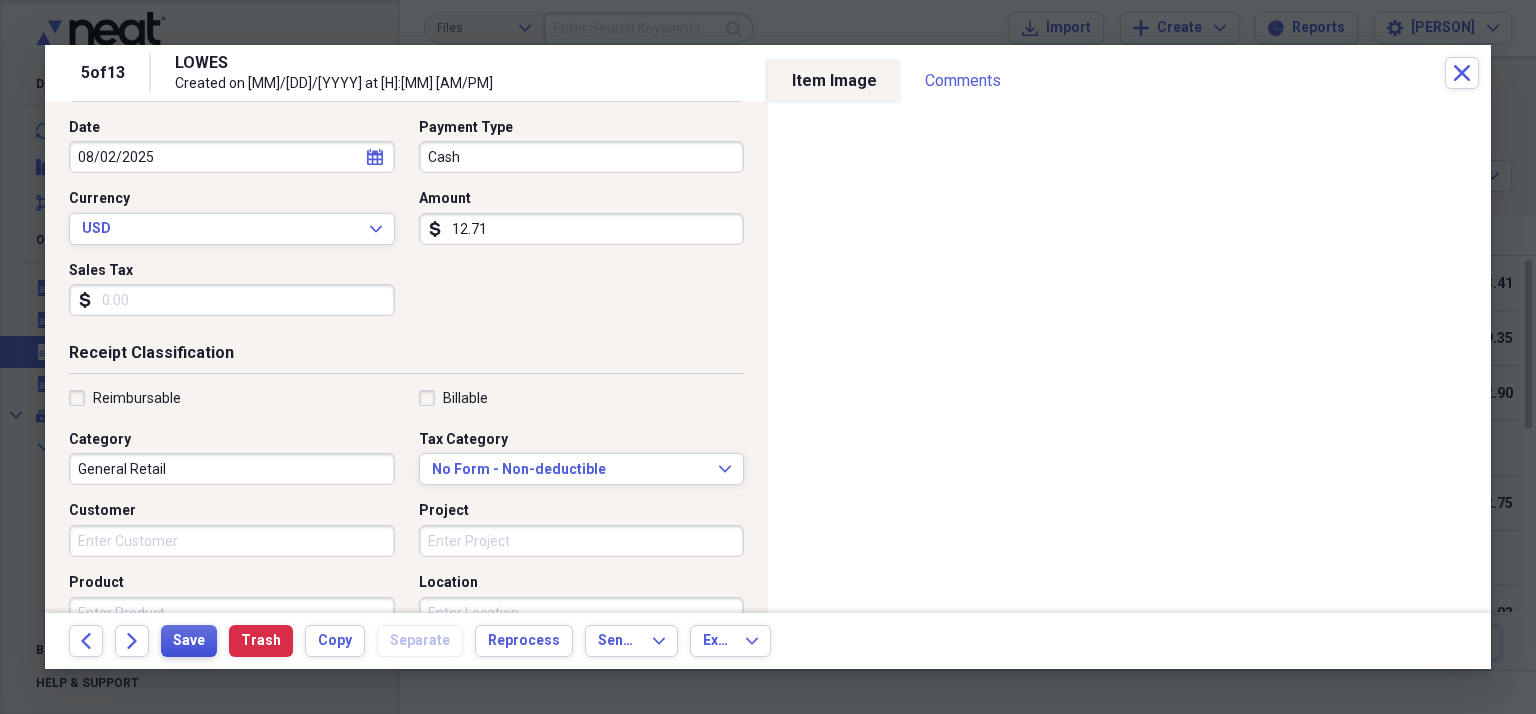 click on "Save" at bounding box center (189, 641) 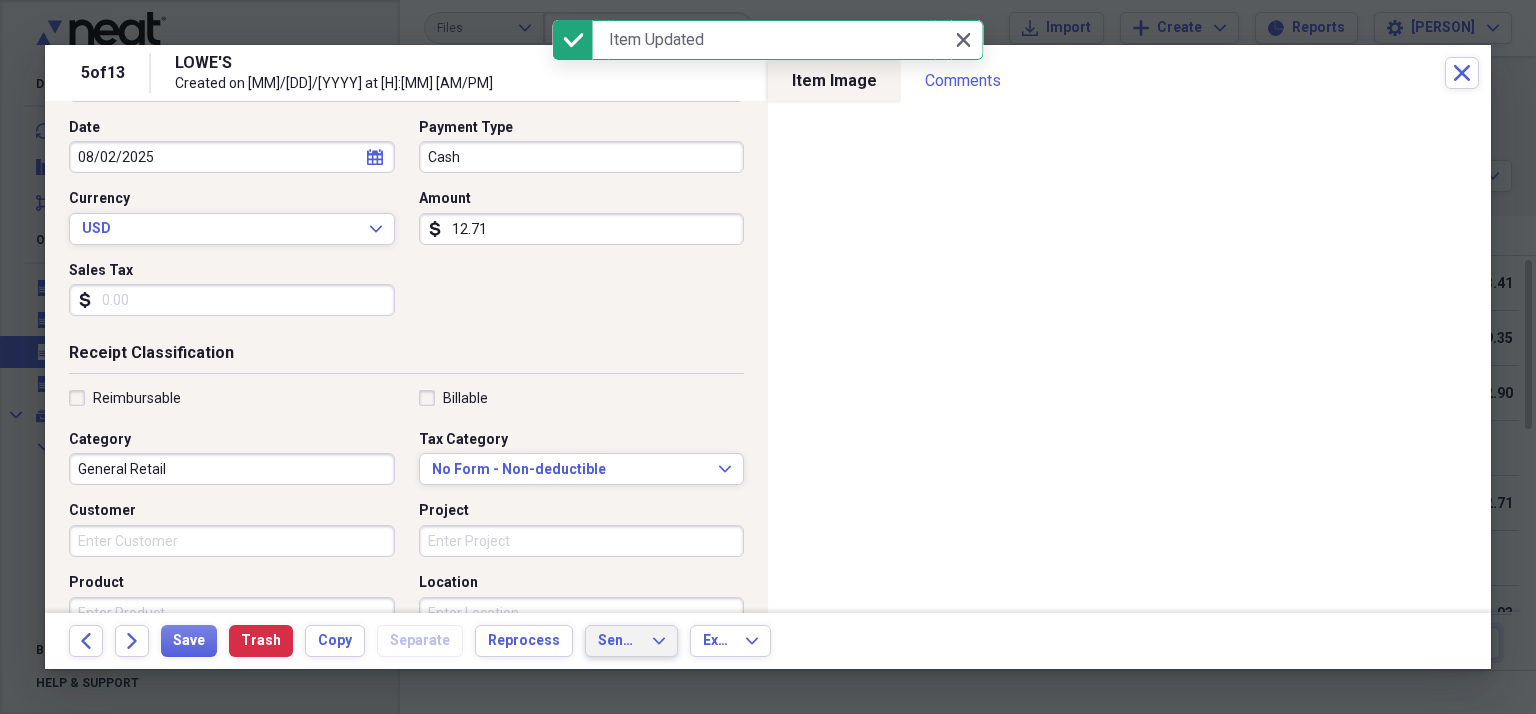 click on "Send To Expand" at bounding box center (631, 641) 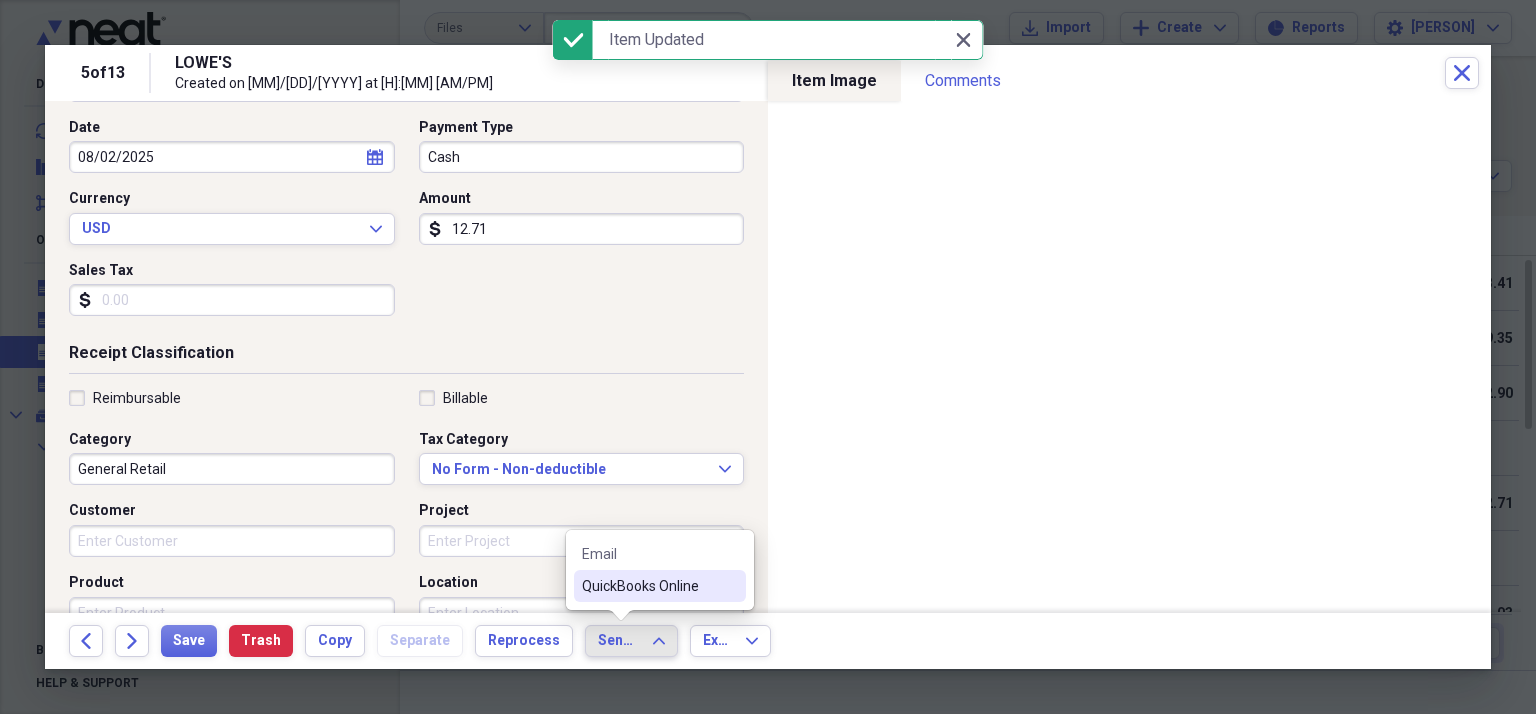 click on "QuickBooks Online" at bounding box center [648, 586] 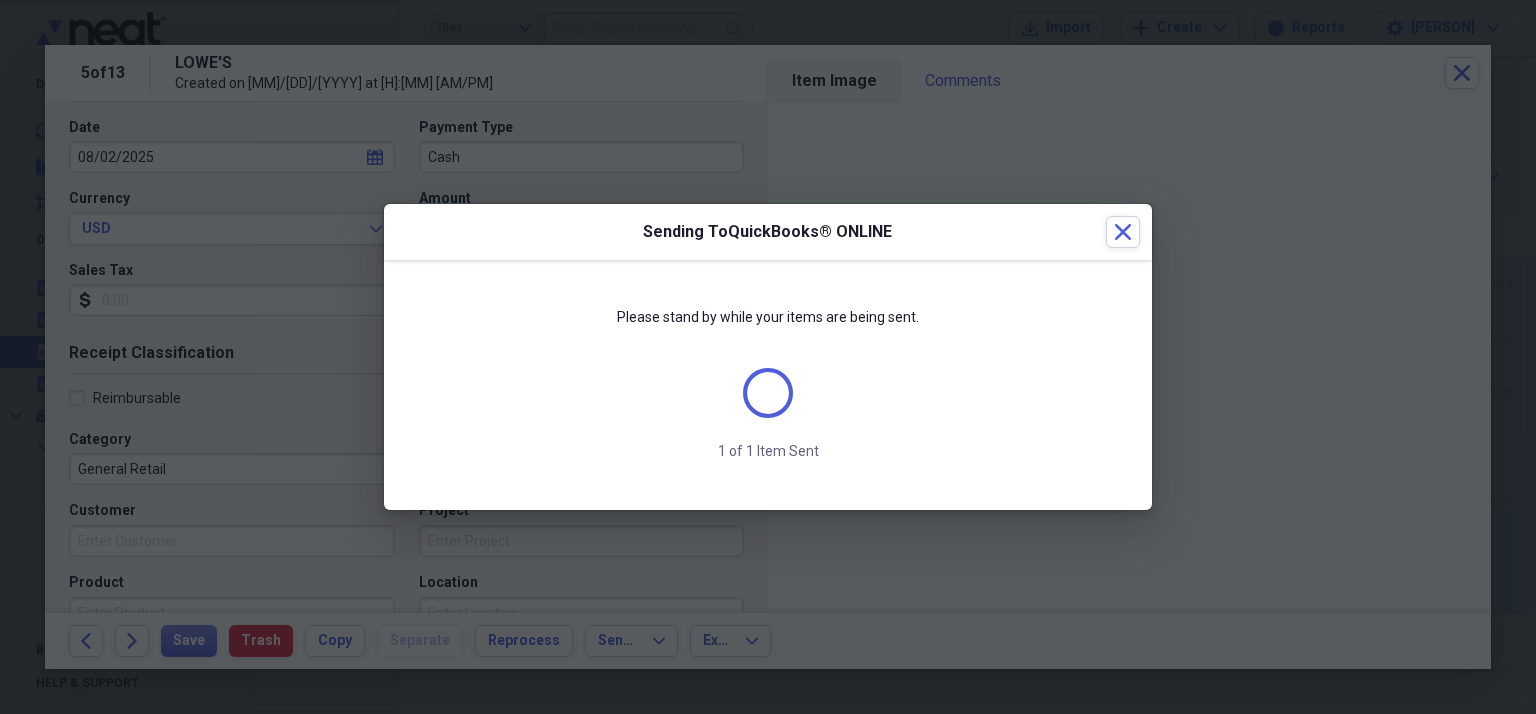 scroll, scrollTop: 184, scrollLeft: 0, axis: vertical 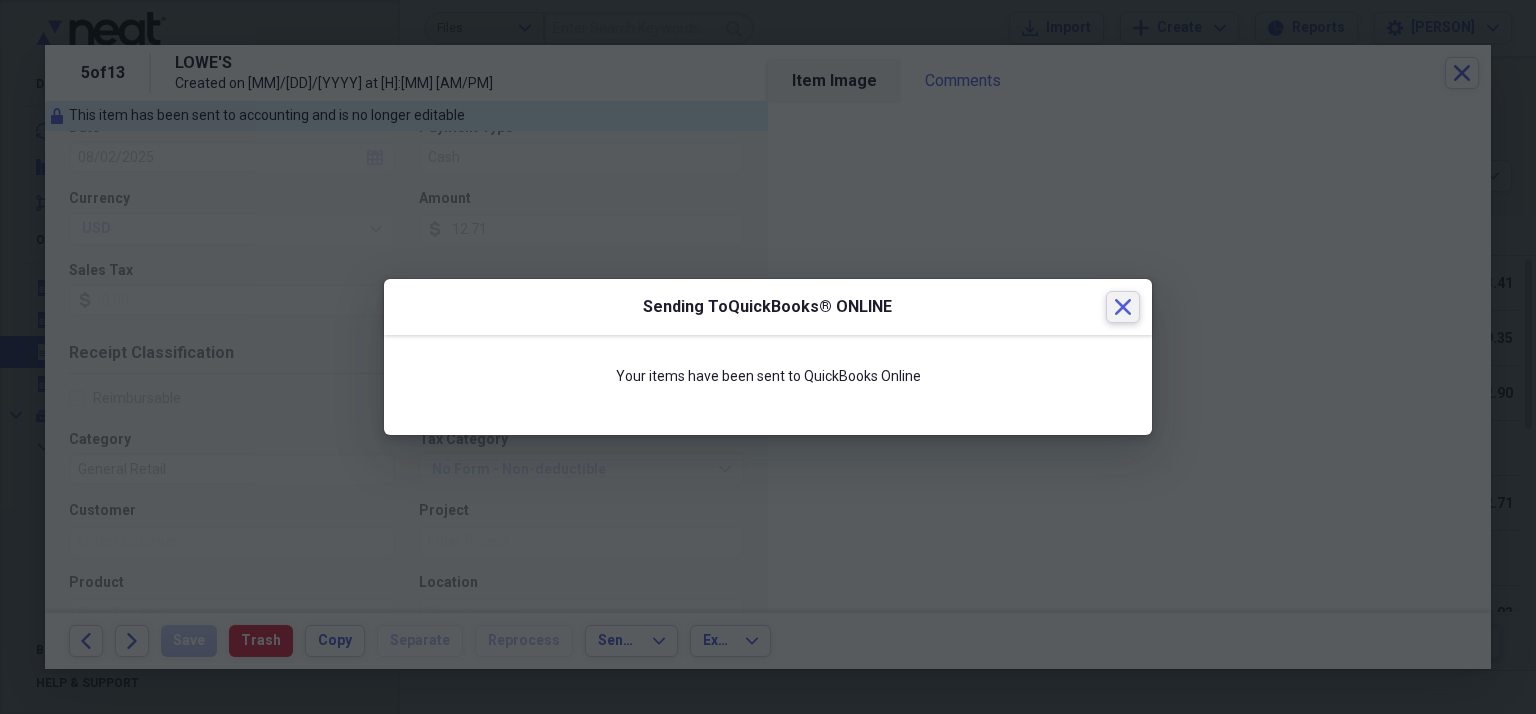 click on "Close" at bounding box center (1123, 307) 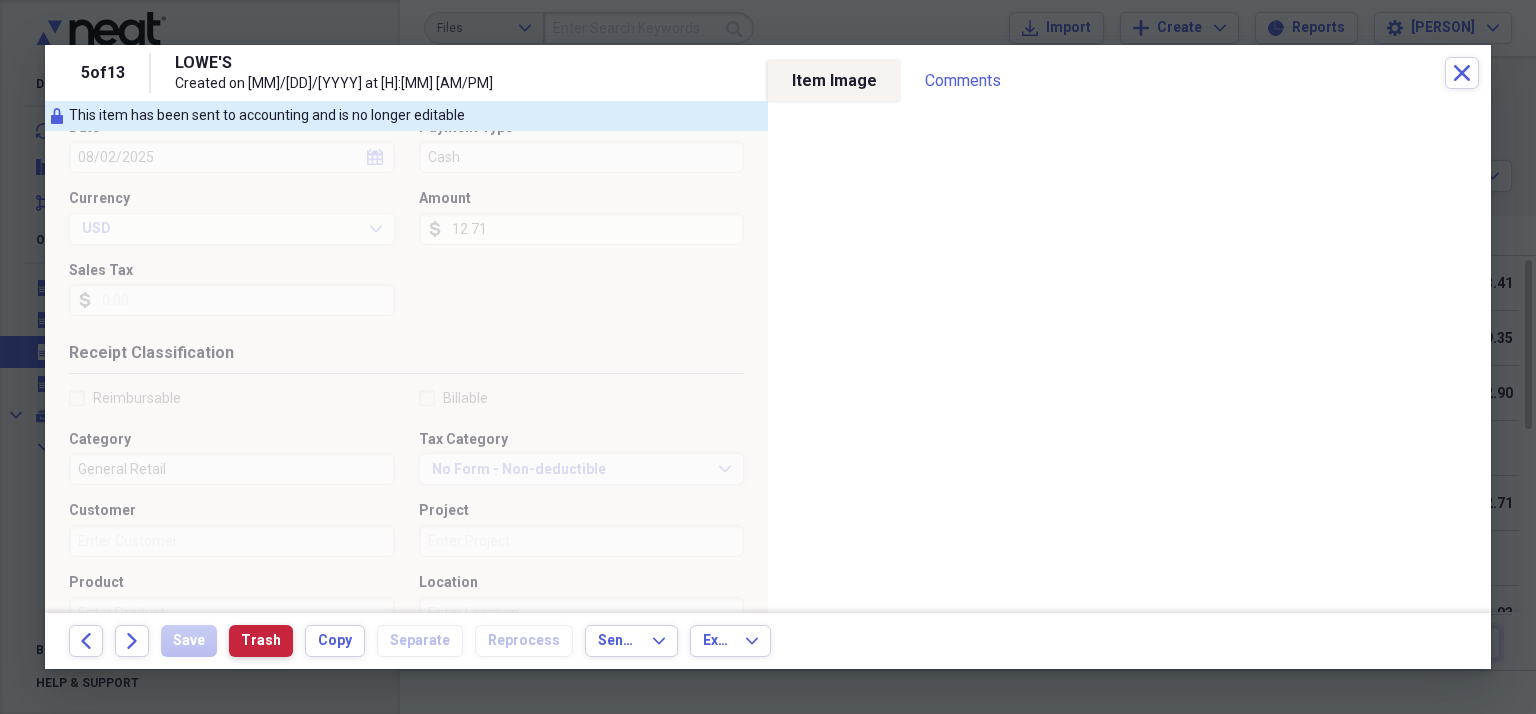 click on "Trash" at bounding box center [261, 641] 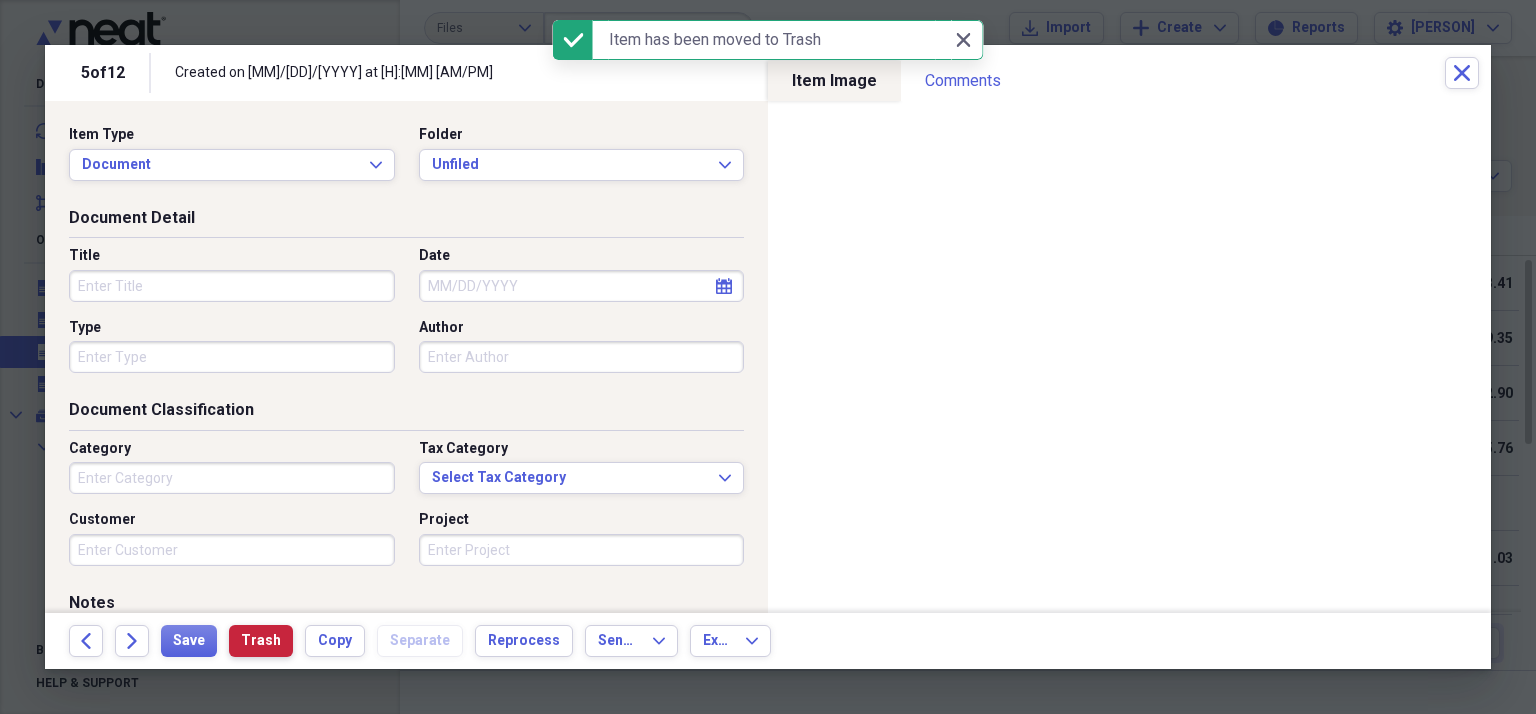click on "Trash" at bounding box center [261, 641] 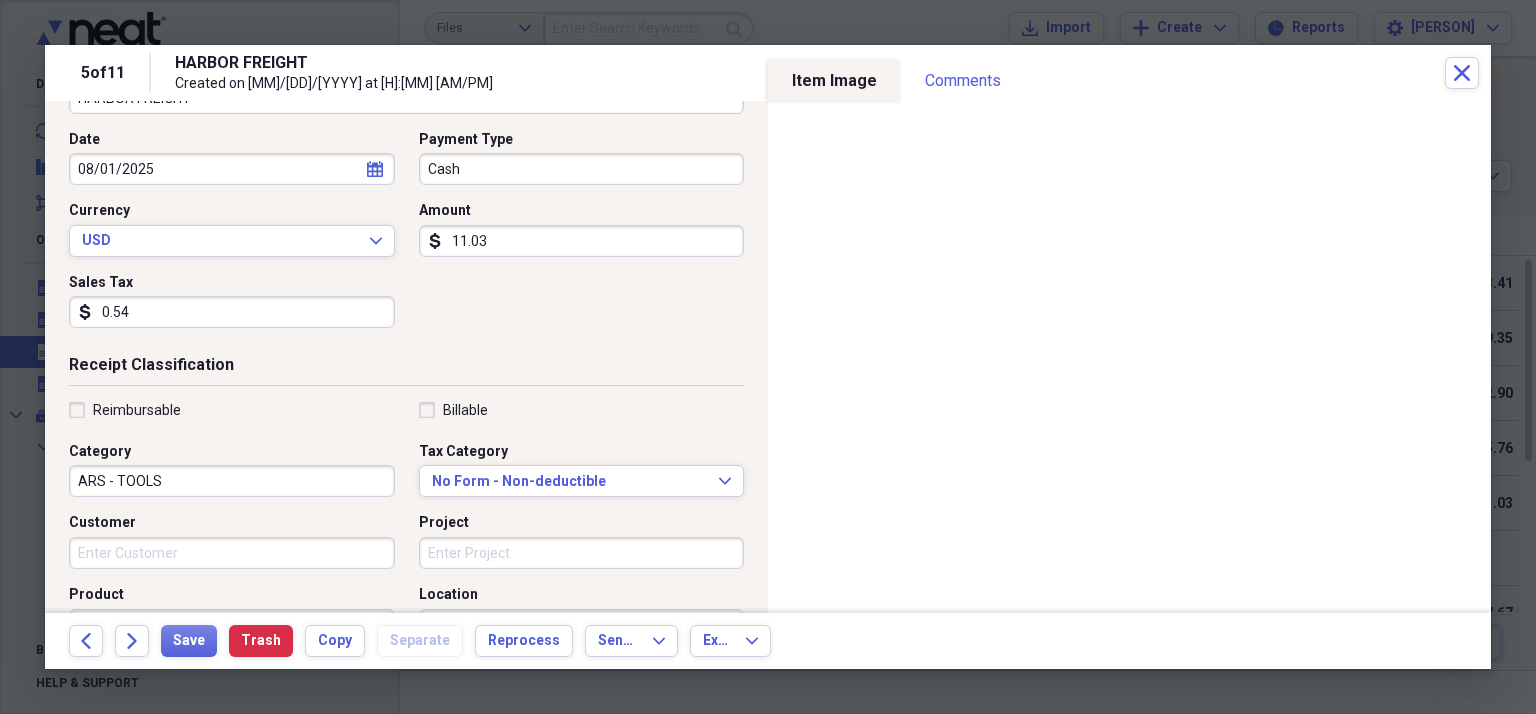 scroll, scrollTop: 200, scrollLeft: 0, axis: vertical 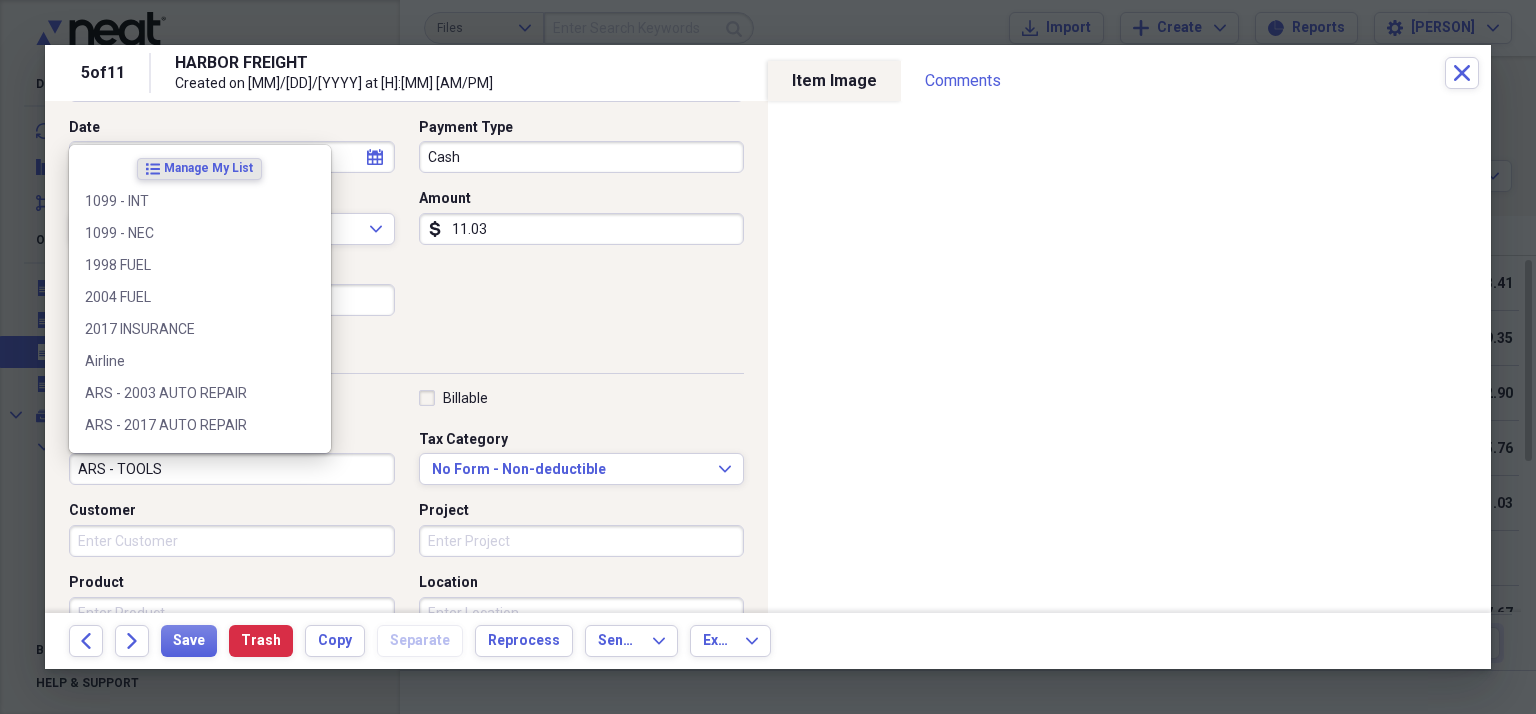 click on "ARS - TOOLS" at bounding box center [232, 469] 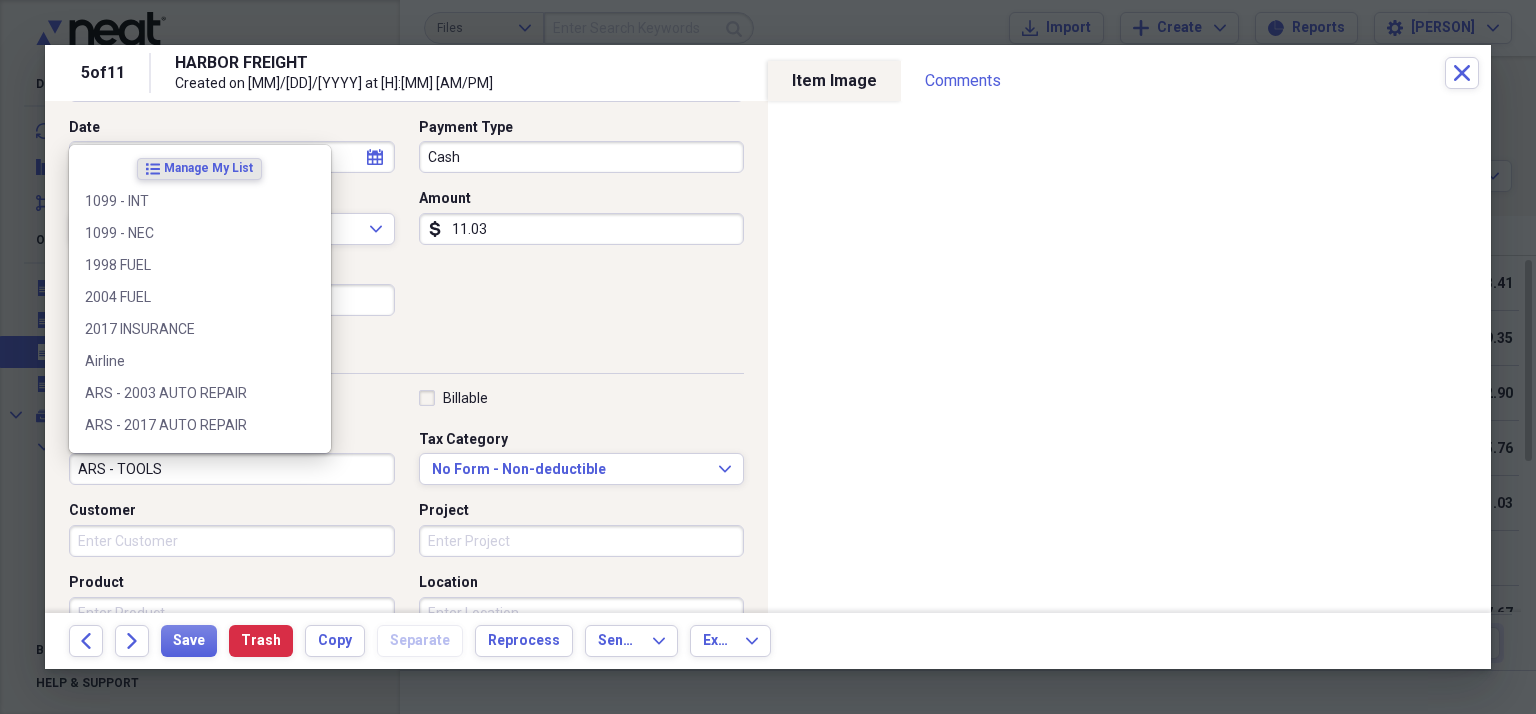 click on "ARS - TOOLS" at bounding box center (232, 469) 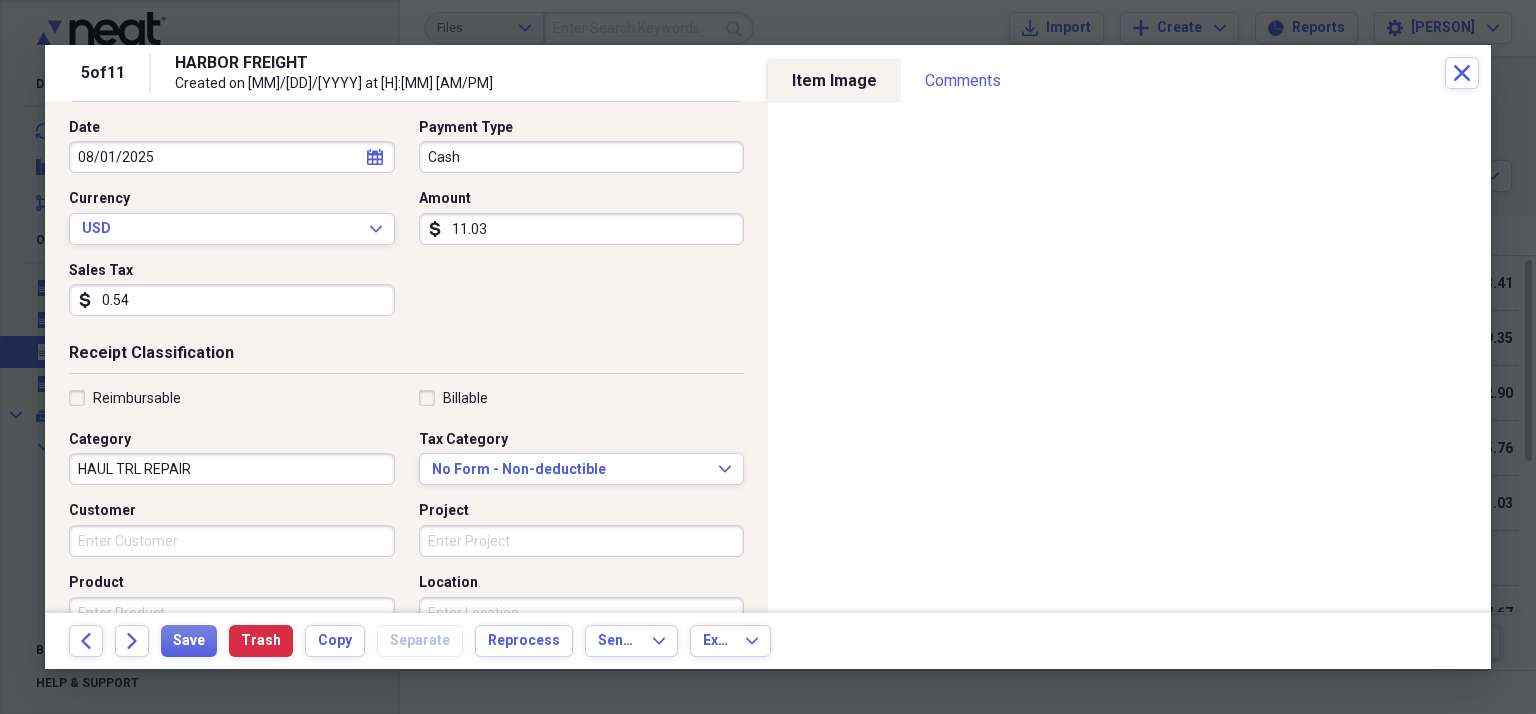 type on "HAUL TRL REPAIR" 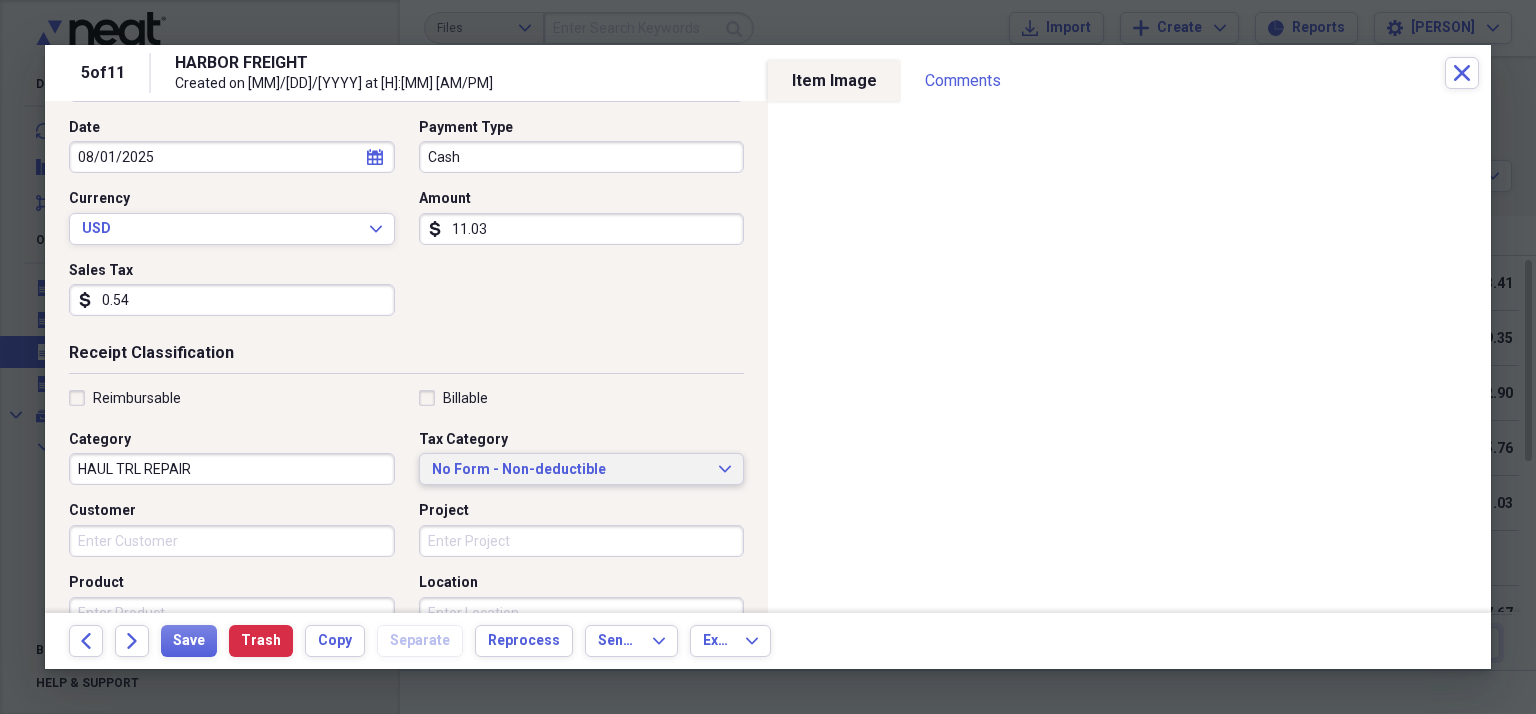 type 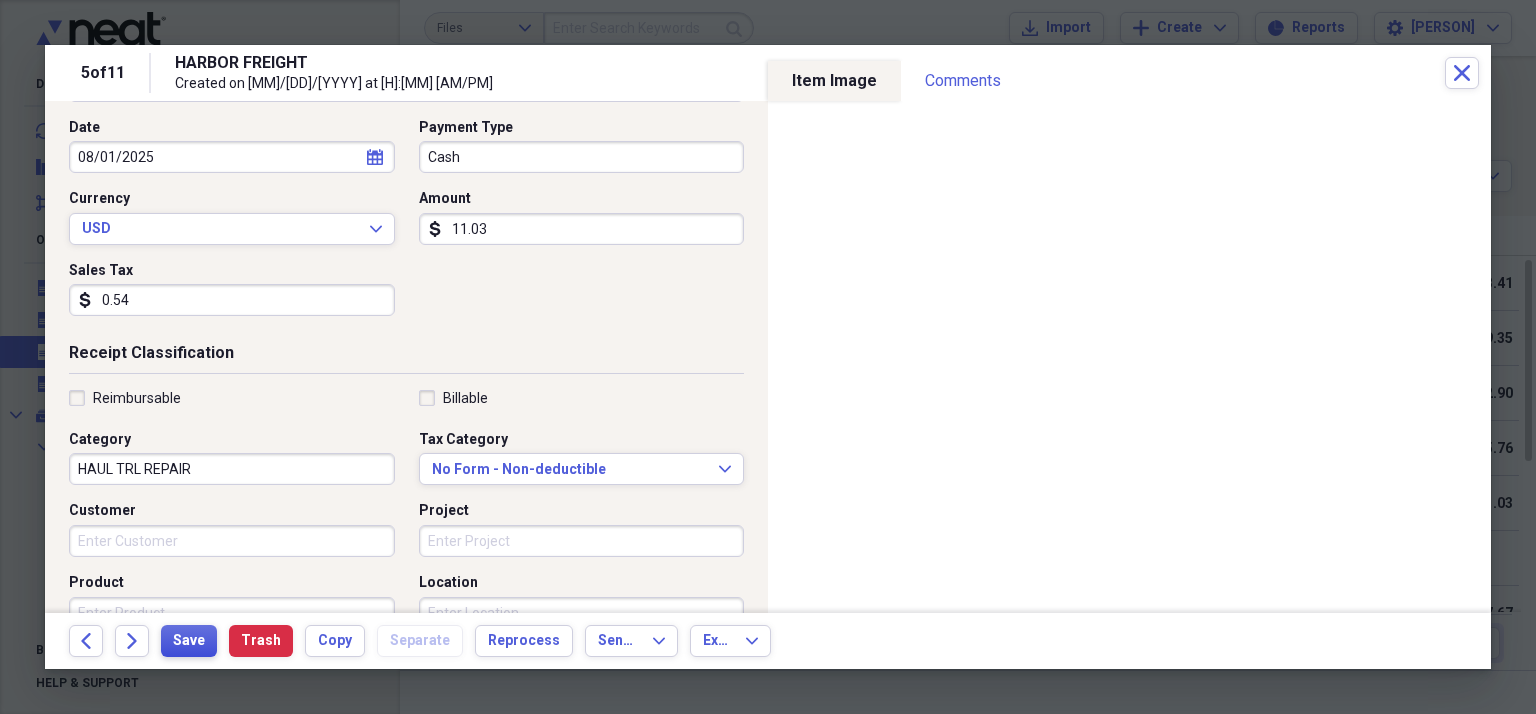 click on "Save" at bounding box center (189, 641) 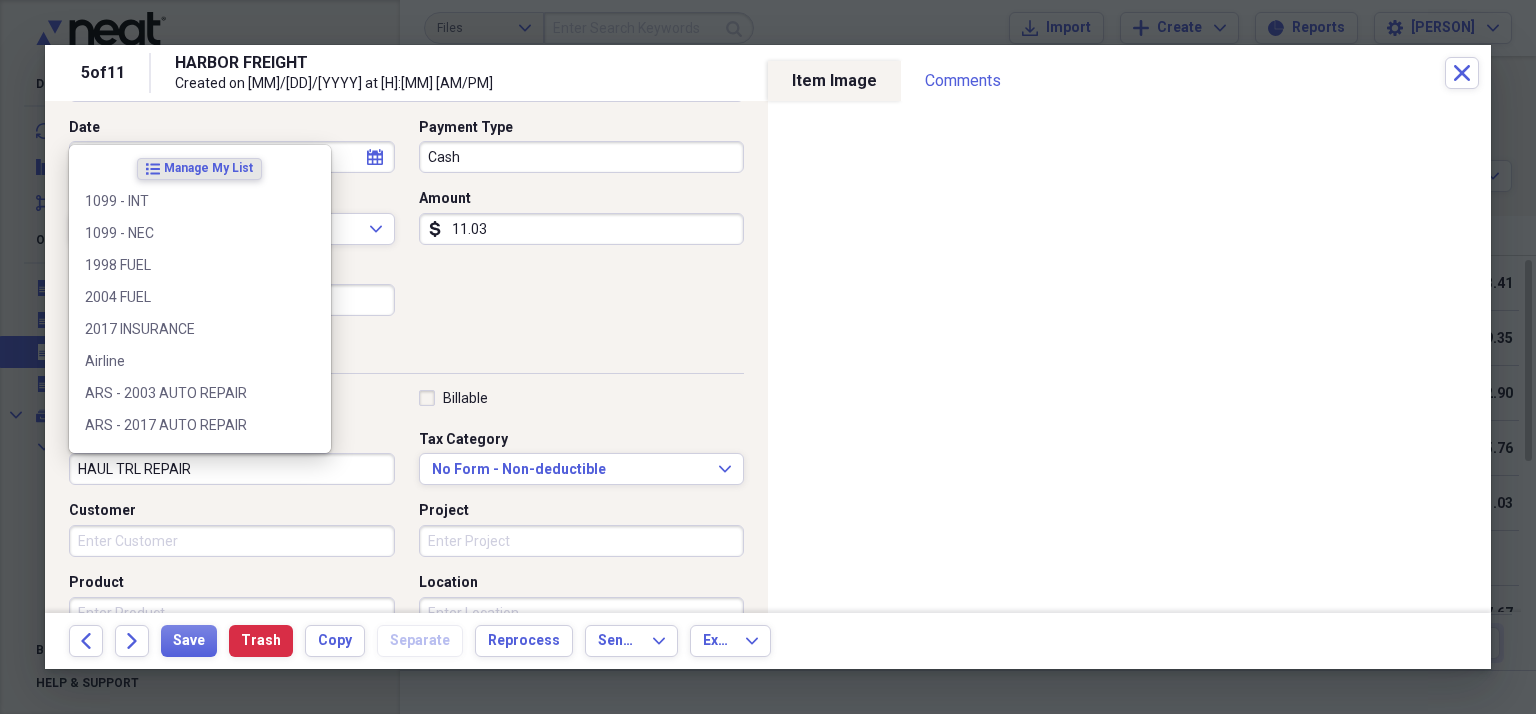 click on "HAUL TRL REPAIR" at bounding box center [232, 469] 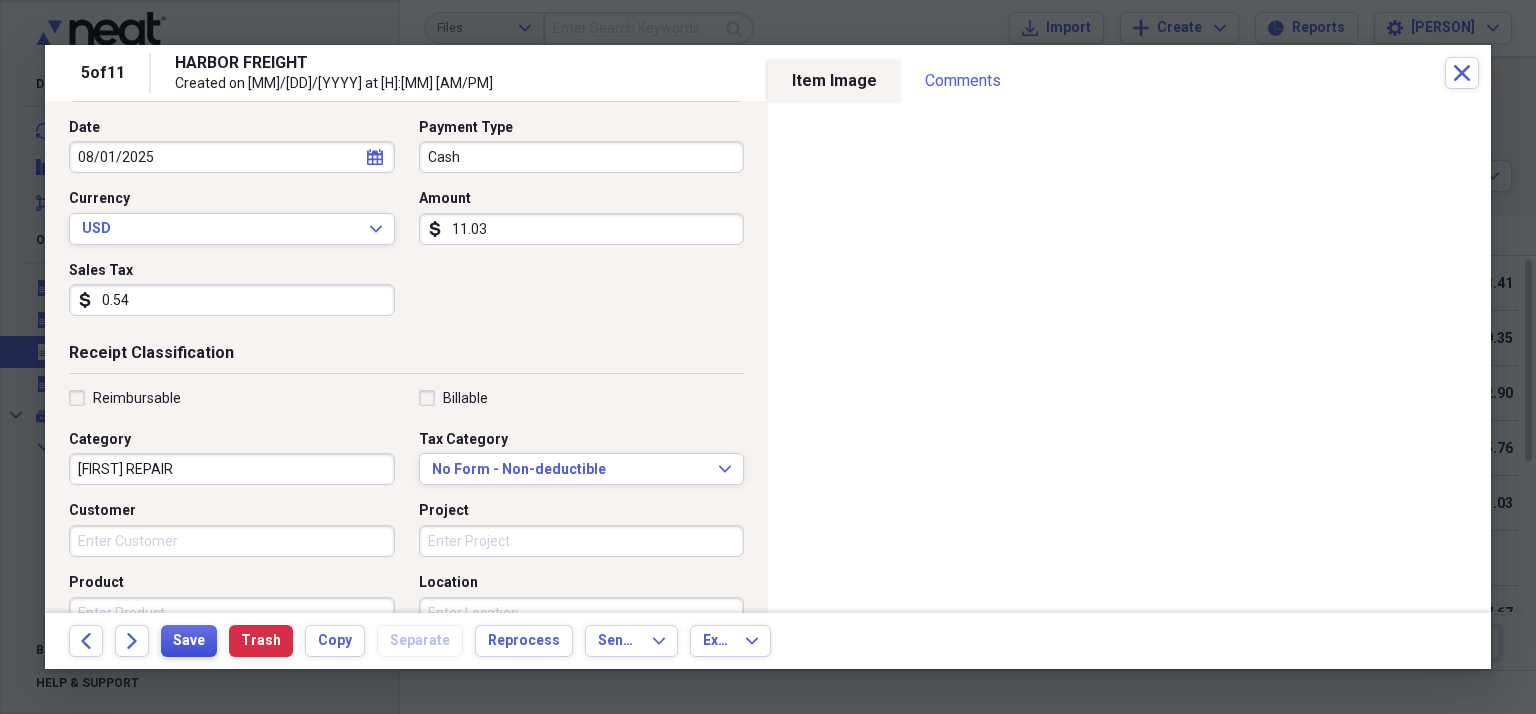 type on "[FIRST] REPAIR" 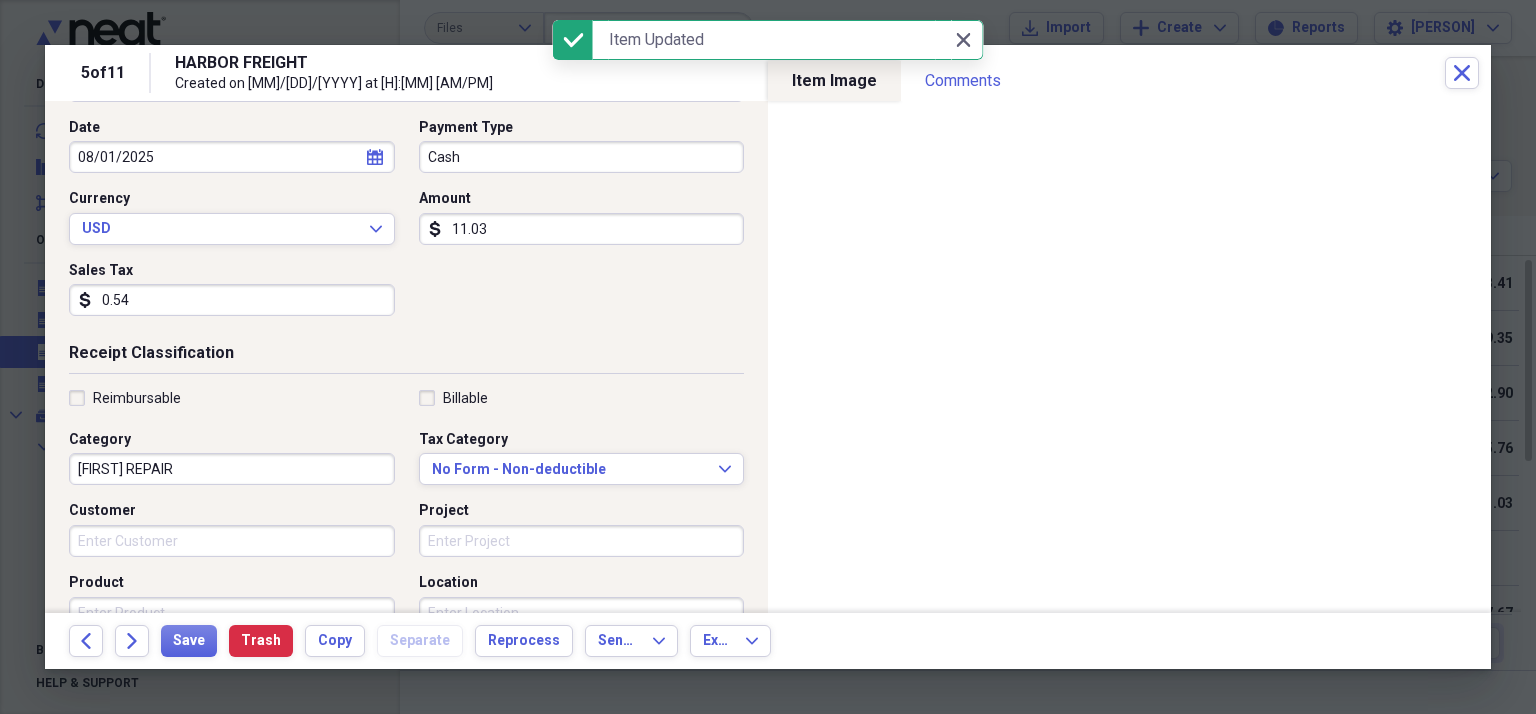 click on "Send To Expand" at bounding box center (637, 641) 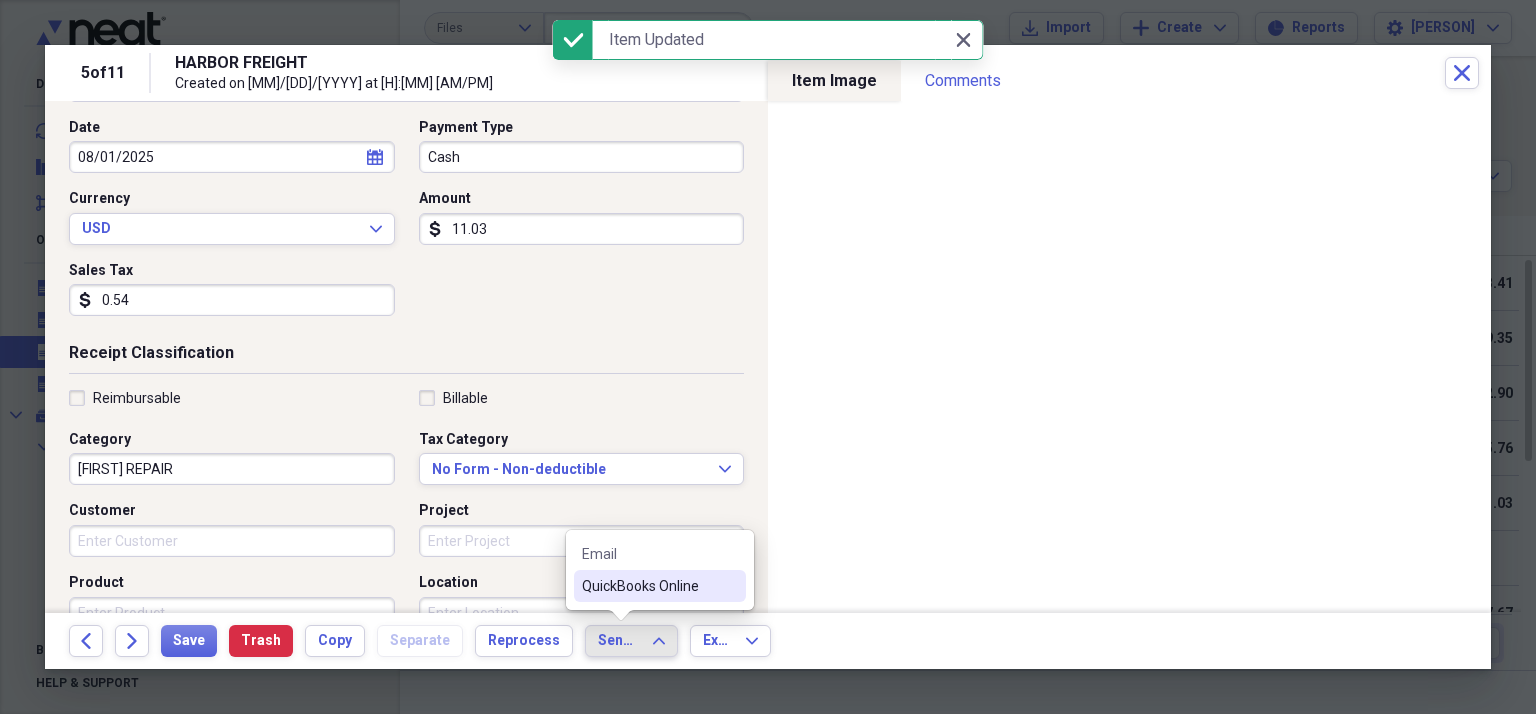 click on "QuickBooks Online" at bounding box center [648, 586] 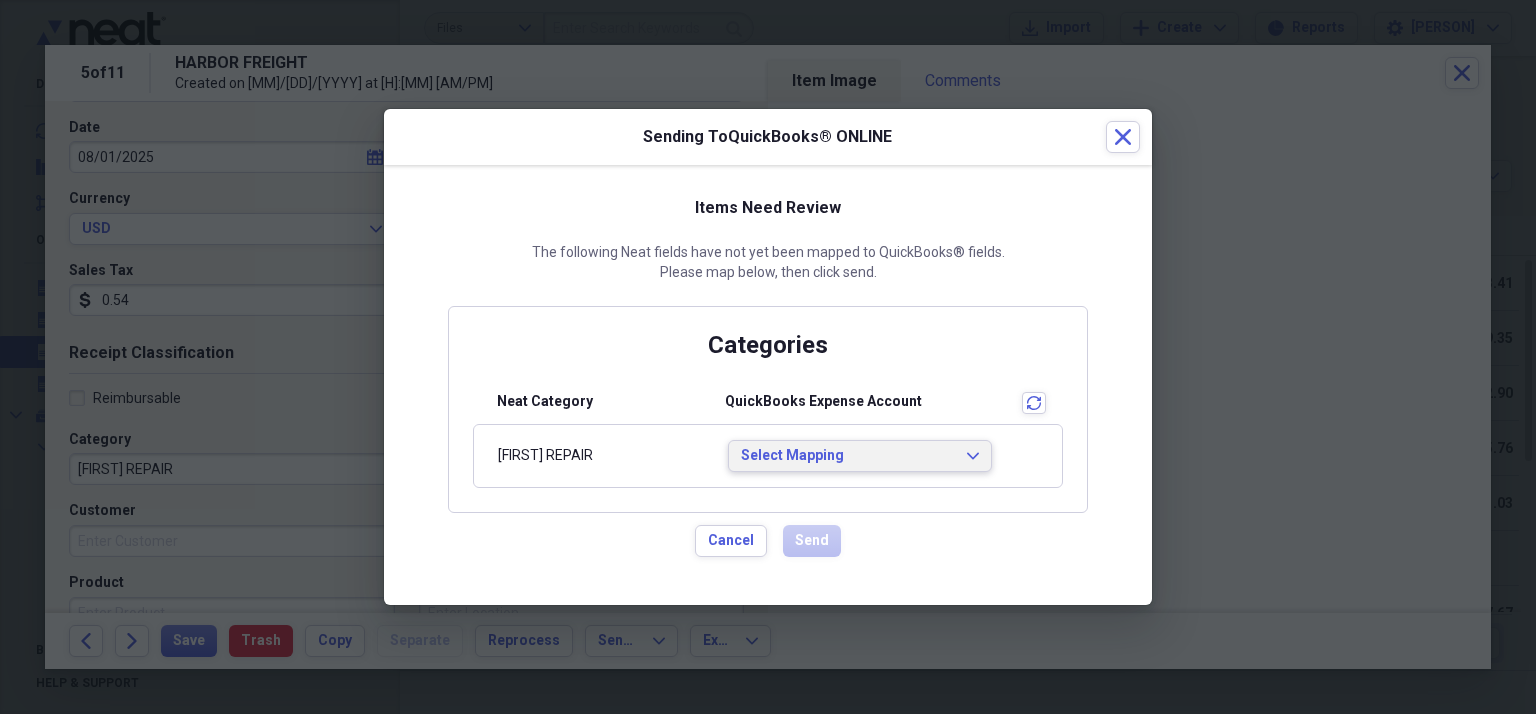 click on "Select Mapping Expand" at bounding box center [860, 456] 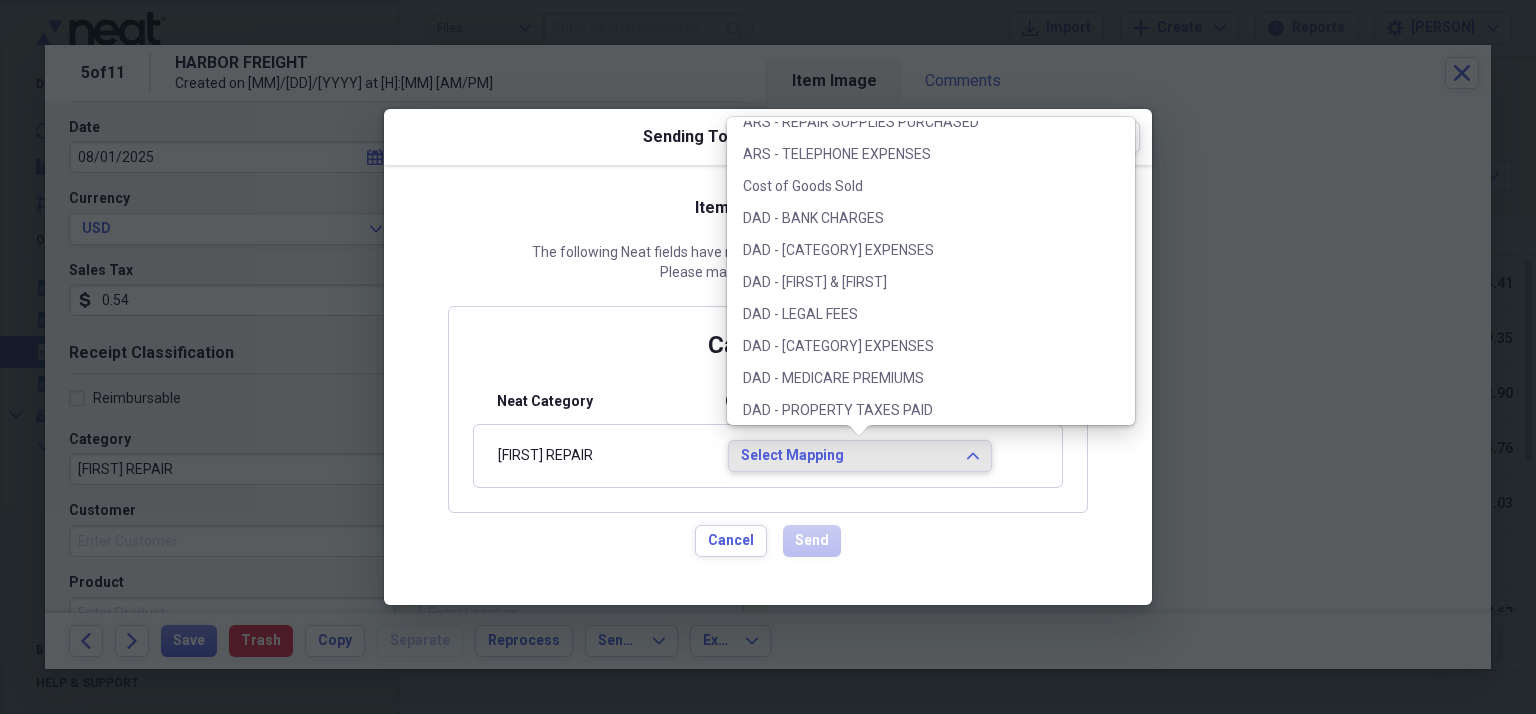 scroll, scrollTop: 1900, scrollLeft: 0, axis: vertical 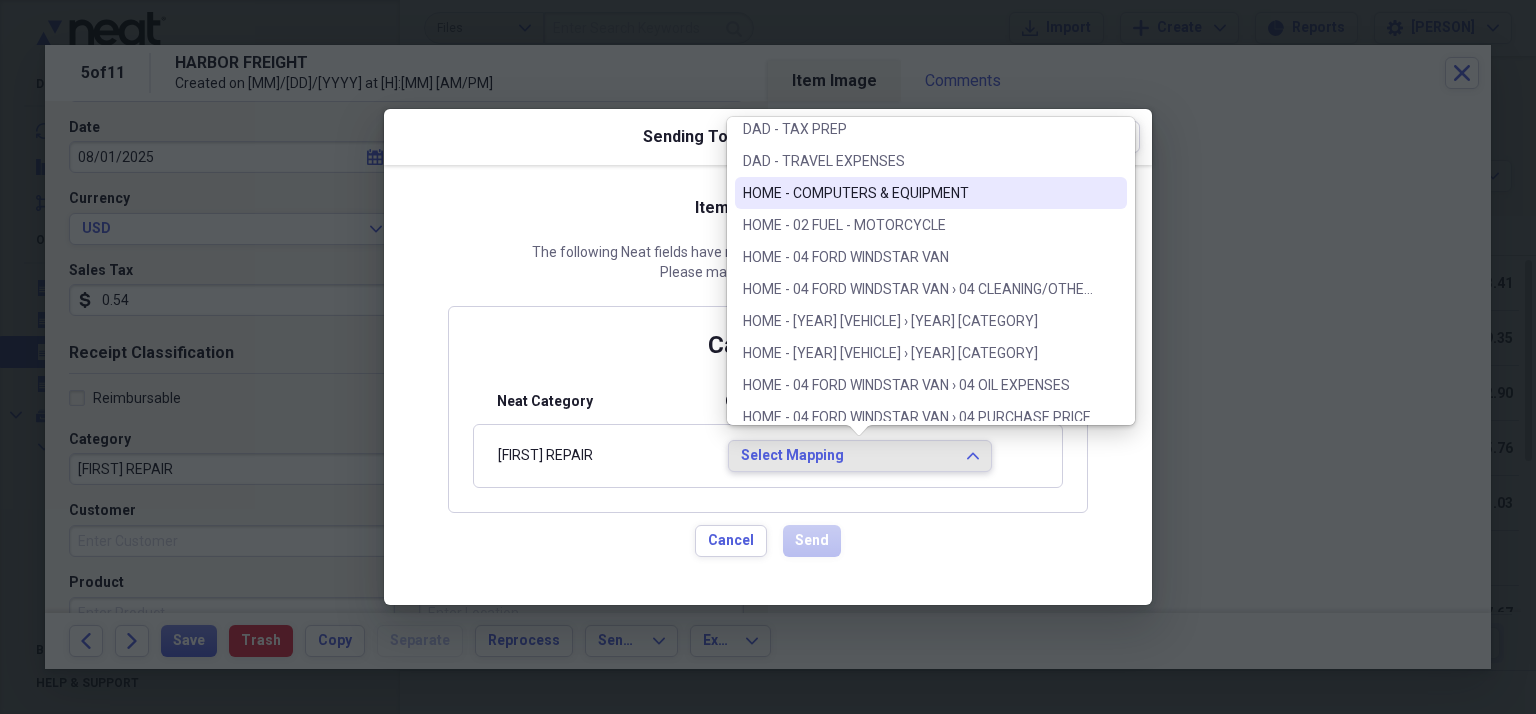 click on "HOME -  COMPUTERS & EQUIPMENT" at bounding box center (931, 193) 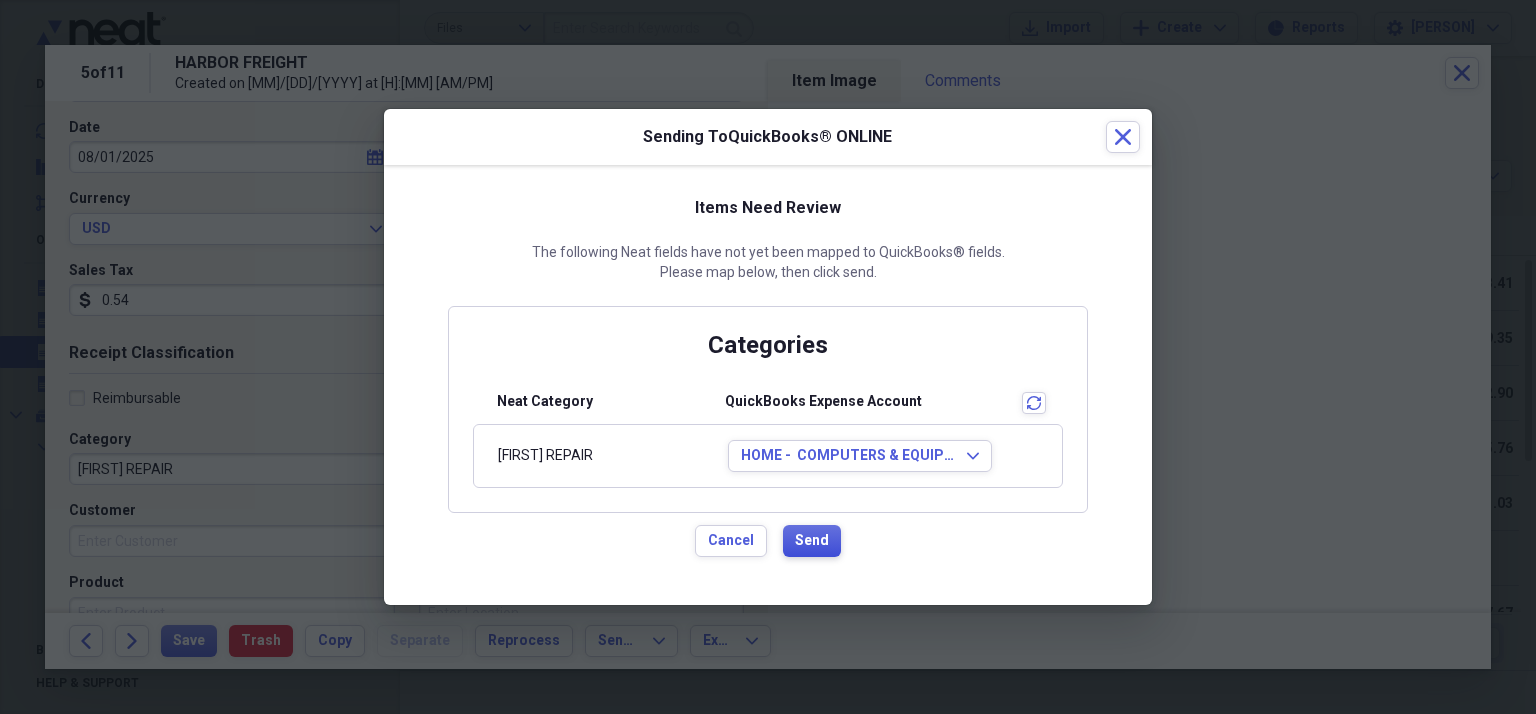 click on "Send" at bounding box center [812, 541] 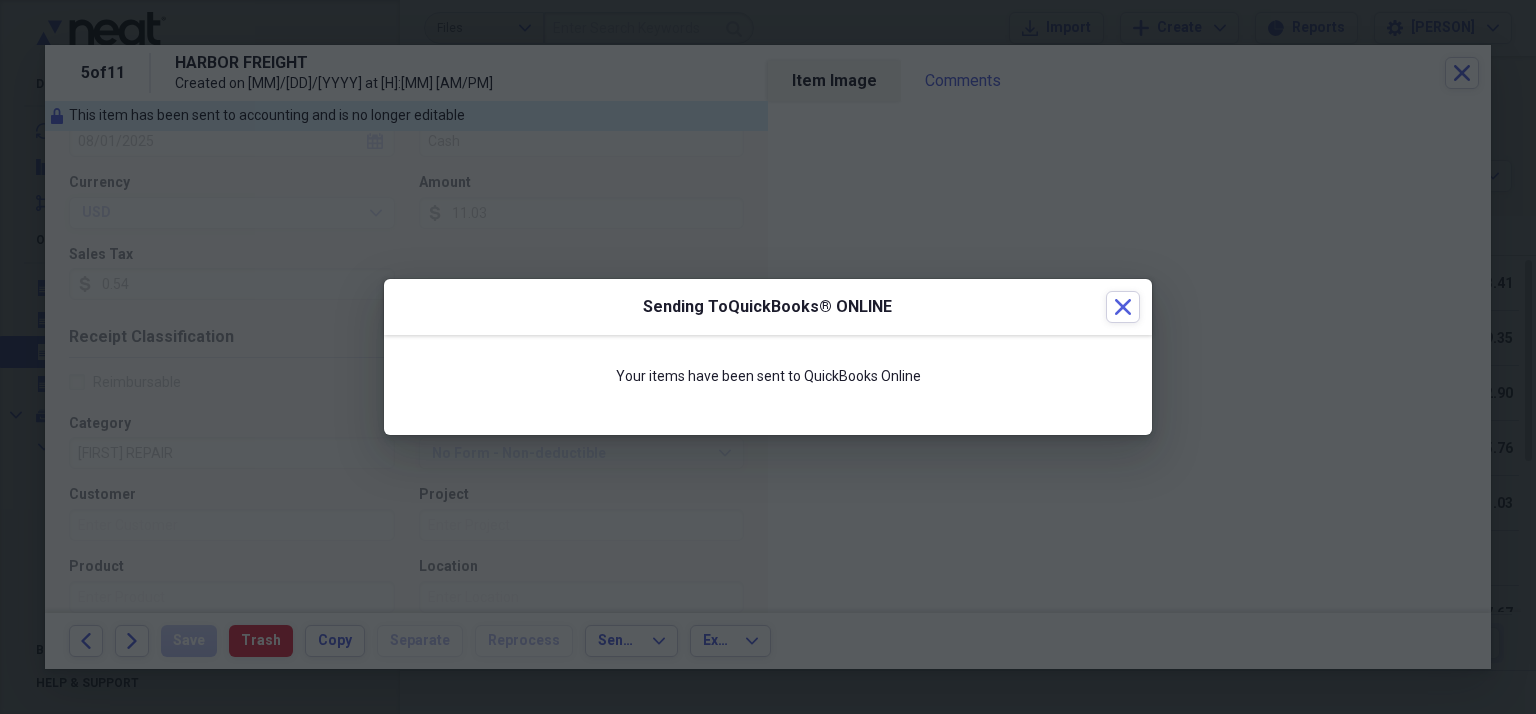 scroll, scrollTop: 184, scrollLeft: 0, axis: vertical 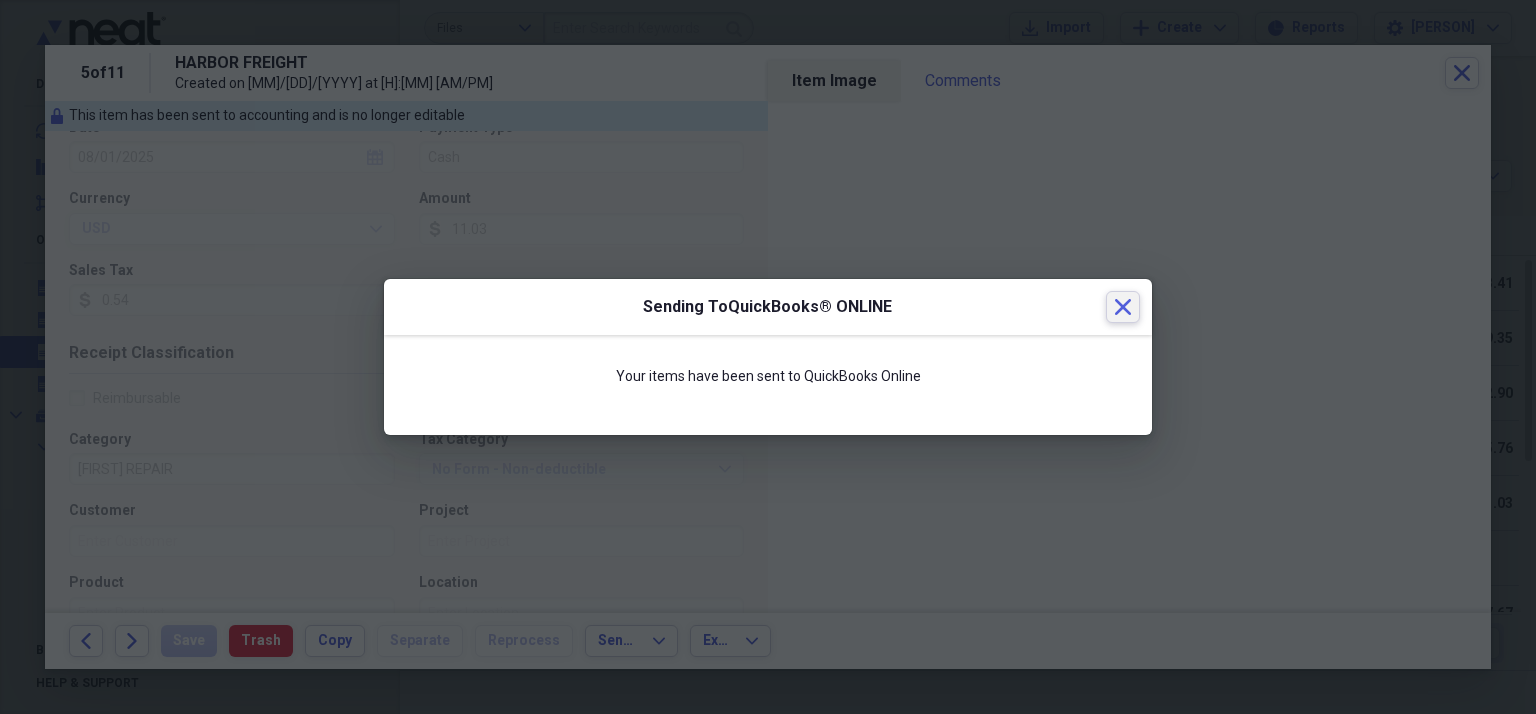 click on "Close" at bounding box center [1123, 307] 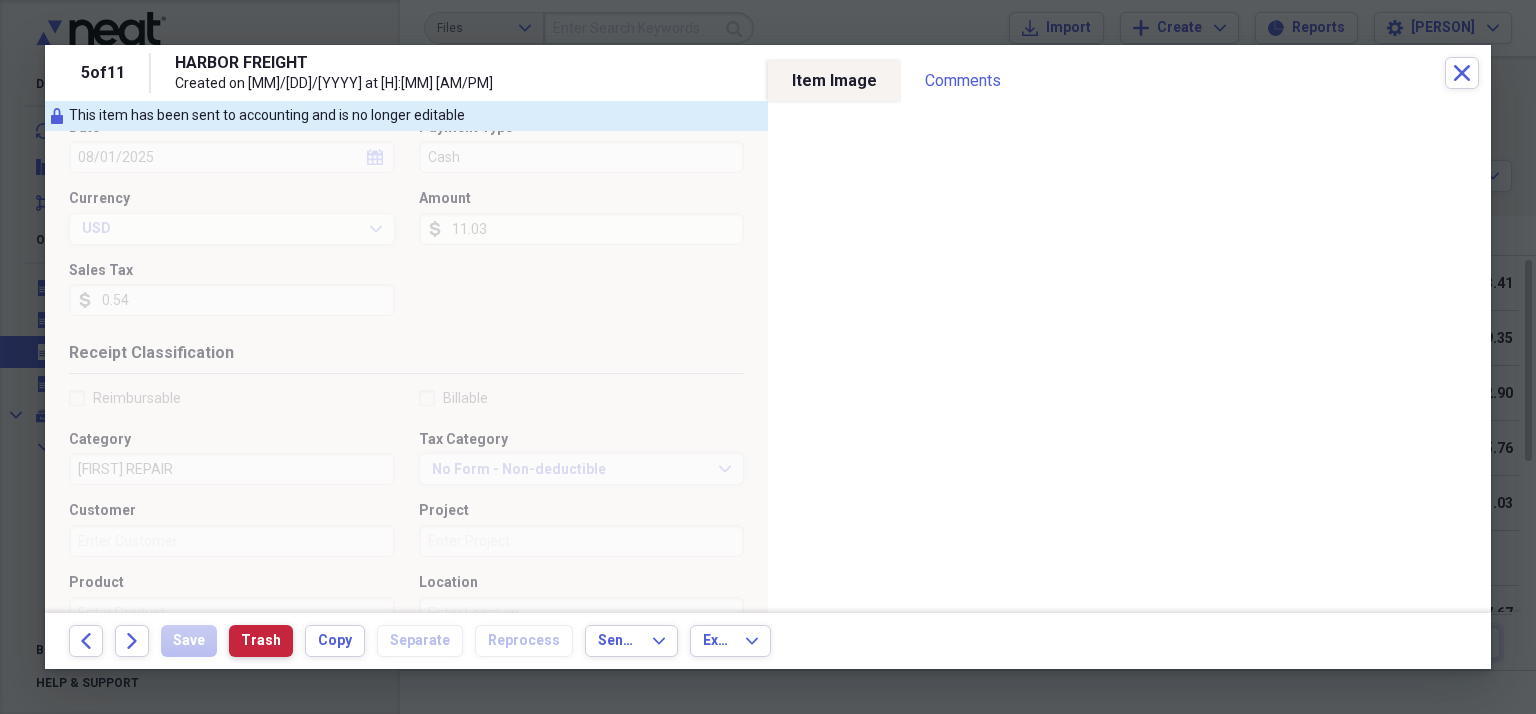 click on "Trash" at bounding box center [261, 641] 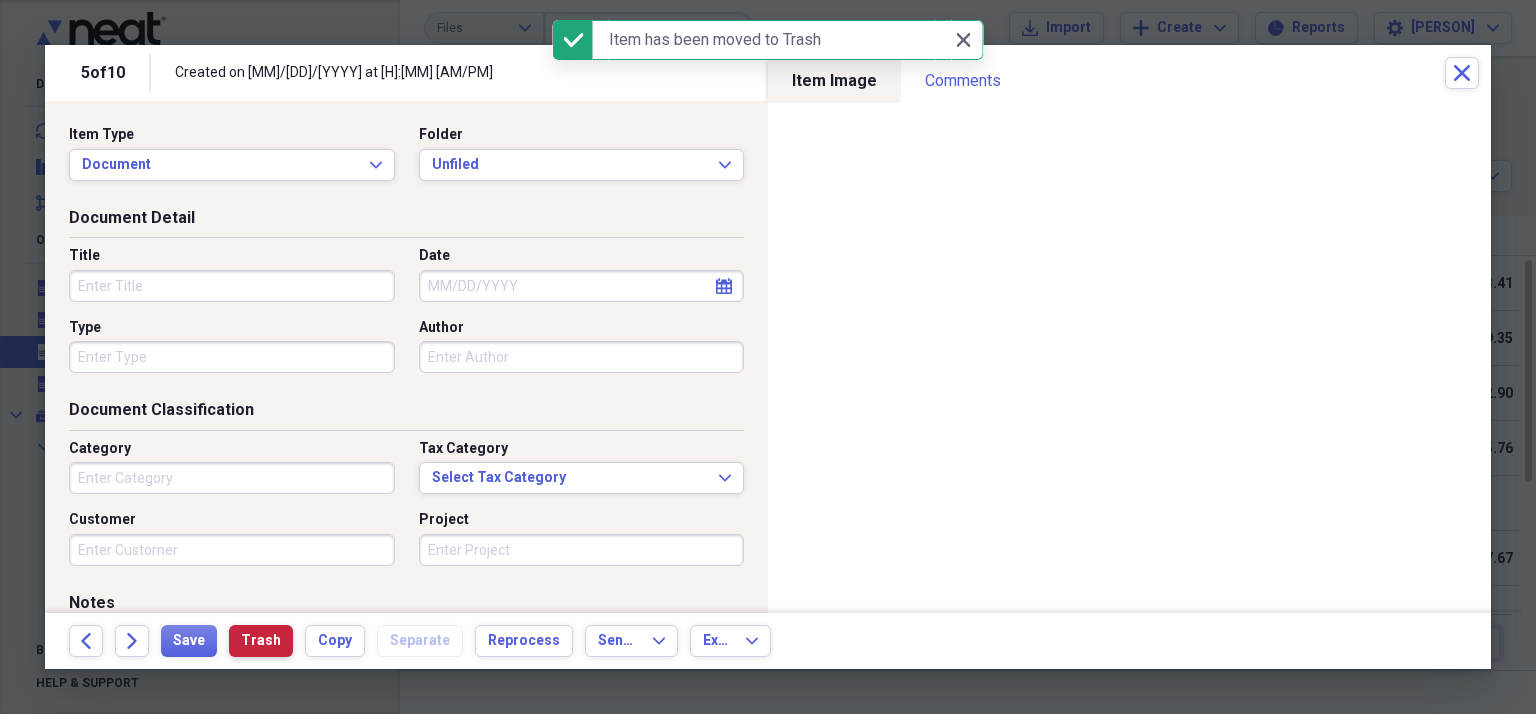 click on "Trash" at bounding box center (261, 641) 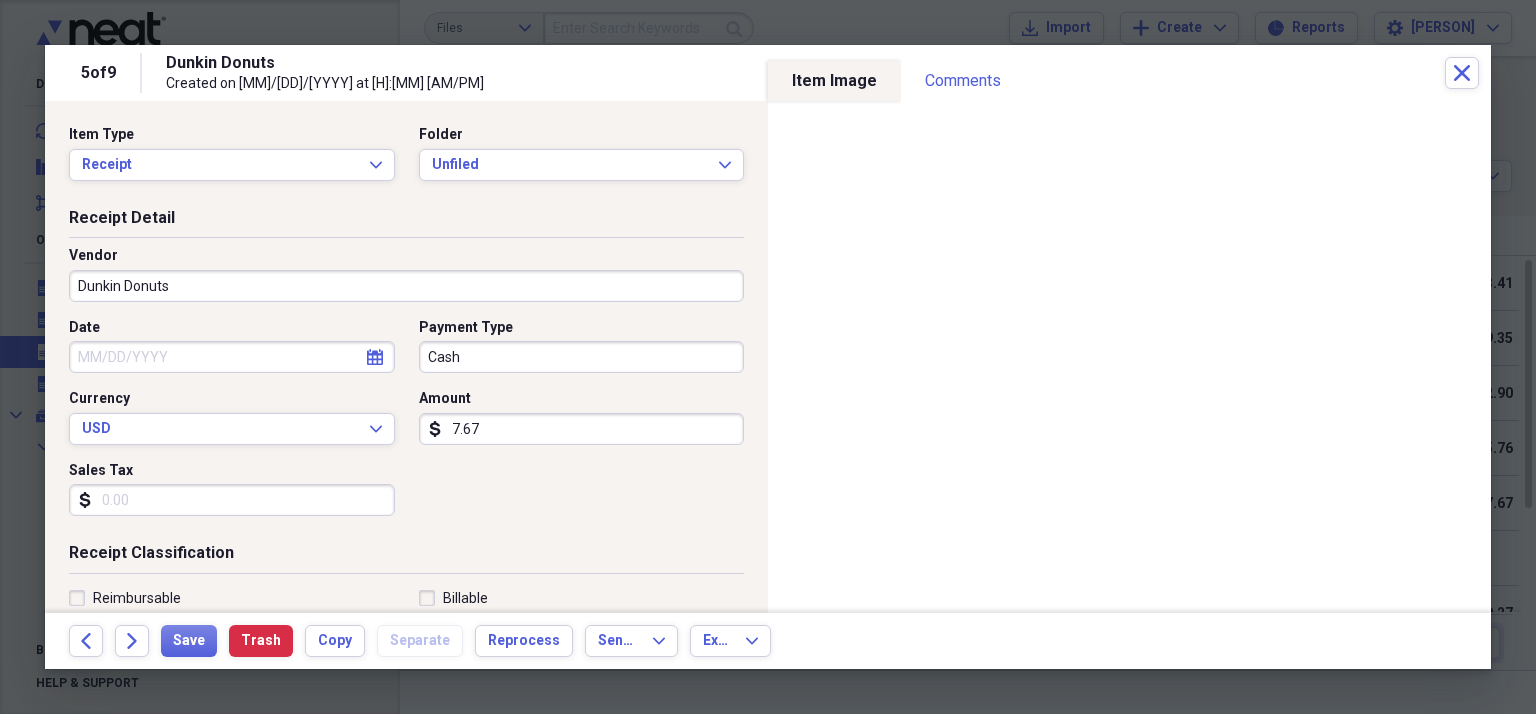 select on "7" 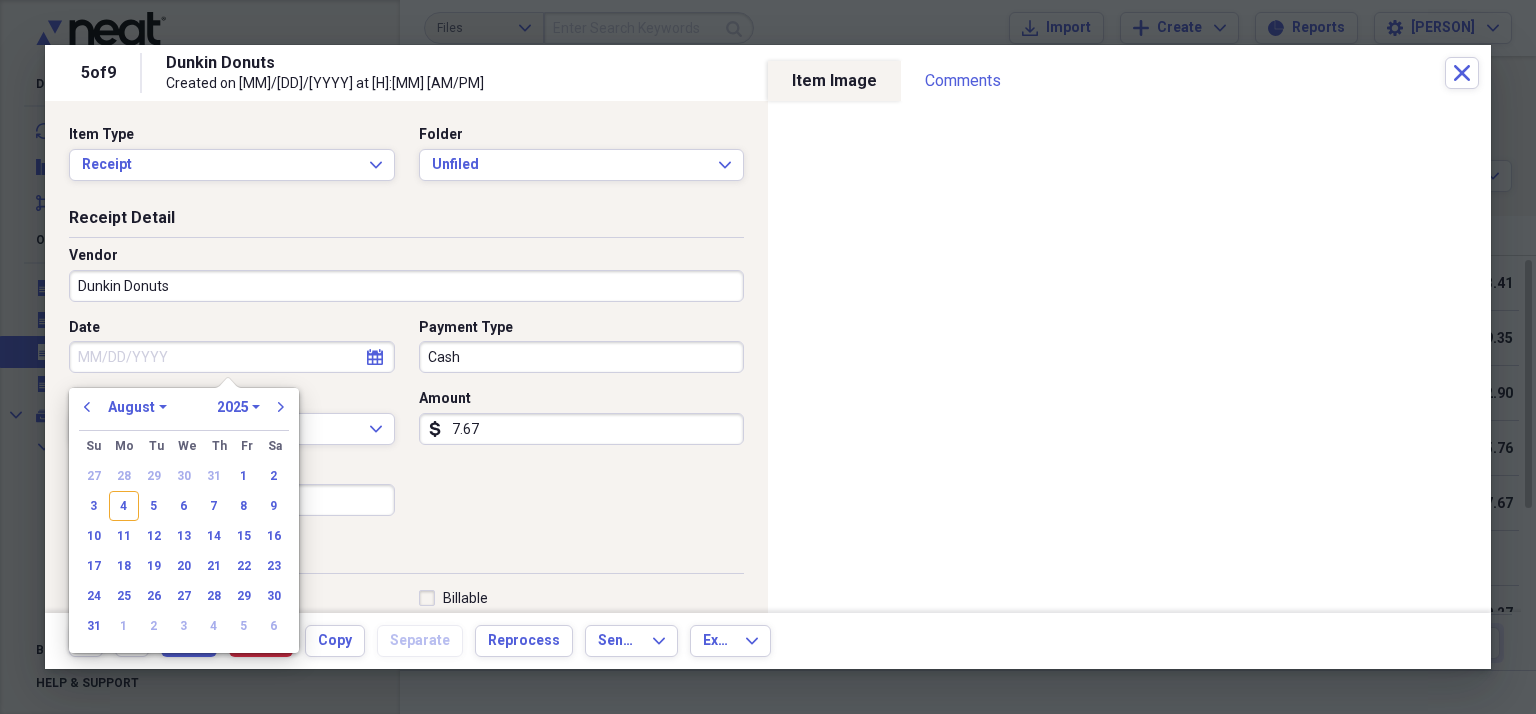 click on "Date" at bounding box center (232, 357) 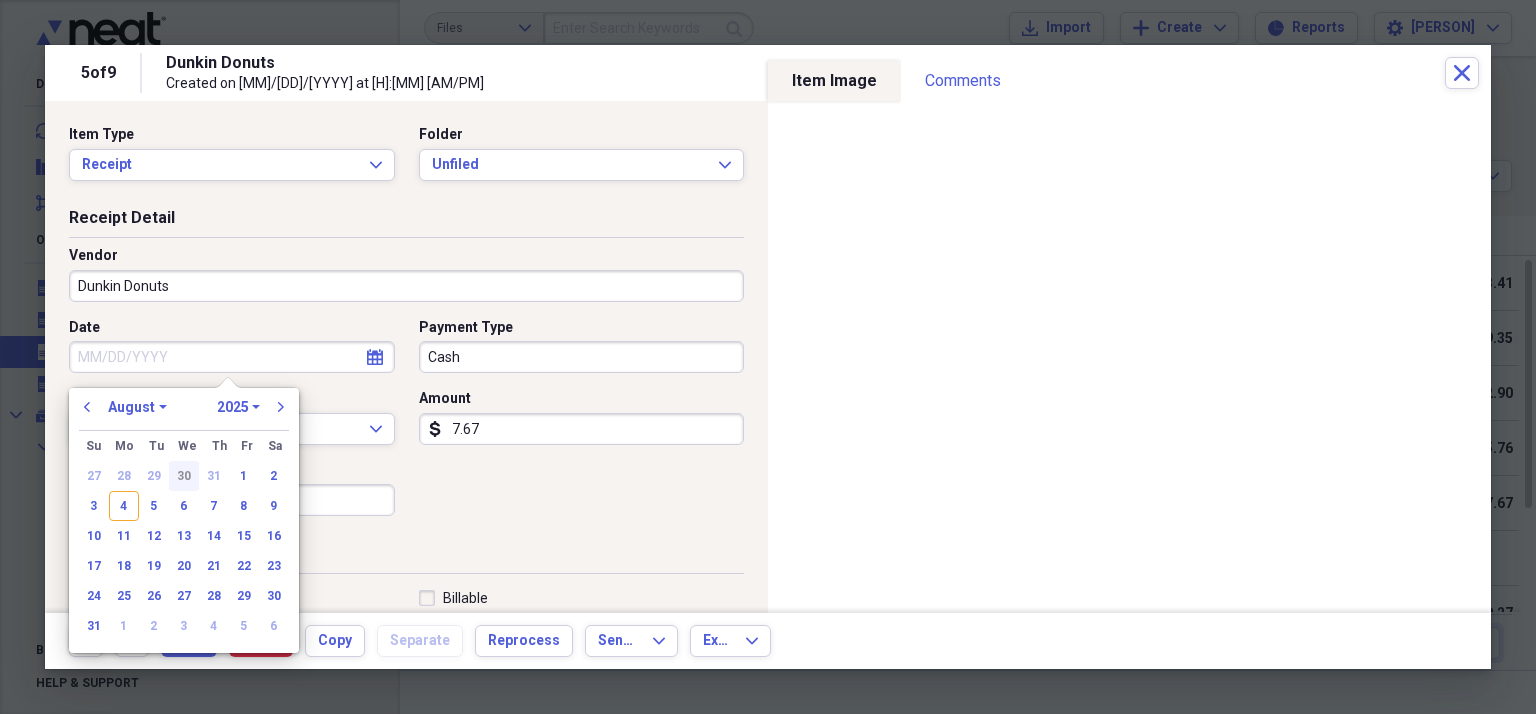 click on "30" at bounding box center [184, 476] 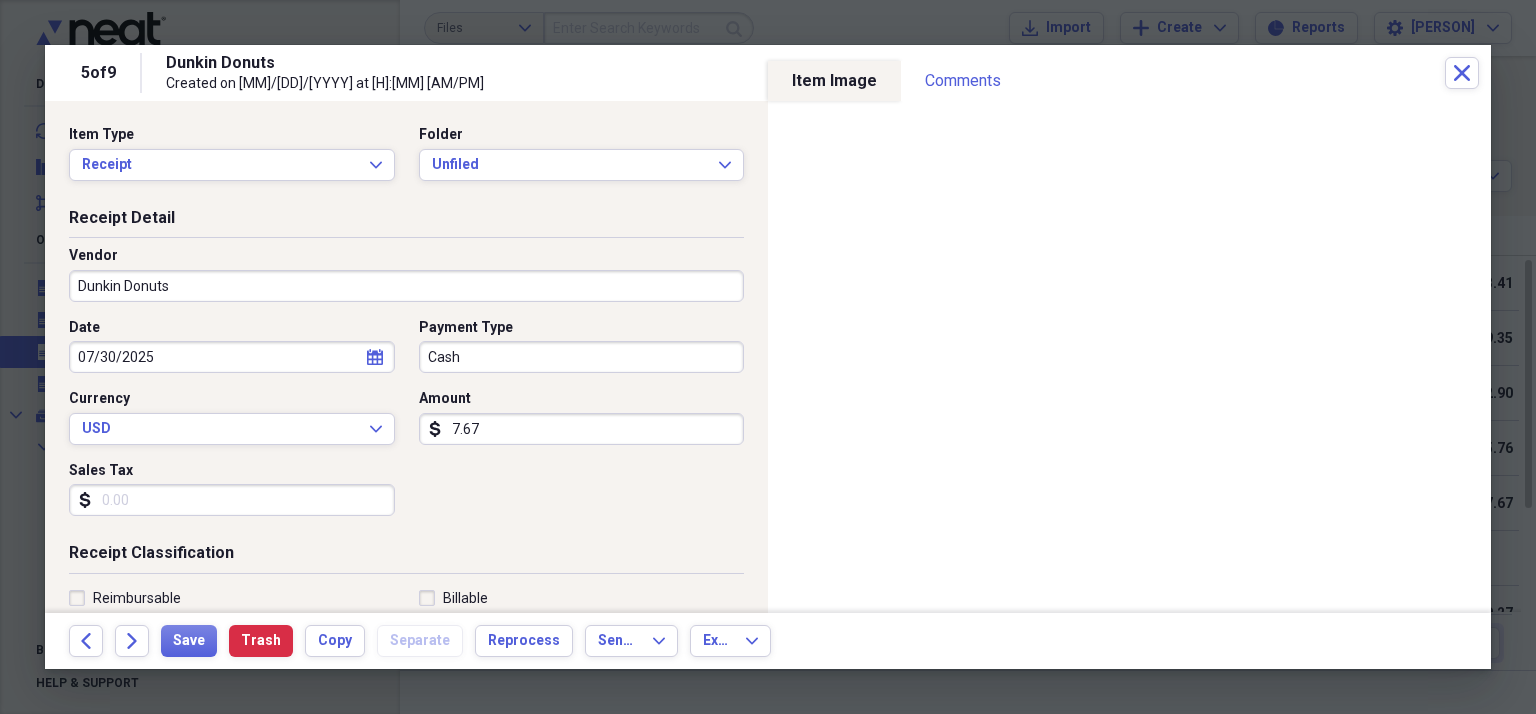 click on "Amount dollar-sign 7.67" at bounding box center [576, 417] 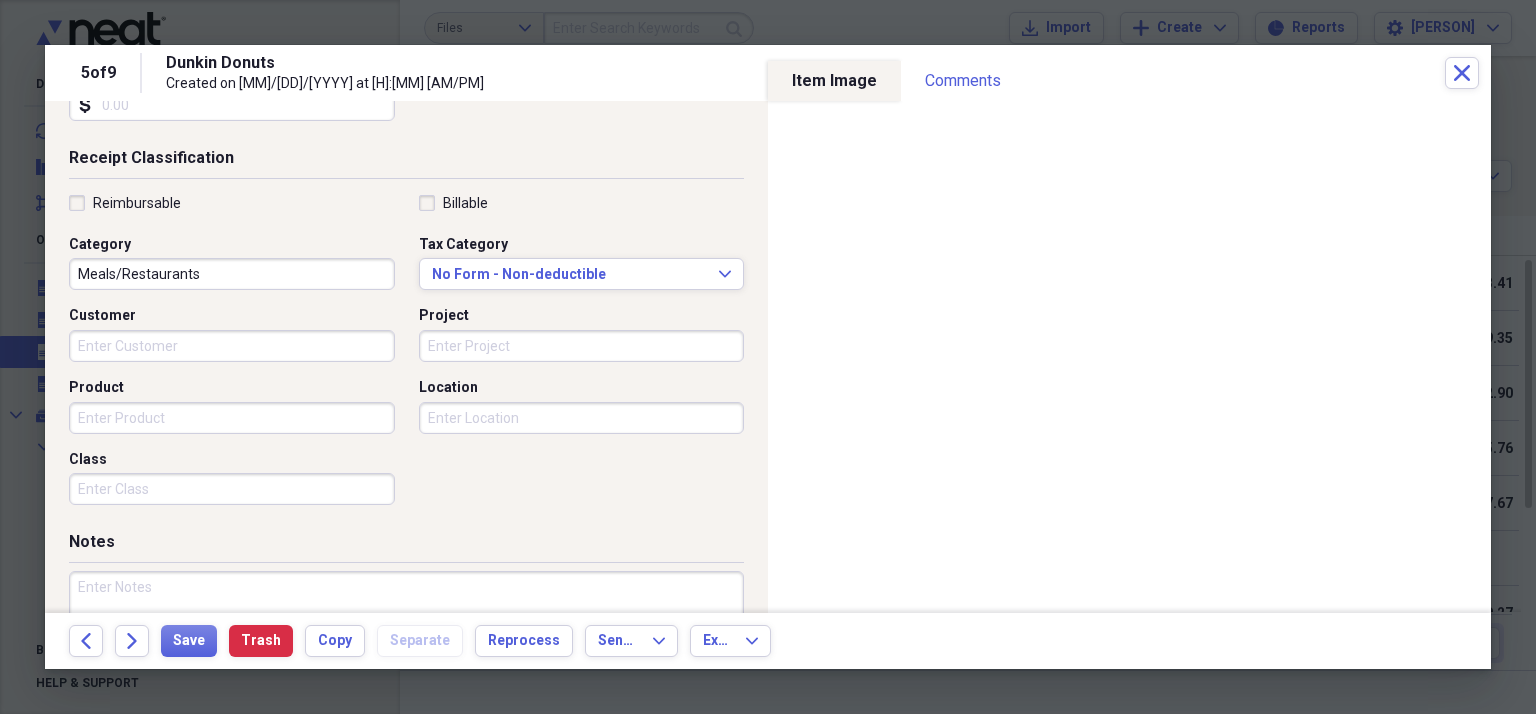 scroll, scrollTop: 400, scrollLeft: 0, axis: vertical 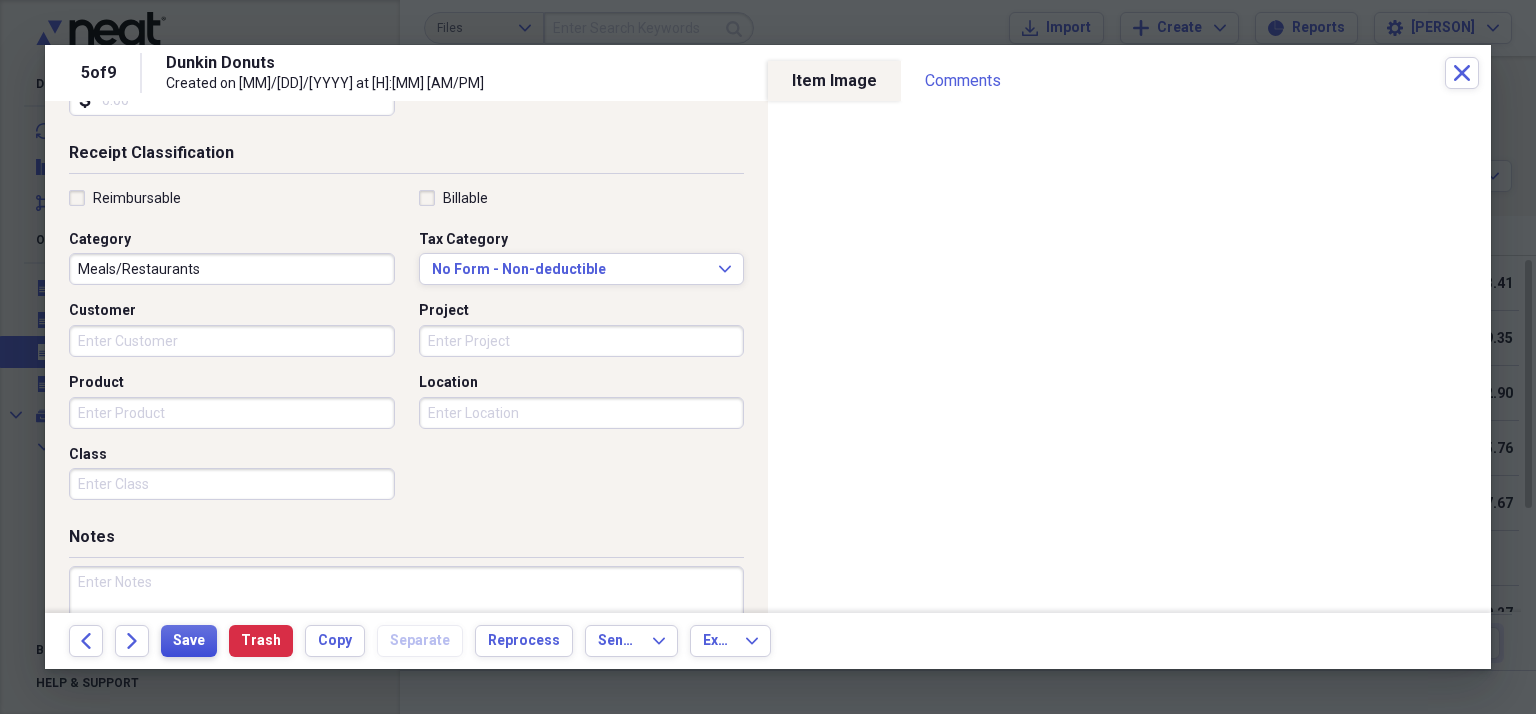 type on "8.24" 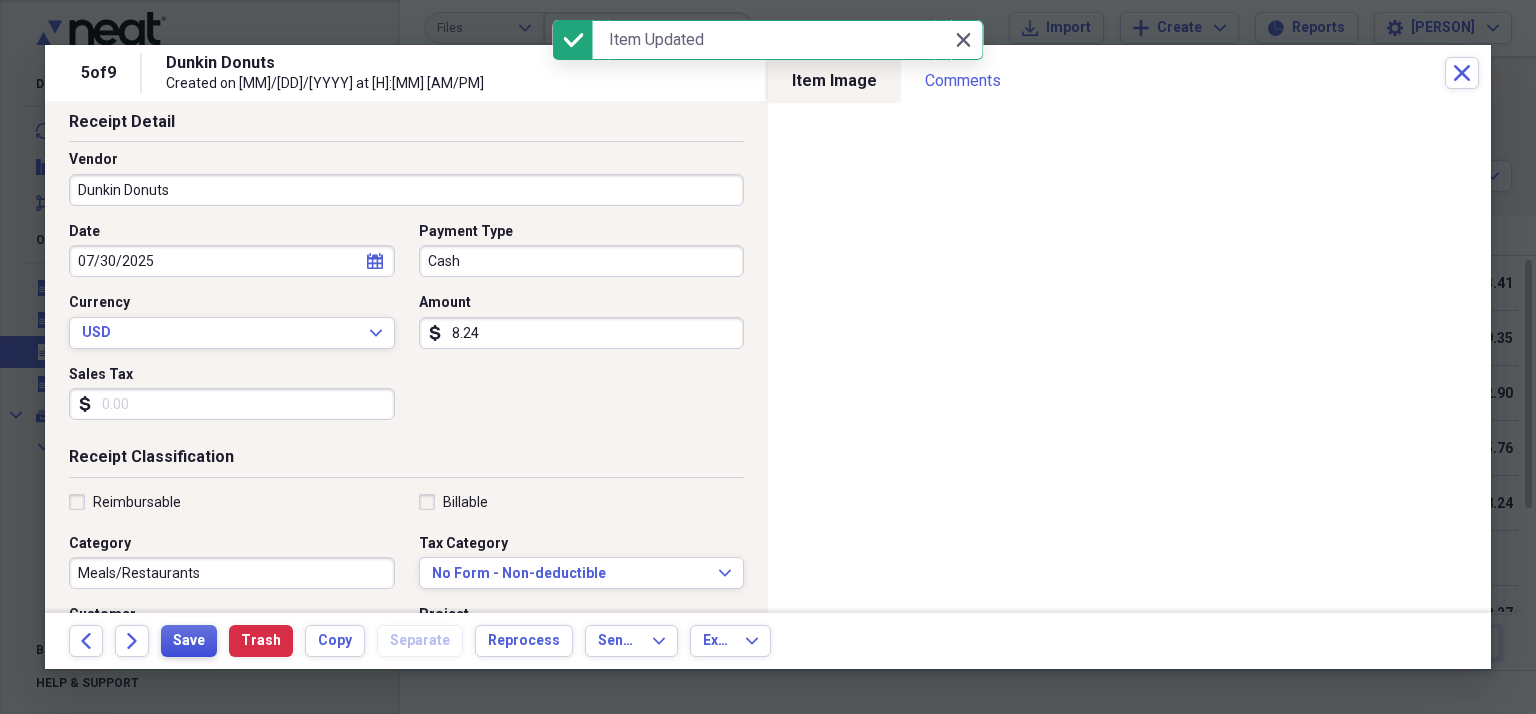 scroll, scrollTop: 0, scrollLeft: 0, axis: both 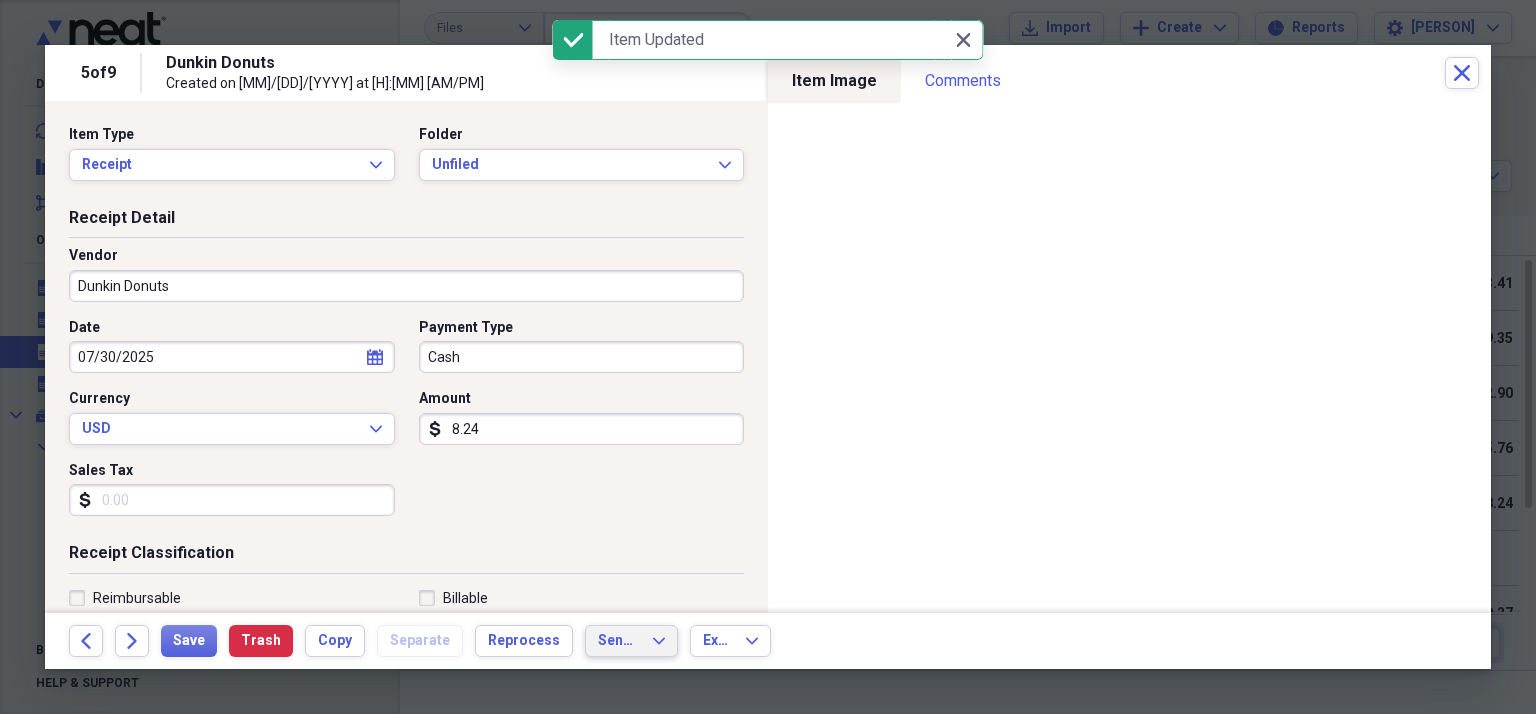 click on "Send To Expand" at bounding box center (631, 641) 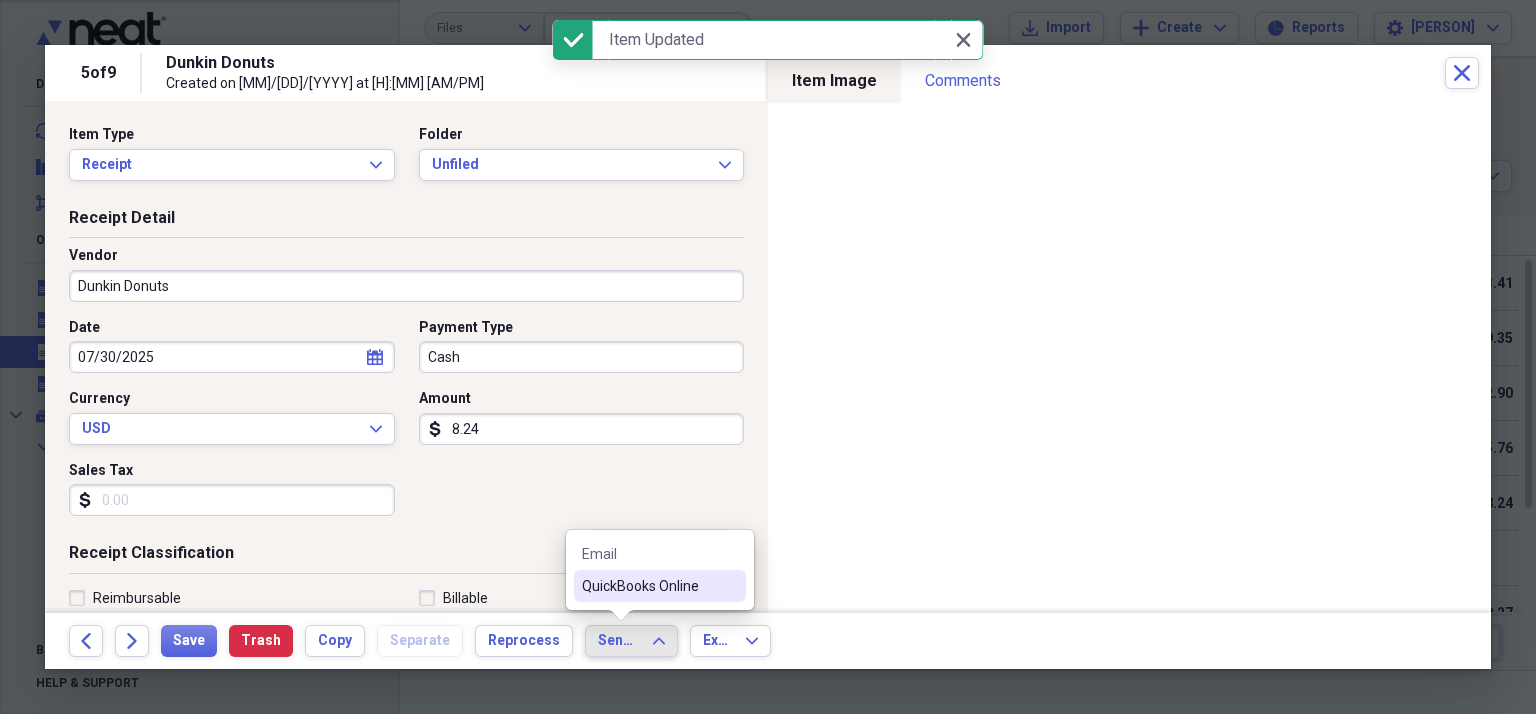 click on "QuickBooks Online" at bounding box center (648, 586) 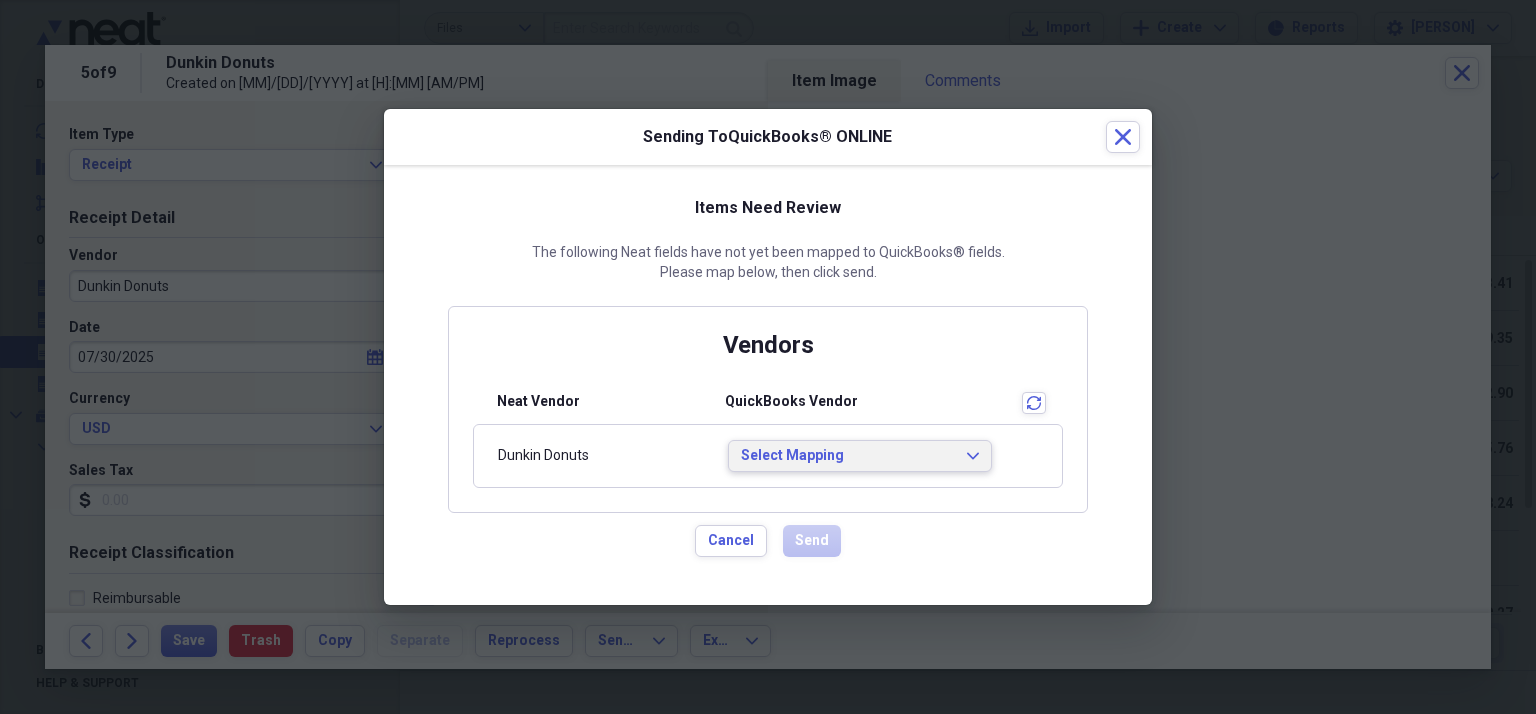 drag, startPoint x: 932, startPoint y: 435, endPoint x: 932, endPoint y: 447, distance: 12 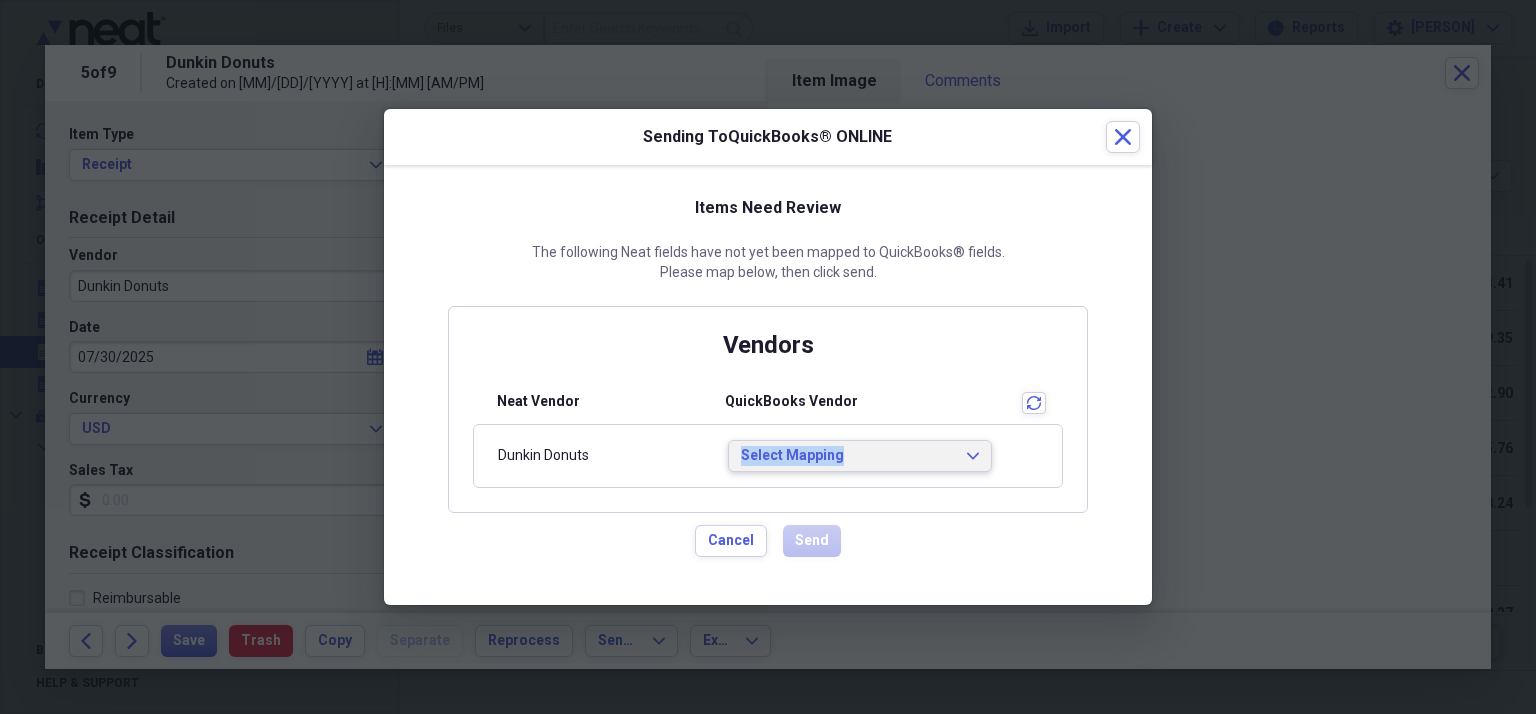 drag, startPoint x: 932, startPoint y: 447, endPoint x: 928, endPoint y: 461, distance: 14.56022 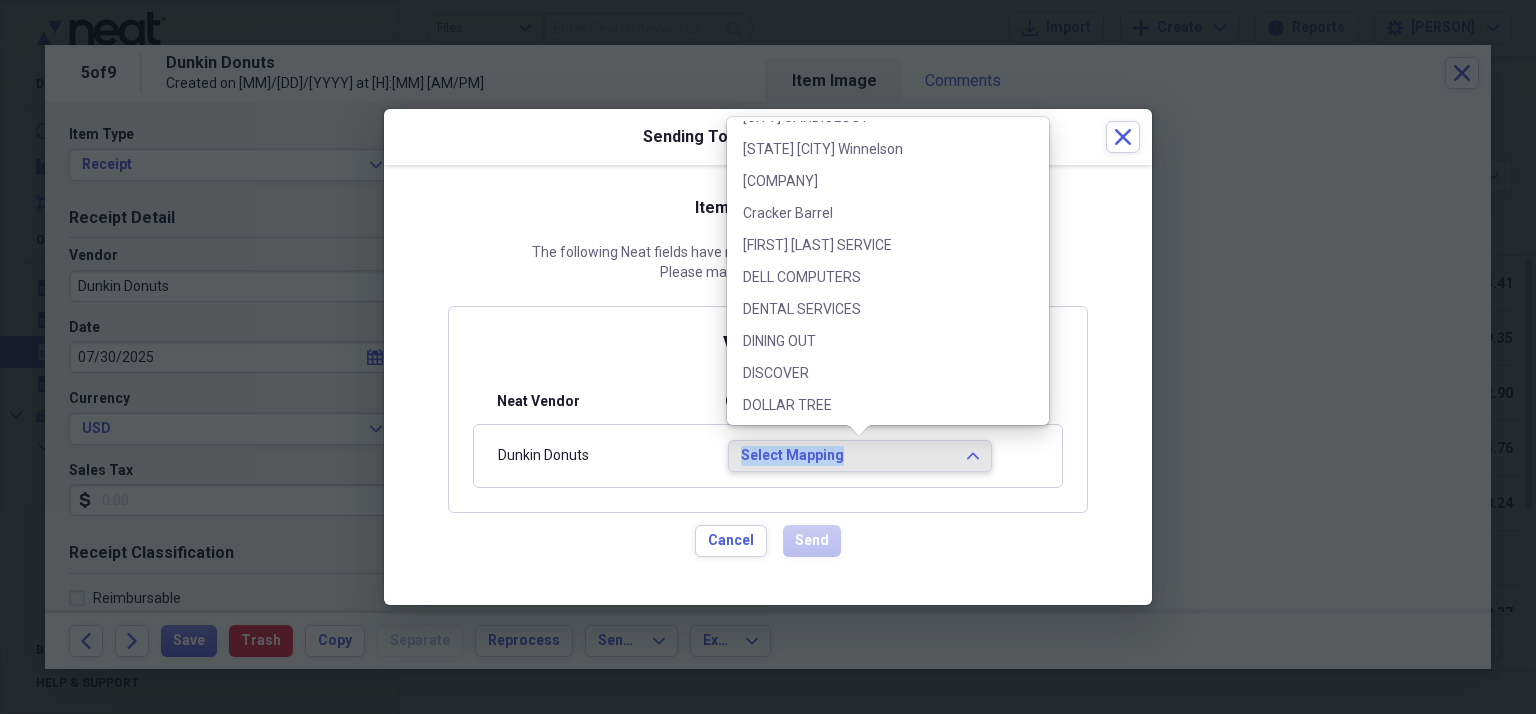 scroll, scrollTop: 2300, scrollLeft: 0, axis: vertical 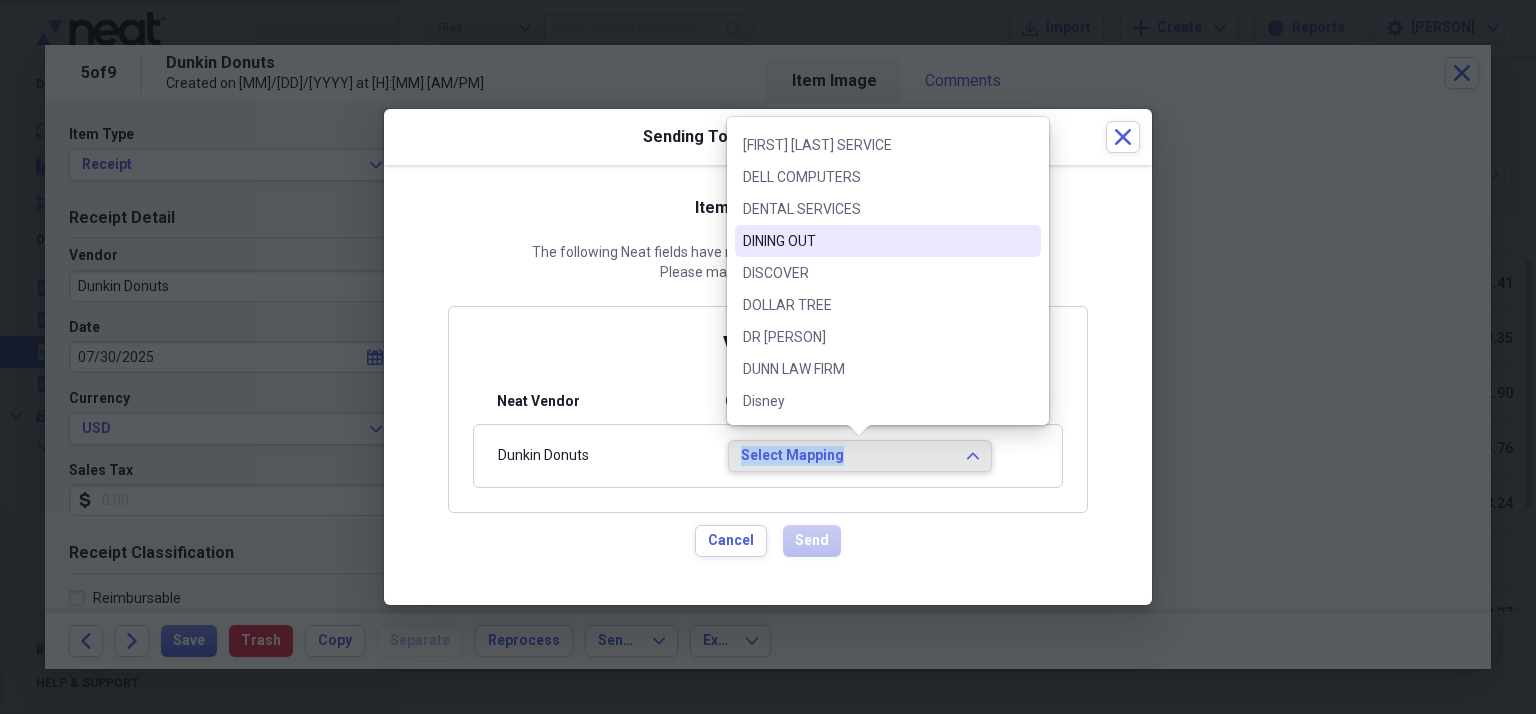click on "DINING OUT" at bounding box center (876, 241) 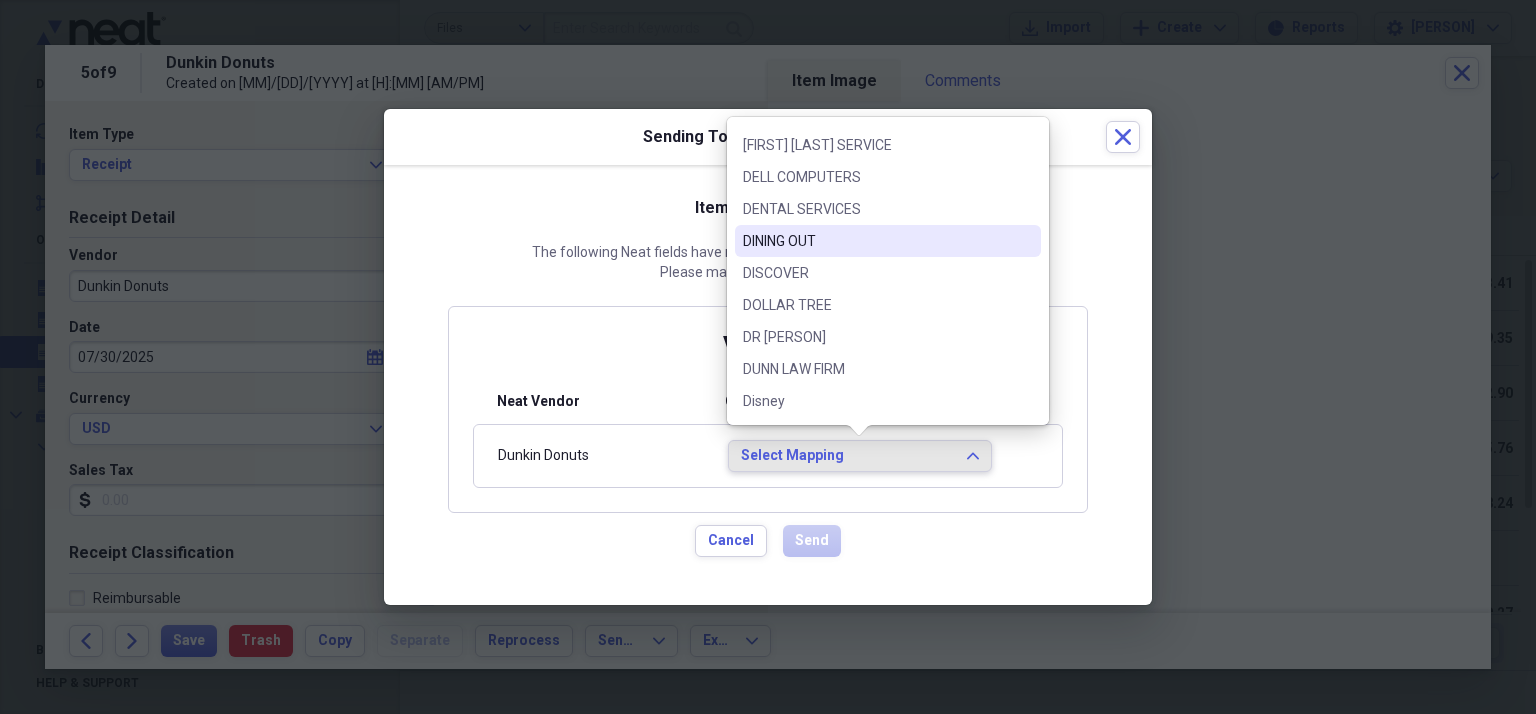 scroll, scrollTop: 0, scrollLeft: 0, axis: both 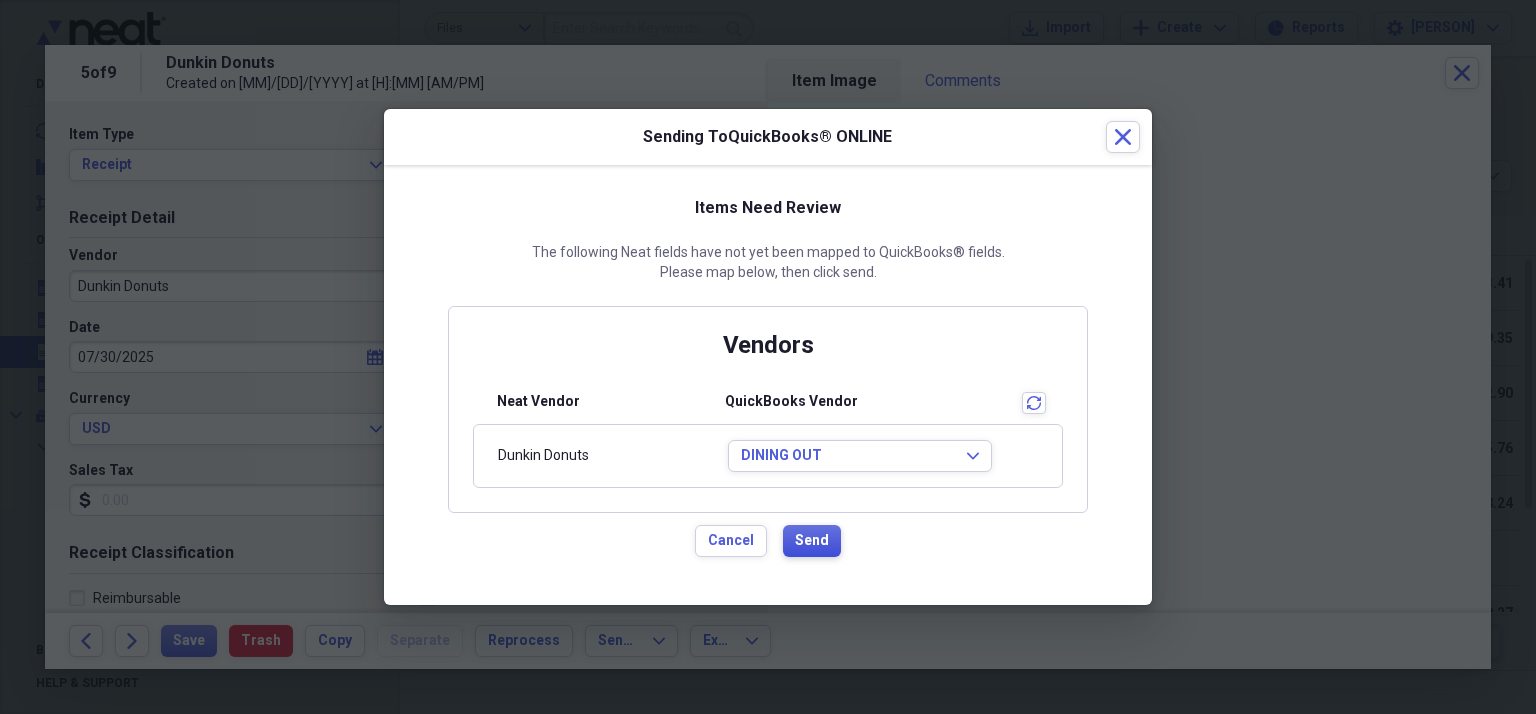 click on "Send" at bounding box center (812, 541) 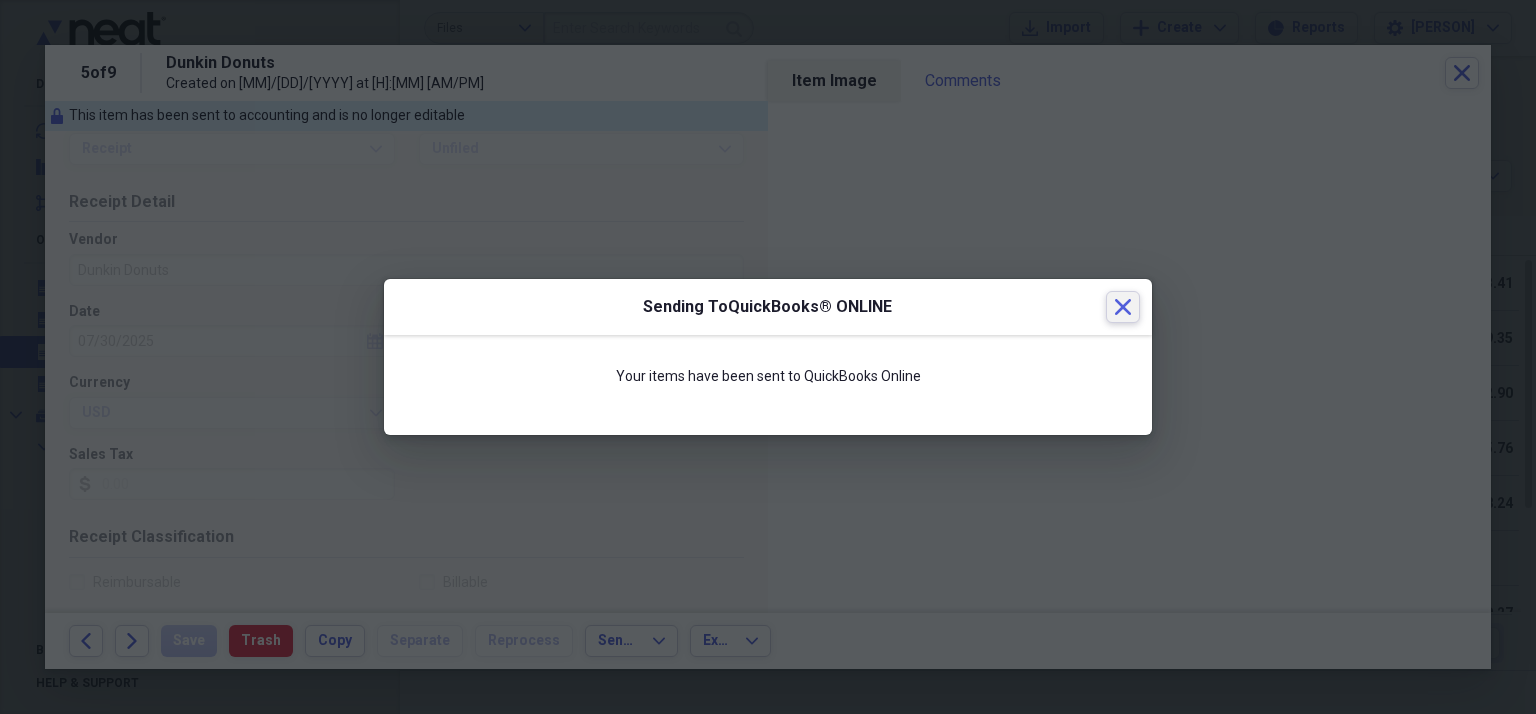 click on "Close" at bounding box center (1123, 307) 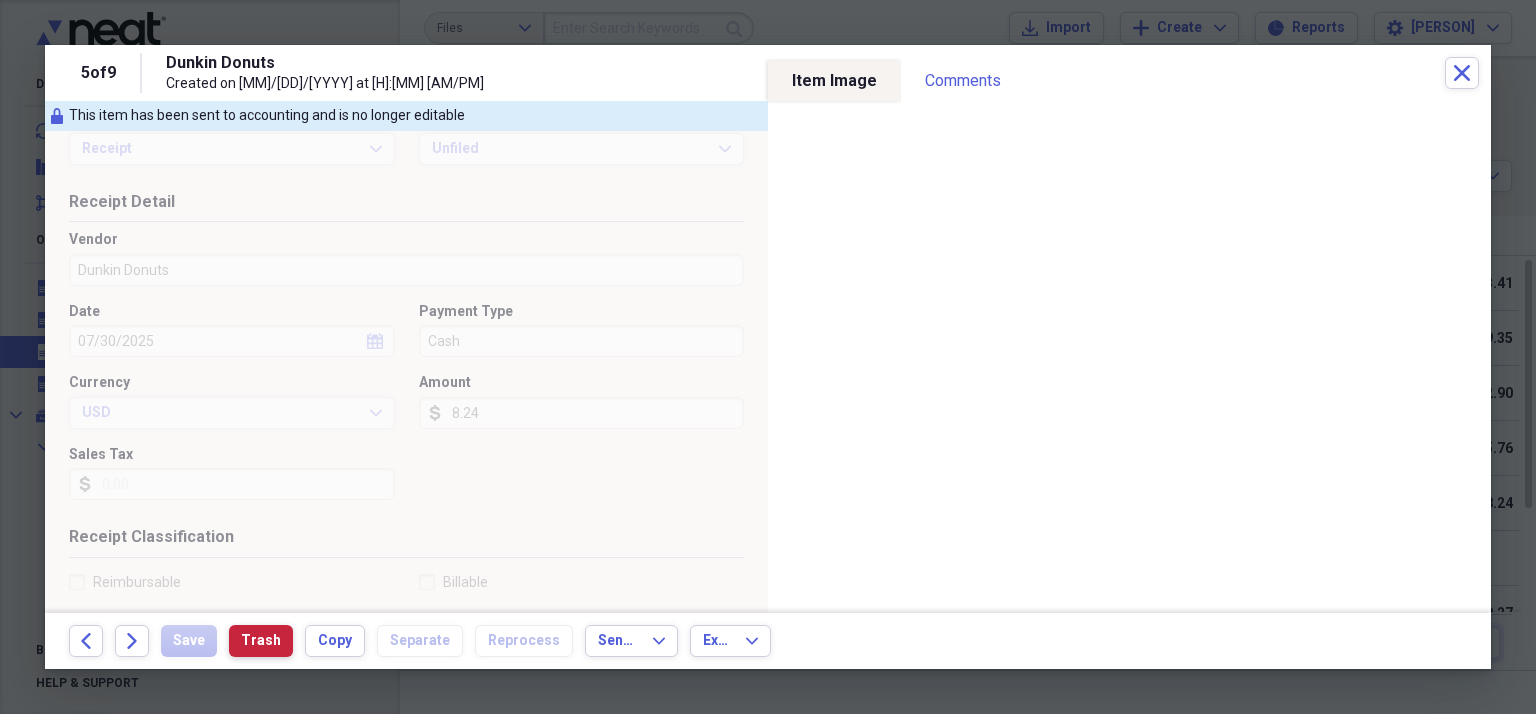 click on "Trash" at bounding box center (261, 641) 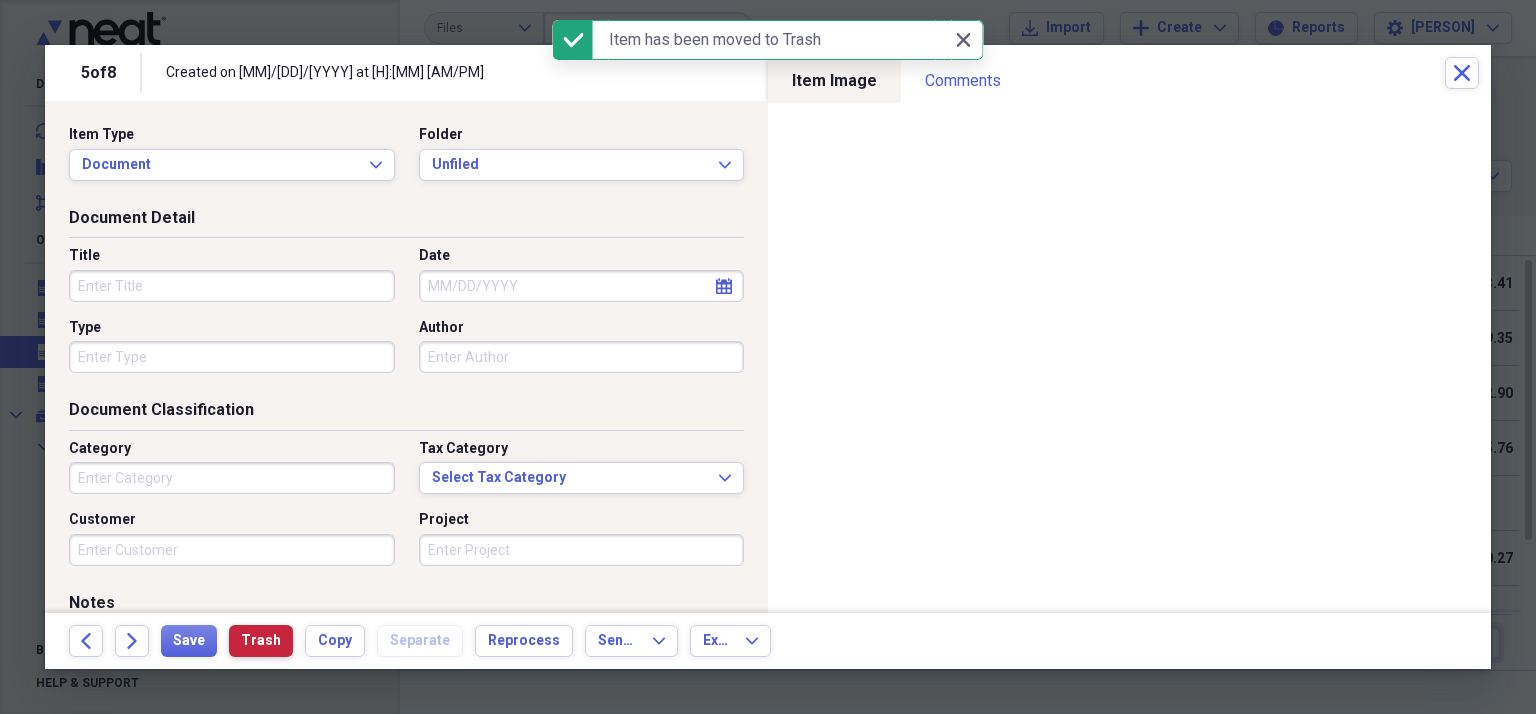 click on "Trash" at bounding box center (261, 641) 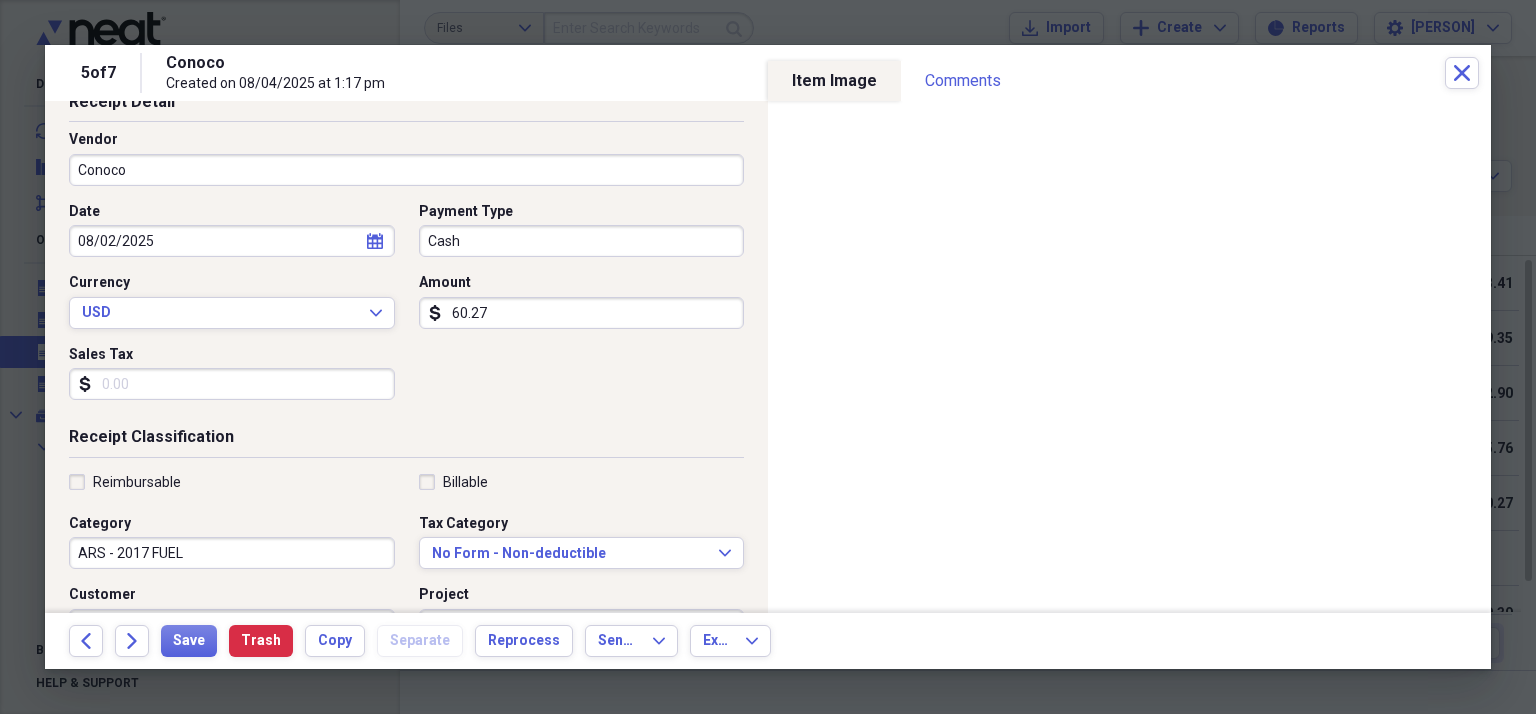 scroll, scrollTop: 300, scrollLeft: 0, axis: vertical 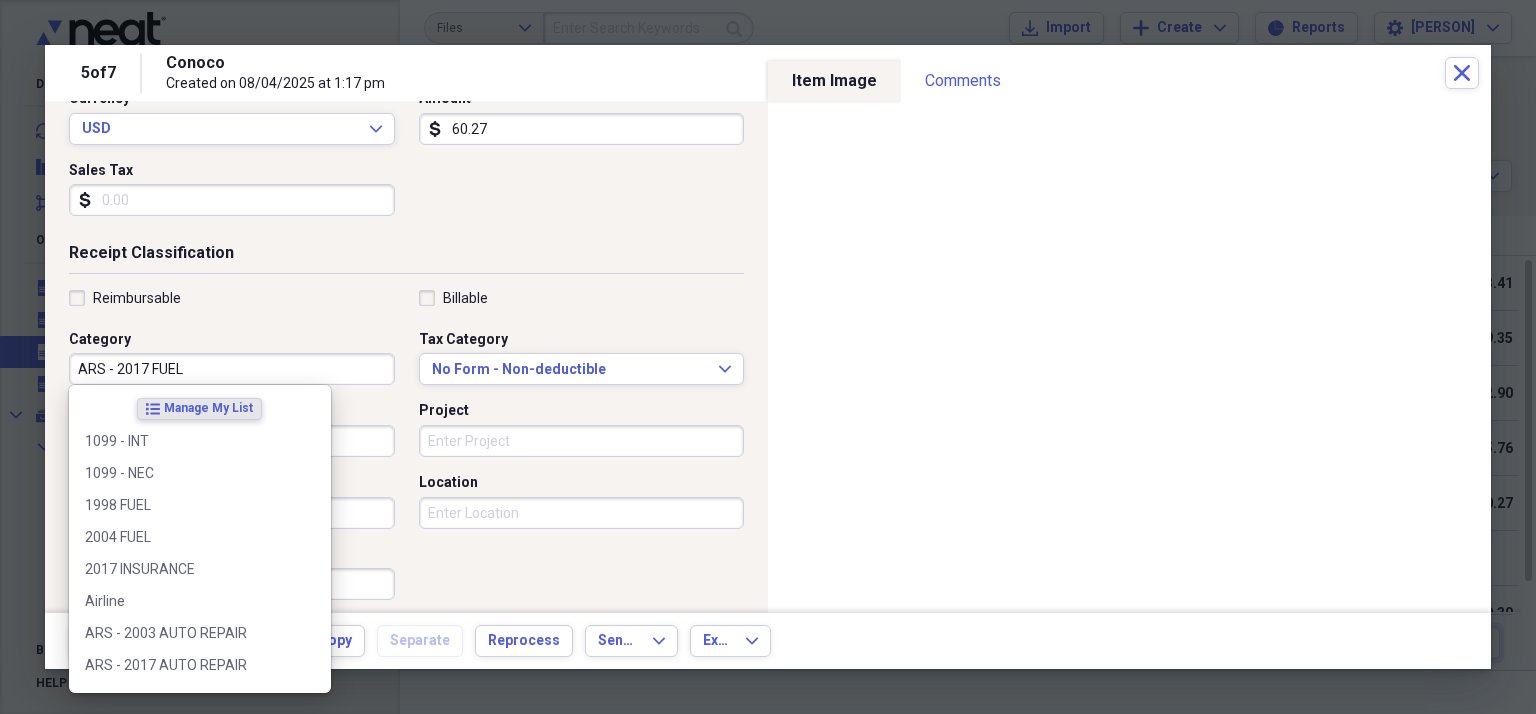 click on "ARS - 2017 FUEL" at bounding box center (232, 369) 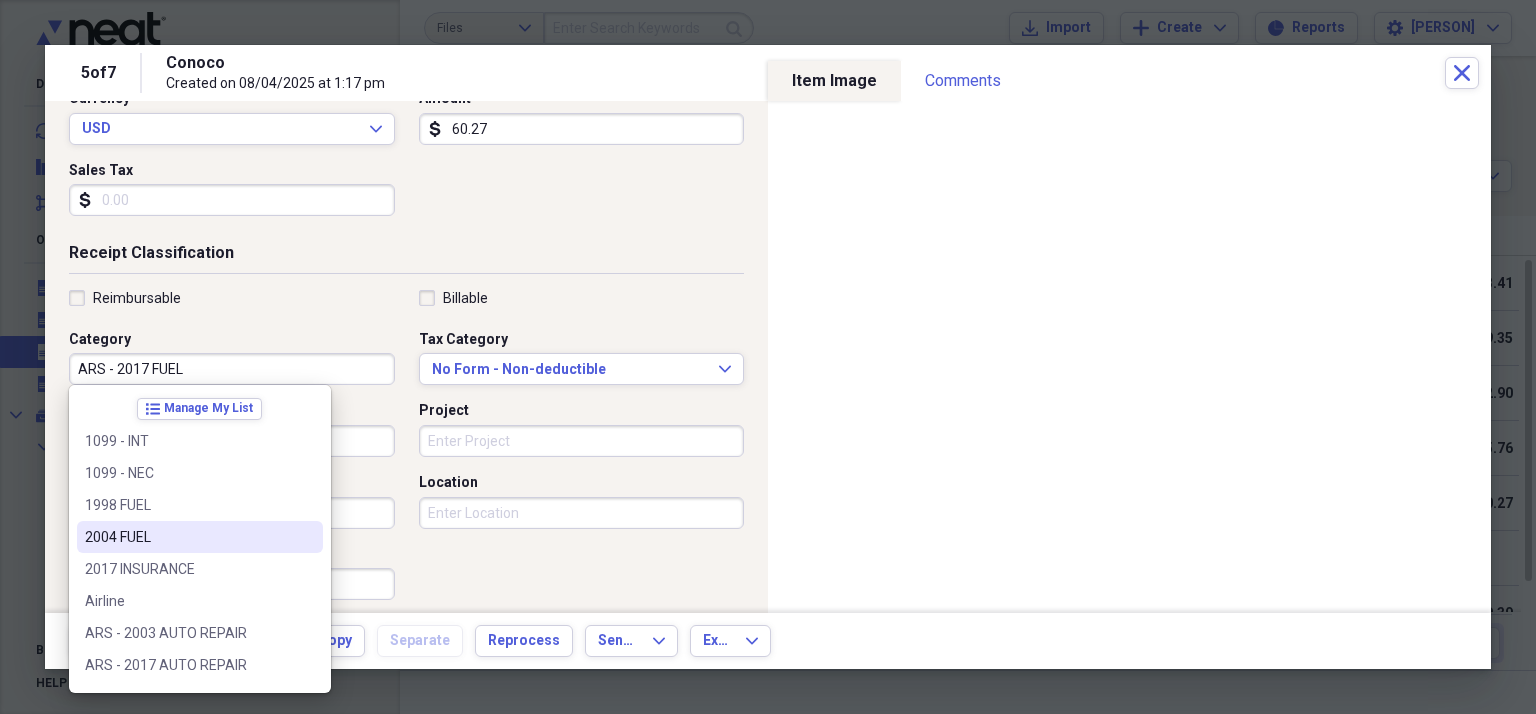 click on "2004 FUEL" at bounding box center [188, 537] 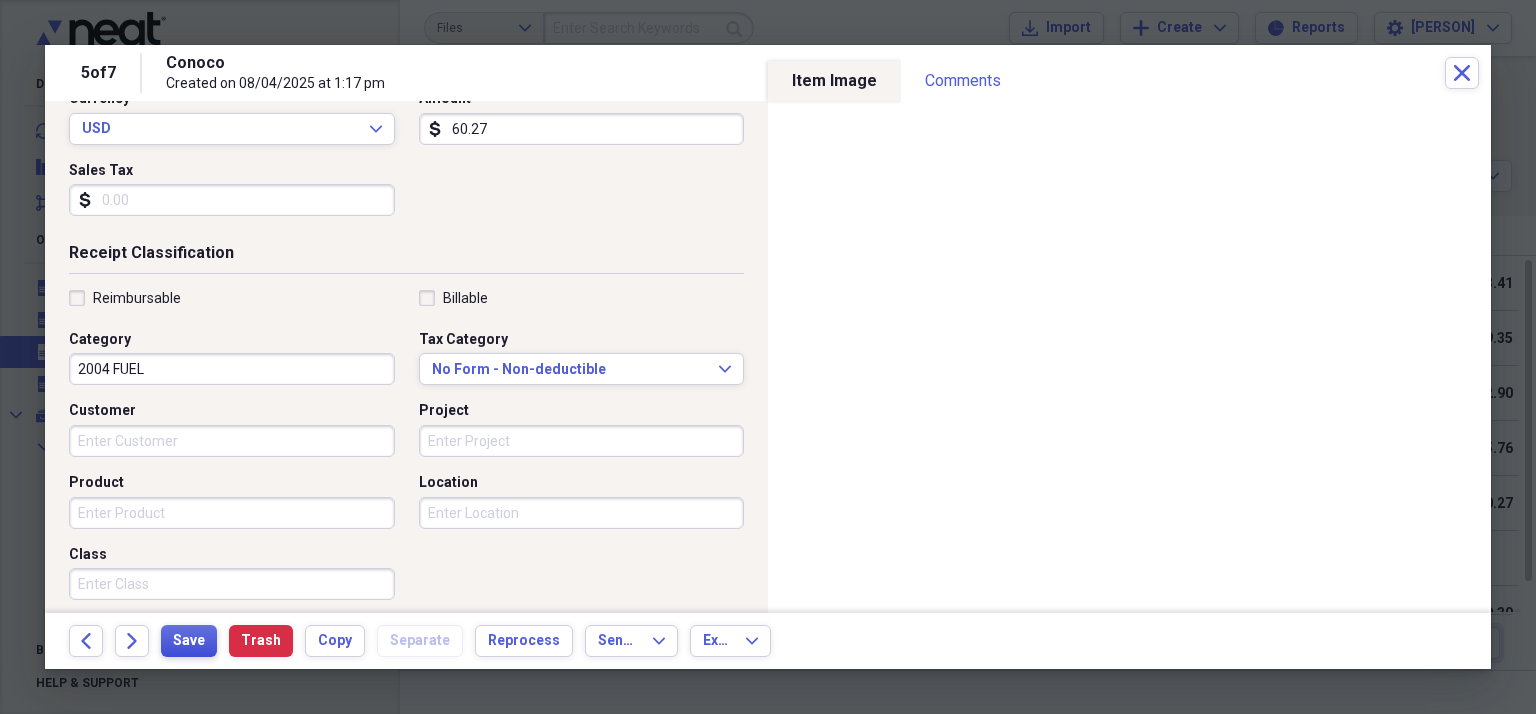 click on "Save" at bounding box center (189, 641) 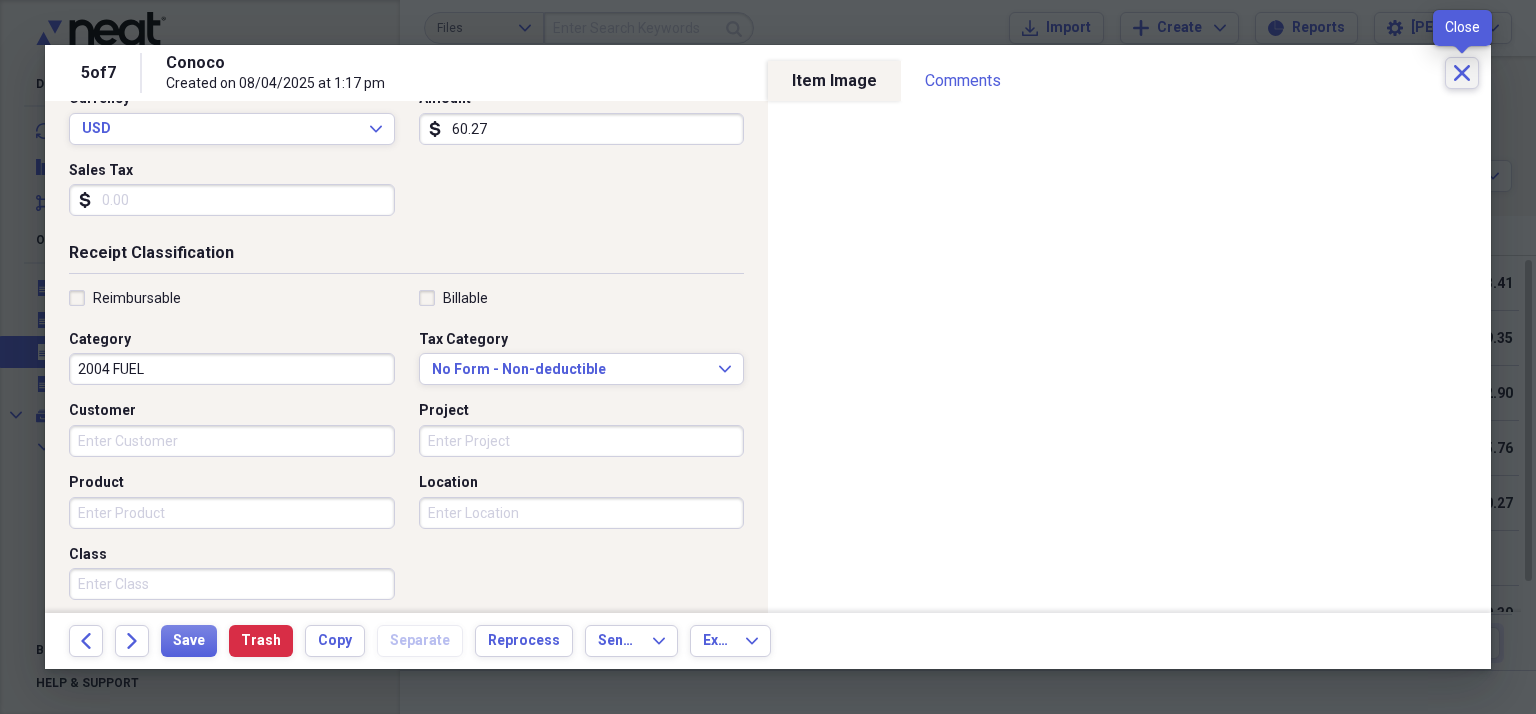 click on "Close" at bounding box center (1462, 73) 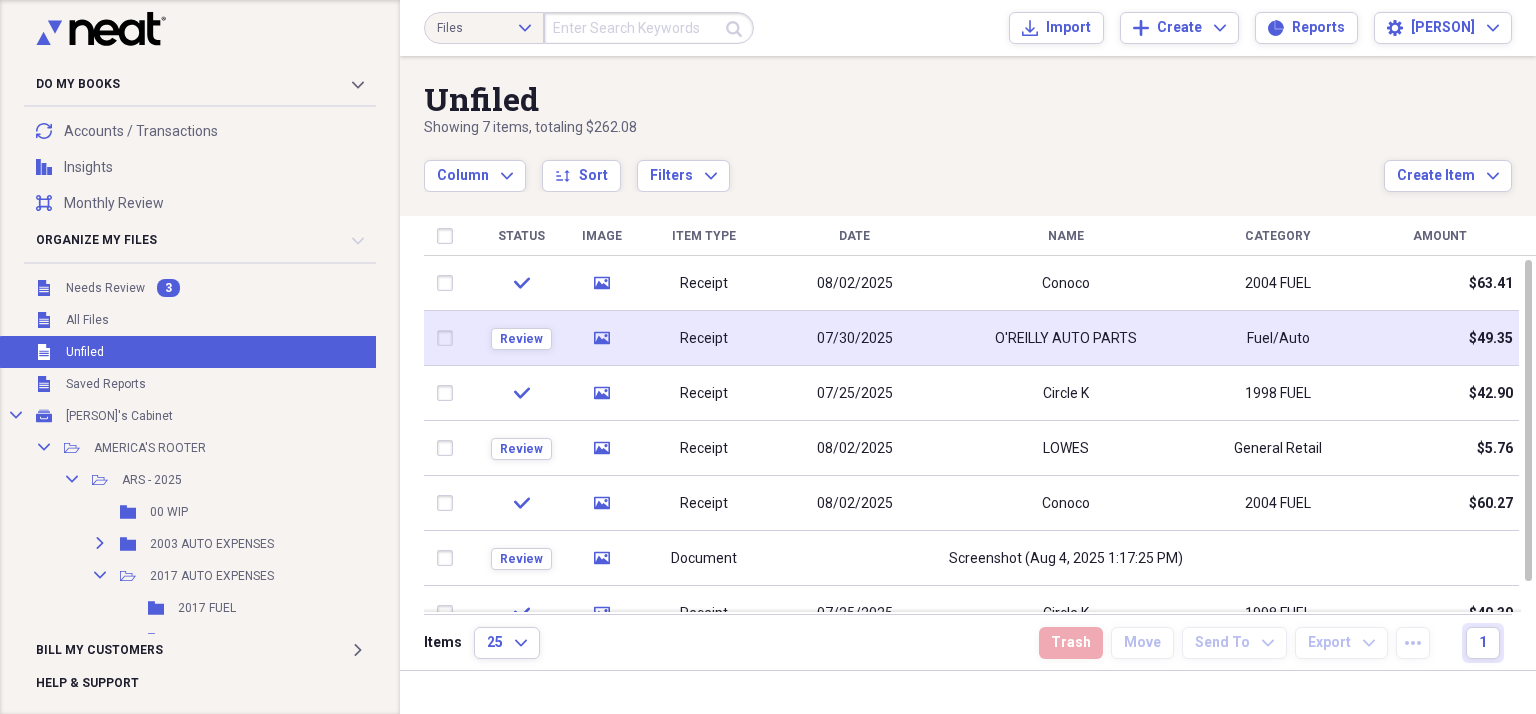 click on "07/30/2025" at bounding box center [854, 338] 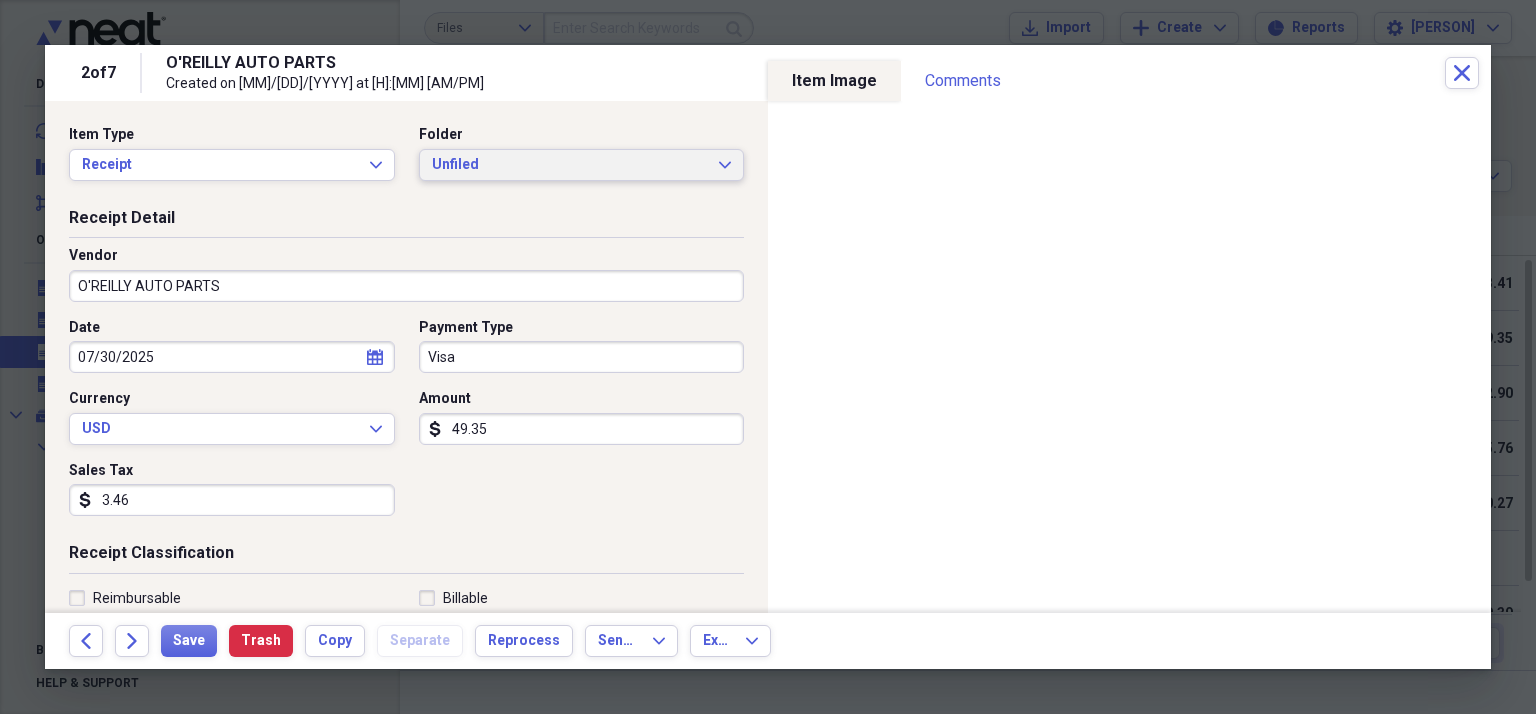 click on "Unfiled Expand" at bounding box center (582, 165) 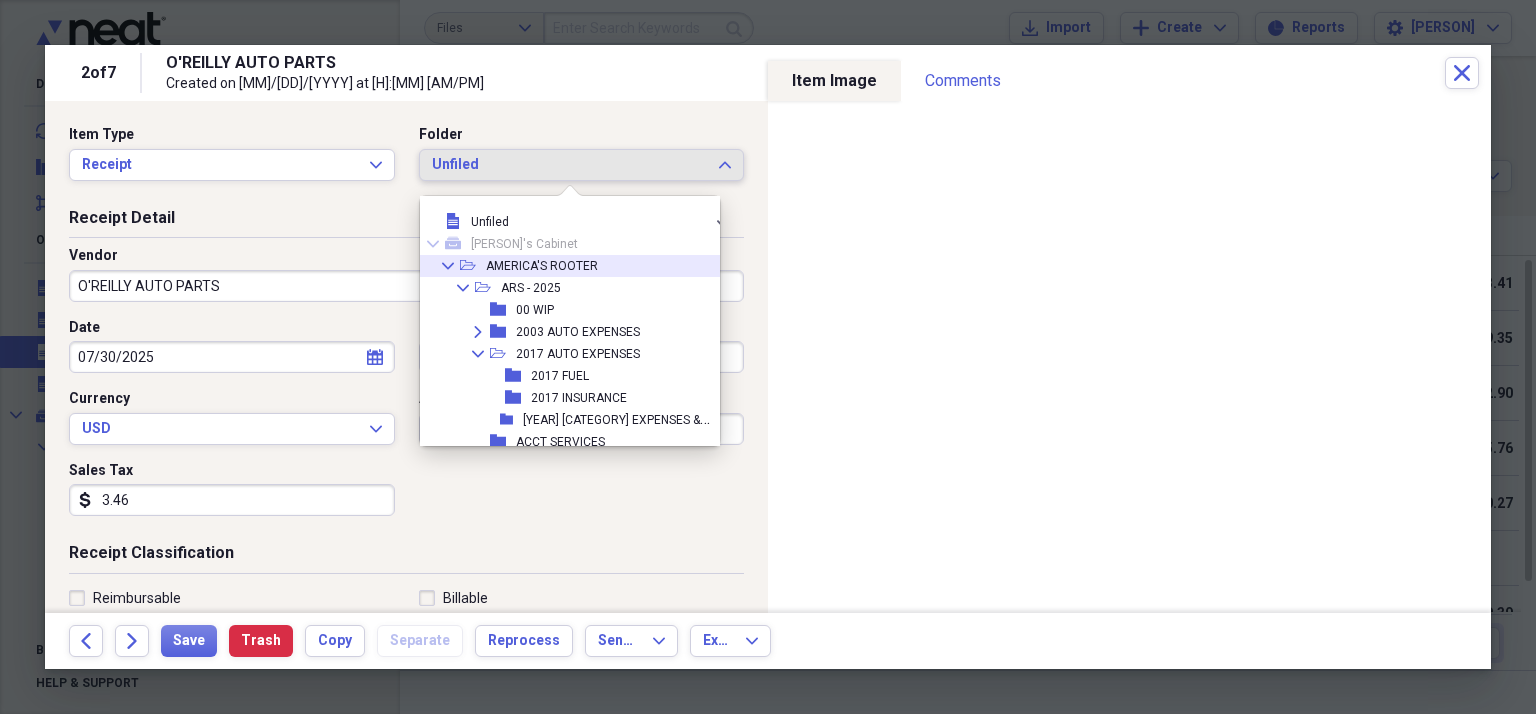 click on "Collapse" 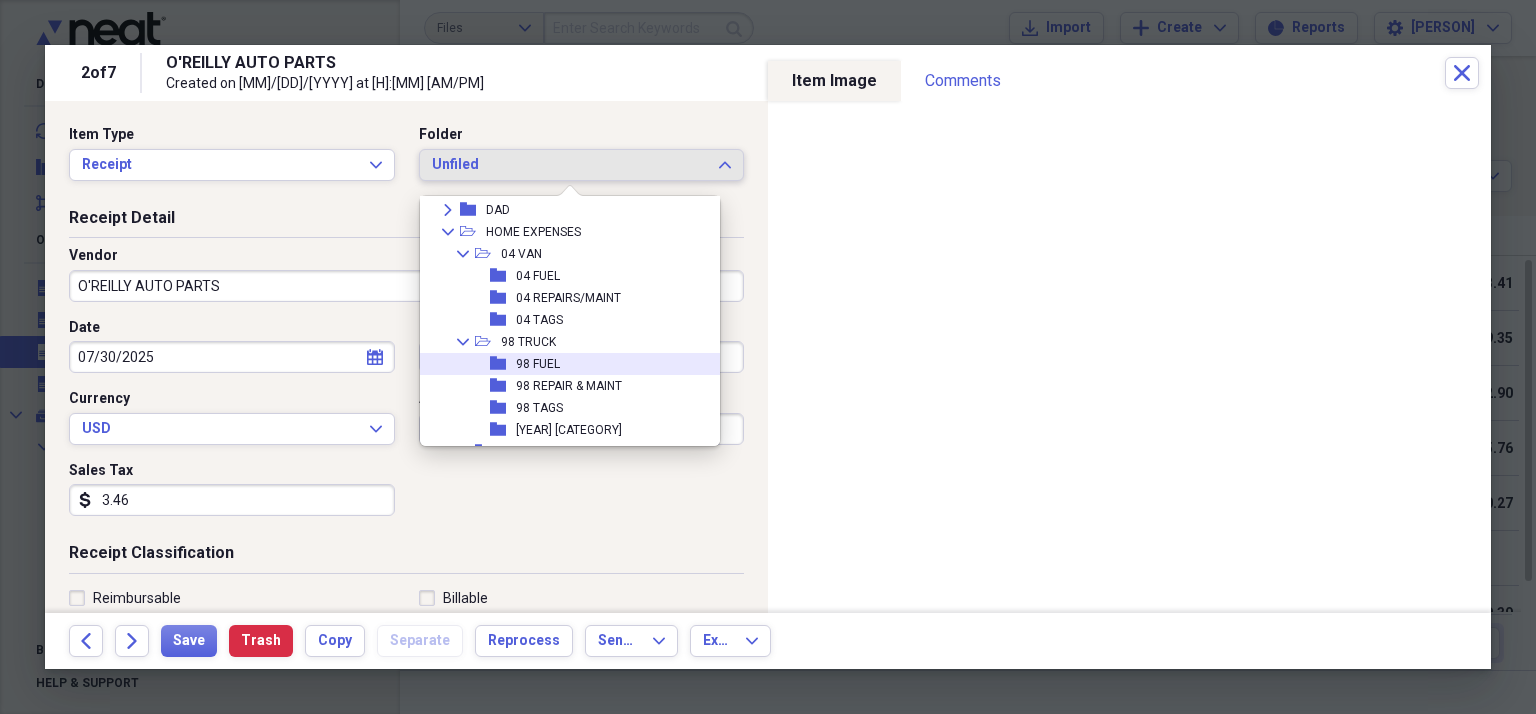 scroll, scrollTop: 187, scrollLeft: 0, axis: vertical 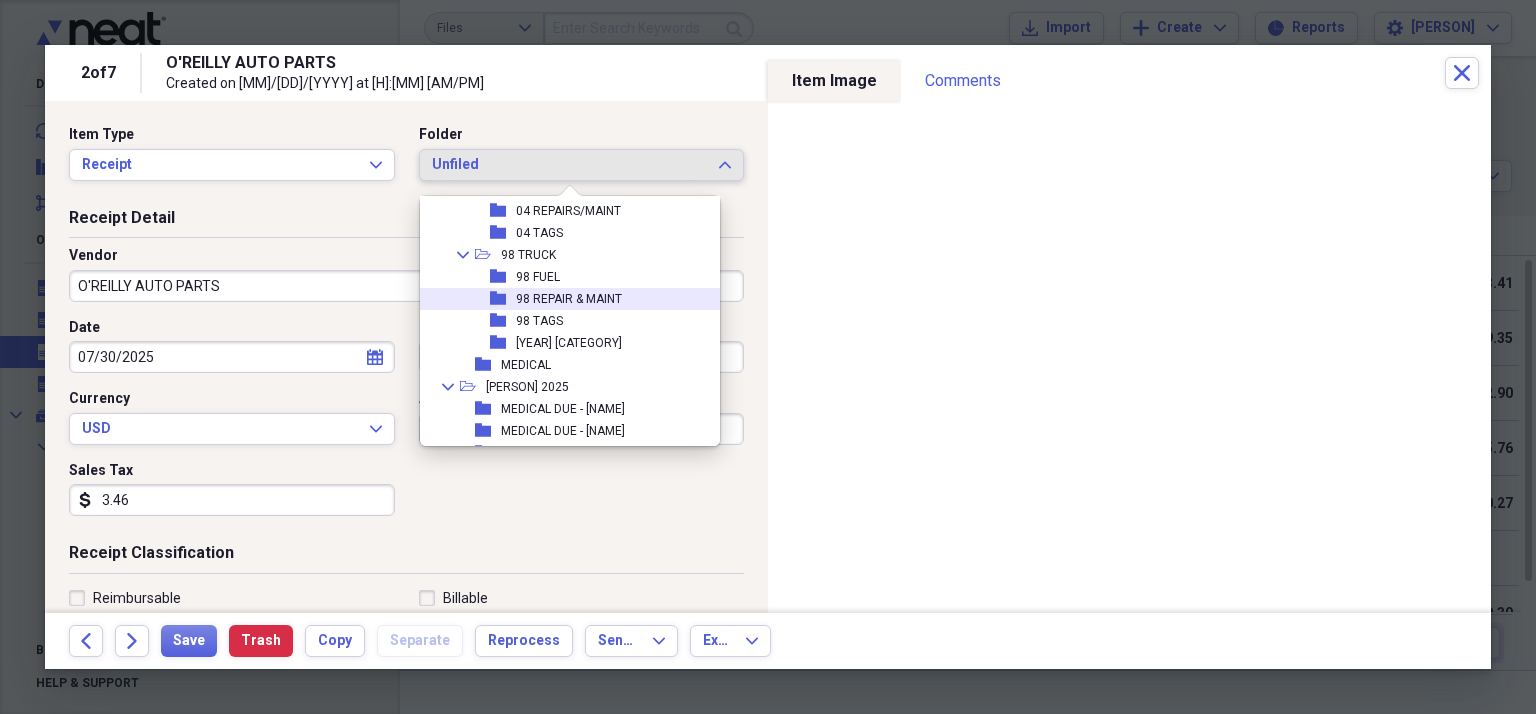 click on "98 REPAIR & MAINT" at bounding box center (569, 299) 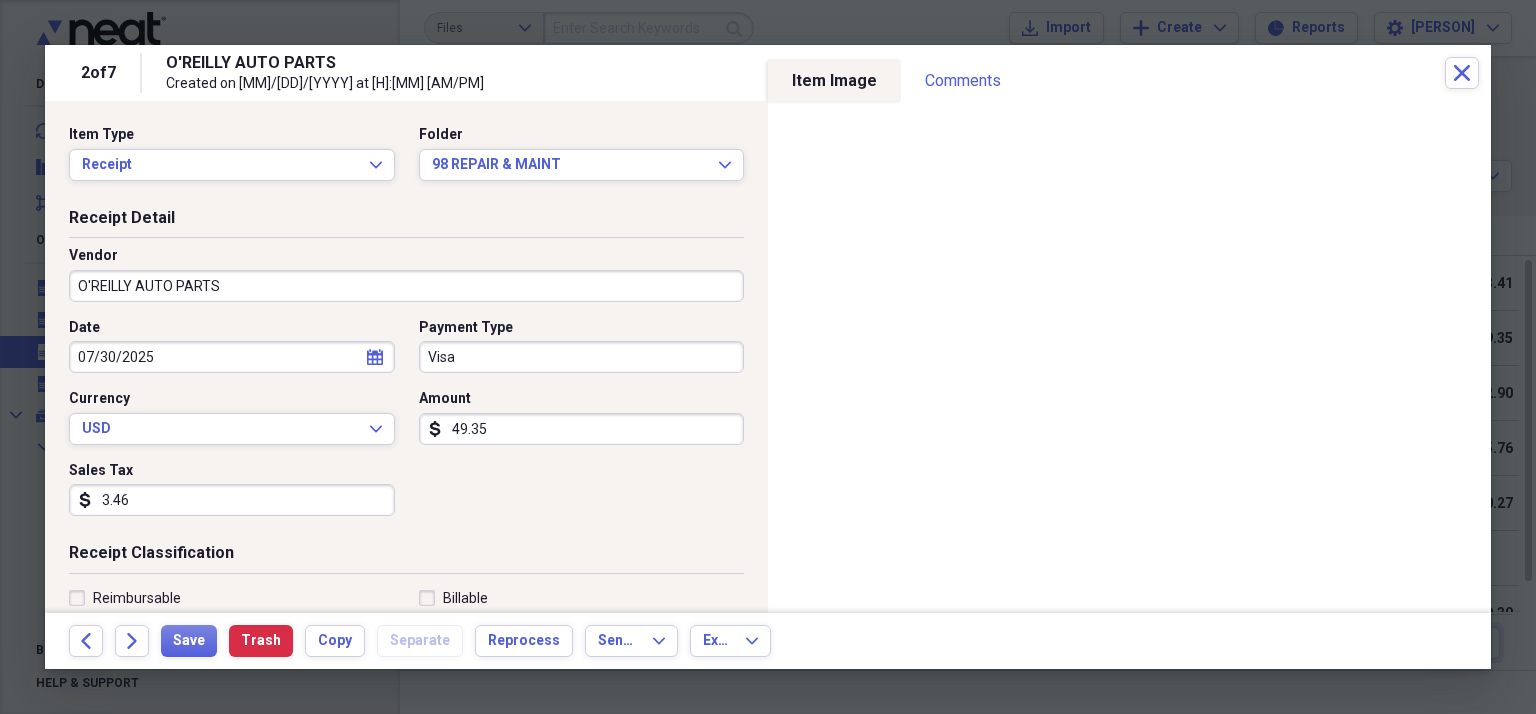 click on "Date 07/30/2025 calendar Calendar Payment Type Visa Currency USD Expand Amount dollar-sign 49.35 Sales Tax dollar-sign 3.46" at bounding box center [406, 425] 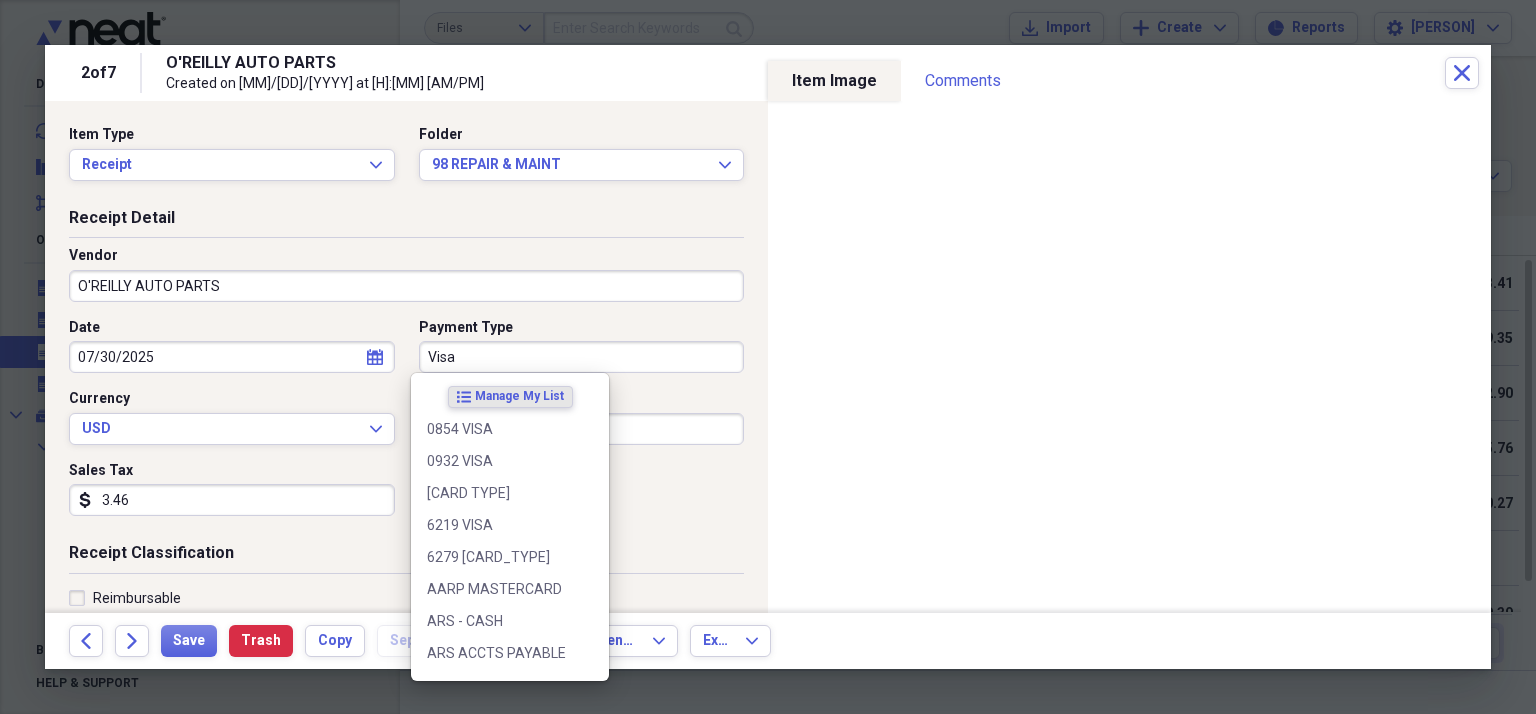 click on "Visa" at bounding box center [582, 357] 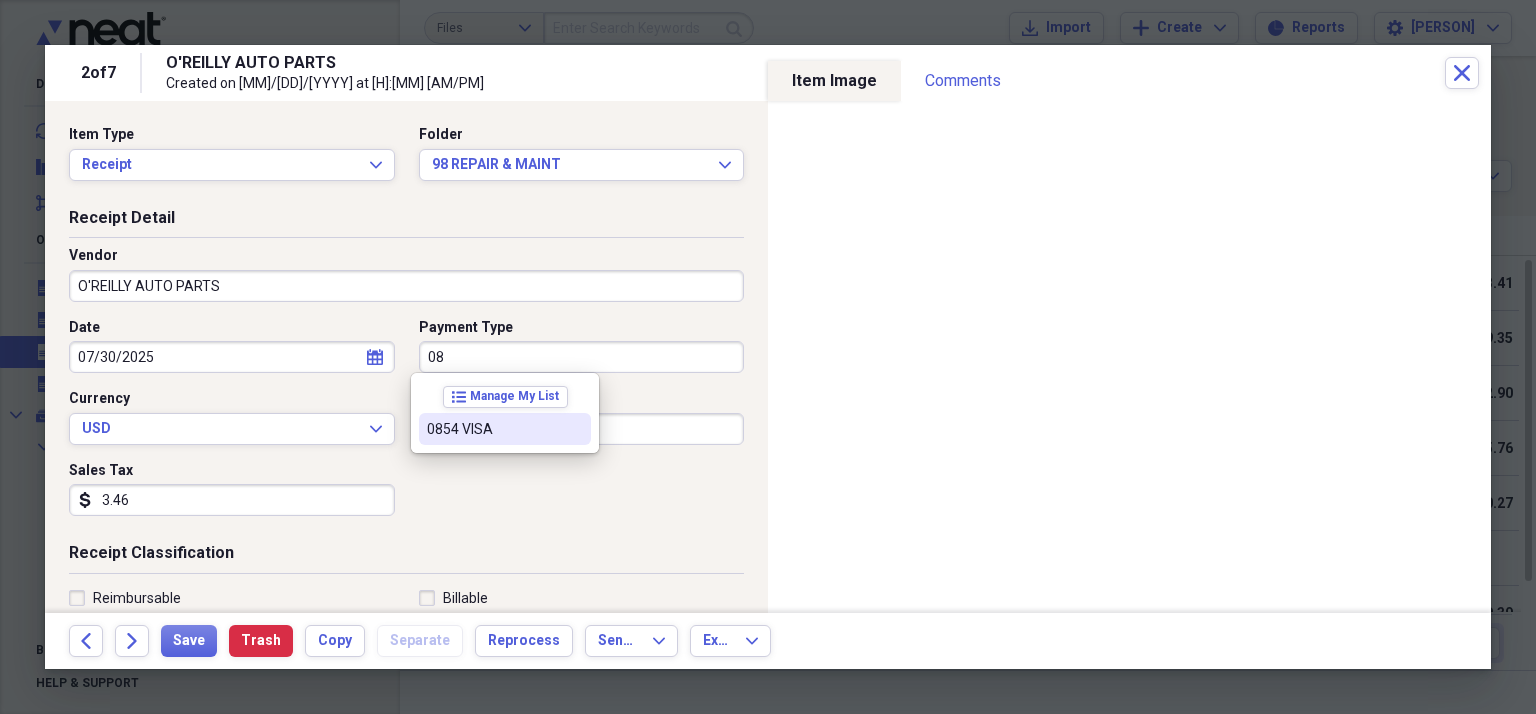 click on "0854 VISA" at bounding box center [505, 429] 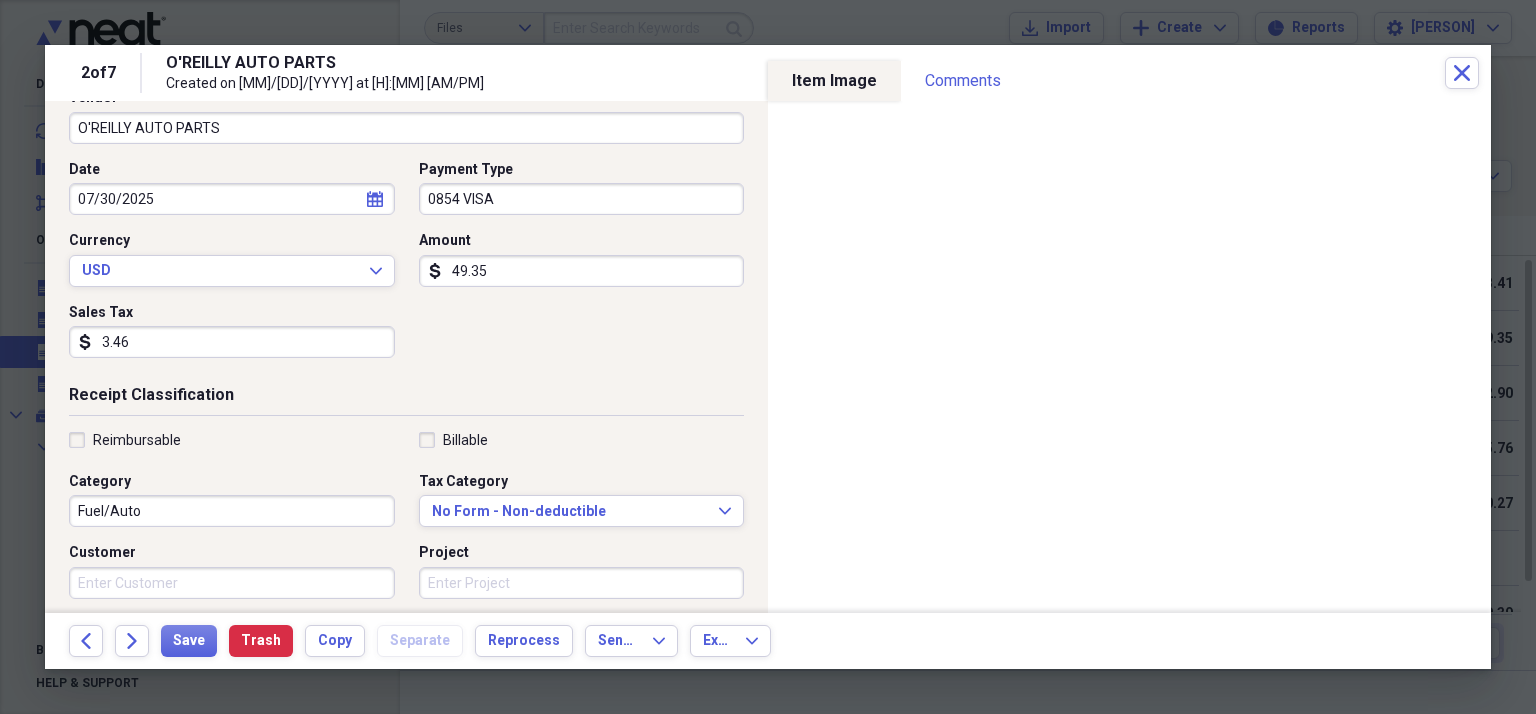 scroll, scrollTop: 200, scrollLeft: 0, axis: vertical 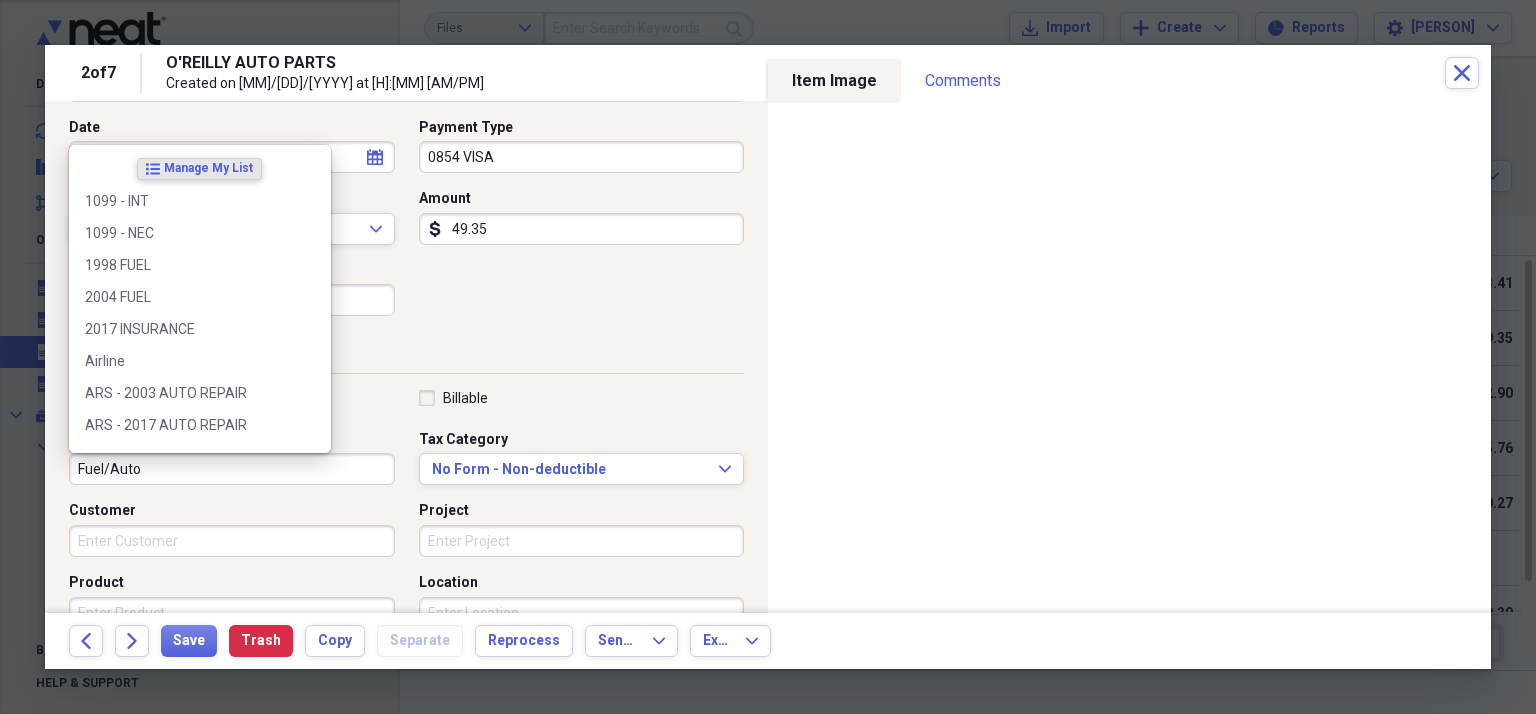 click on "Fuel/Auto" at bounding box center [232, 469] 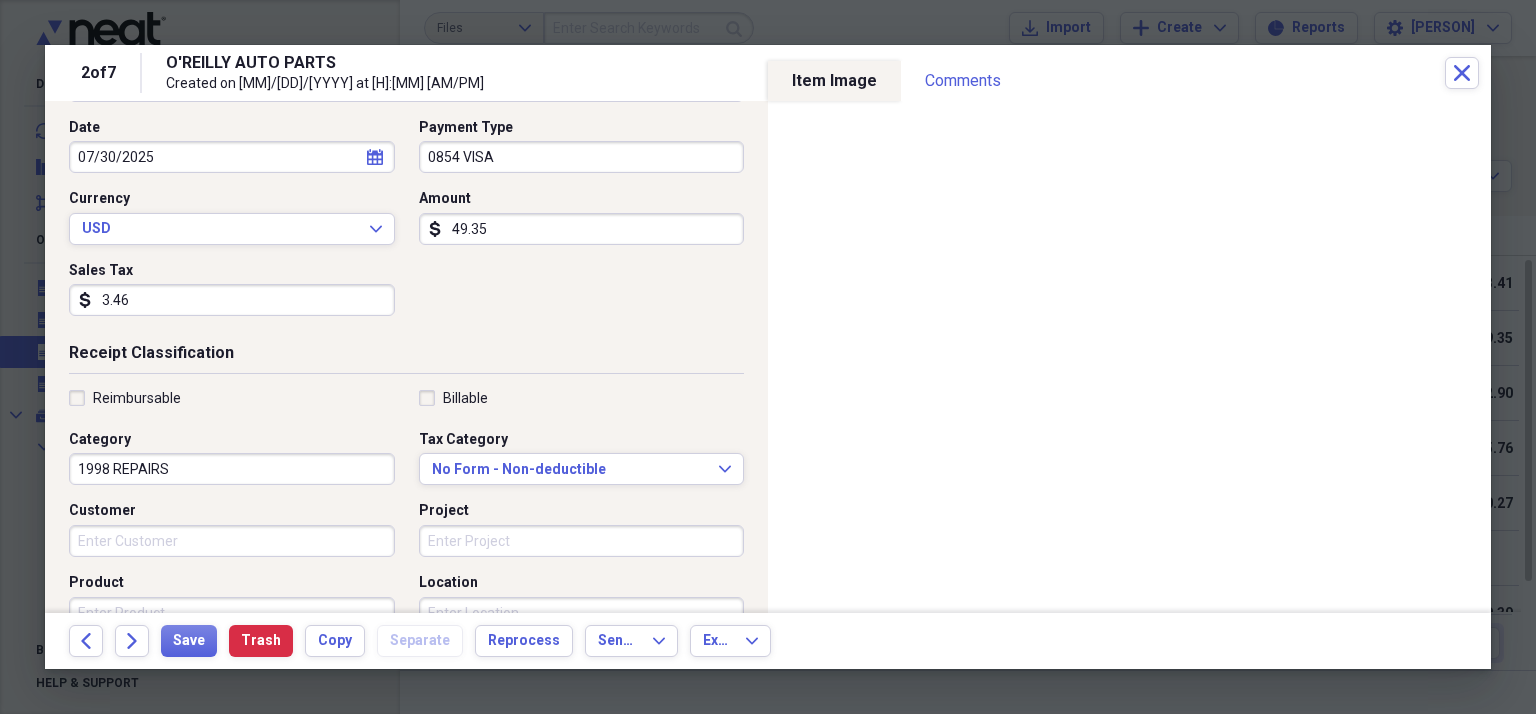 type on "1998 REPAIRS" 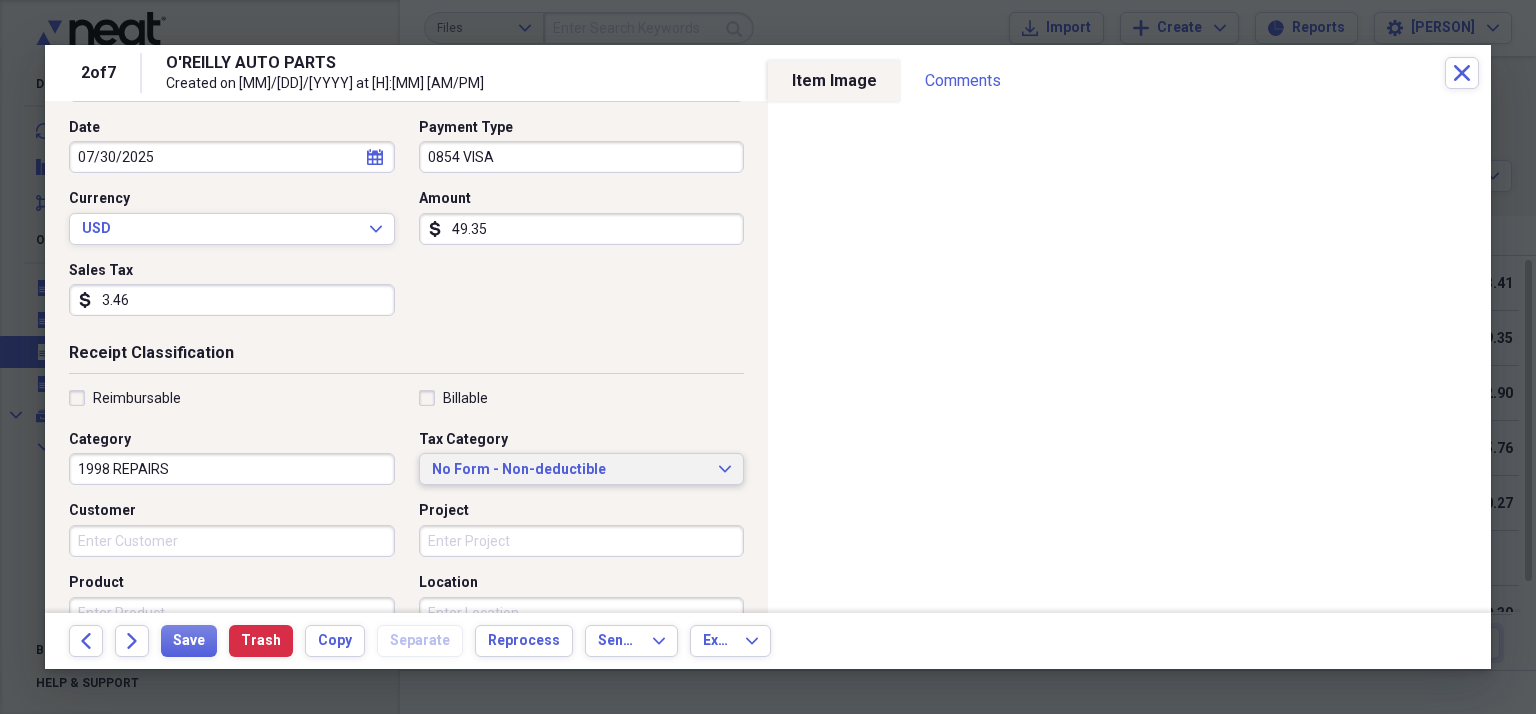 type 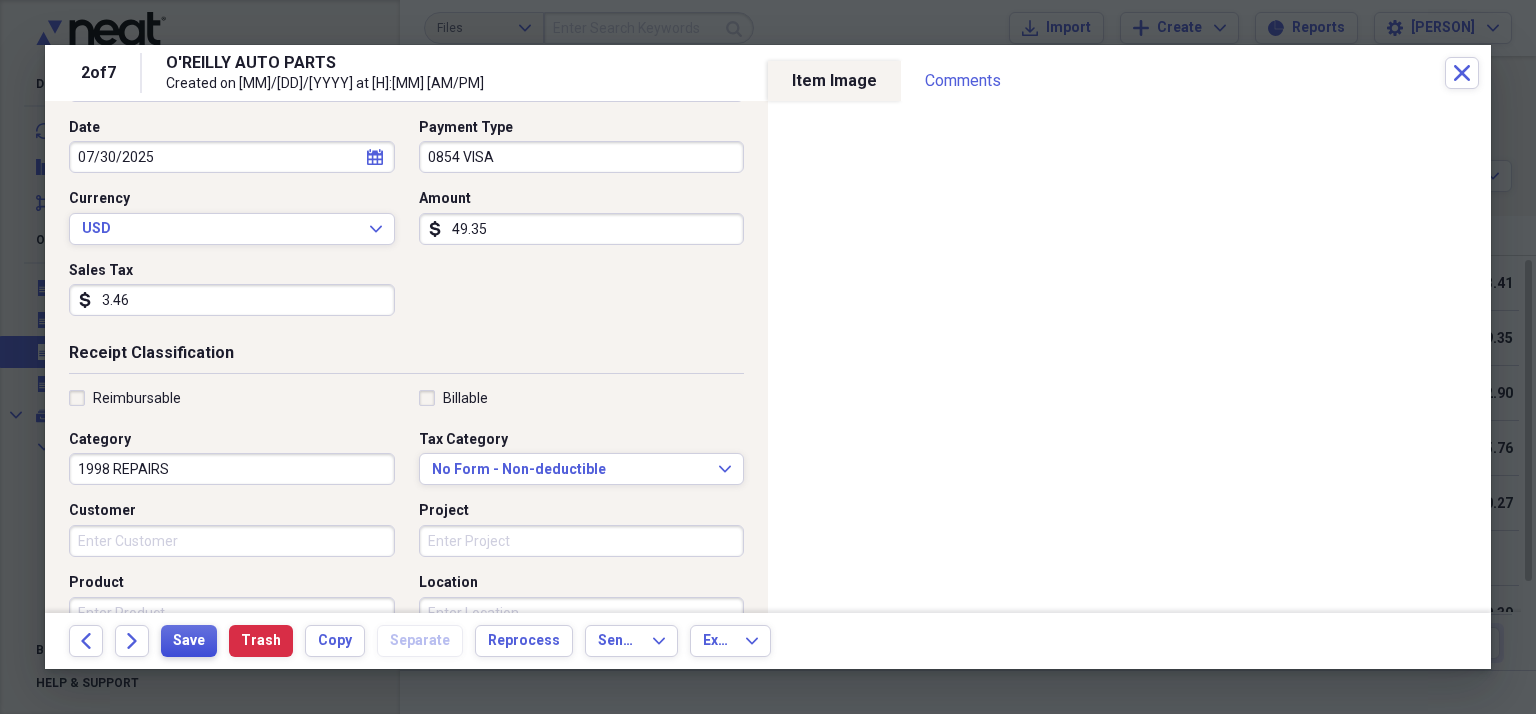 click on "Save" at bounding box center (189, 641) 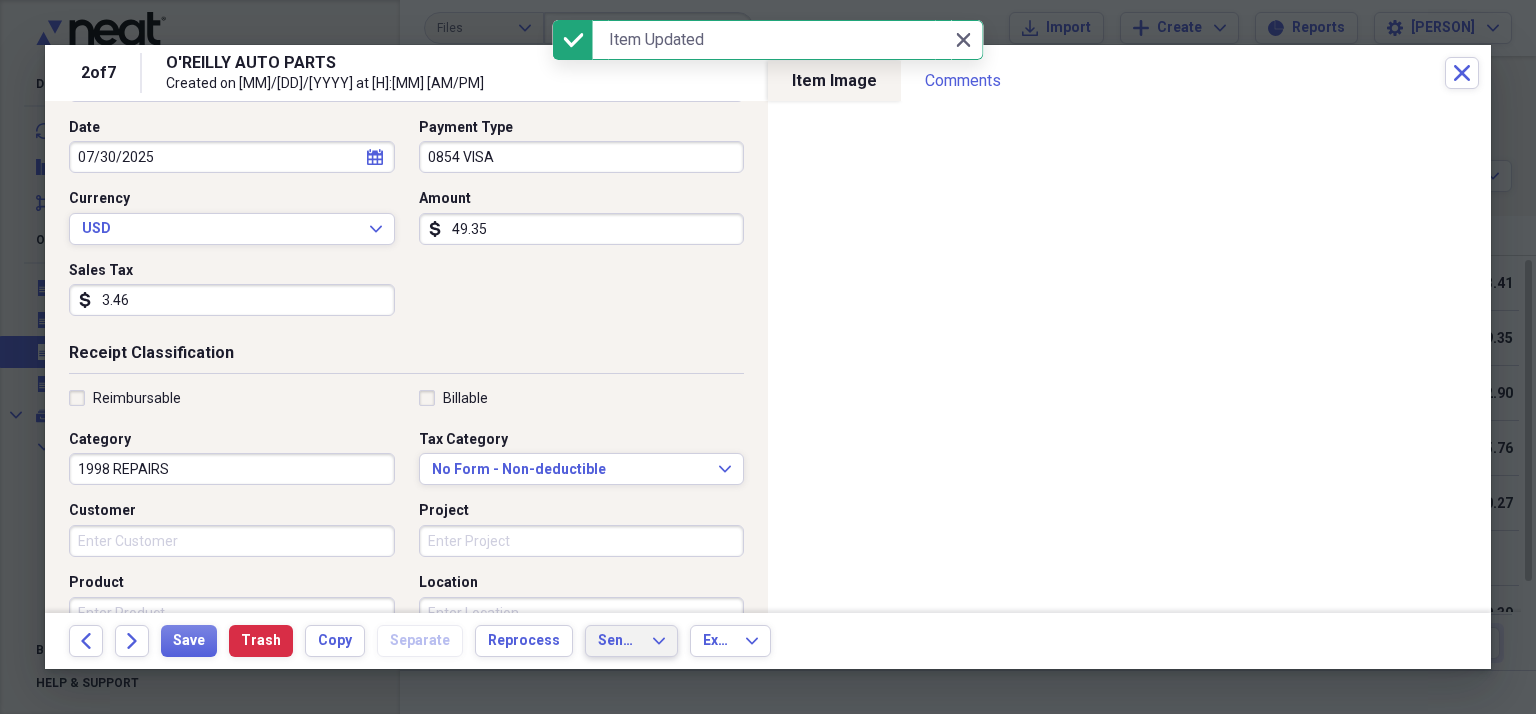 click on "Send To Expand" at bounding box center (631, 641) 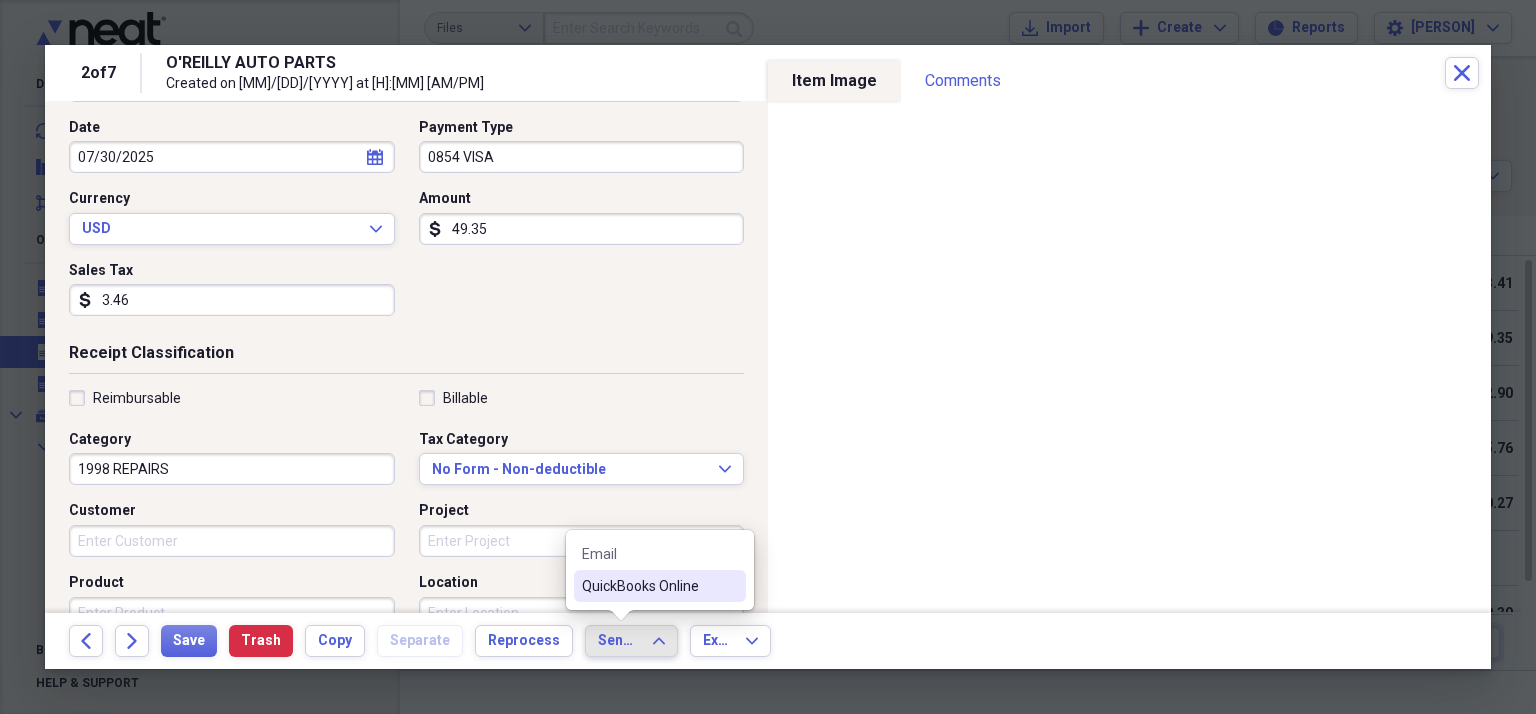 click on "QuickBooks Online" at bounding box center [648, 586] 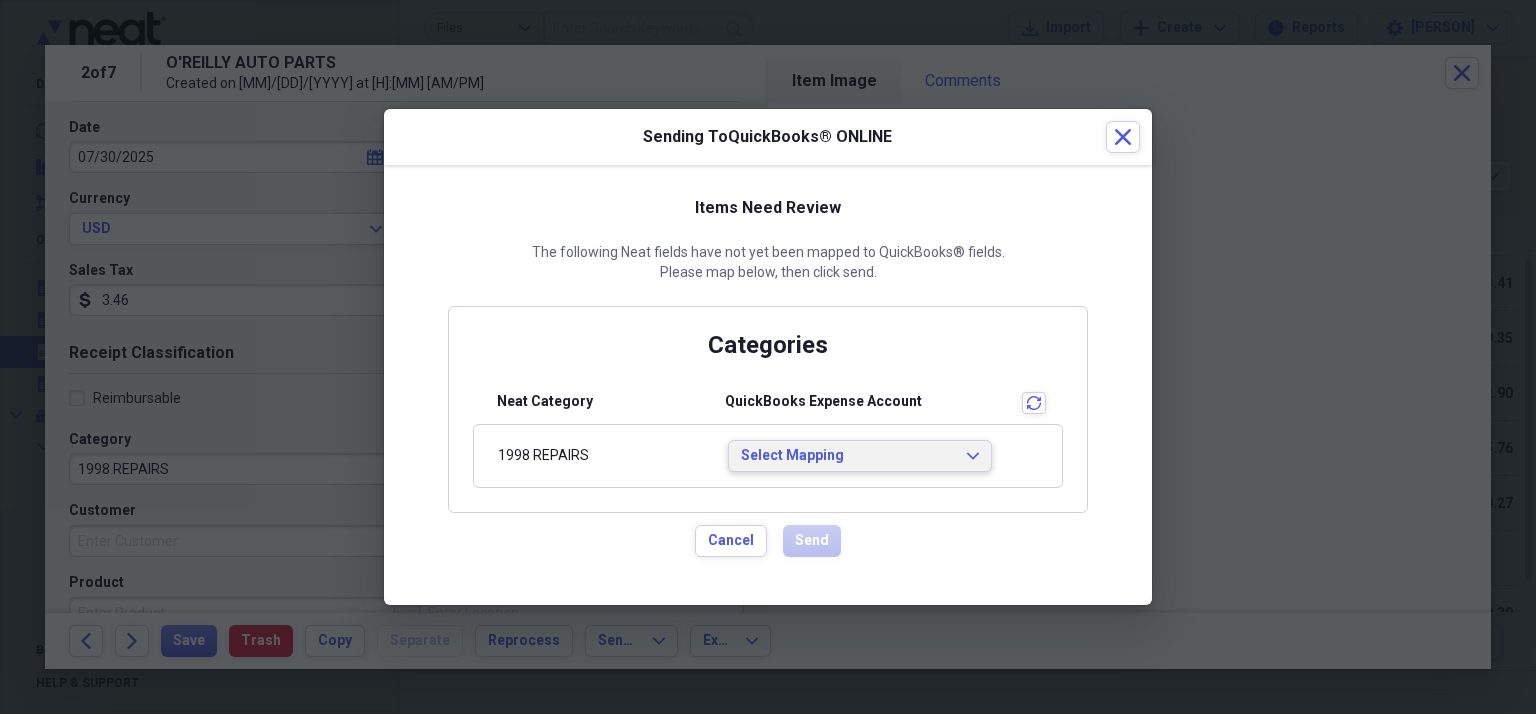click on "Select Mapping" at bounding box center [848, 456] 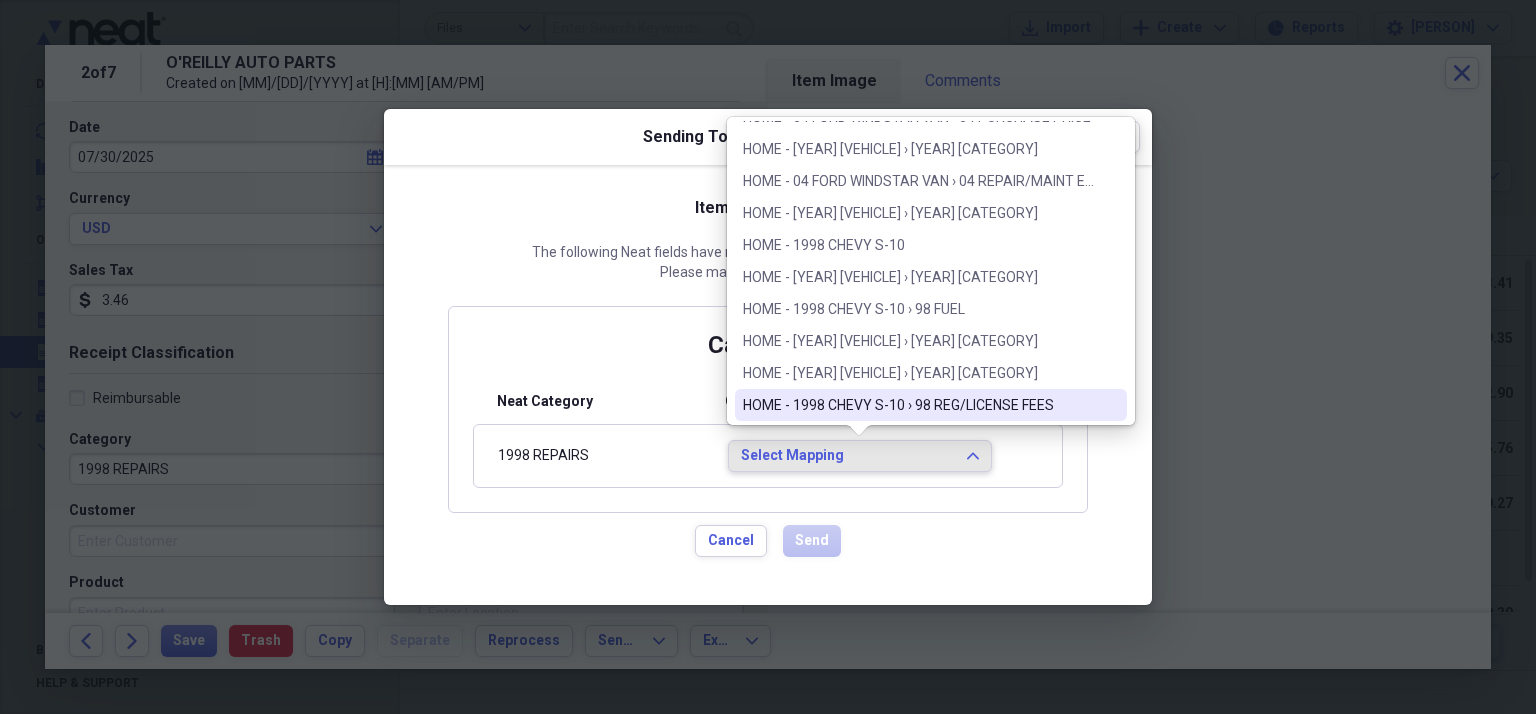 scroll, scrollTop: 2300, scrollLeft: 0, axis: vertical 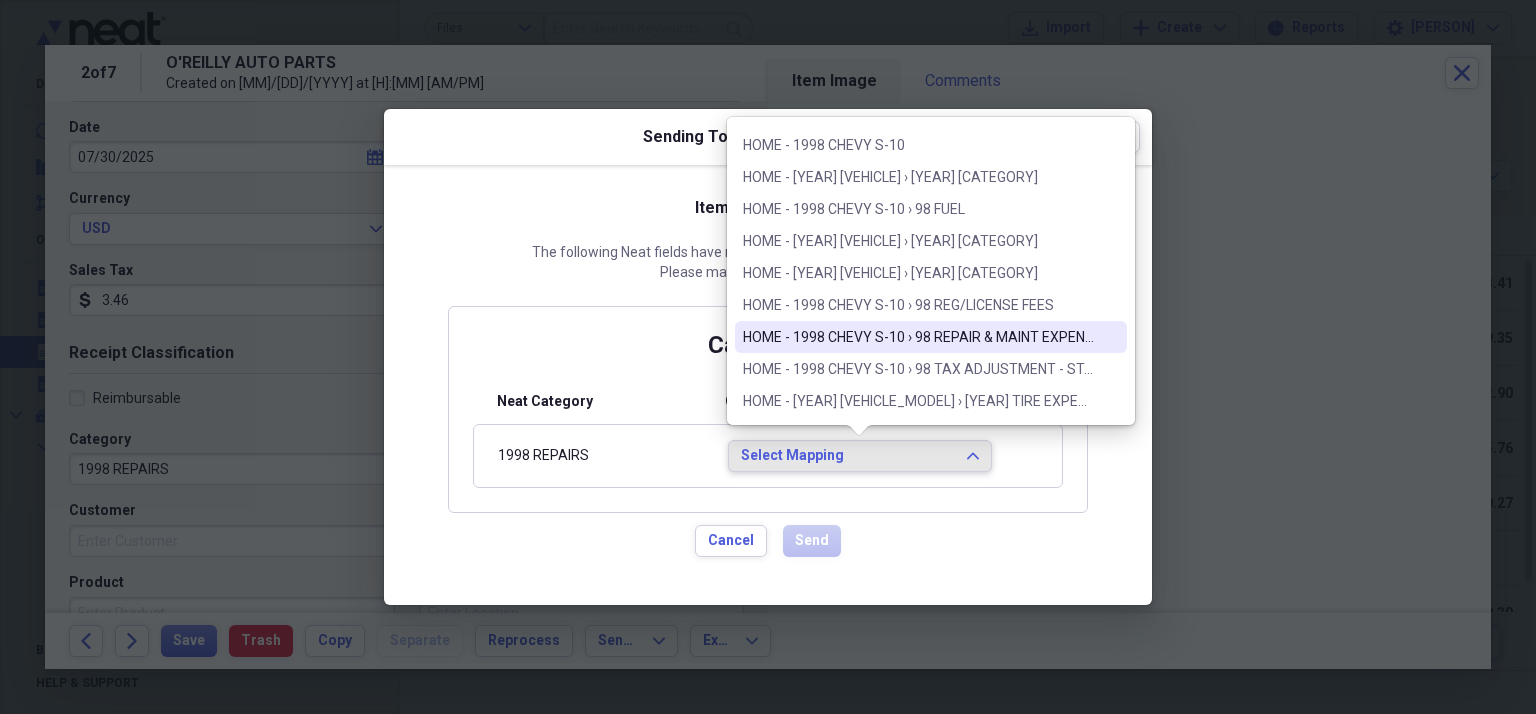 click on "HOME - 1998 CHEVY S-10 › 98 REPAIR & MAINT EXPENSES" at bounding box center [931, 337] 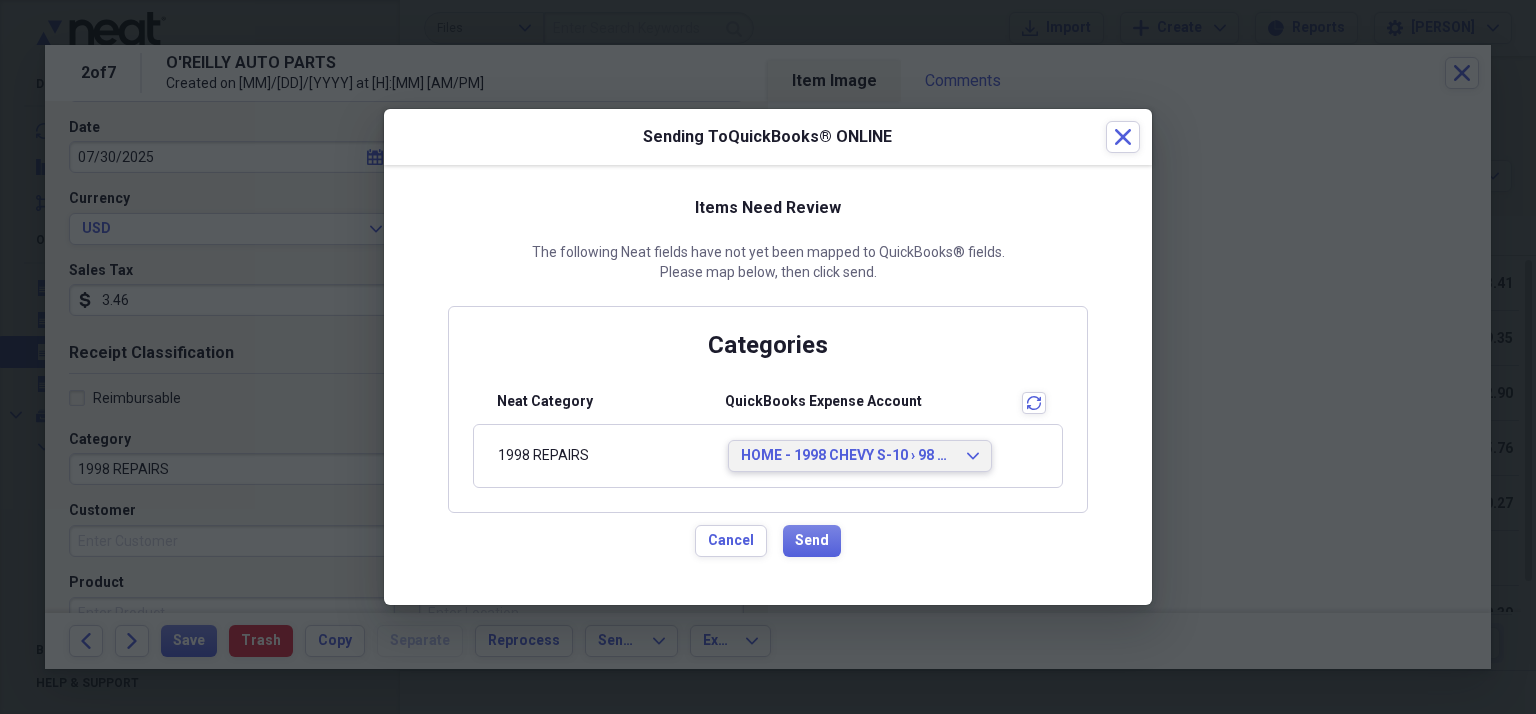 scroll, scrollTop: 0, scrollLeft: 0, axis: both 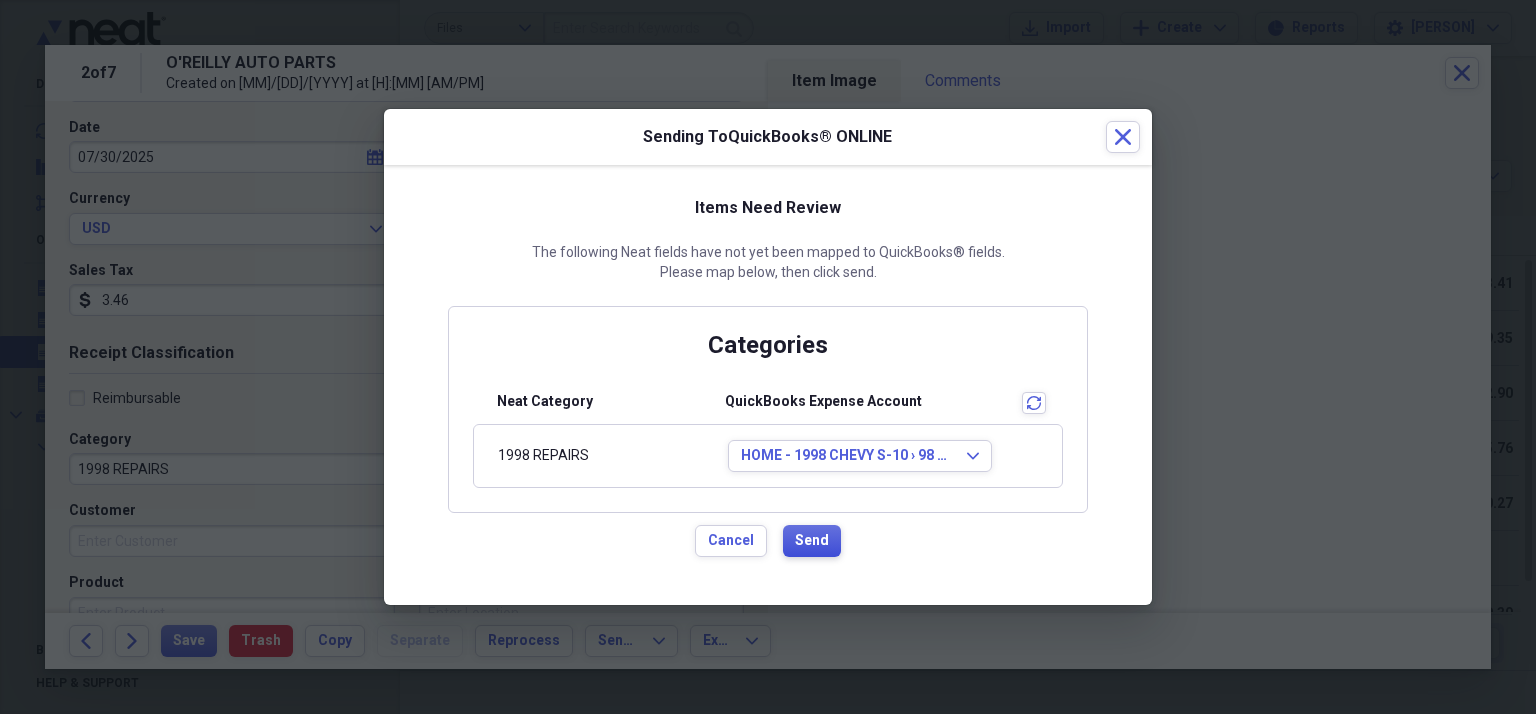 click on "Send" at bounding box center [812, 541] 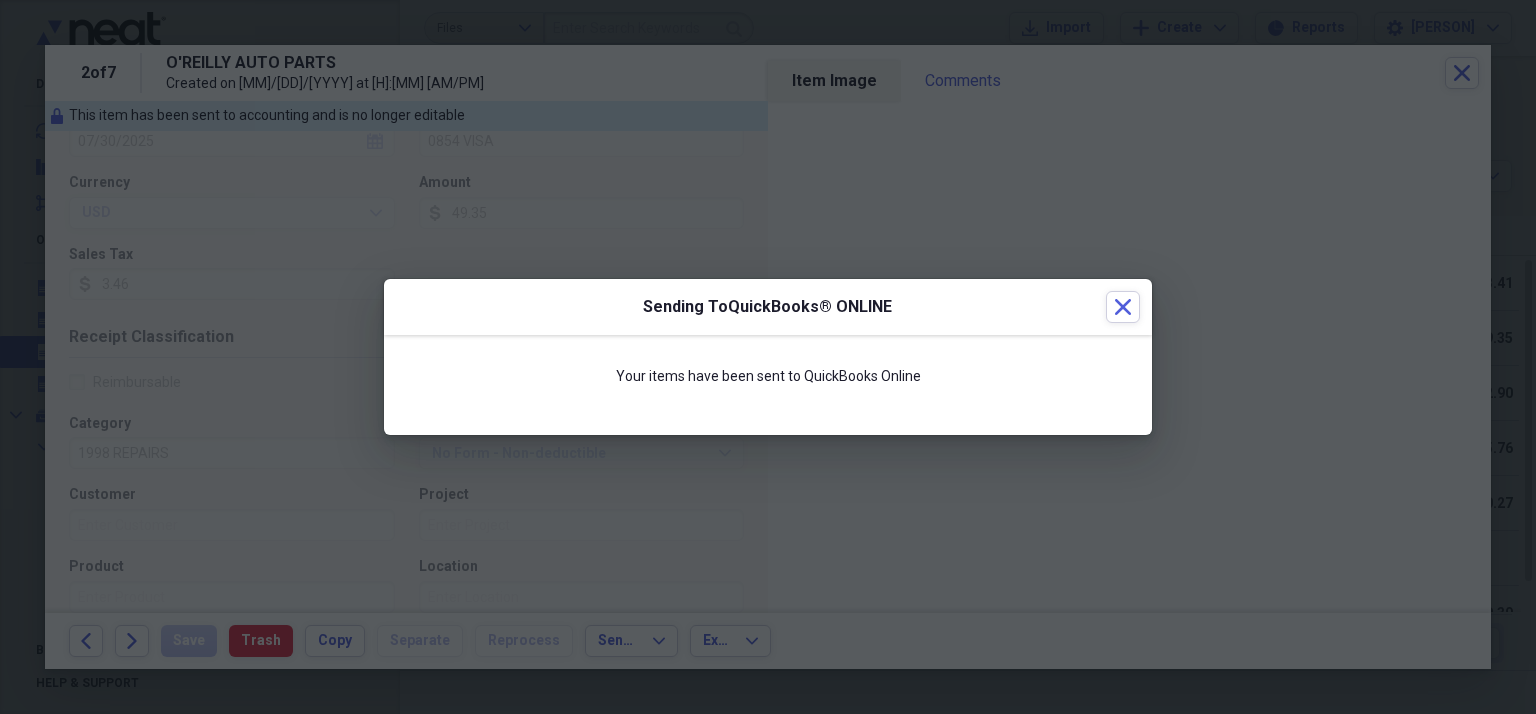scroll, scrollTop: 184, scrollLeft: 0, axis: vertical 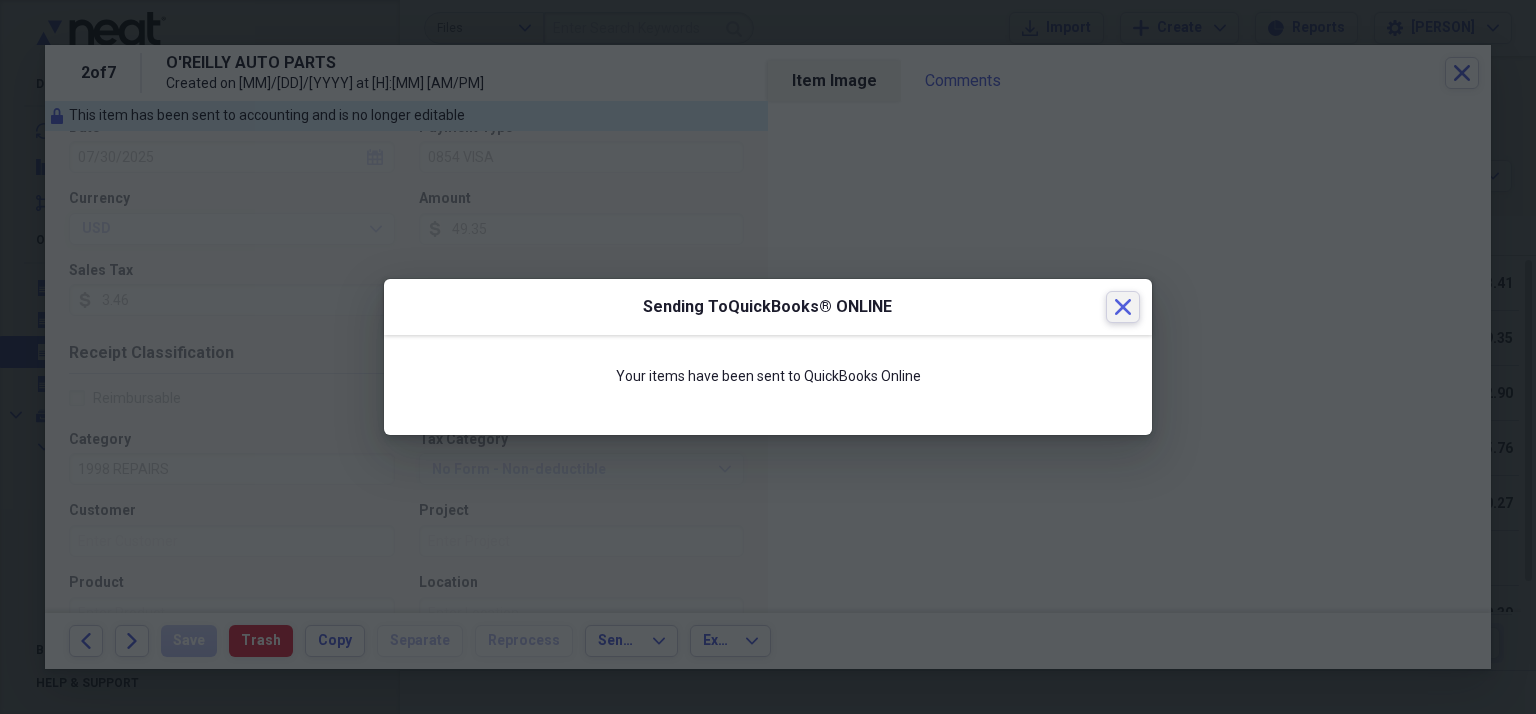 click 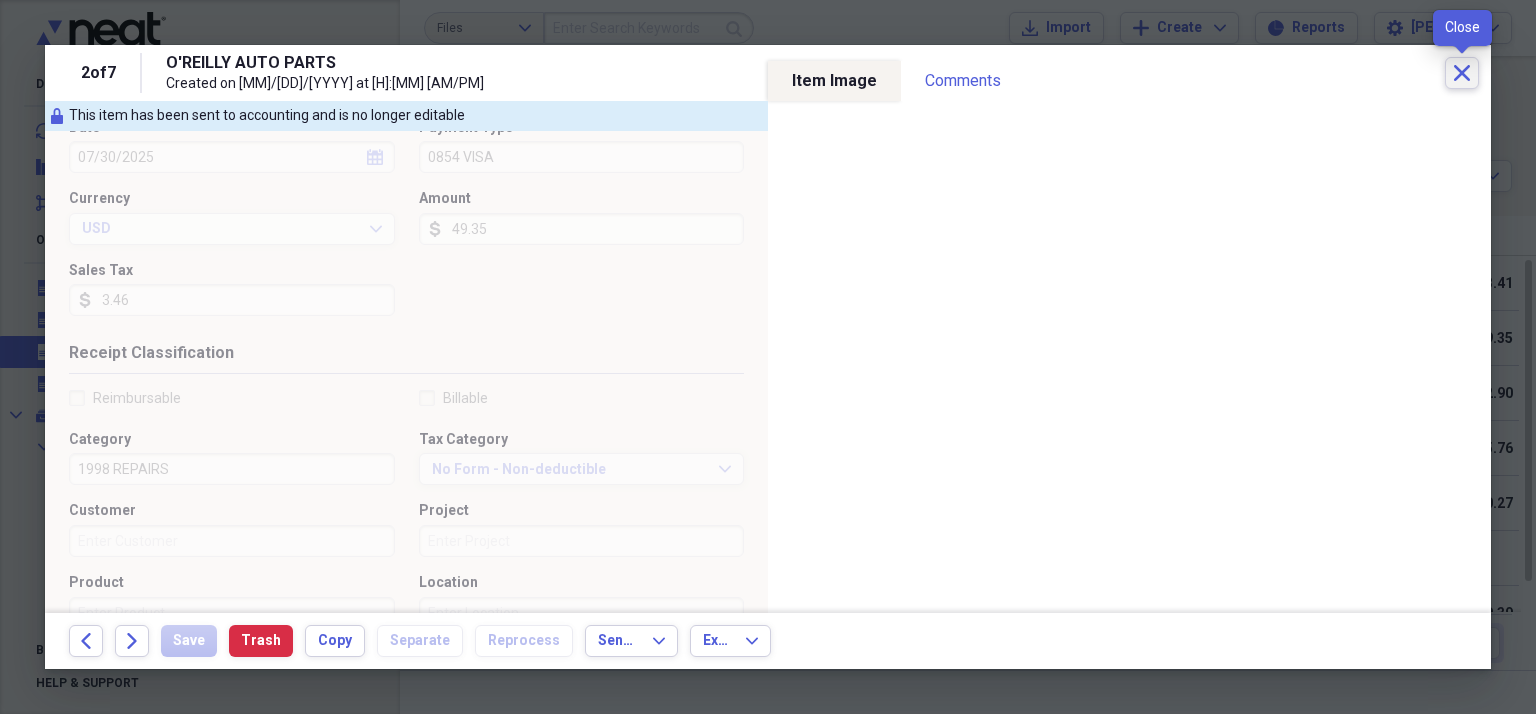 click 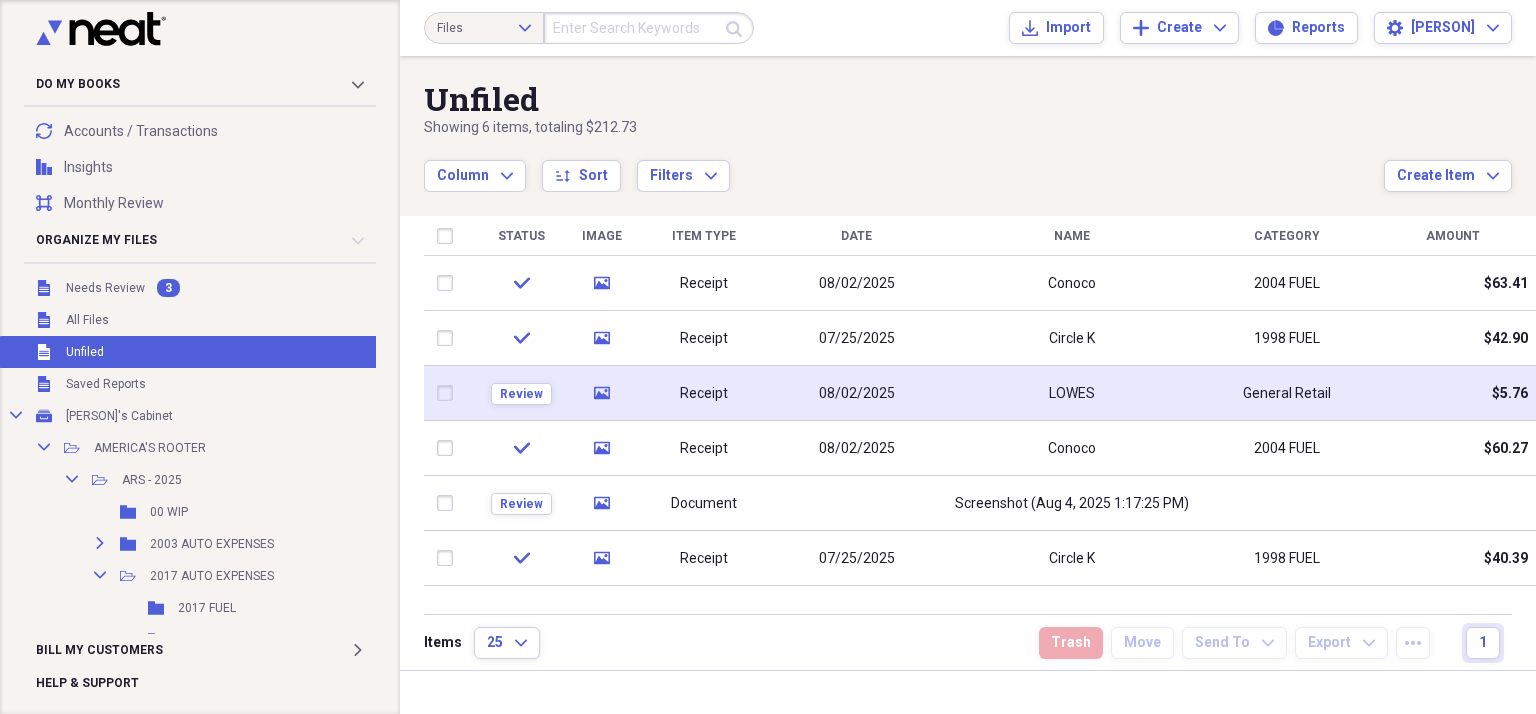 click on "Review" at bounding box center [521, 393] 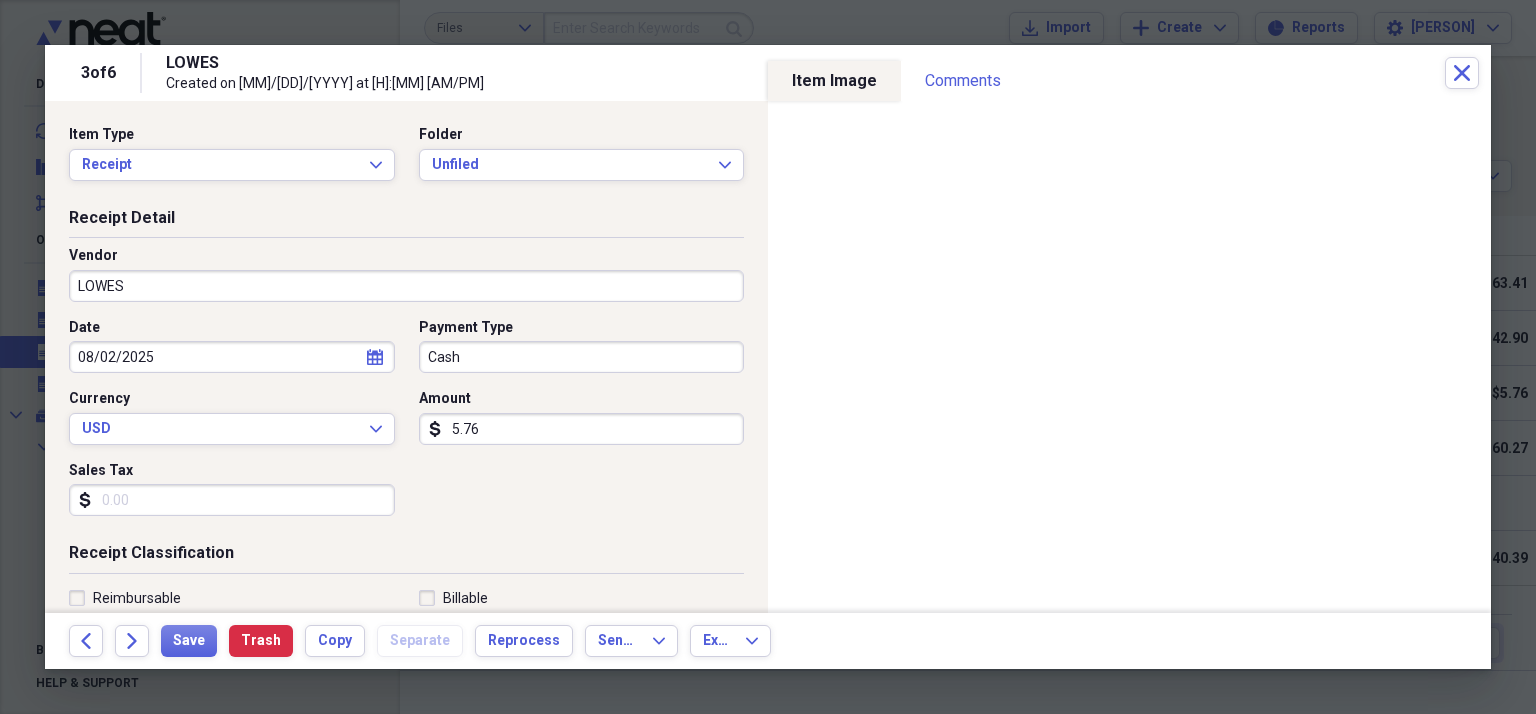 click on "LOWES" at bounding box center [406, 286] 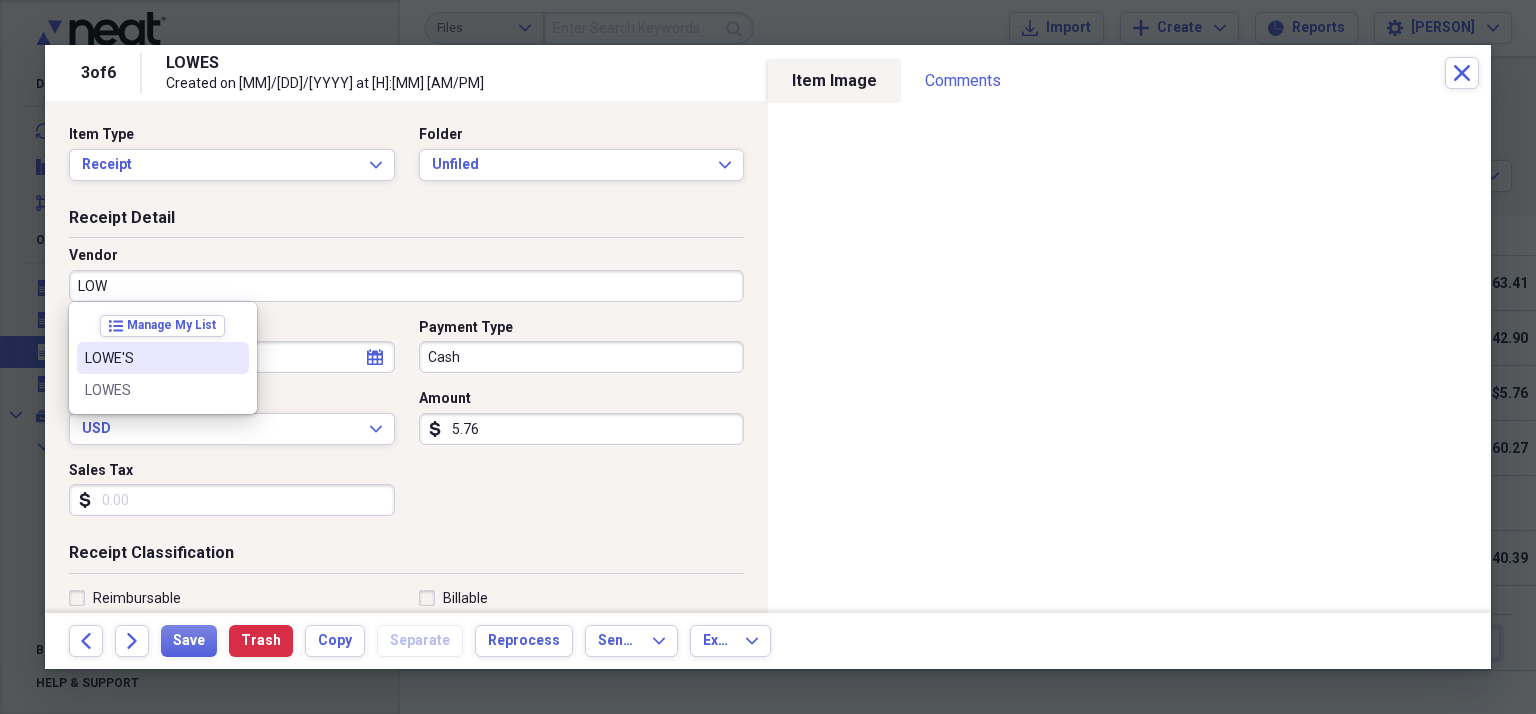 click on "LOWE'S" at bounding box center [151, 358] 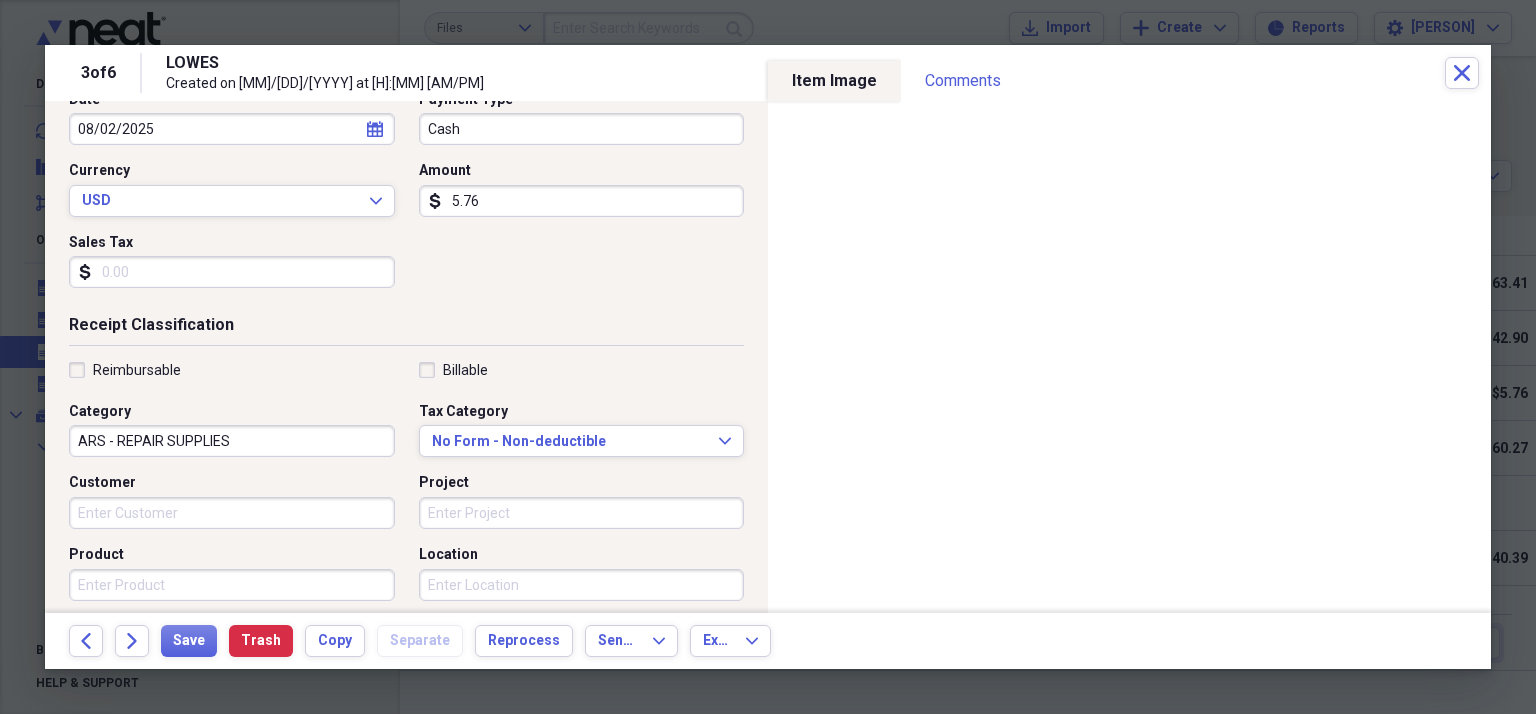scroll, scrollTop: 300, scrollLeft: 0, axis: vertical 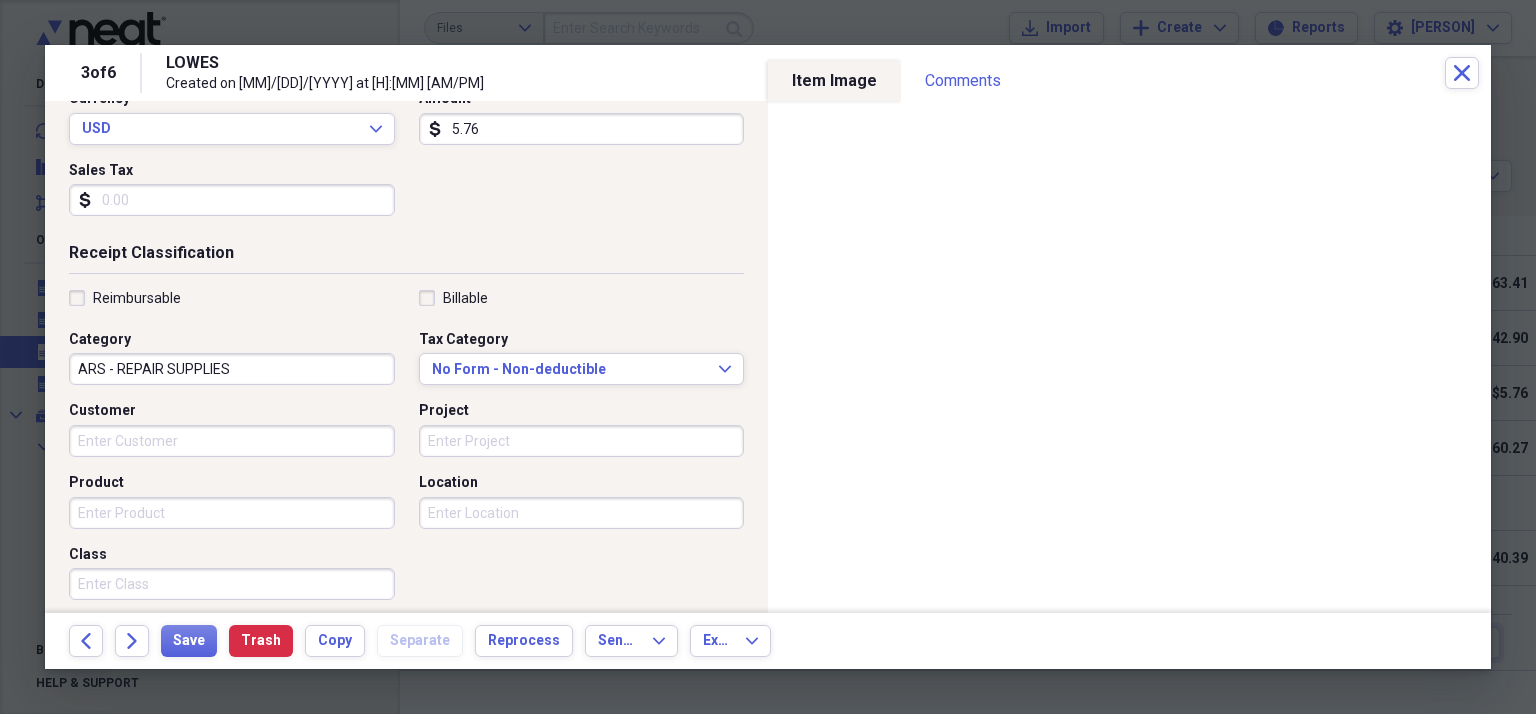 click on "ARS - REPAIR SUPPLIES" at bounding box center [232, 369] 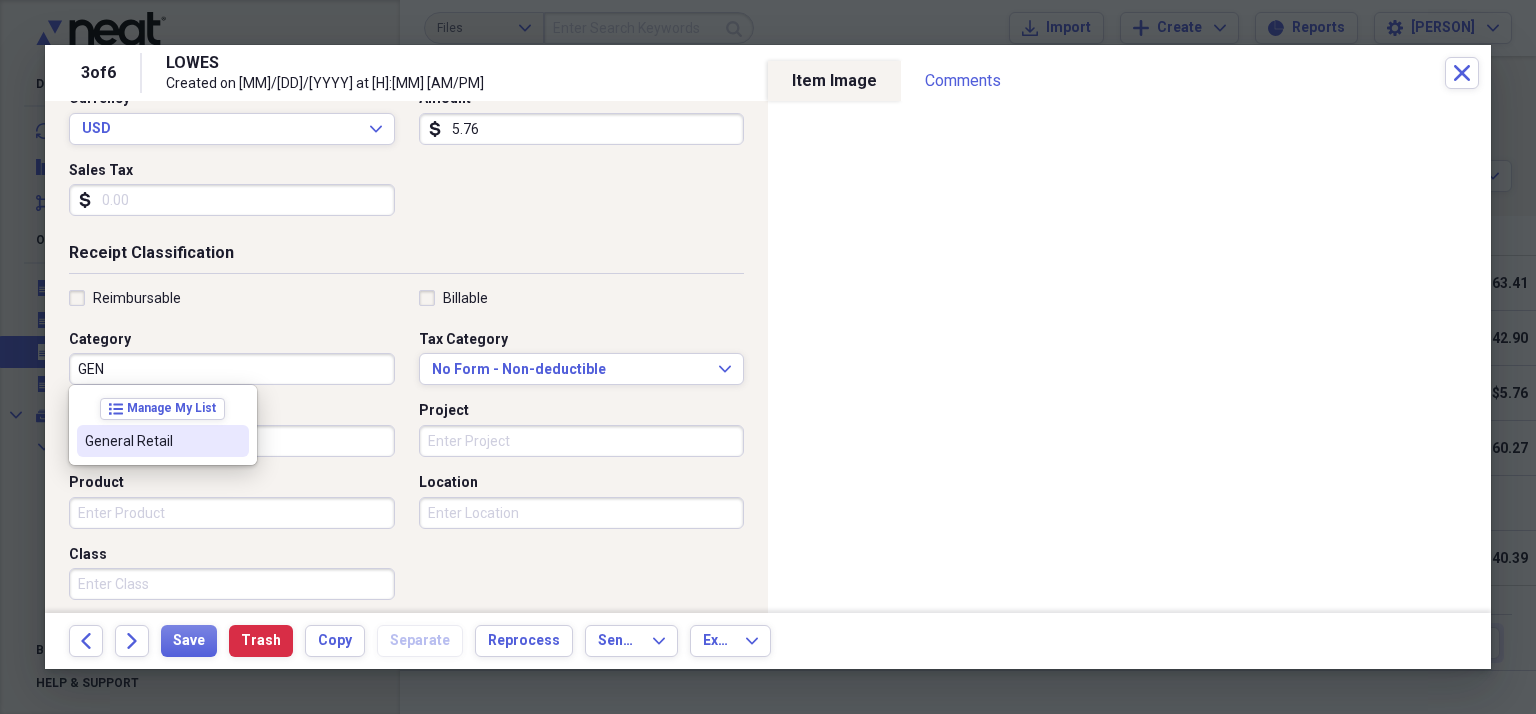 click on "General Retail" at bounding box center [163, 441] 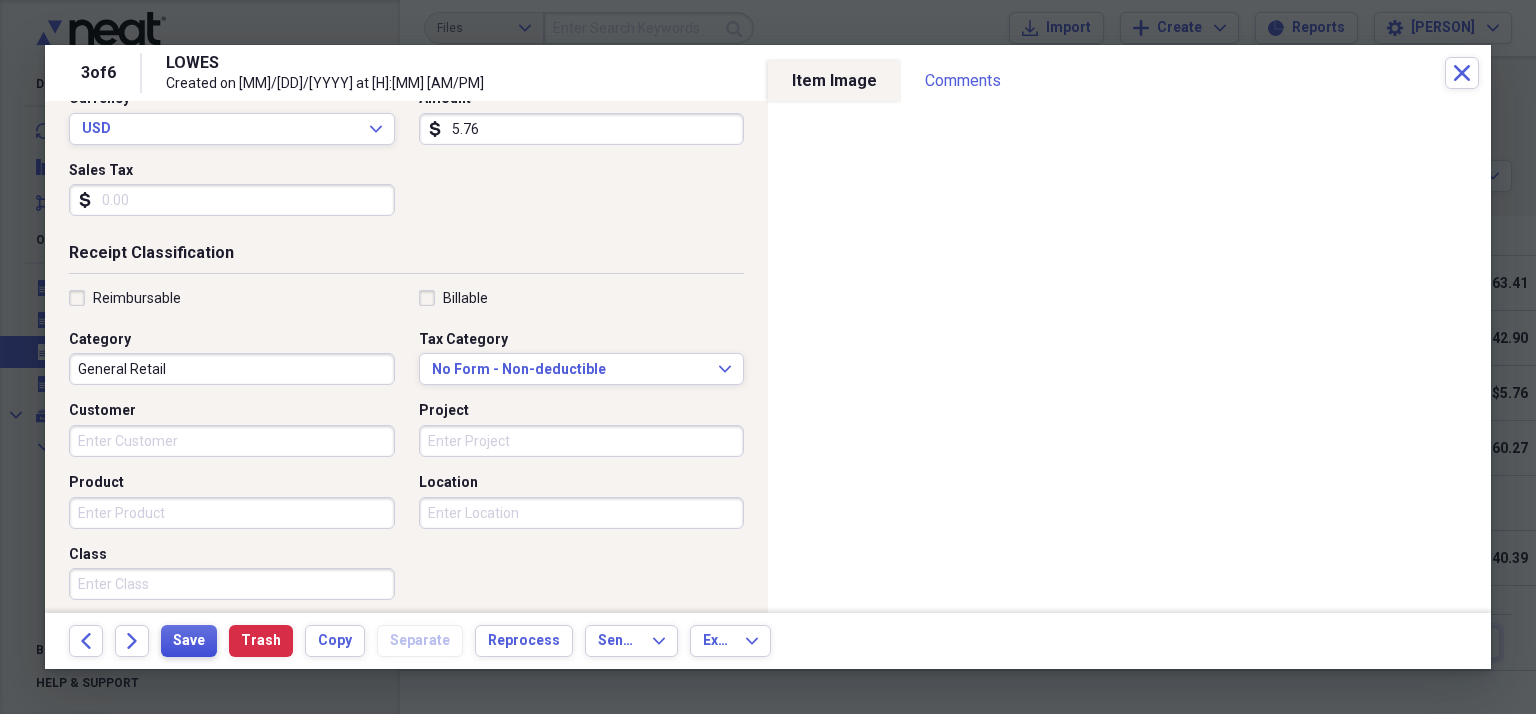 click on "Save" at bounding box center (189, 641) 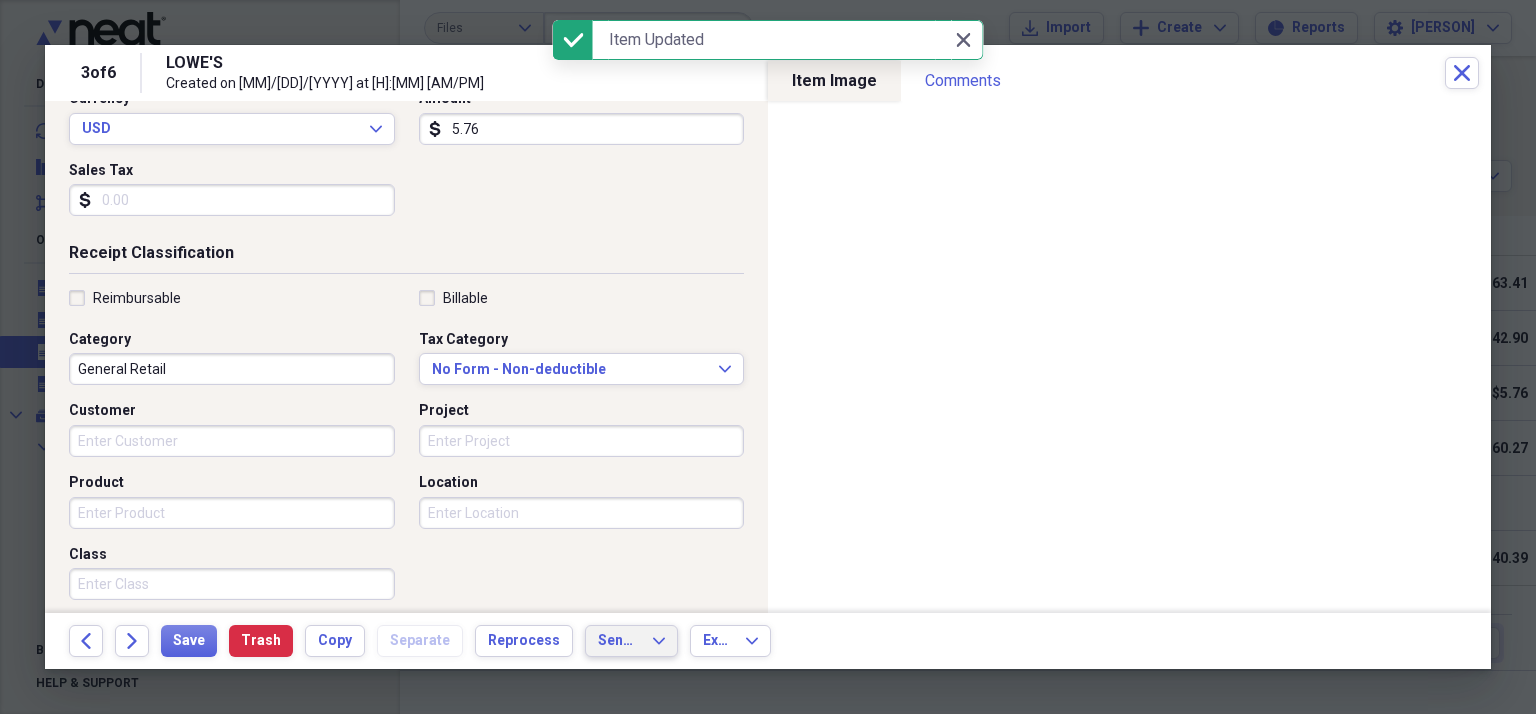 click on "Send To Expand" at bounding box center (631, 641) 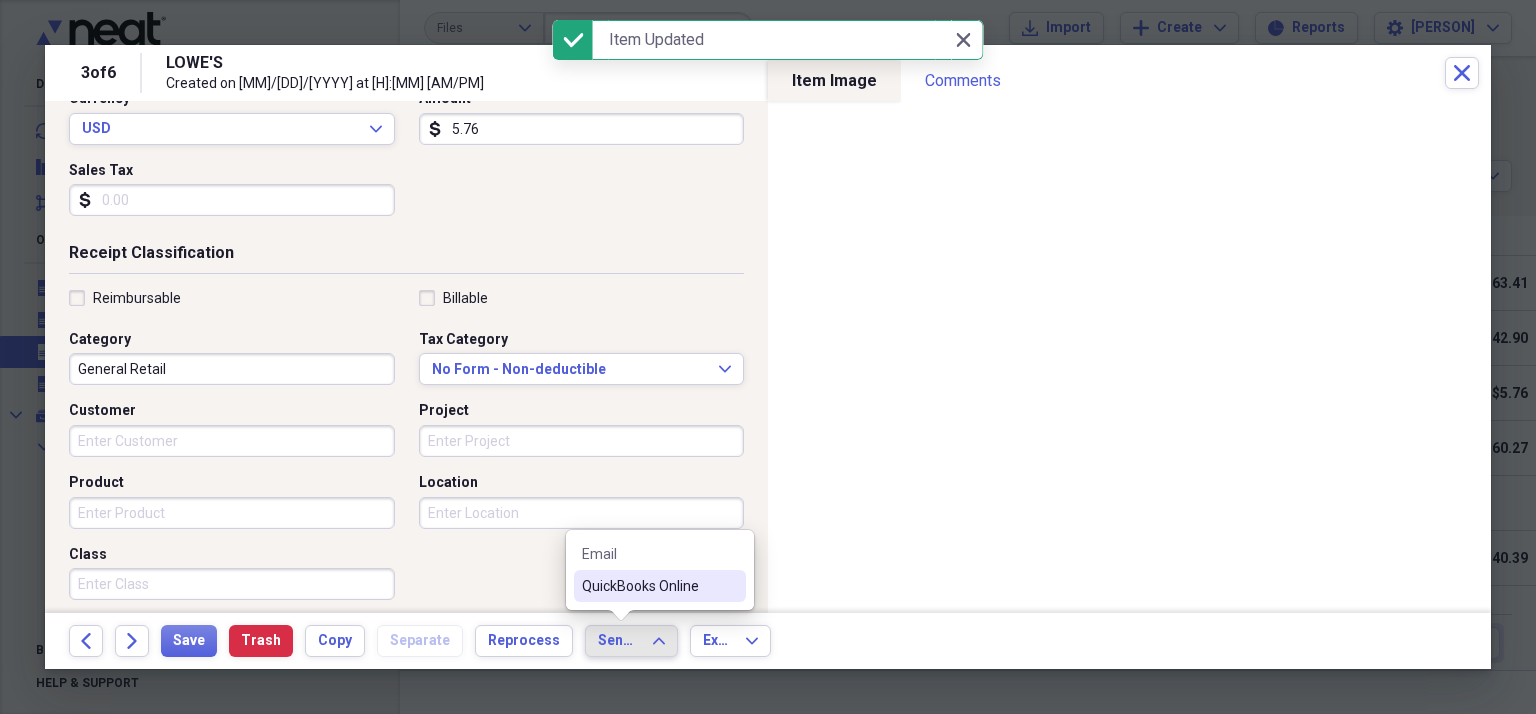 click on "QuickBooks Online" at bounding box center (648, 586) 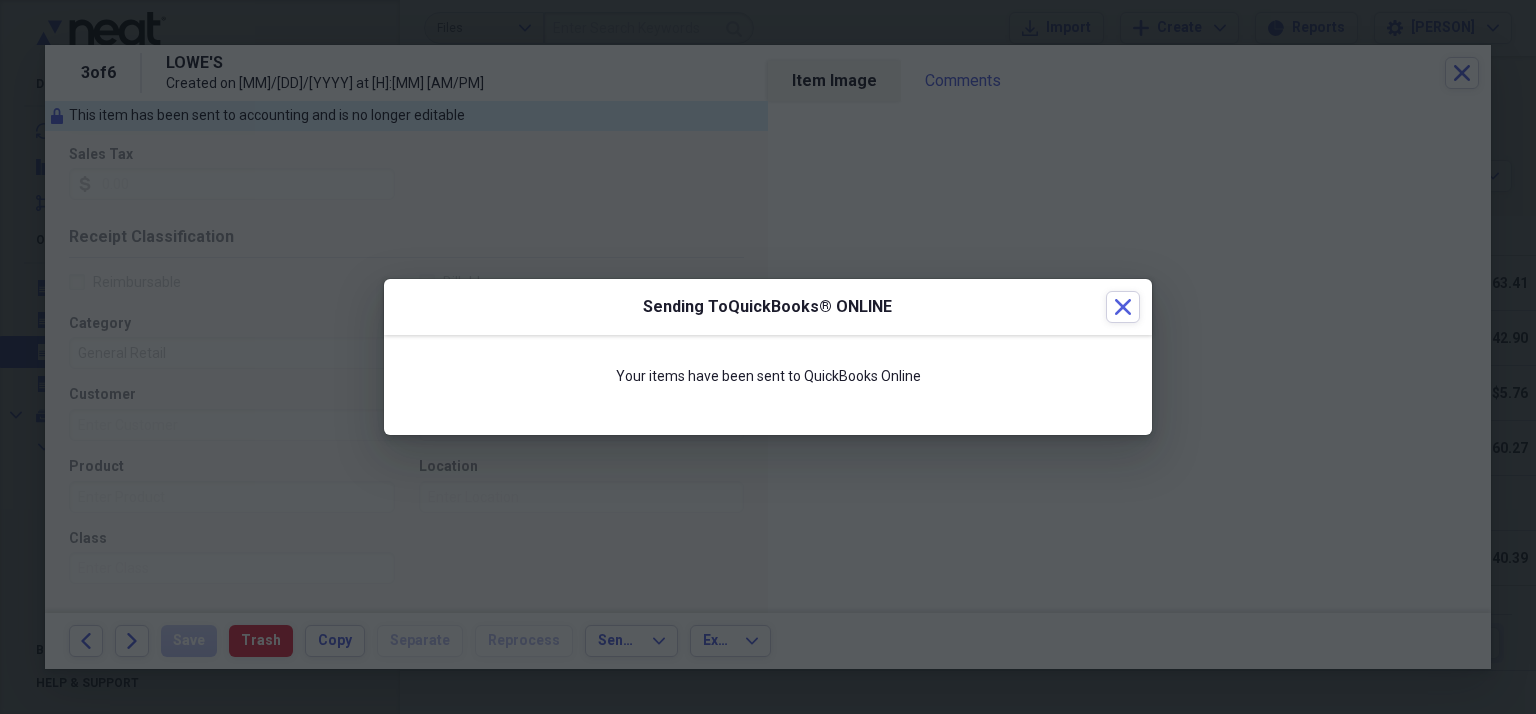 scroll, scrollTop: 284, scrollLeft: 0, axis: vertical 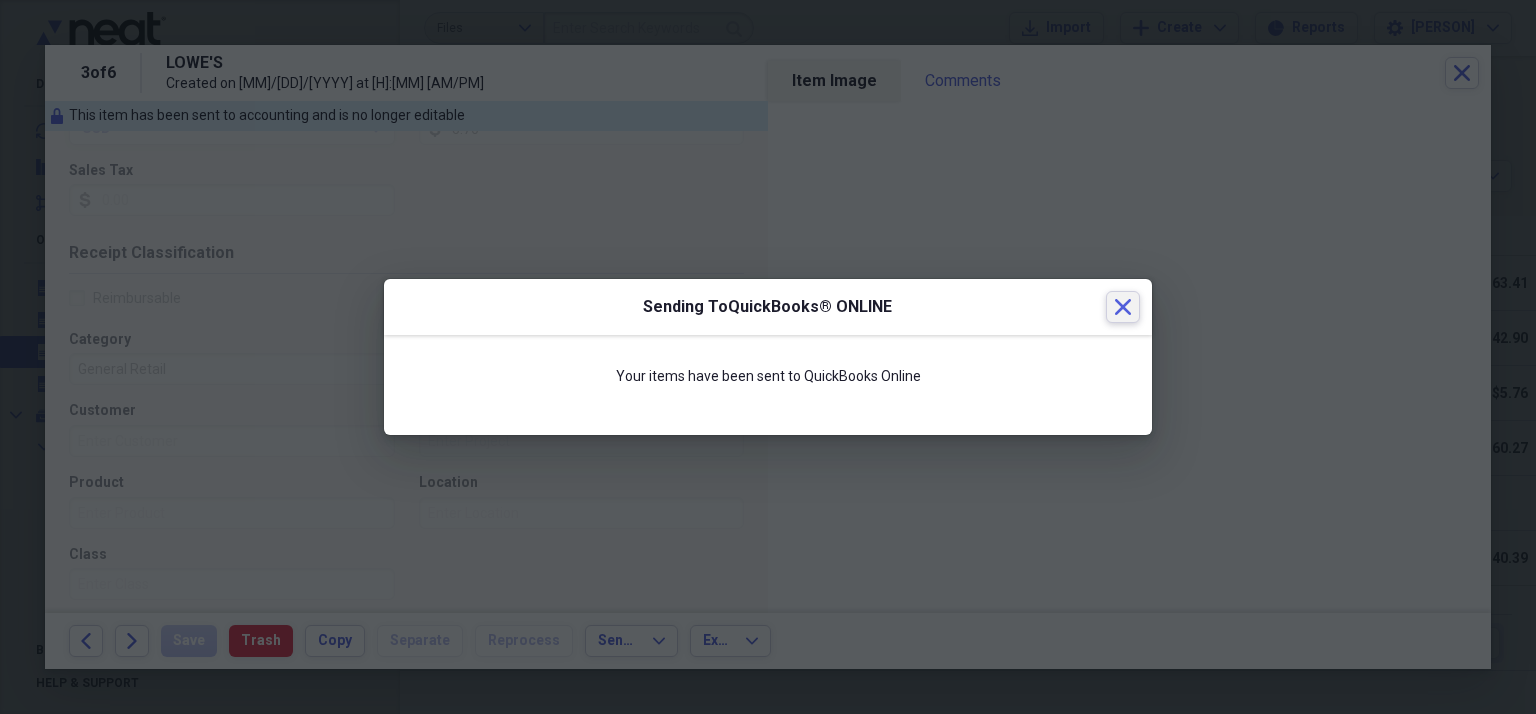 click on "Close" 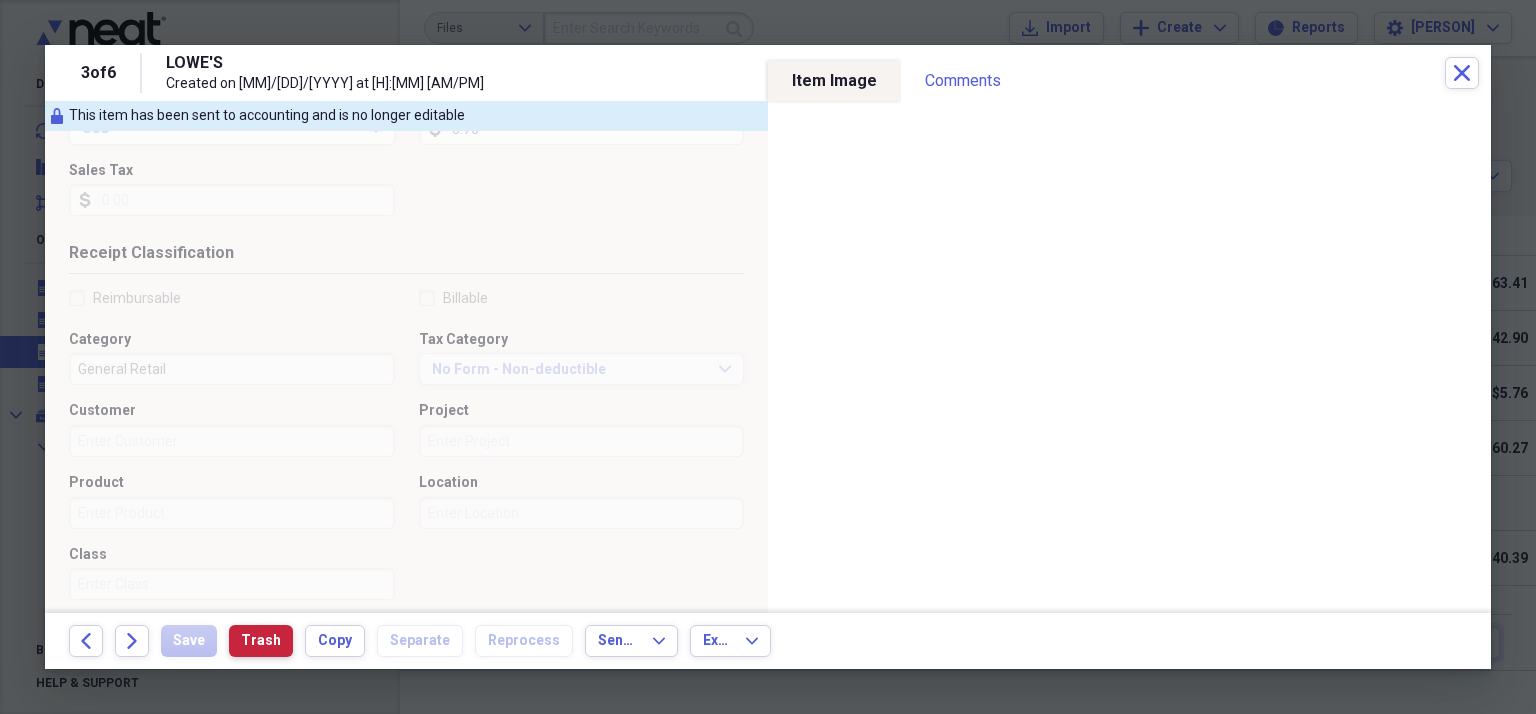 click on "Trash" at bounding box center [261, 641] 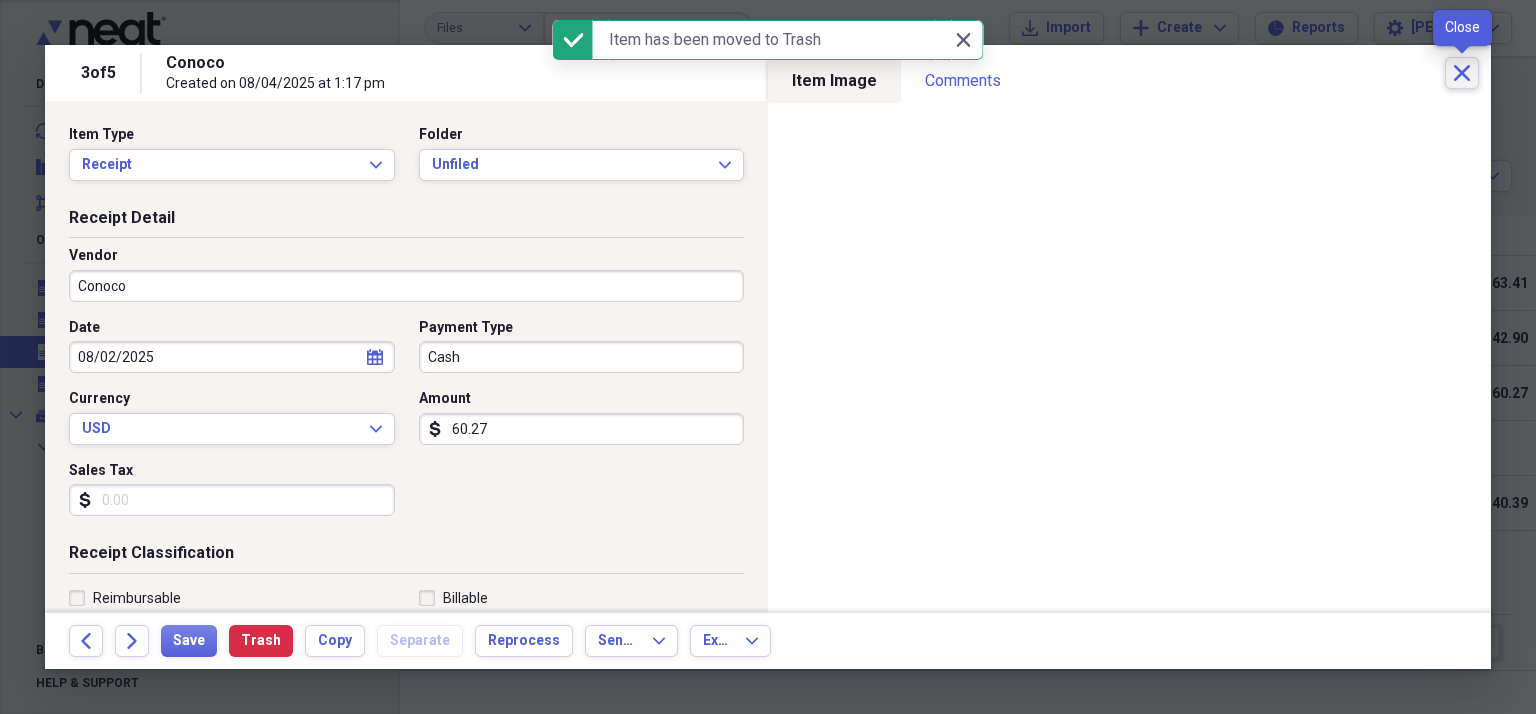 click on "Close" 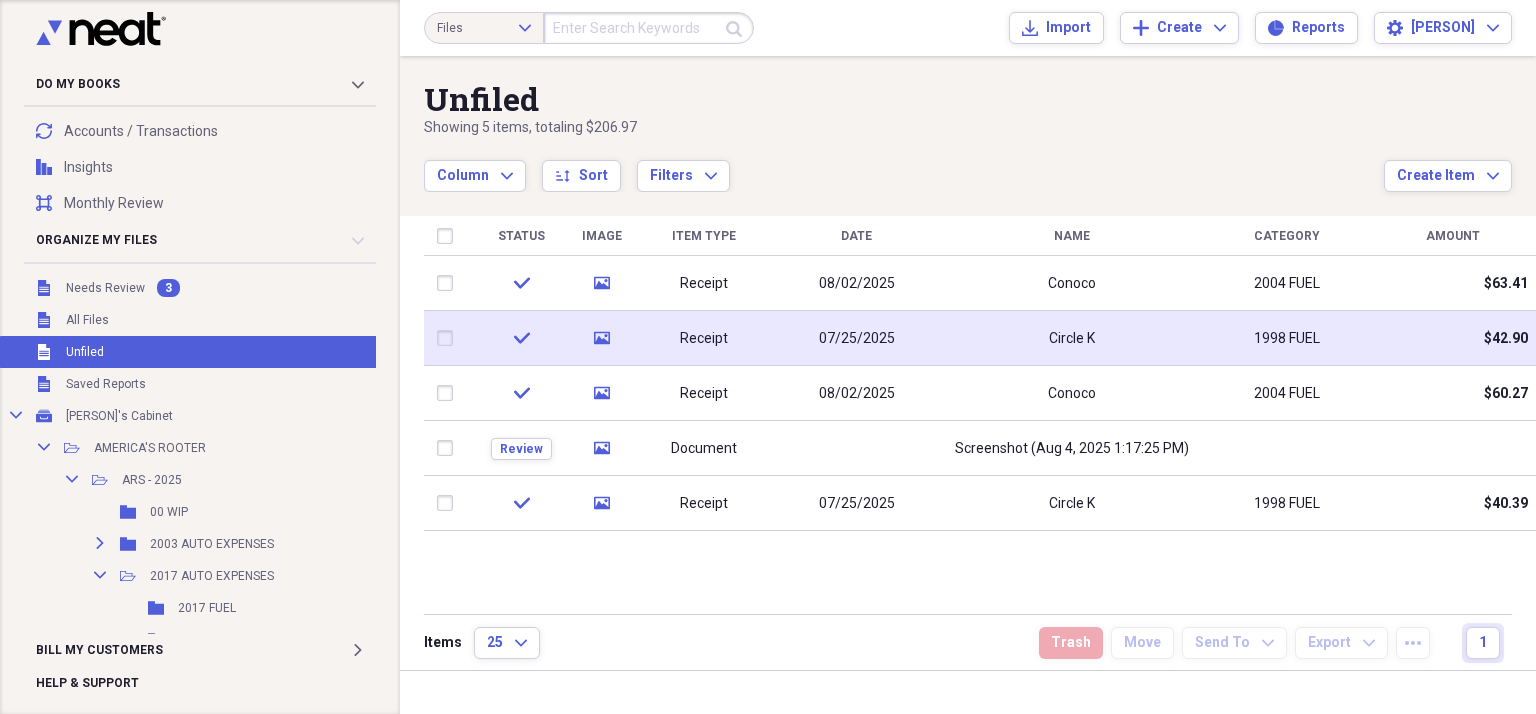 click at bounding box center (449, 338) 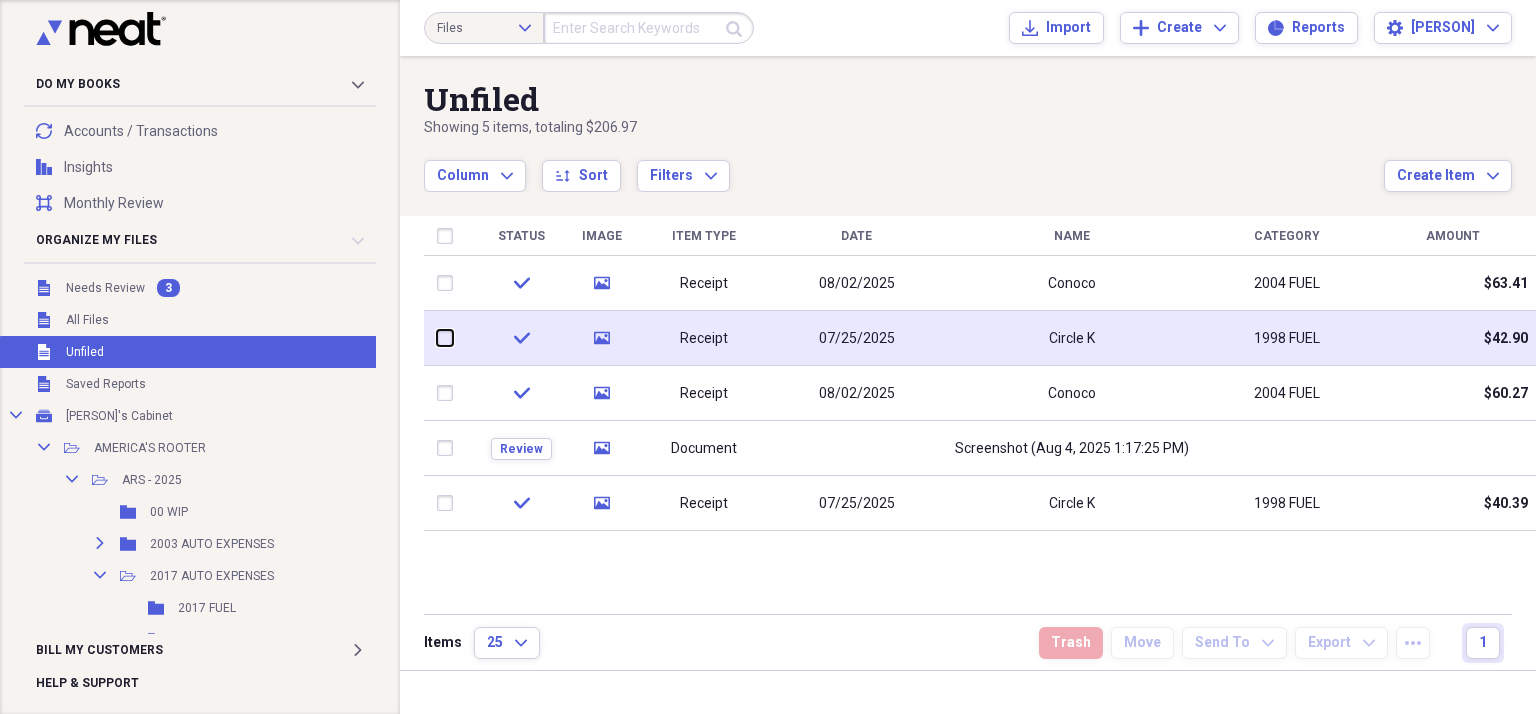 click at bounding box center (437, 338) 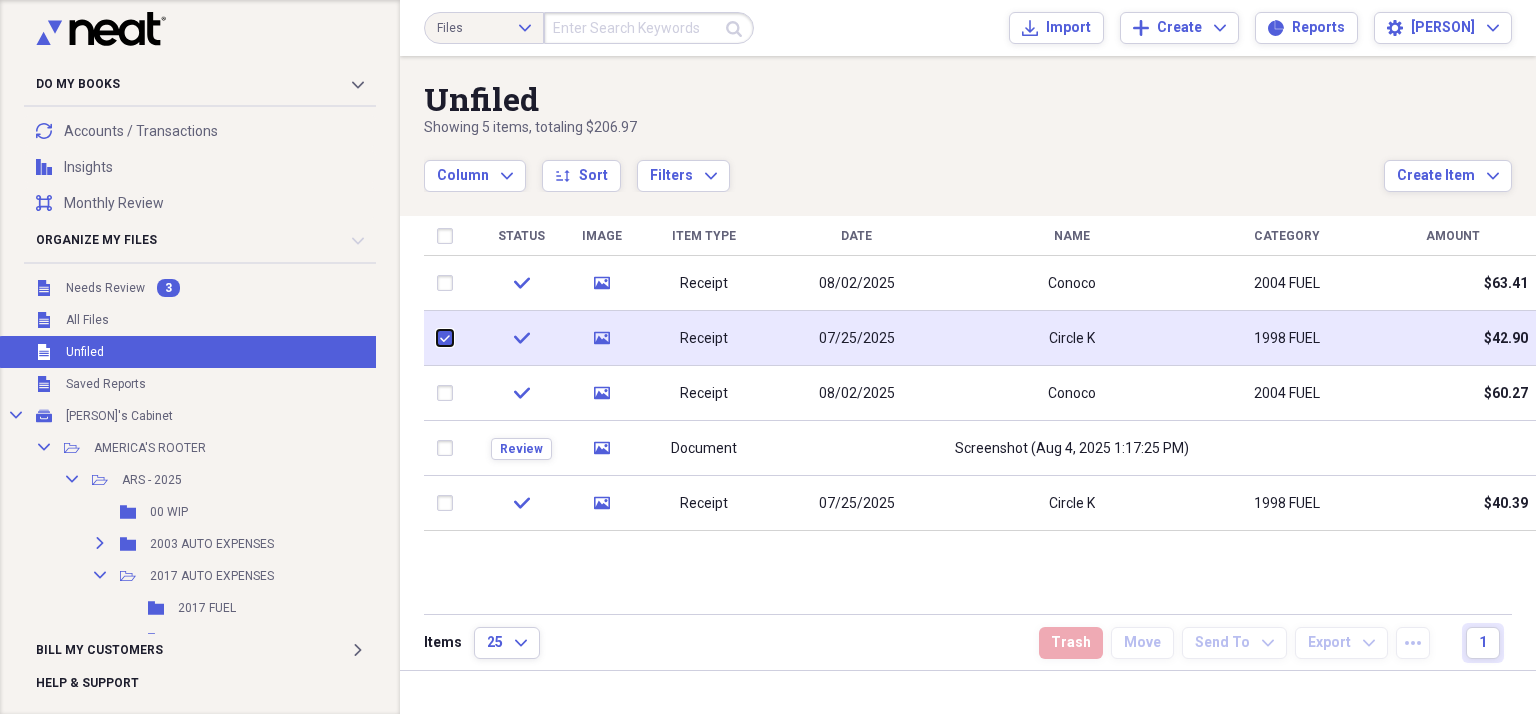 checkbox on "true" 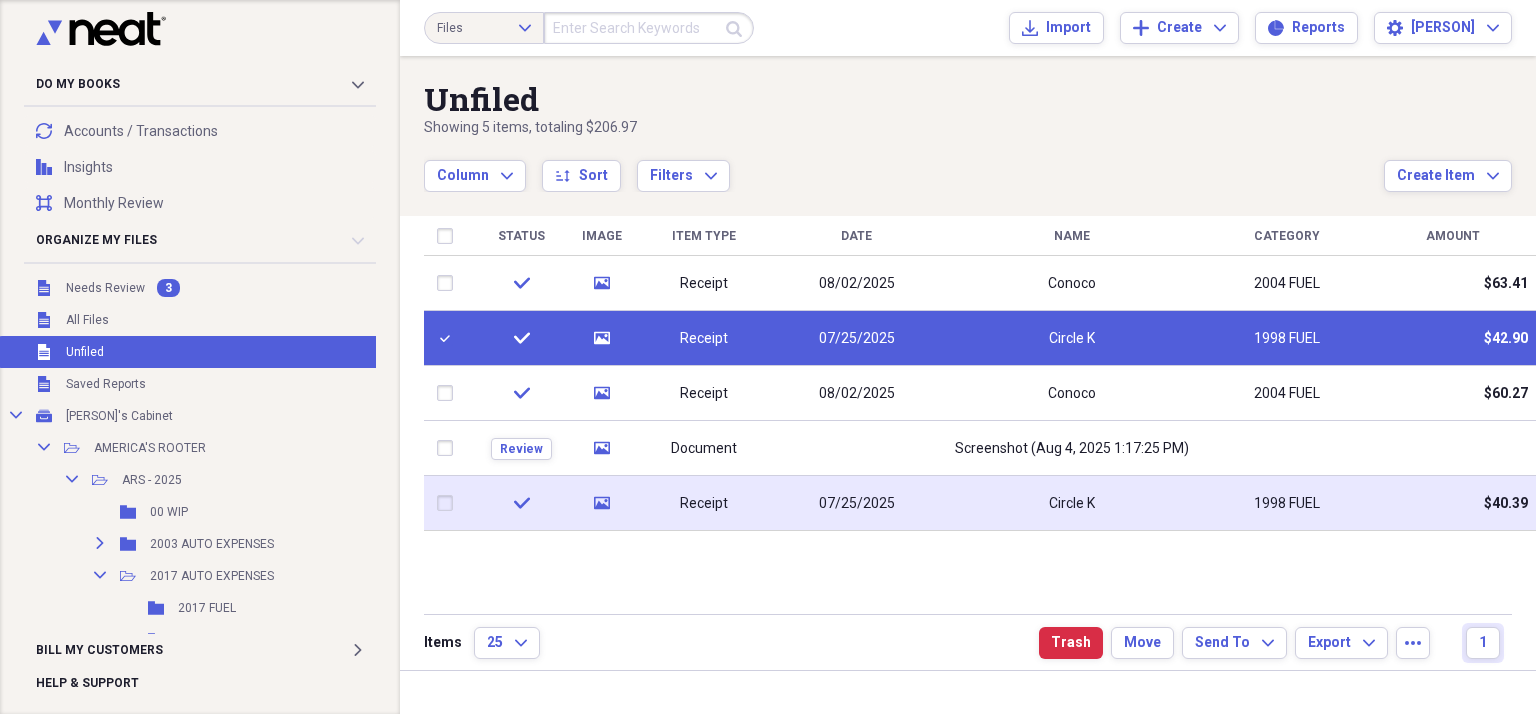 click at bounding box center (449, 503) 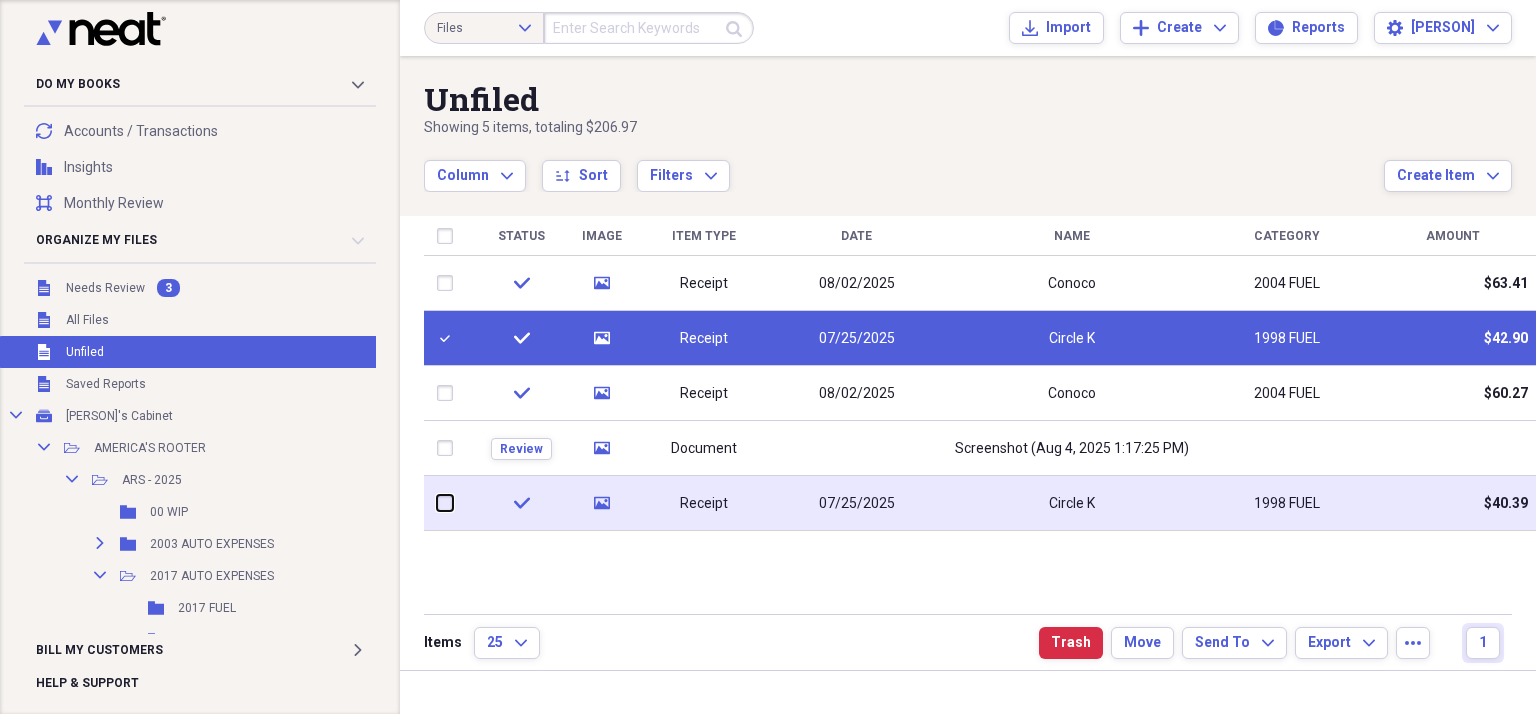 click at bounding box center [437, 503] 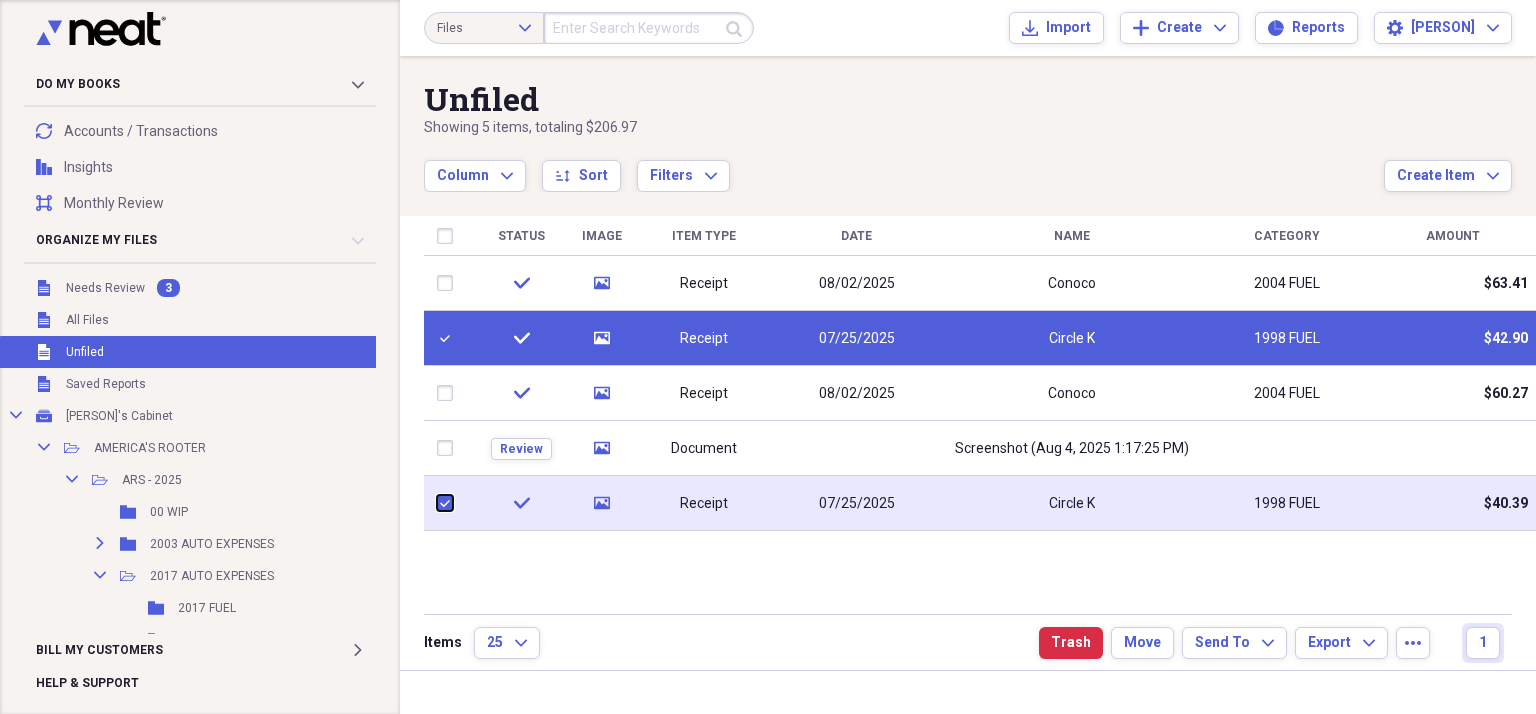 checkbox on "true" 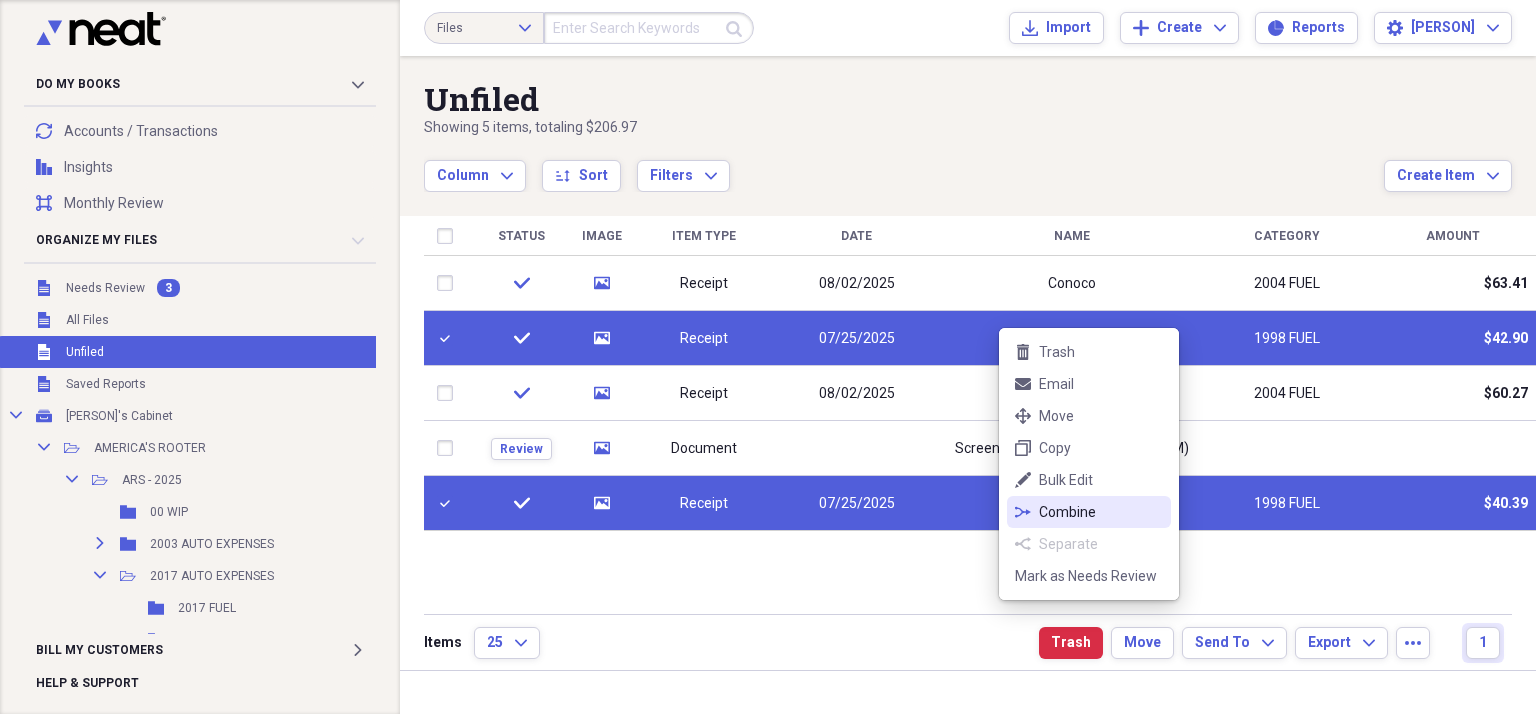 click on "Combine" at bounding box center [1101, 512] 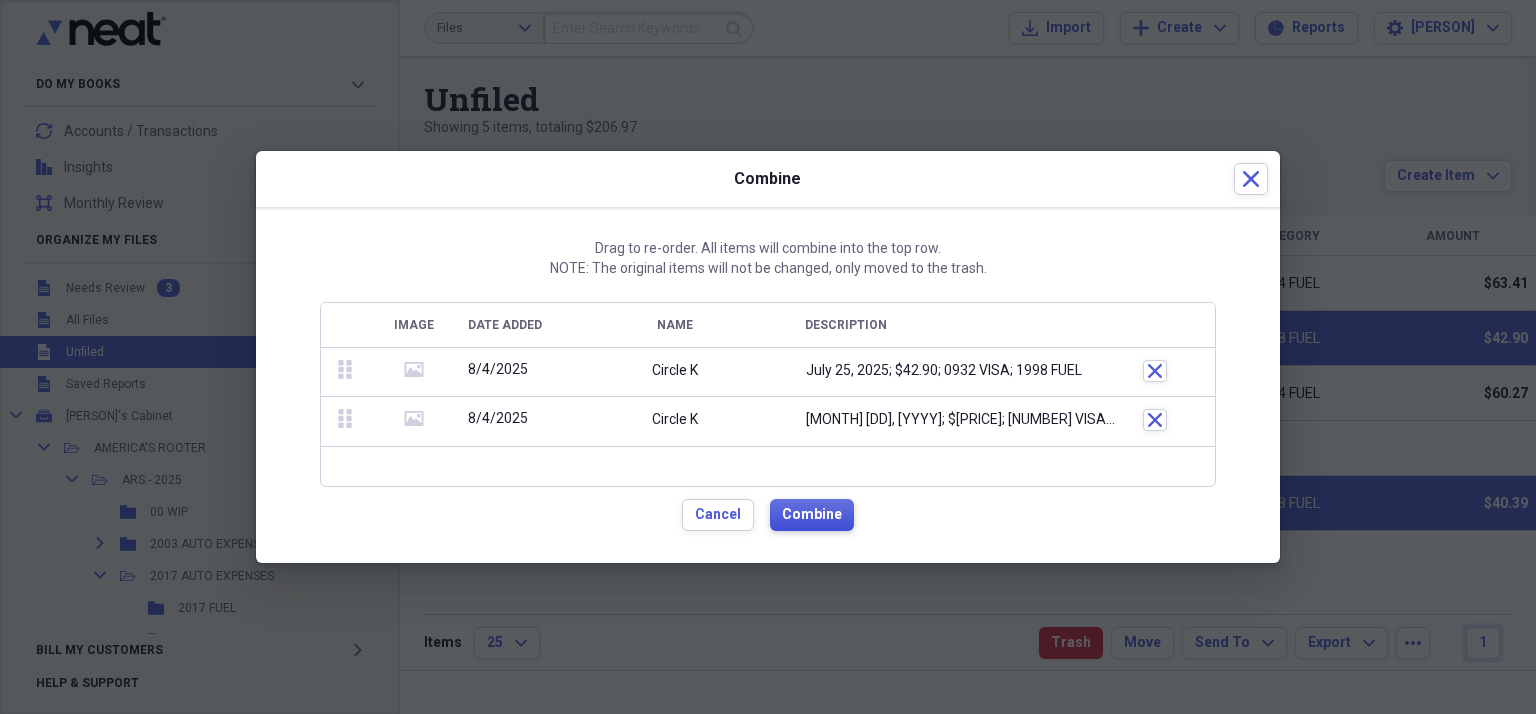 click on "Combine" at bounding box center (812, 515) 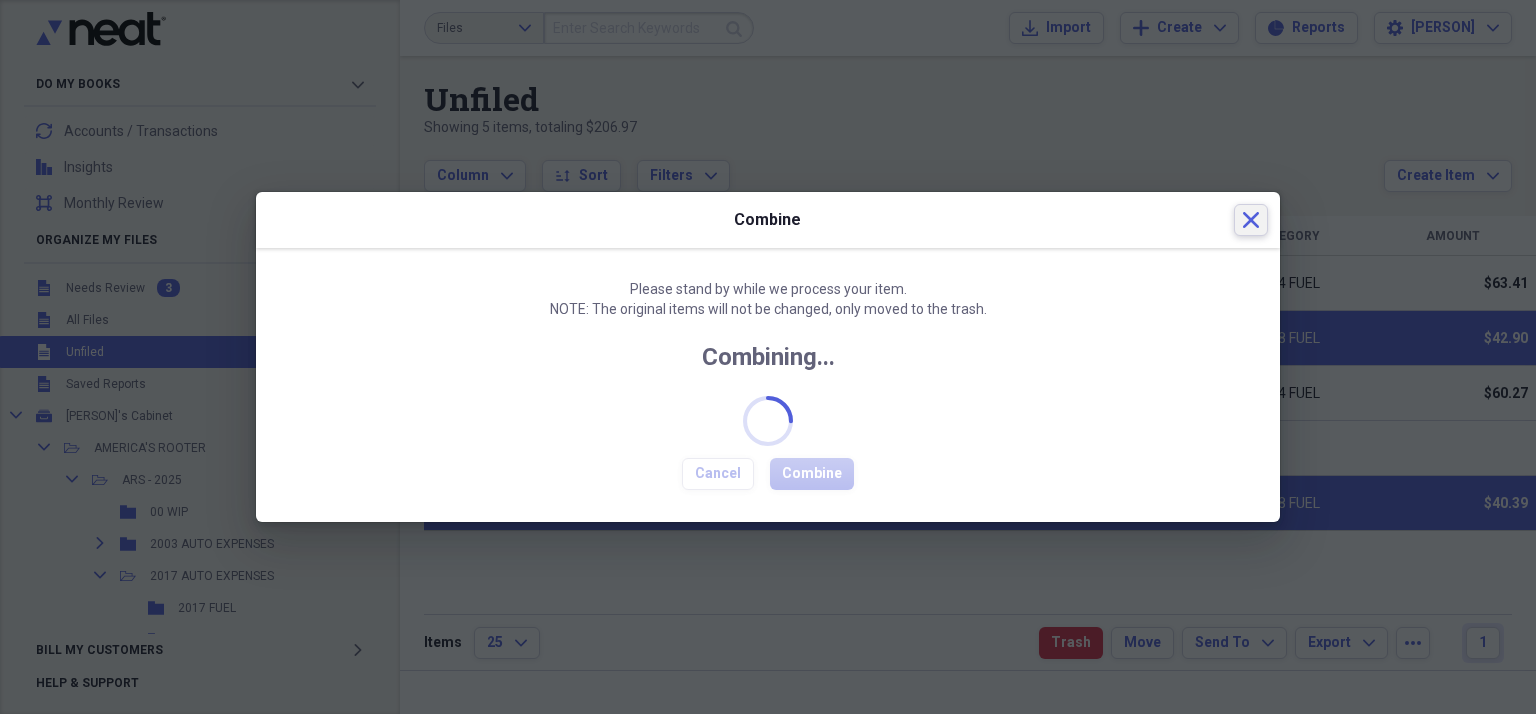 drag, startPoint x: 1240, startPoint y: 214, endPoint x: 1256, endPoint y: 217, distance: 16.27882 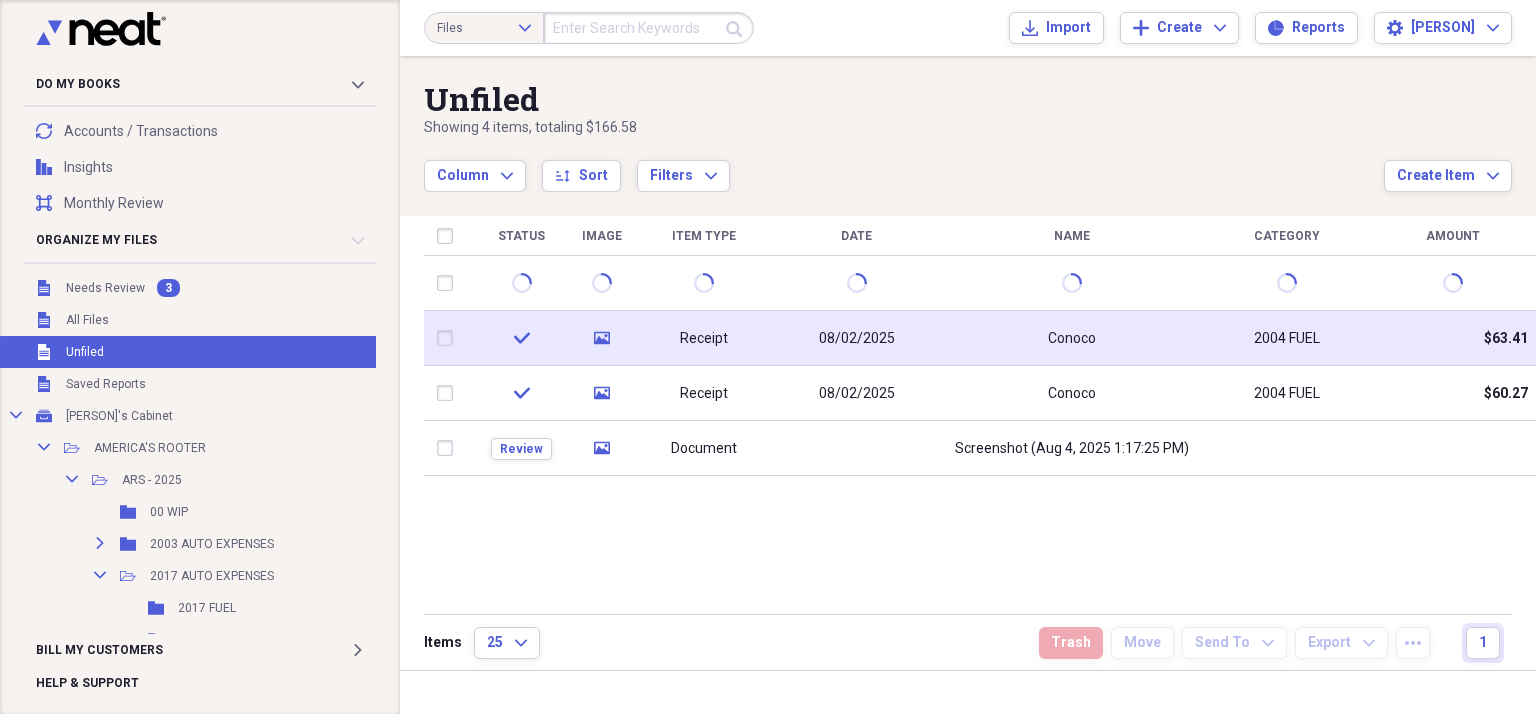 click at bounding box center (449, 338) 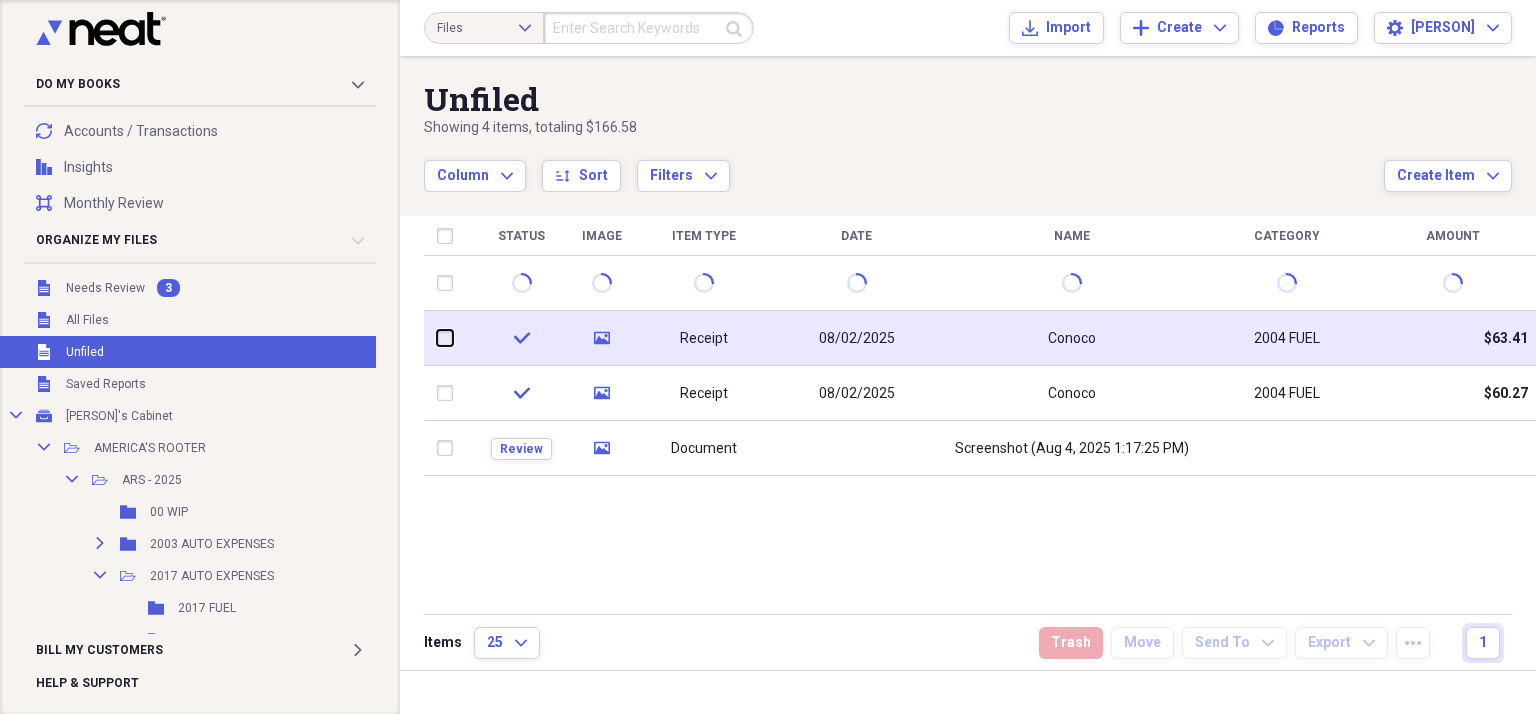 click at bounding box center (437, 338) 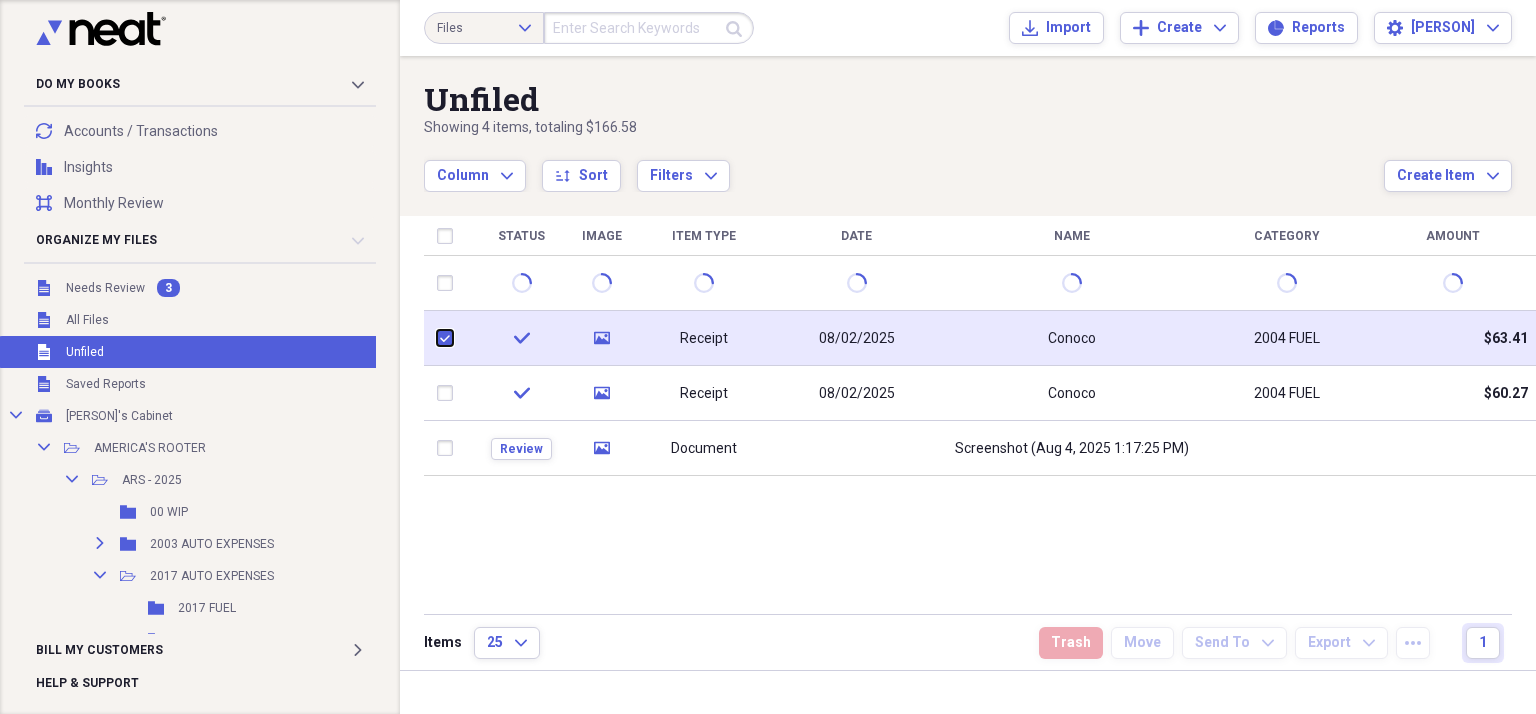 checkbox on "true" 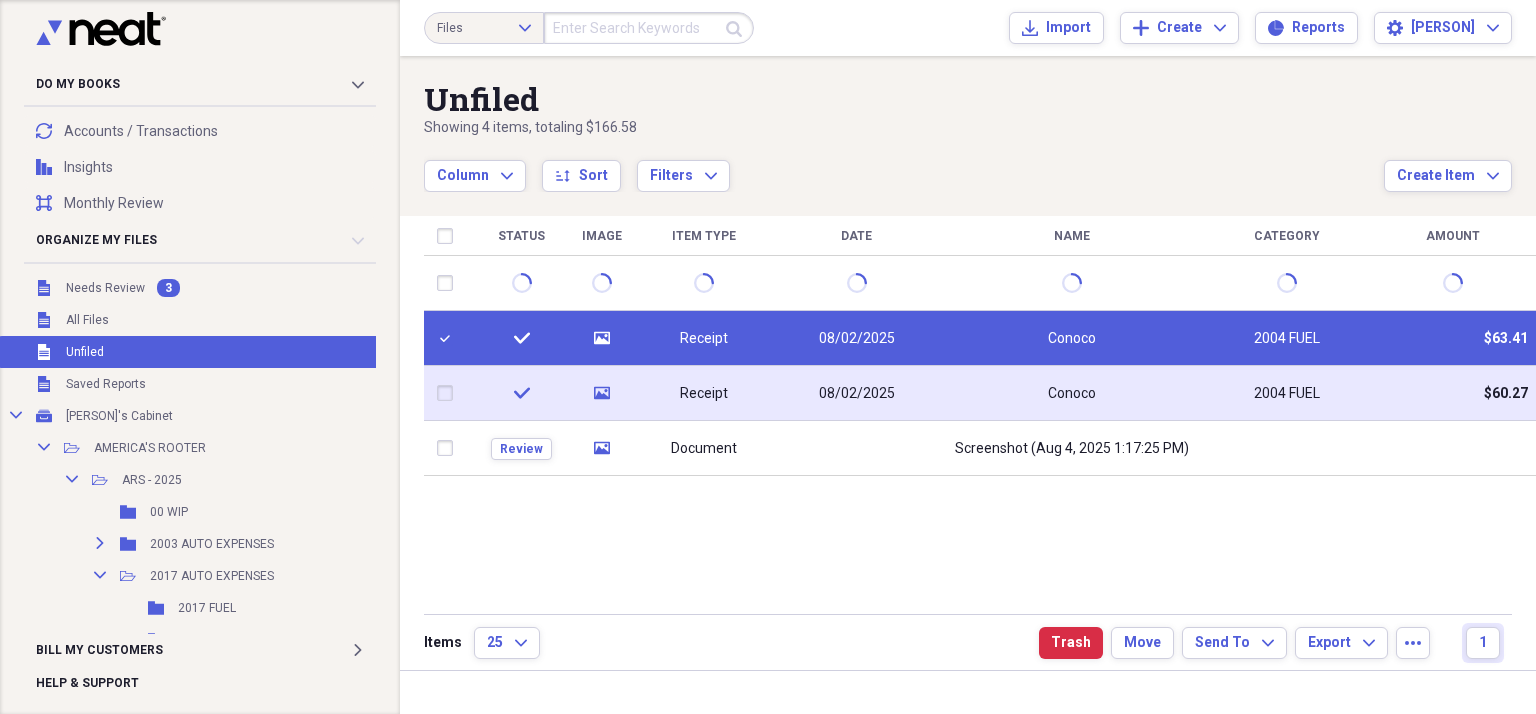 click at bounding box center [449, 393] 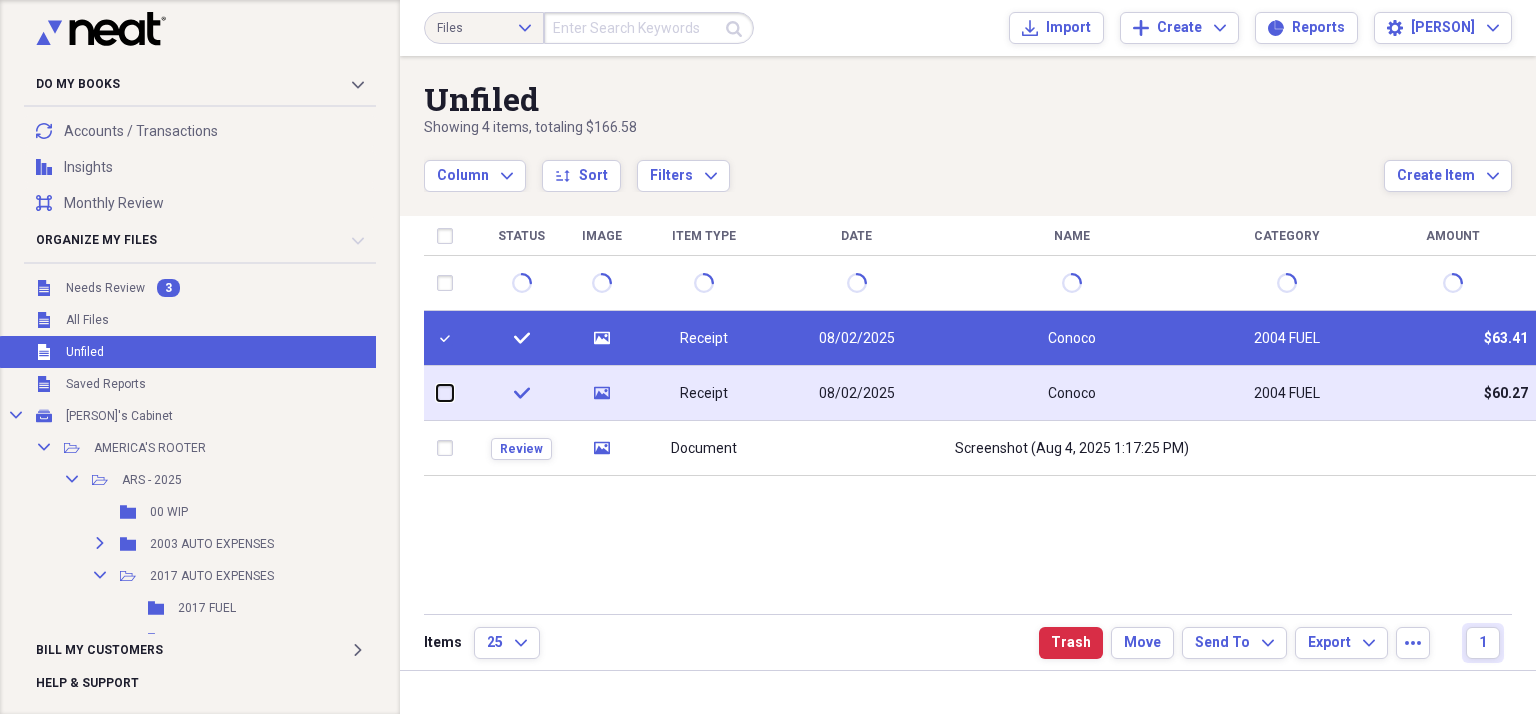 click at bounding box center (437, 393) 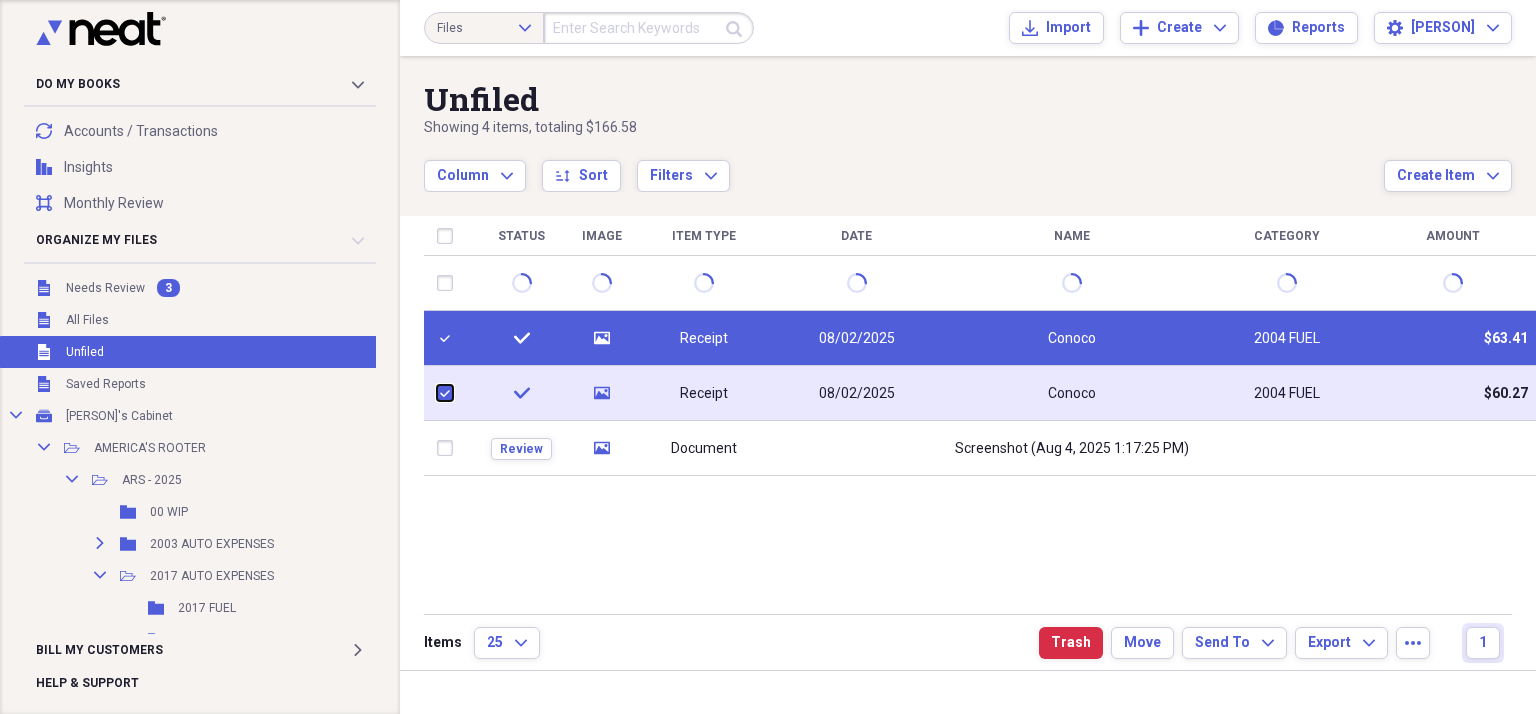checkbox on "true" 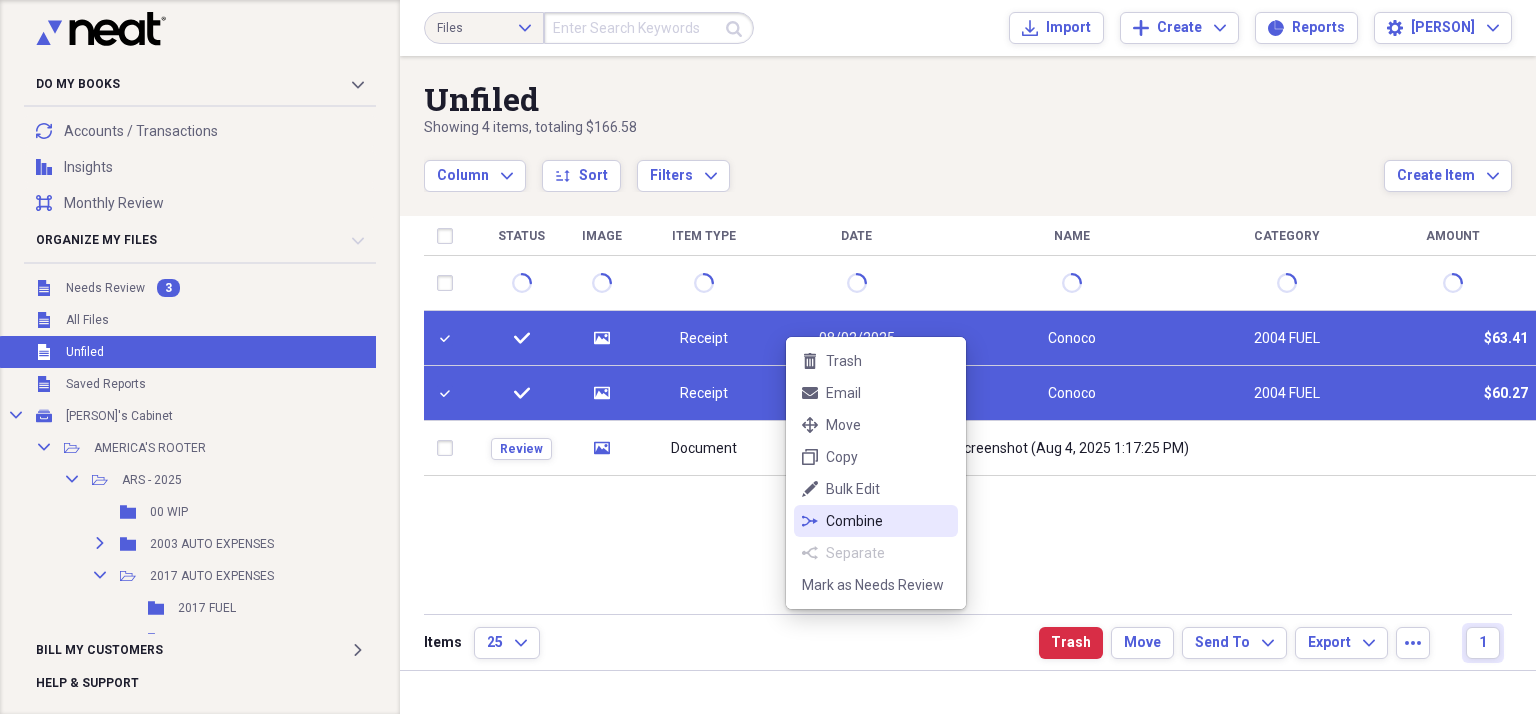 click on "Combine" at bounding box center [888, 521] 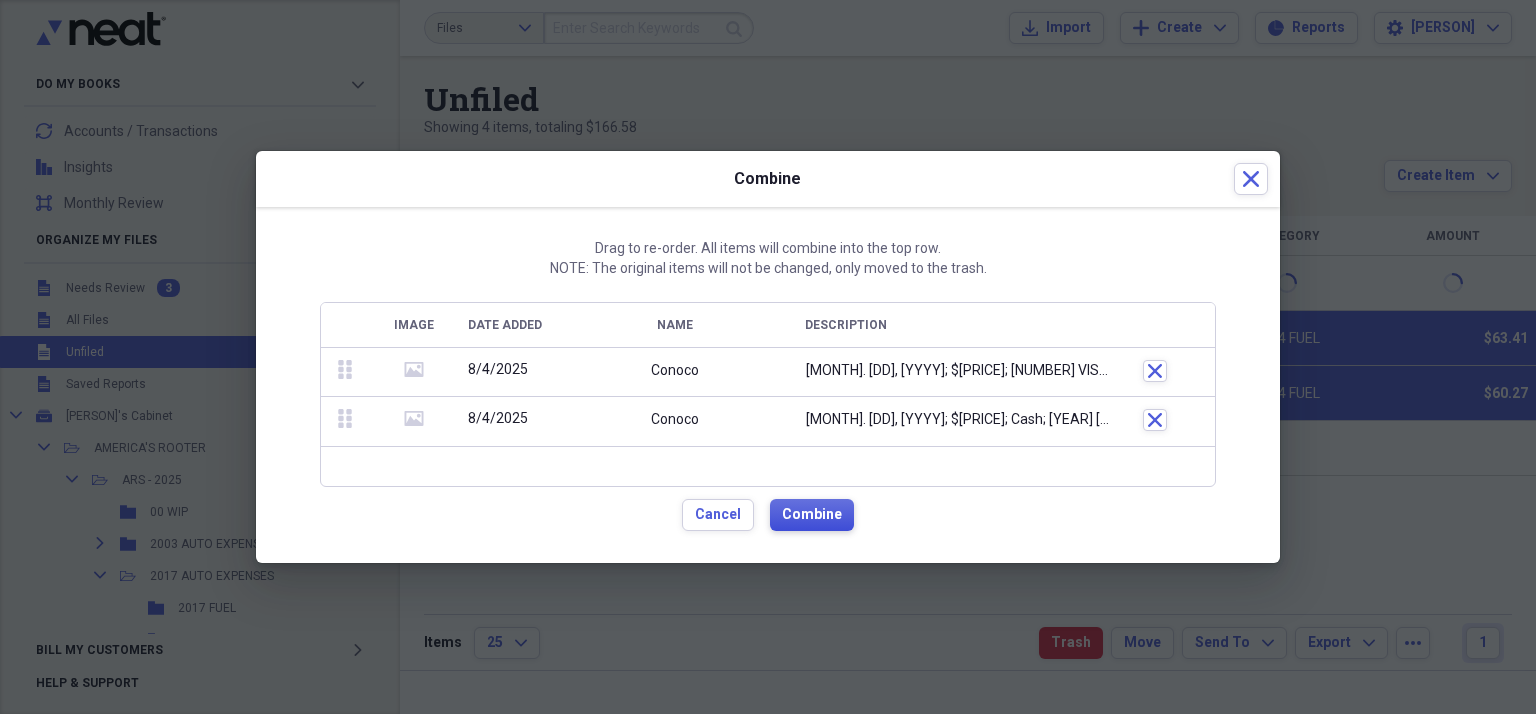 click on "Combine" at bounding box center [812, 515] 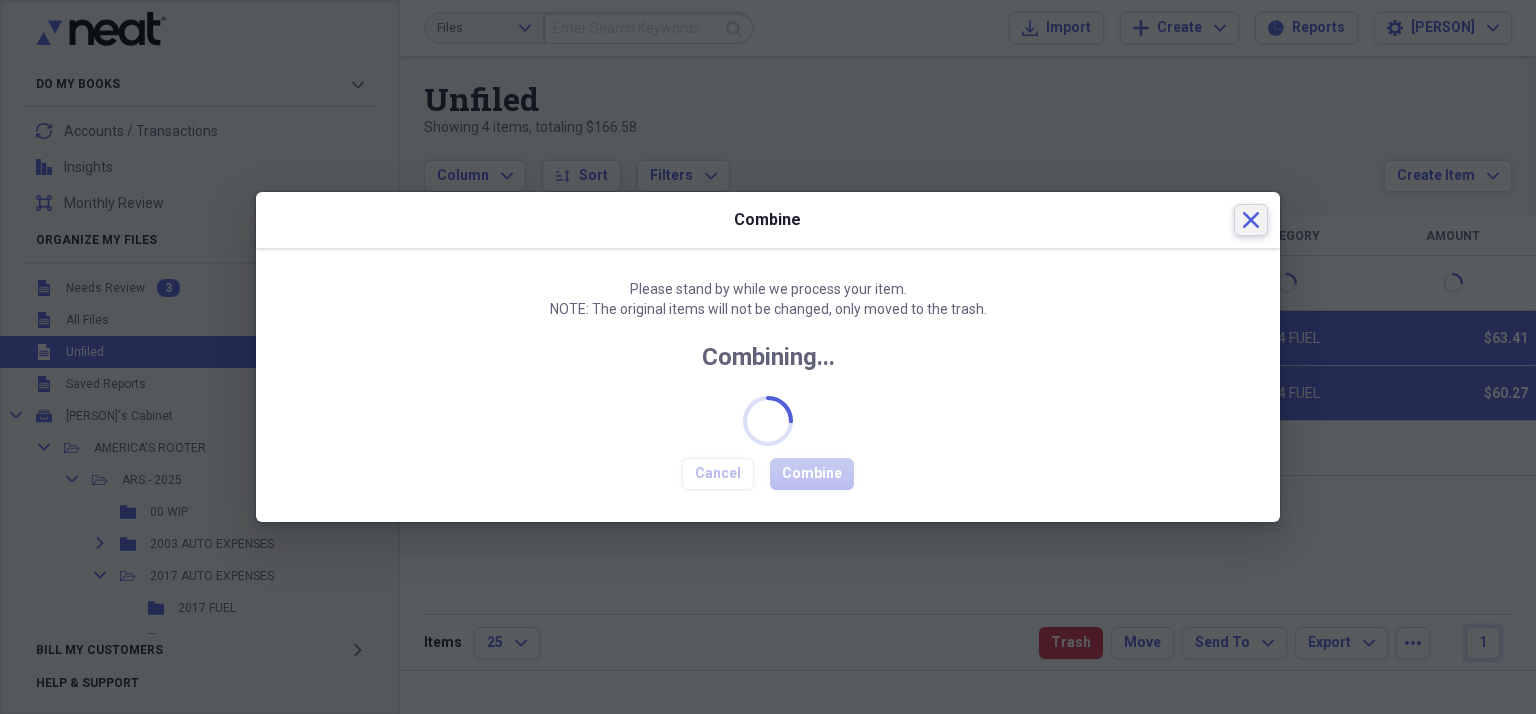 click 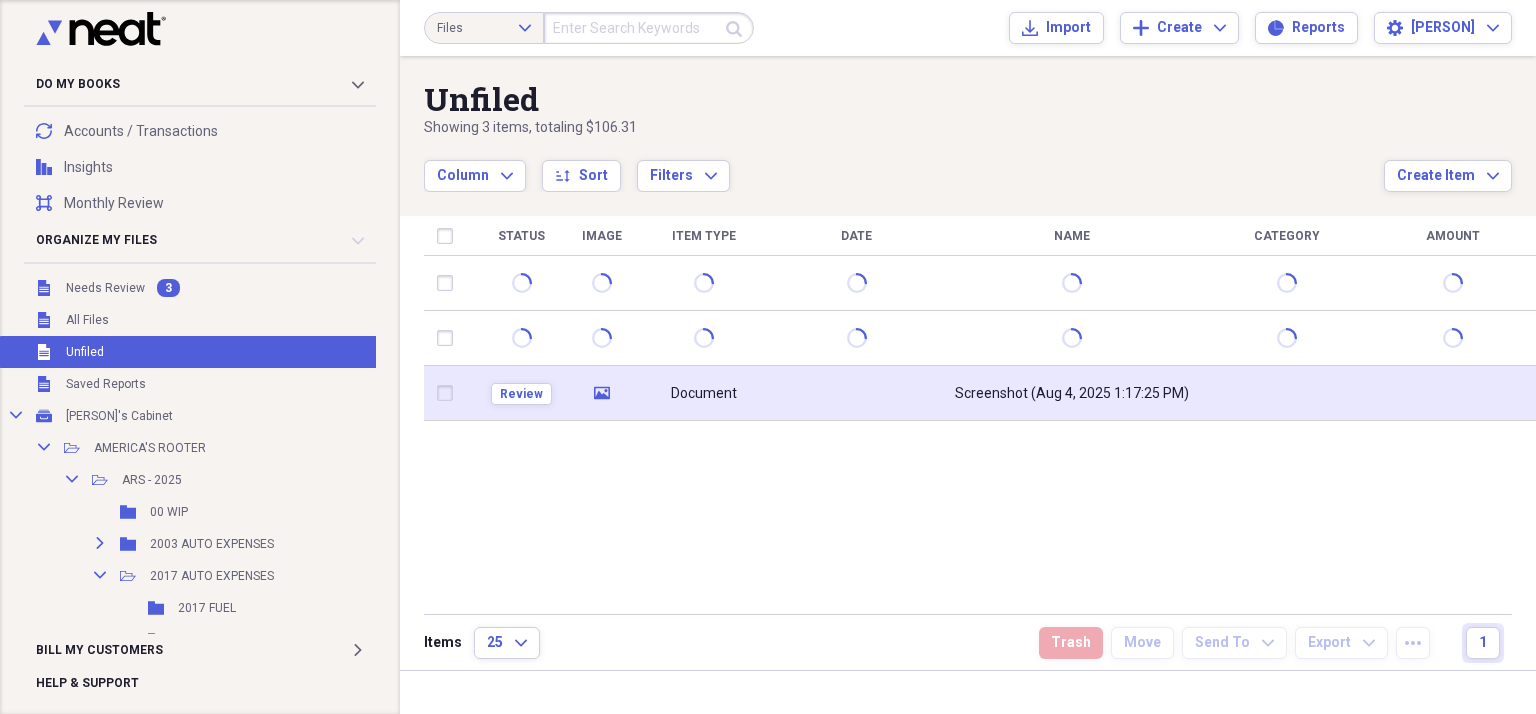 click on "Screenshot (Aug 4, 2025 1:17:25 PM)" at bounding box center (1072, 394) 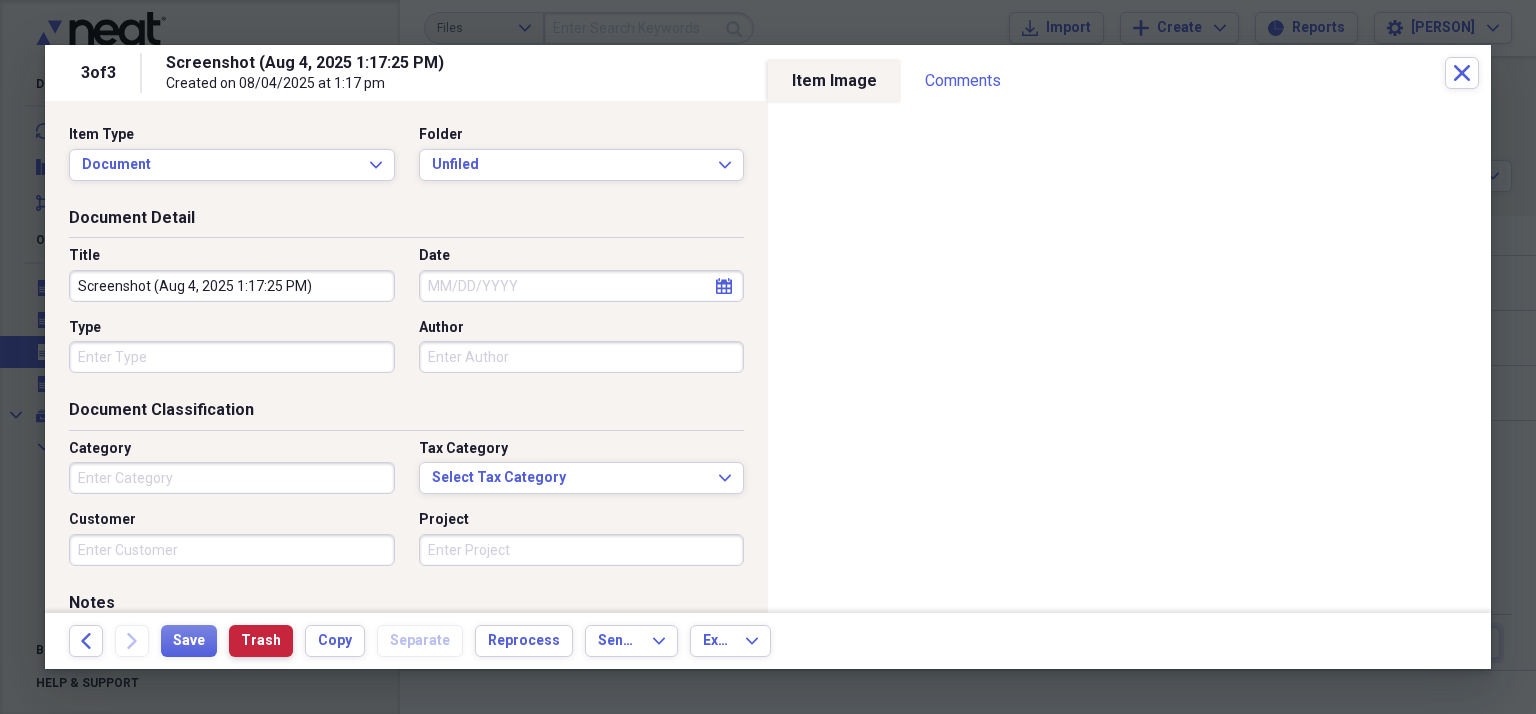 click on "Trash" at bounding box center [261, 641] 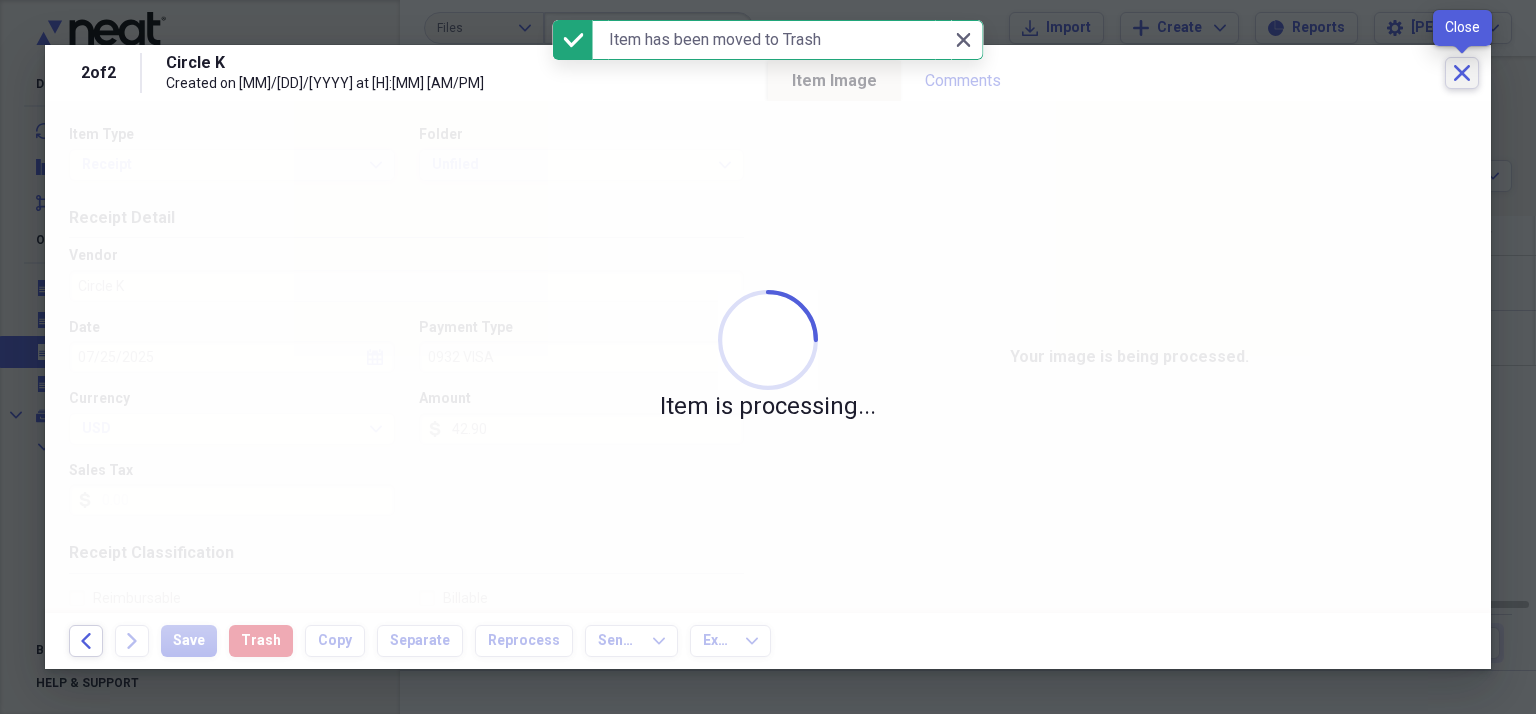 click on "Close" at bounding box center (1462, 73) 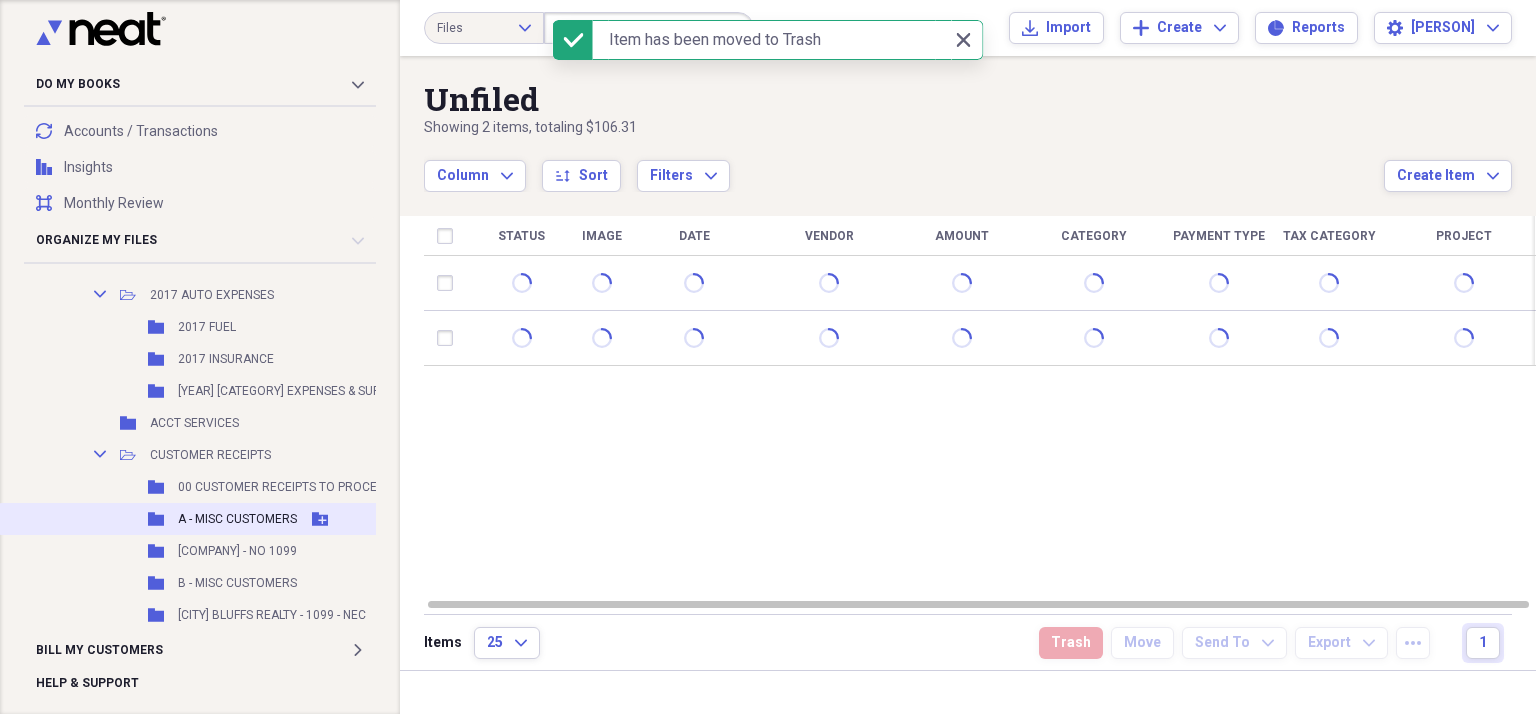 scroll, scrollTop: 300, scrollLeft: 0, axis: vertical 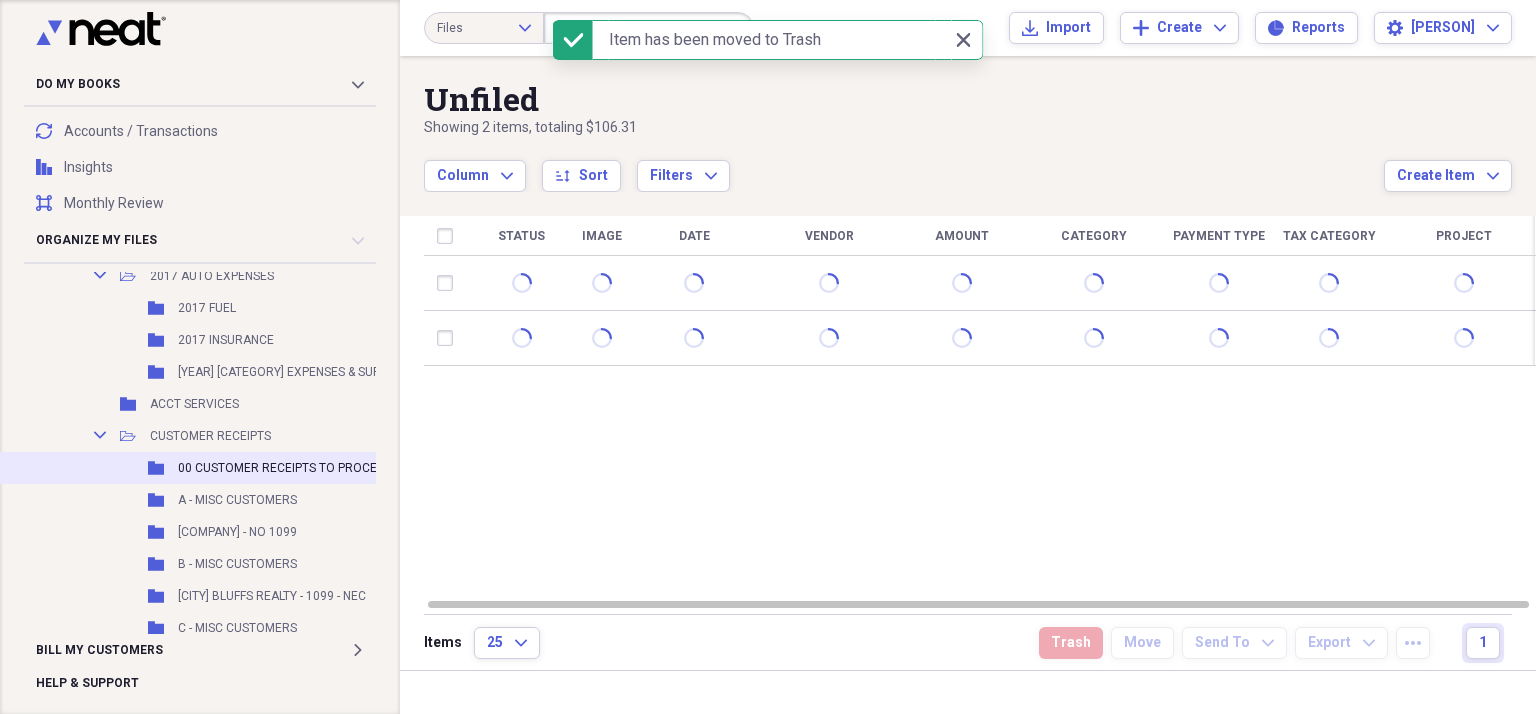 click on "Folder 00 CUSTOMER RECEIPTS TO PROCESS Add Folder" at bounding box center [236, 468] 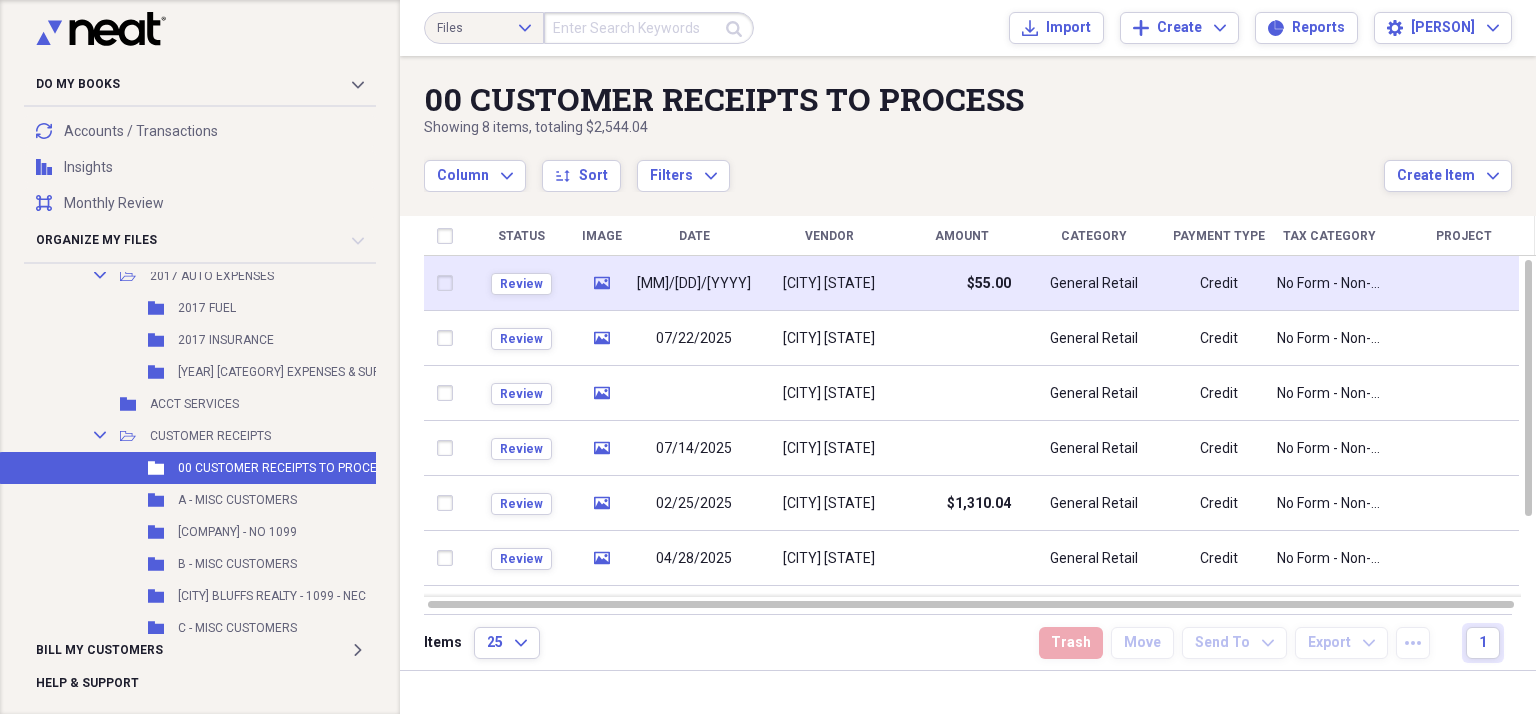 click on "[MM]/[DD]/[YYYY]" at bounding box center [694, 283] 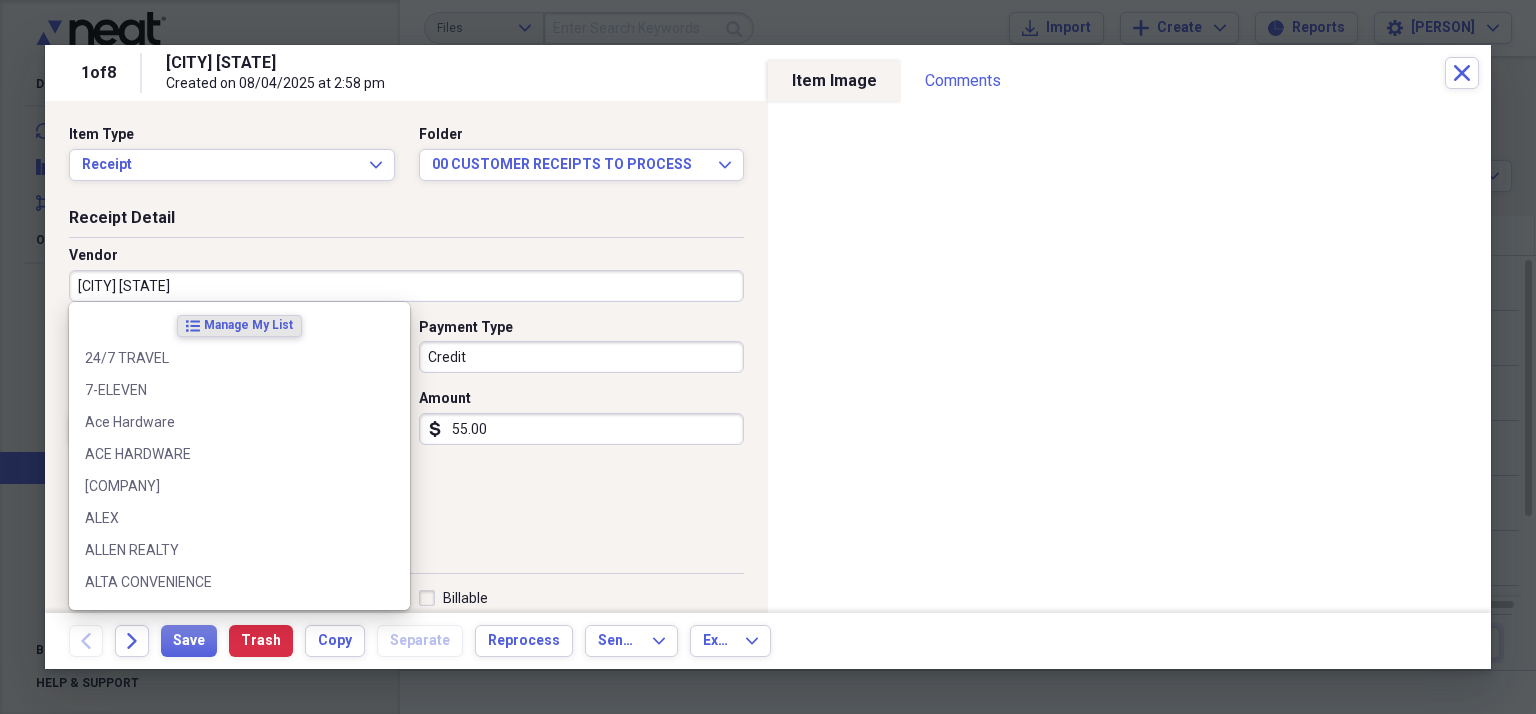 click on "[CITY] [STATE]" at bounding box center [406, 286] 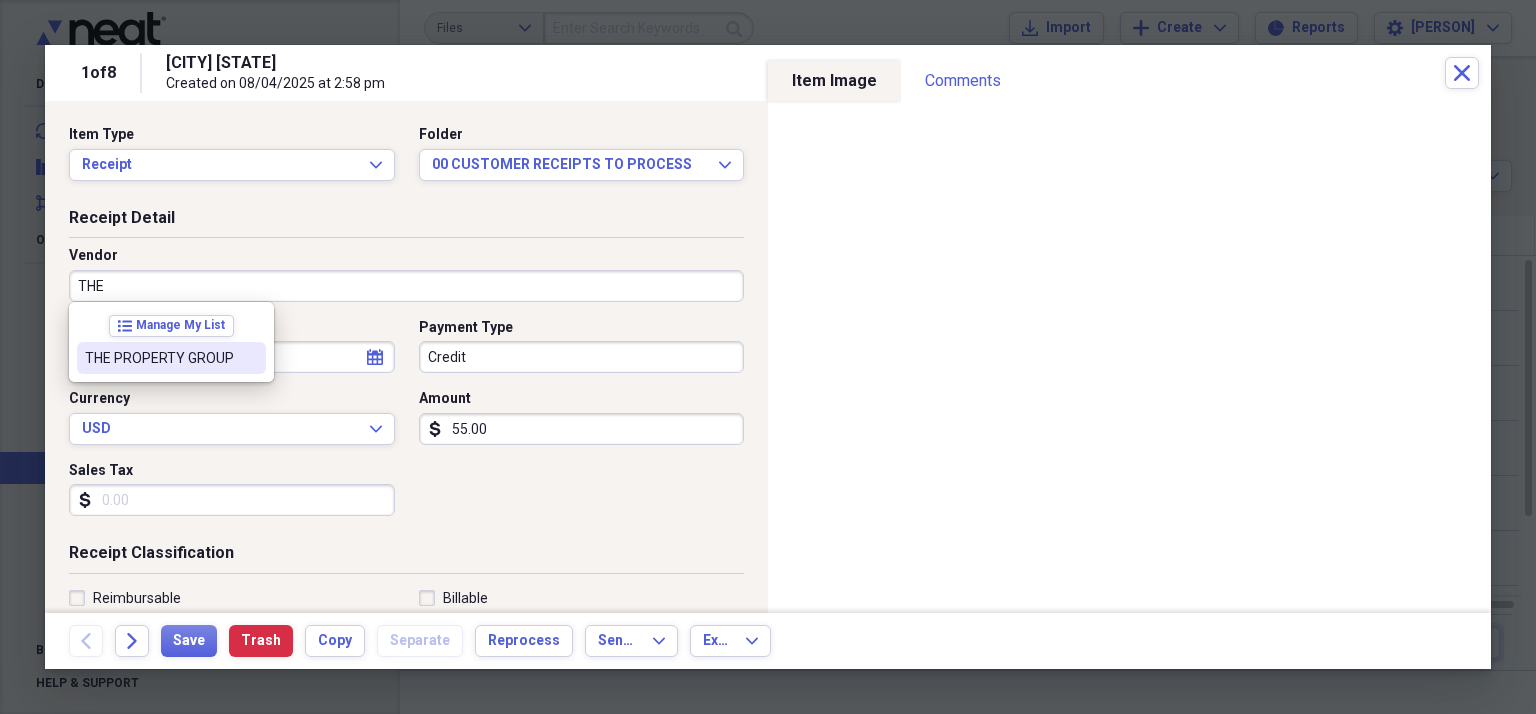 click on "THE PROPERTY GROUP" at bounding box center (159, 358) 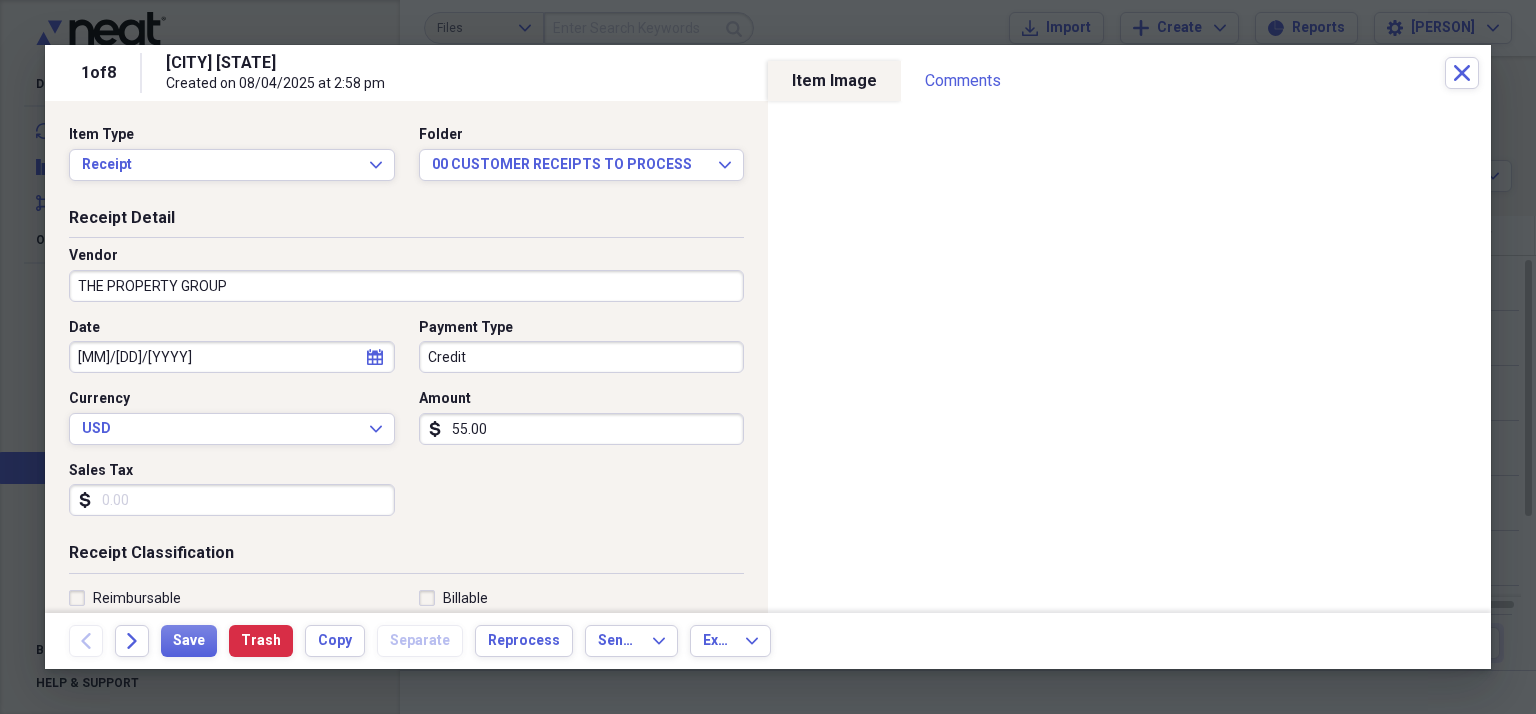 type on "CUSTOMER RECEIPT" 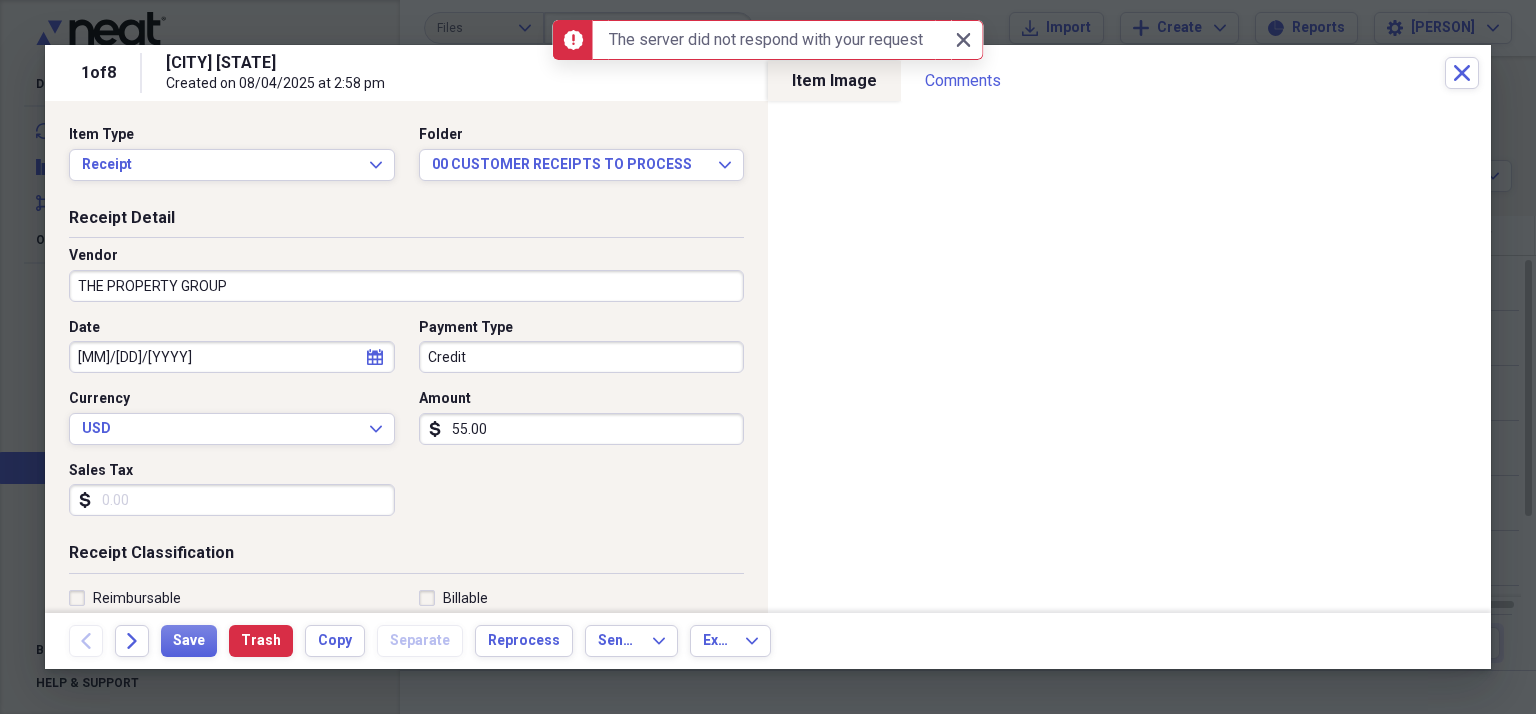 select on "11" 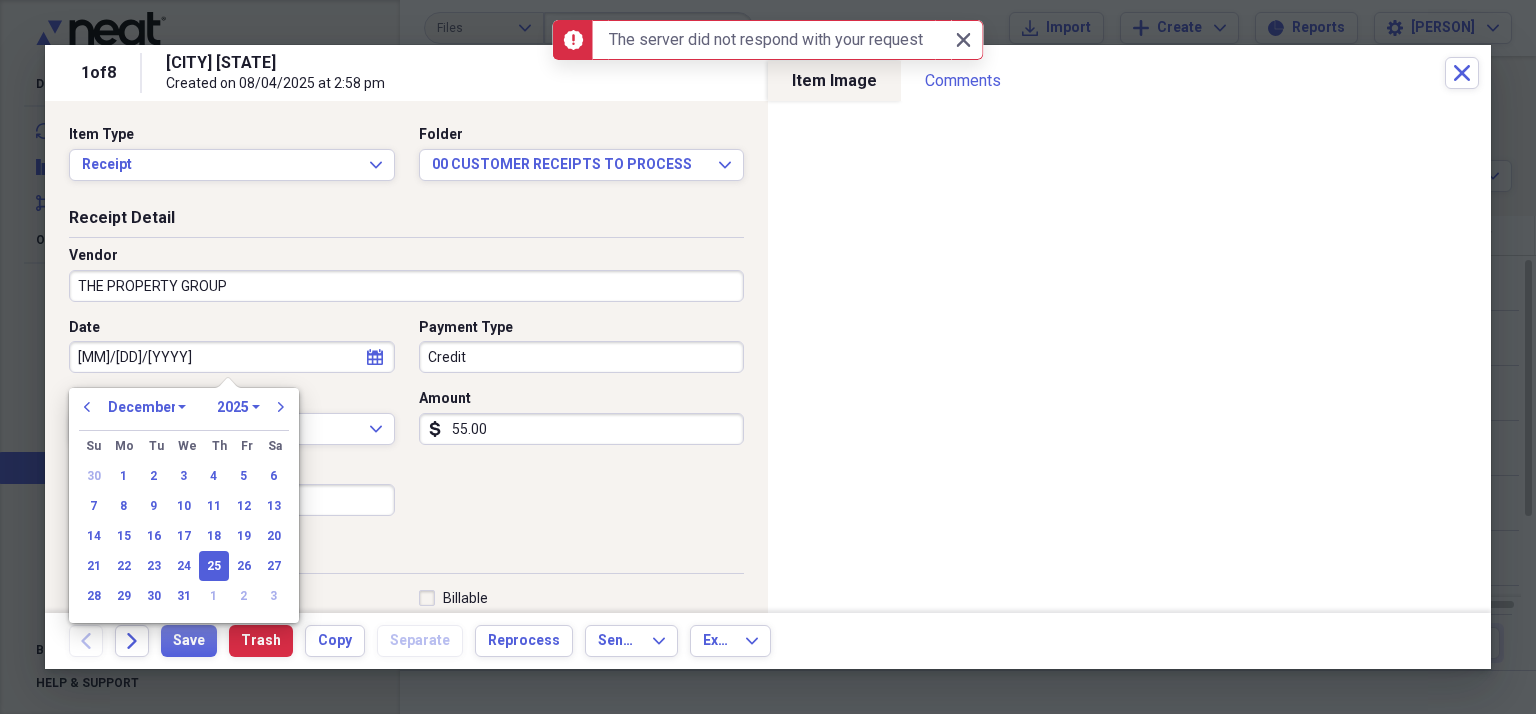 click on "[MM]/[DD]/[YYYY]" at bounding box center (232, 357) 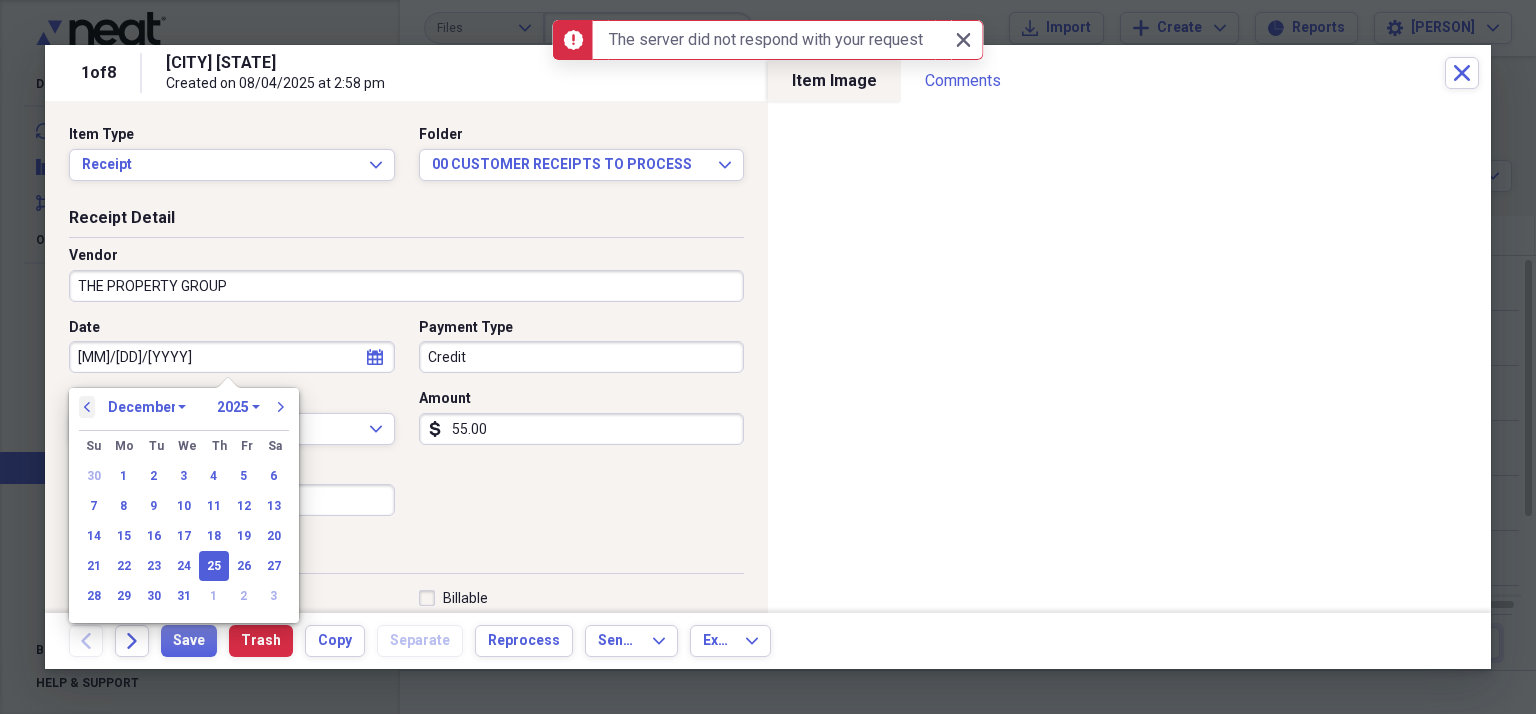 click on "previous" at bounding box center [87, 407] 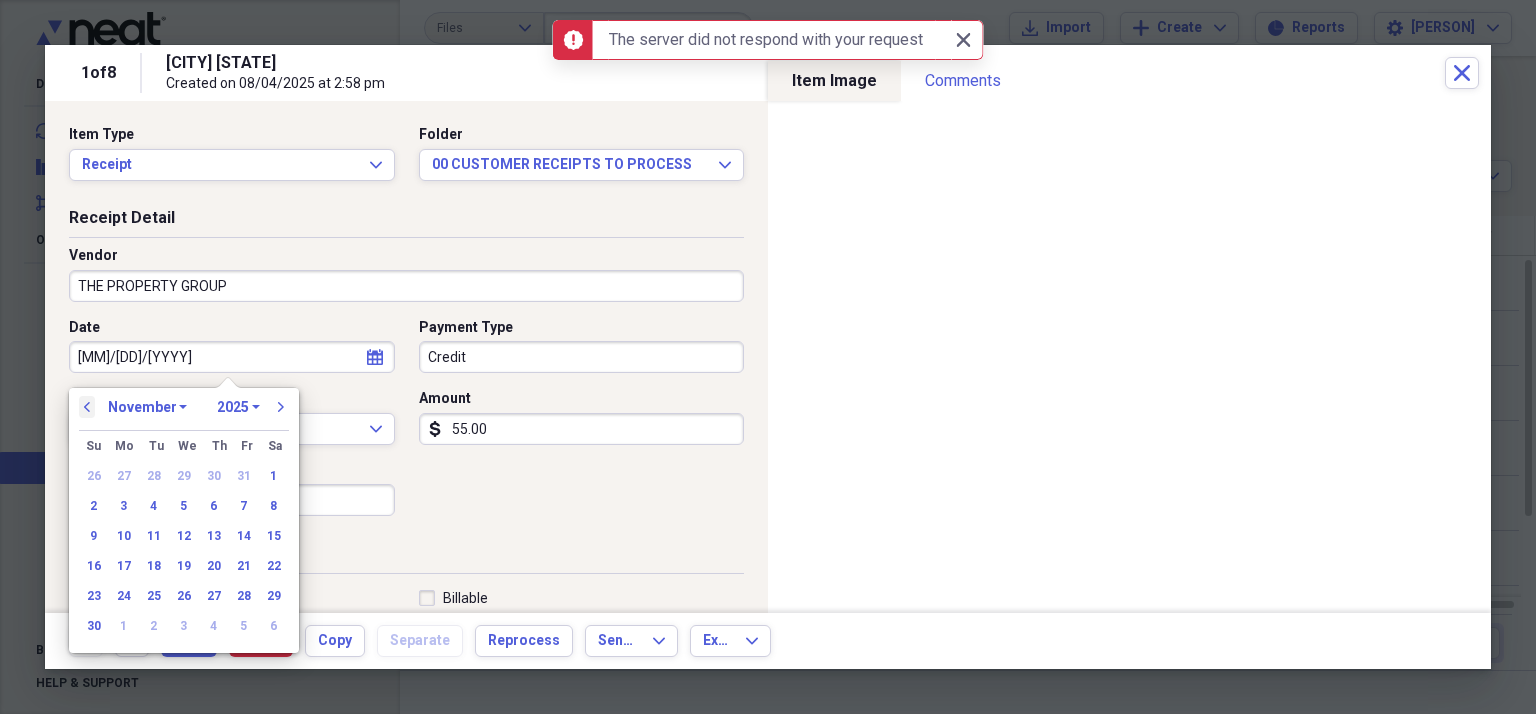click on "previous" at bounding box center (87, 407) 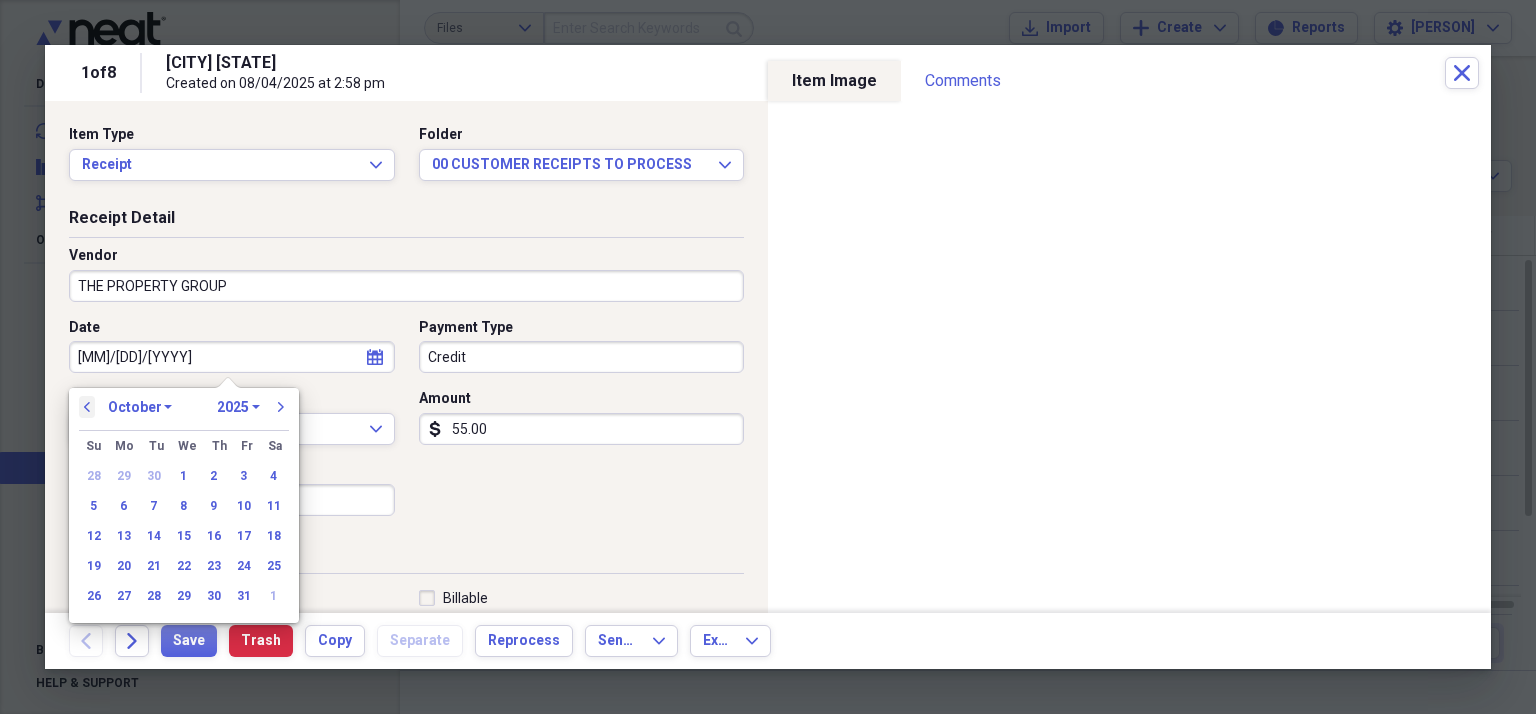 click on "previous" at bounding box center (87, 407) 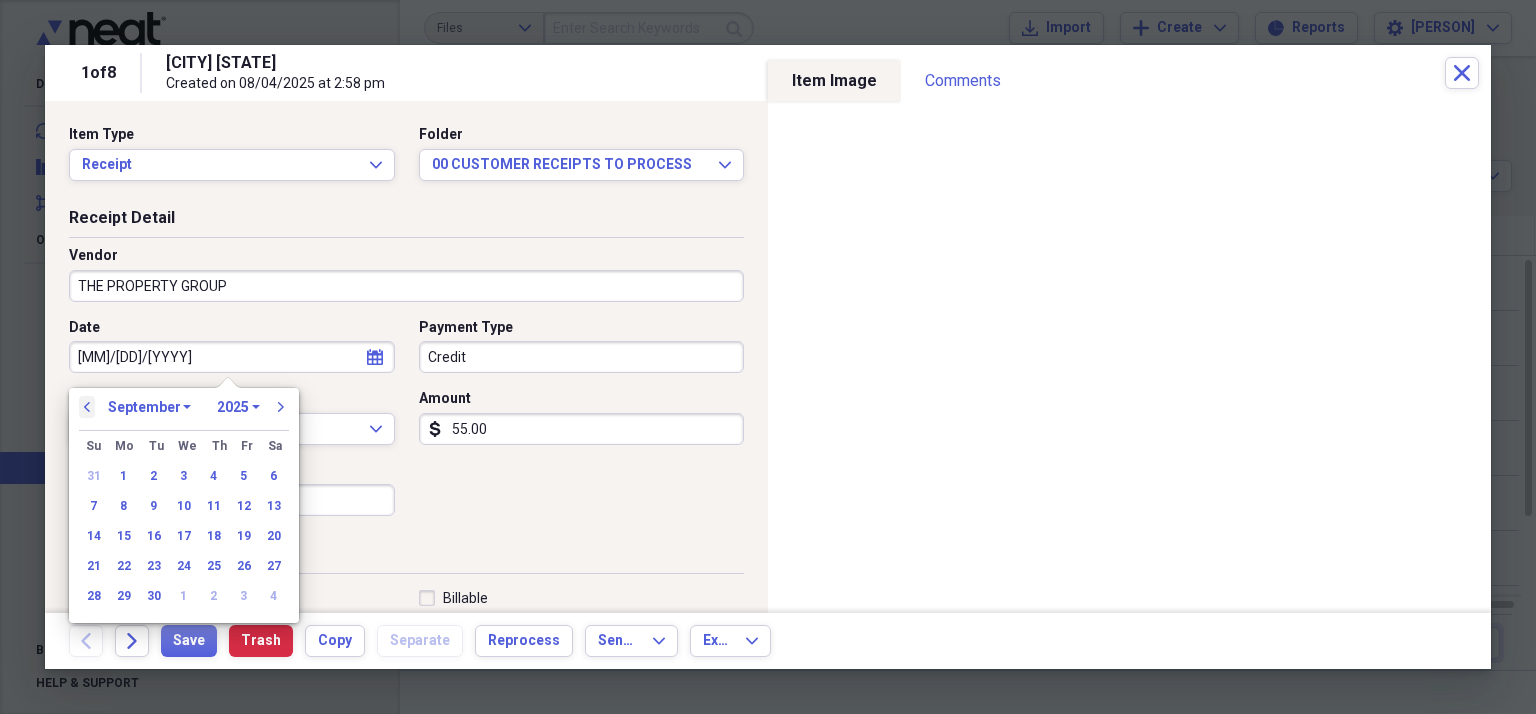 click on "previous" at bounding box center (87, 407) 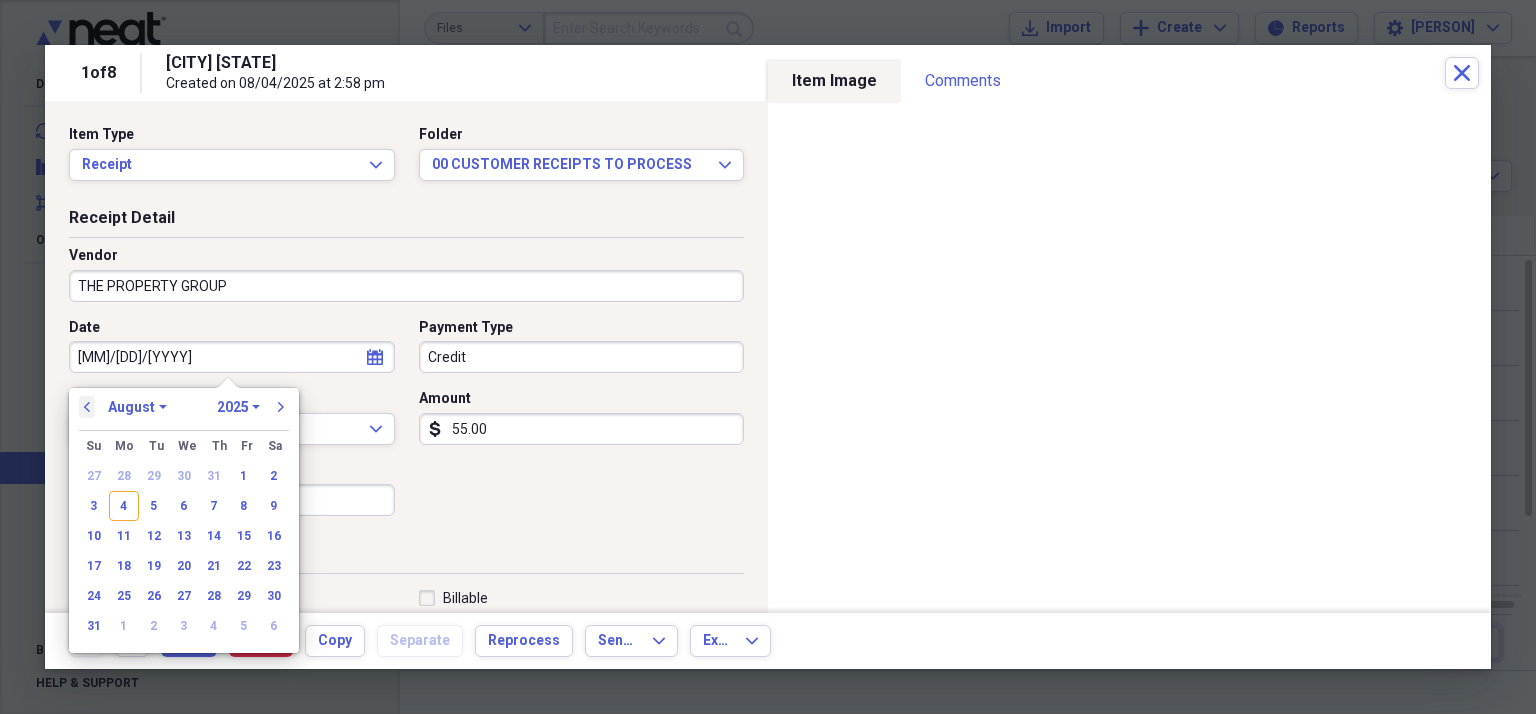 click on "previous" at bounding box center [87, 407] 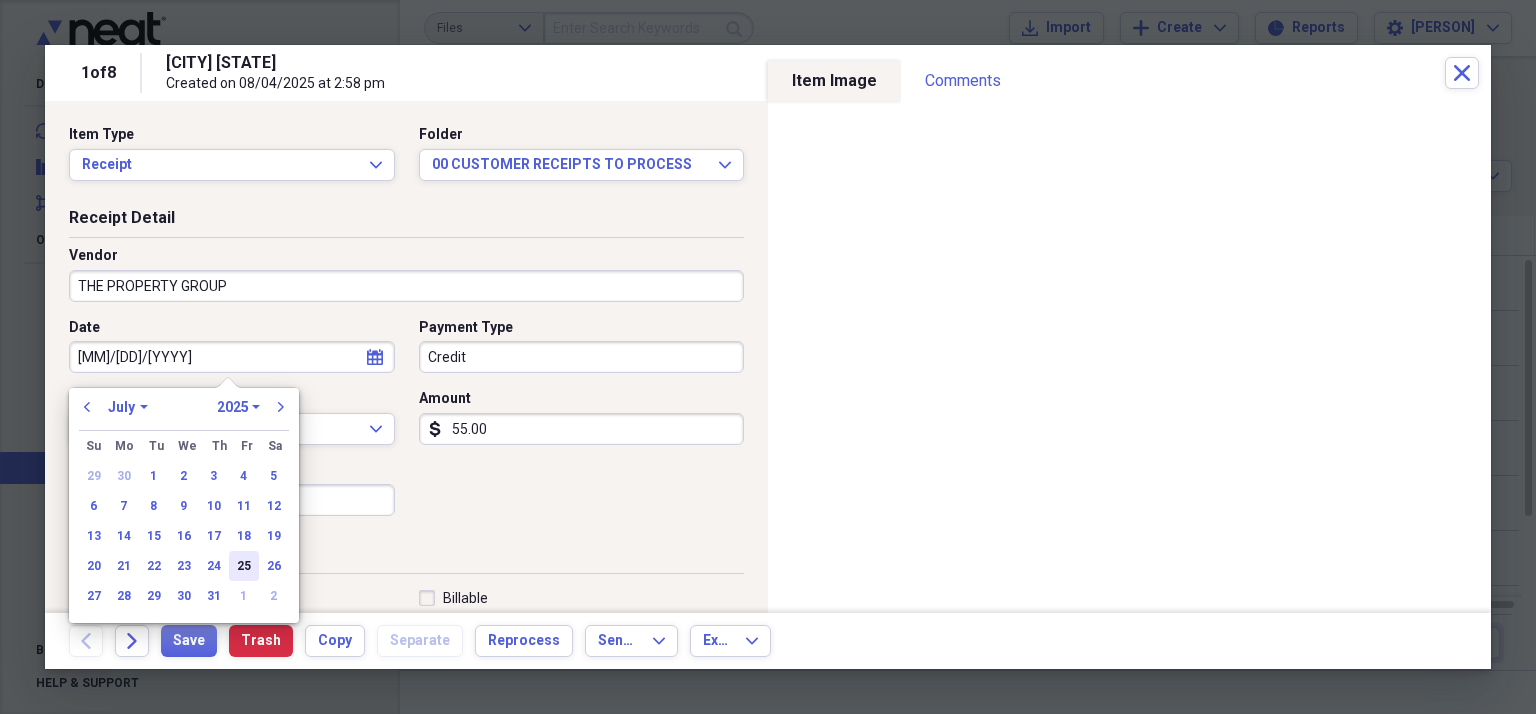 click on "25" at bounding box center (244, 566) 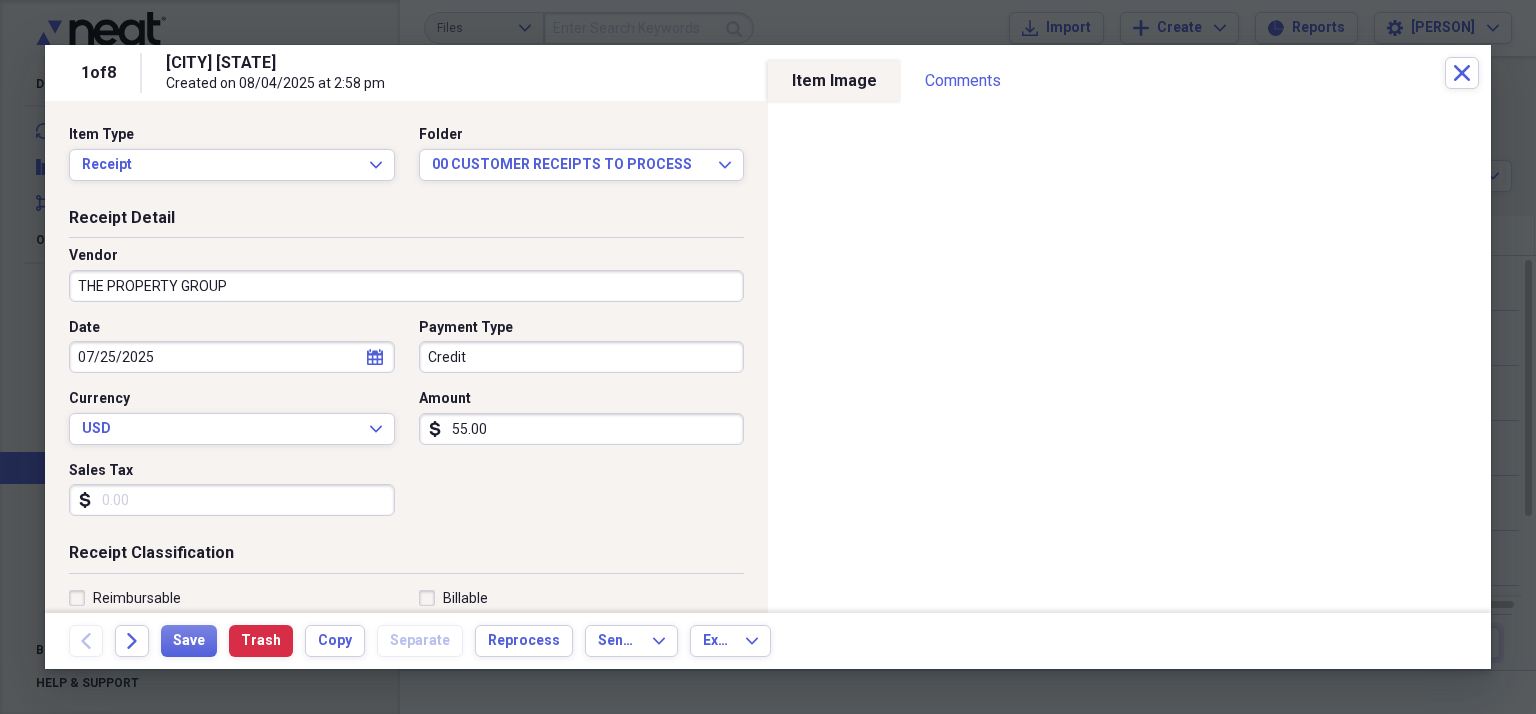 click on "55.00" at bounding box center (582, 429) 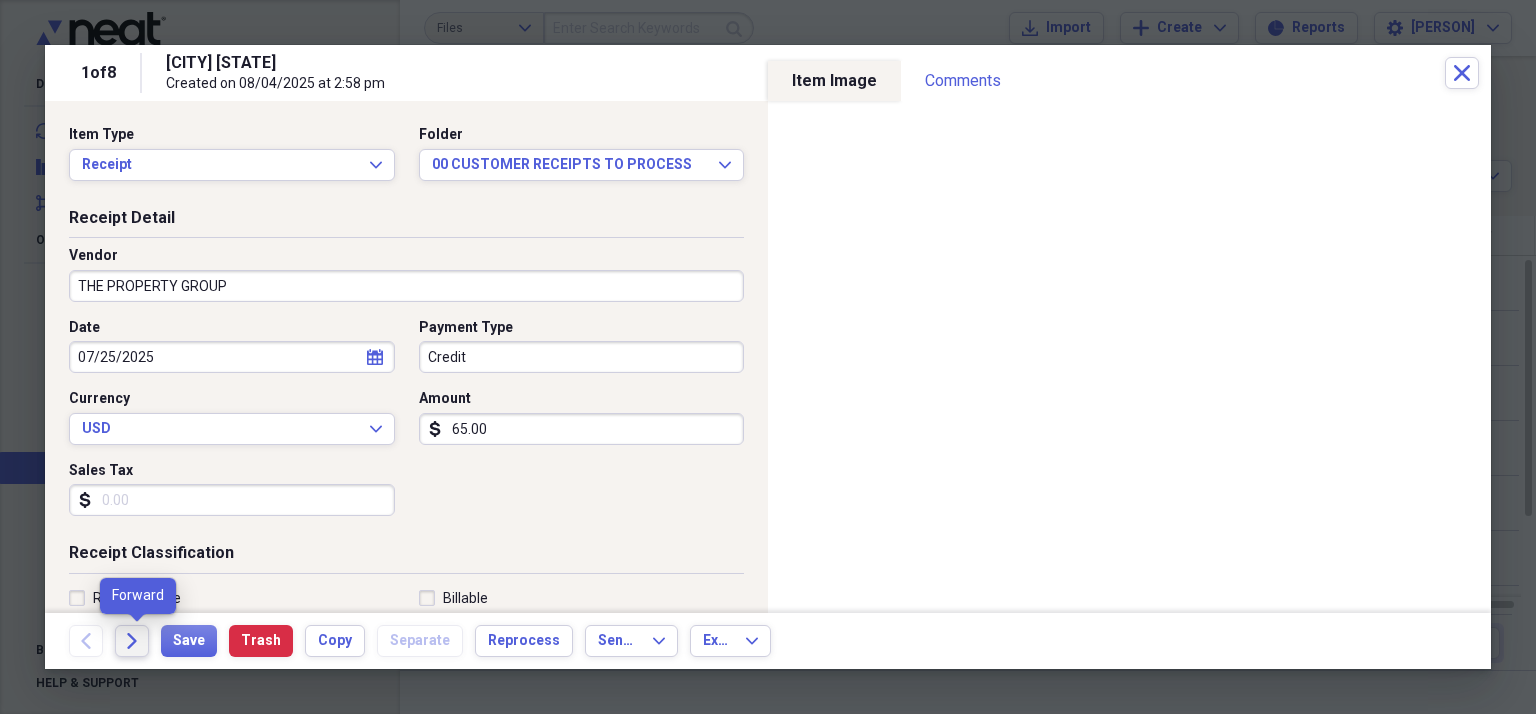 type on "65.00" 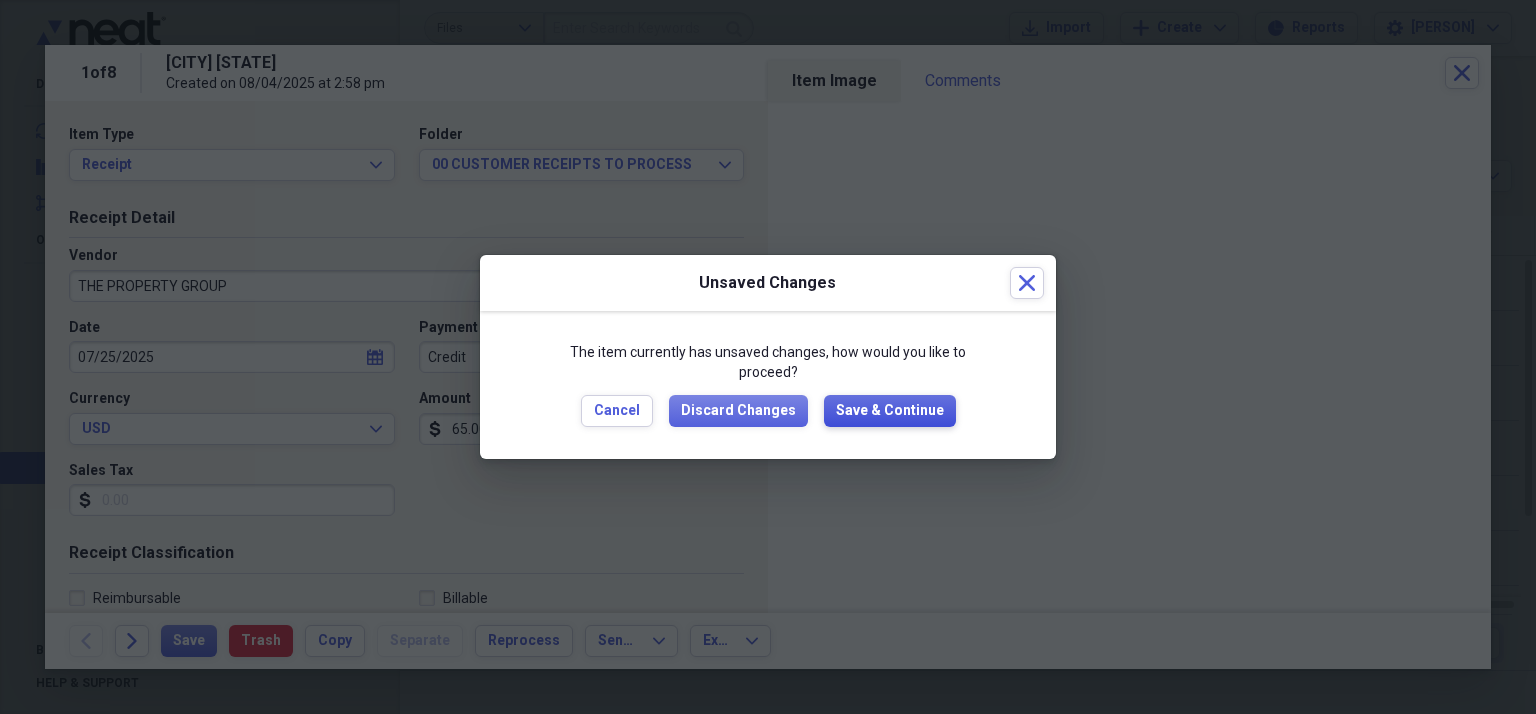 click on "Save & Continue" at bounding box center (890, 411) 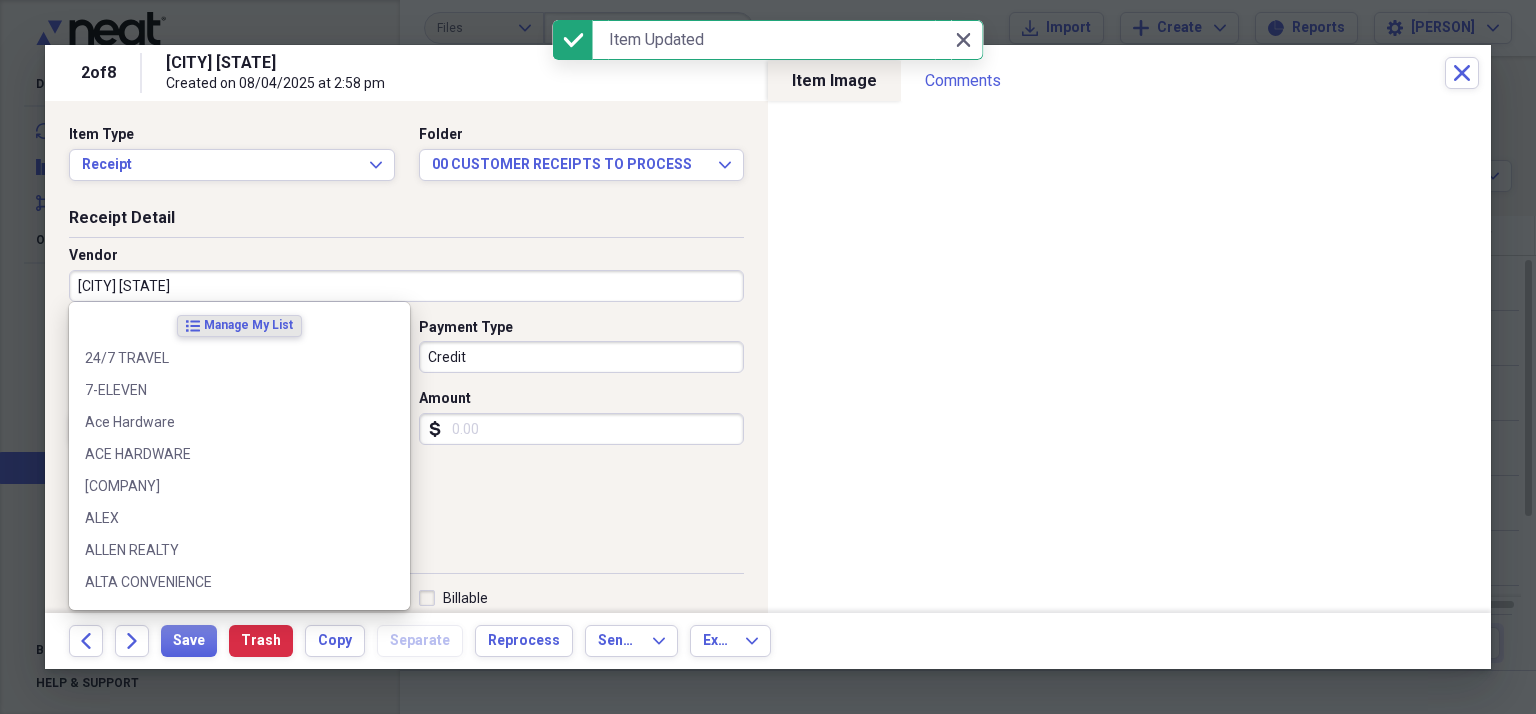 click on "[CITY] [STATE]" at bounding box center (406, 286) 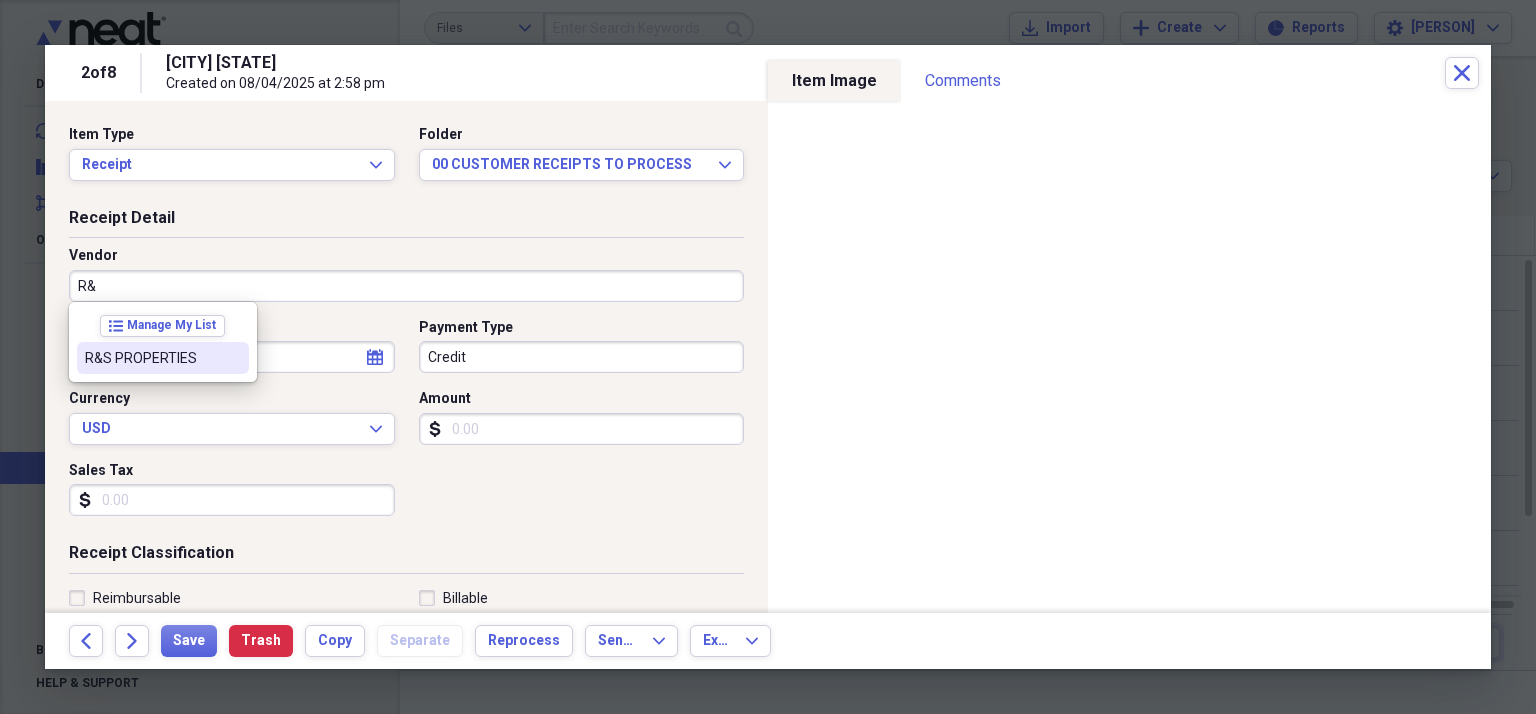 click on "R&S PROPERTIES" at bounding box center (151, 358) 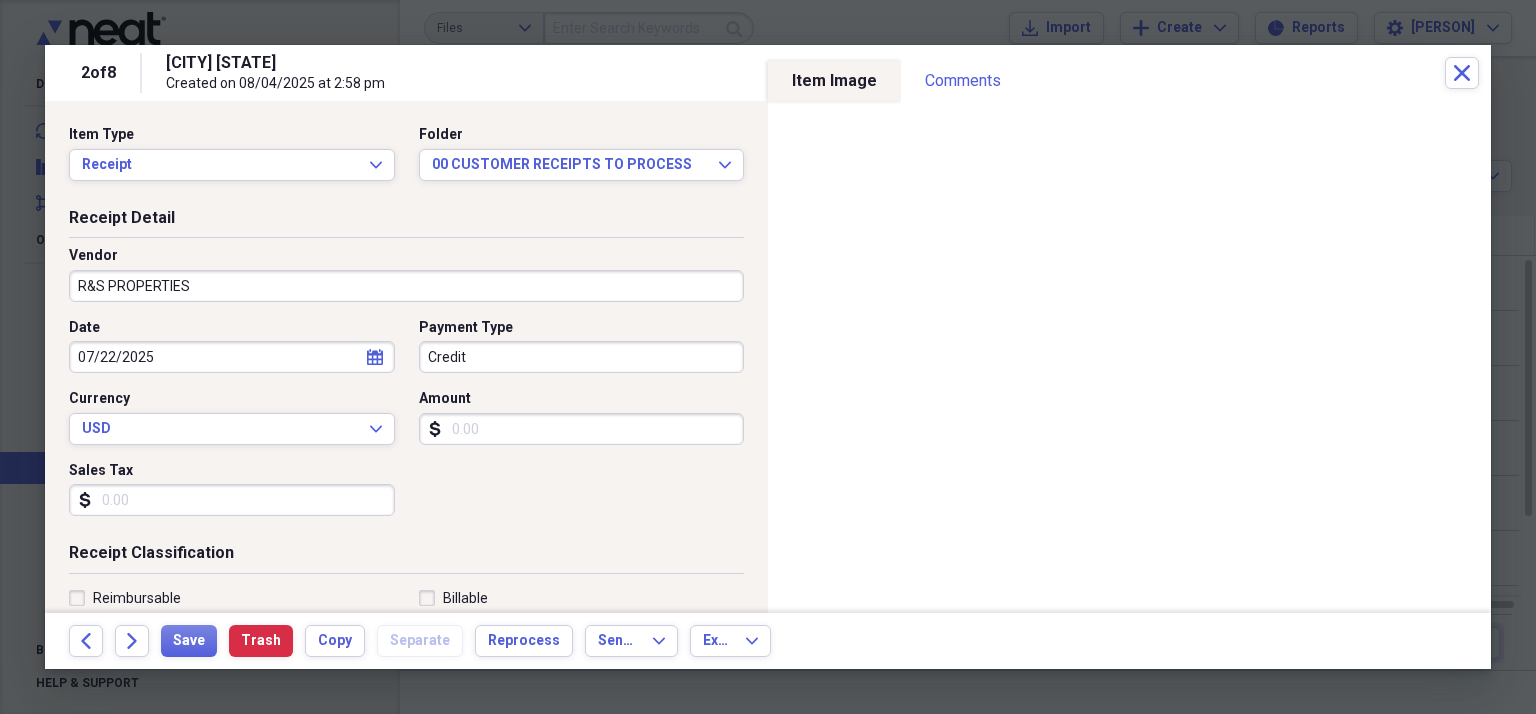 type on "CUSTOMER RECEIPT" 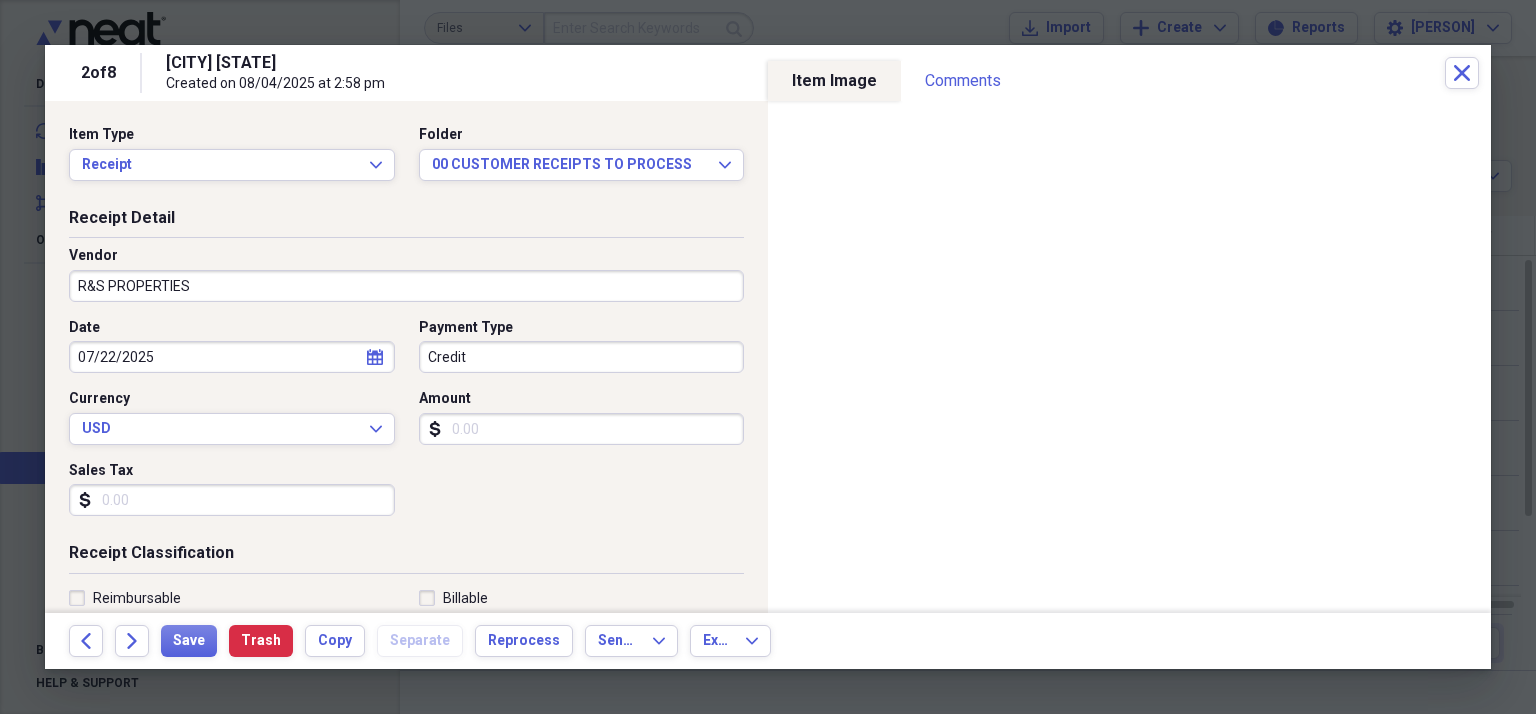 click on "Amount" at bounding box center (582, 429) 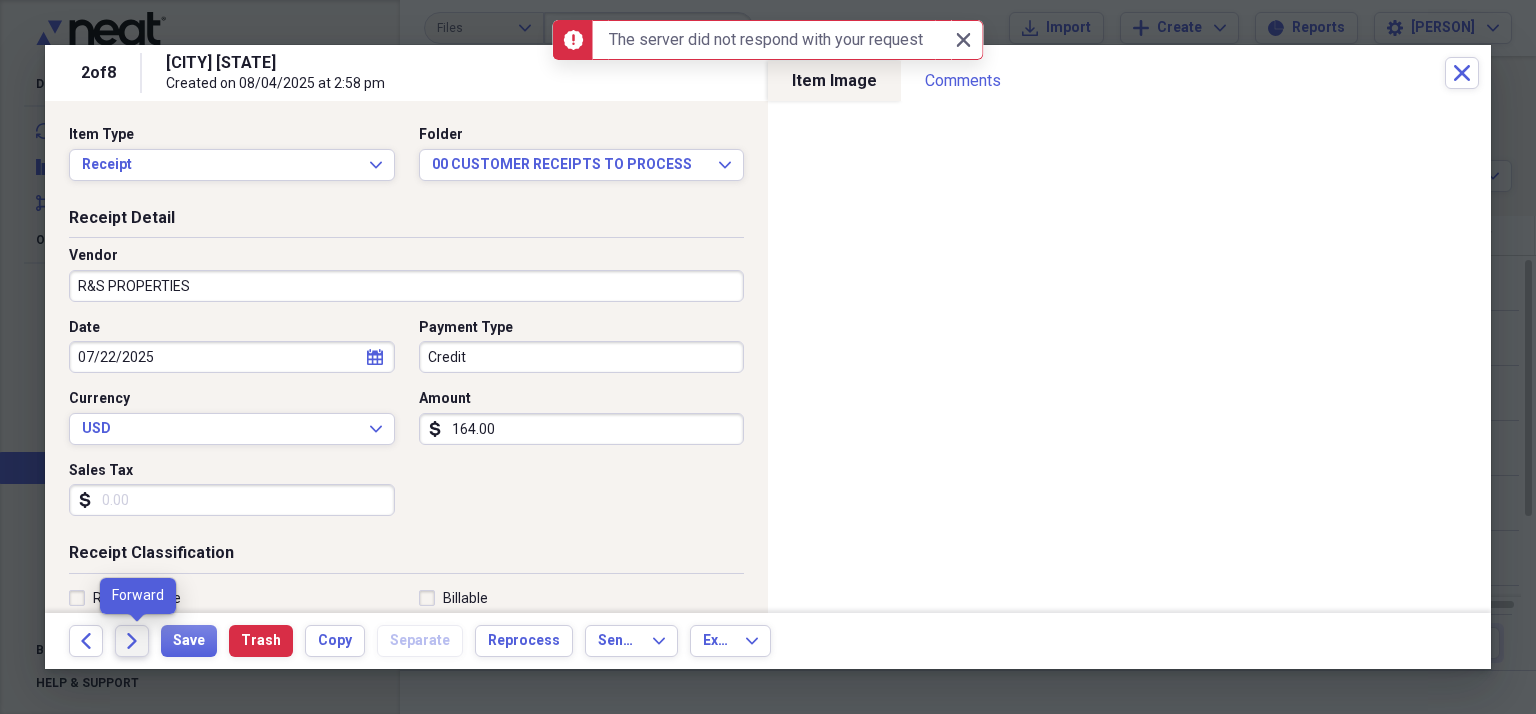 type on "164.00" 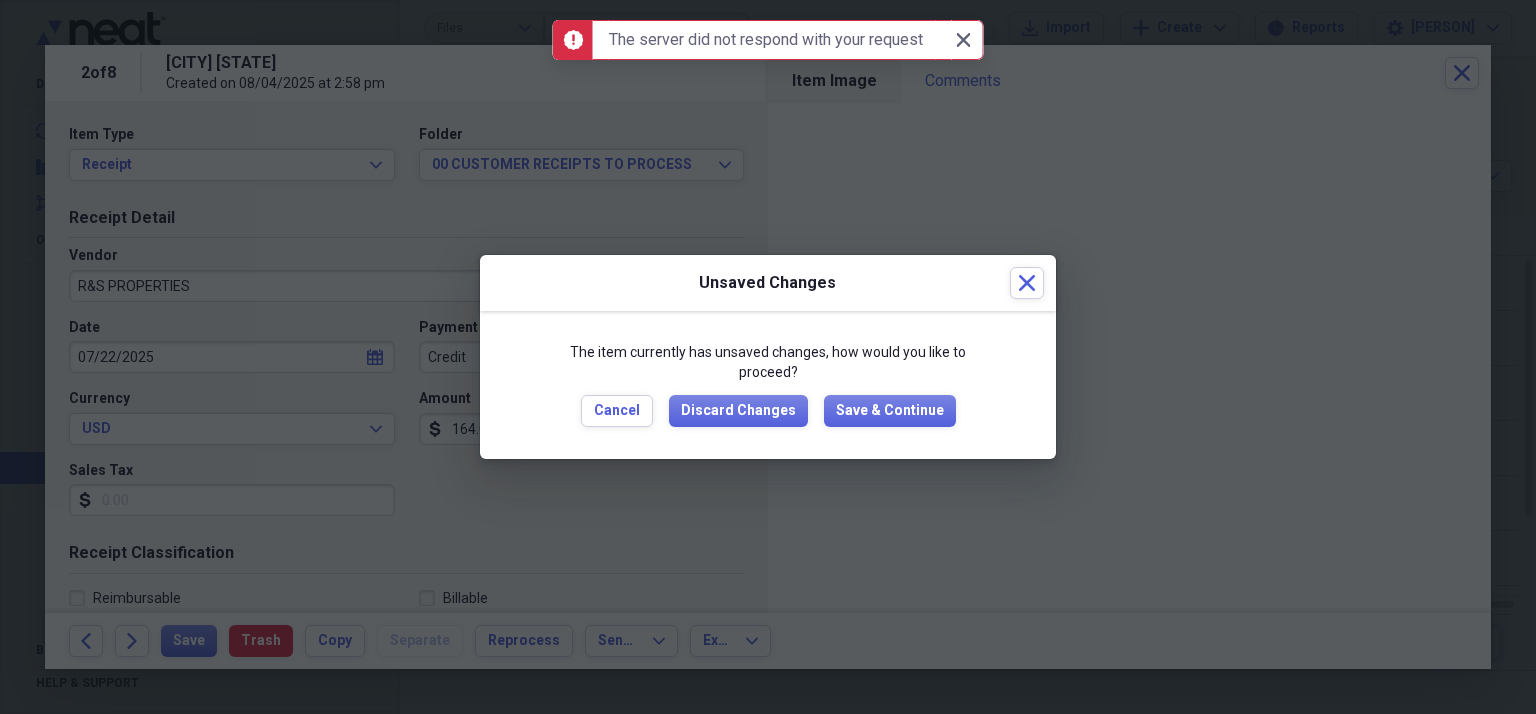 click on "The item currently has unsaved changes, how would you like to proceed? Cancel Discard Changes Save & Continue" at bounding box center (768, 384) 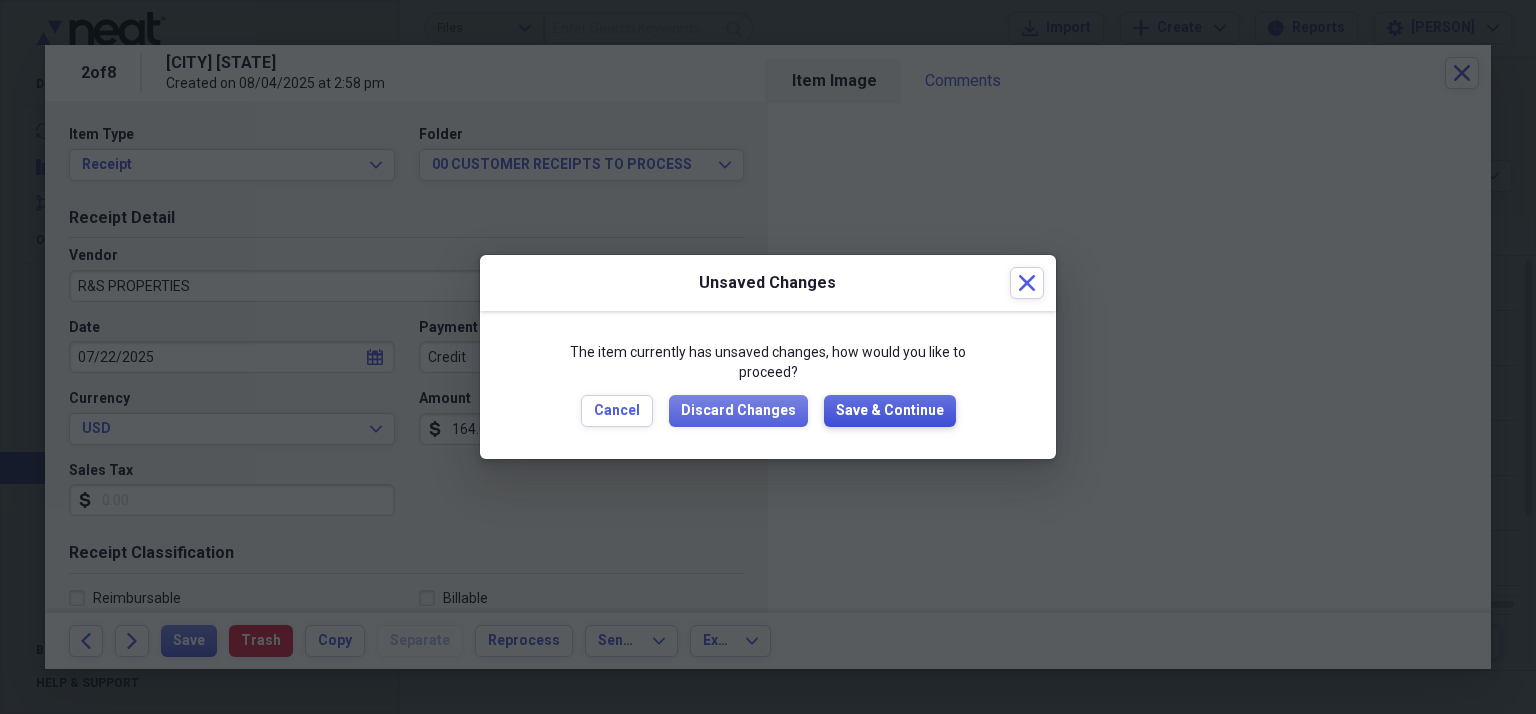 click on "Save & Continue" at bounding box center (890, 411) 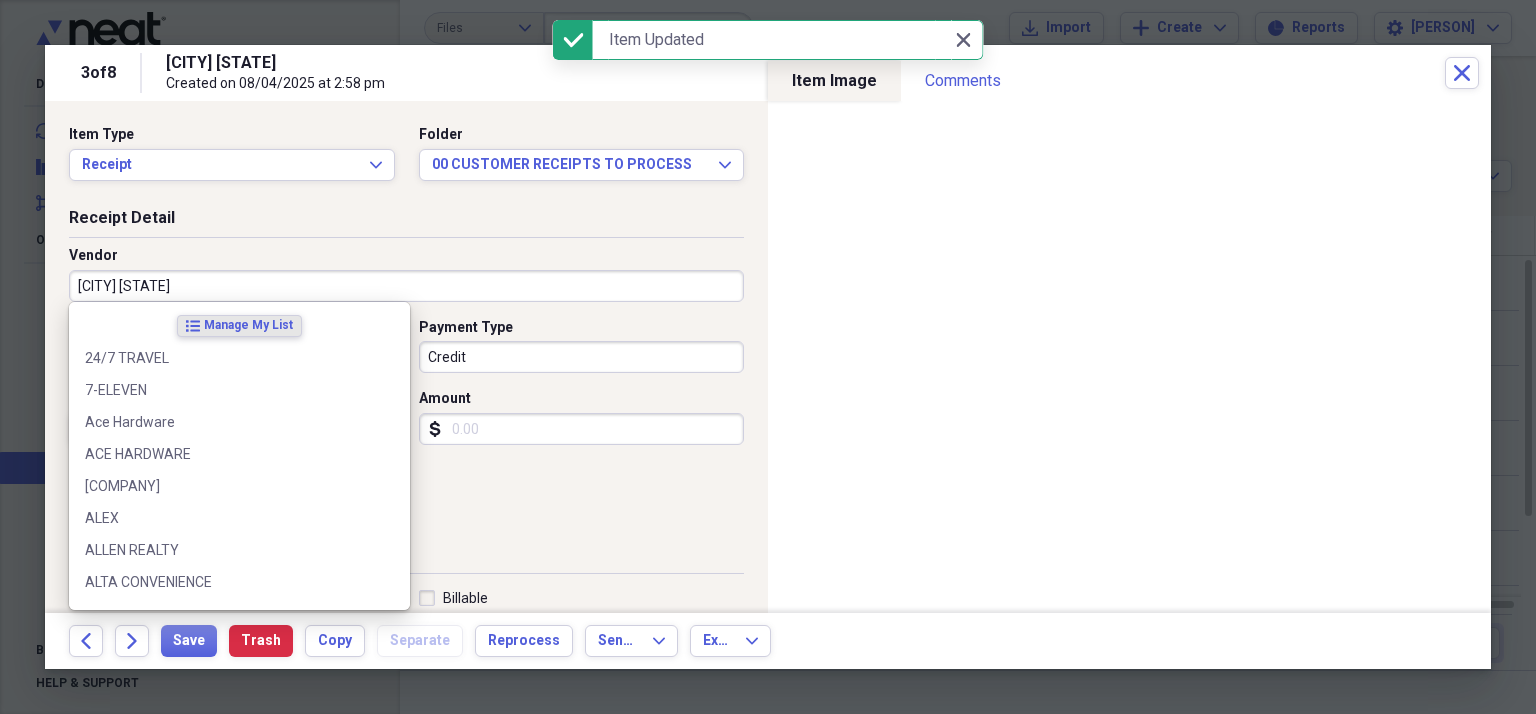 click on "[CITY] [STATE]" at bounding box center [406, 286] 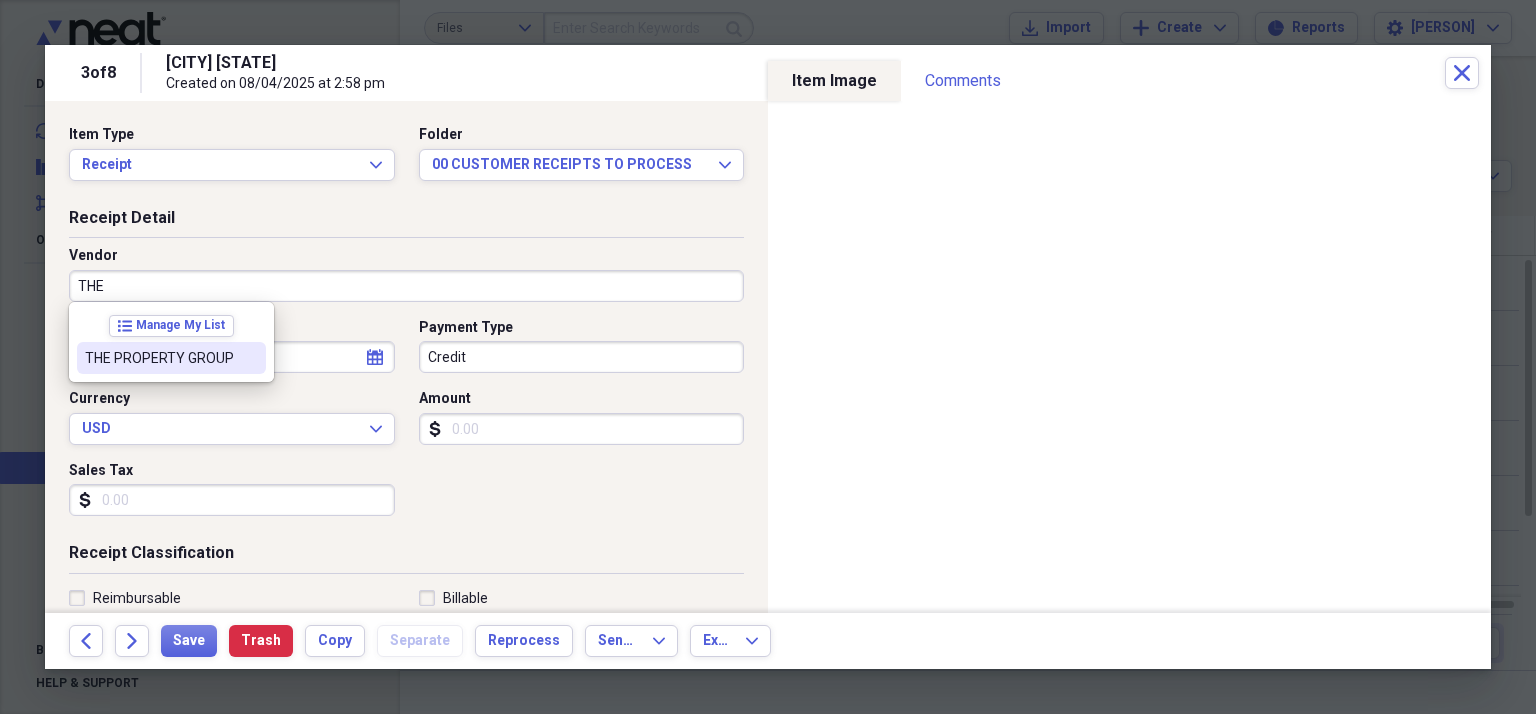click on "THE PROPERTY GROUP" at bounding box center (159, 358) 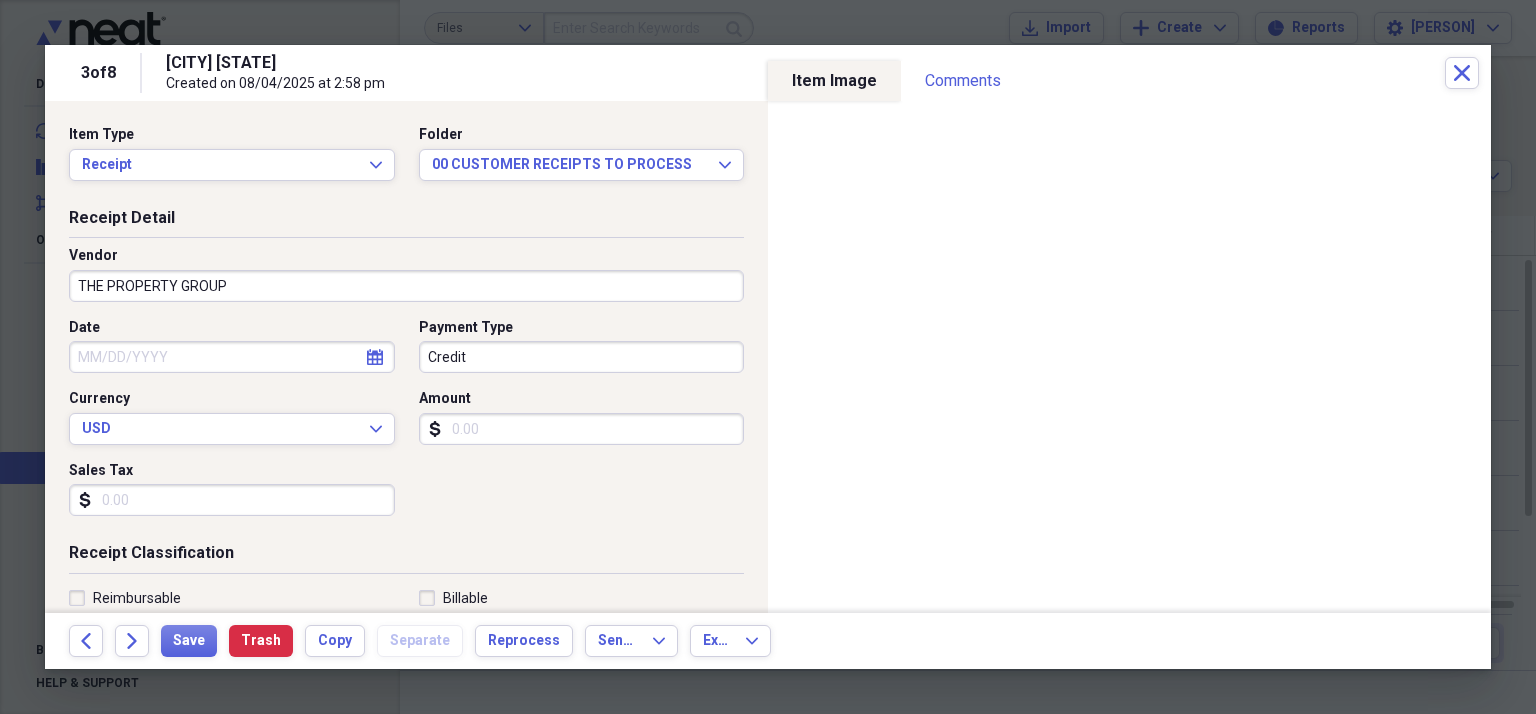 type on "CUSTOMER RECEIPT" 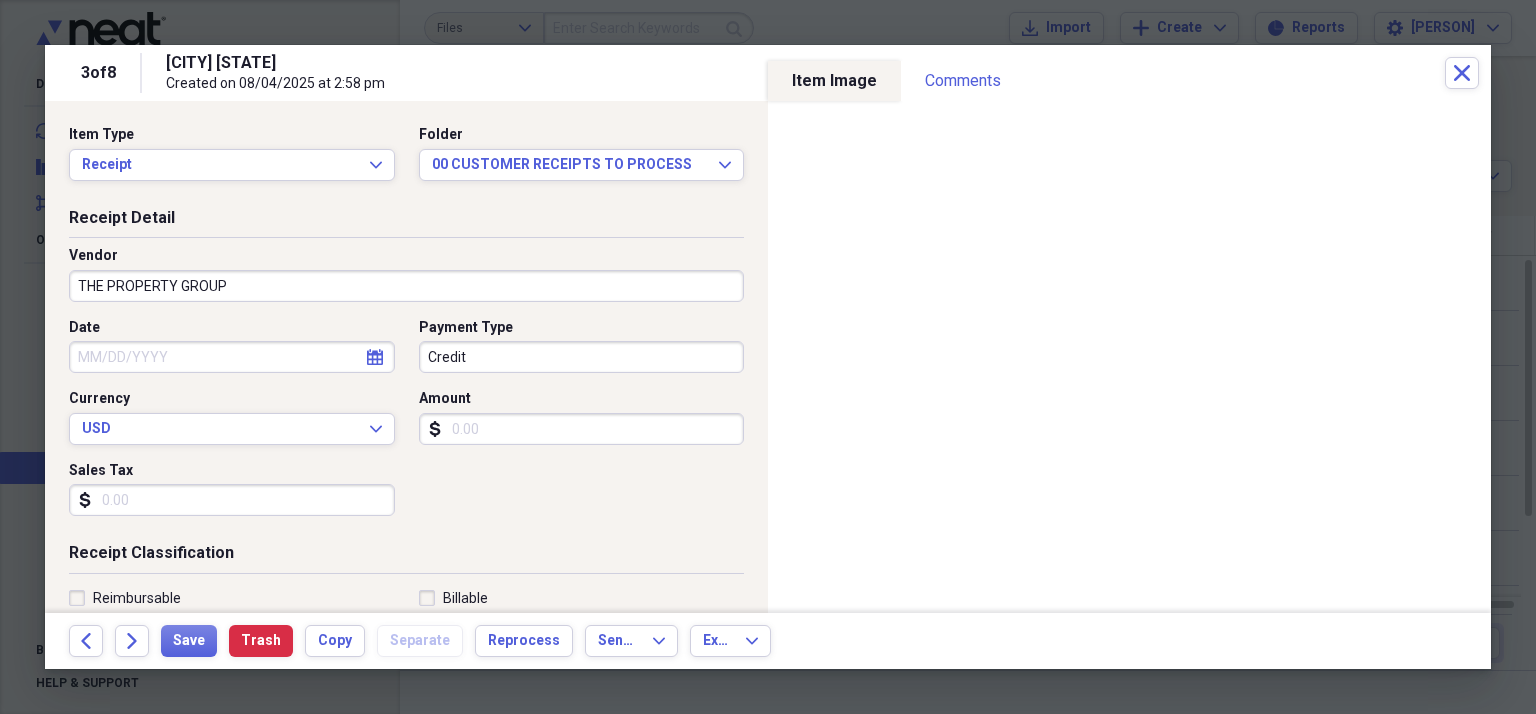 select on "7" 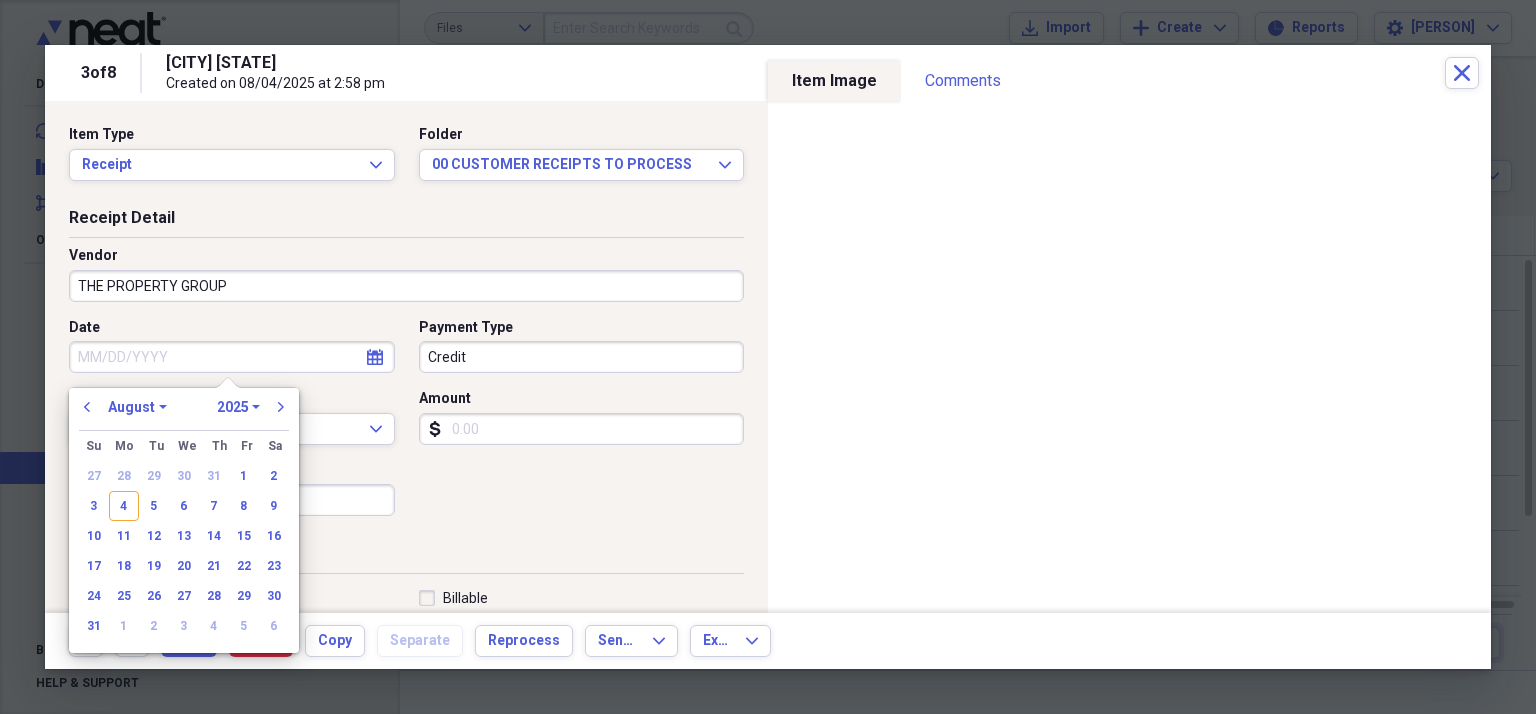 click on "Date" at bounding box center [232, 357] 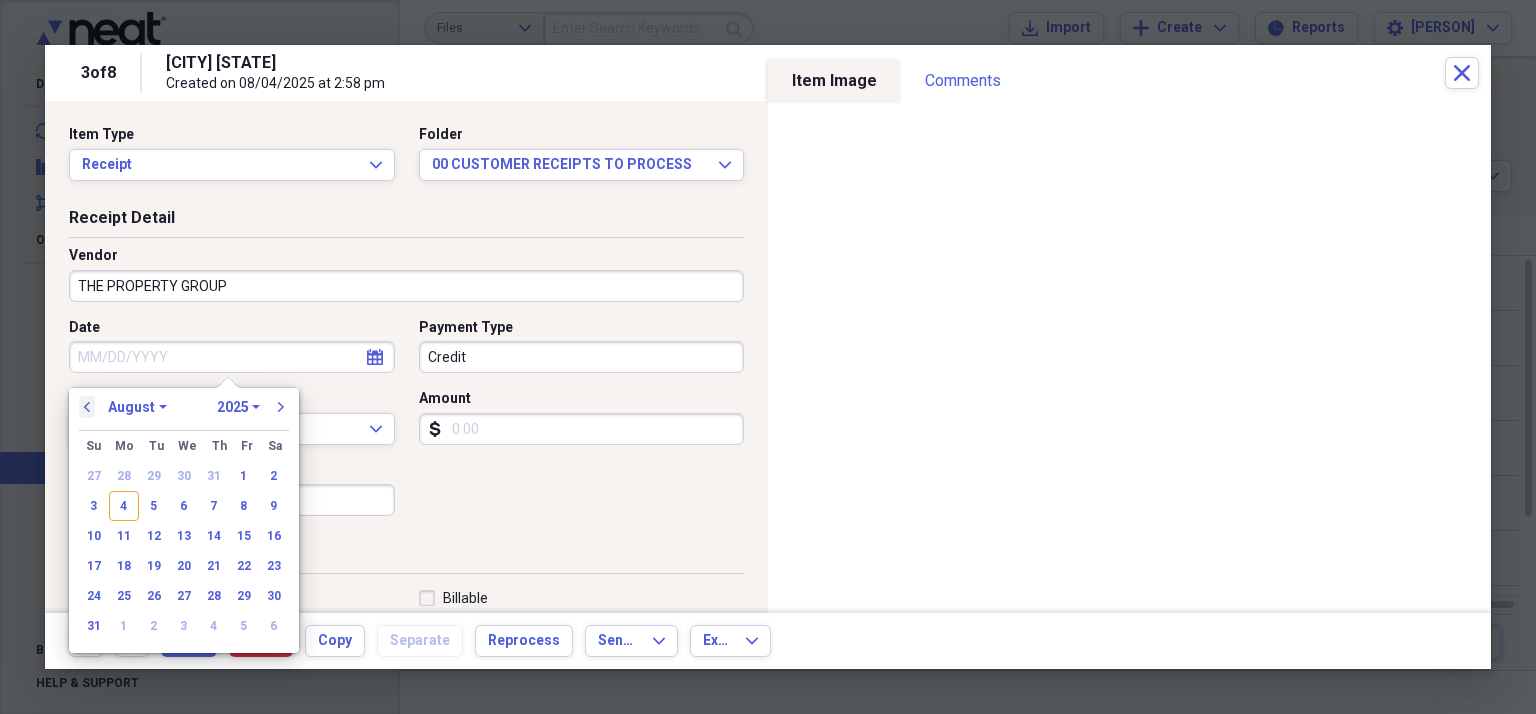 click on "previous" at bounding box center [87, 407] 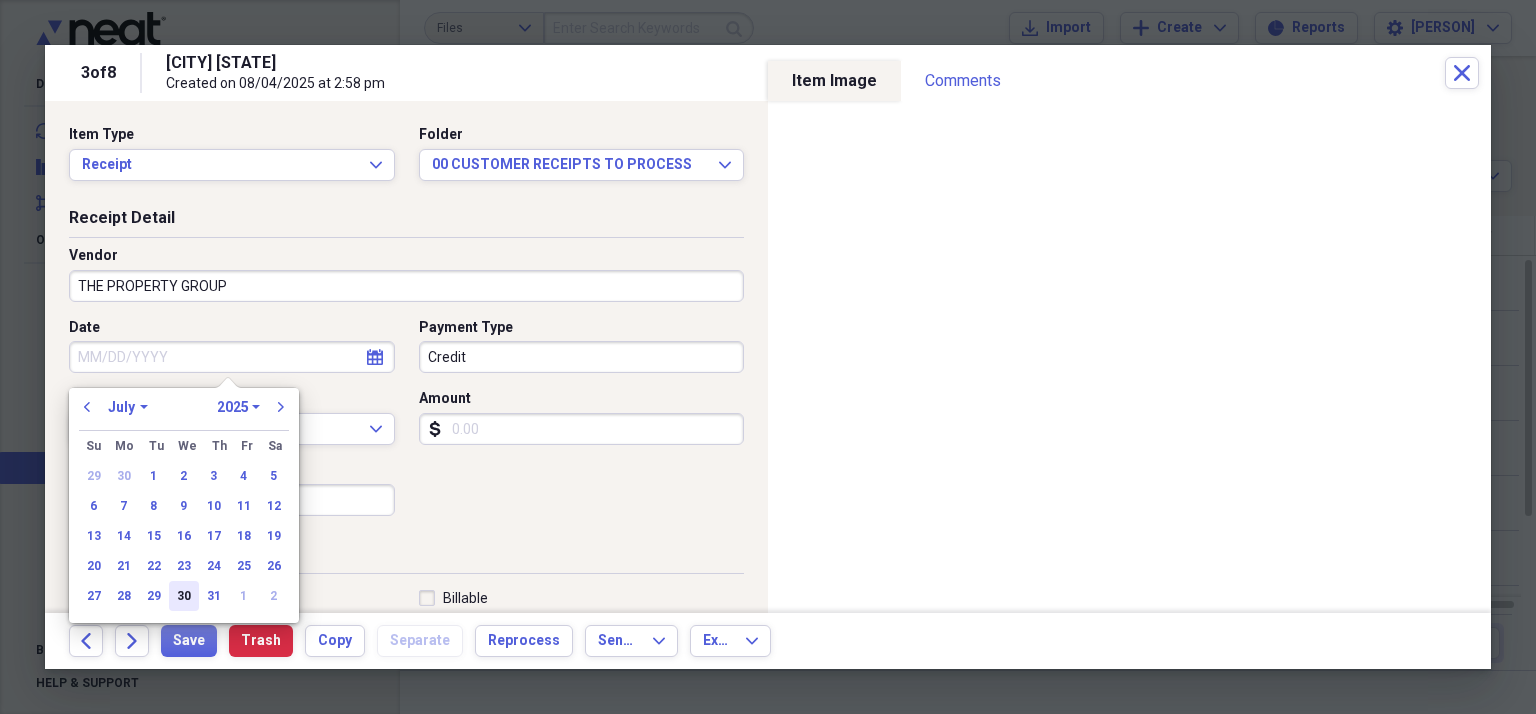 click on "30" at bounding box center [184, 596] 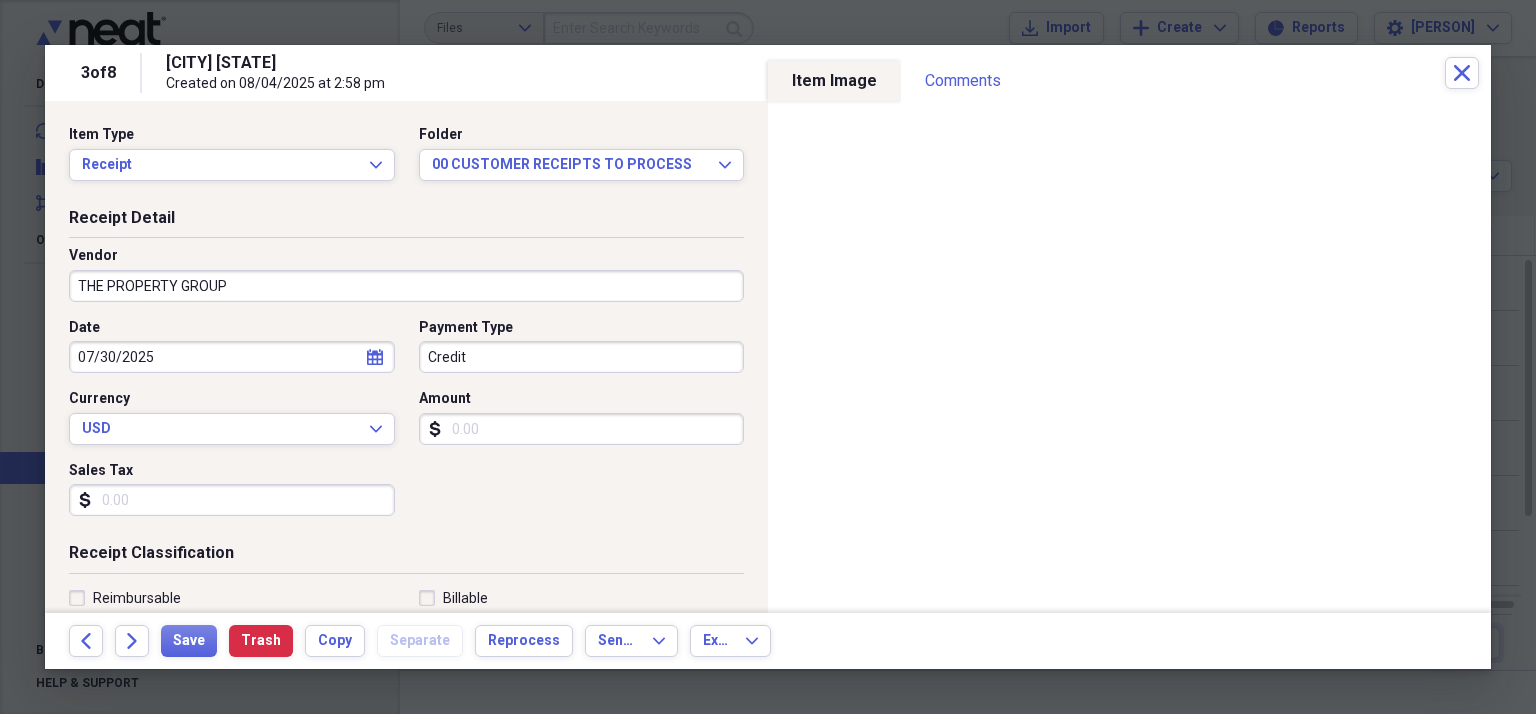 click on "Amount" at bounding box center [582, 429] 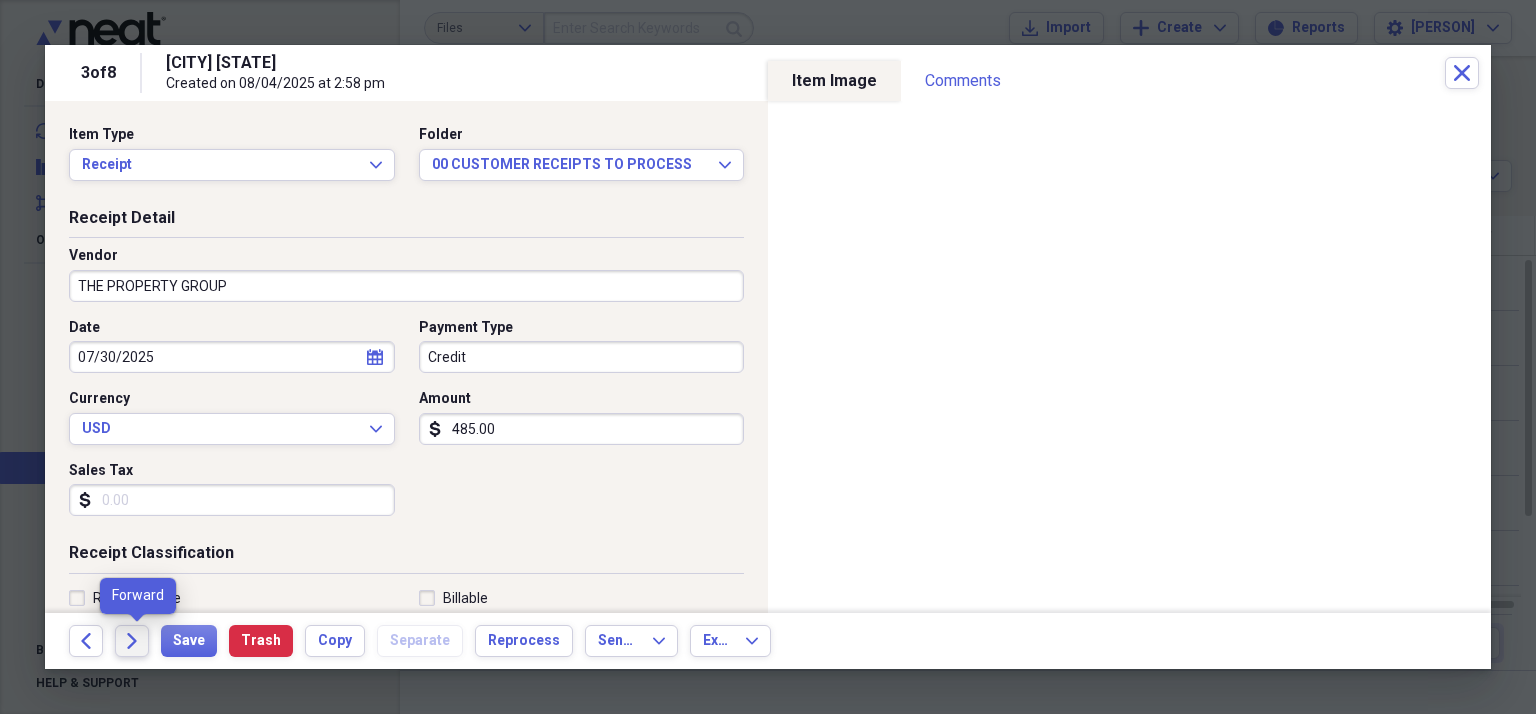 type on "485.00" 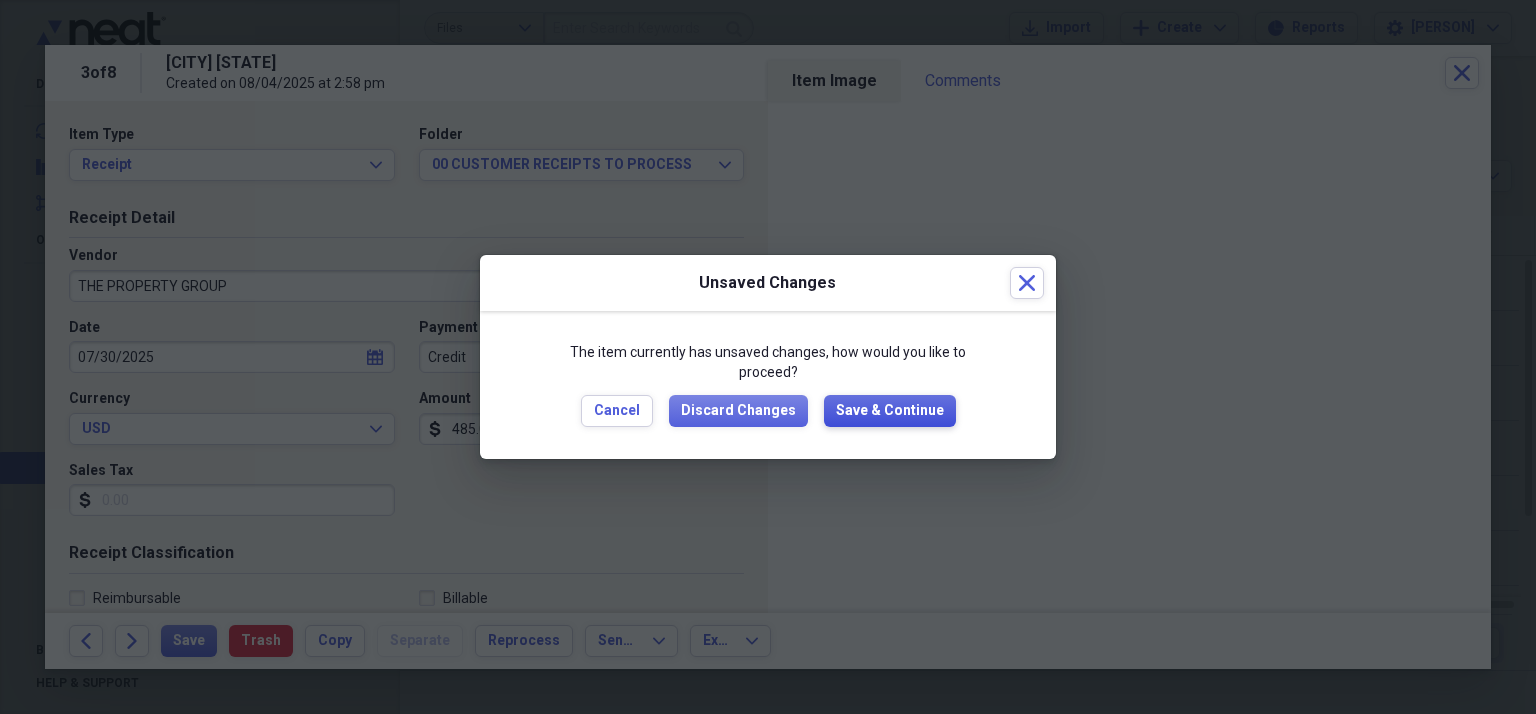 click on "Save & Continue" at bounding box center (890, 411) 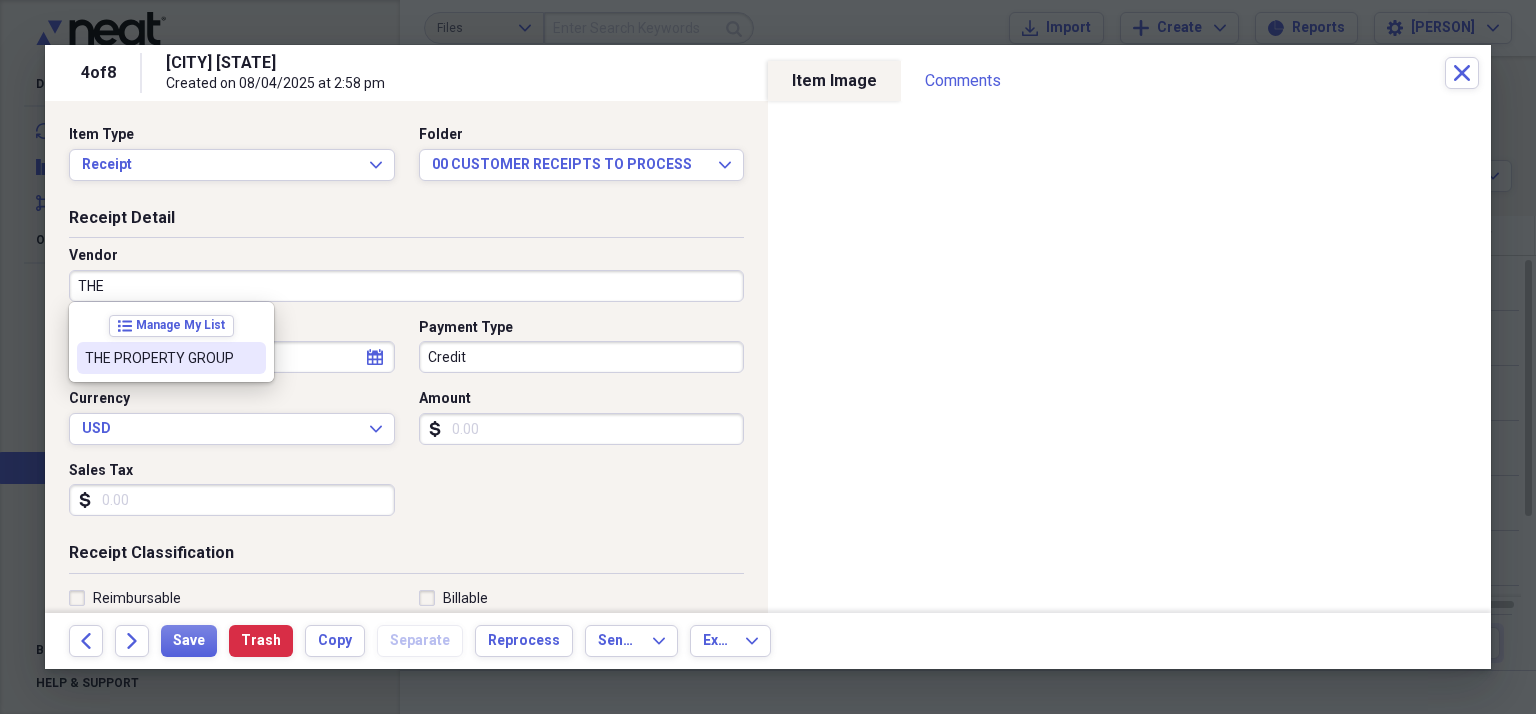 click on "THE PROPERTY GROUP" at bounding box center [159, 358] 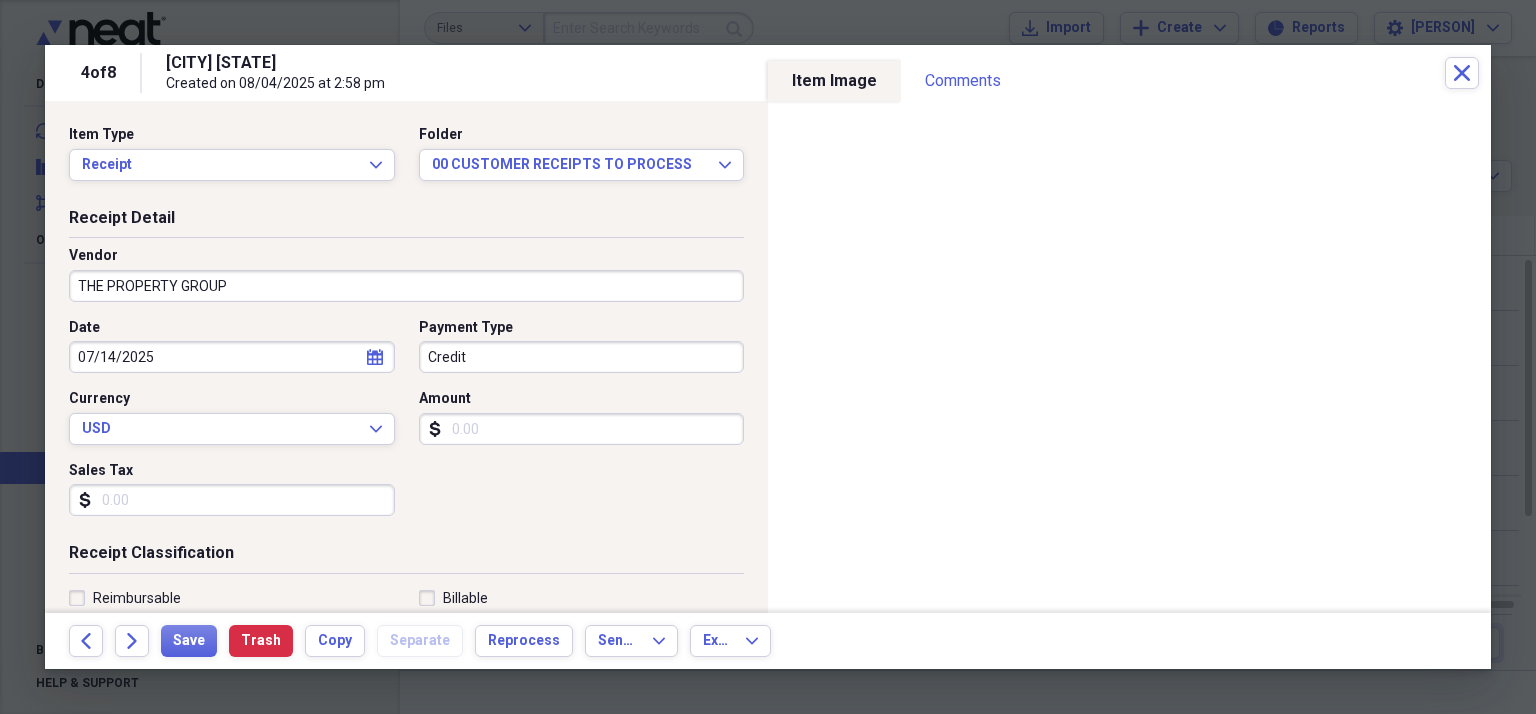 type on "CUSTOMER RECEIPT" 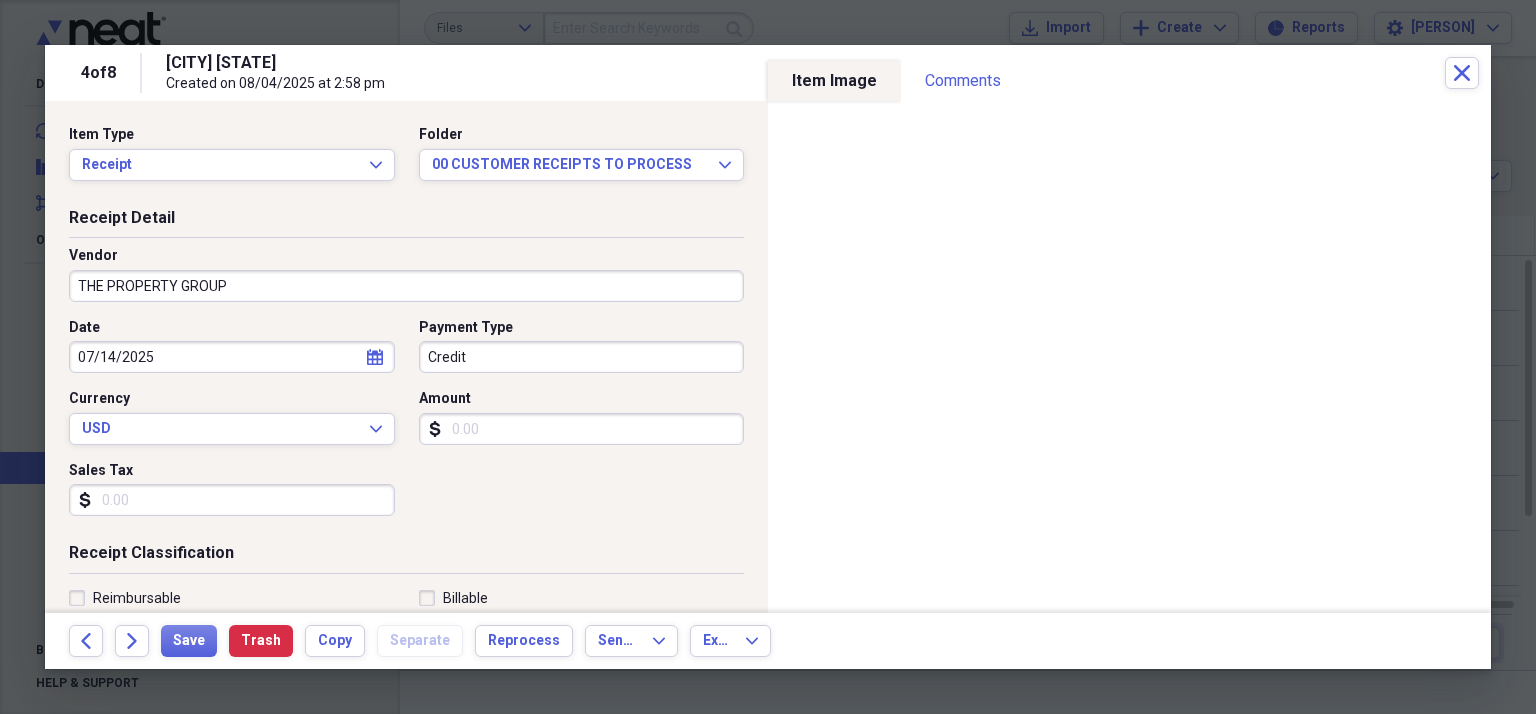 click on "Amount" at bounding box center (582, 429) 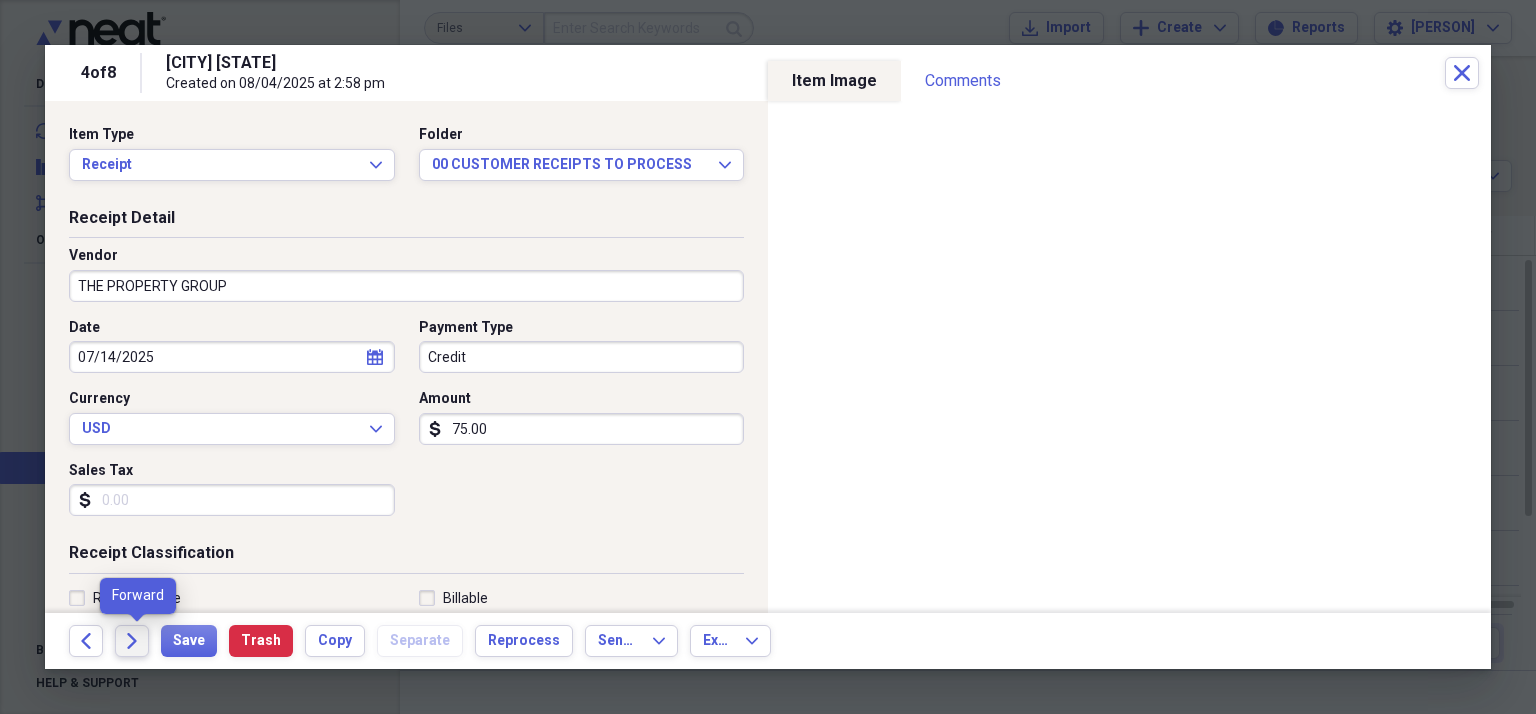 type on "75.00" 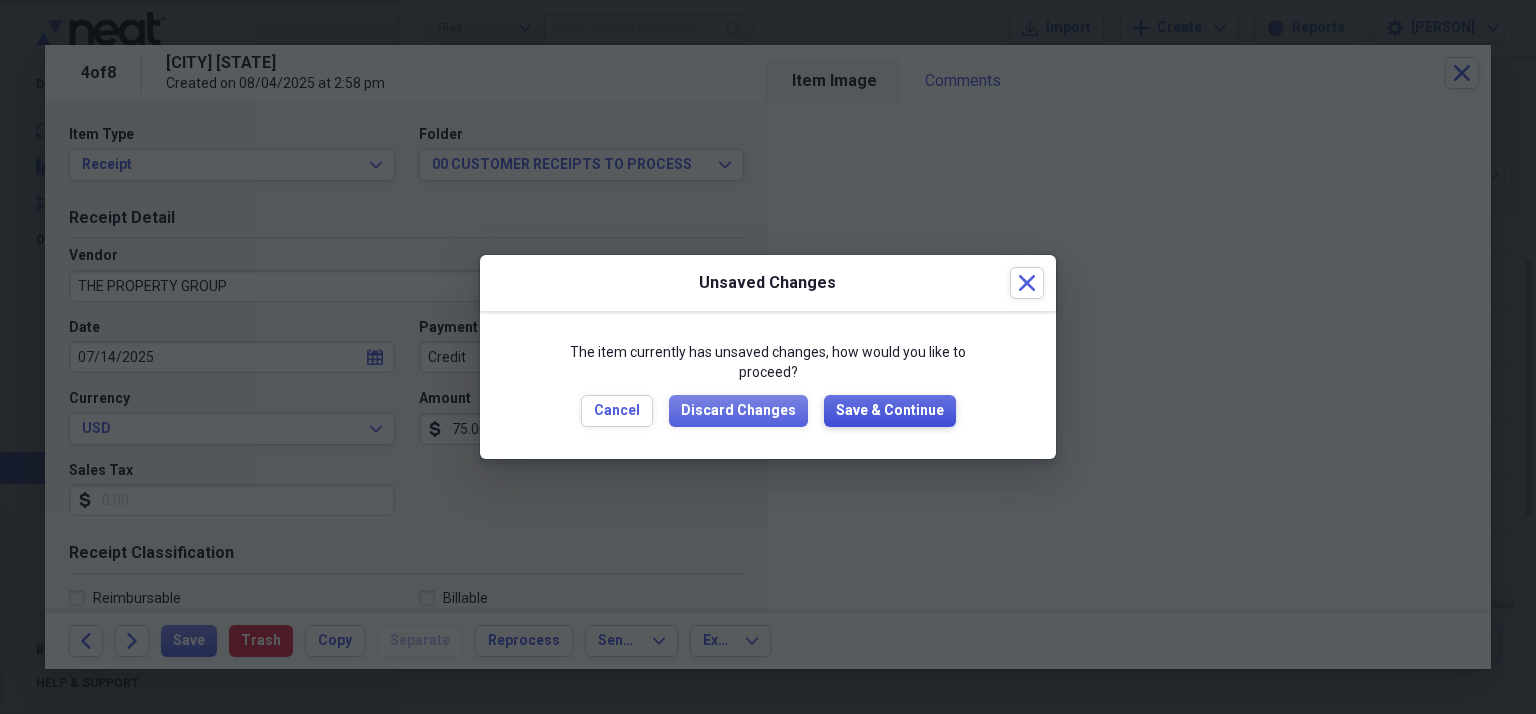 click on "Save & Continue" at bounding box center [890, 411] 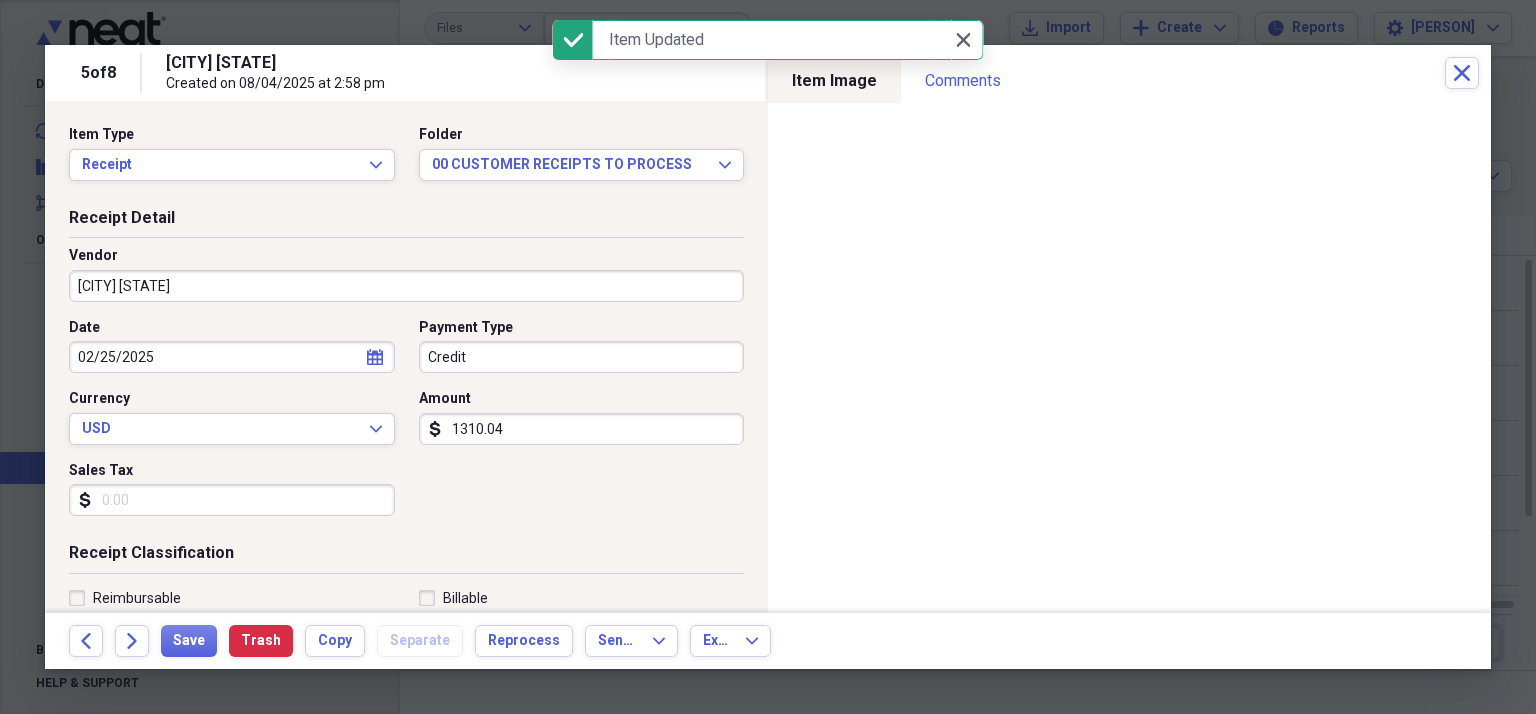 click on "Vendor" at bounding box center (406, 256) 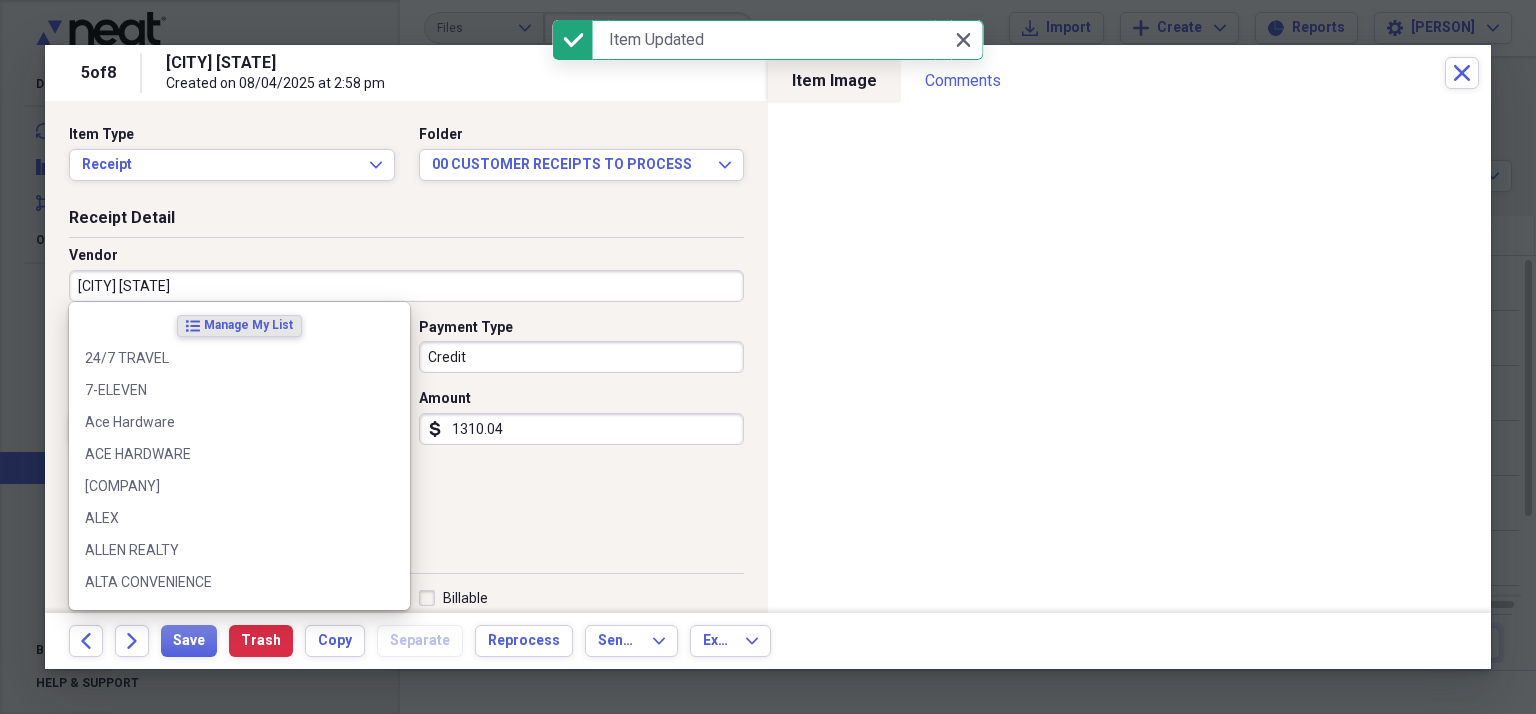 click on "[CITY] [STATE]" at bounding box center [406, 286] 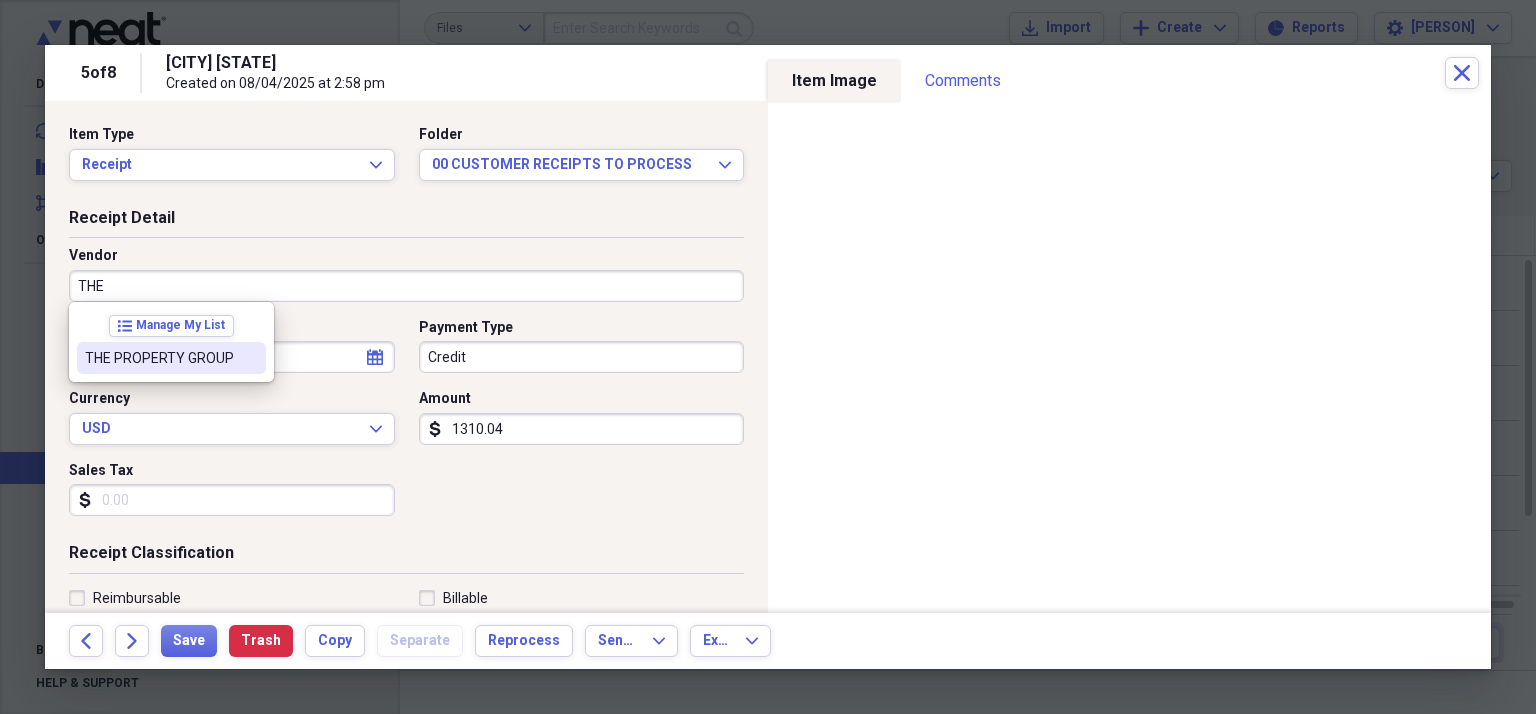 click on "THE PROPERTY GROUP" at bounding box center (159, 358) 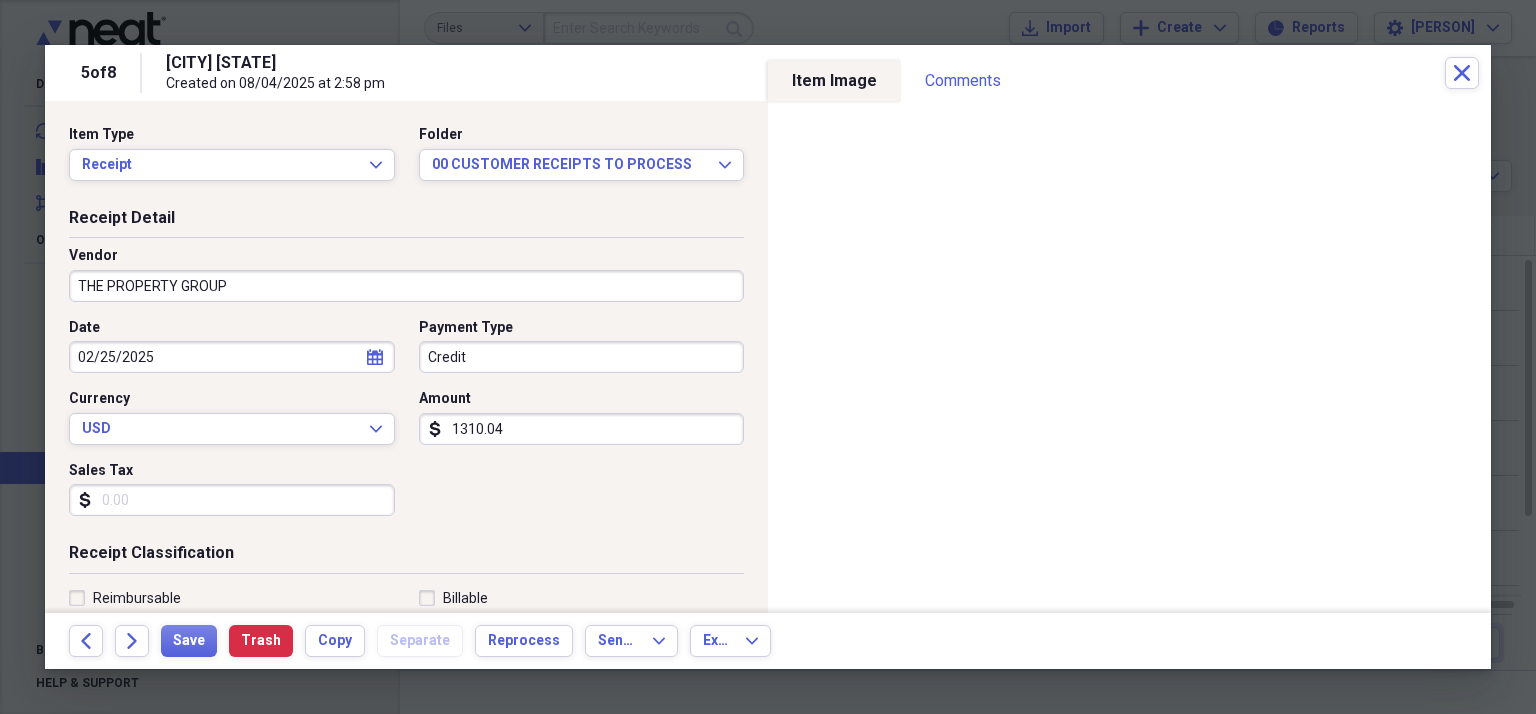 type on "CUSTOMER RECEIPT" 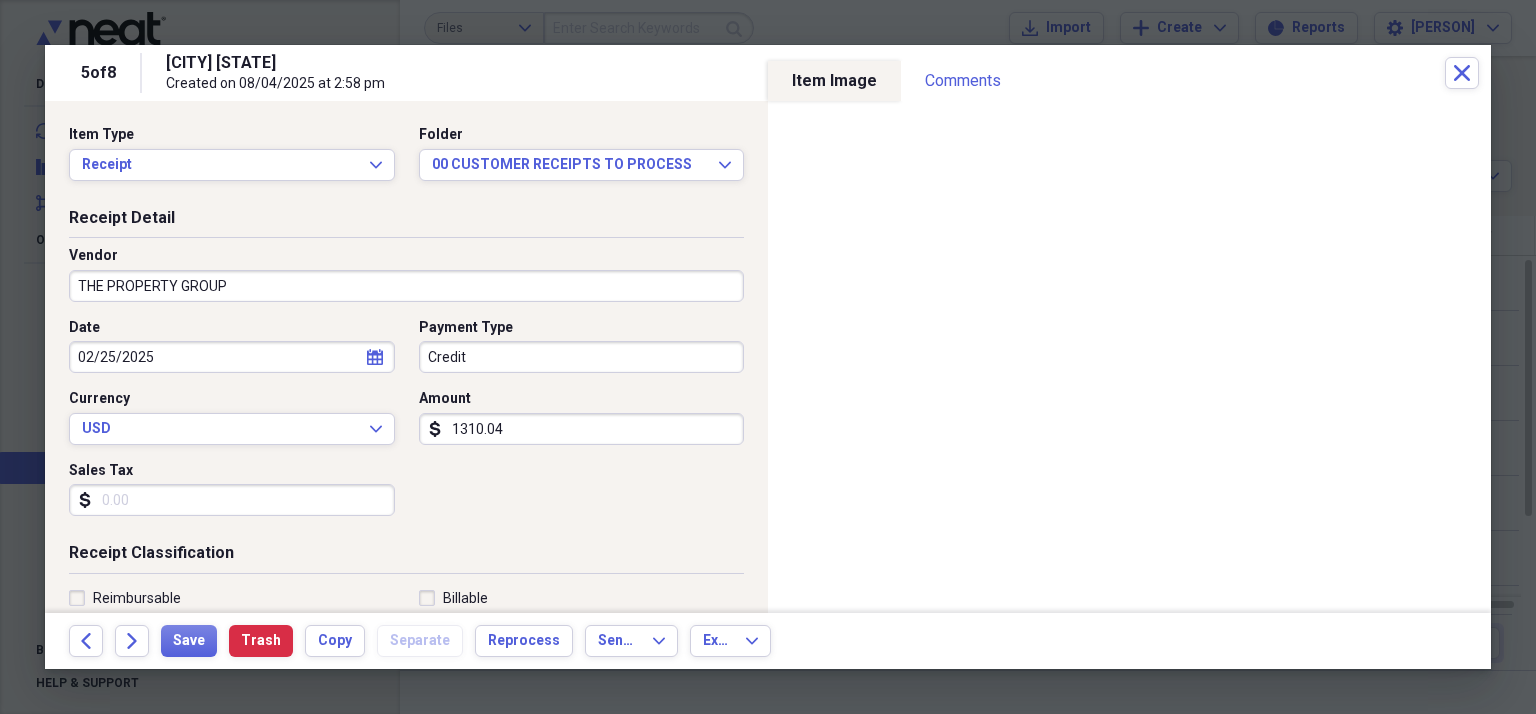 select on "1" 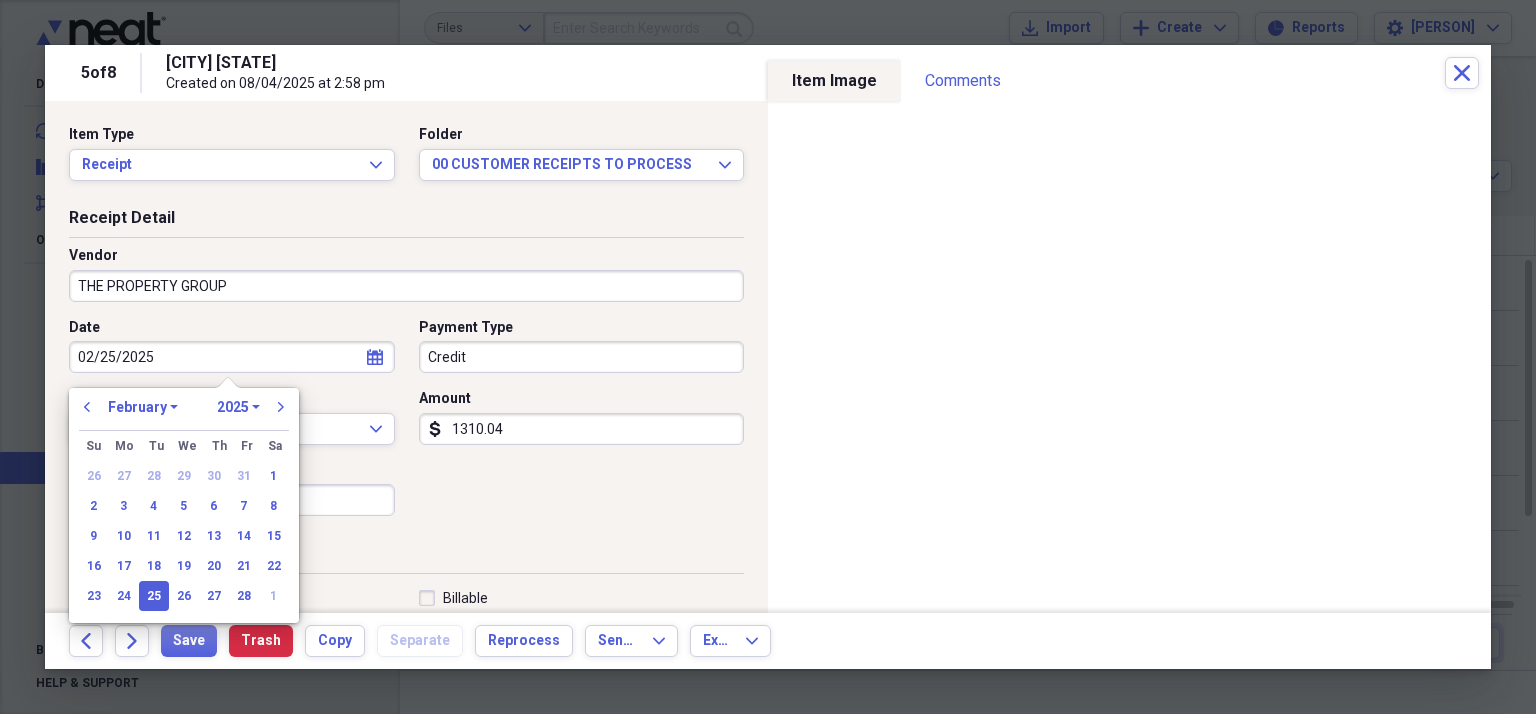 click on "02/25/2025" at bounding box center (232, 357) 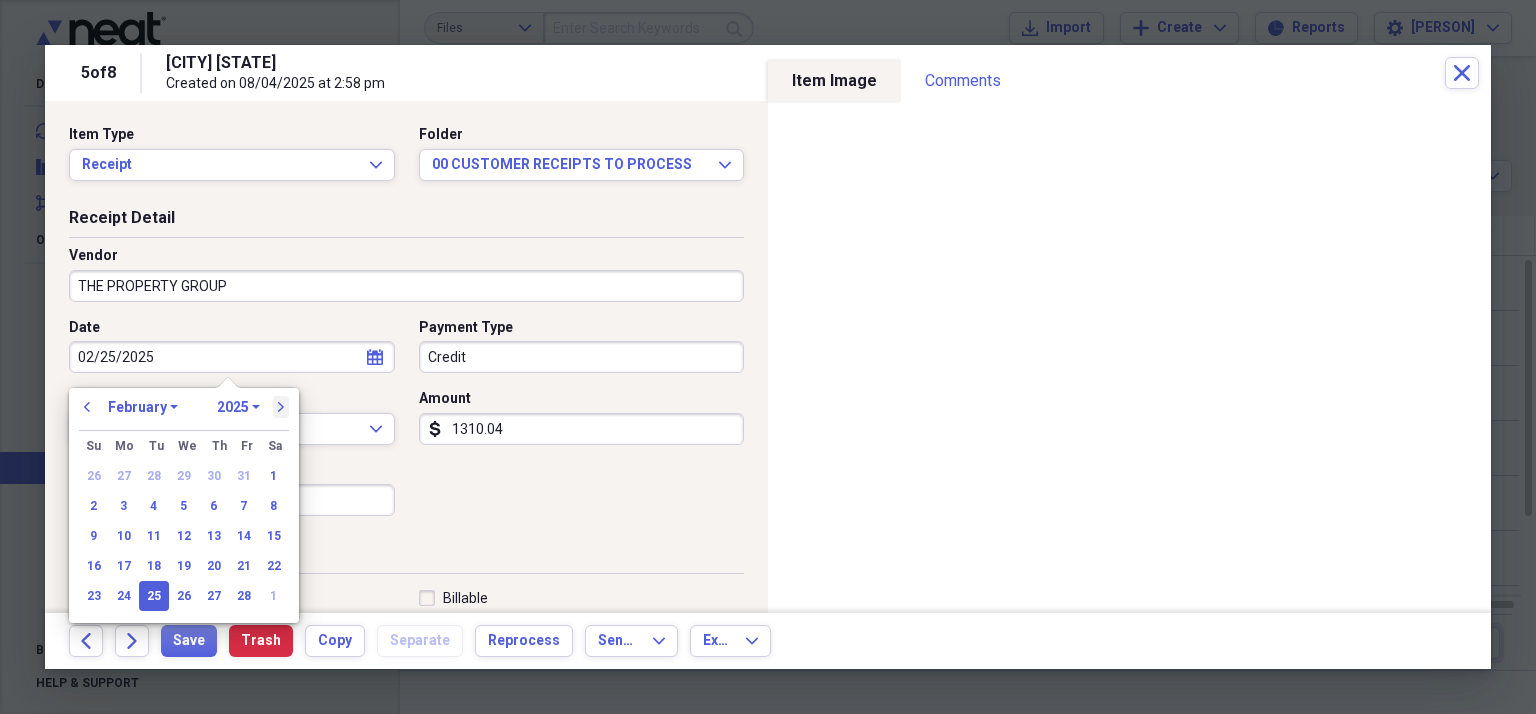 click on "next" at bounding box center (281, 407) 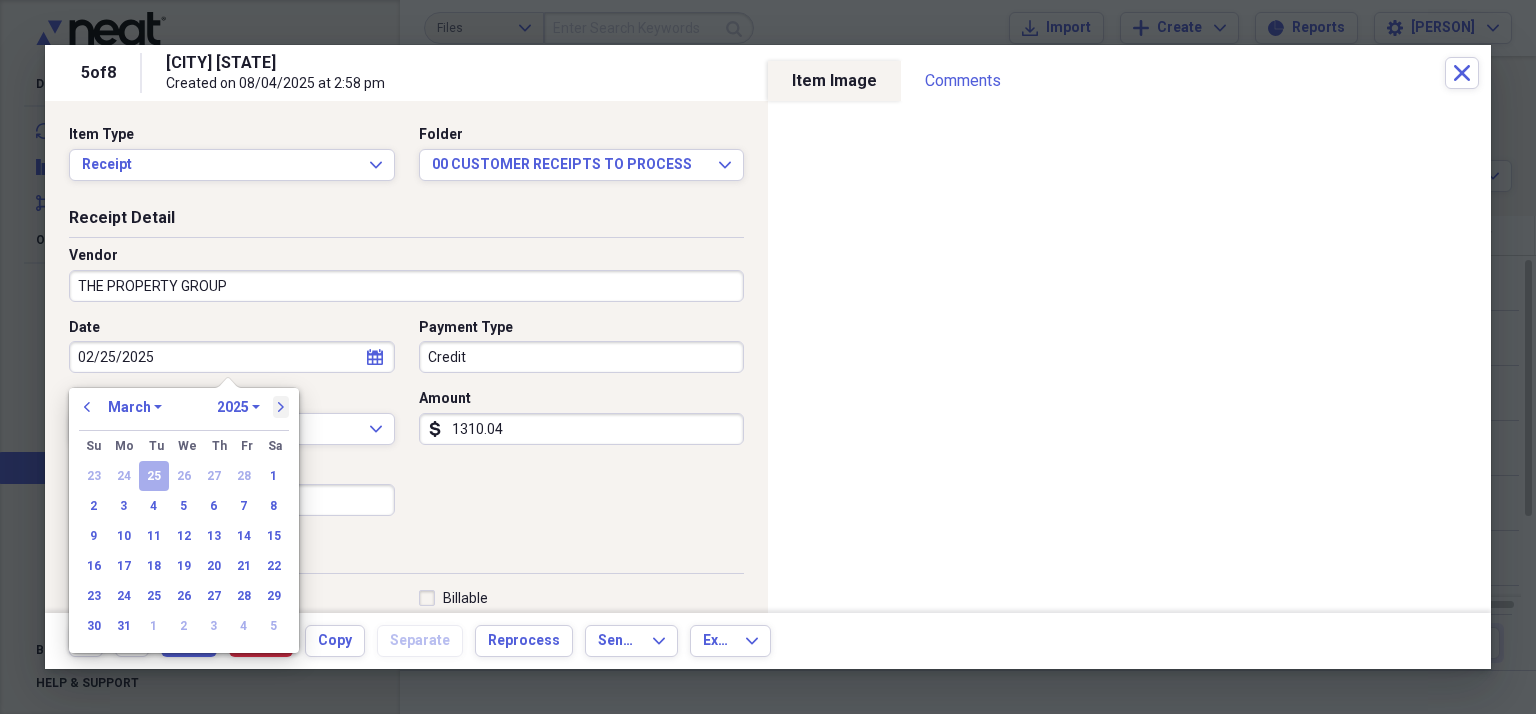 click on "next" at bounding box center (281, 407) 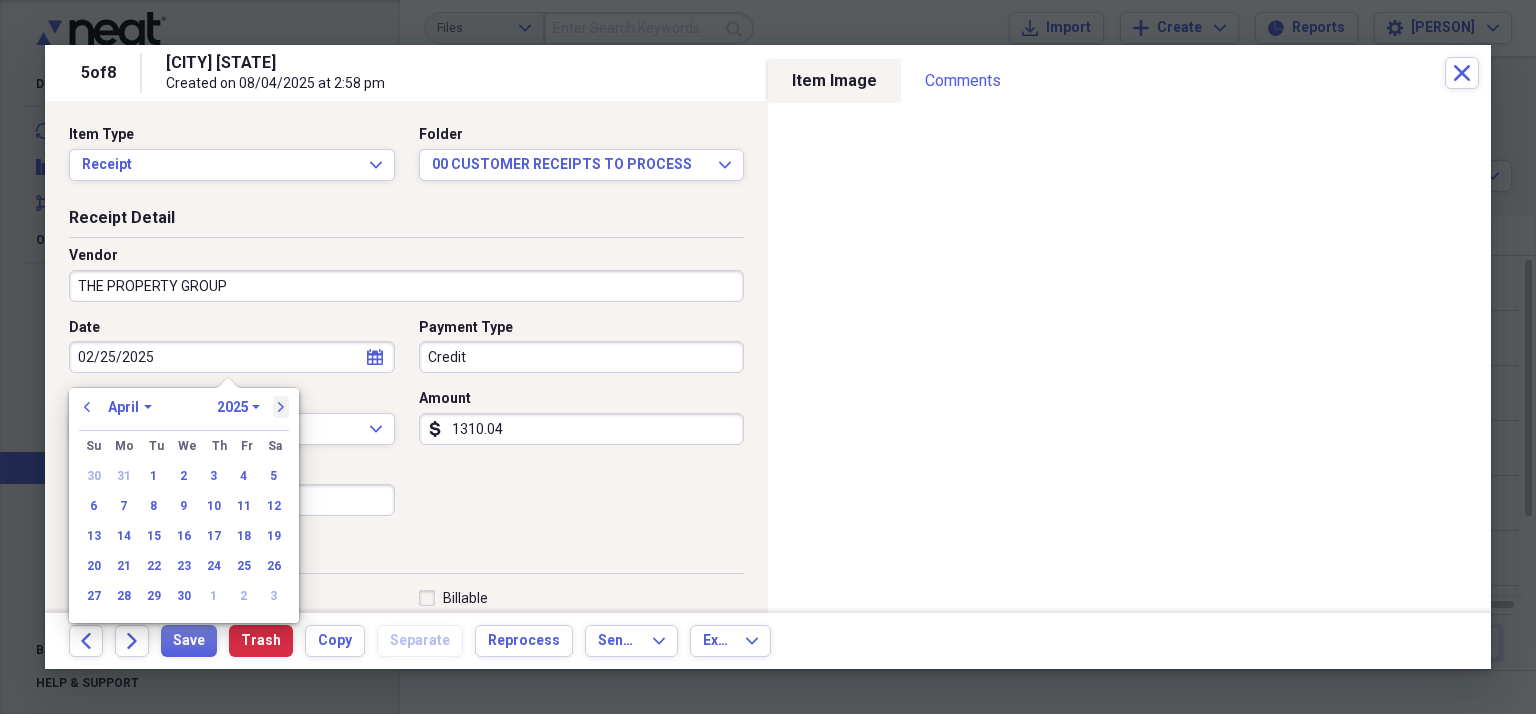 click on "next" at bounding box center (281, 407) 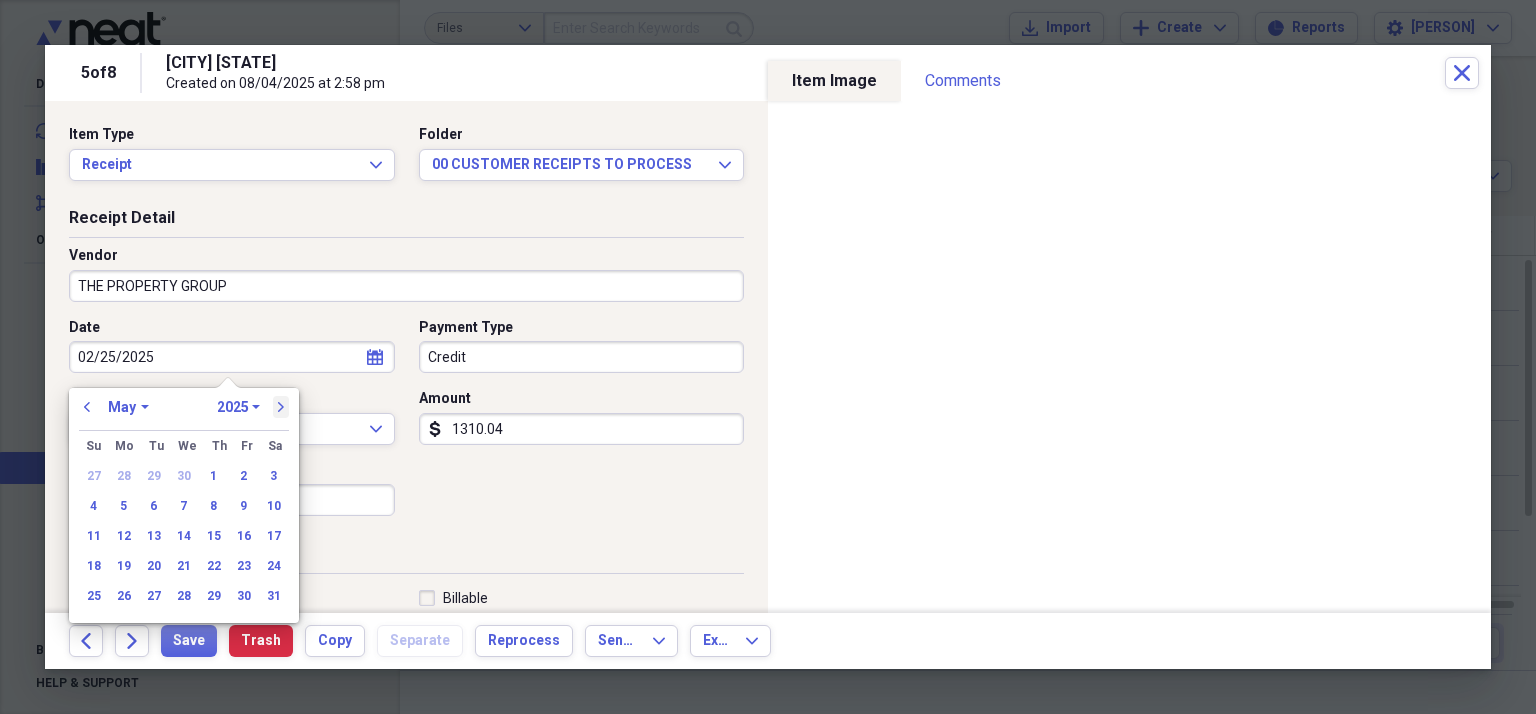click on "next" at bounding box center (281, 407) 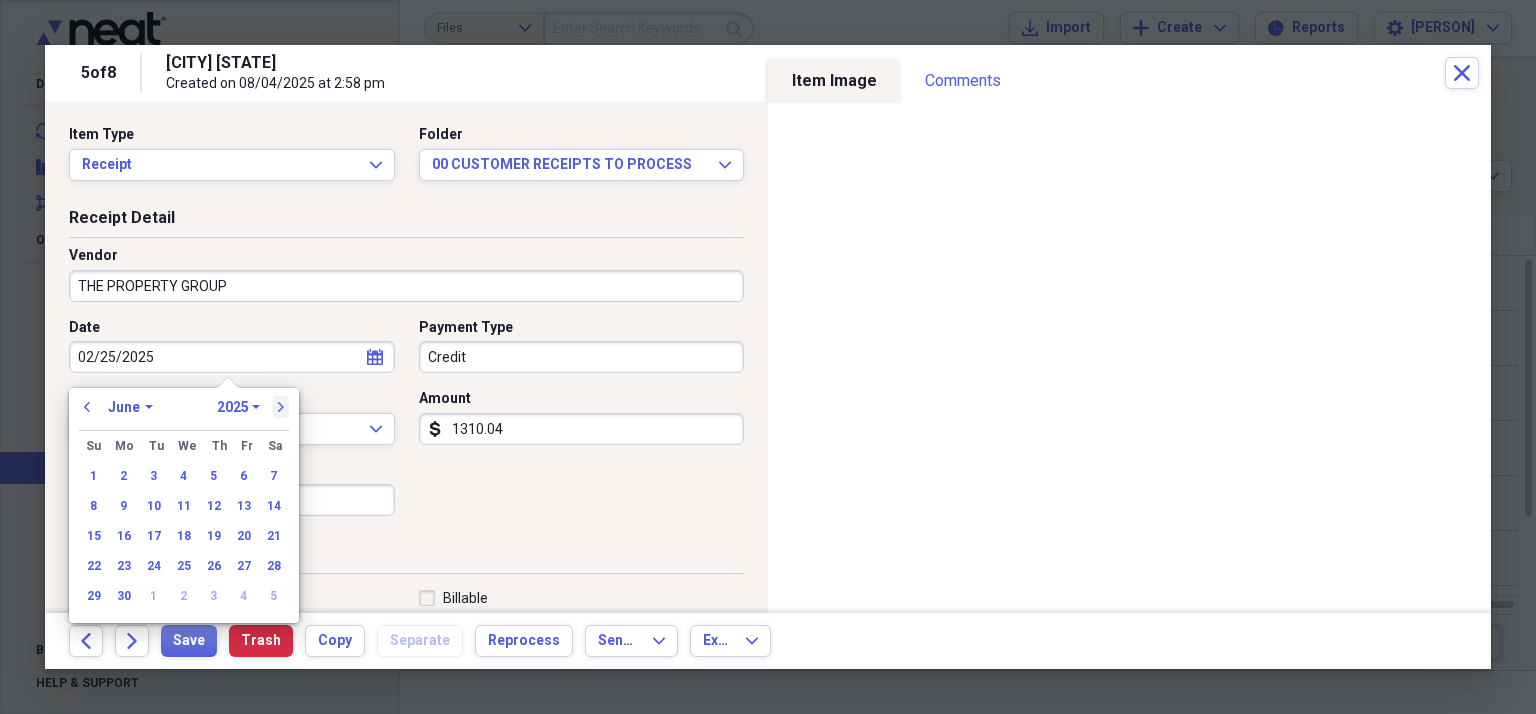click on "next" at bounding box center [281, 407] 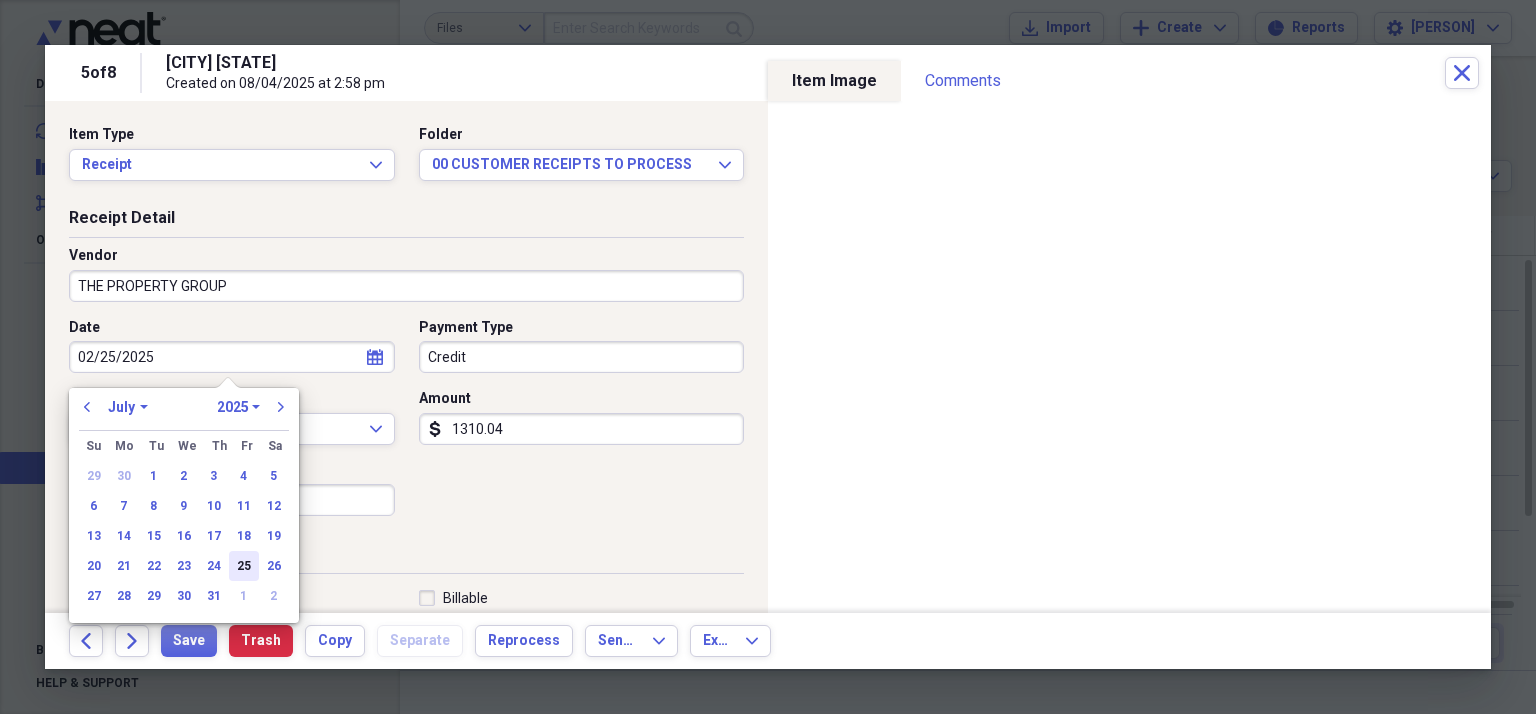 click on "25" at bounding box center (244, 566) 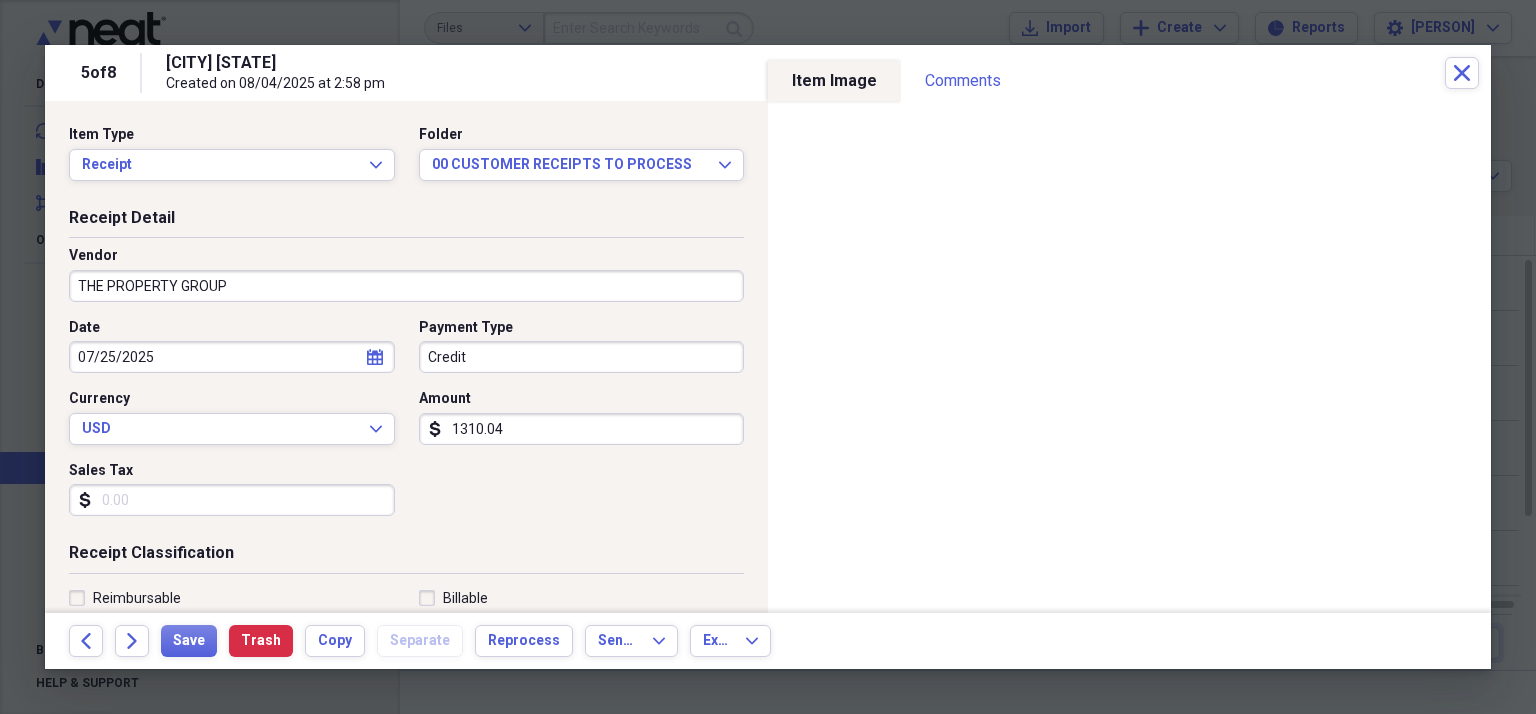 click on "1310.04" at bounding box center (582, 429) 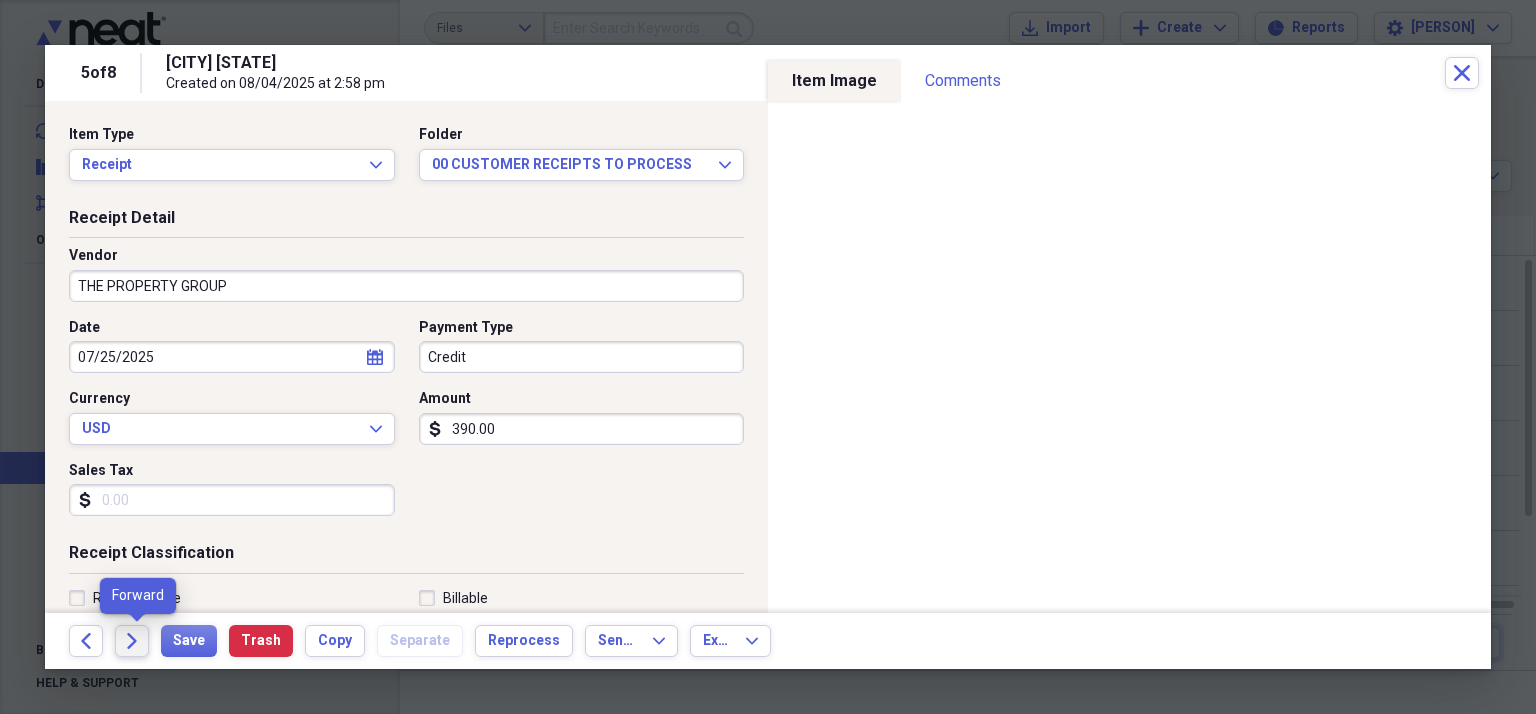 type on "390.00" 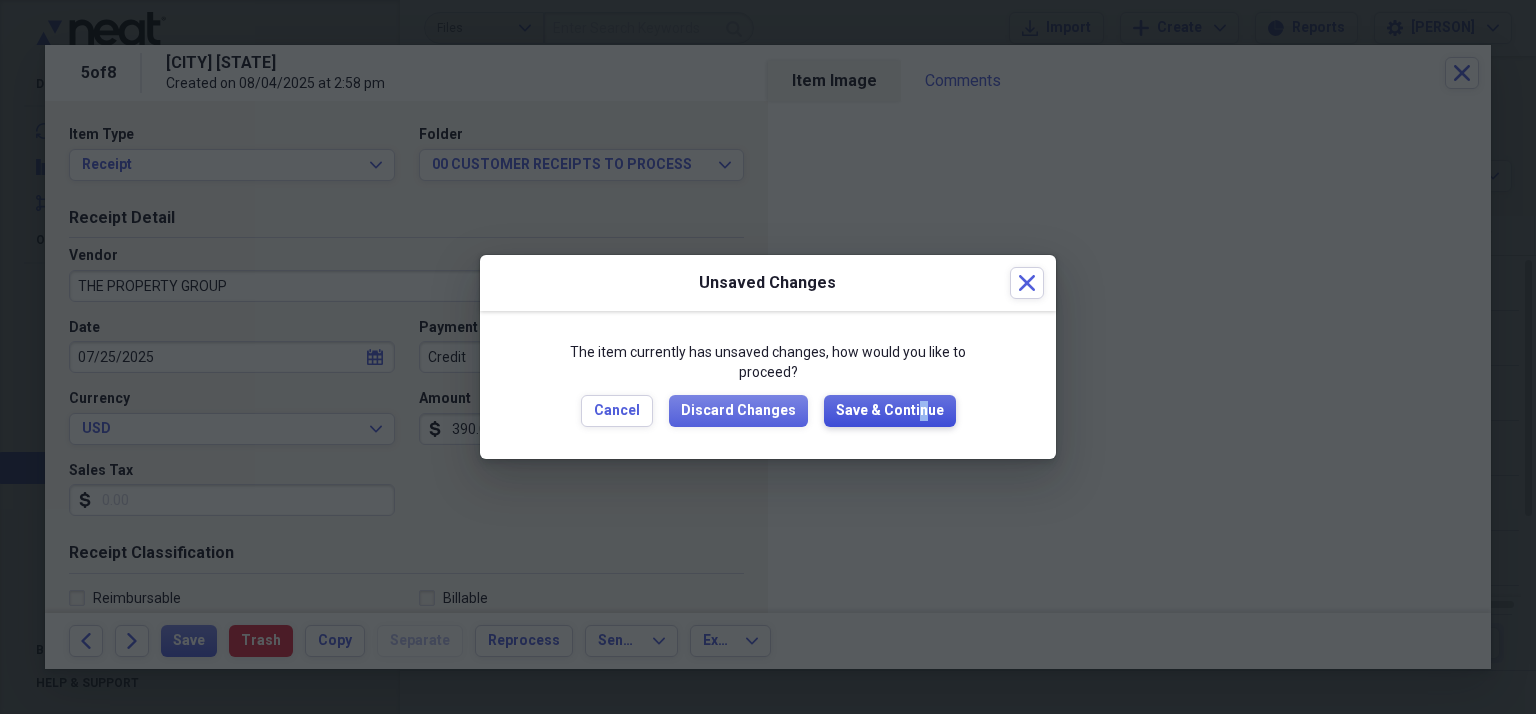 click on "Save & Continue" at bounding box center [890, 411] 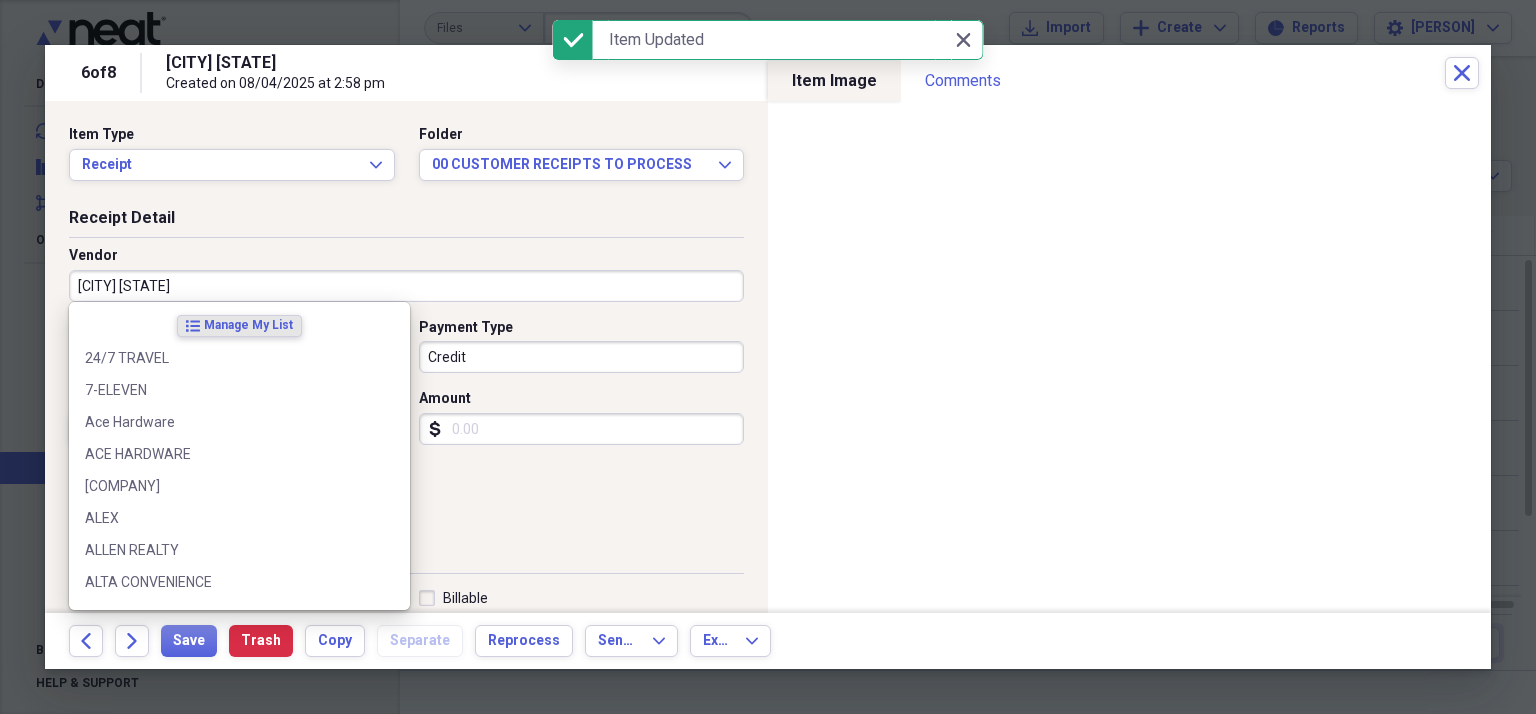click on "[CITY] [STATE]" at bounding box center (406, 286) 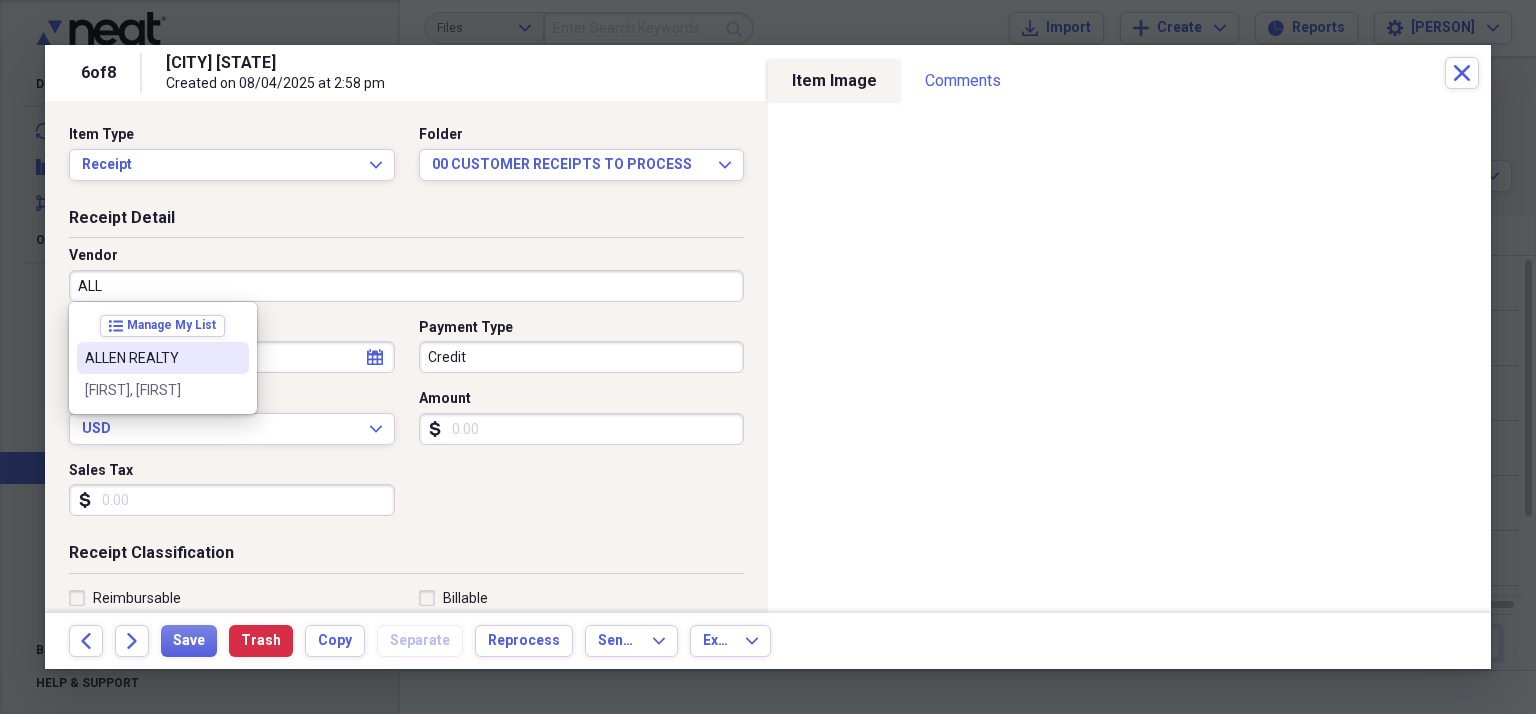 click on "ALLEN REALTY" at bounding box center (163, 358) 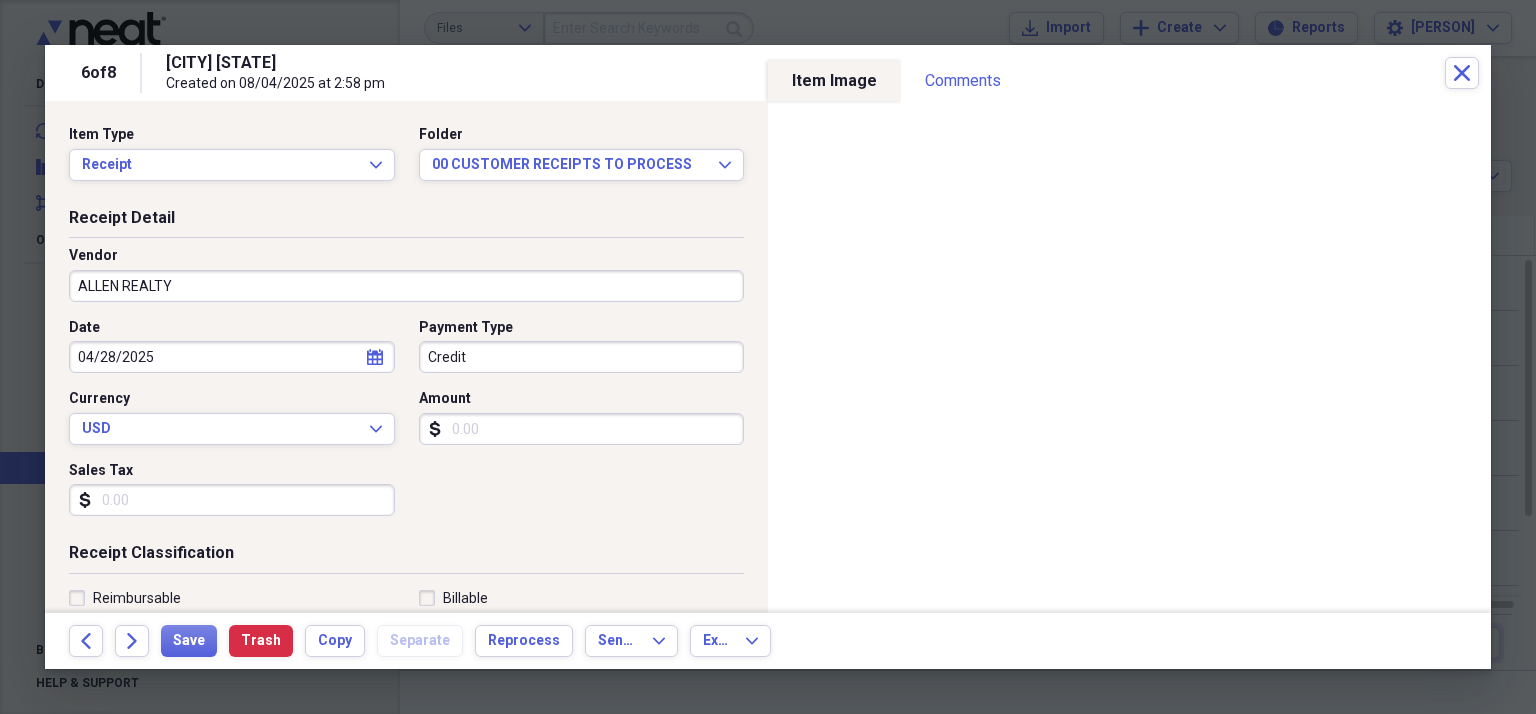 type on "CUSTOMER RECEIPT" 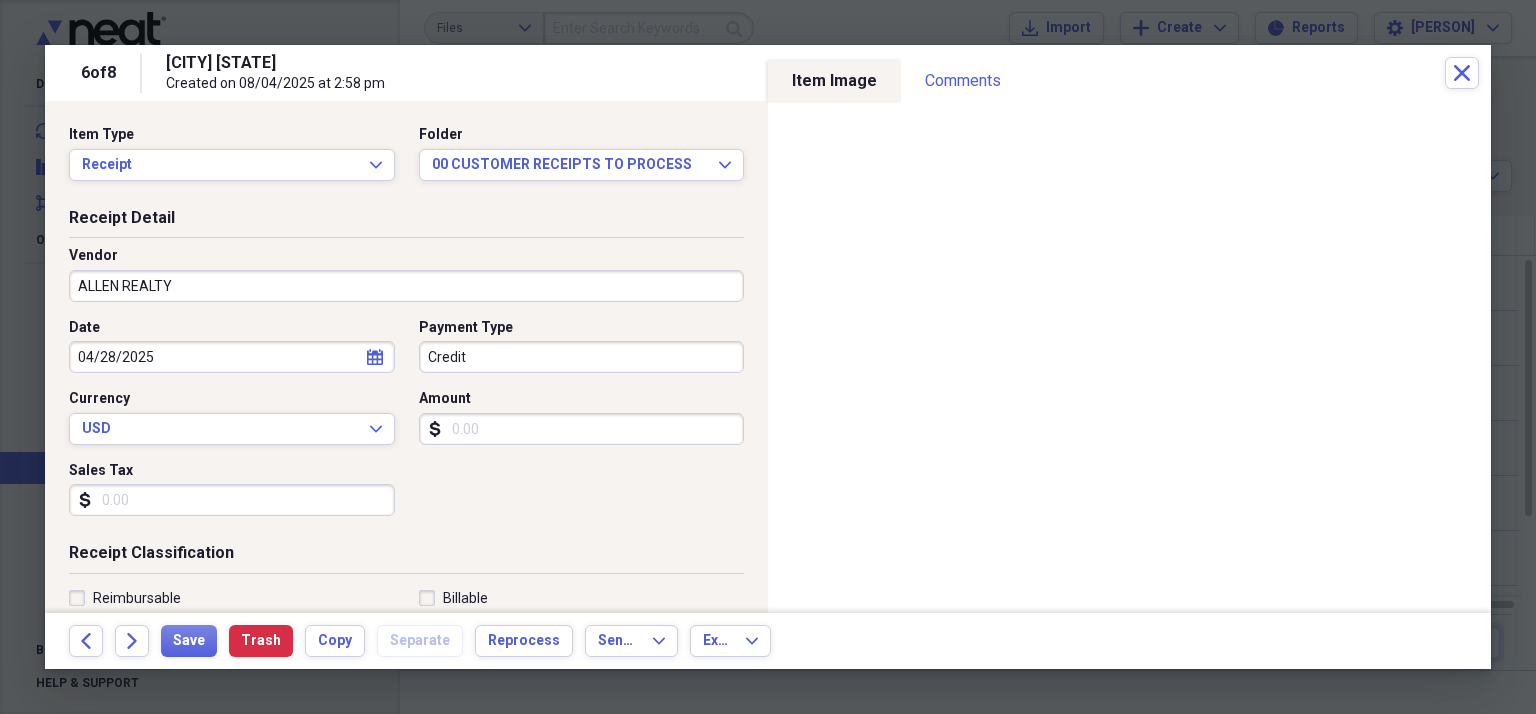 drag, startPoint x: 621, startPoint y: 433, endPoint x: 622, endPoint y: 402, distance: 31.016125 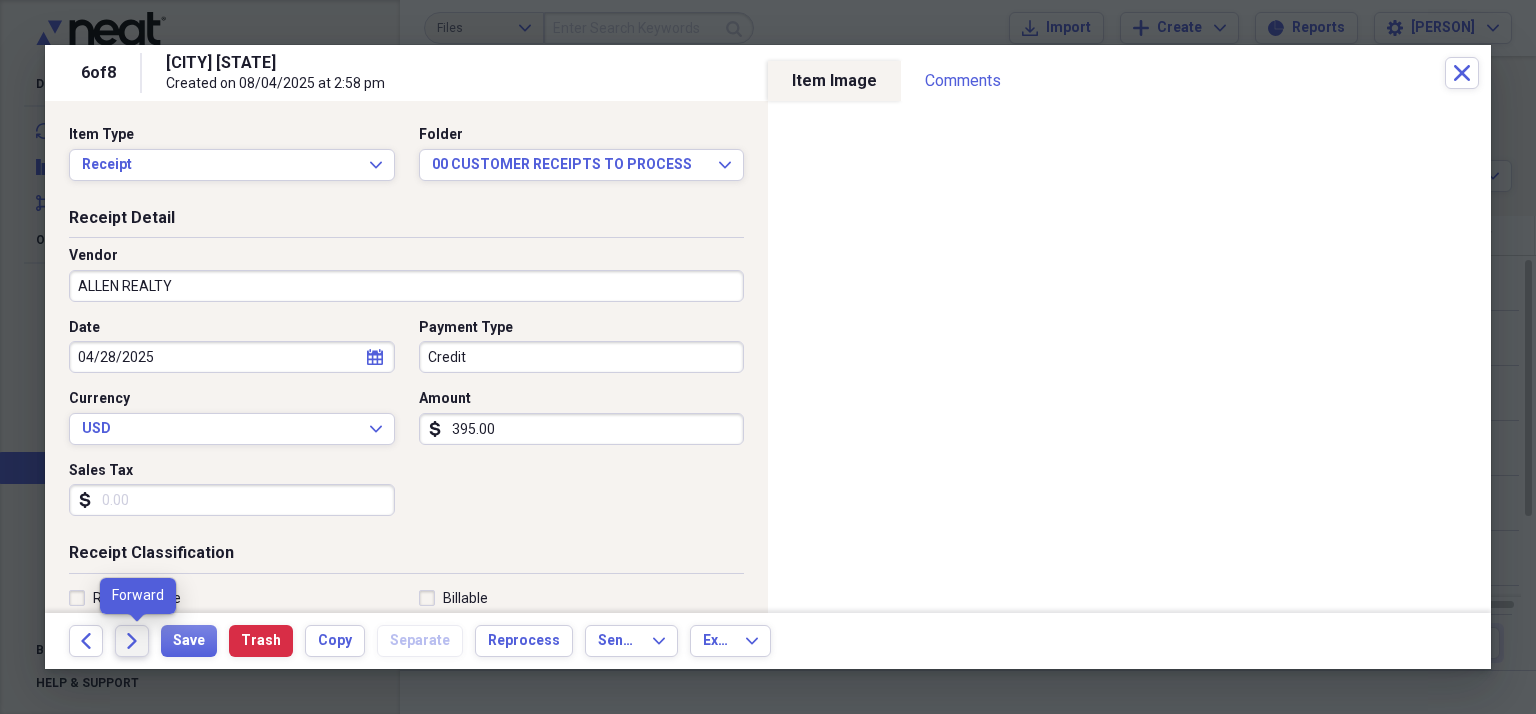 type on "395.00" 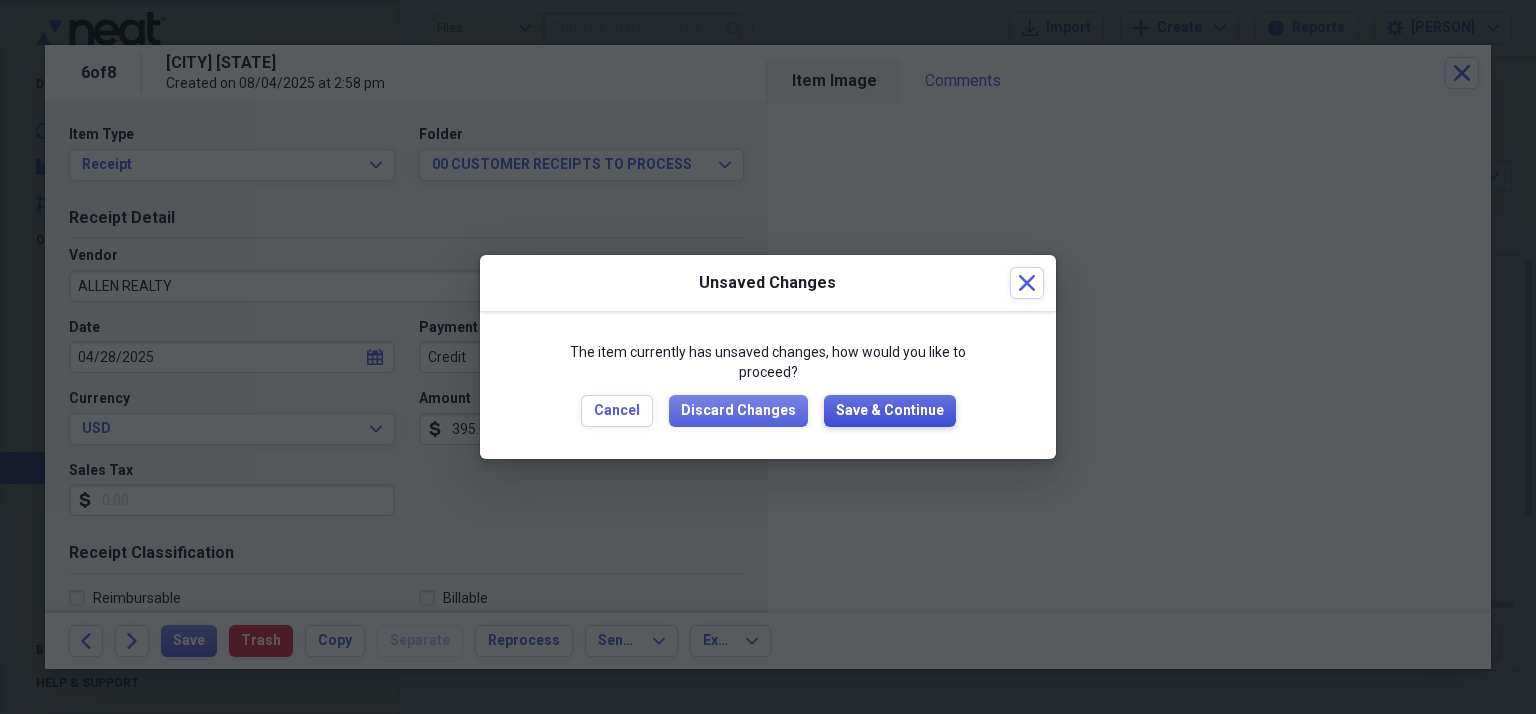 click on "Save & Continue" at bounding box center [890, 411] 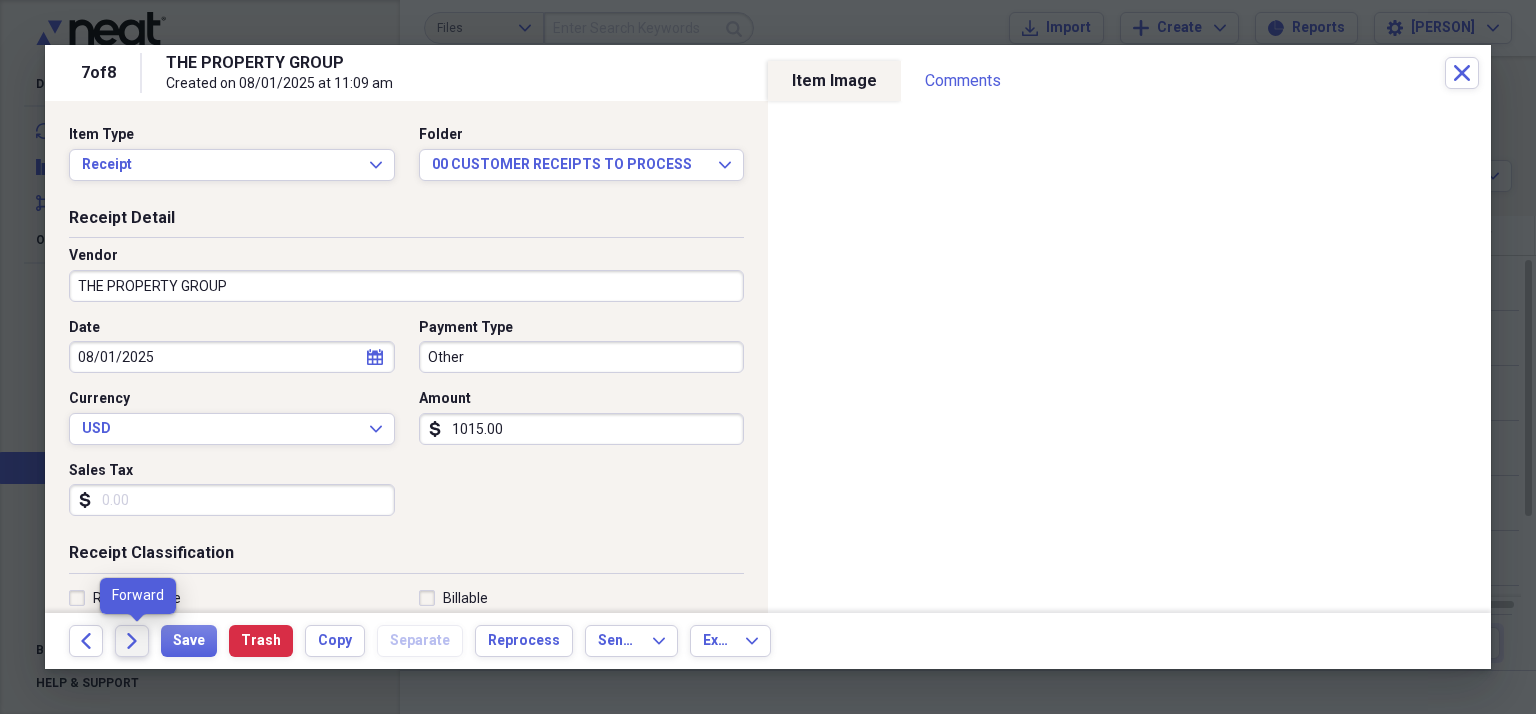click on "Forward" at bounding box center (132, 641) 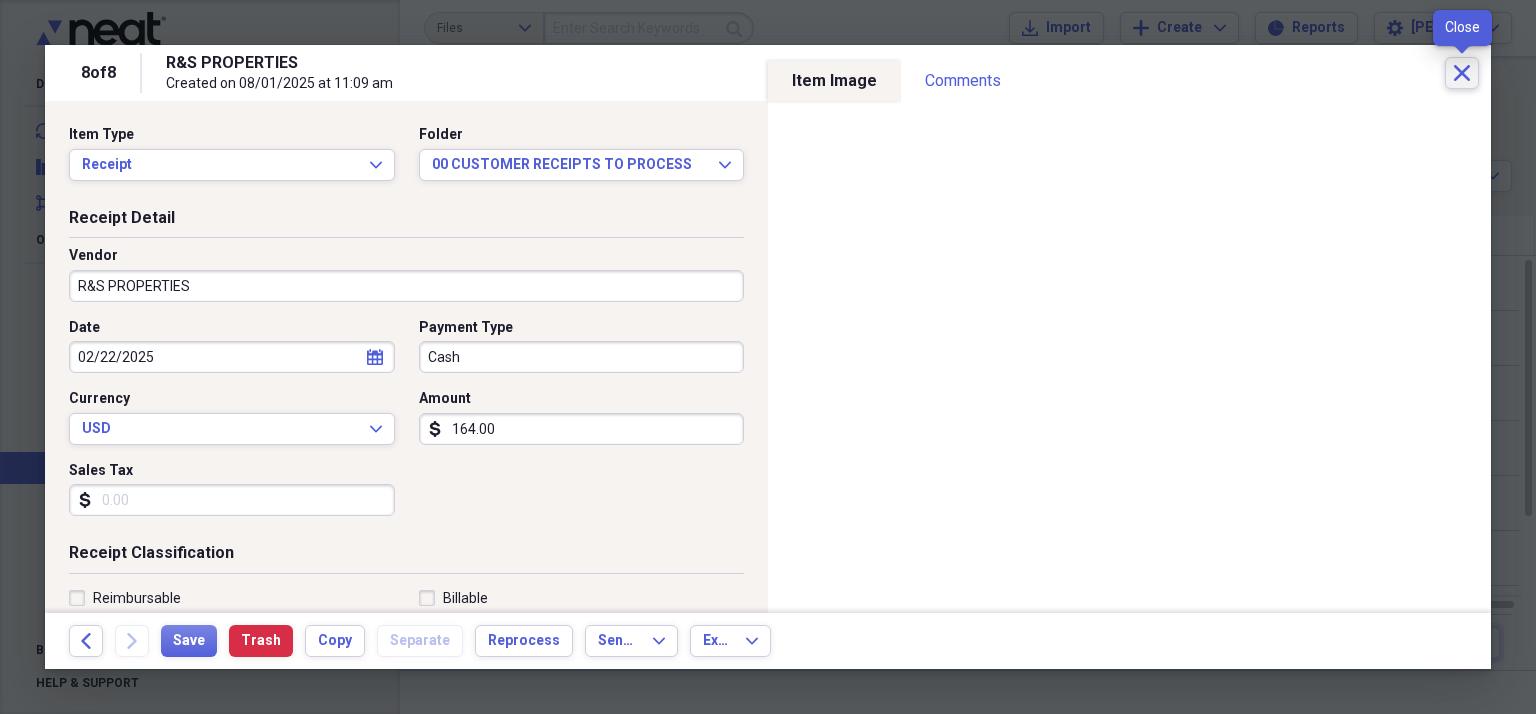 click on "Close" at bounding box center (1462, 73) 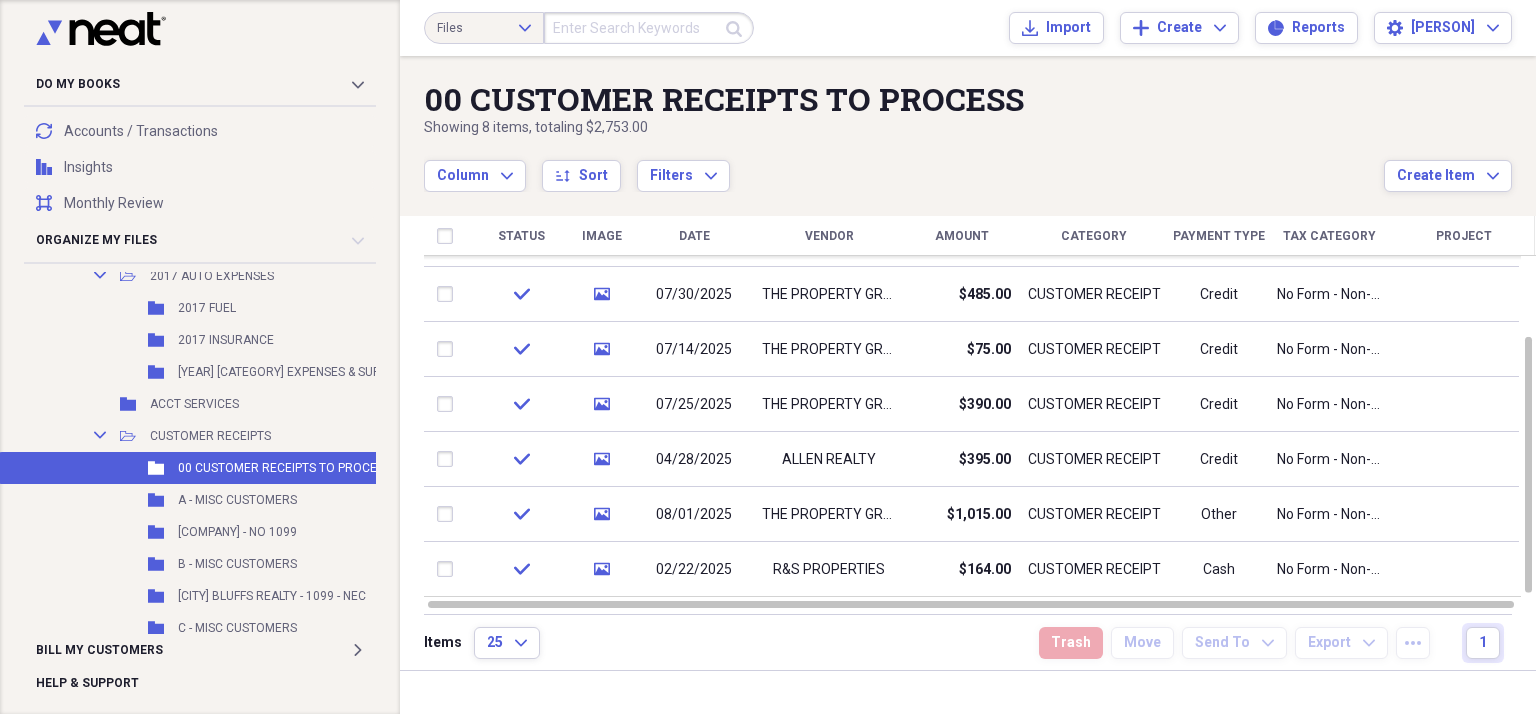 click on "Vendor" at bounding box center (829, 236) 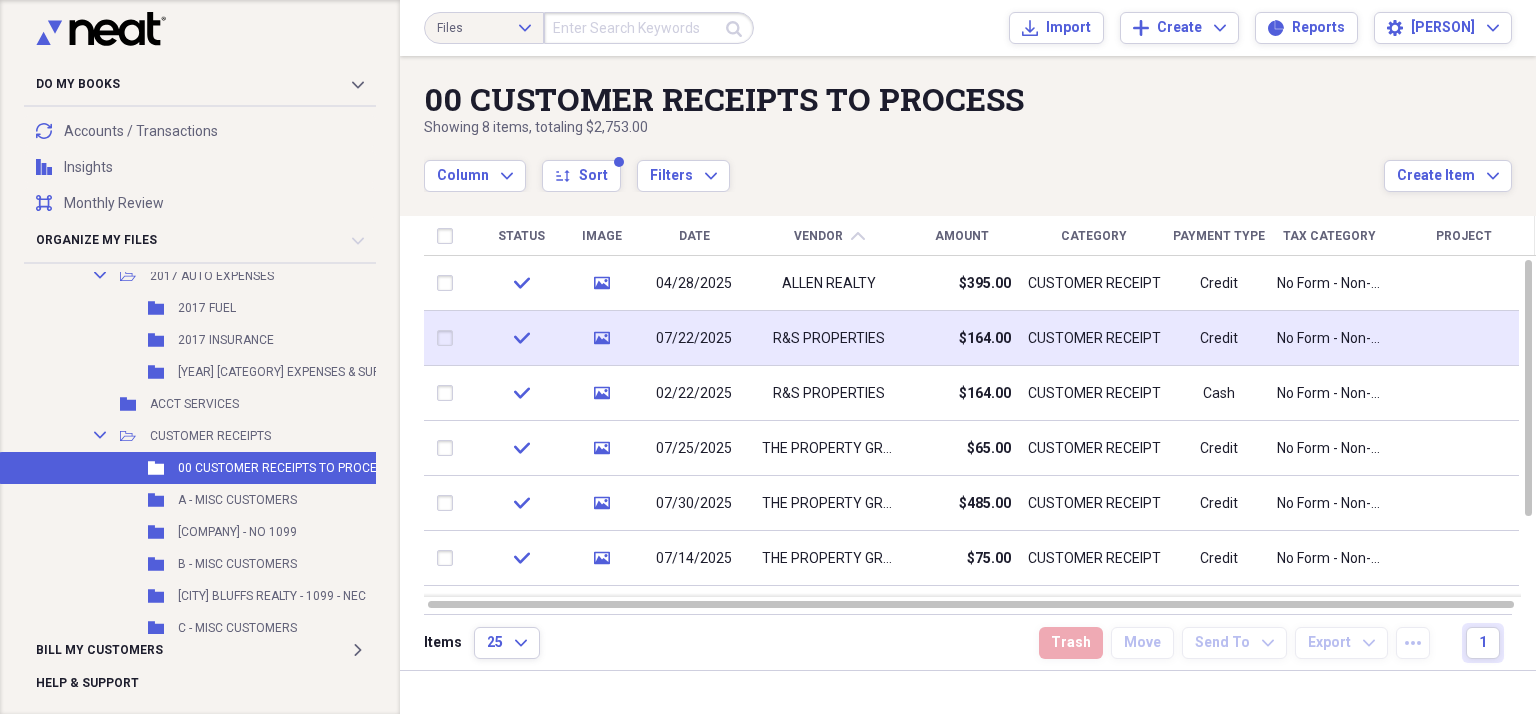 click at bounding box center [449, 338] 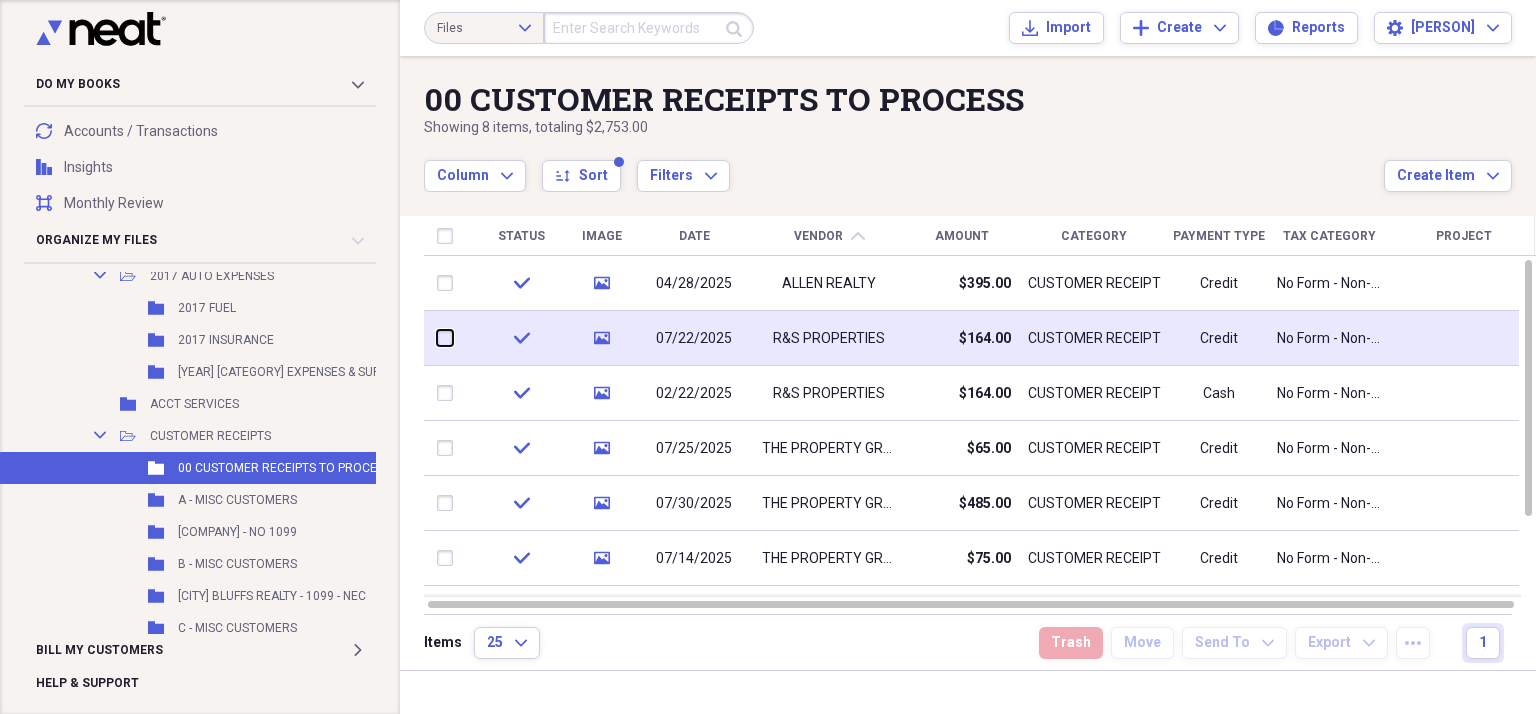 click at bounding box center (437, 338) 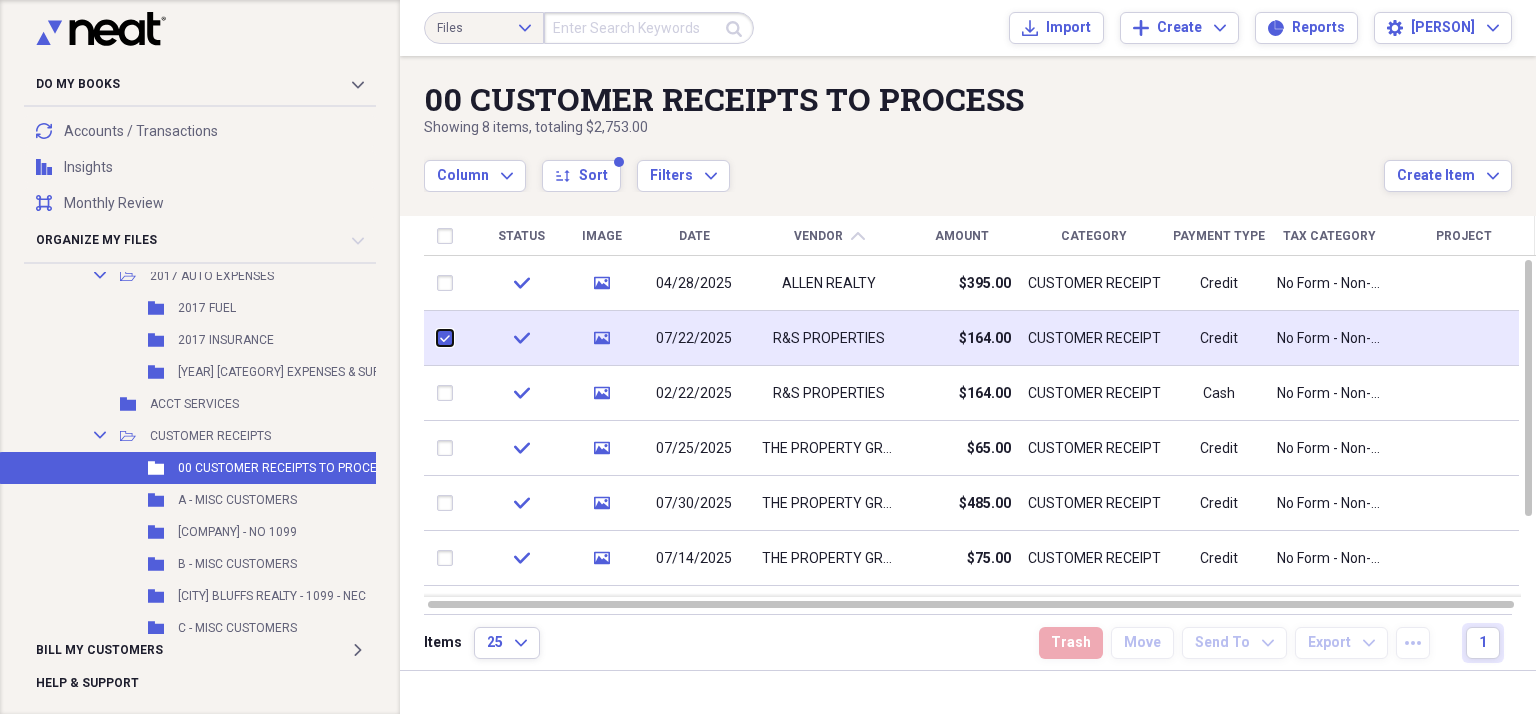 checkbox on "true" 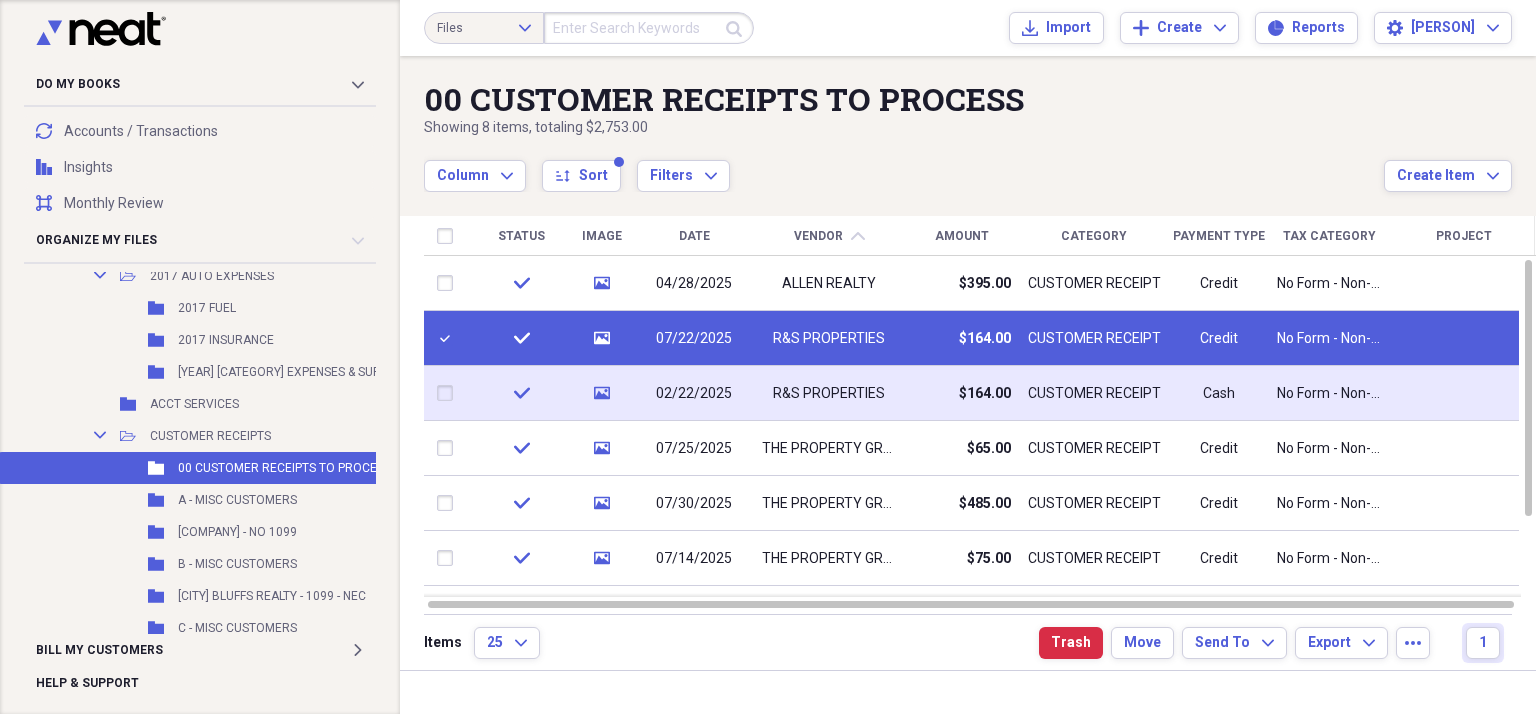 click at bounding box center (449, 393) 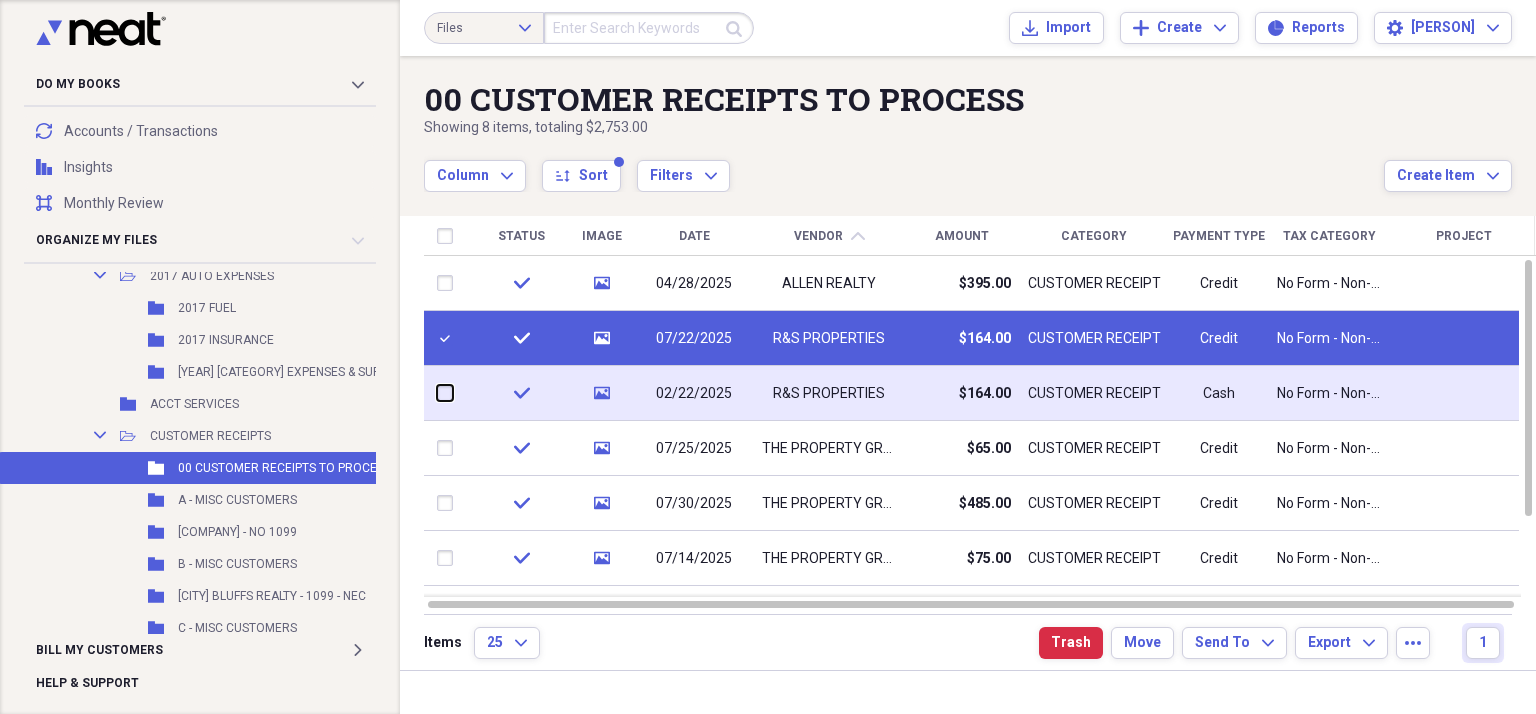 click at bounding box center [437, 393] 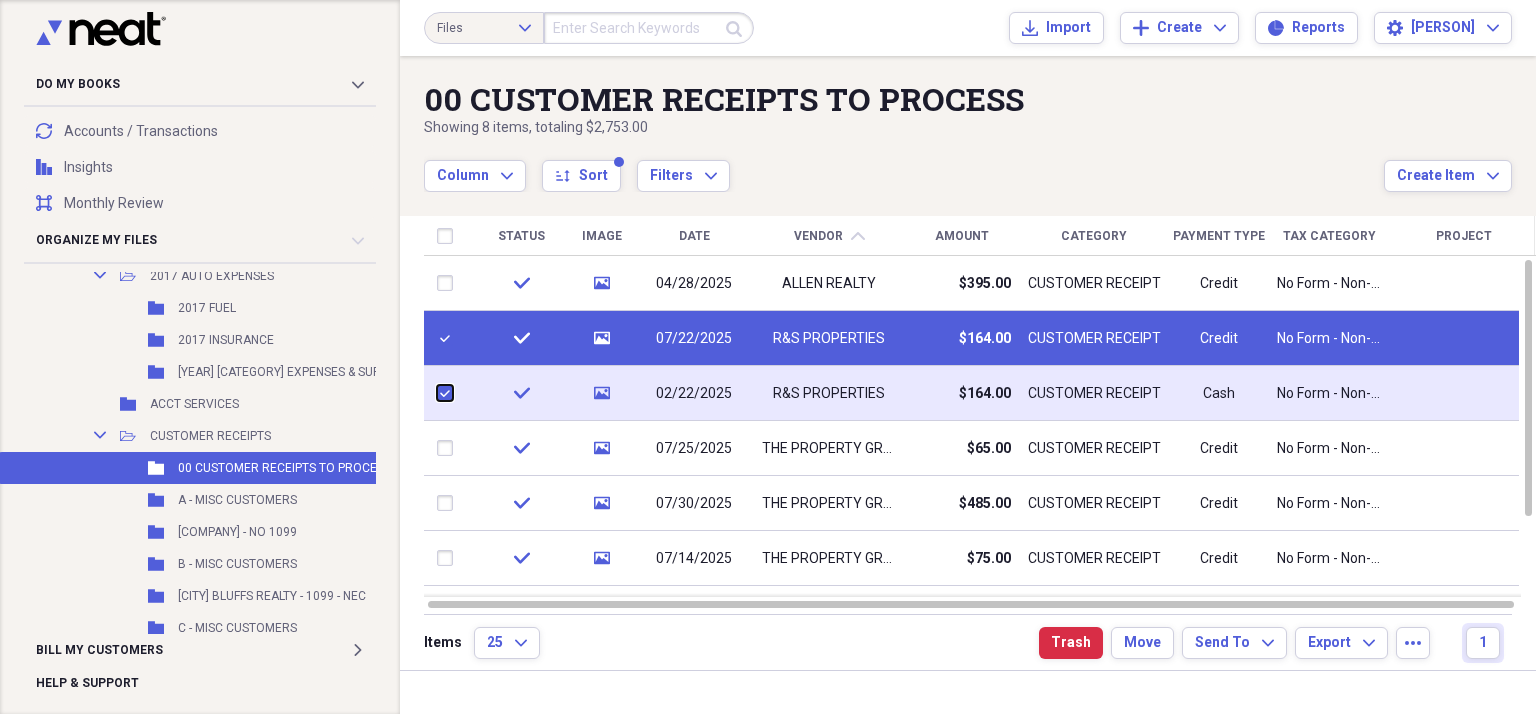 checkbox on "true" 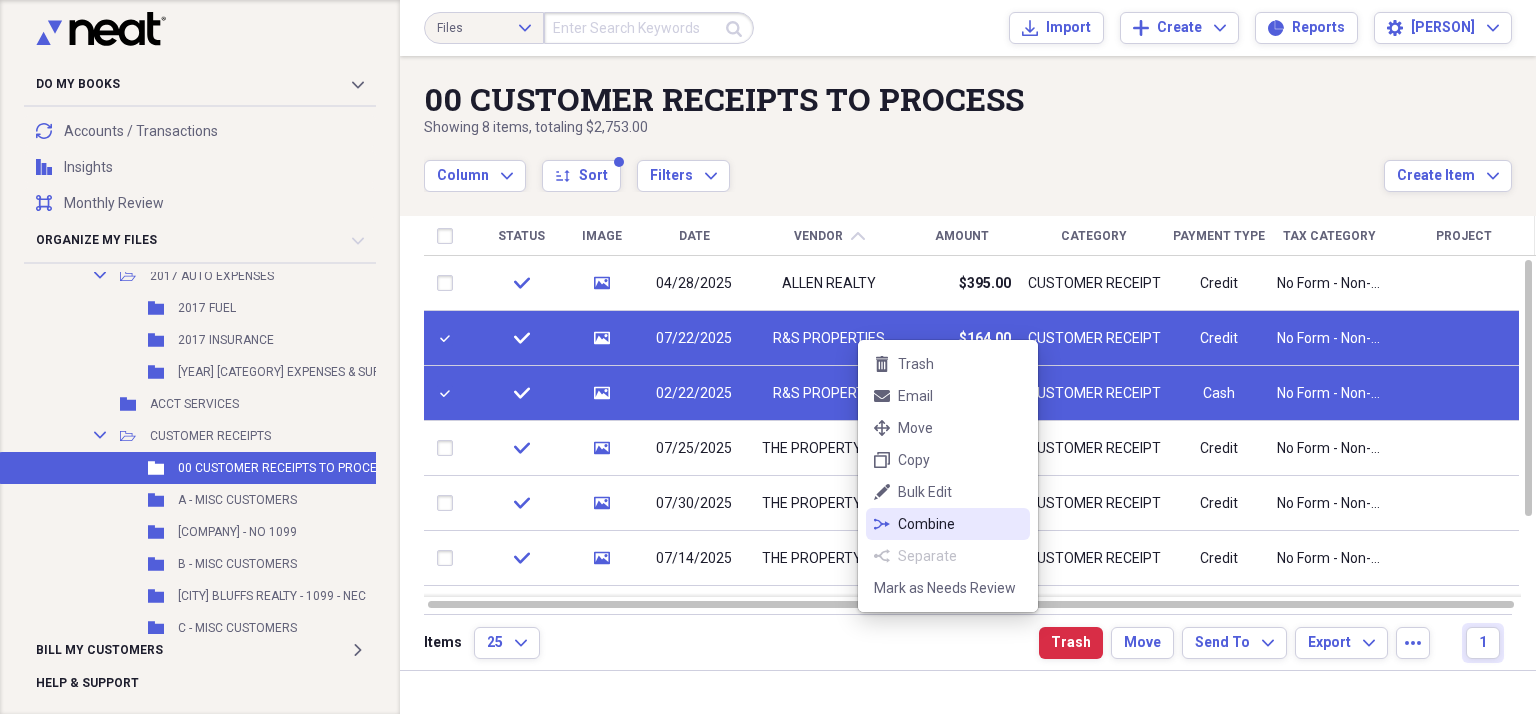 click on "Combine" at bounding box center [960, 524] 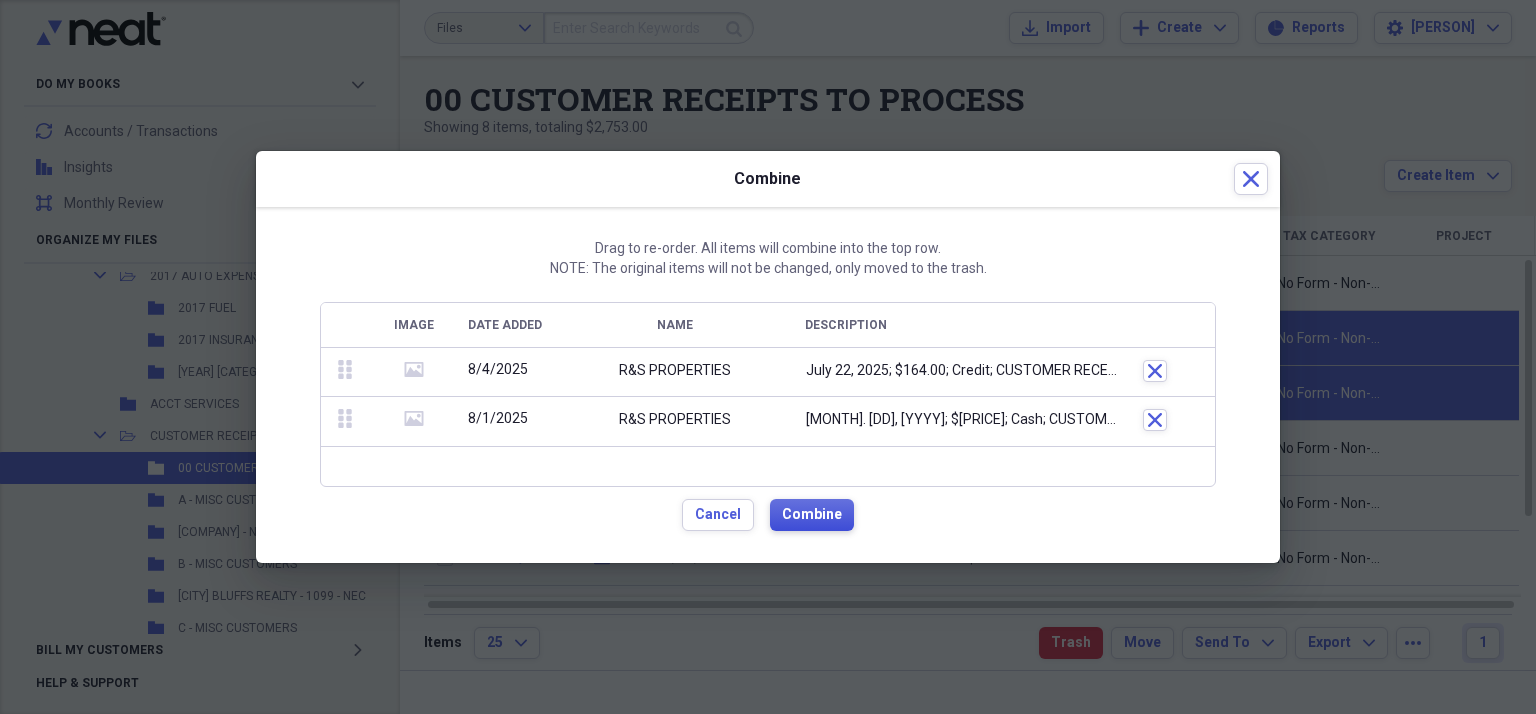 click on "Combine" at bounding box center (812, 515) 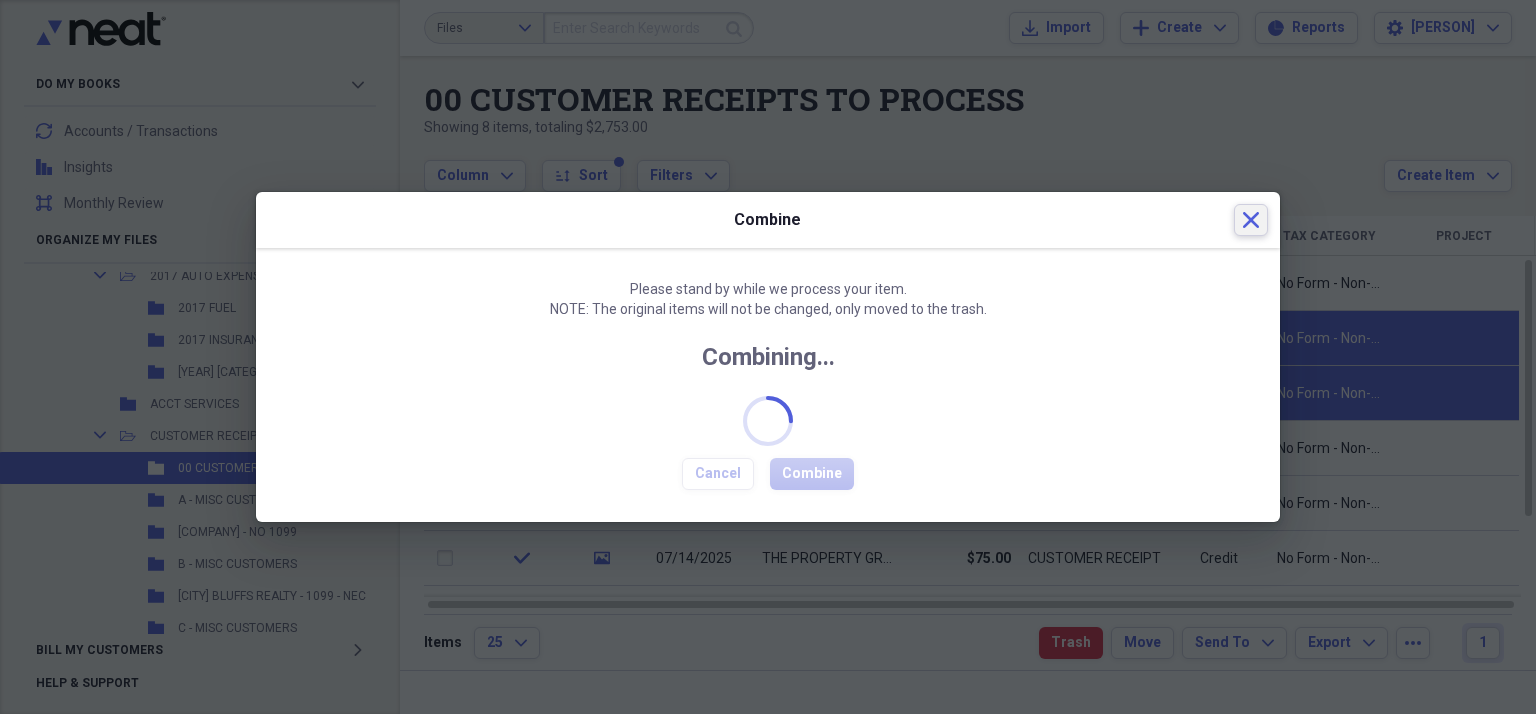 click on "Close" at bounding box center (1251, 220) 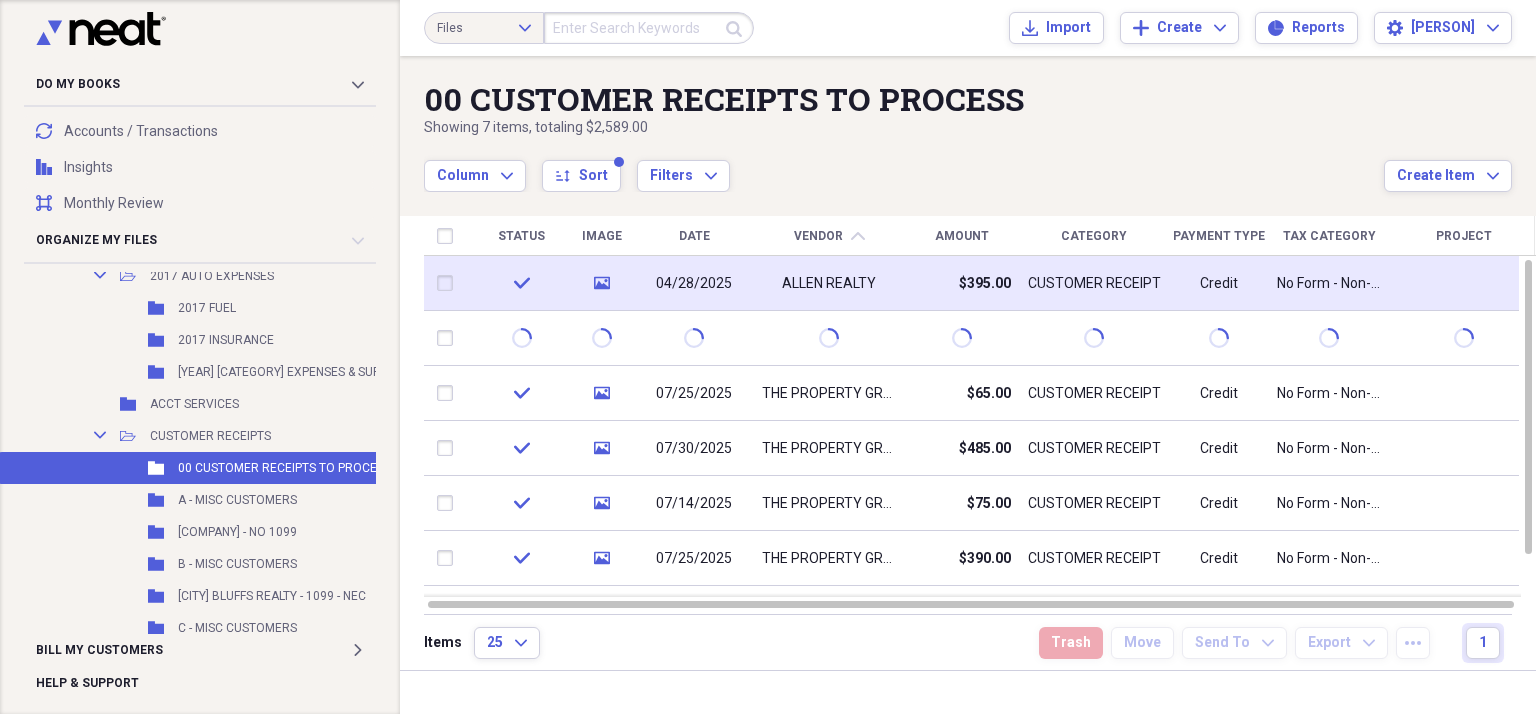click on "$395.00" at bounding box center [961, 283] 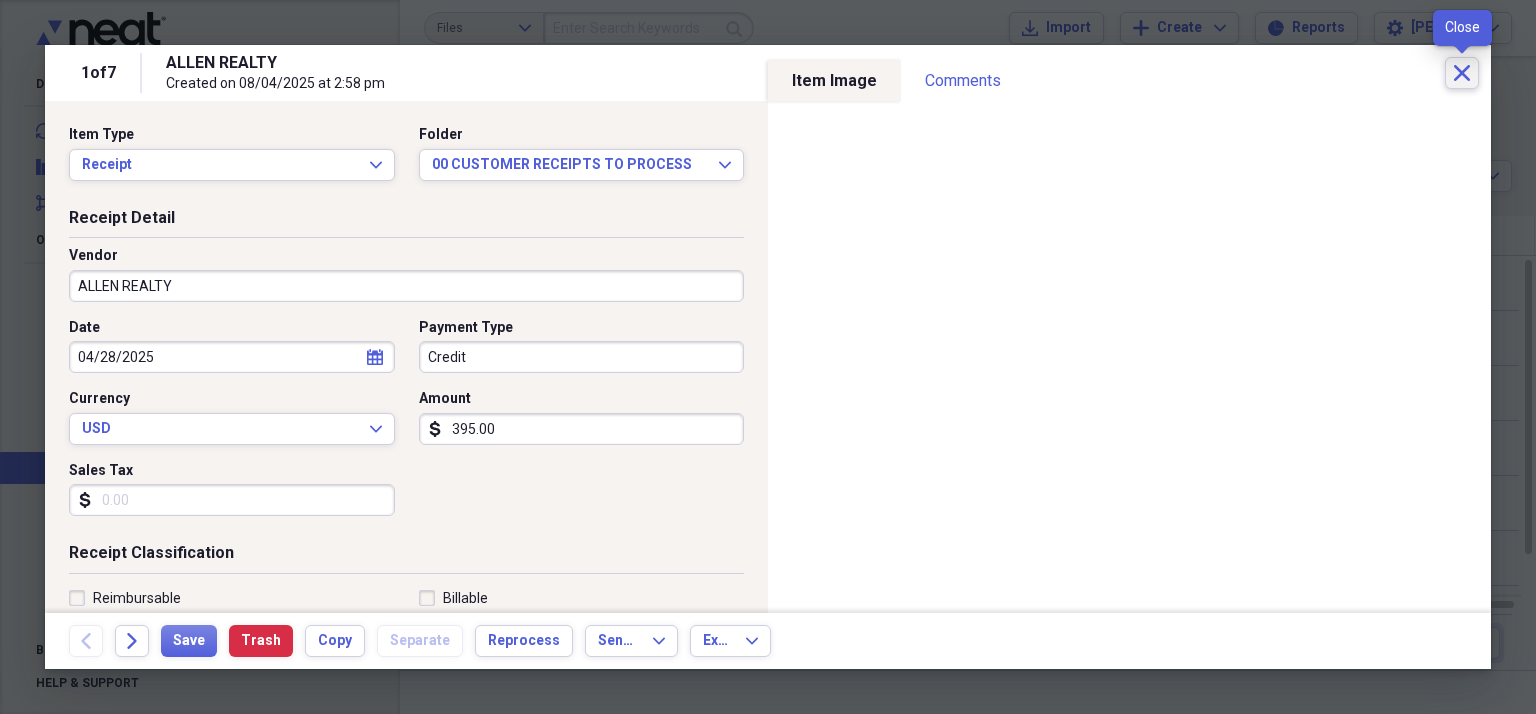 click on "Close" at bounding box center (1462, 73) 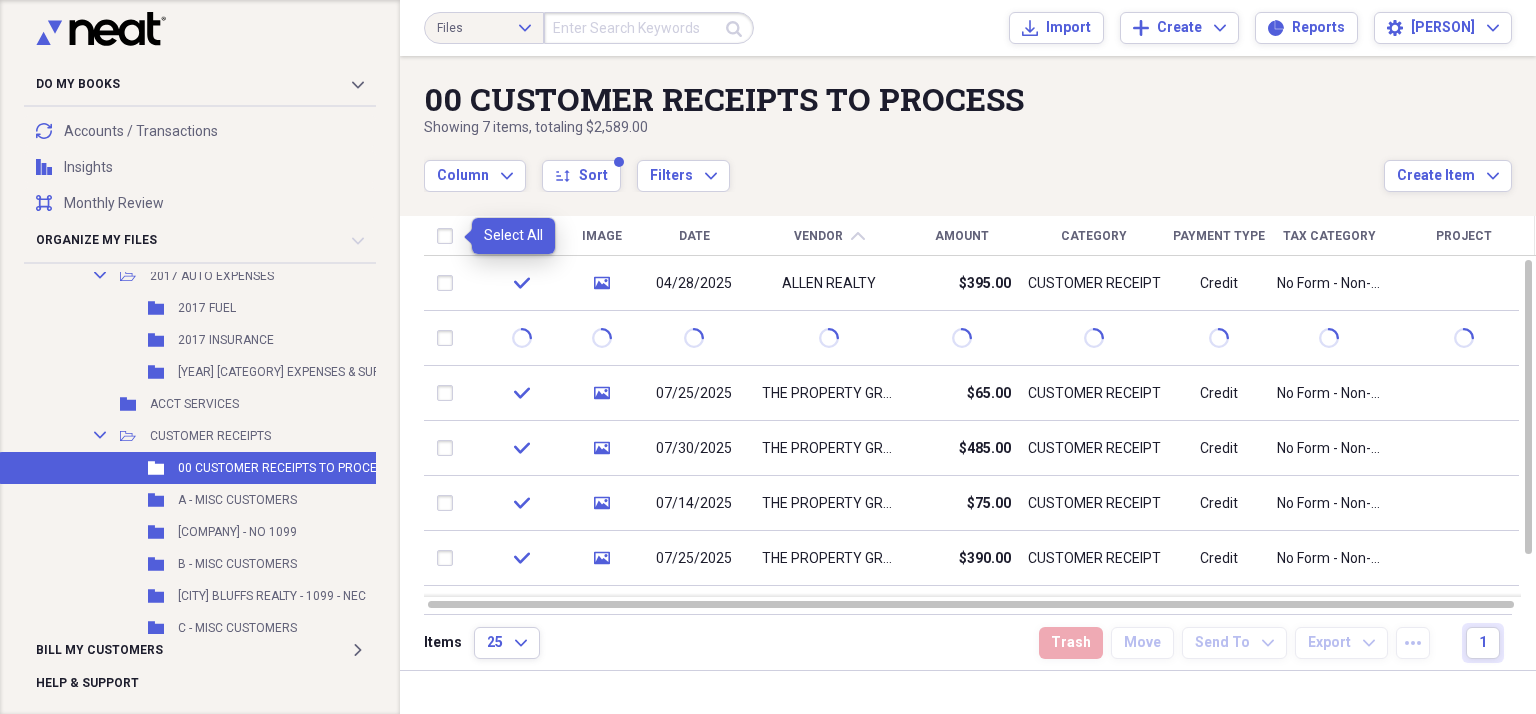 click at bounding box center [449, 236] 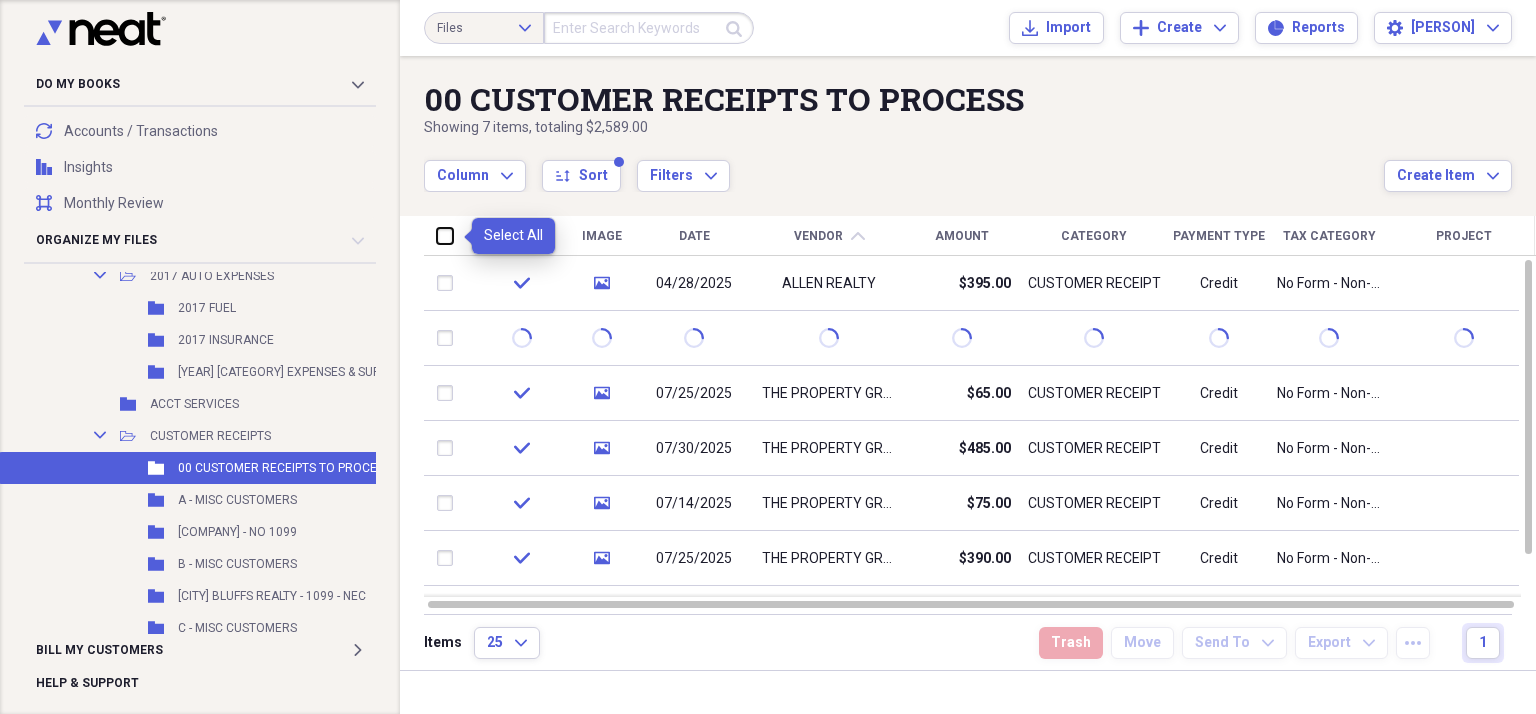 click at bounding box center [437, 235] 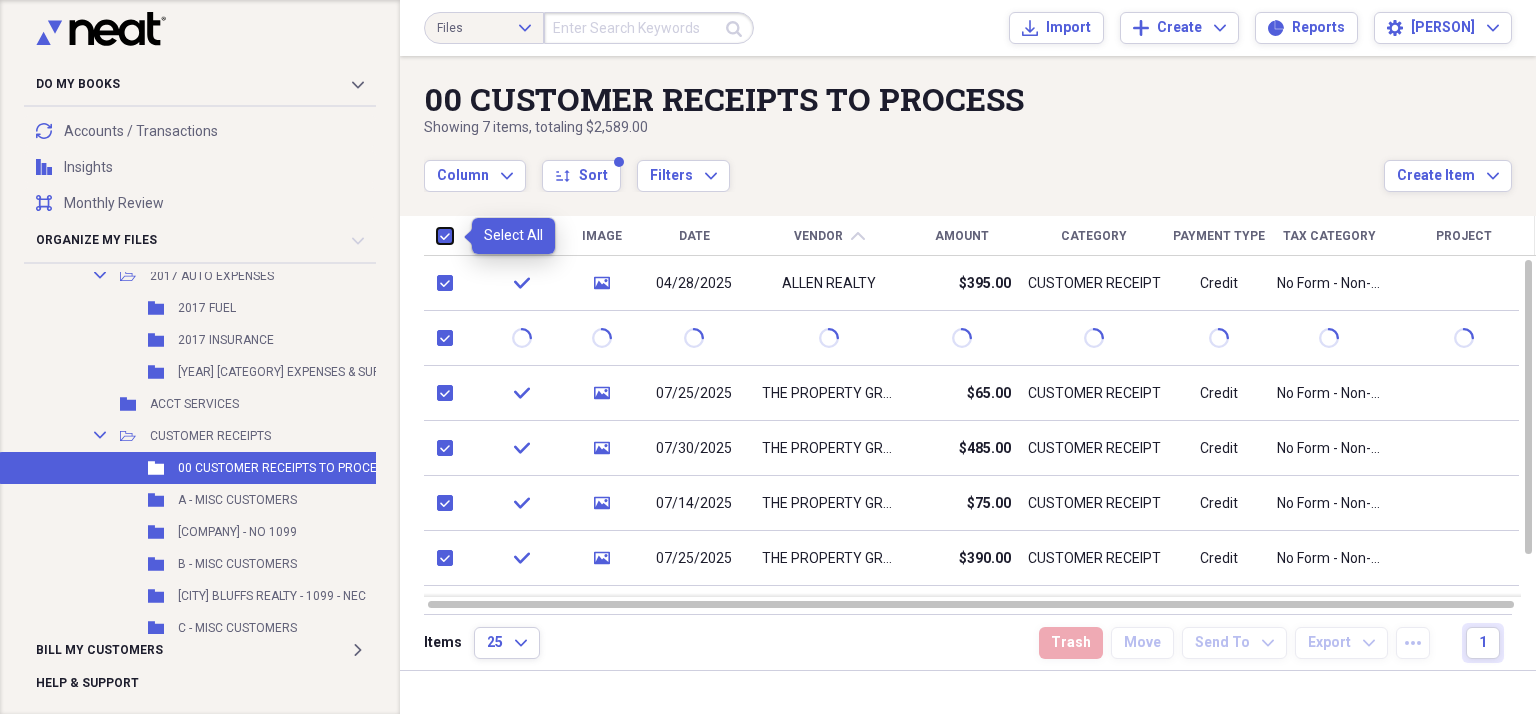 checkbox on "true" 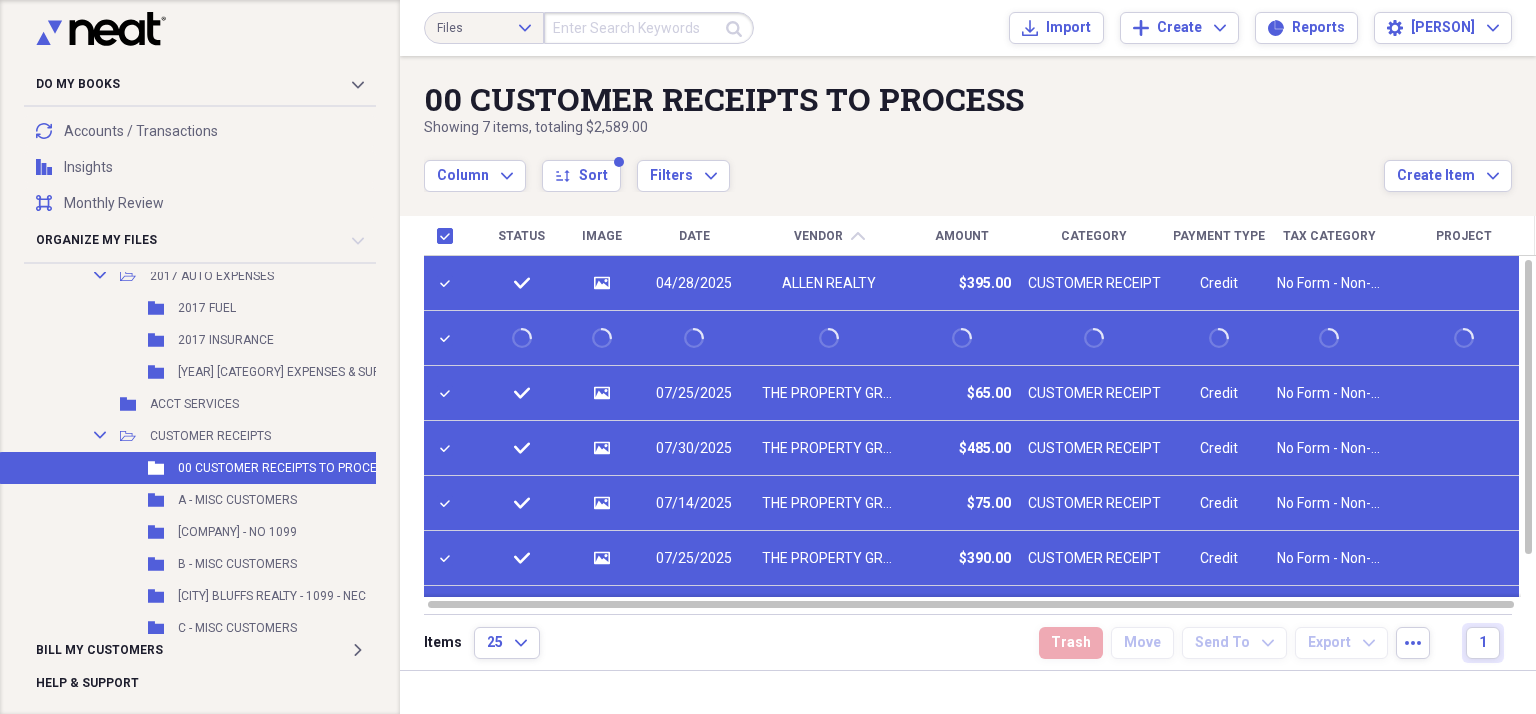 click at bounding box center [449, 338] 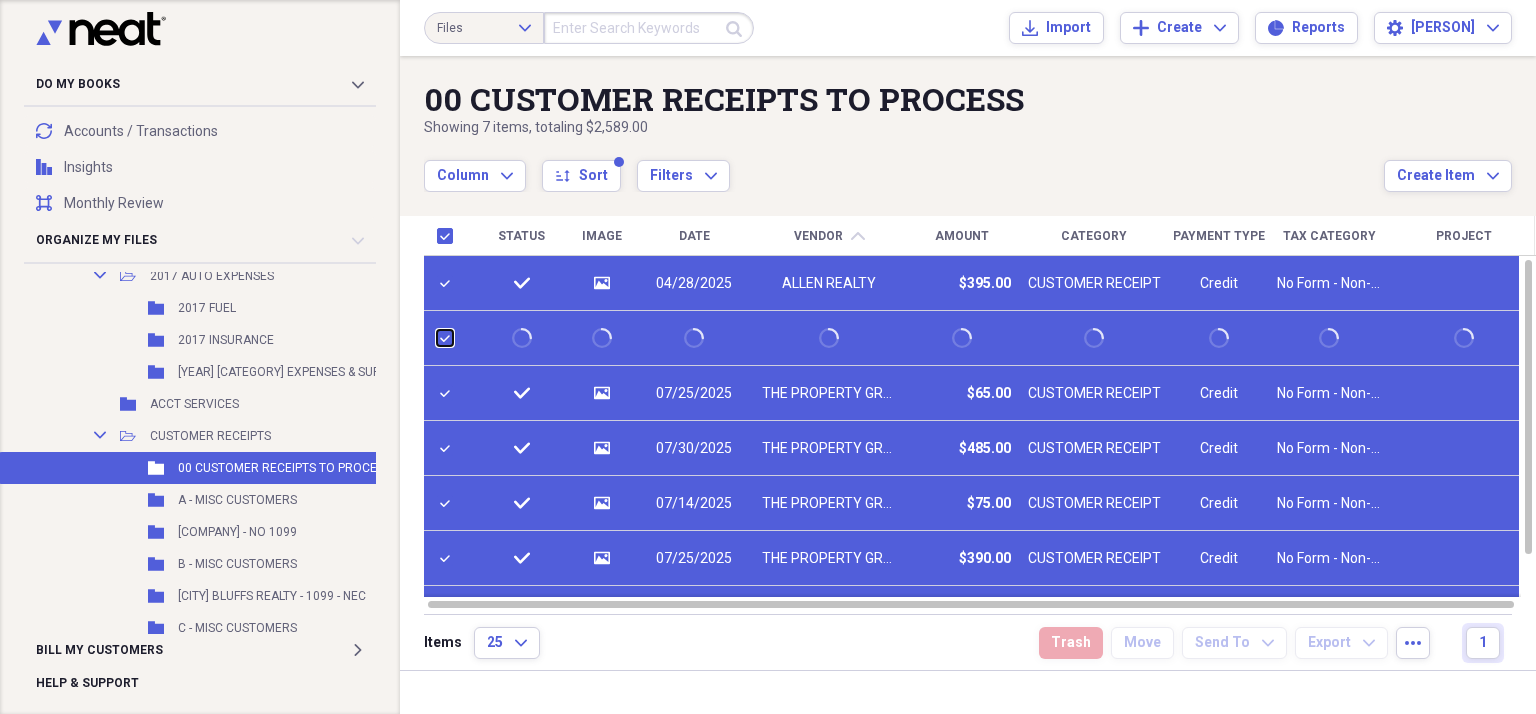 click at bounding box center [437, 338] 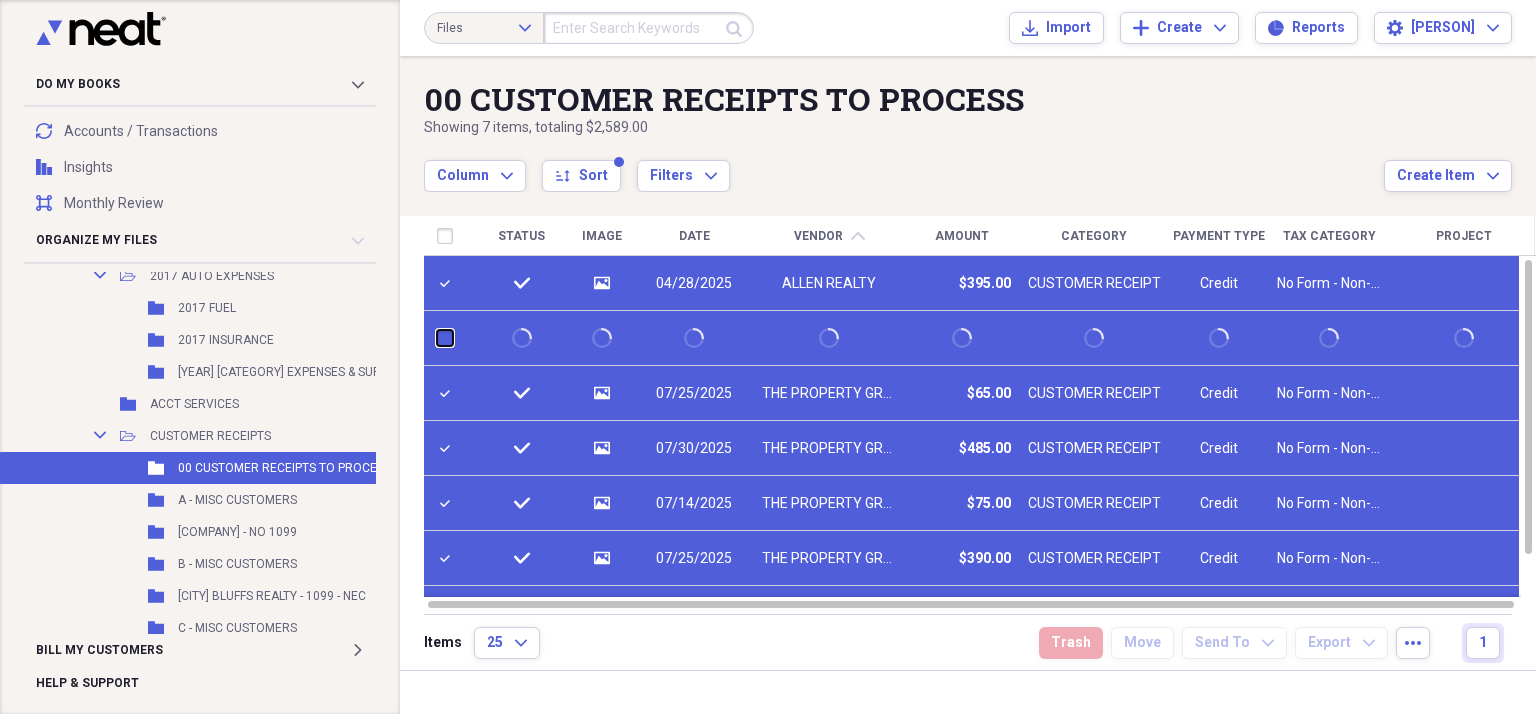 checkbox on "false" 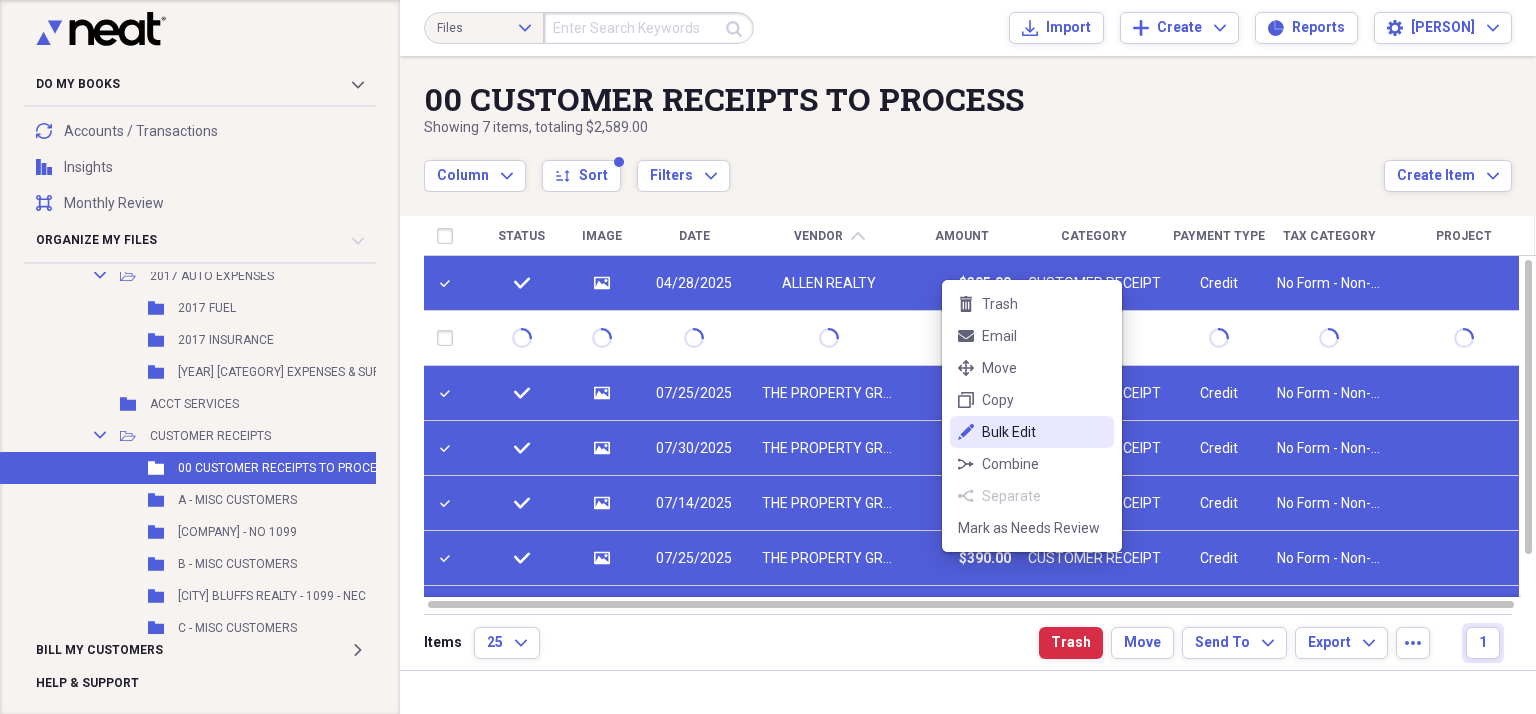 click on "Bulk Edit" at bounding box center (1044, 432) 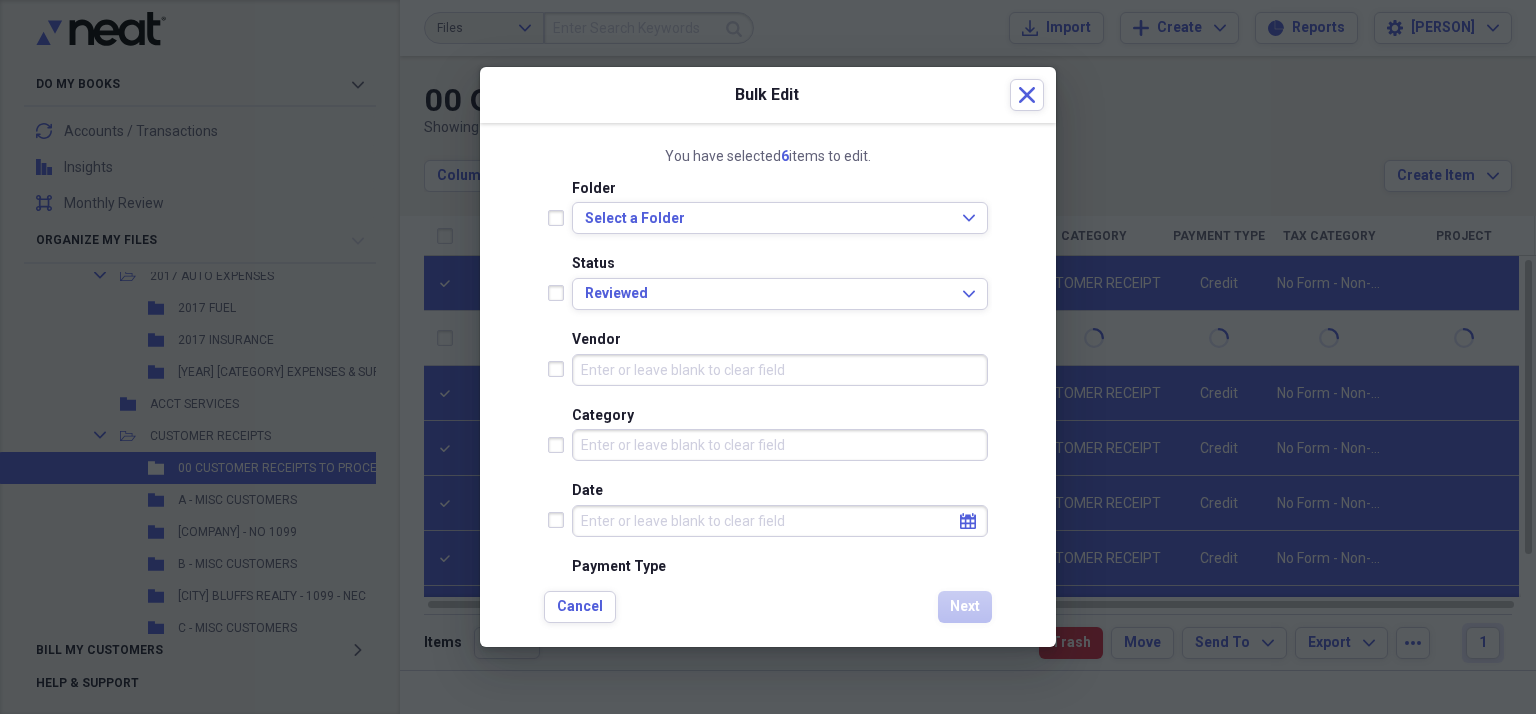 click on "Category" at bounding box center (780, 445) 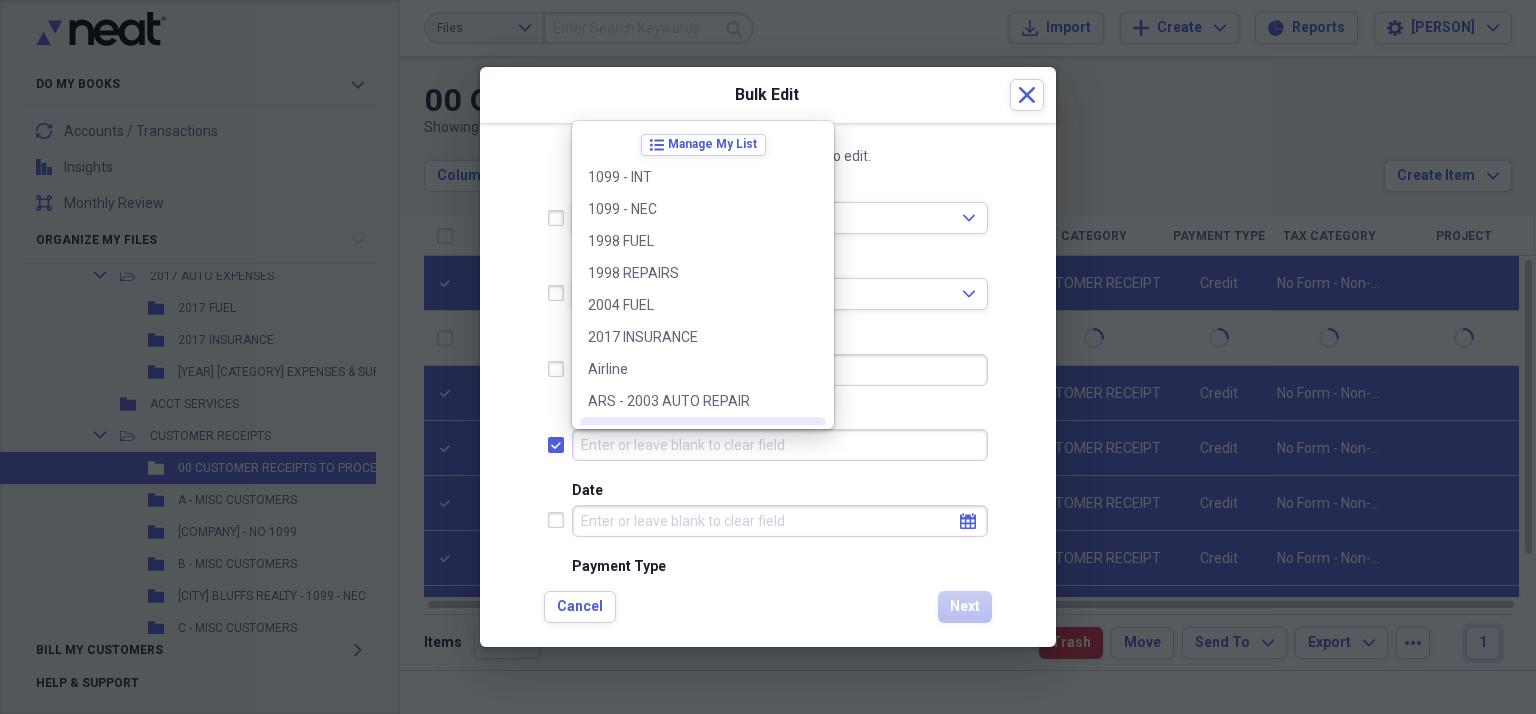 checkbox on "true" 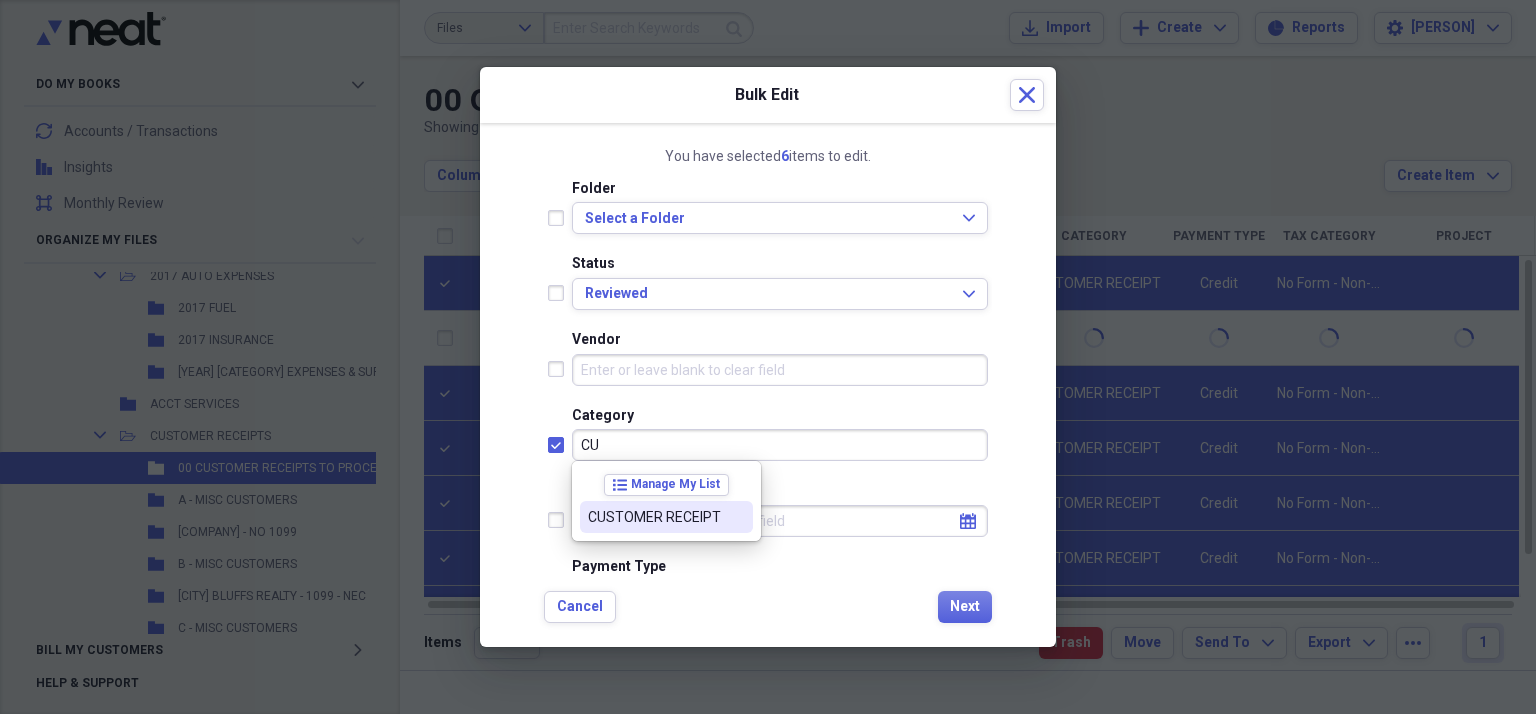 click on "CUSTOMER RECEIPT" at bounding box center [666, 517] 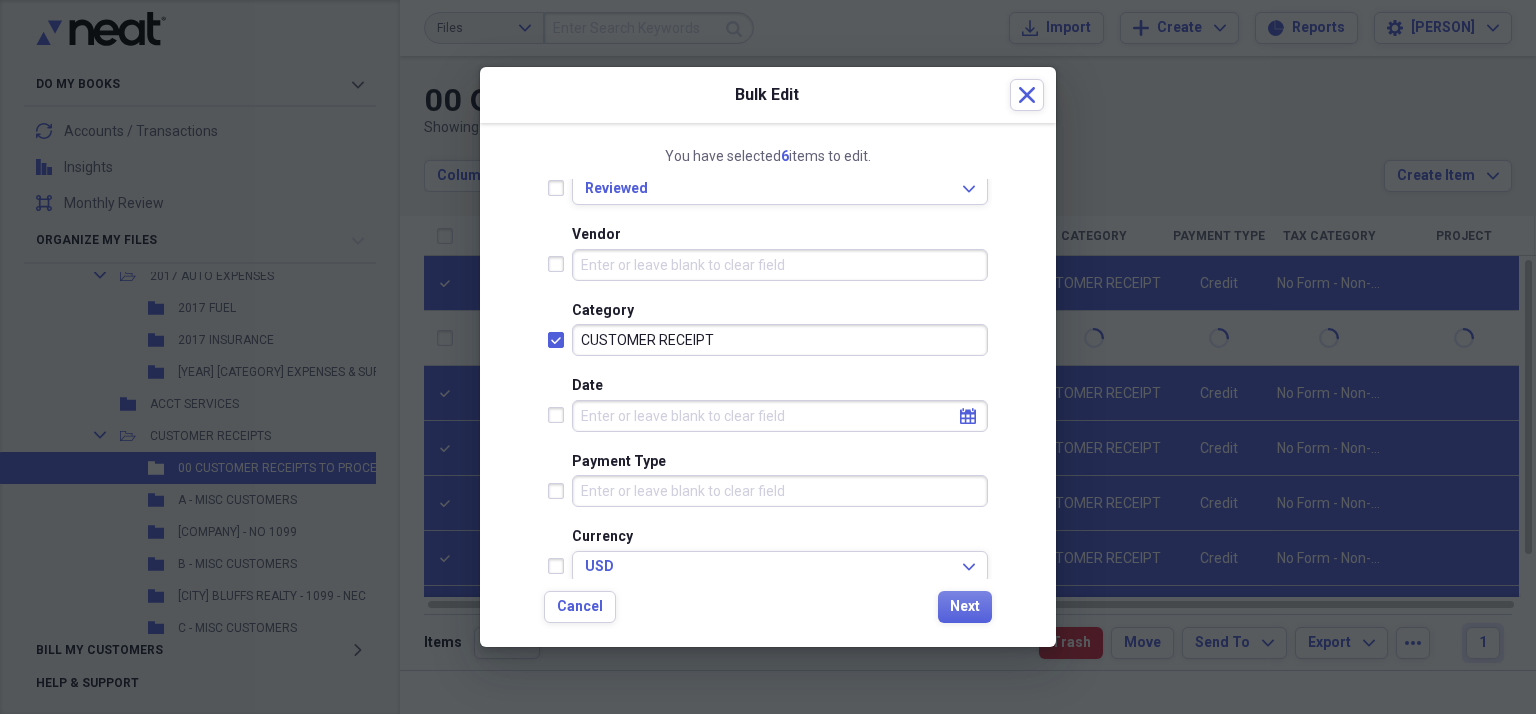 scroll, scrollTop: 300, scrollLeft: 0, axis: vertical 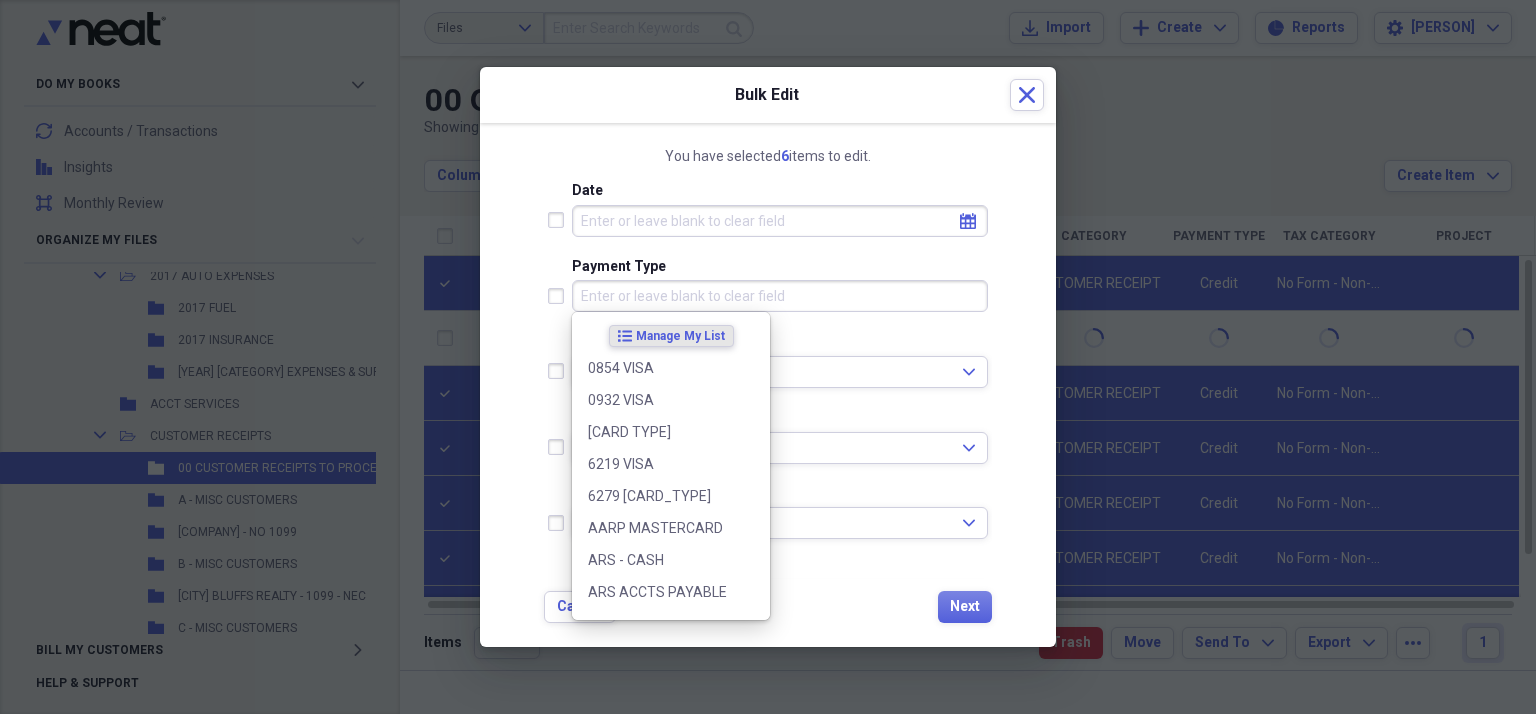 click on "Payment Type" at bounding box center [780, 296] 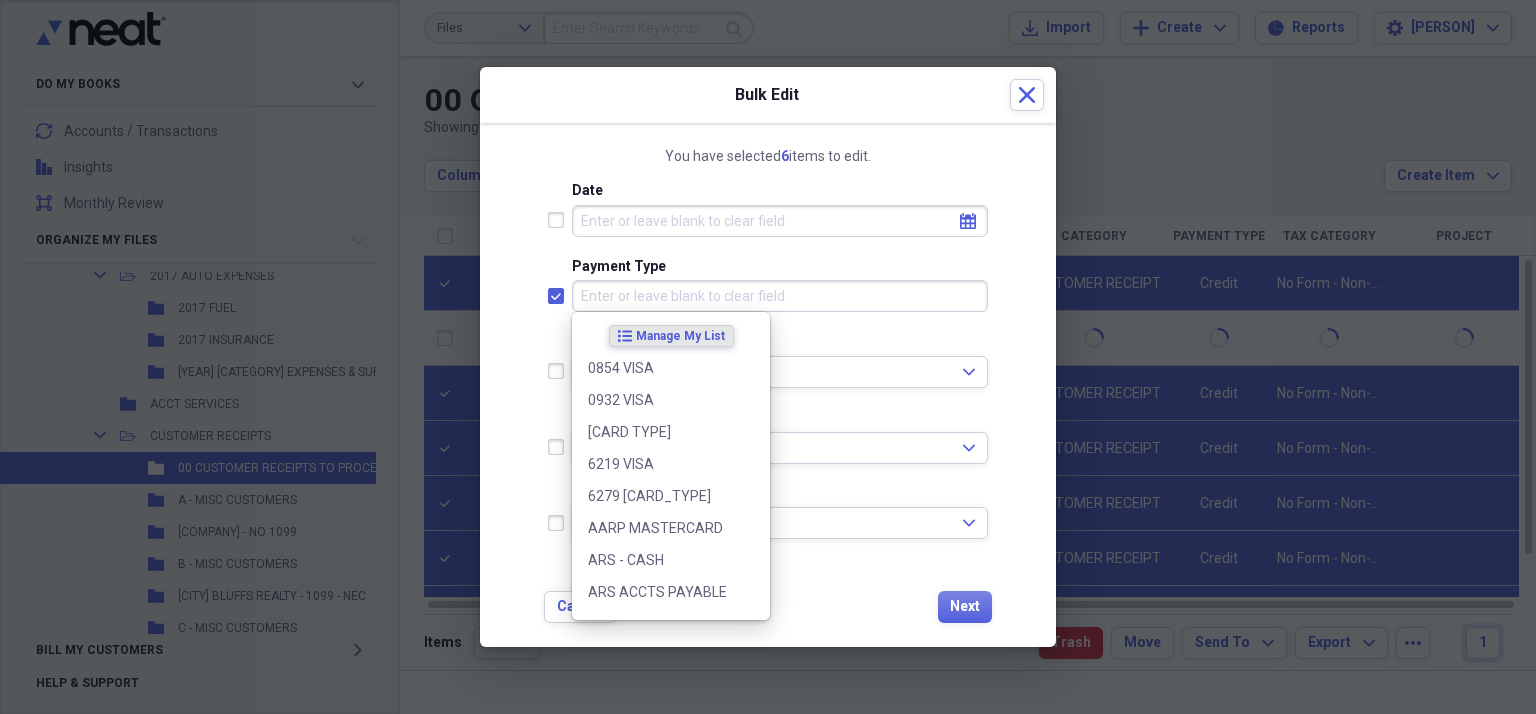 checkbox on "true" 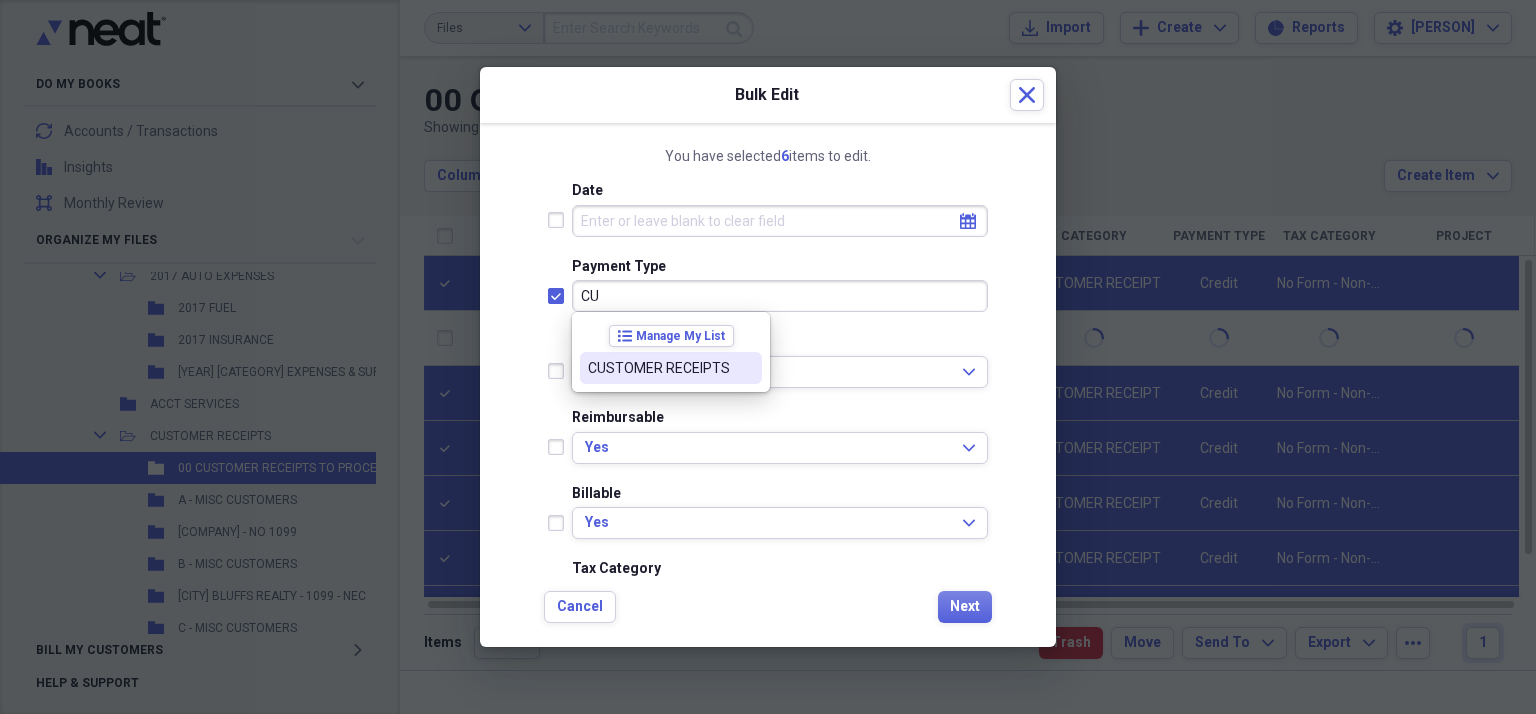 click on "CUSTOMER RECEIPTS" at bounding box center (659, 368) 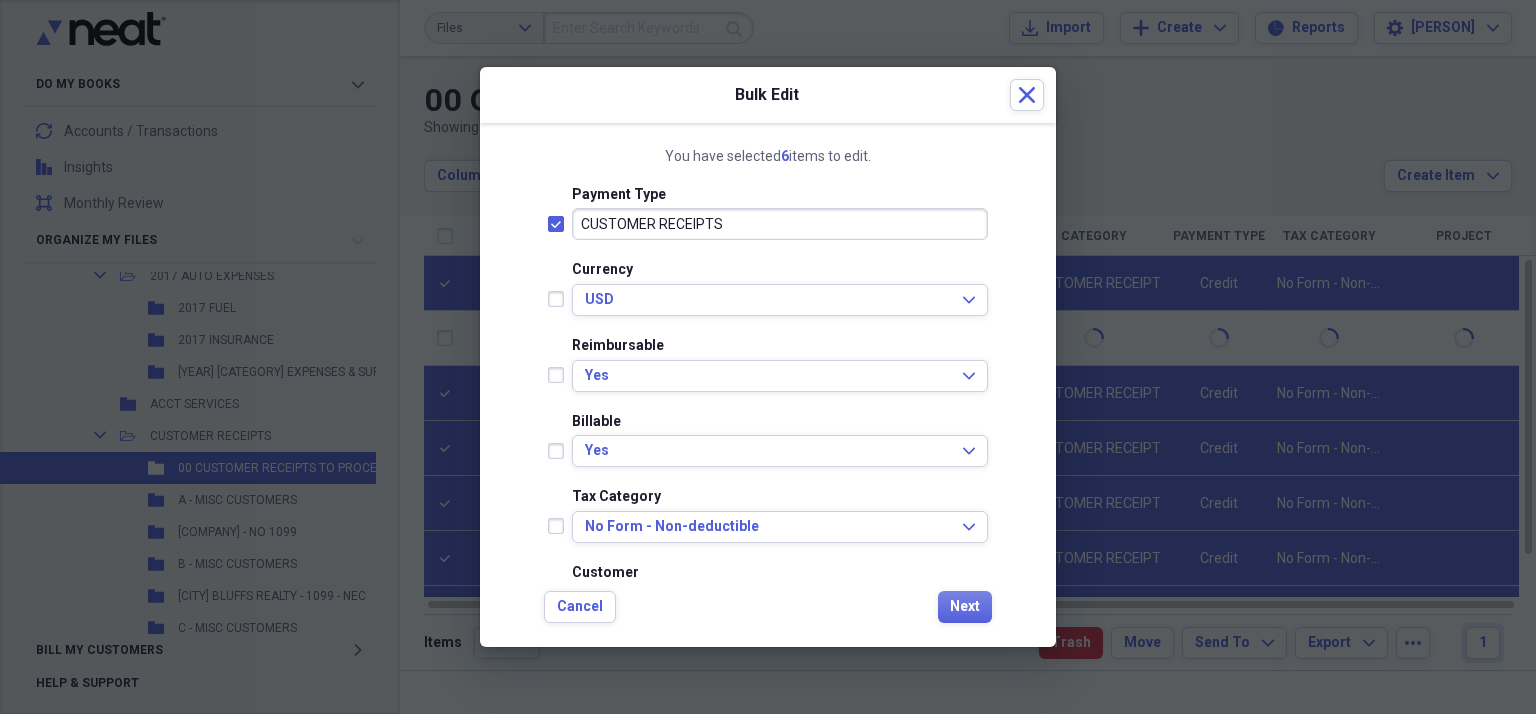 scroll, scrollTop: 400, scrollLeft: 0, axis: vertical 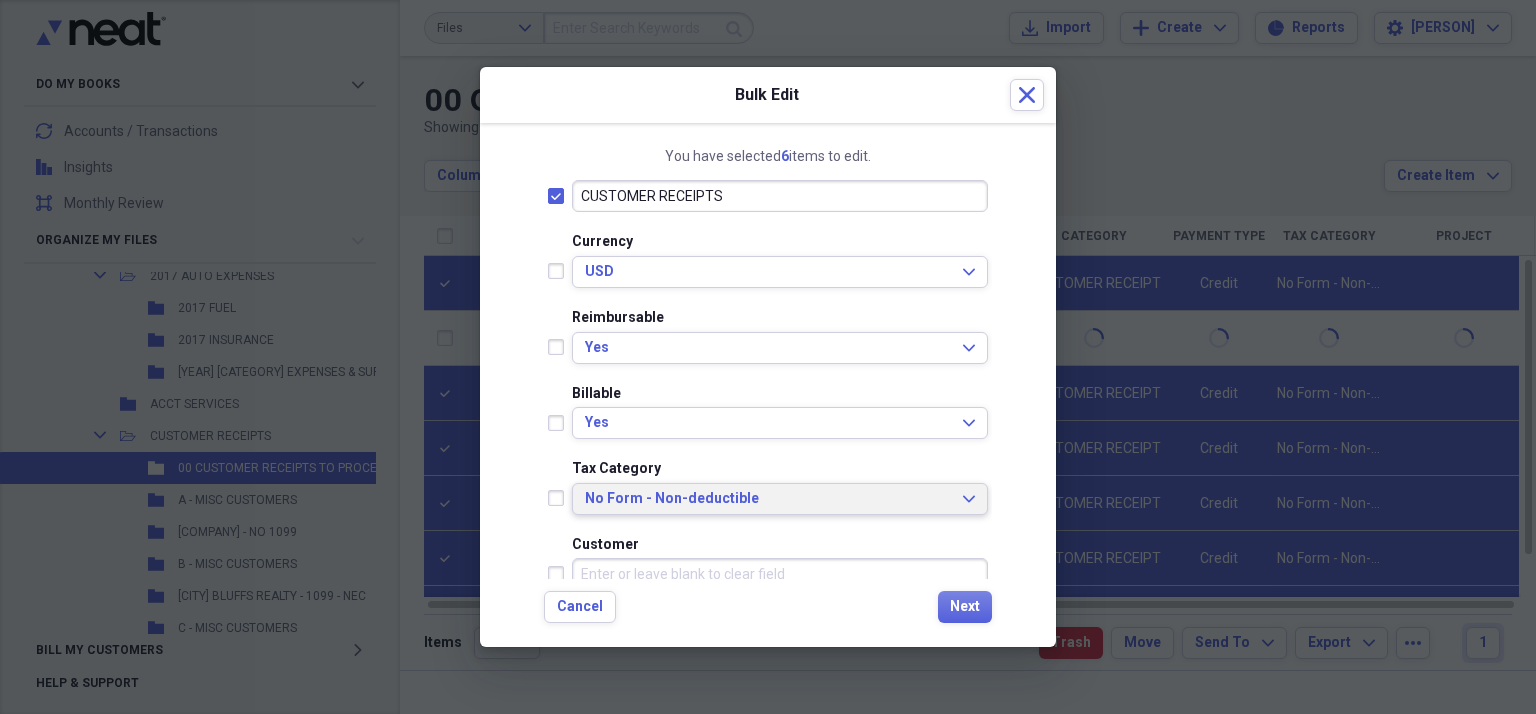 click on "No Form - Non-deductible" at bounding box center (768, 499) 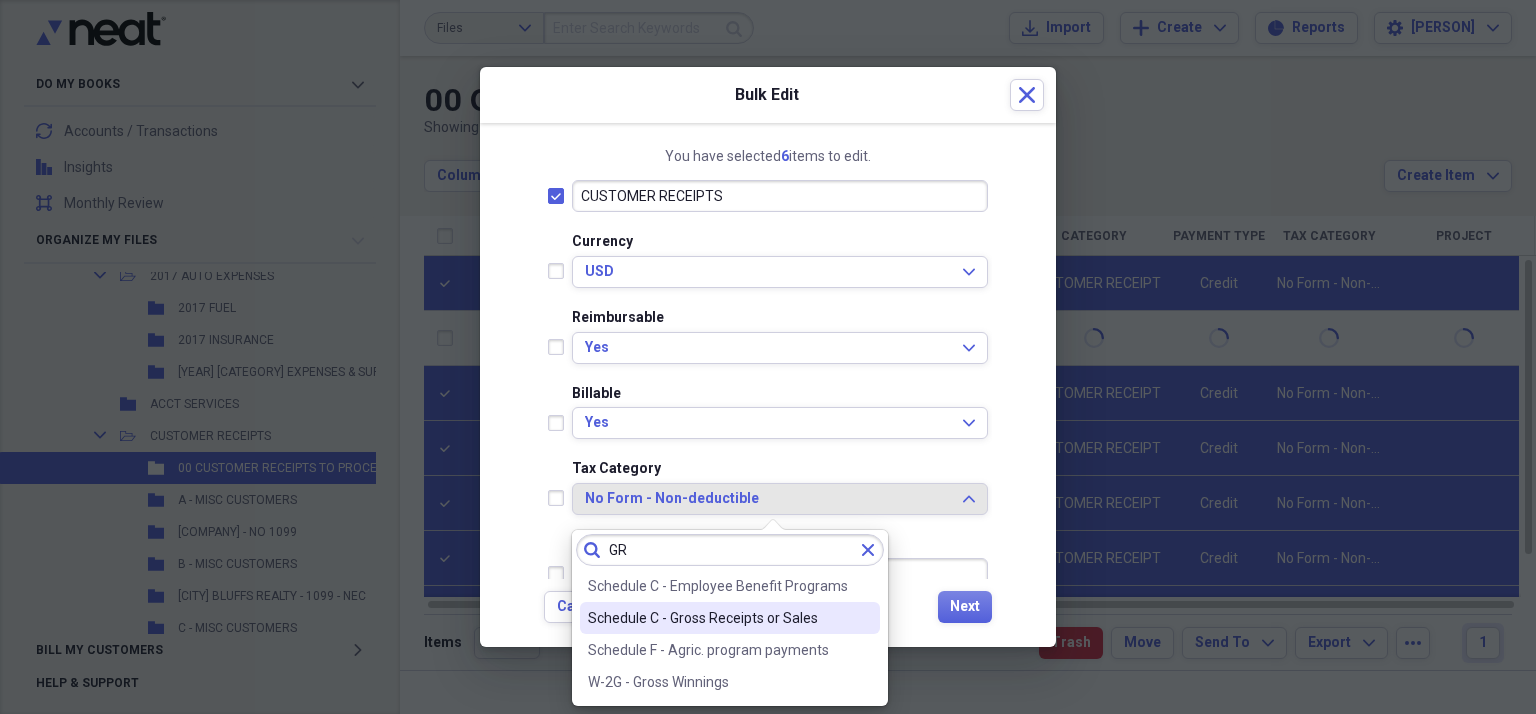 type on "GR" 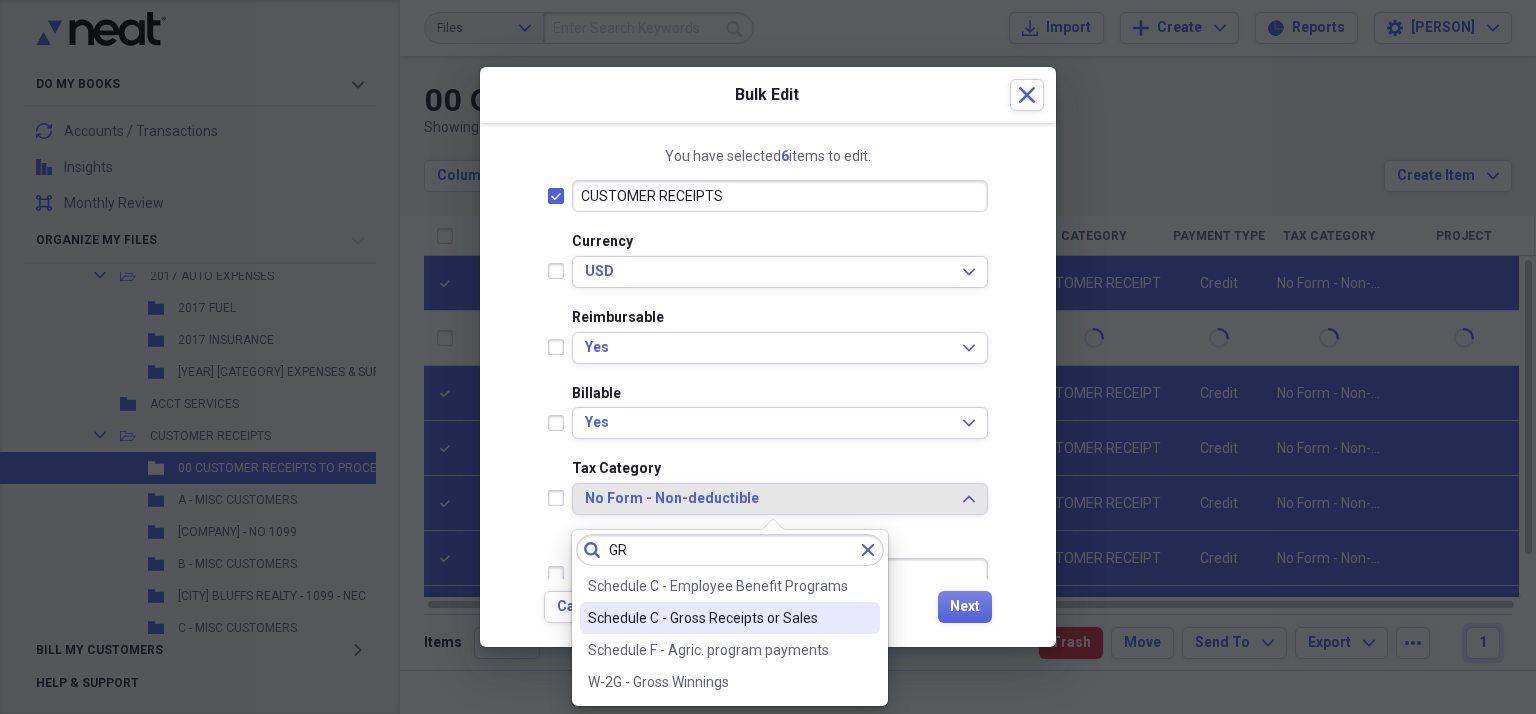 click on "Schedule C - Gross Receipts or Sales" at bounding box center [718, 618] 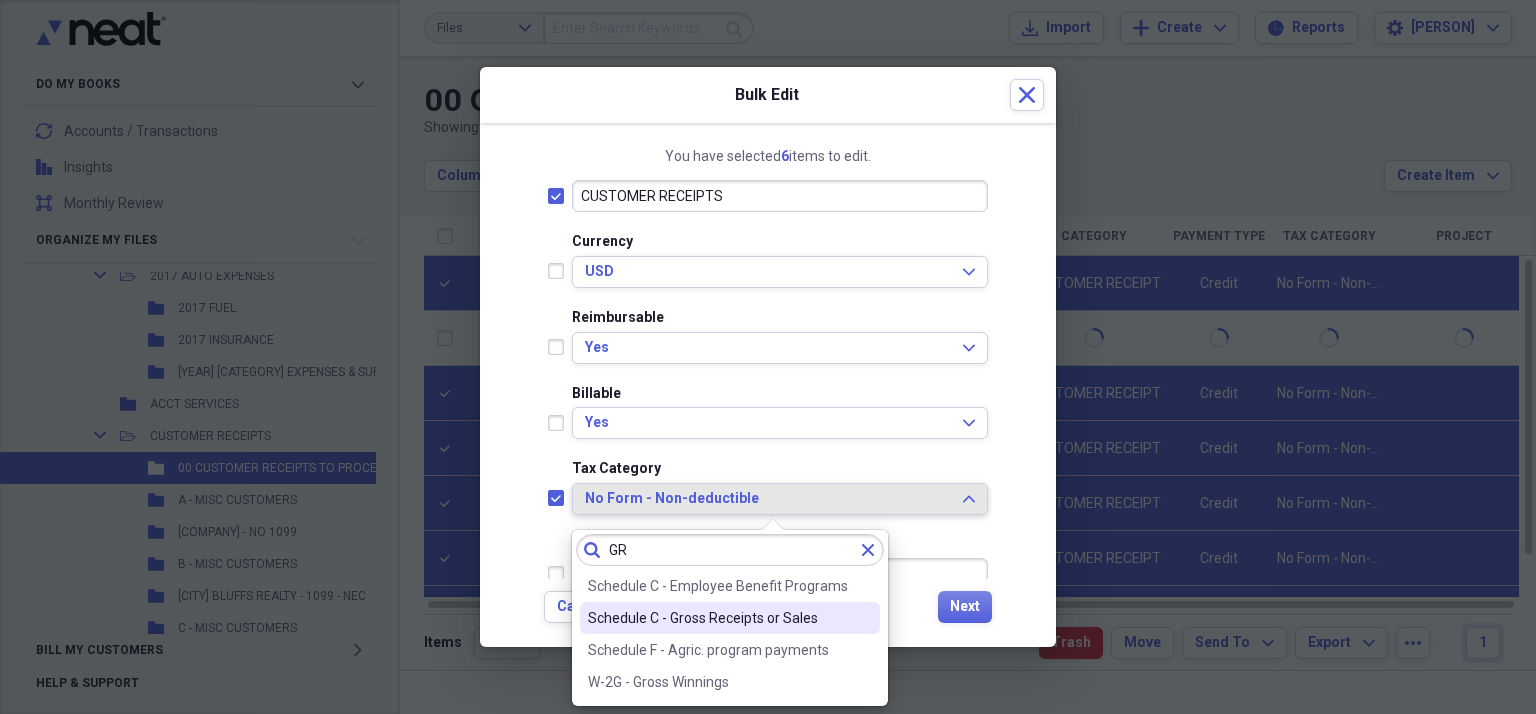 checkbox on "true" 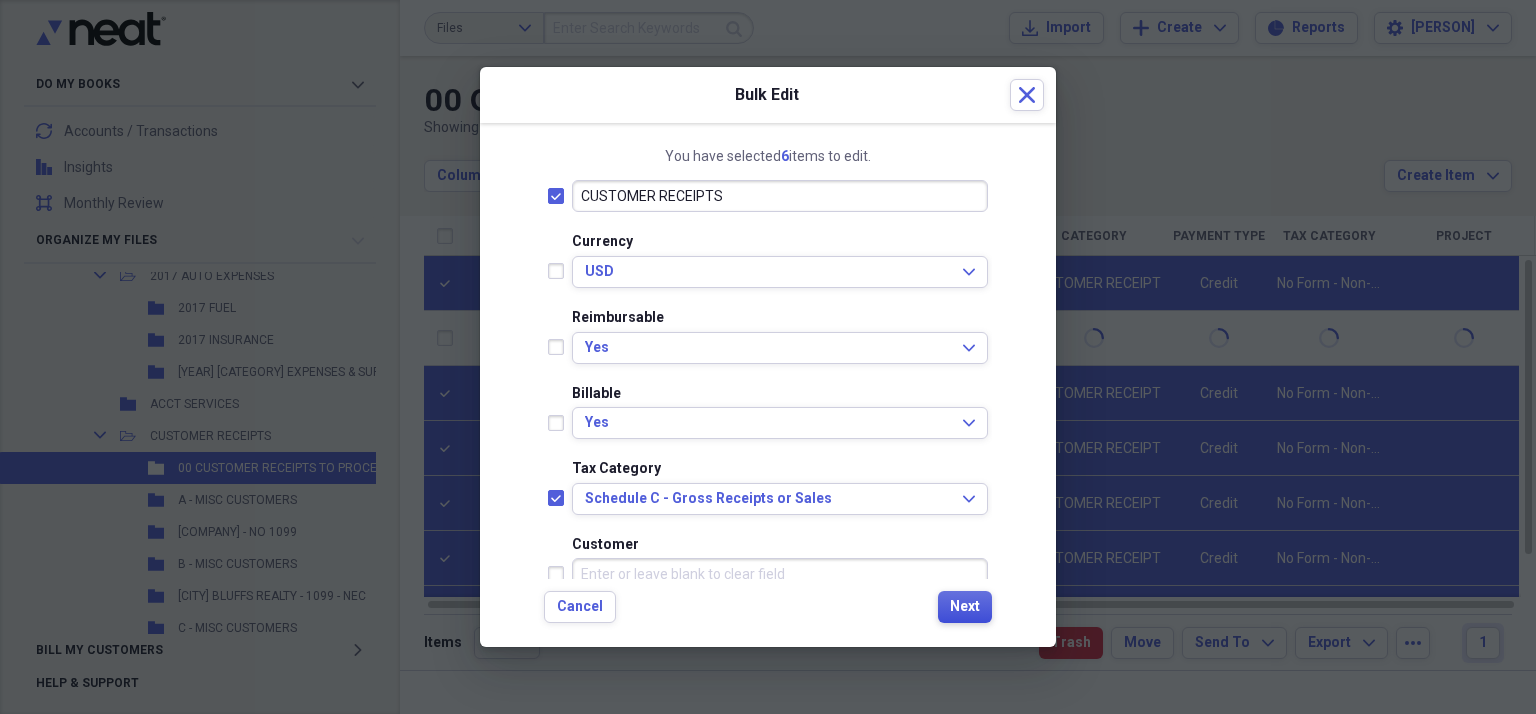 click on "Next" at bounding box center [965, 607] 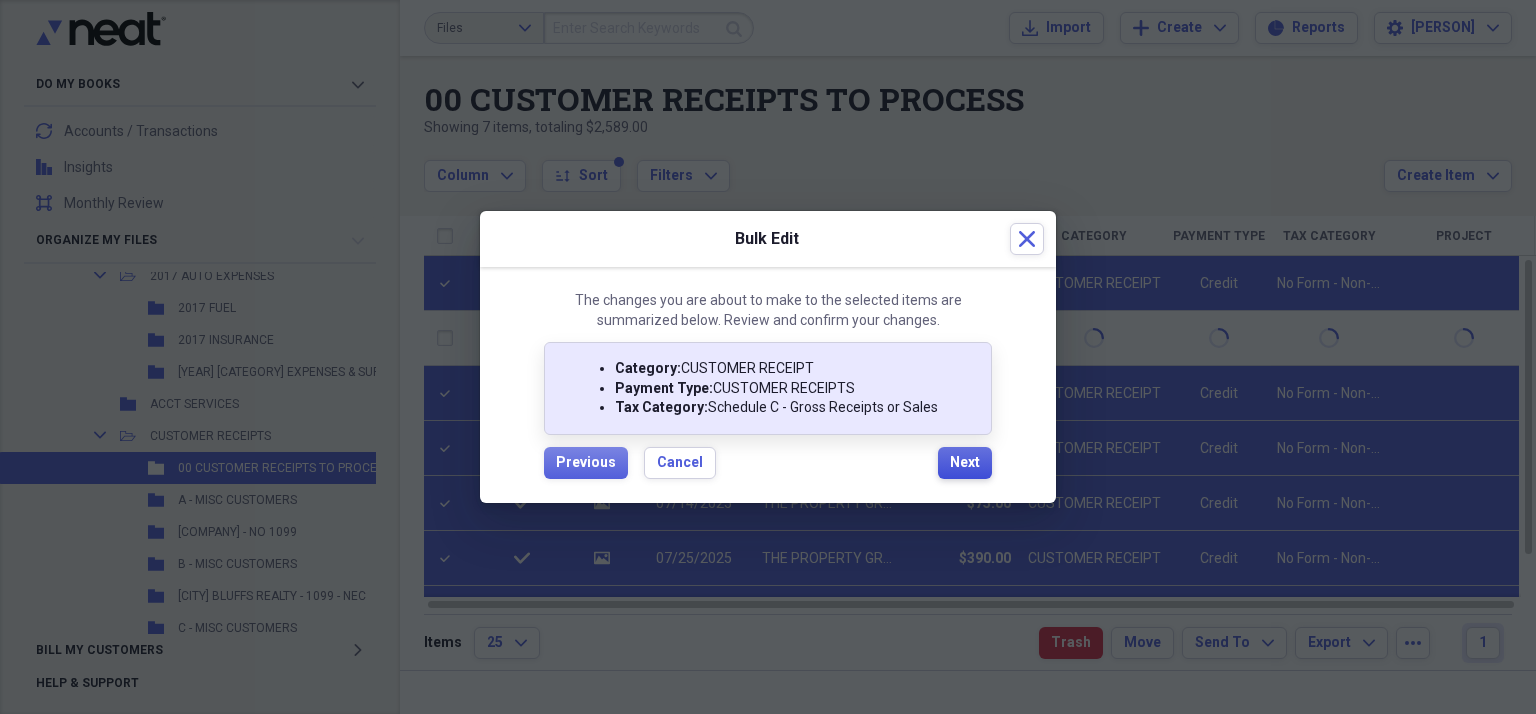click on "Next" at bounding box center [965, 463] 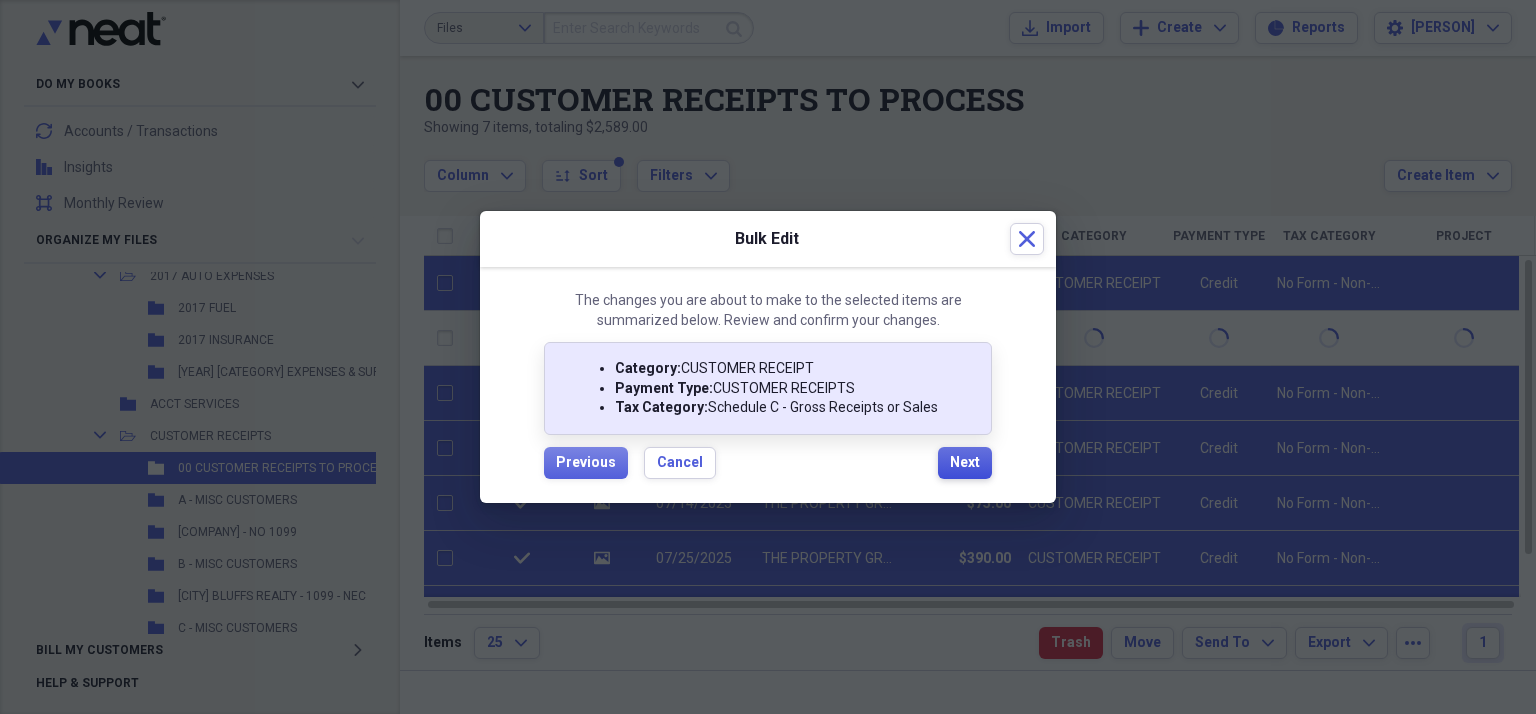 checkbox on "false" 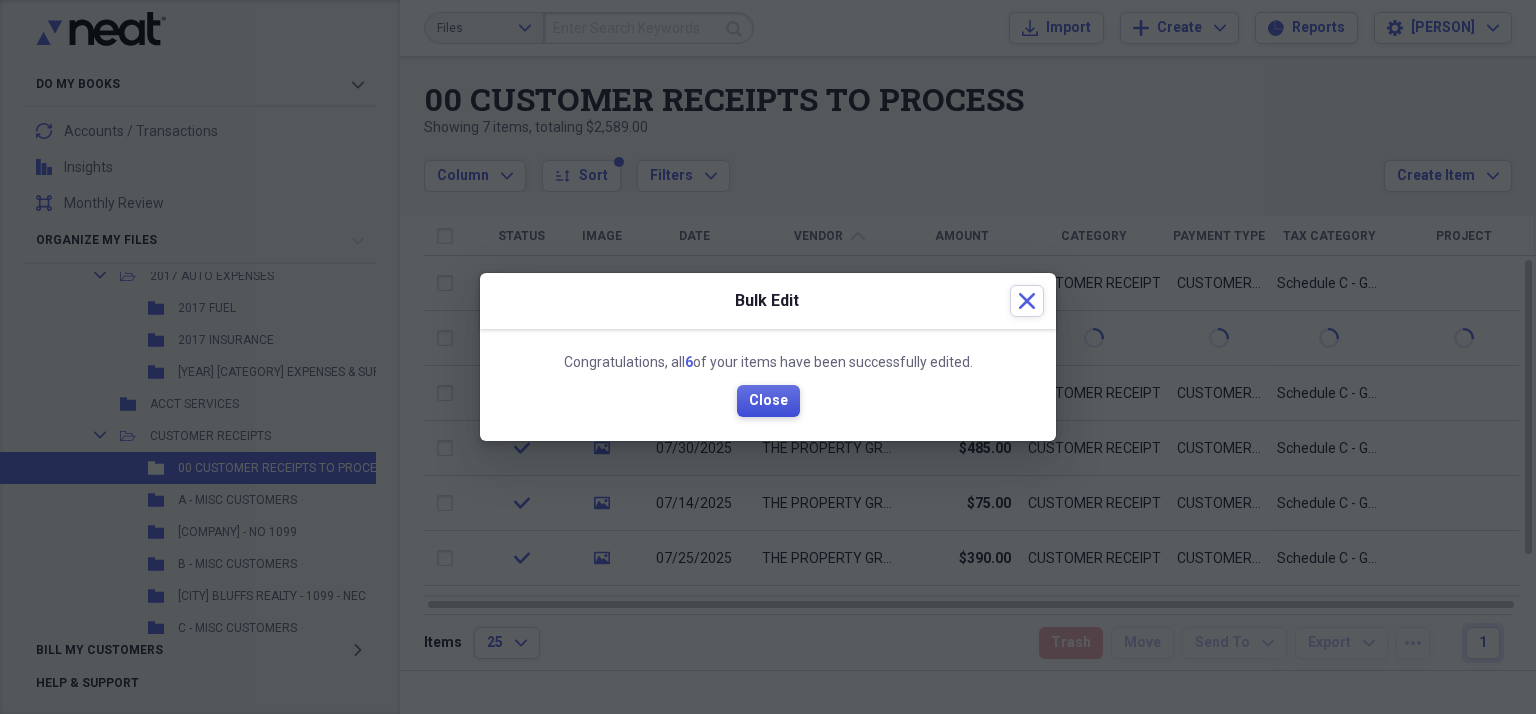 click on "Close" at bounding box center (768, 401) 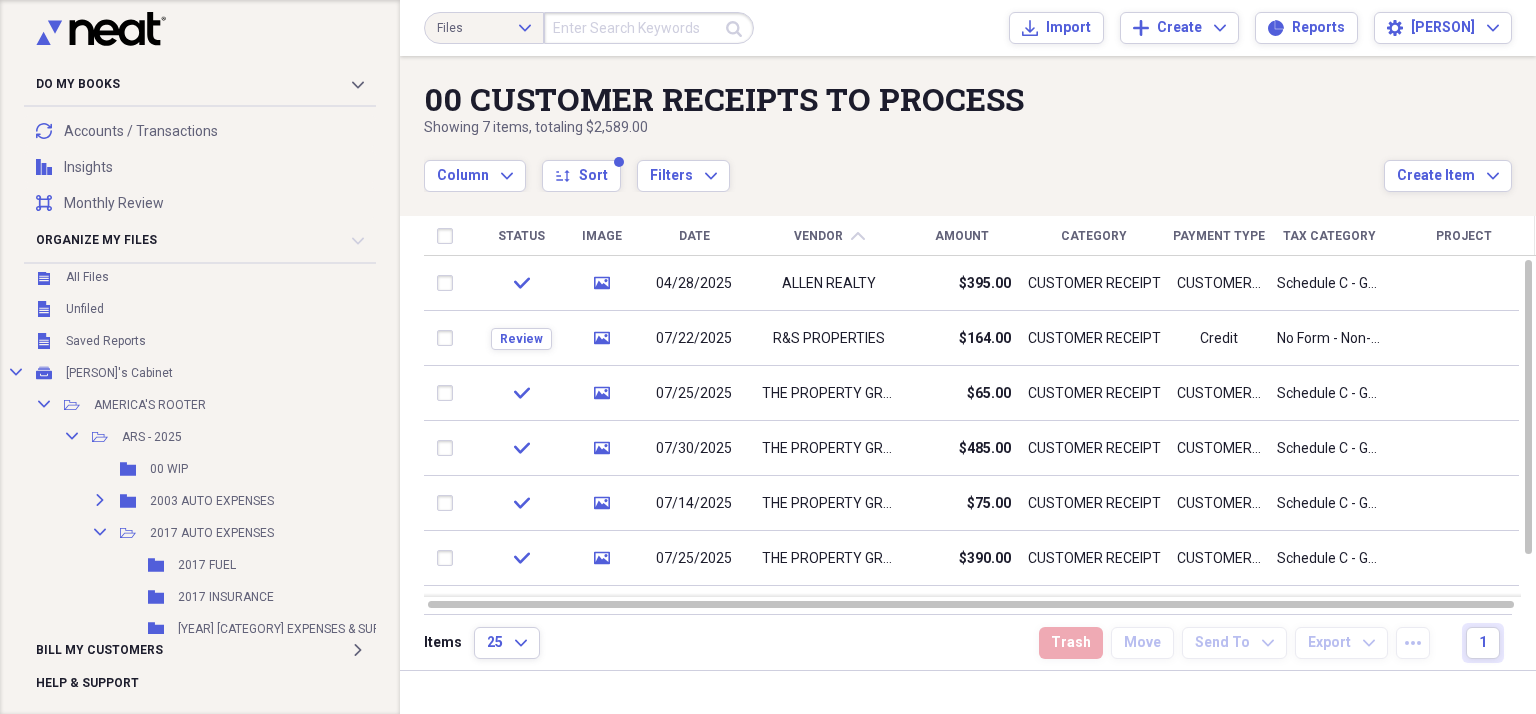 scroll, scrollTop: 0, scrollLeft: 0, axis: both 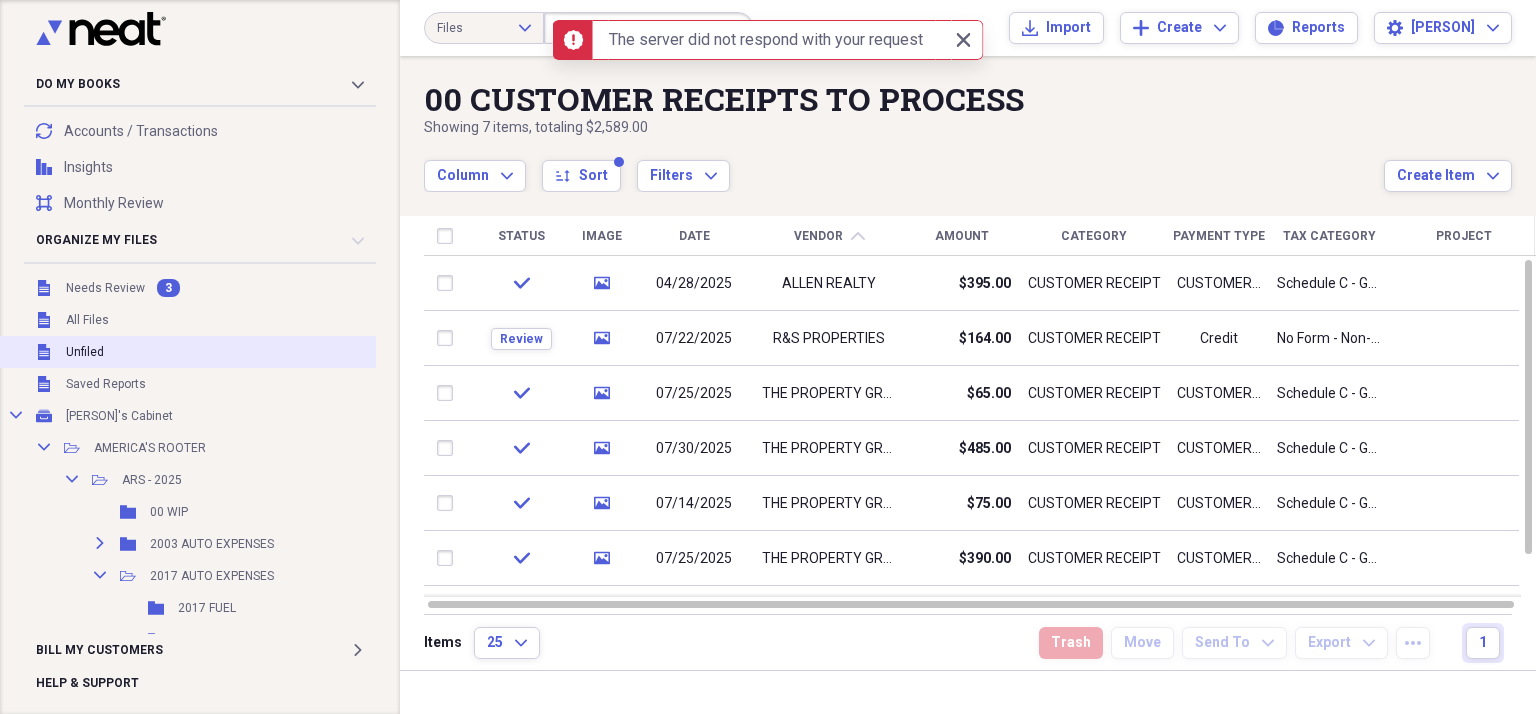 click on "Unfiled Unfiled" at bounding box center (236, 352) 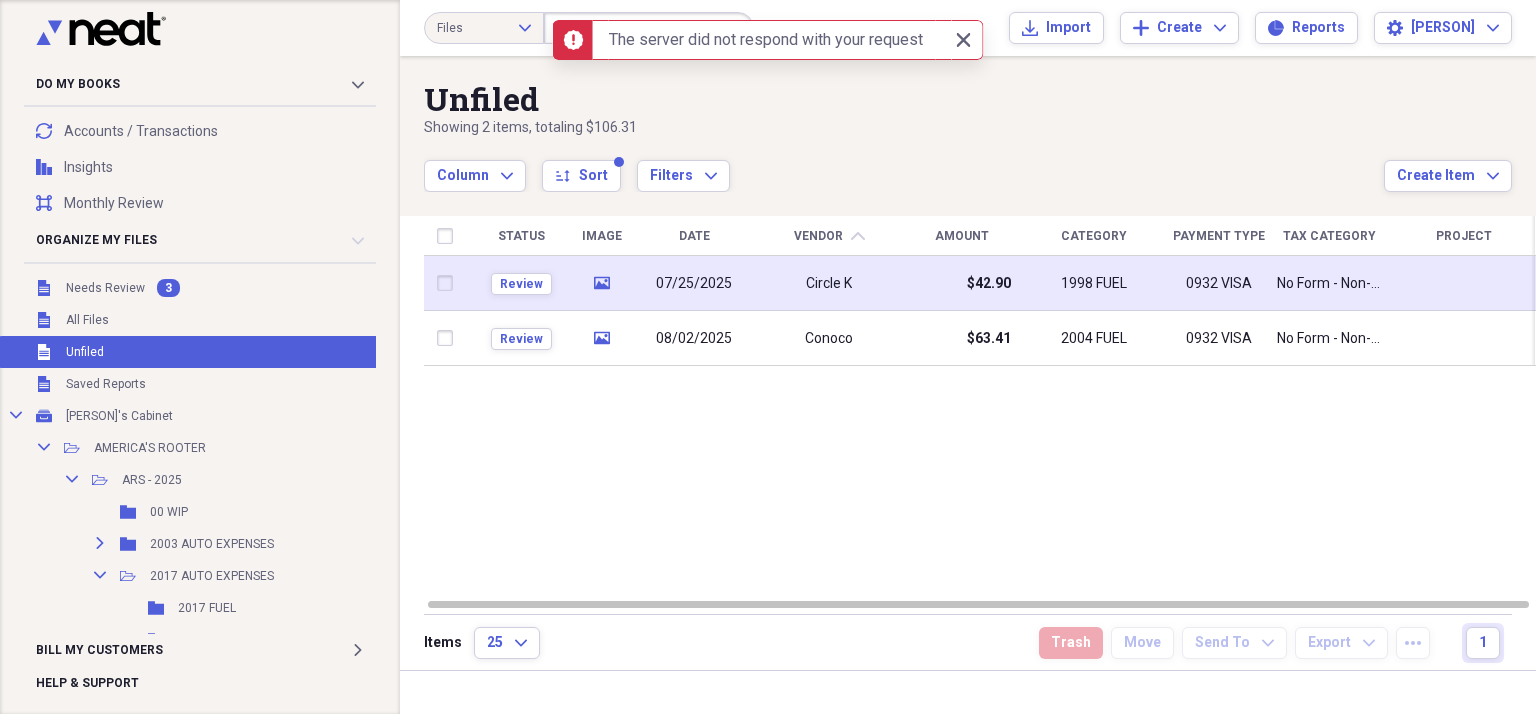 click on "1998 FUEL" at bounding box center (1094, 283) 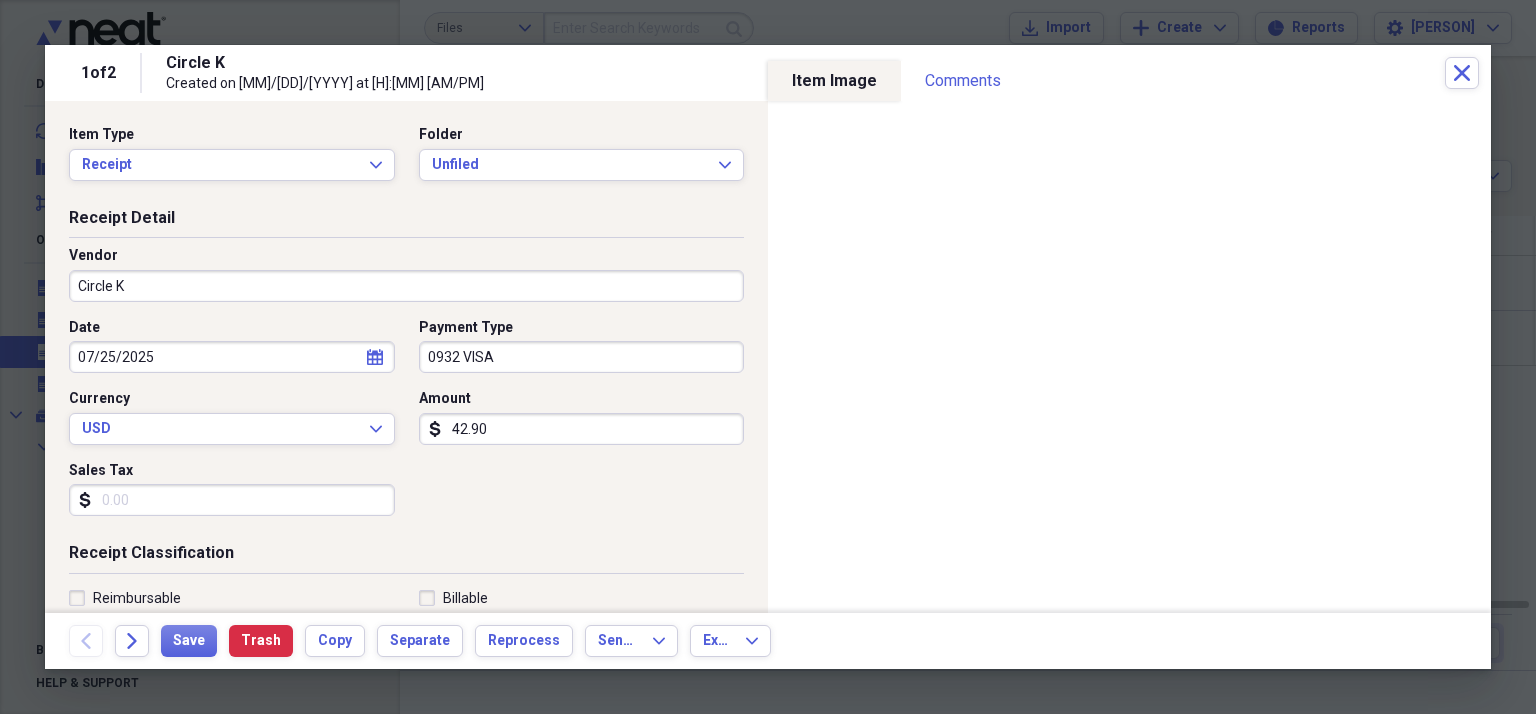 click on "42.90" at bounding box center [582, 429] 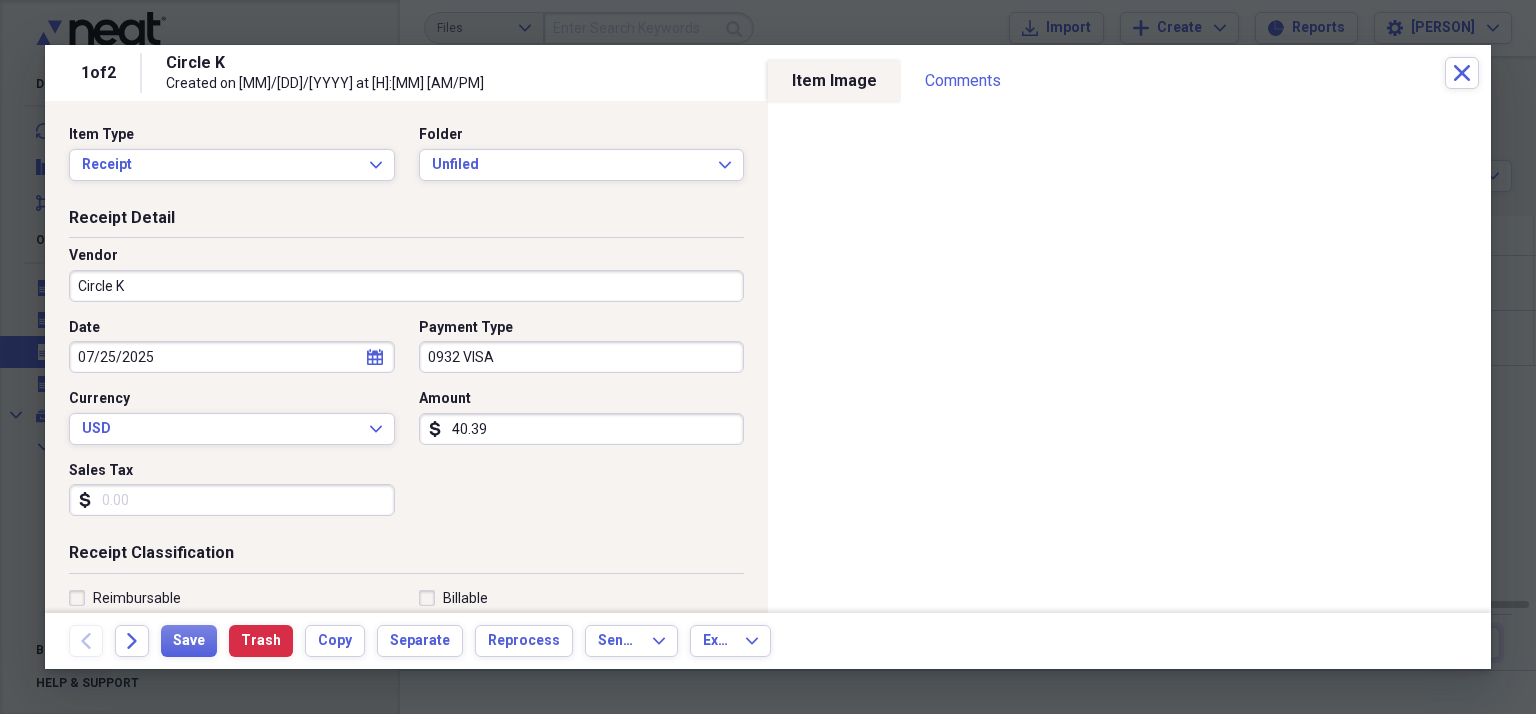type on "40.39" 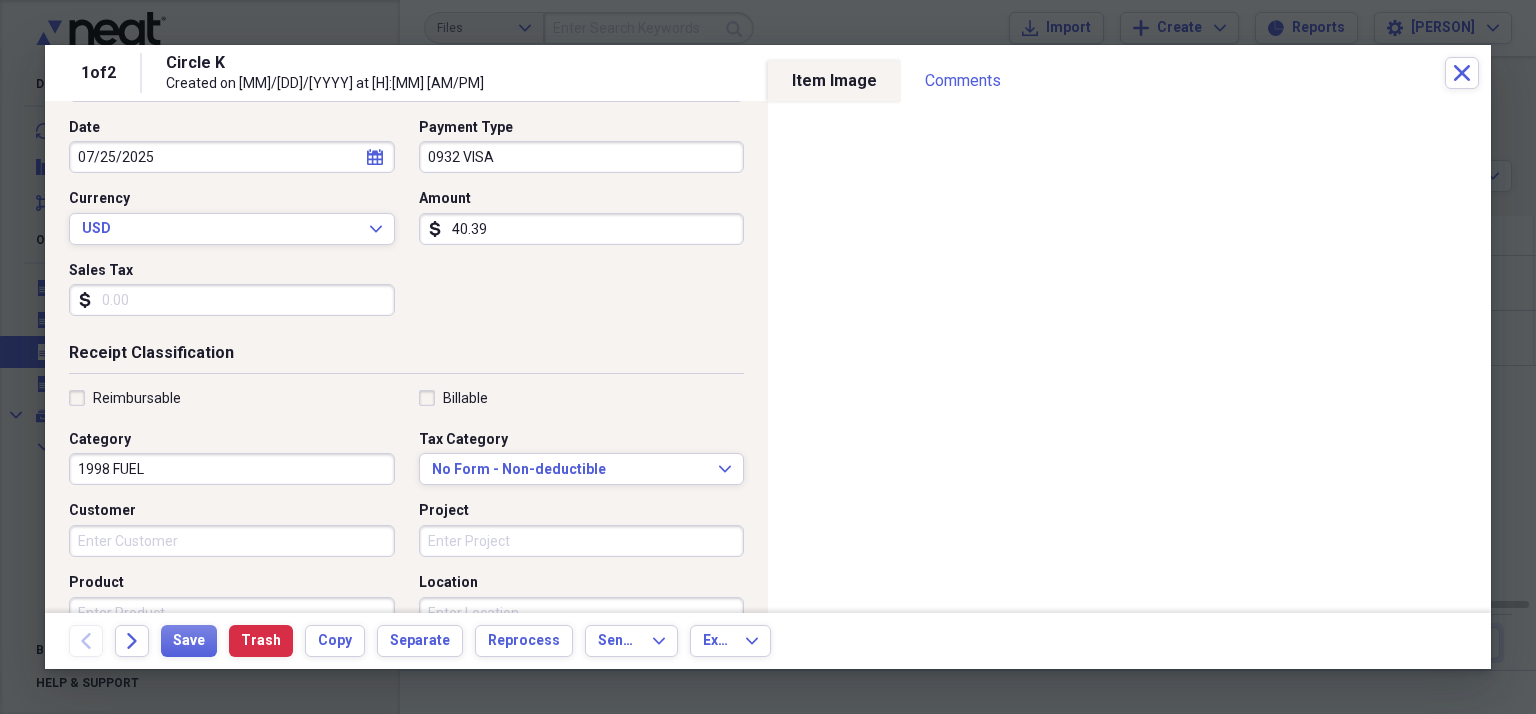 scroll, scrollTop: 0, scrollLeft: 0, axis: both 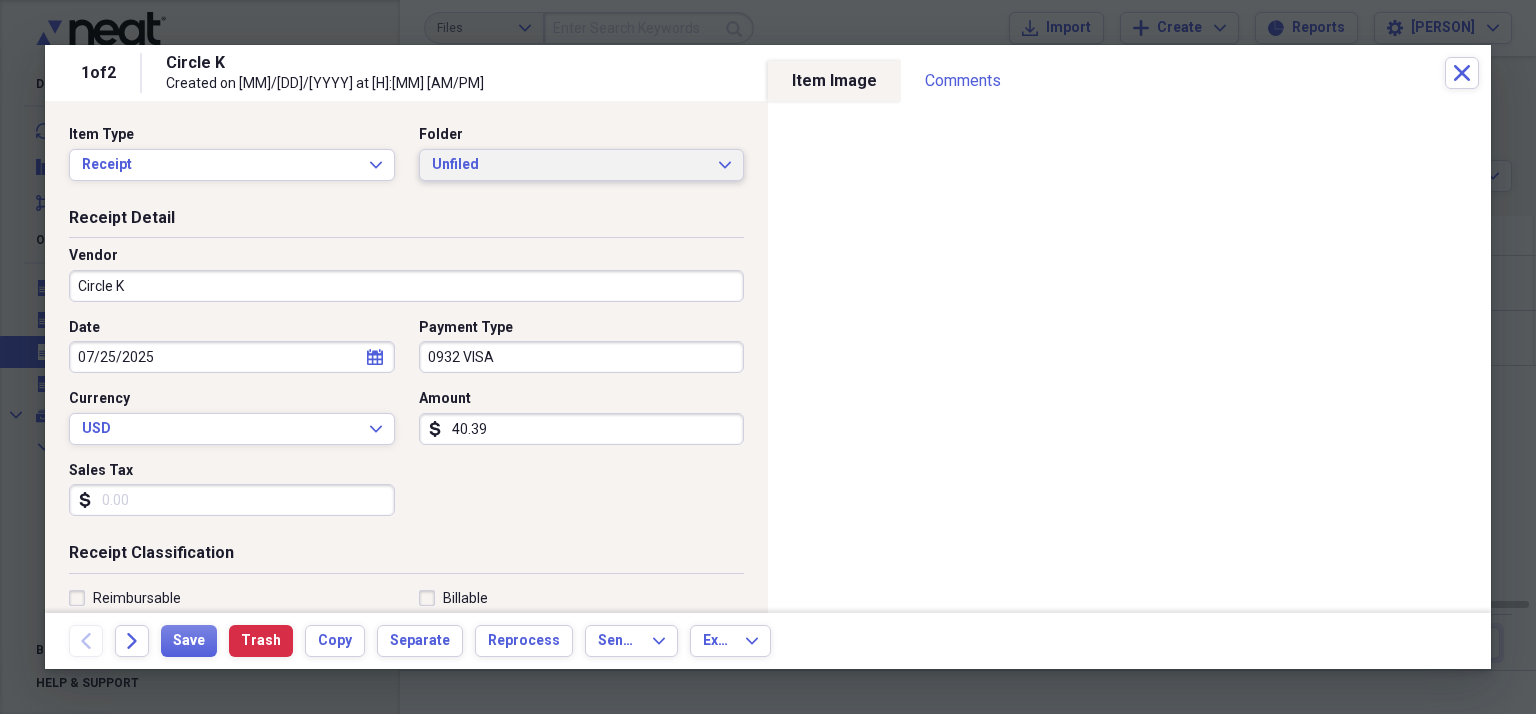 click on "Unfiled Expand" at bounding box center (582, 165) 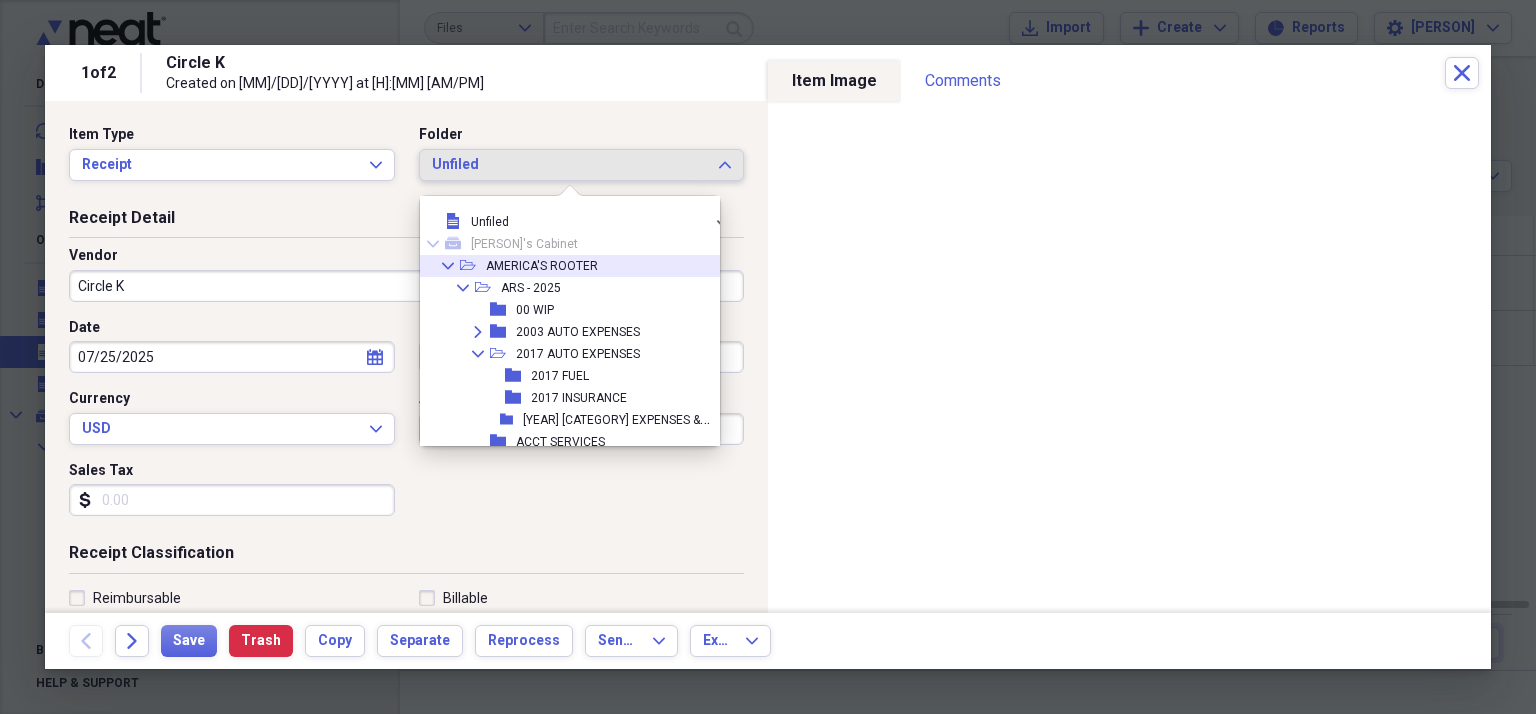 click on "Collapse" at bounding box center (448, 266) 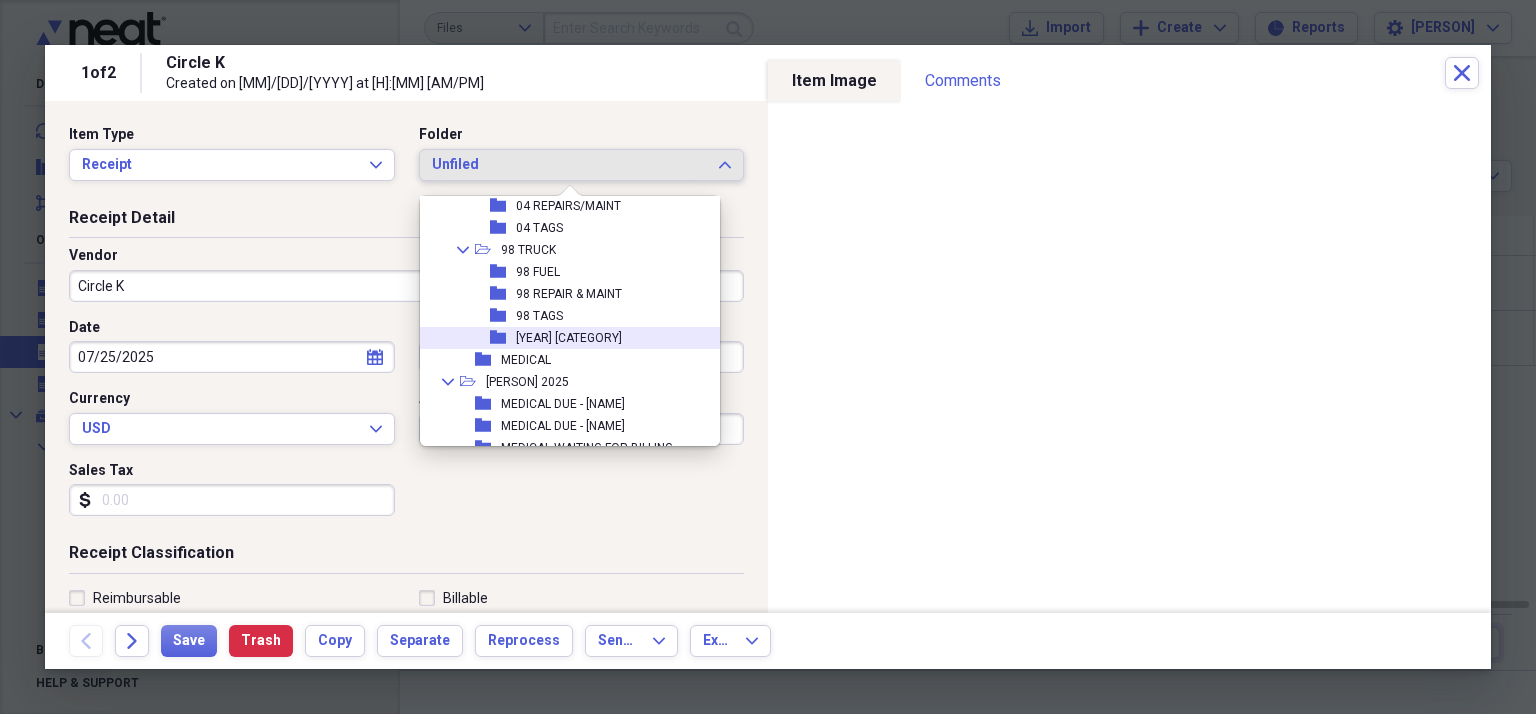 scroll, scrollTop: 200, scrollLeft: 0, axis: vertical 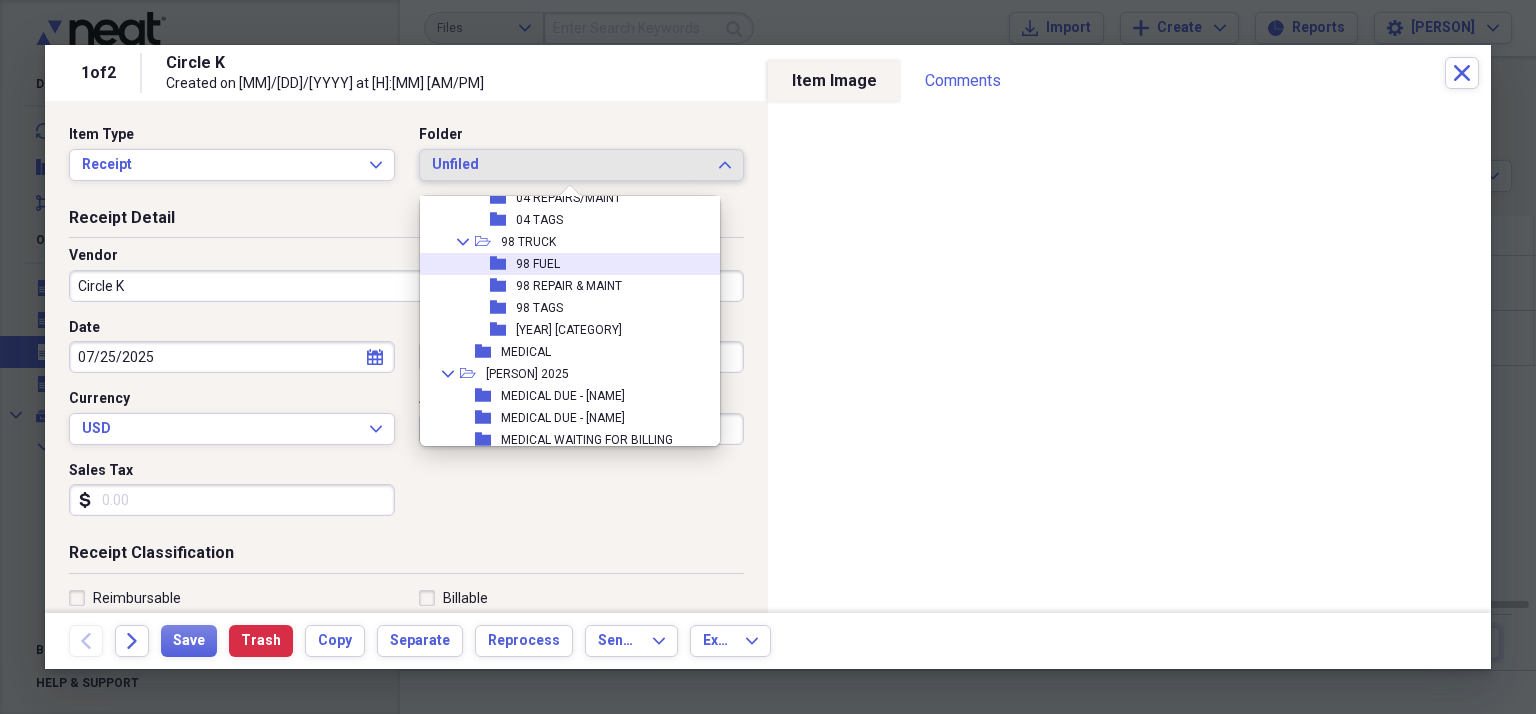 click on "98 FUEL" at bounding box center [538, 264] 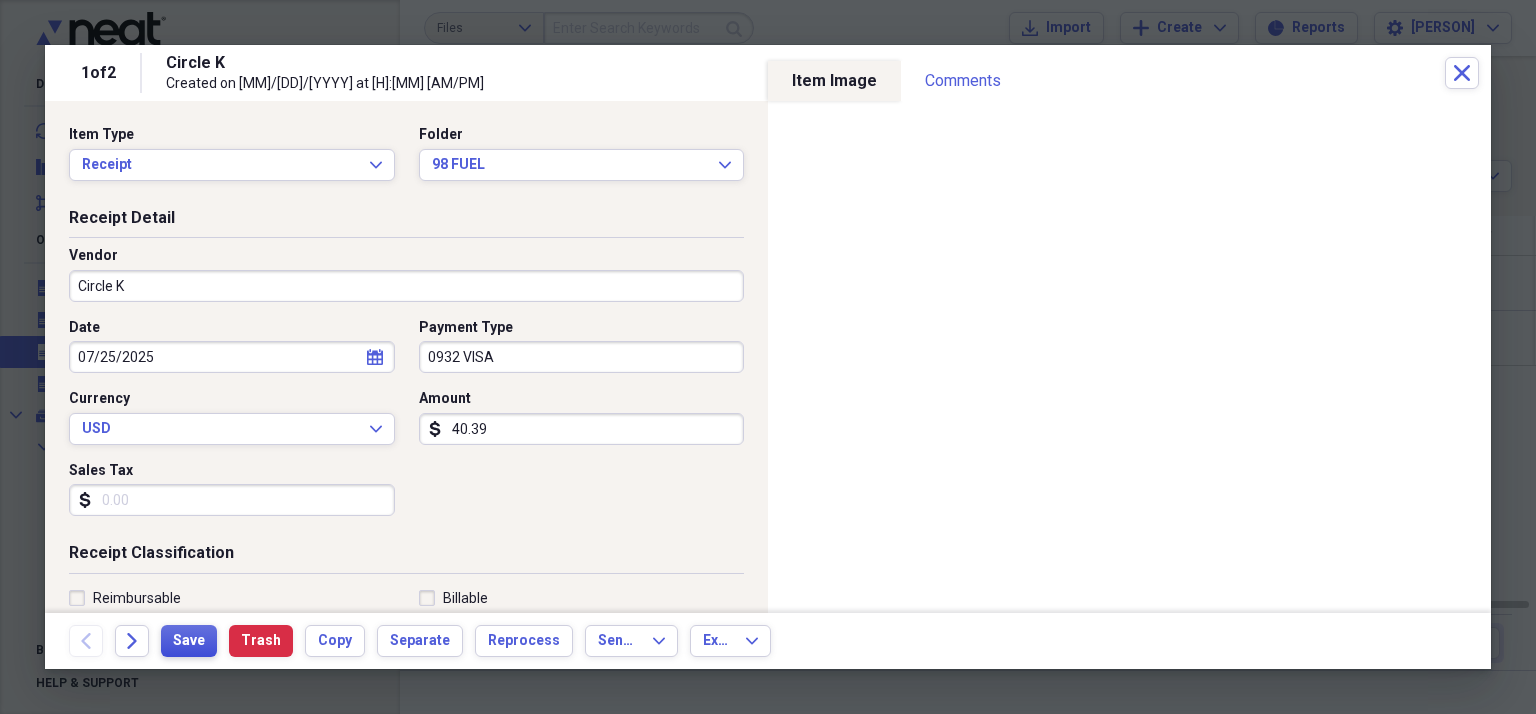 click on "Save" at bounding box center (189, 641) 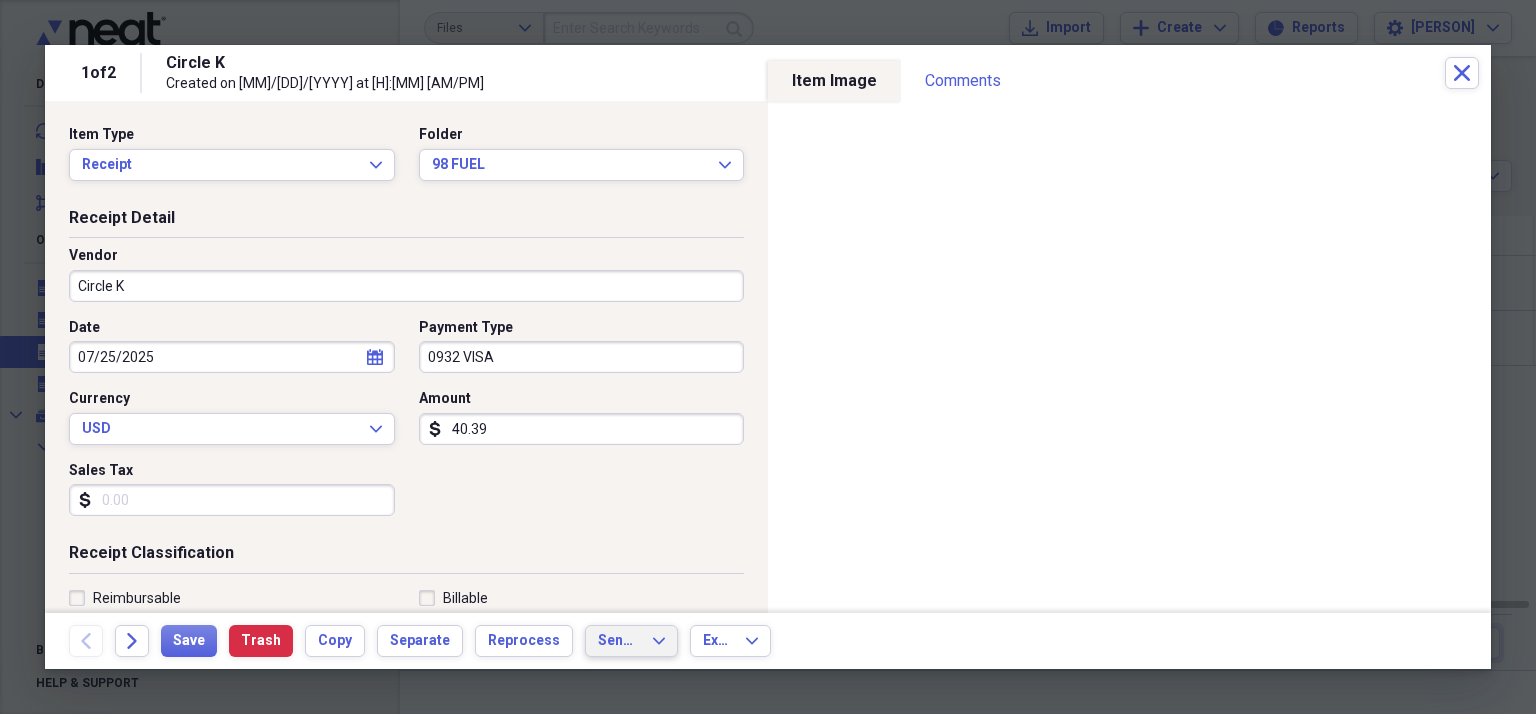 click on "Expand" 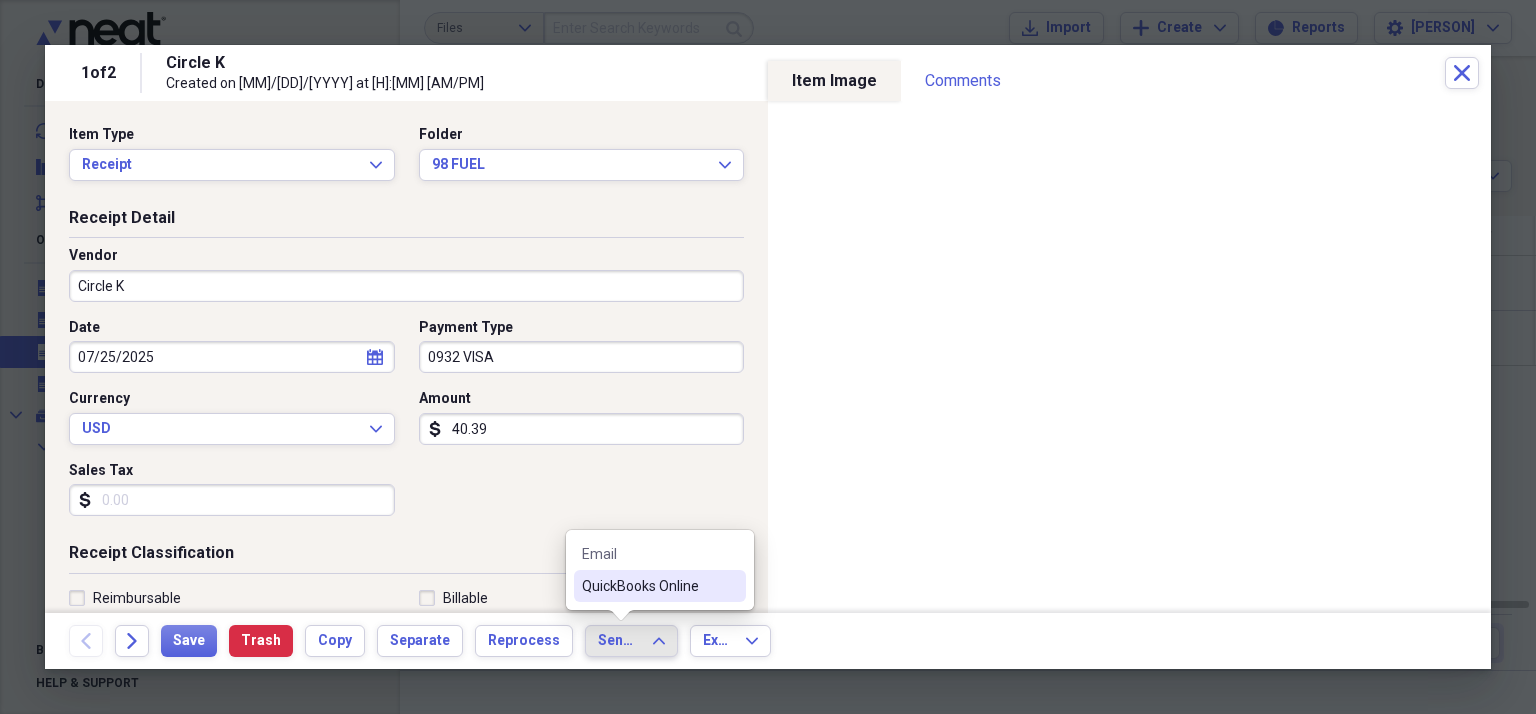 click on "QuickBooks Online" at bounding box center (648, 586) 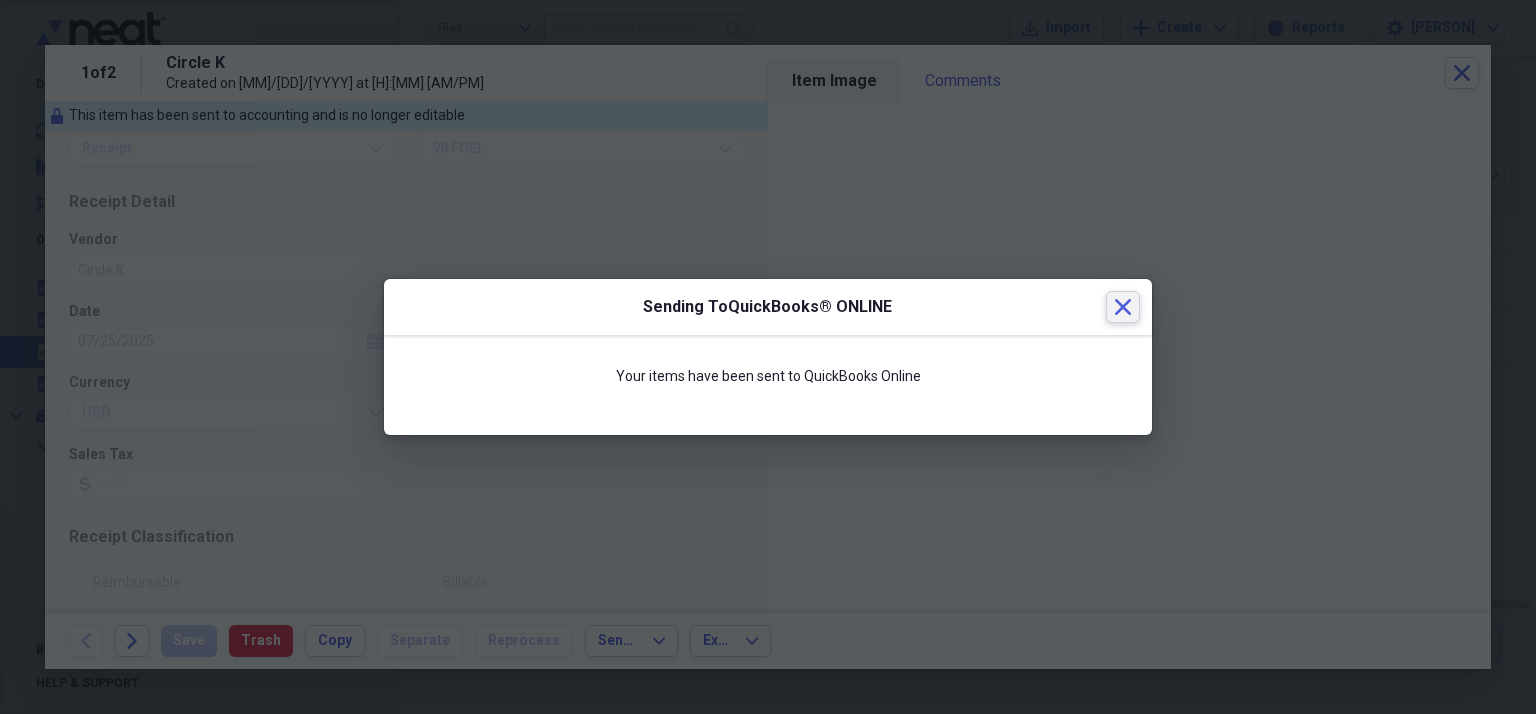 click on "Close" 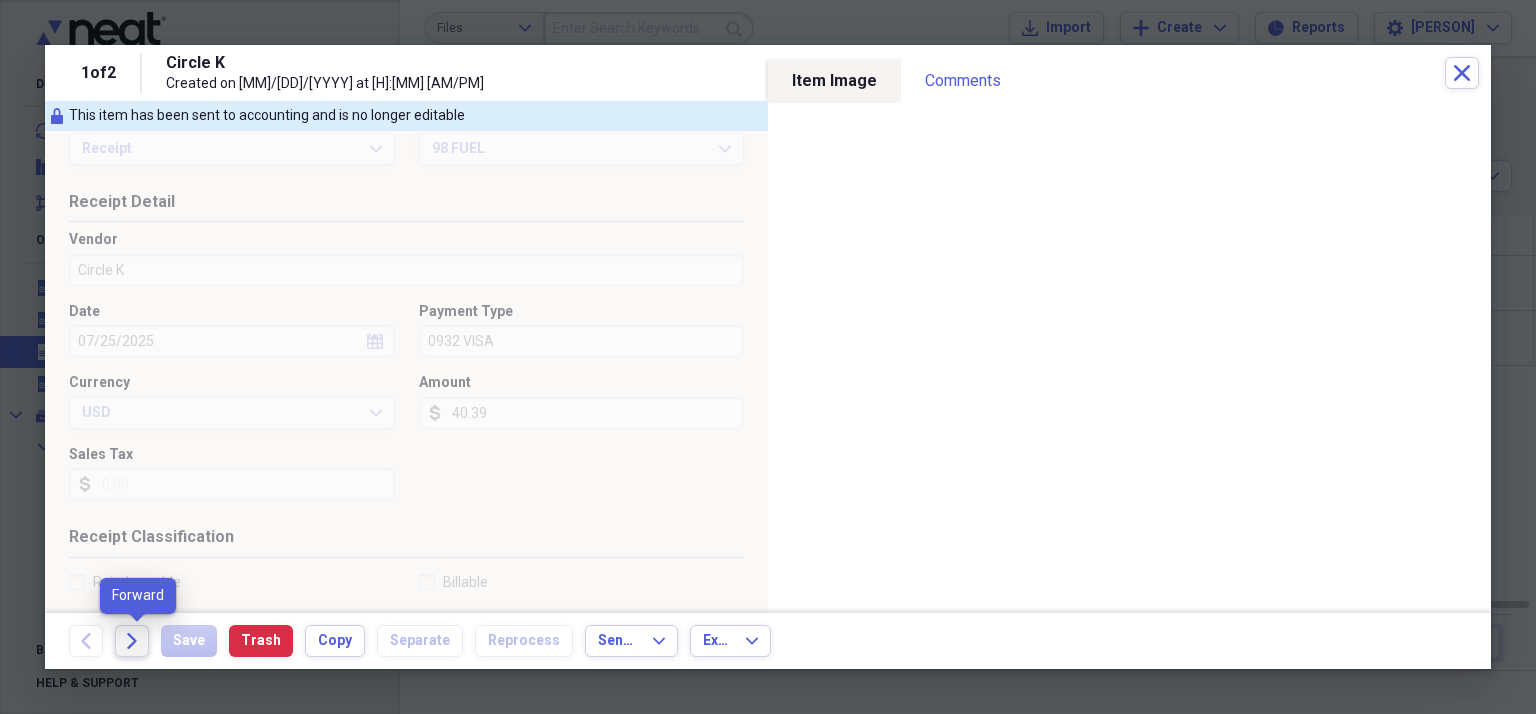 click 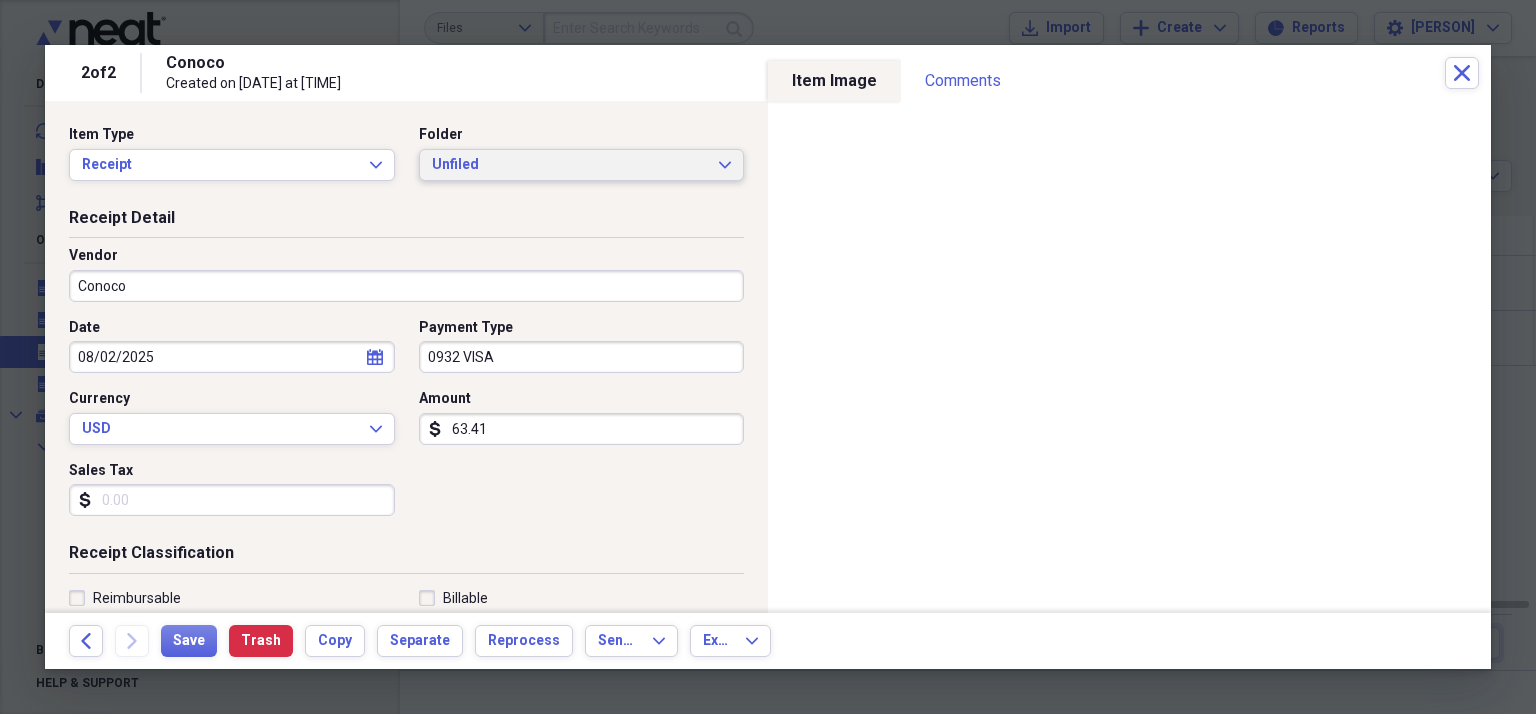 click on "Unfiled" at bounding box center [570, 165] 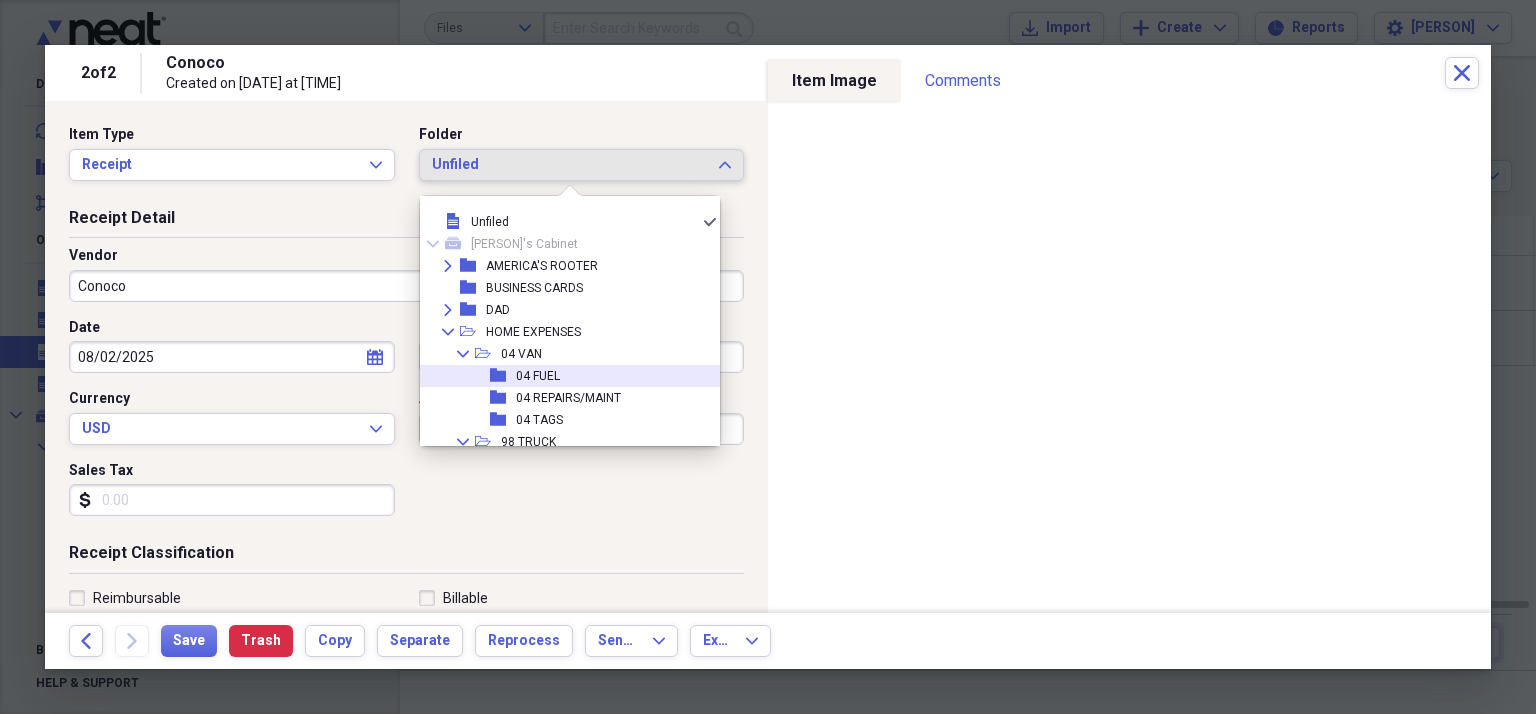 click on "folder 04 FUEL" at bounding box center (562, 376) 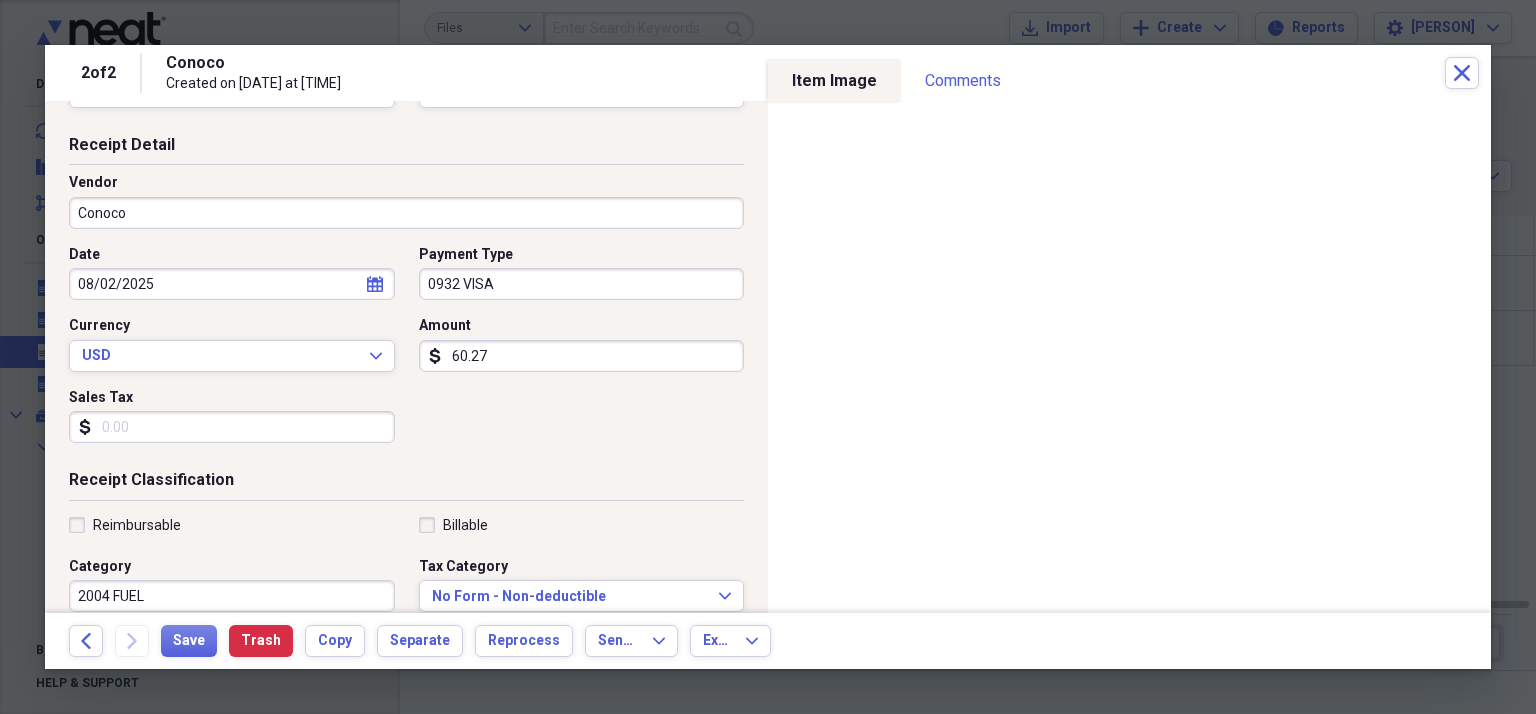 scroll, scrollTop: 100, scrollLeft: 0, axis: vertical 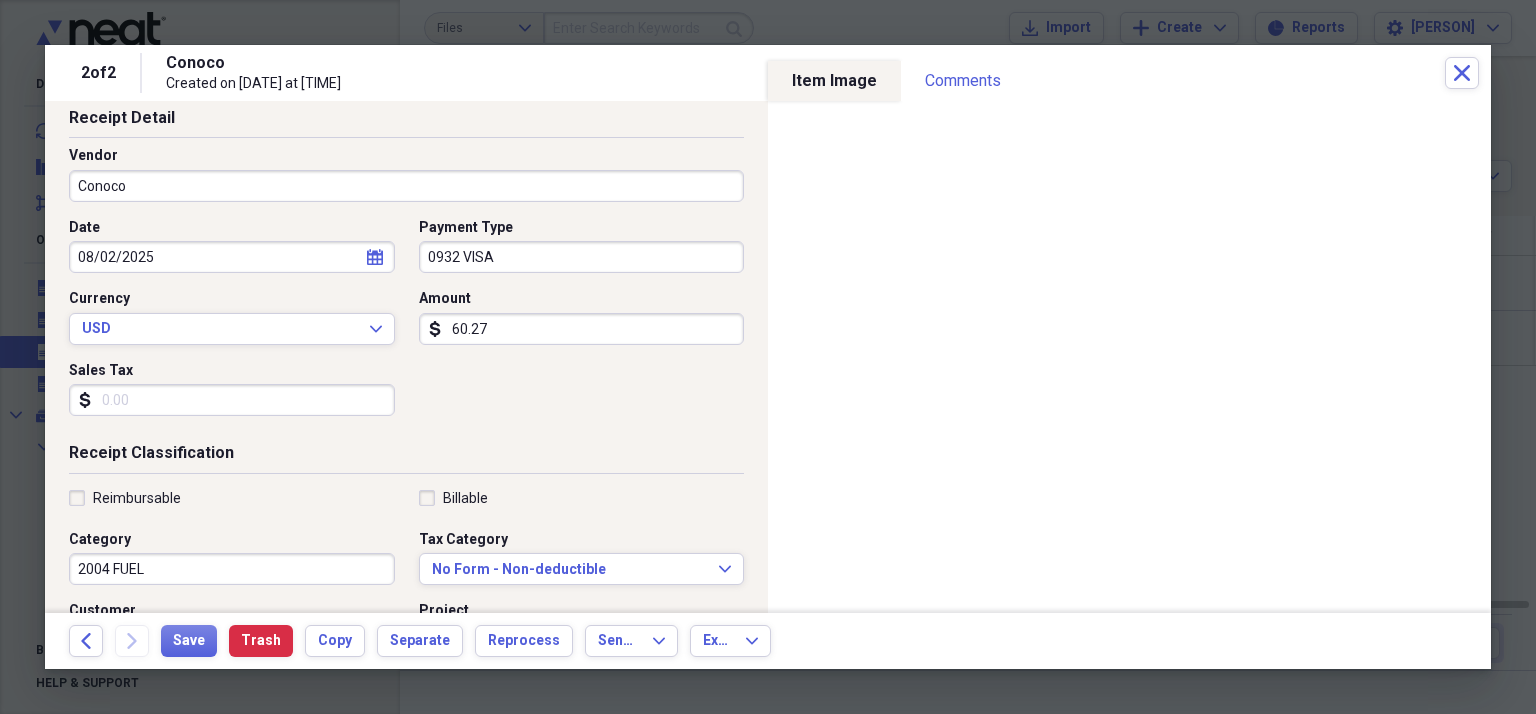 type on "60.27" 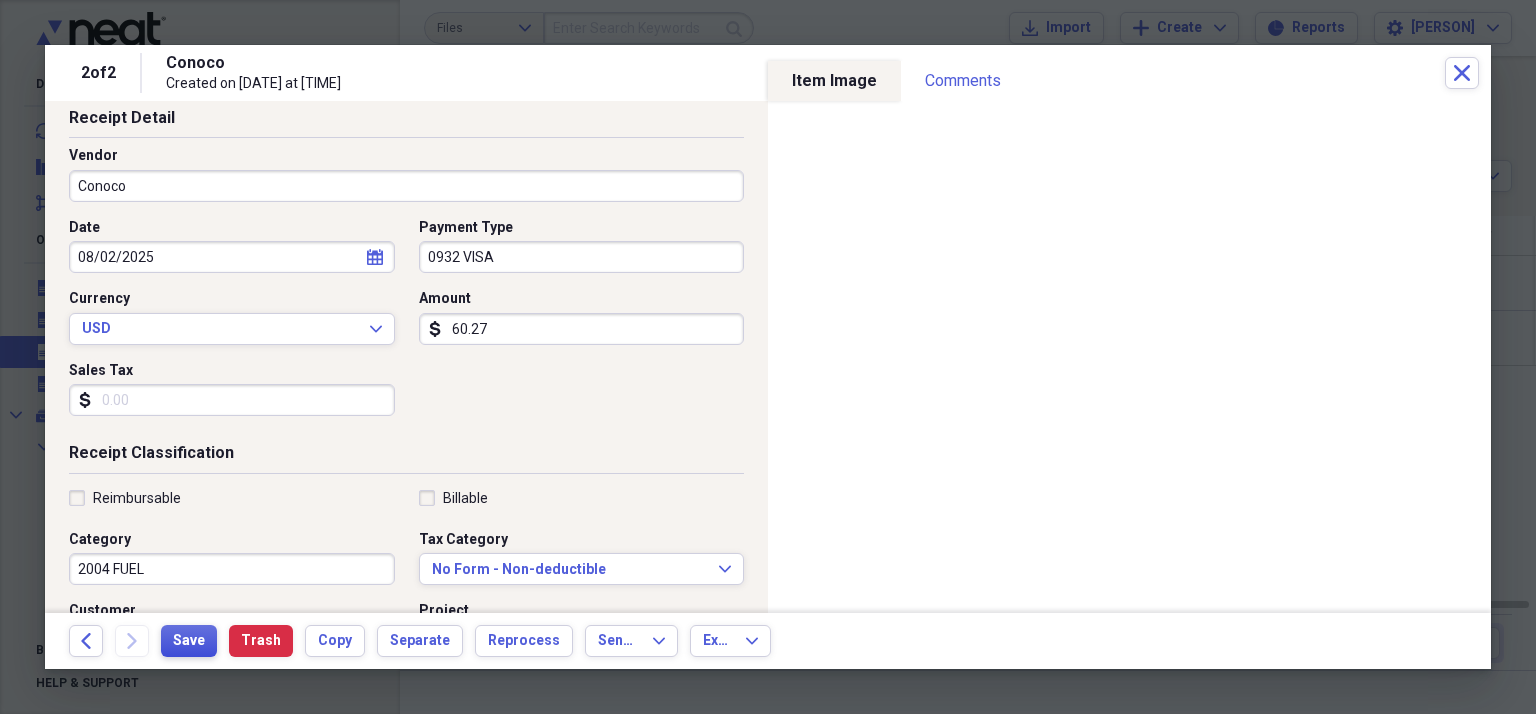 click on "Save" at bounding box center [189, 641] 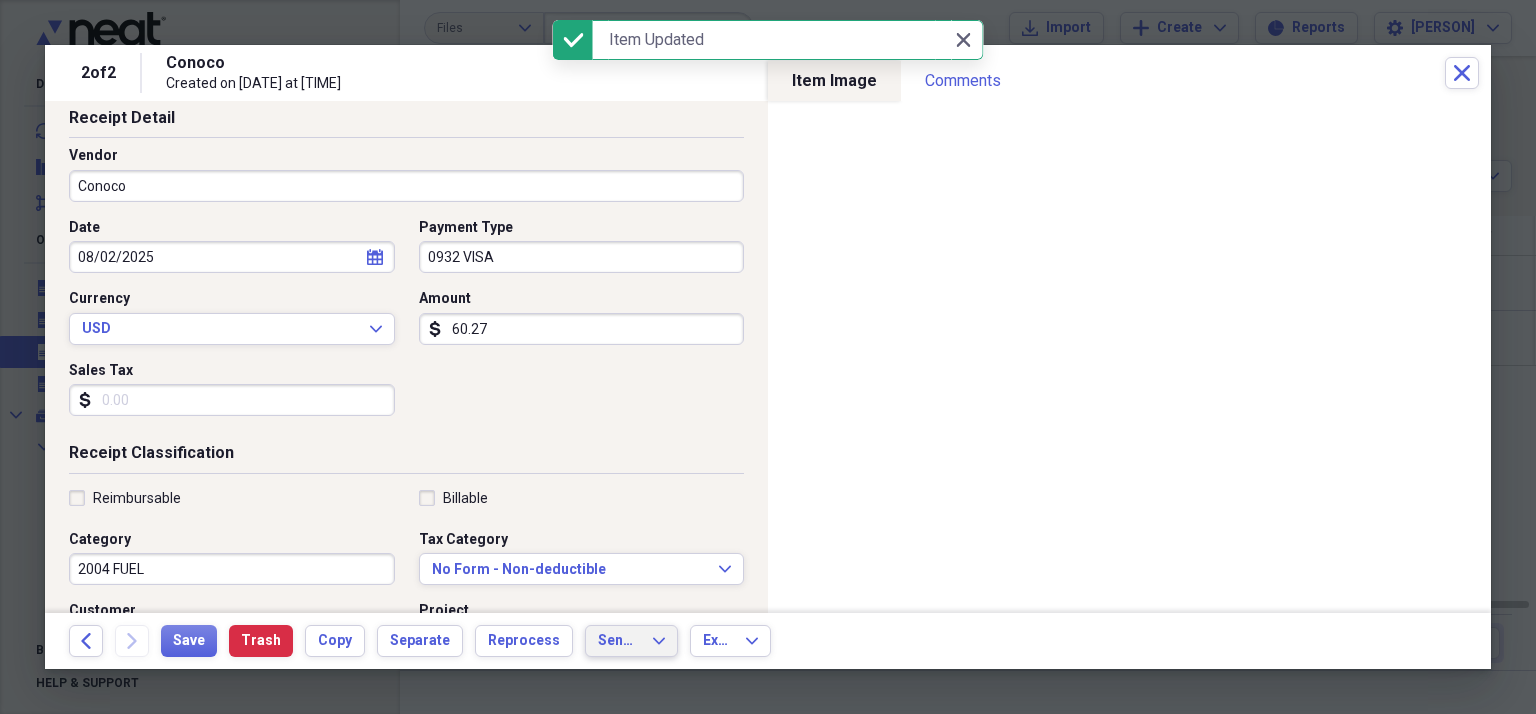 click 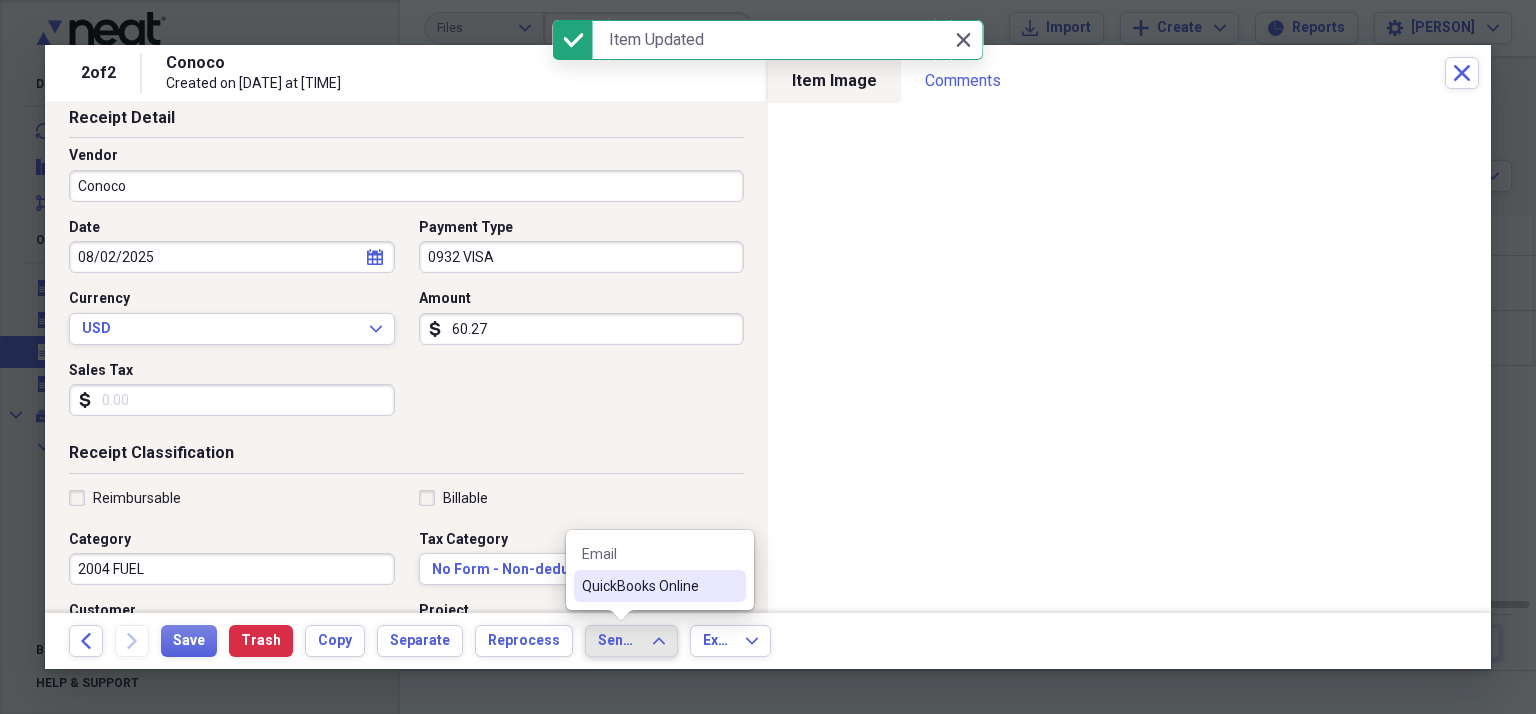 click on "QuickBooks Online" at bounding box center (648, 586) 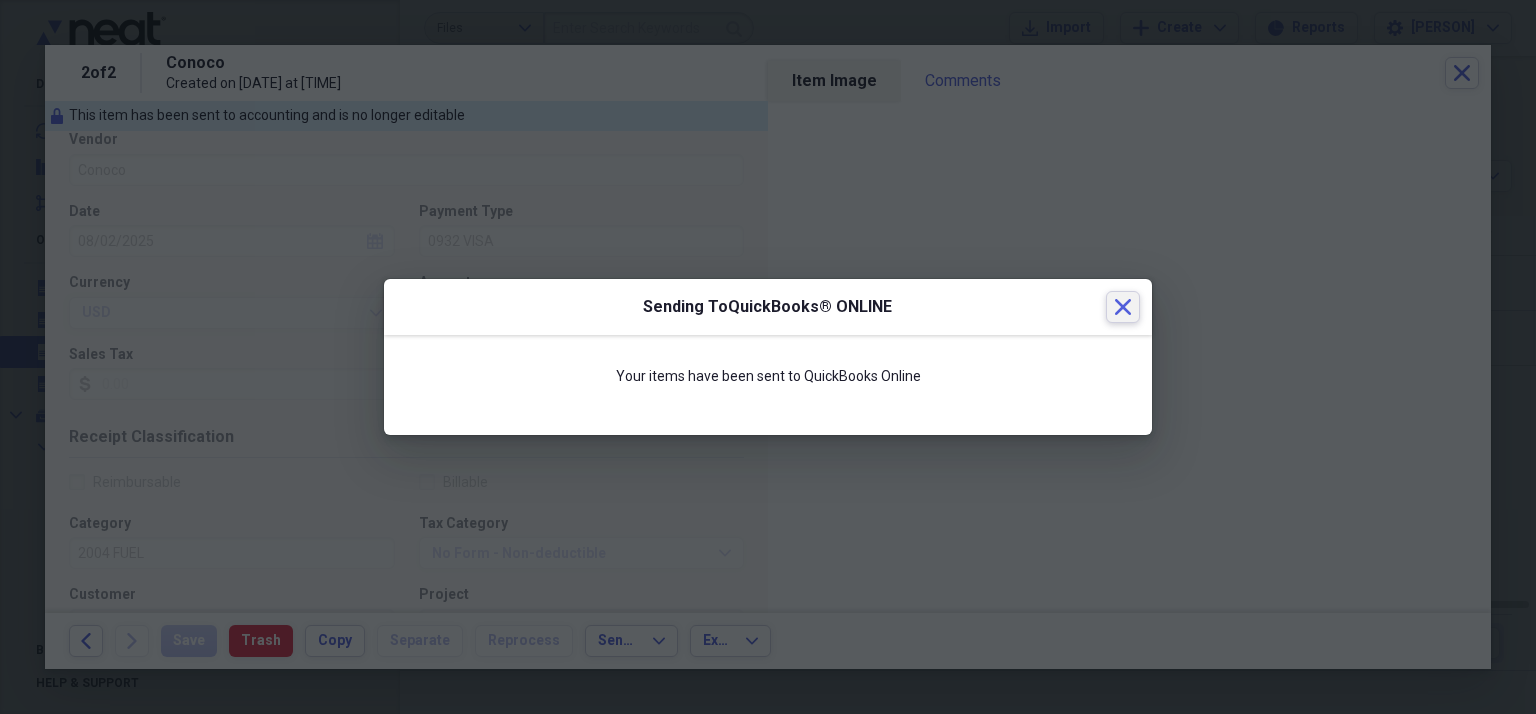 click 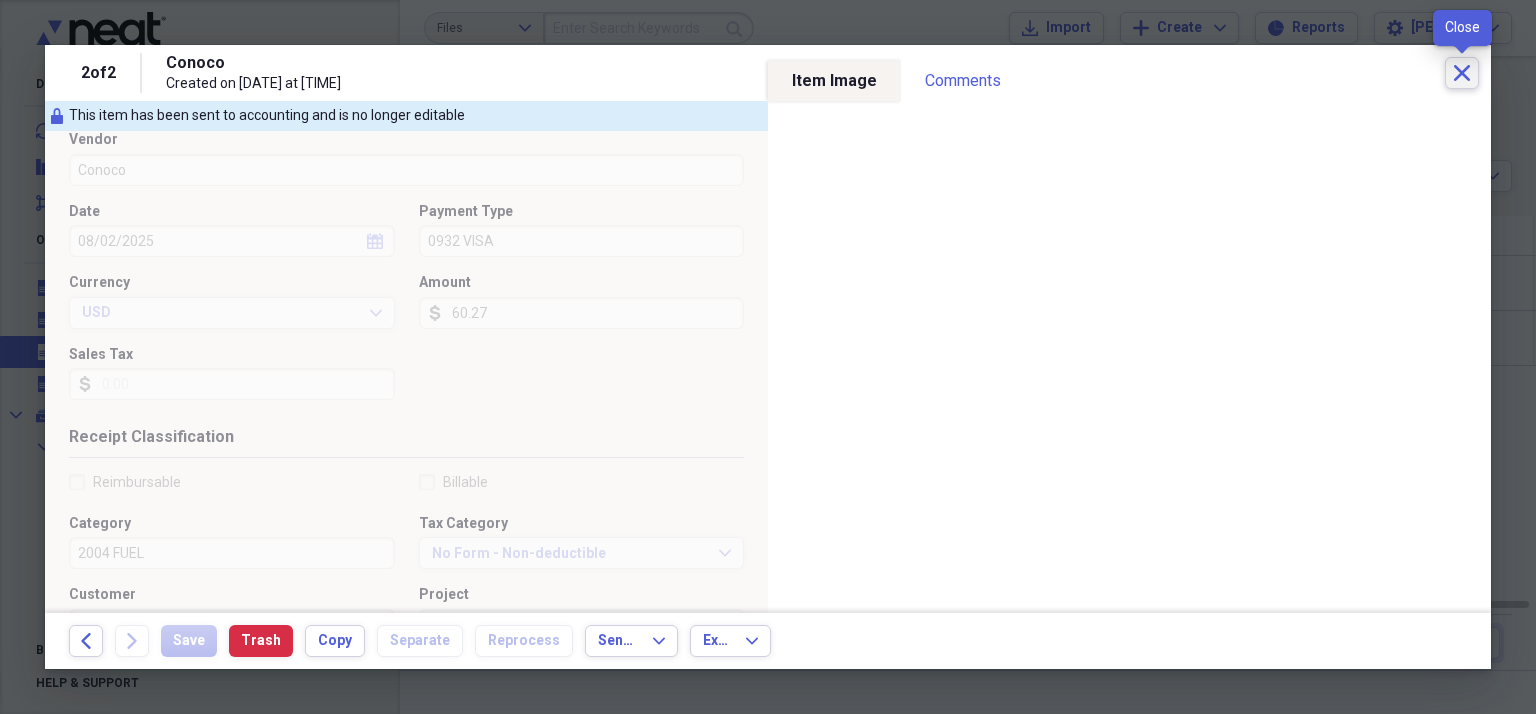 click on "Close" 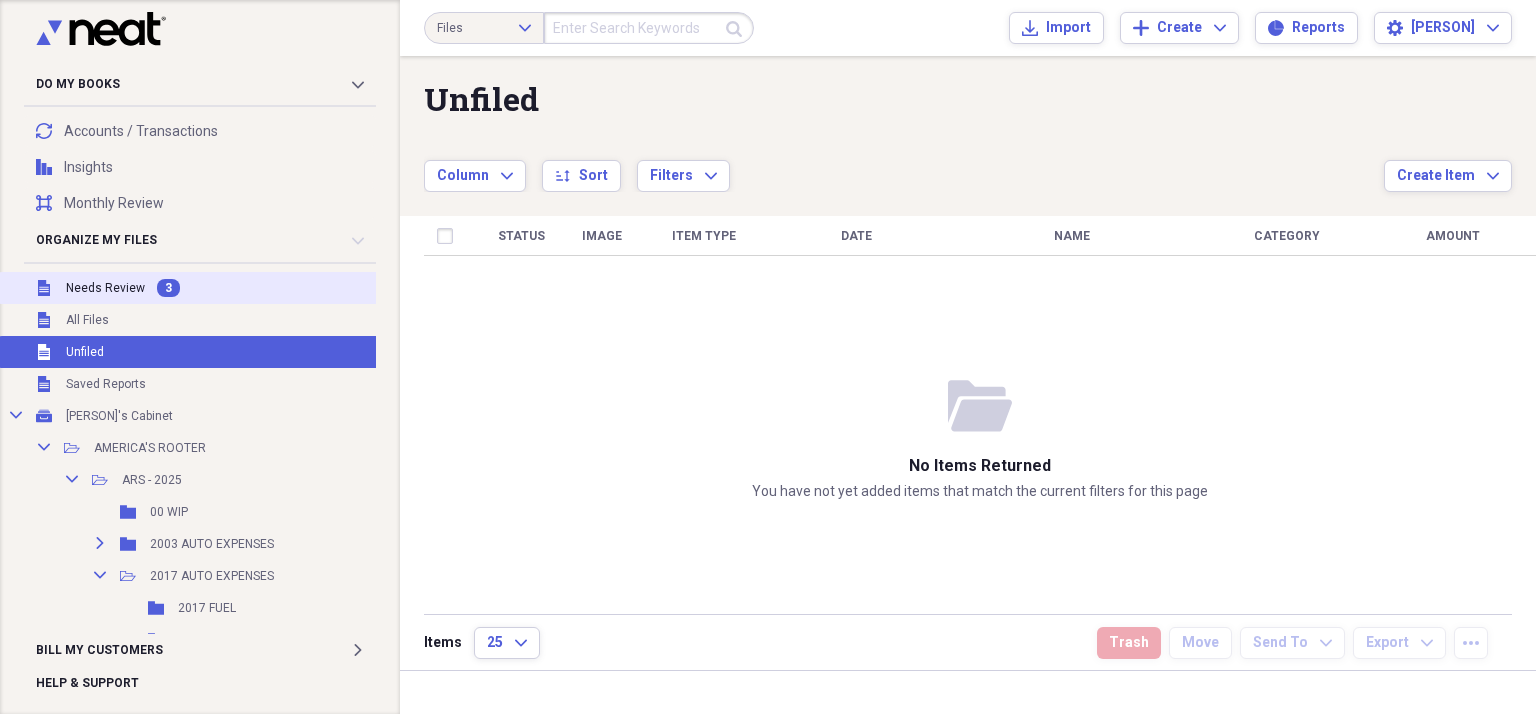 click on "Needs Review" at bounding box center (105, 288) 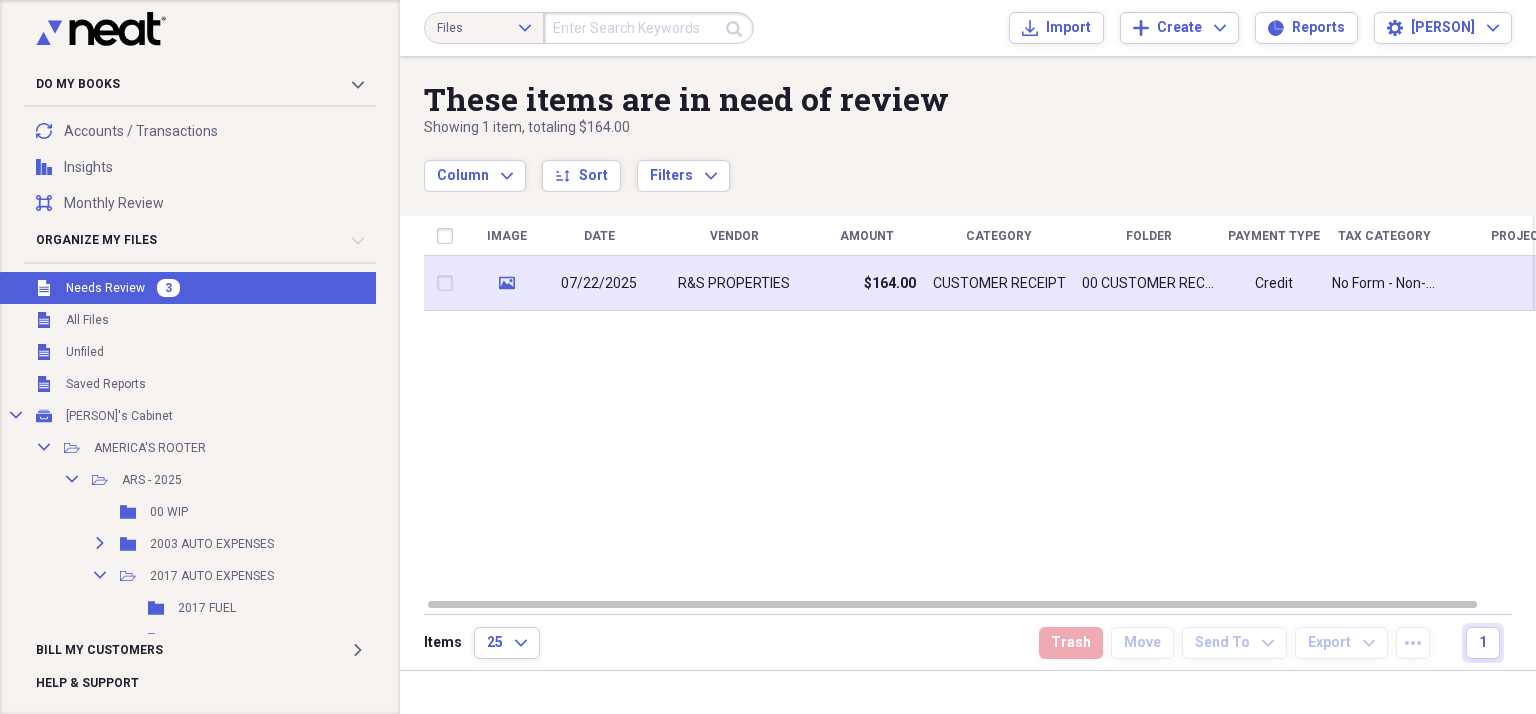 click on "CUSTOMER RECEIPT" at bounding box center [999, 284] 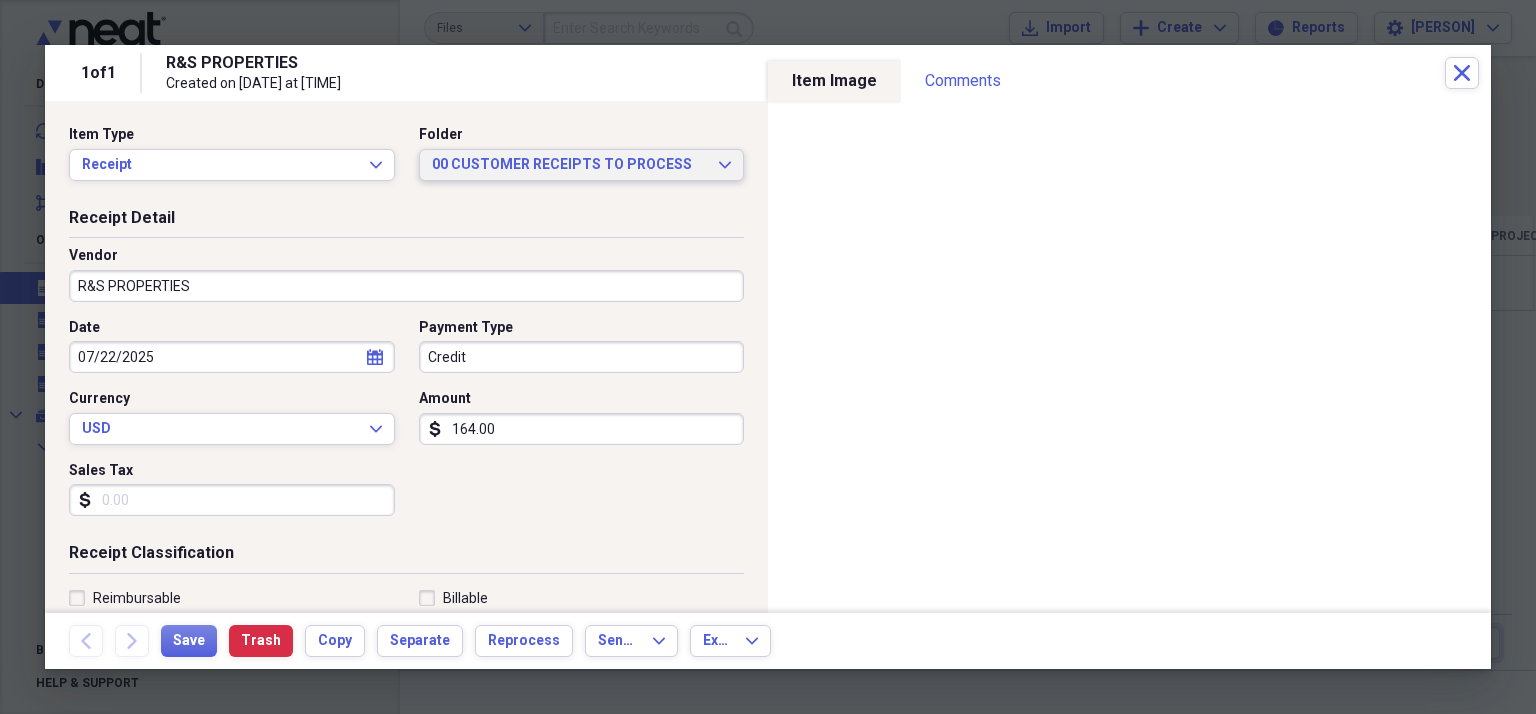 click on "00 CUSTOMER RECEIPTS TO PROCESS" at bounding box center [570, 165] 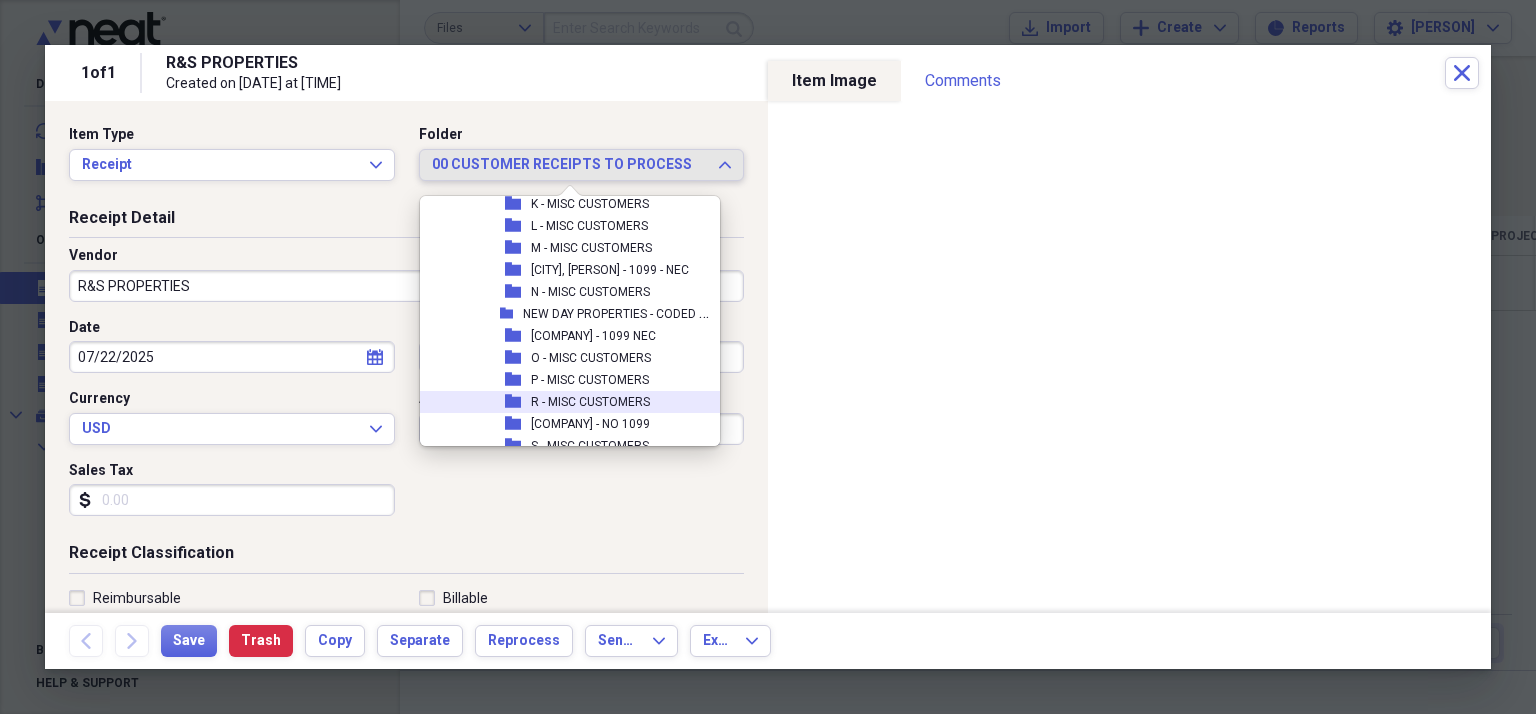 scroll, scrollTop: 572, scrollLeft: 0, axis: vertical 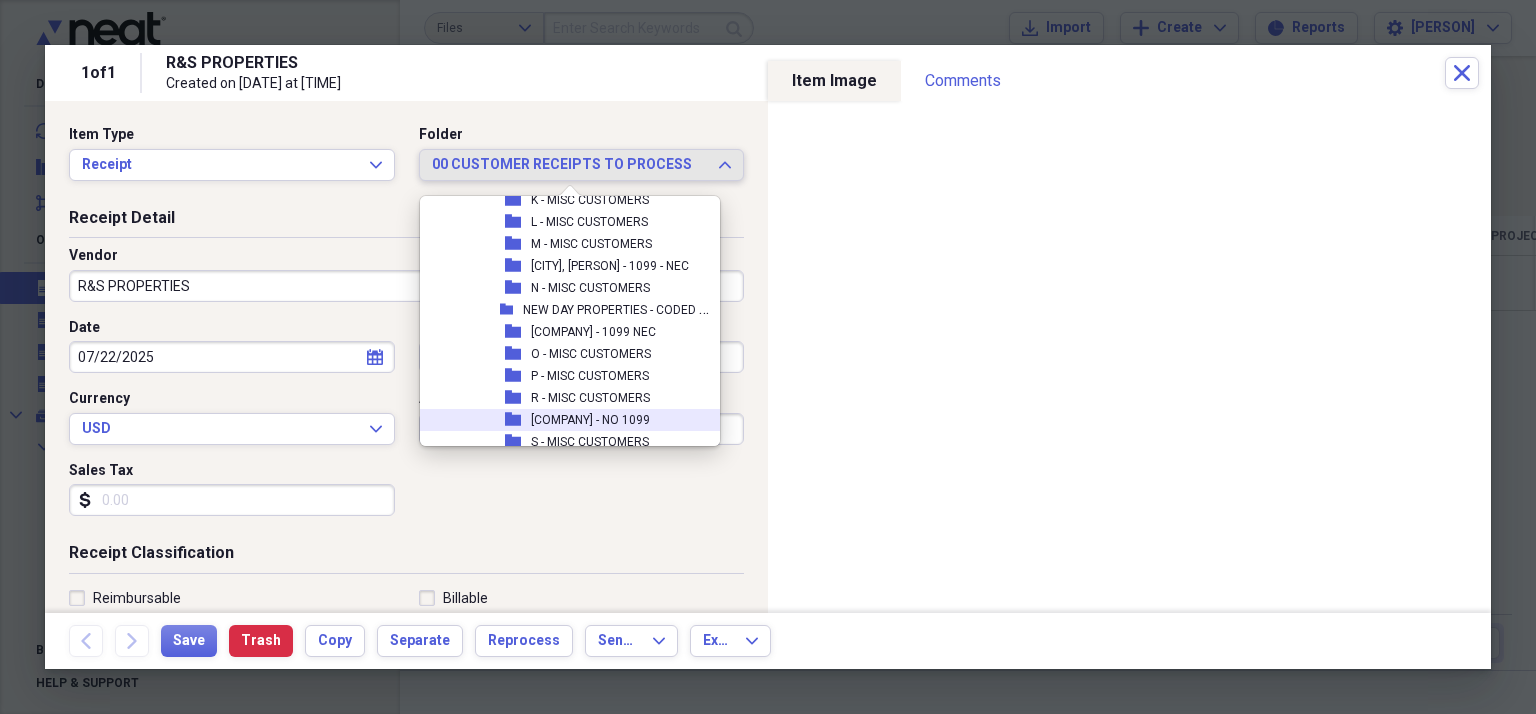 click on "[COMPANY] - NO 1099" at bounding box center (590, 420) 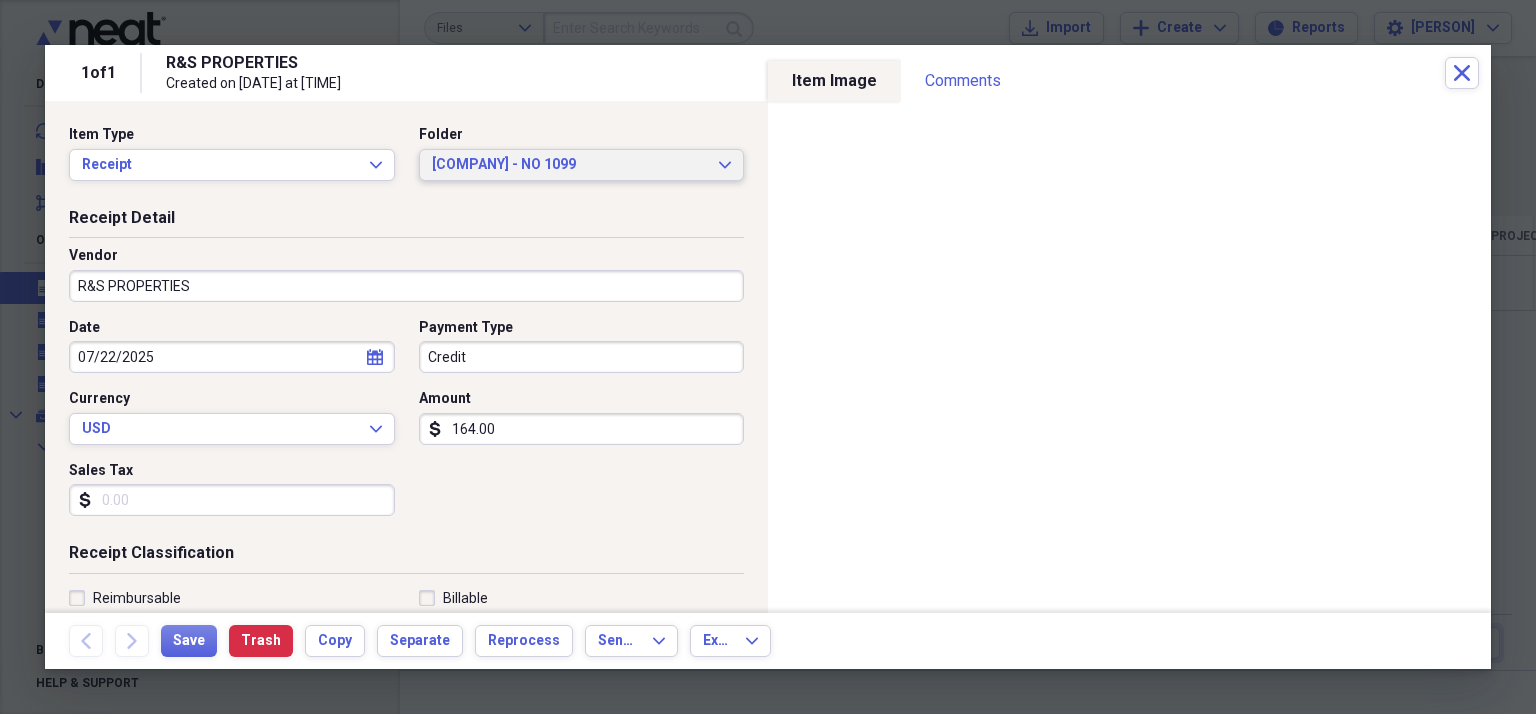 type 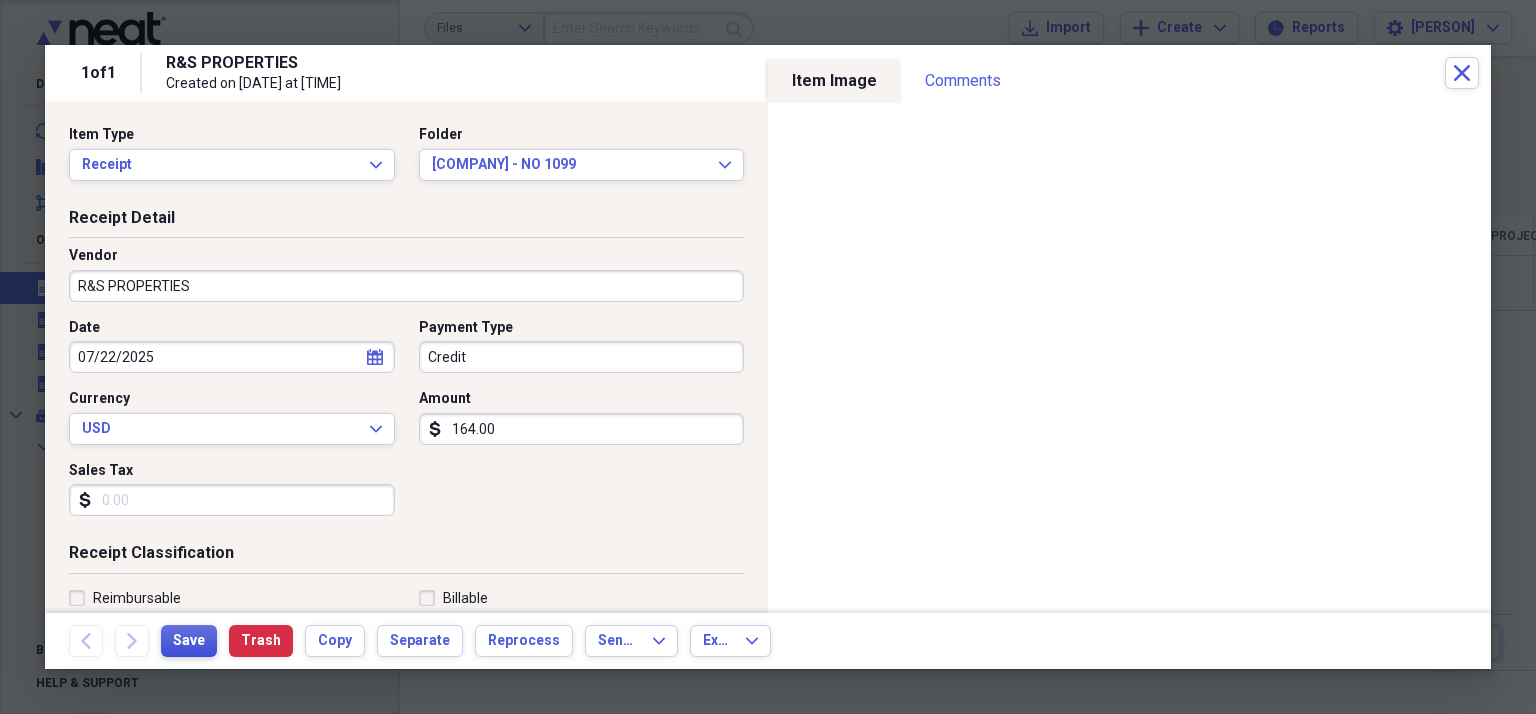 click on "Save" at bounding box center (189, 641) 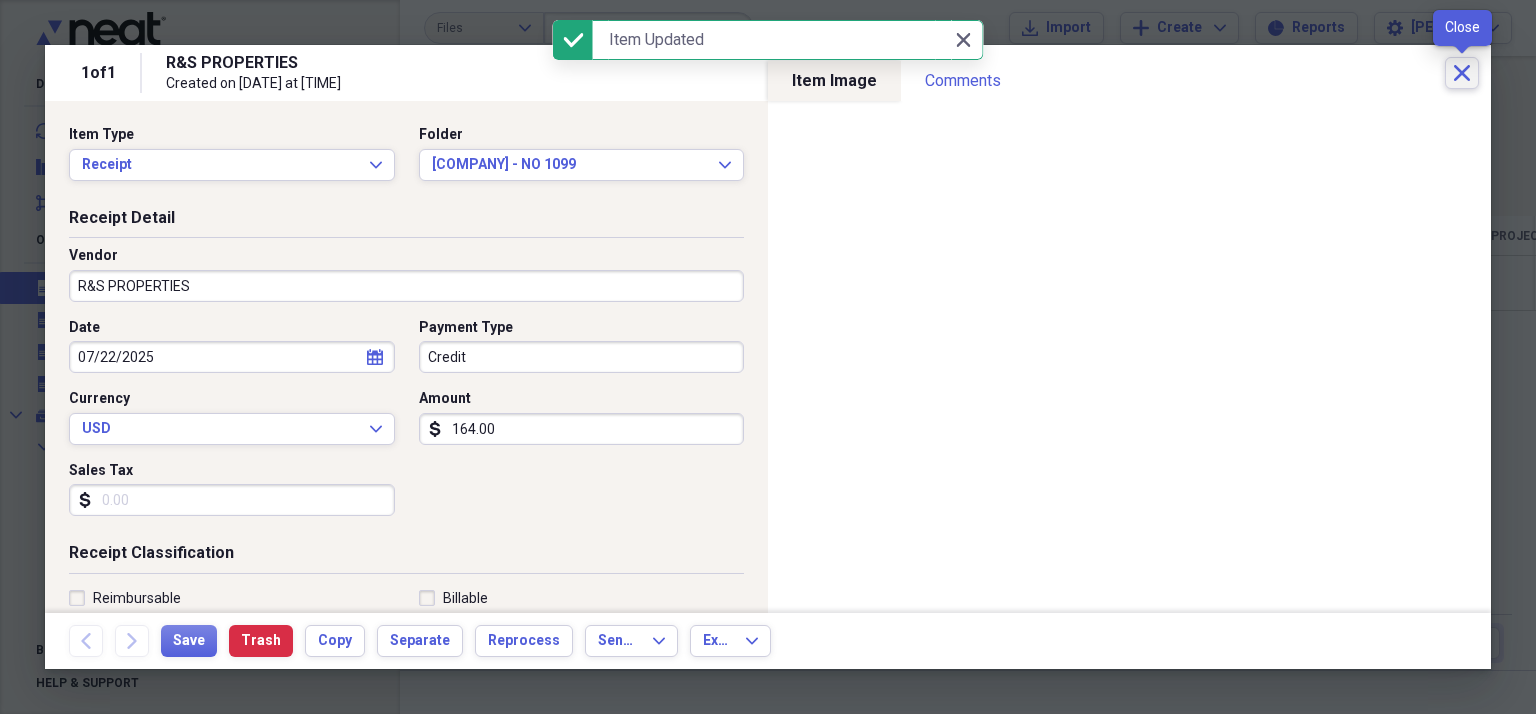 click 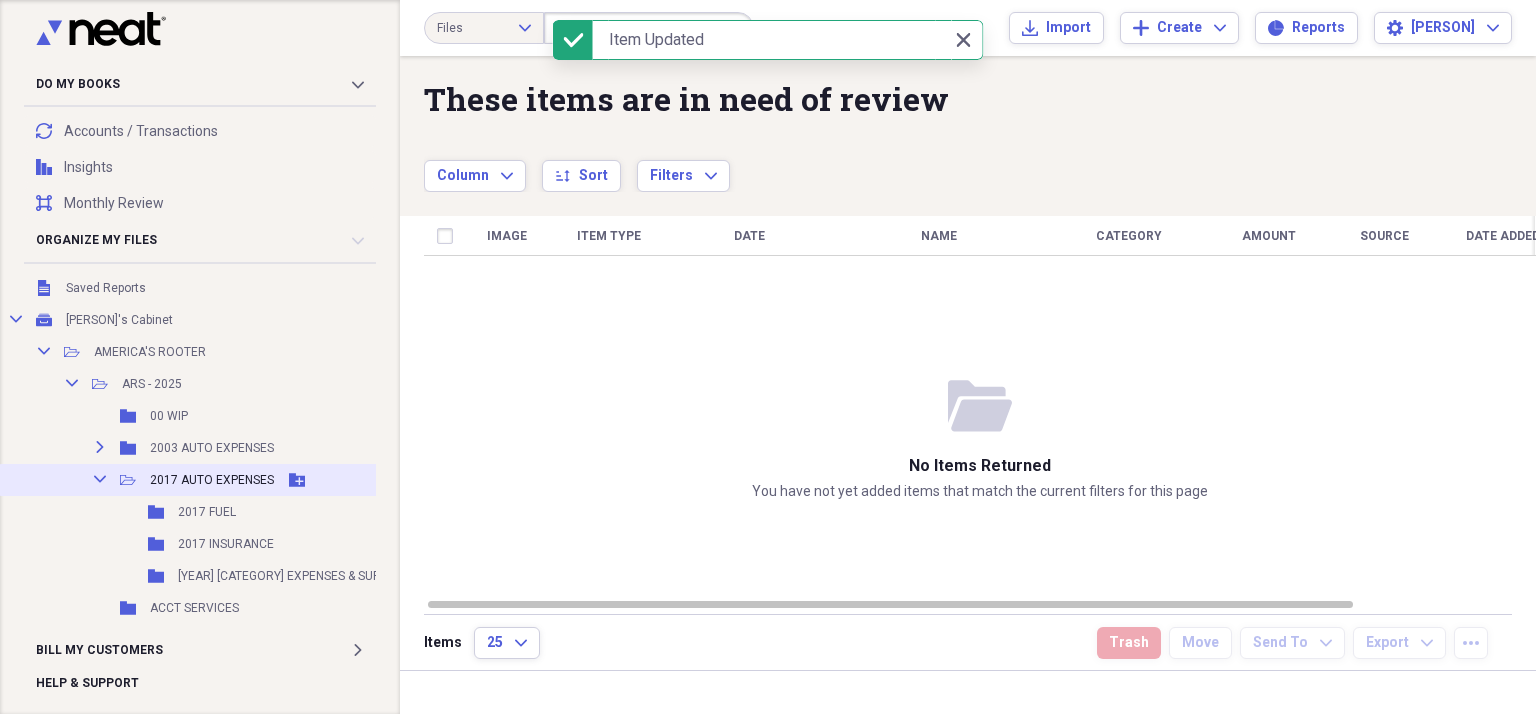 scroll, scrollTop: 200, scrollLeft: 0, axis: vertical 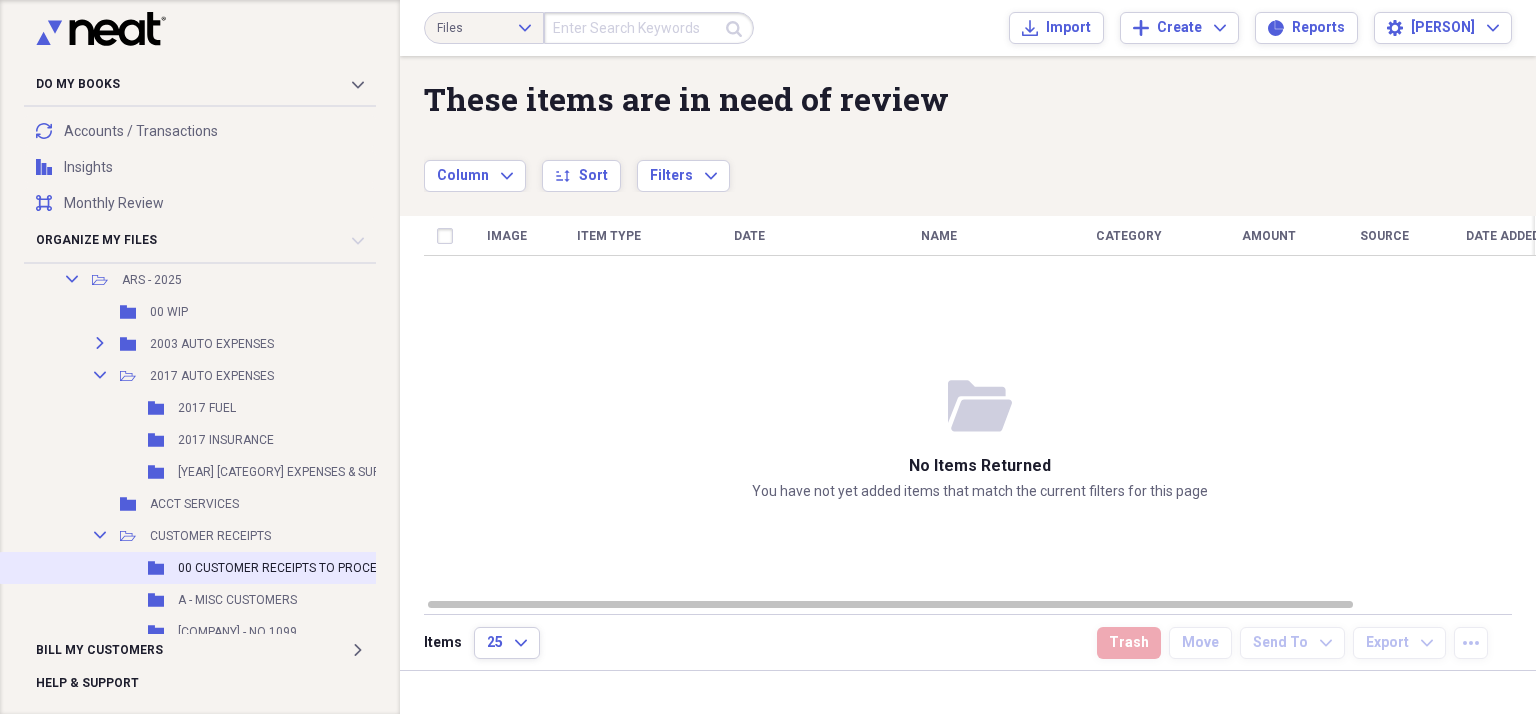 click on "Folder 00 CUSTOMER RECEIPTS TO PROCESS Add Folder" at bounding box center (236, 568) 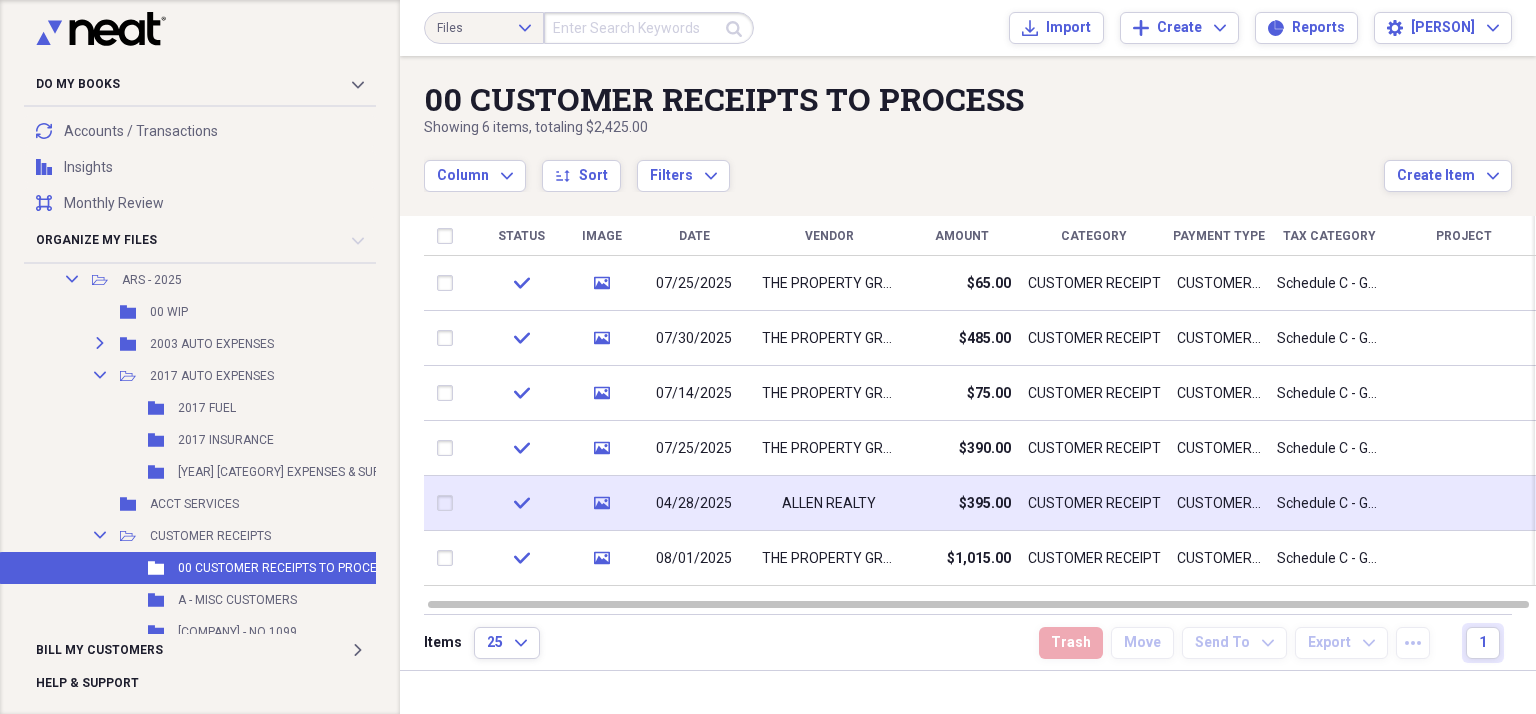click on "ALLEN REALTY" at bounding box center (829, 504) 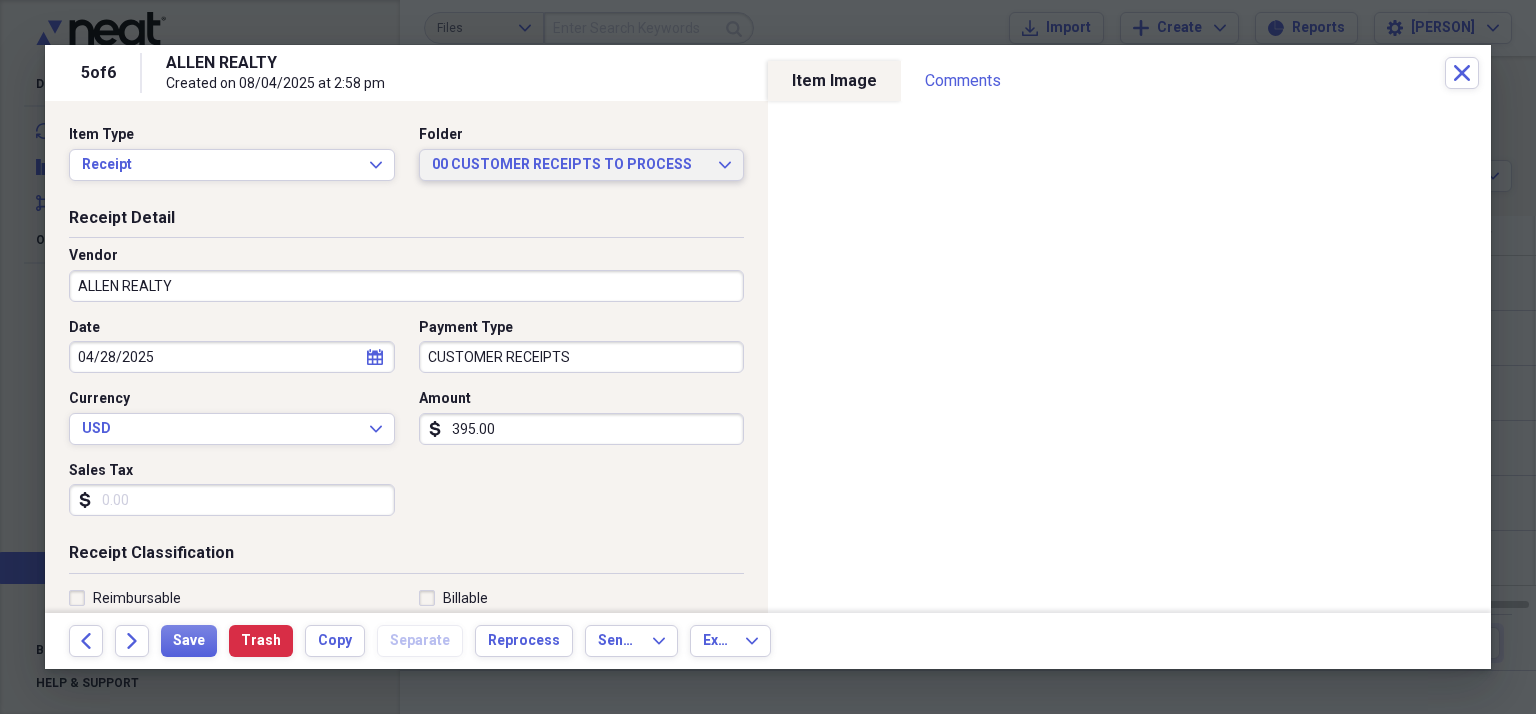 click on "00 CUSTOMER RECEIPTS TO PROCESS" at bounding box center [570, 165] 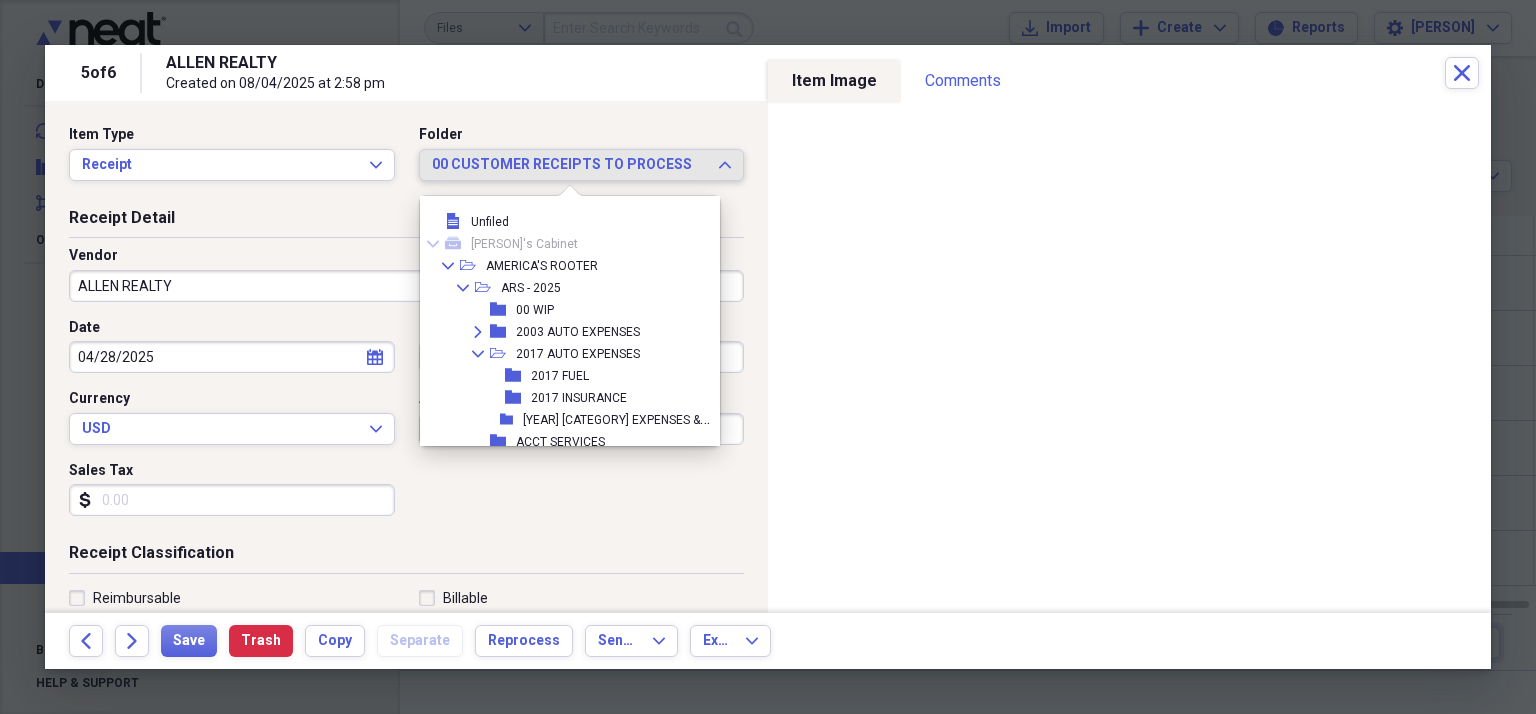 scroll, scrollTop: 172, scrollLeft: 0, axis: vertical 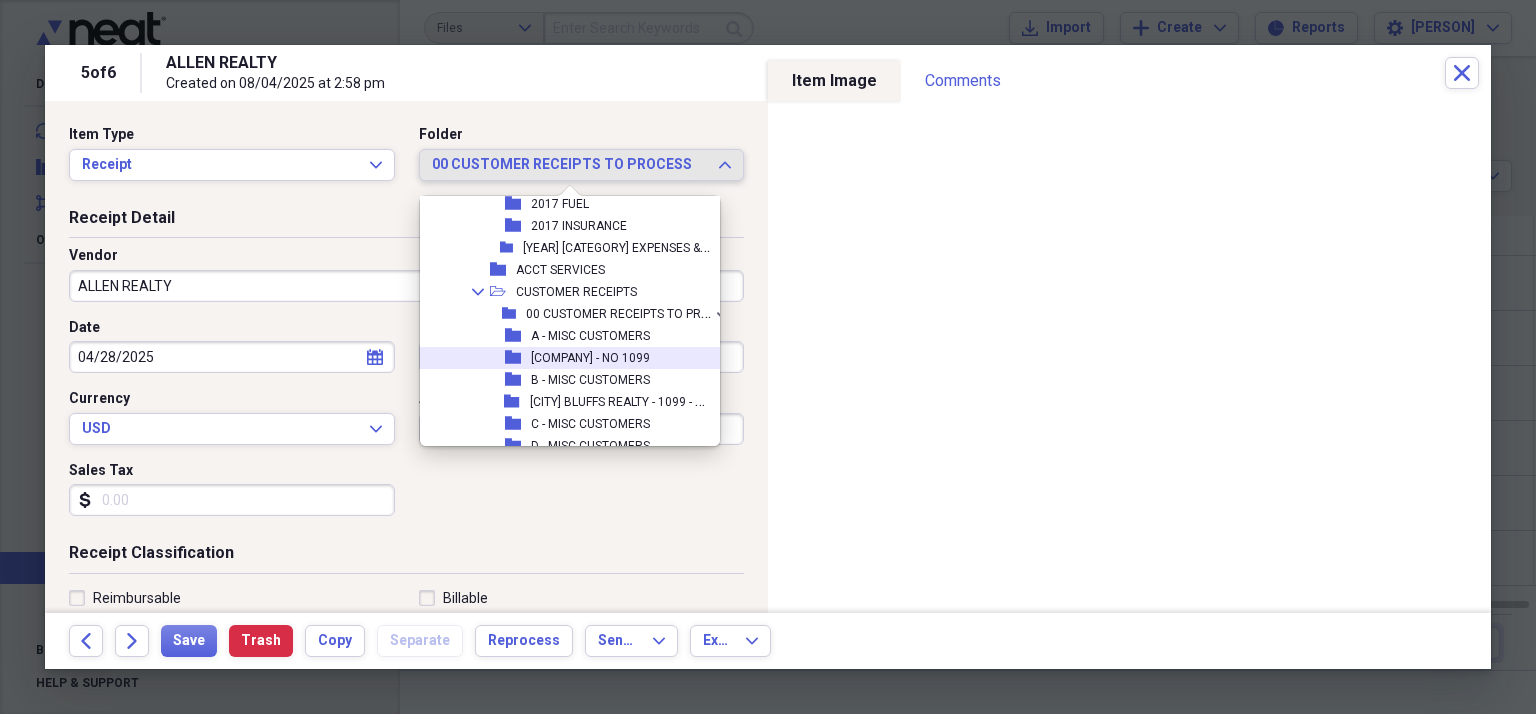 click on "folder [COMPANY] - NO 1099" at bounding box center (569, 358) 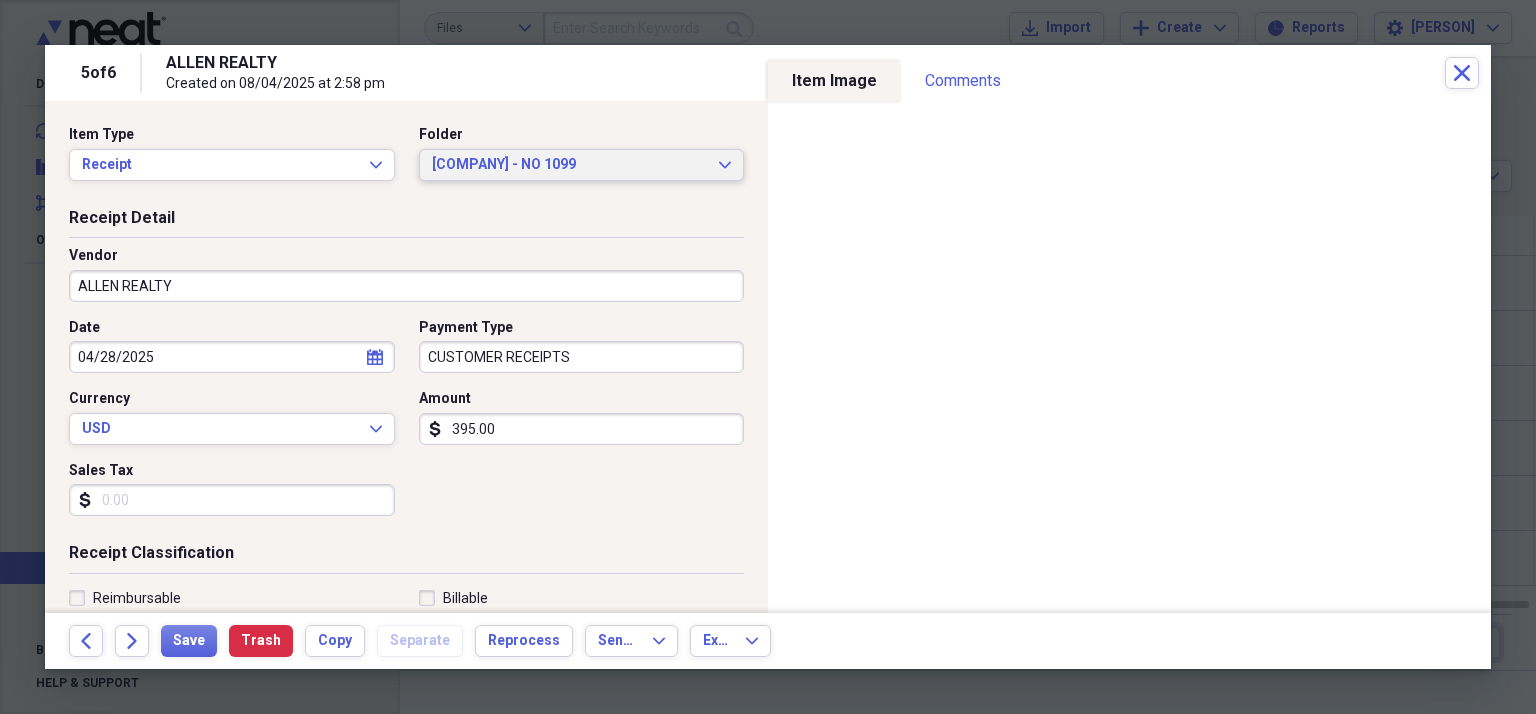type 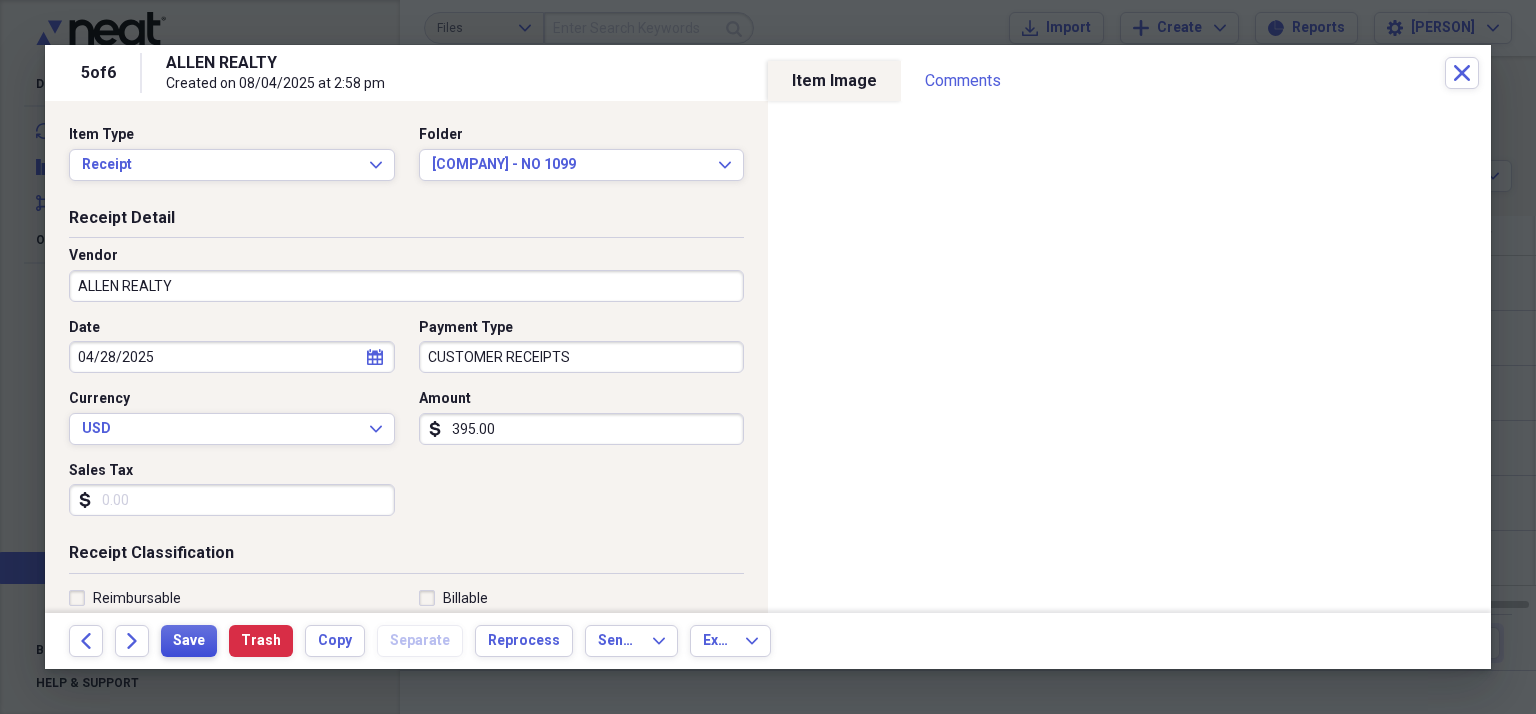 click on "Save" at bounding box center [189, 641] 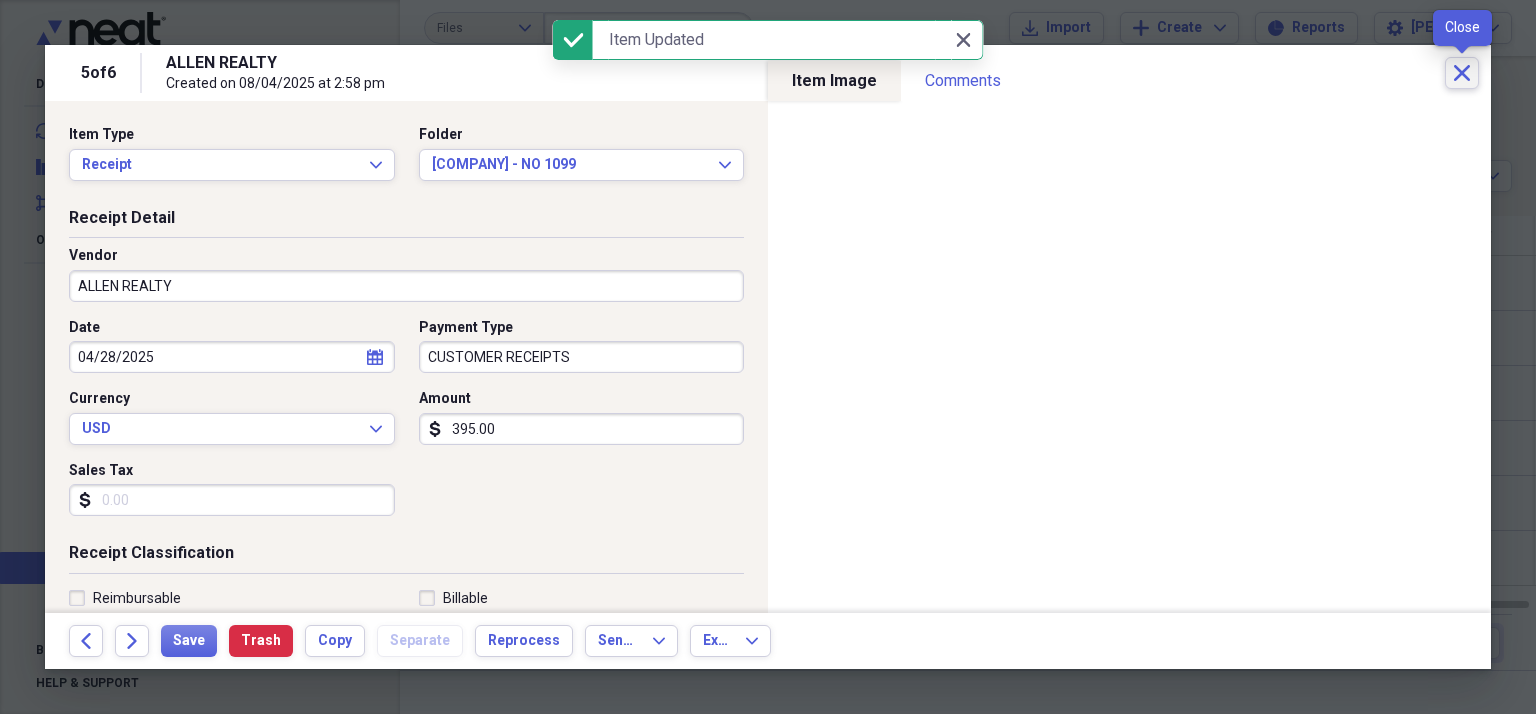 click on "Close" at bounding box center [1462, 73] 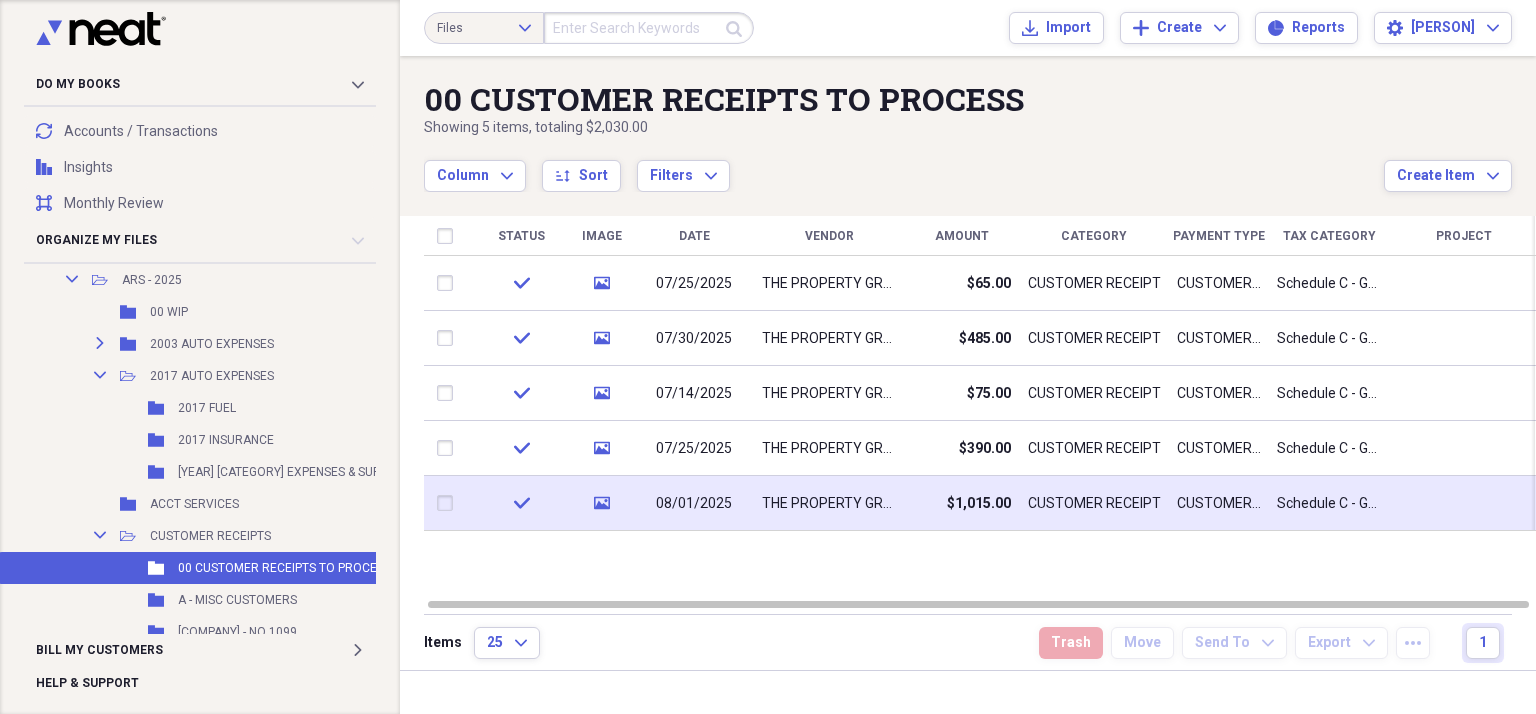 click on "$1,015.00" at bounding box center [979, 504] 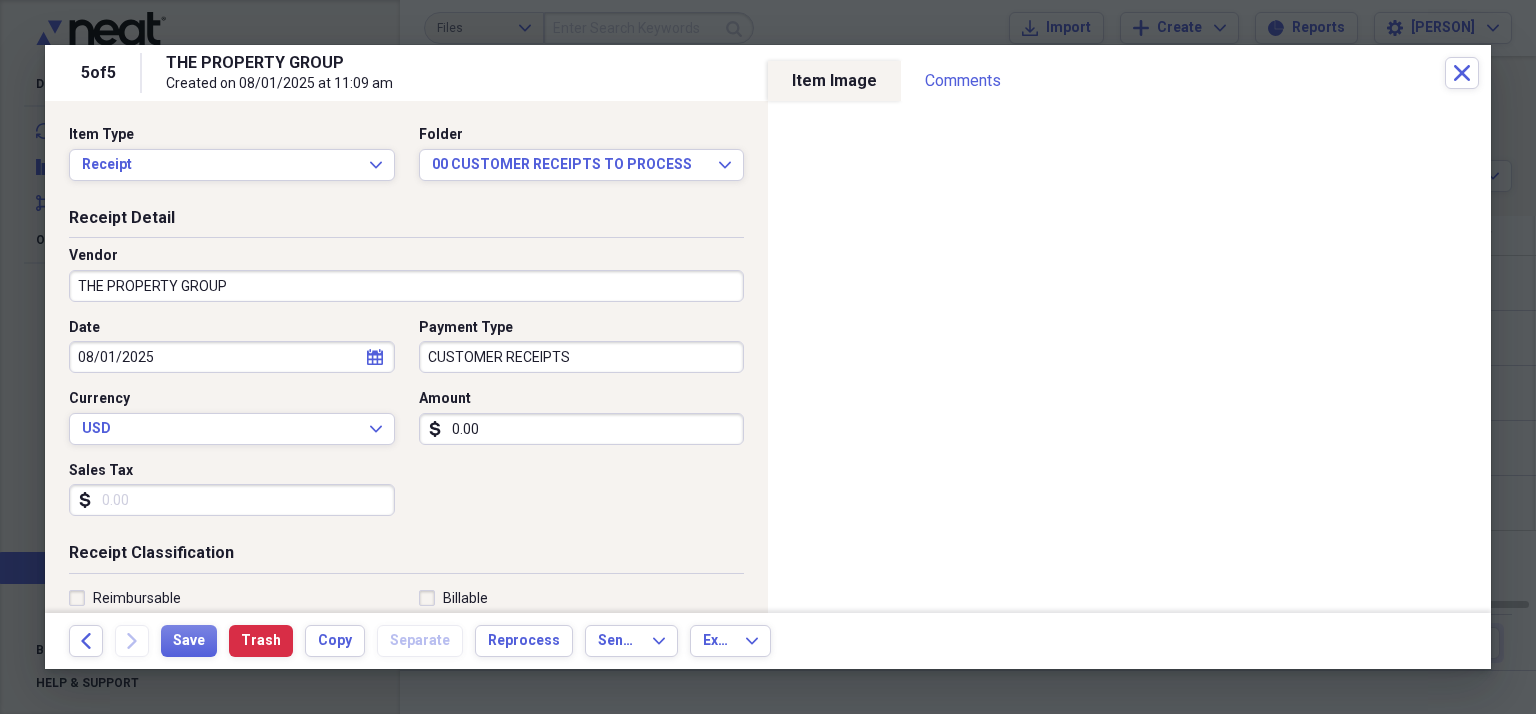 type on "0.00" 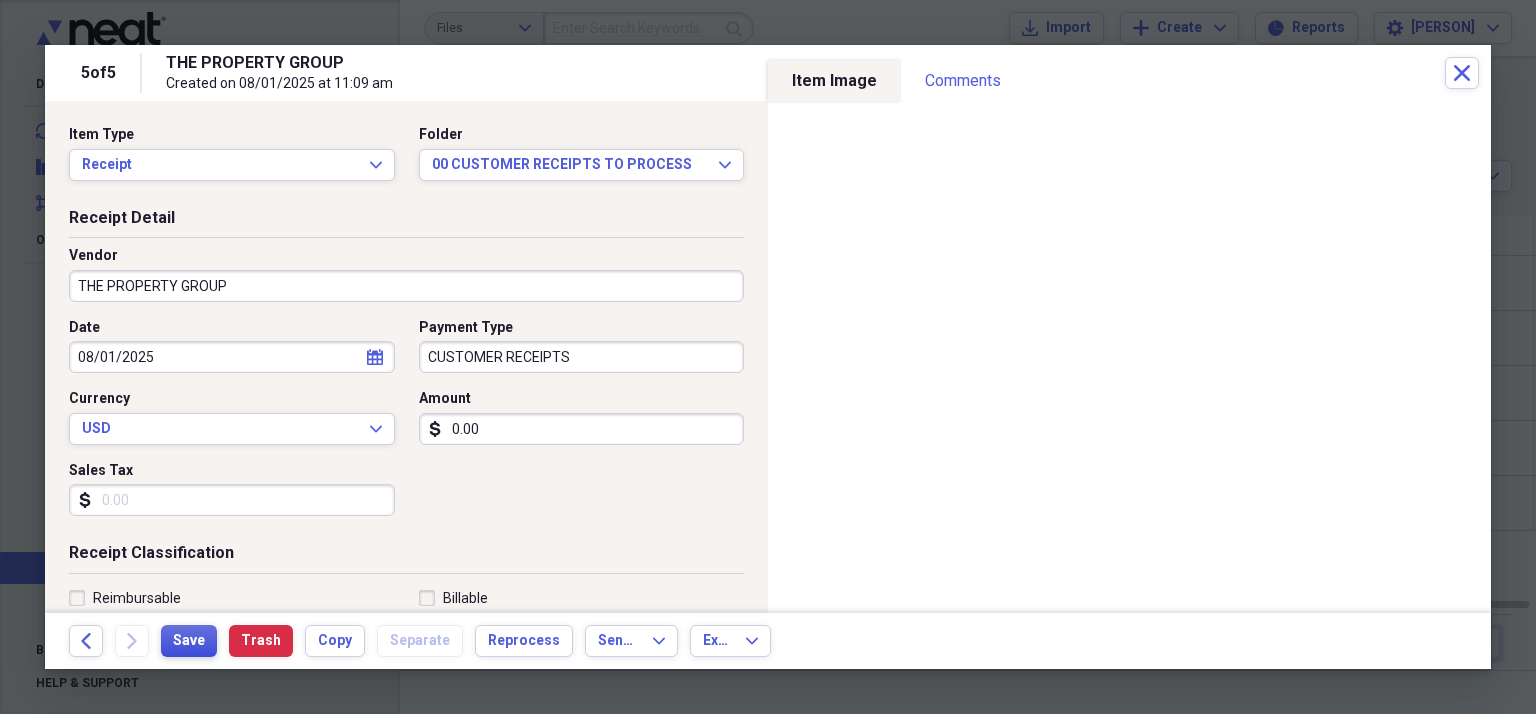 click on "Save" at bounding box center (189, 641) 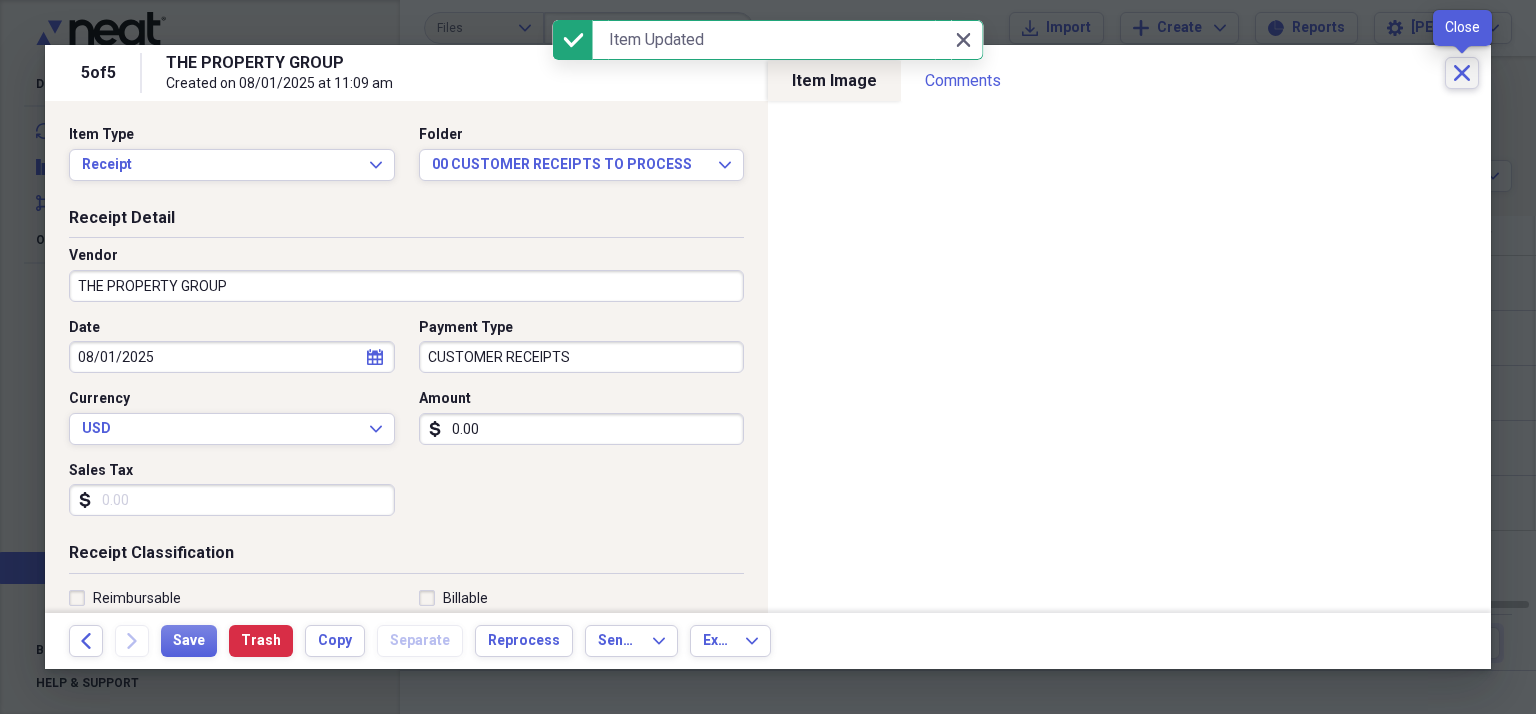click 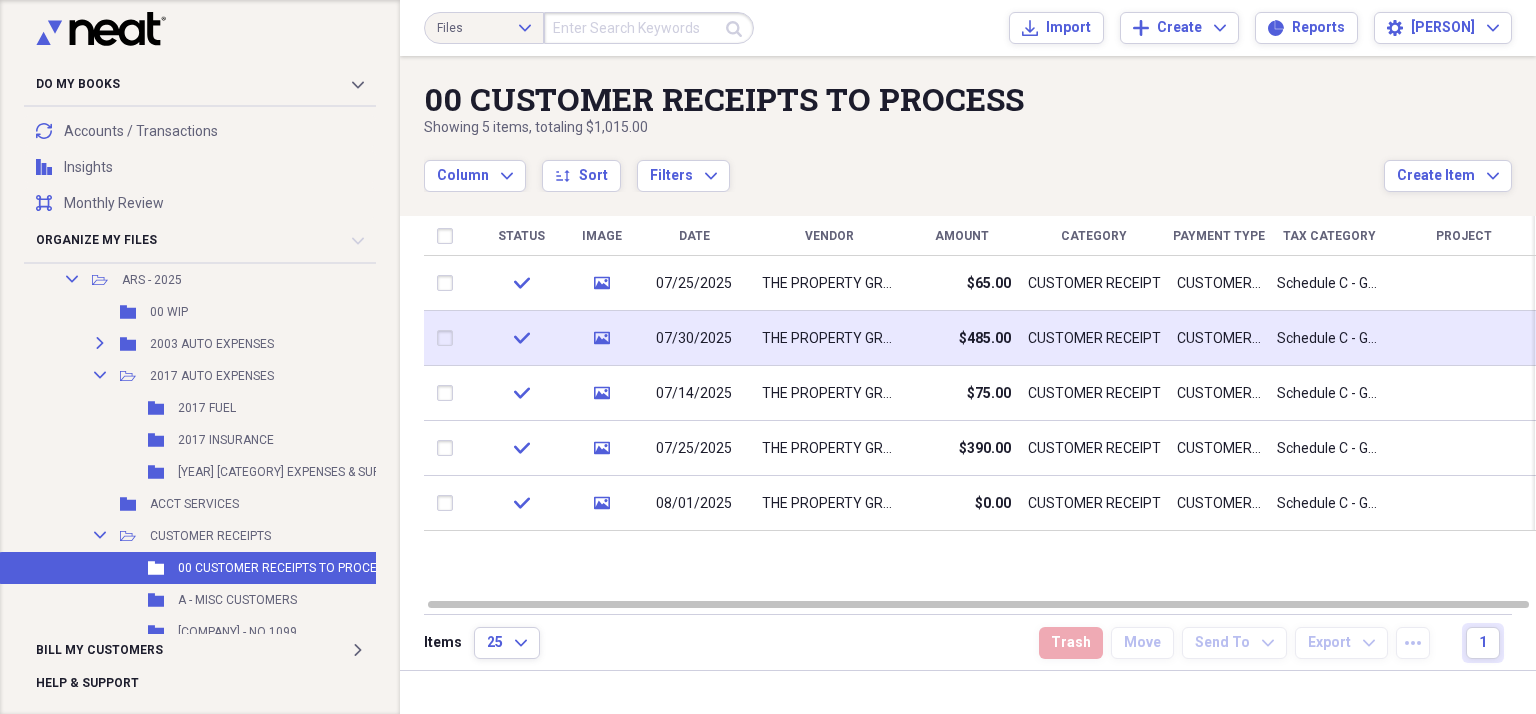 click at bounding box center [449, 338] 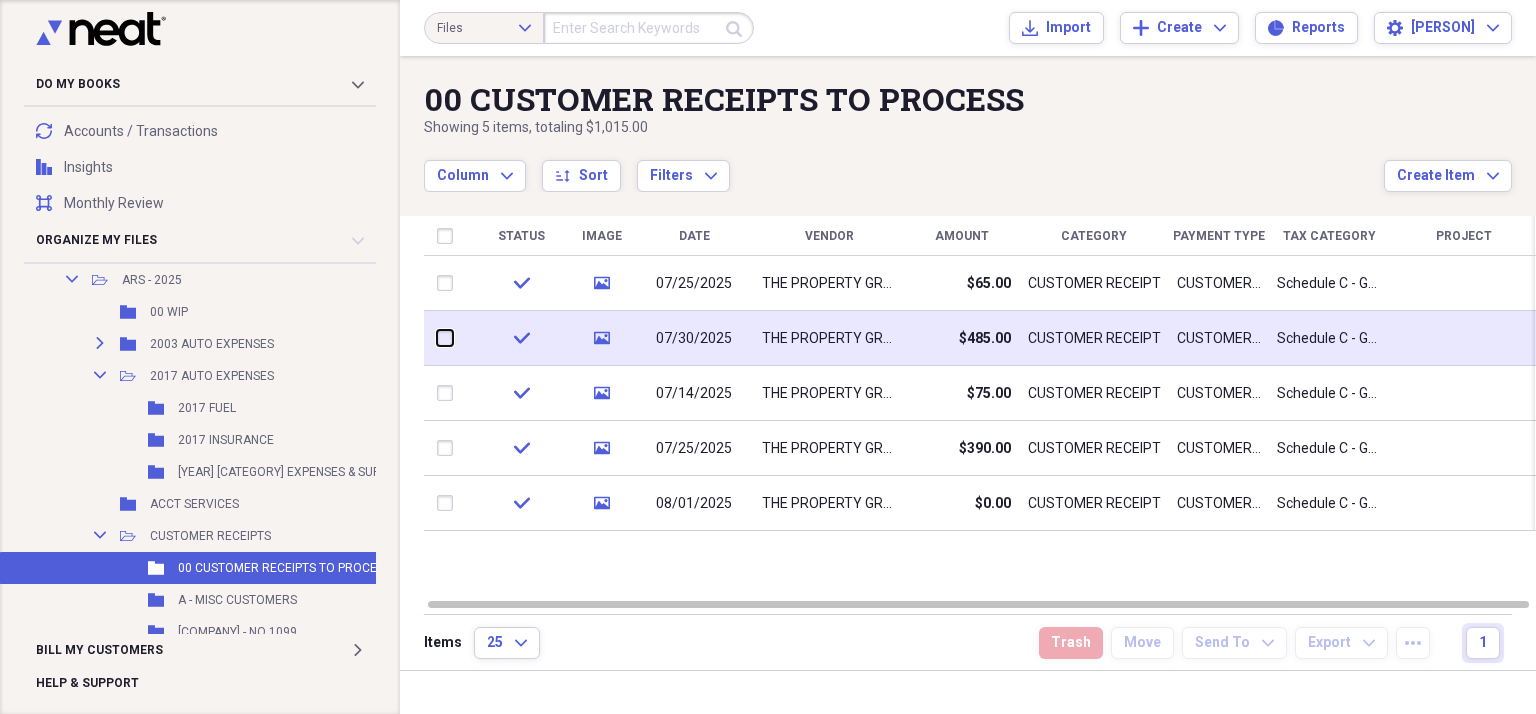 click at bounding box center (437, 338) 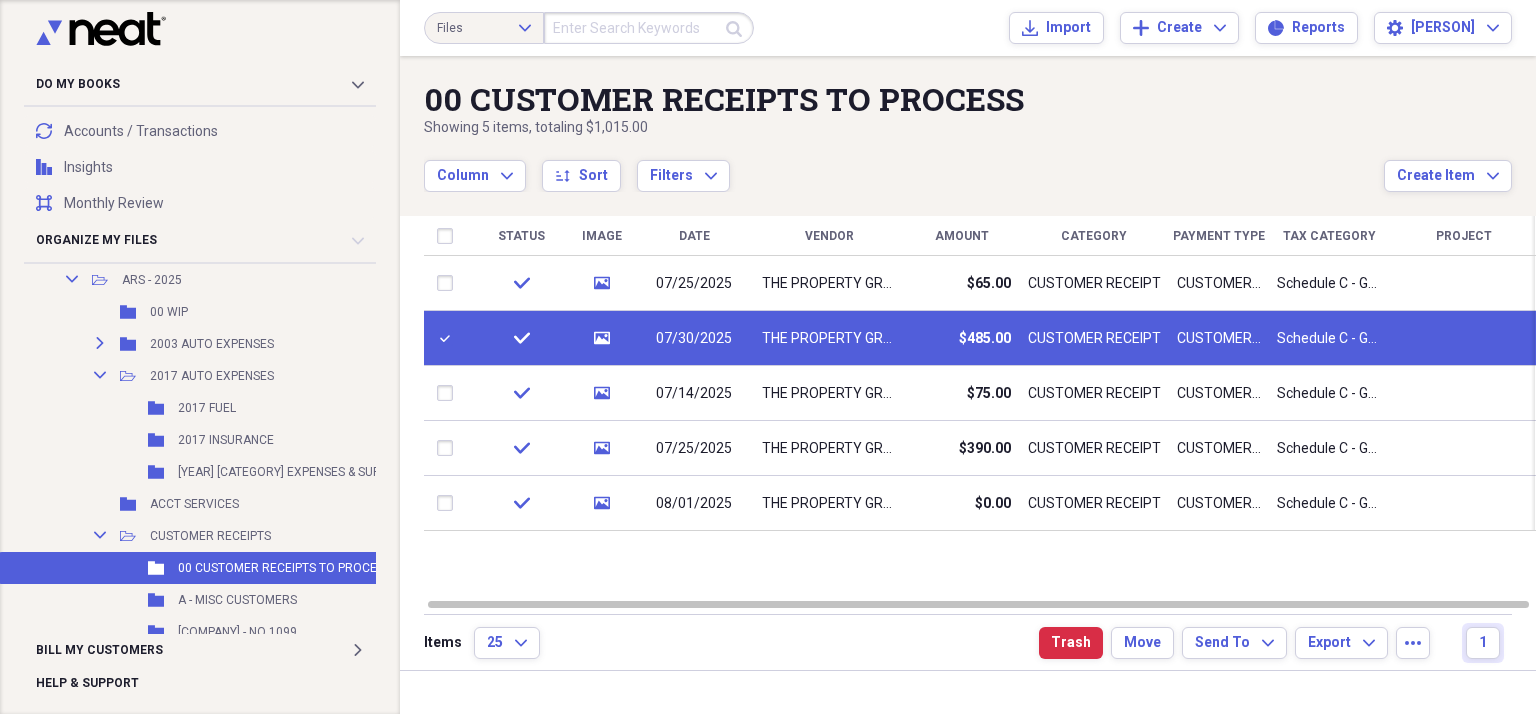 click at bounding box center [449, 338] 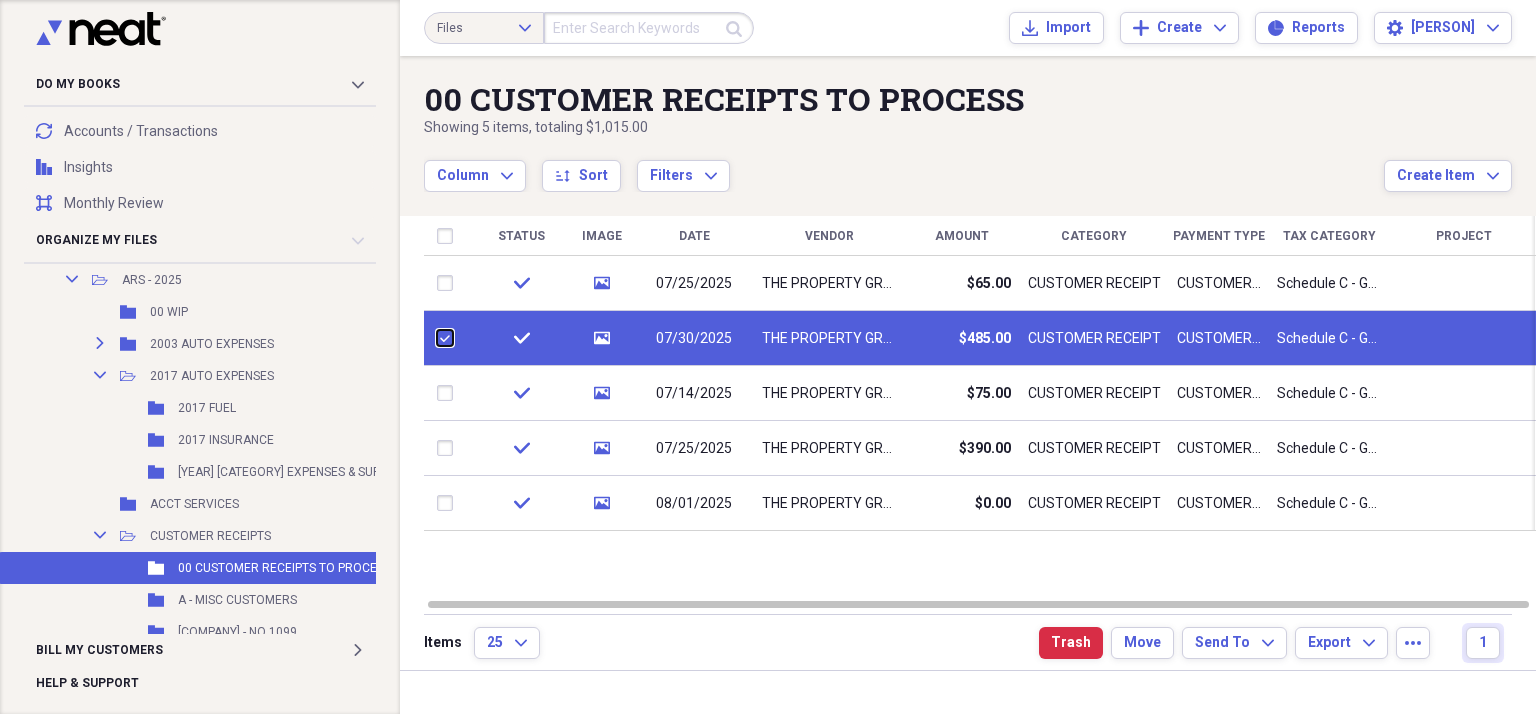 click at bounding box center (437, 338) 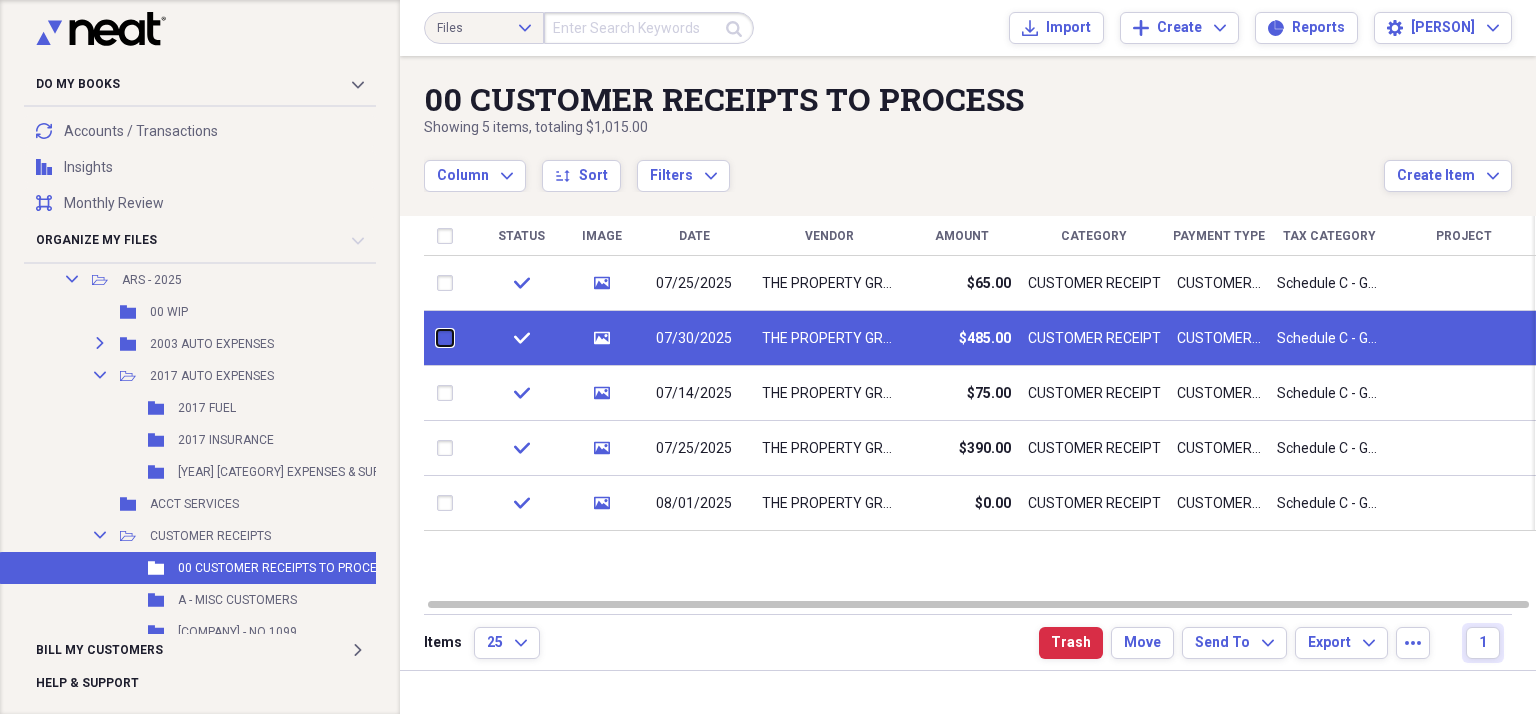checkbox on "false" 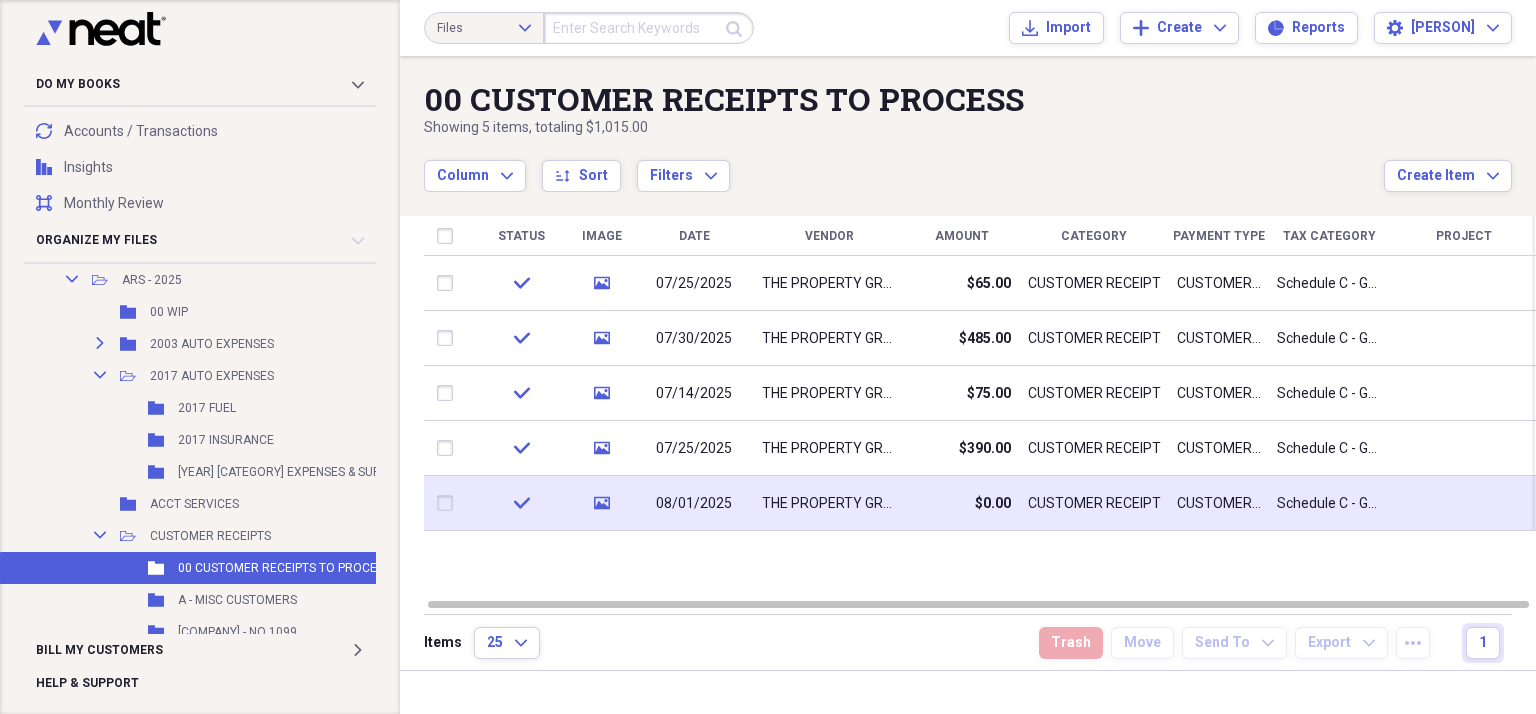 click at bounding box center [449, 503] 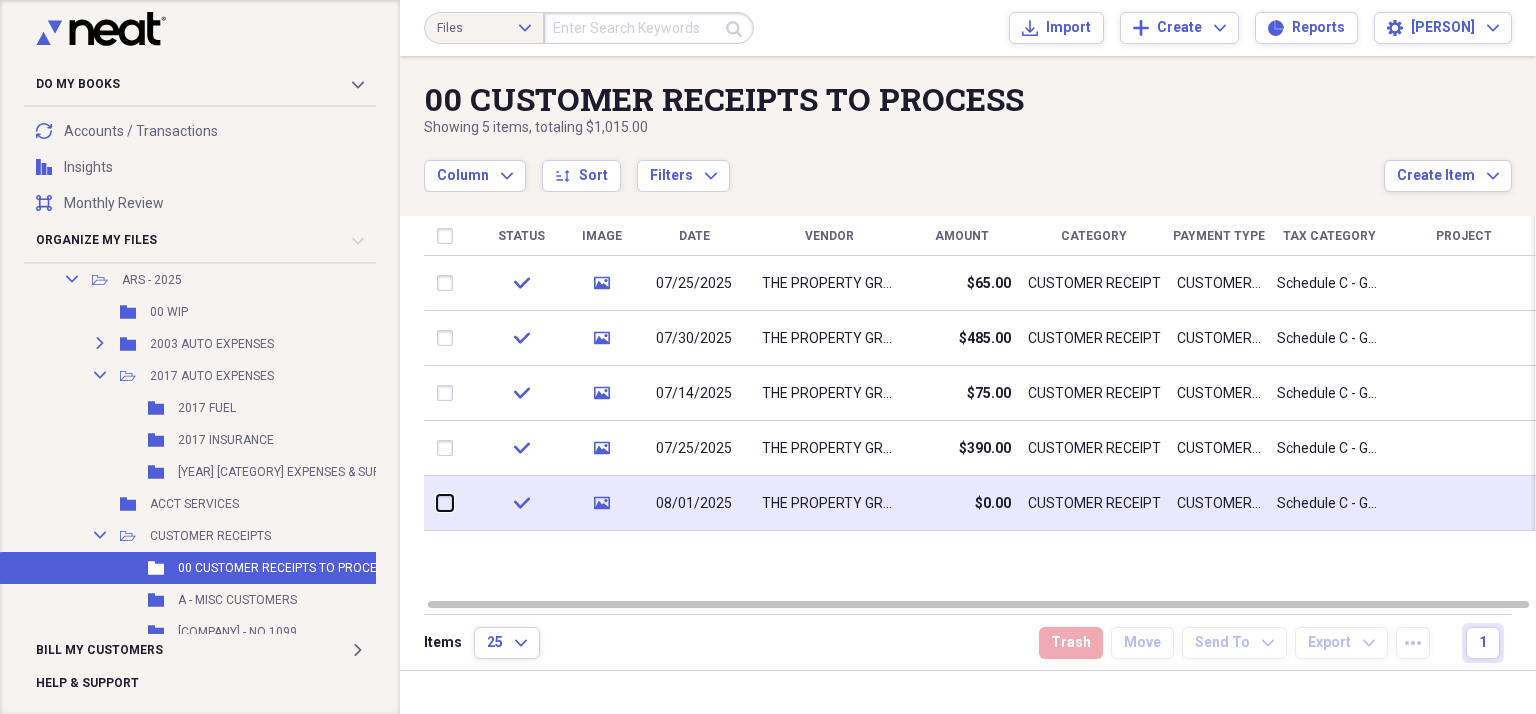click at bounding box center [437, 503] 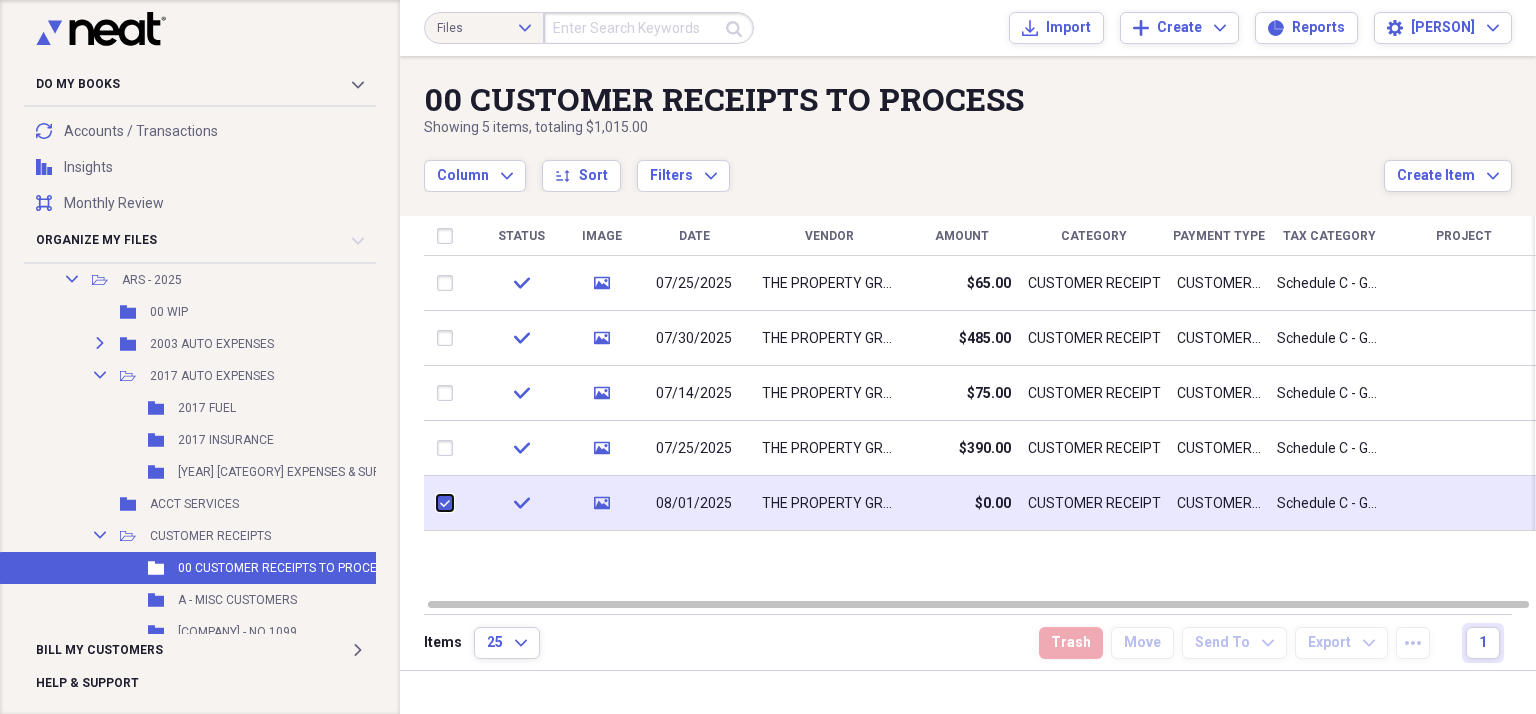checkbox on "true" 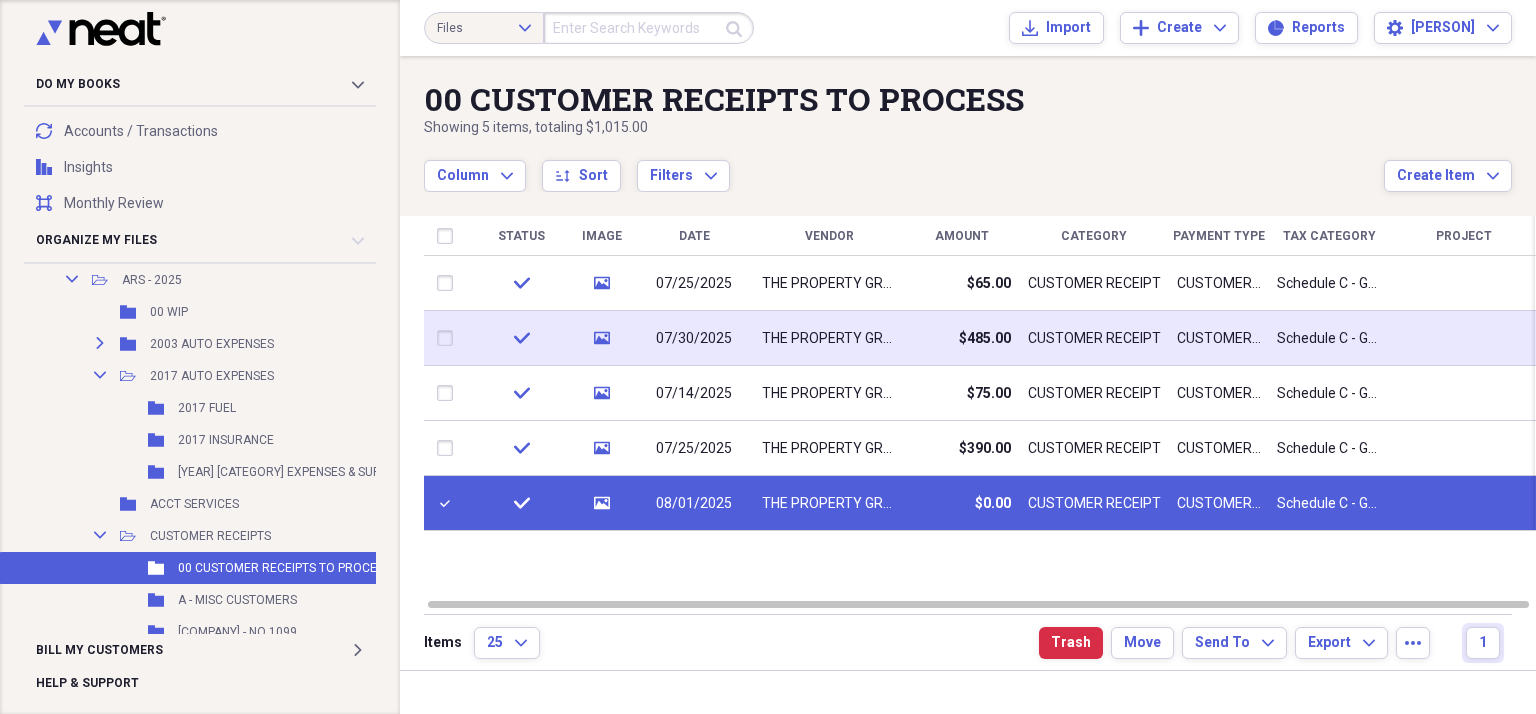 click at bounding box center [449, 338] 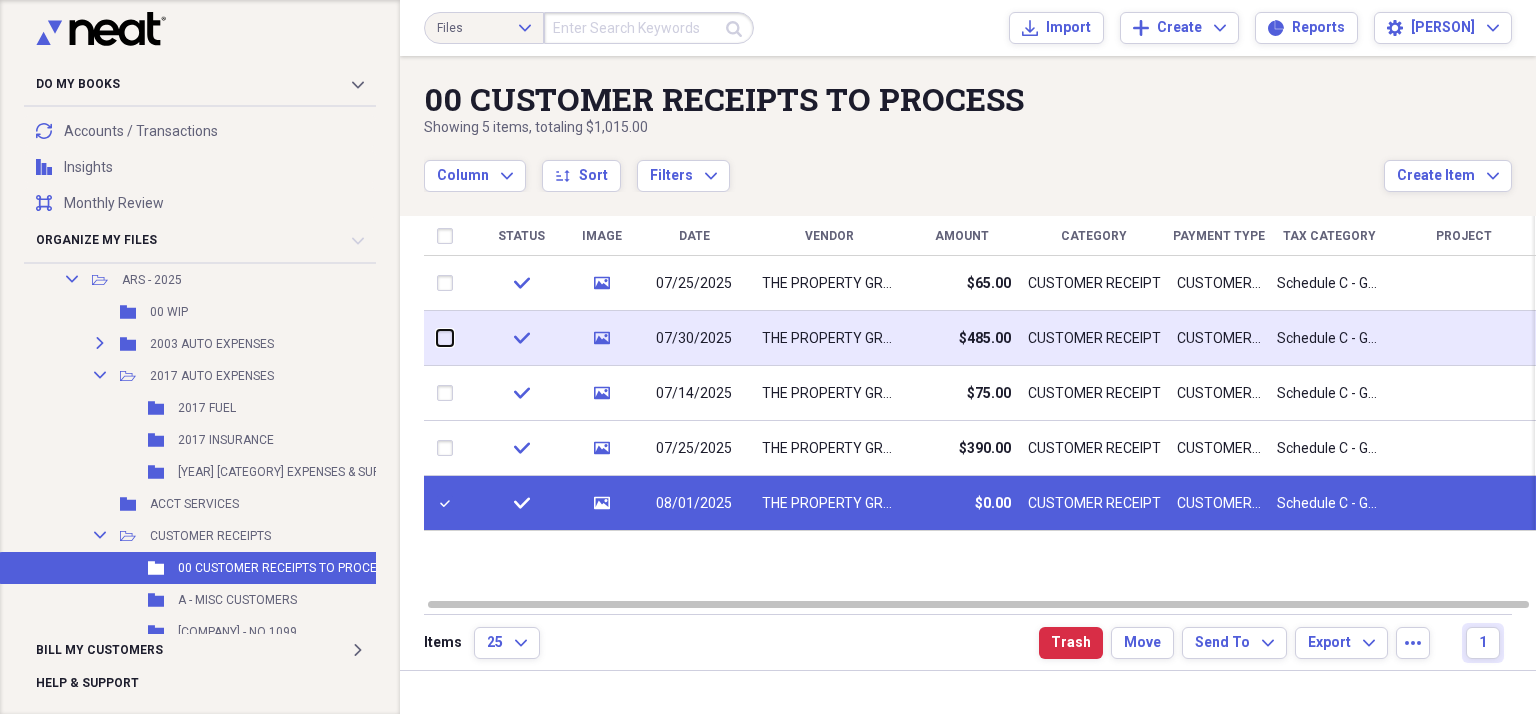 click at bounding box center [437, 338] 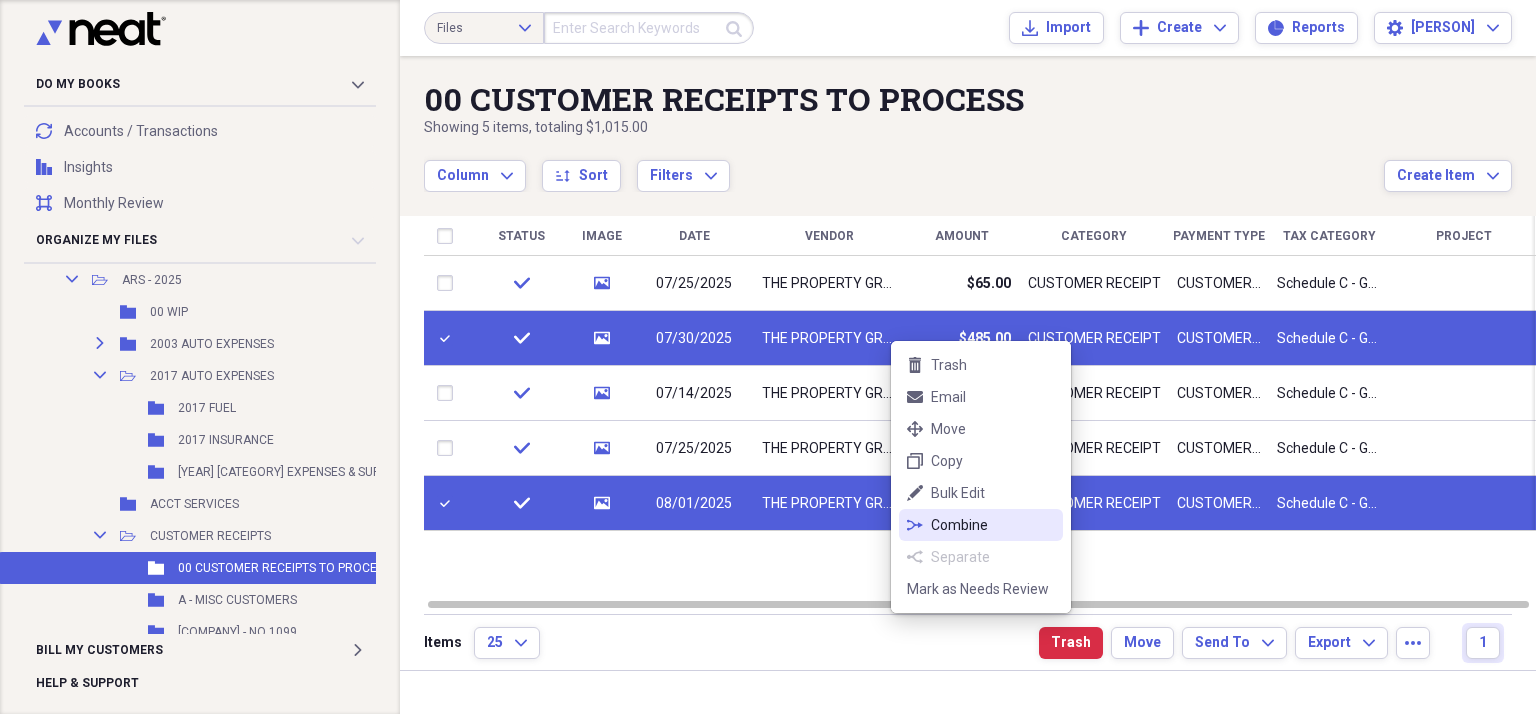 click on "Combine" at bounding box center (993, 525) 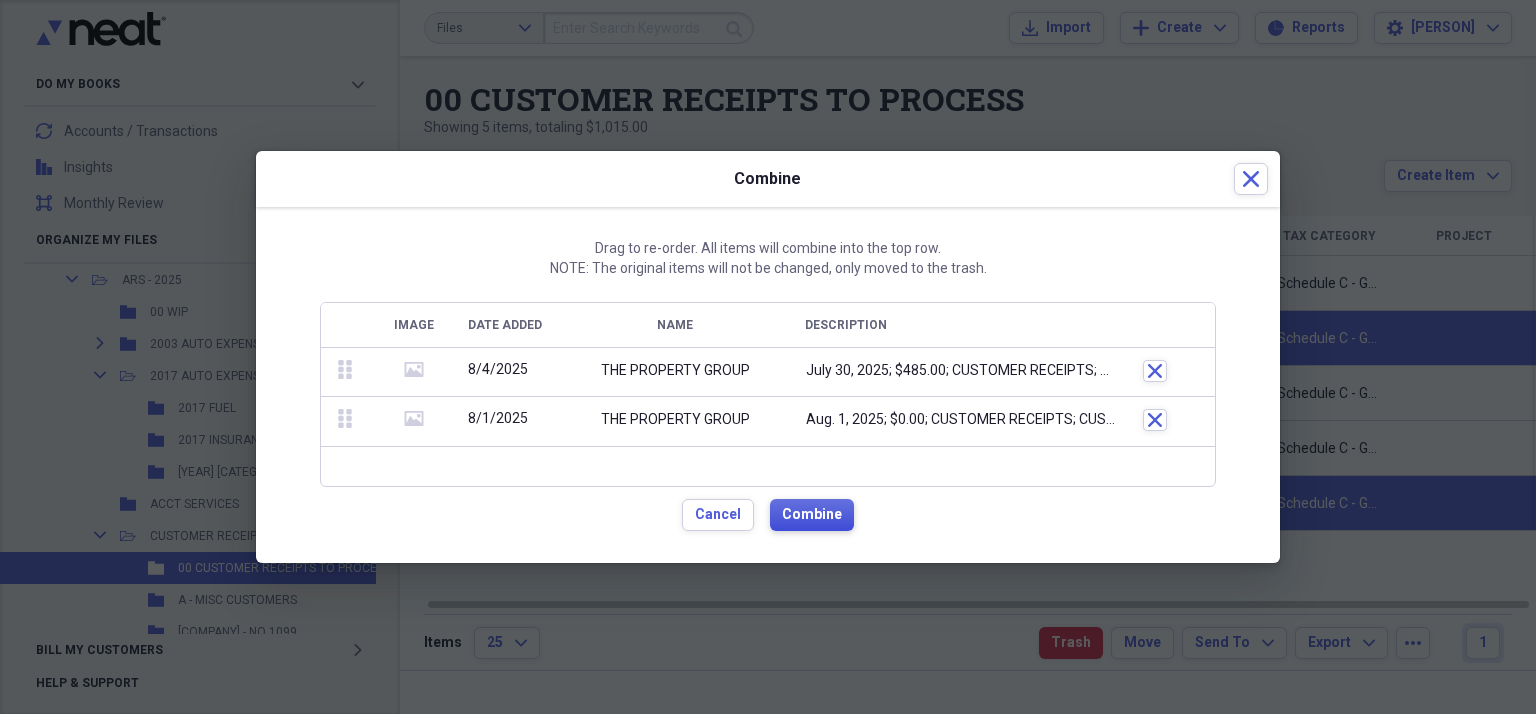 click on "Combine" at bounding box center (812, 515) 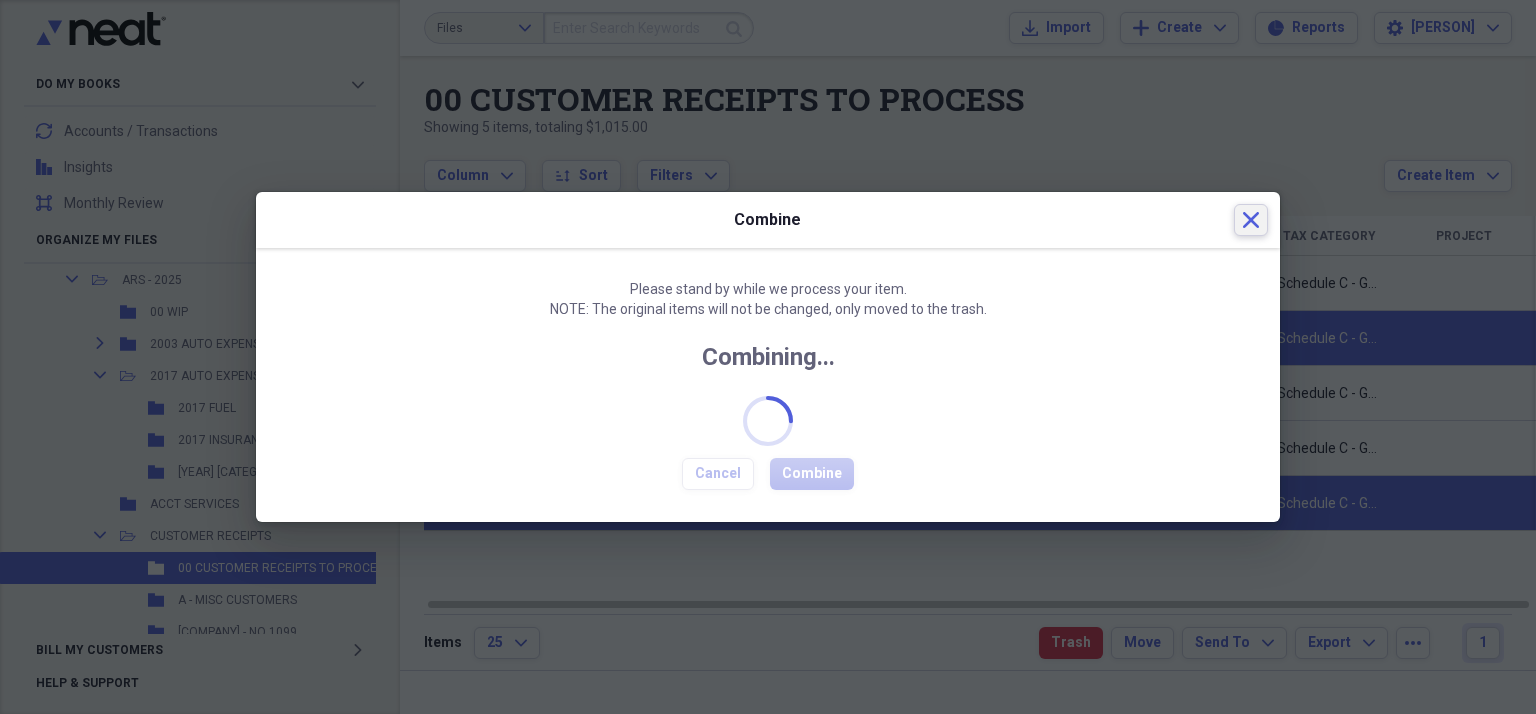 drag, startPoint x: 1252, startPoint y: 217, endPoint x: 1229, endPoint y: 205, distance: 25.942244 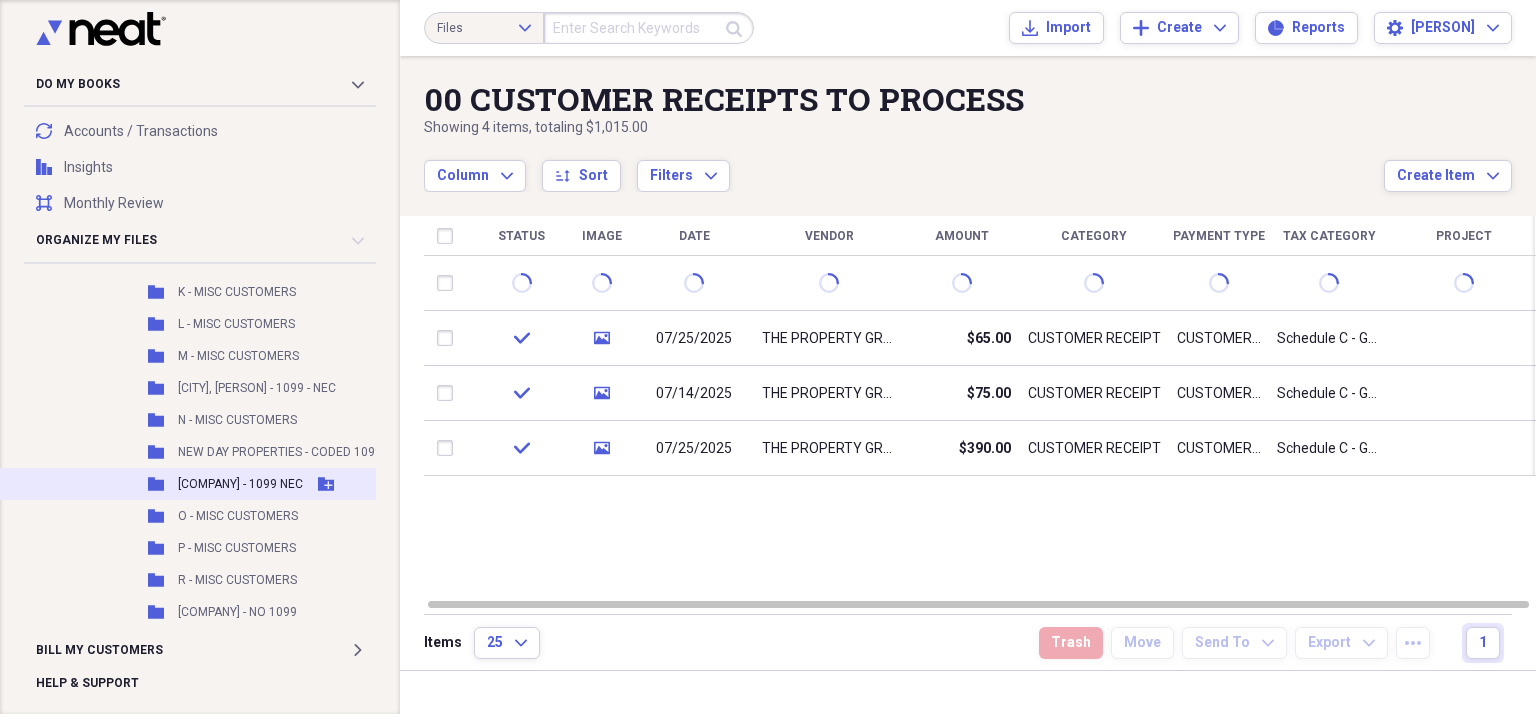 scroll, scrollTop: 1000, scrollLeft: 0, axis: vertical 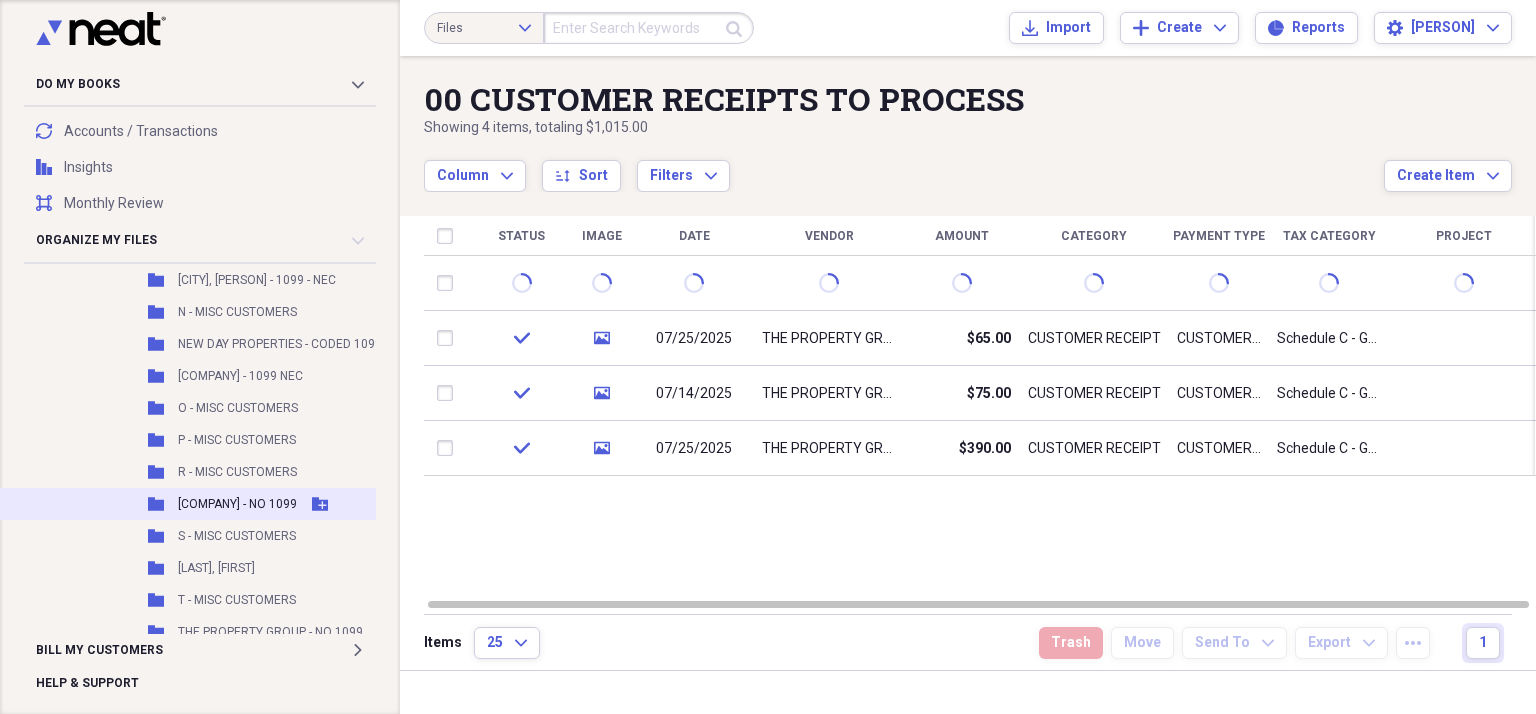 click on "Folder R & S PROPERTIES - NO 1099 Add Folder" at bounding box center (236, 504) 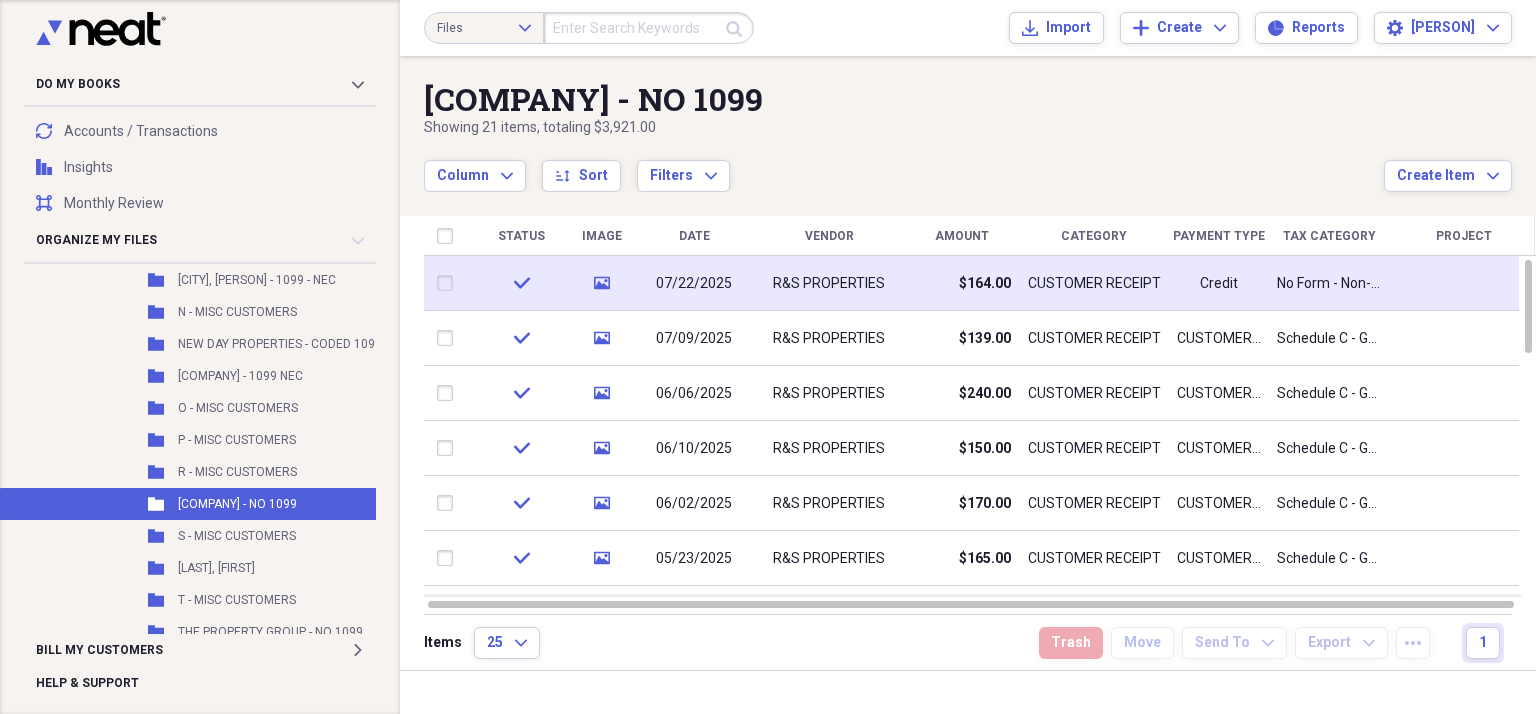click on "R&S PROPERTIES" at bounding box center [829, 284] 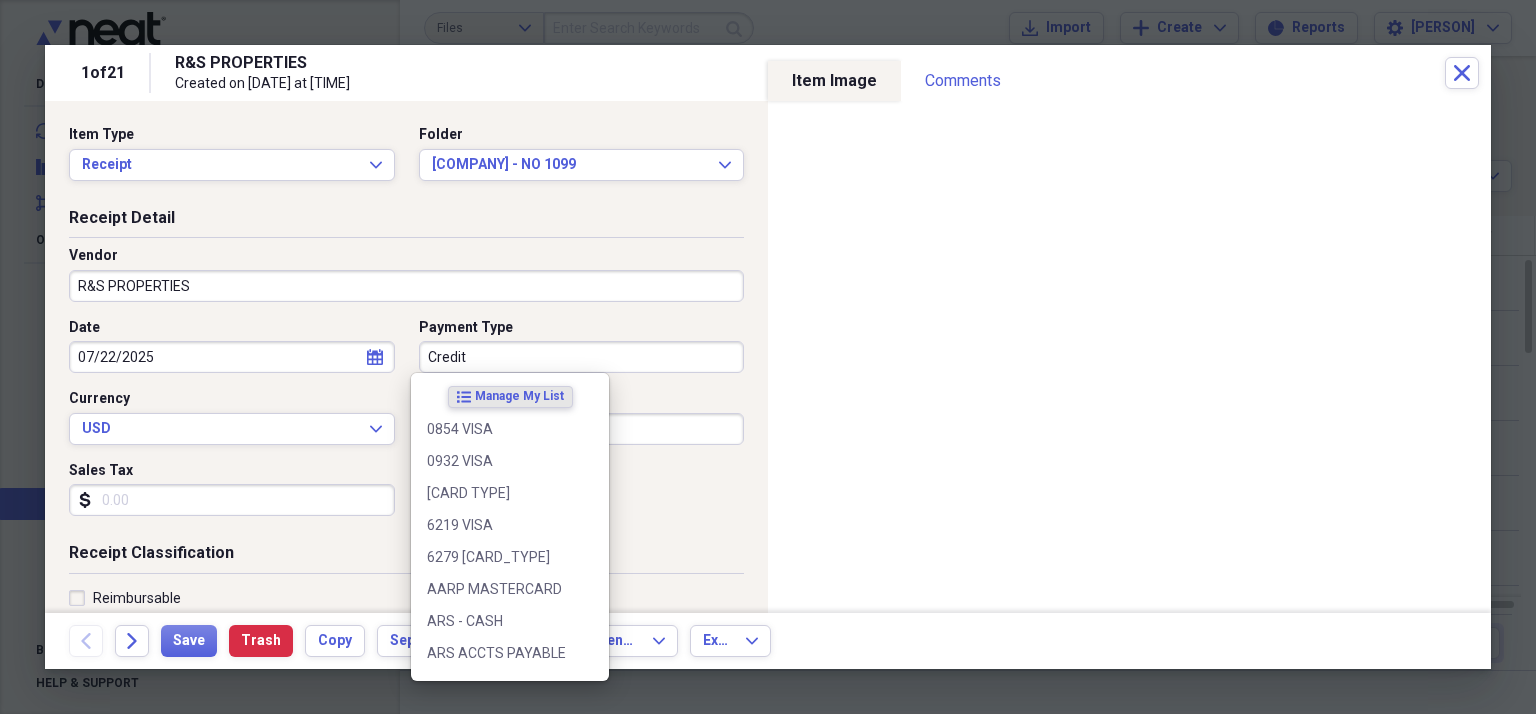 click on "Credit" at bounding box center (582, 357) 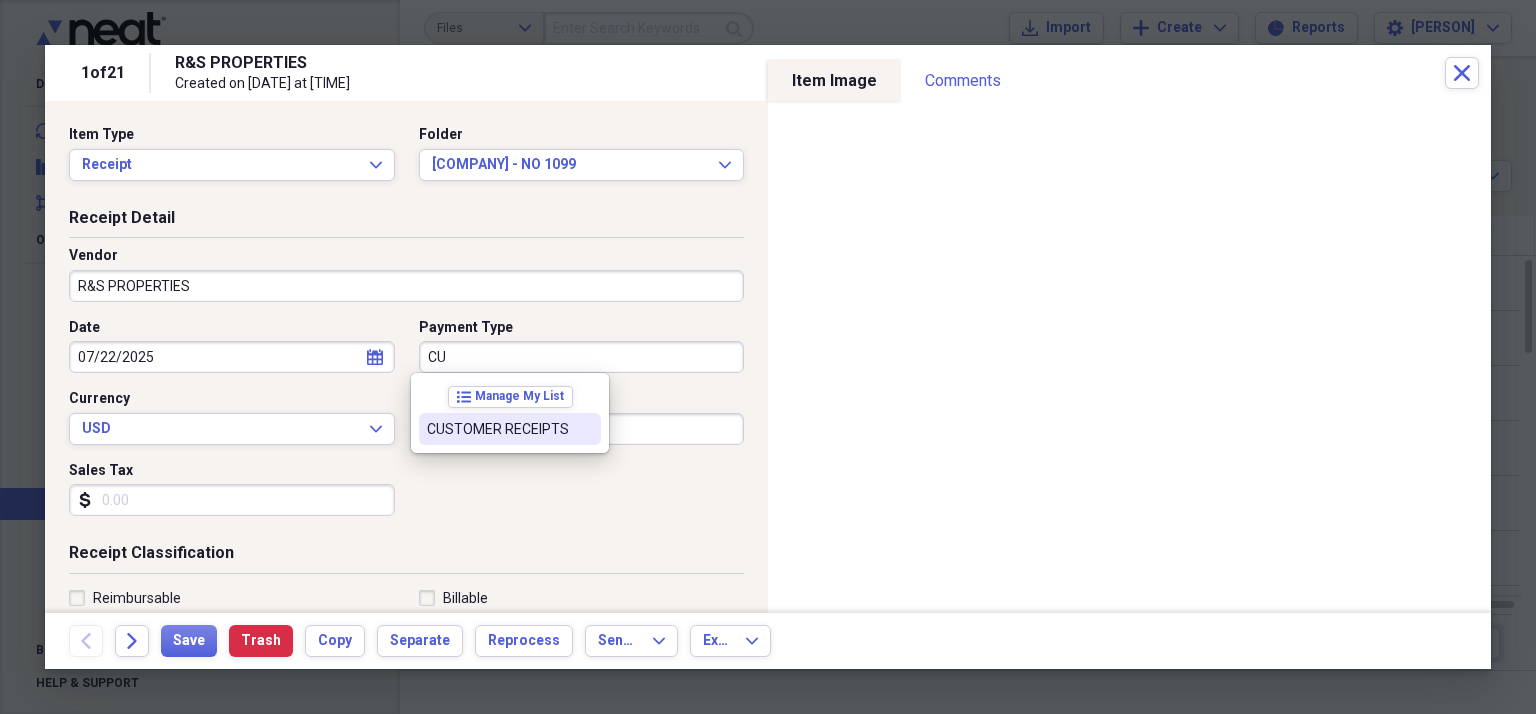 click on "CUSTOMER RECEIPTS" at bounding box center (498, 429) 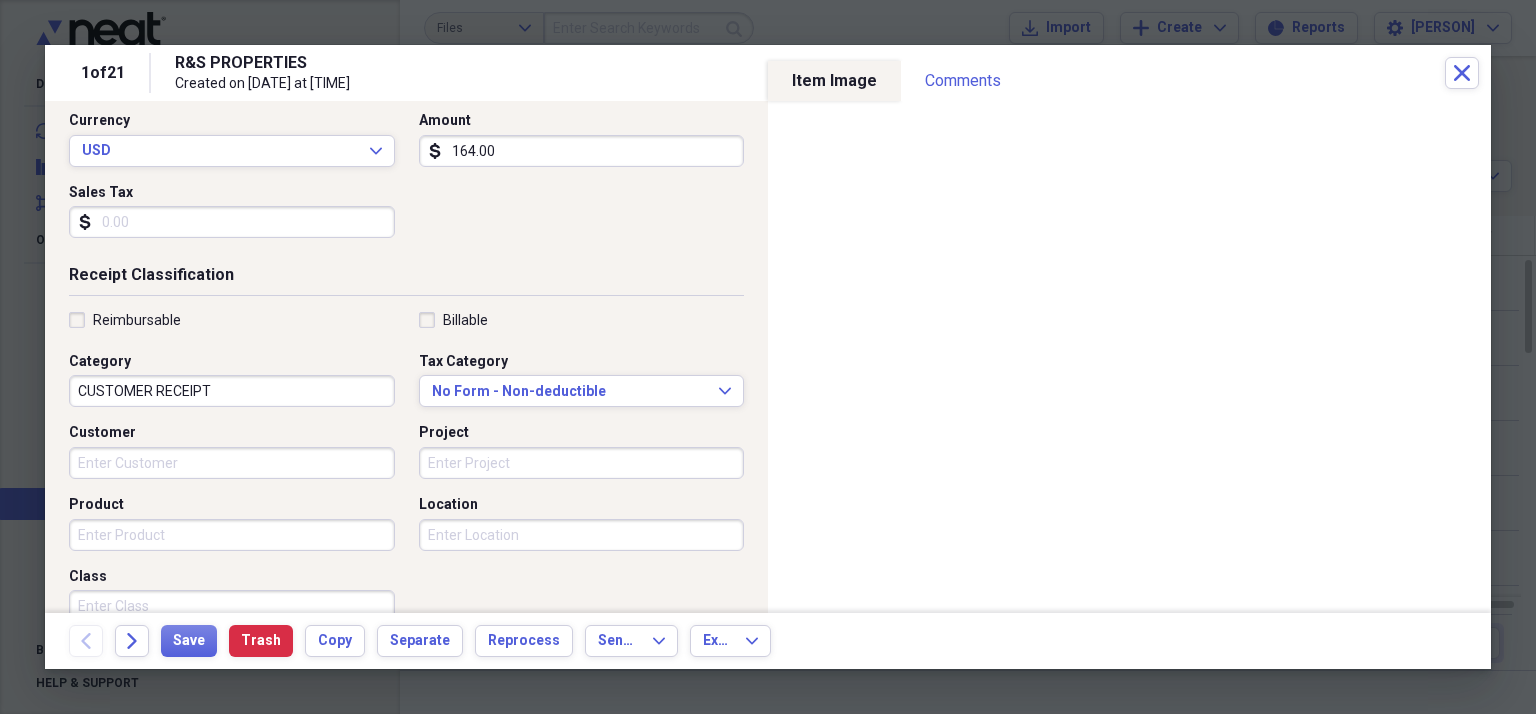scroll, scrollTop: 300, scrollLeft: 0, axis: vertical 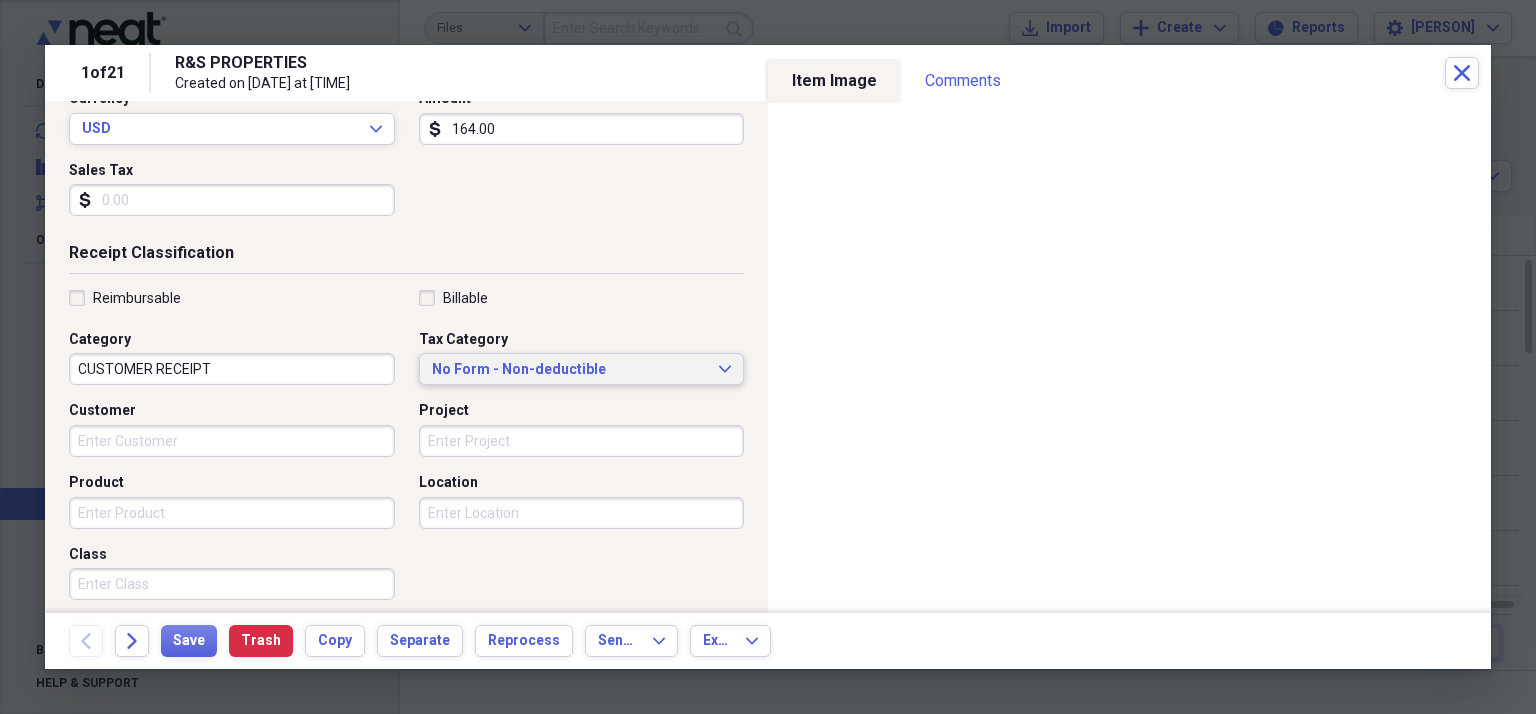 click on "No Form - Non-deductible" at bounding box center [570, 370] 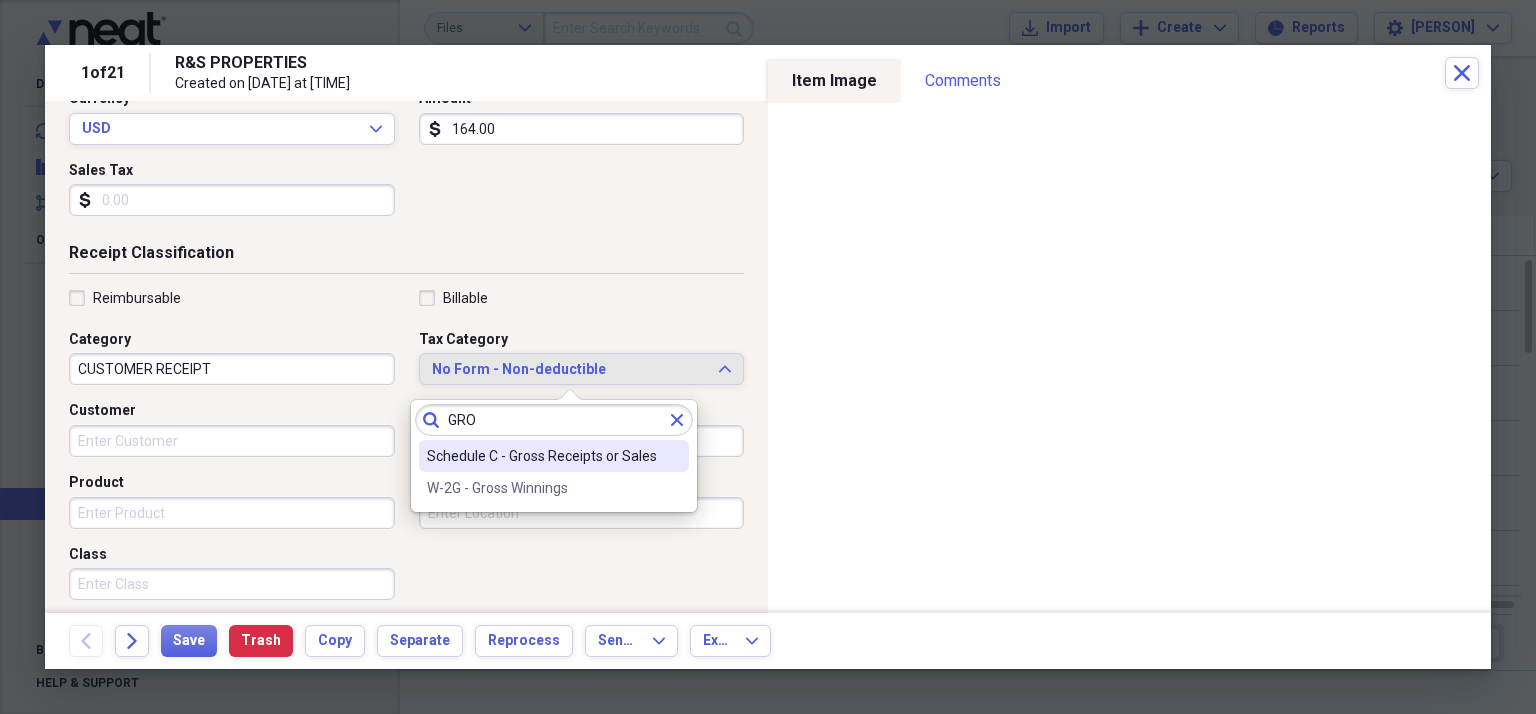 type on "GRO" 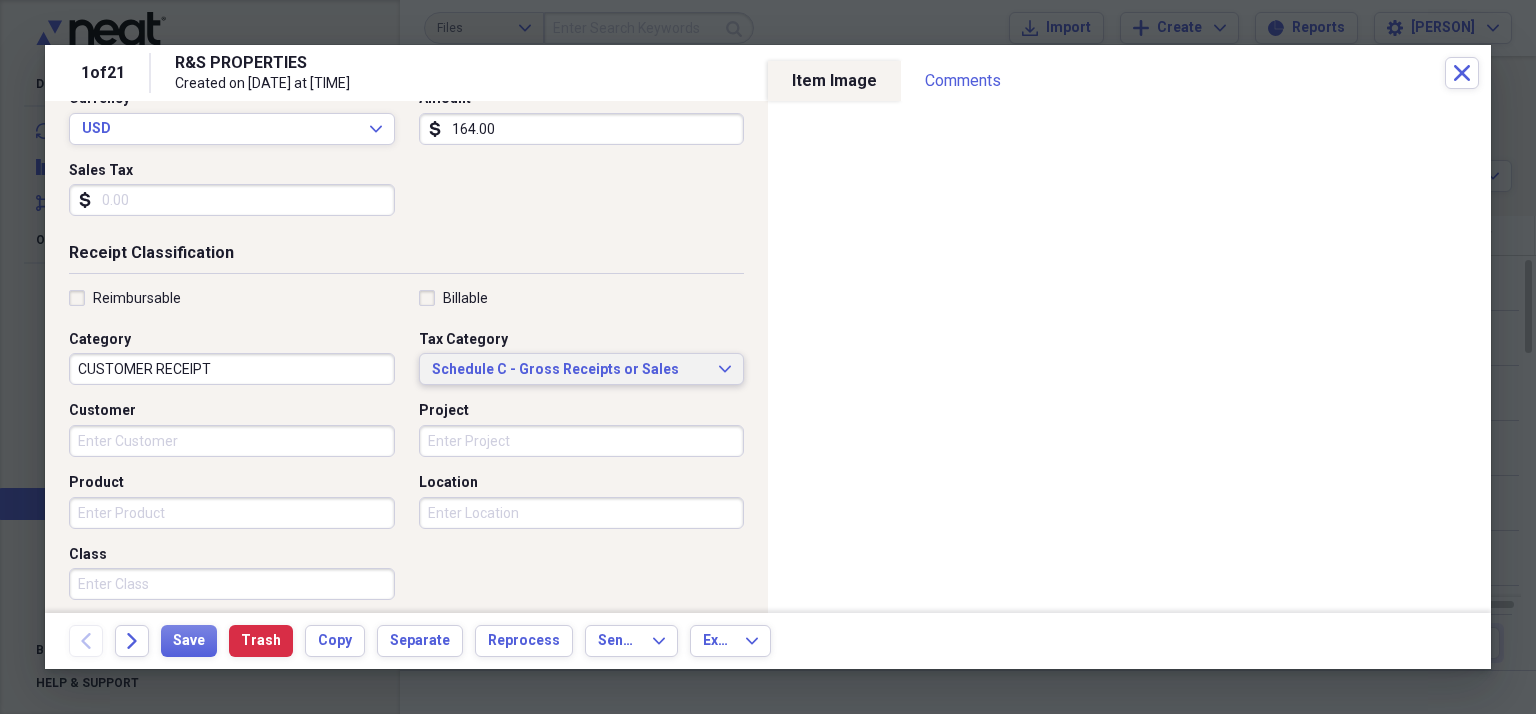 scroll, scrollTop: 0, scrollLeft: 0, axis: both 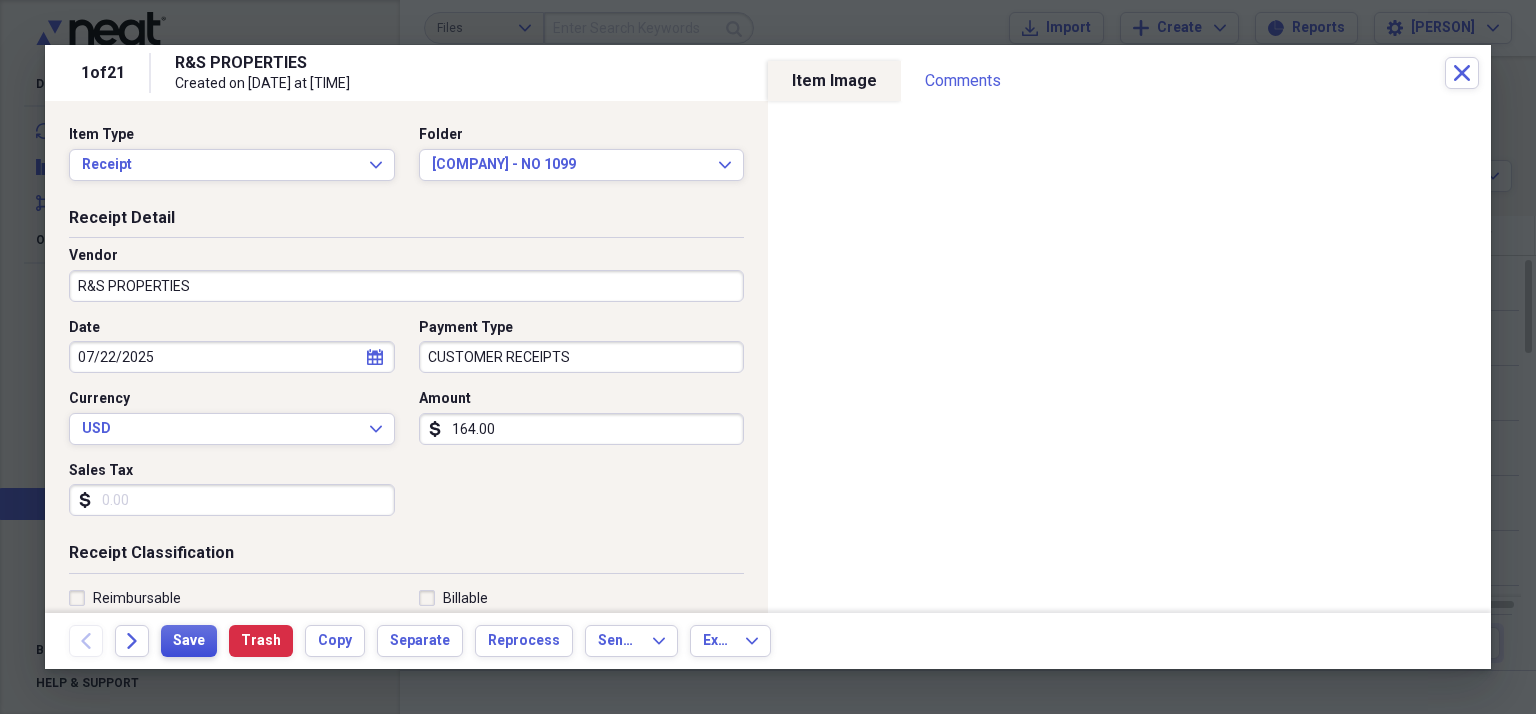 click on "Save" at bounding box center [189, 641] 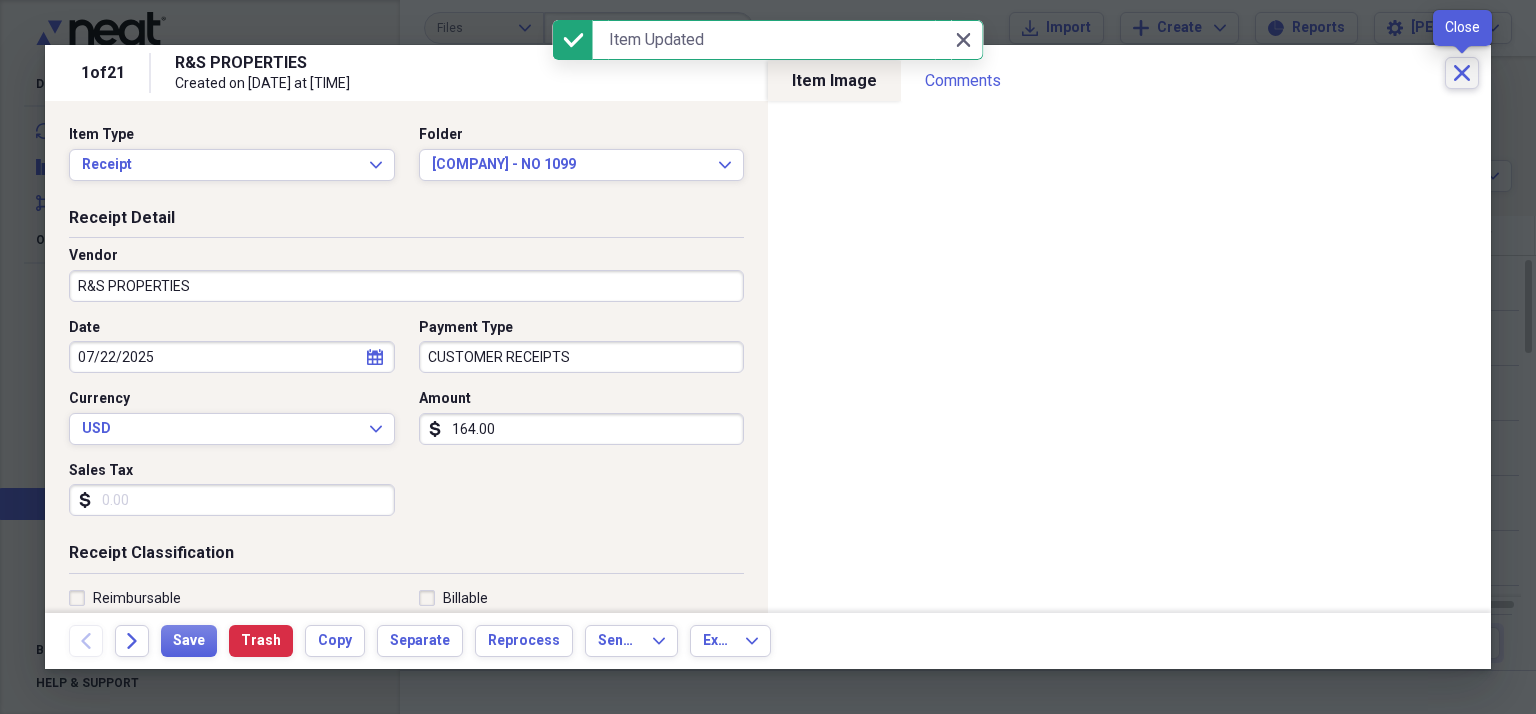 click on "Close" at bounding box center [1462, 73] 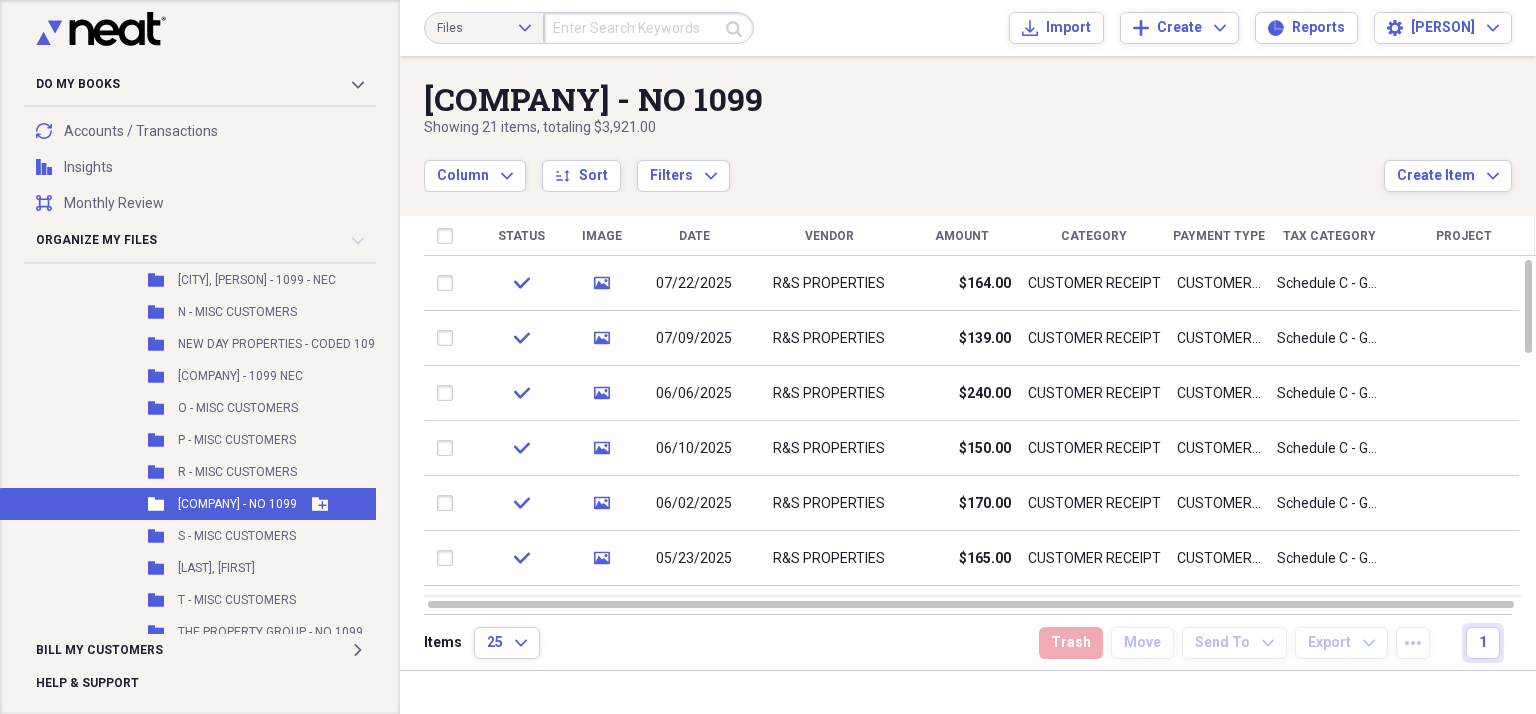 scroll, scrollTop: 400, scrollLeft: 0, axis: vertical 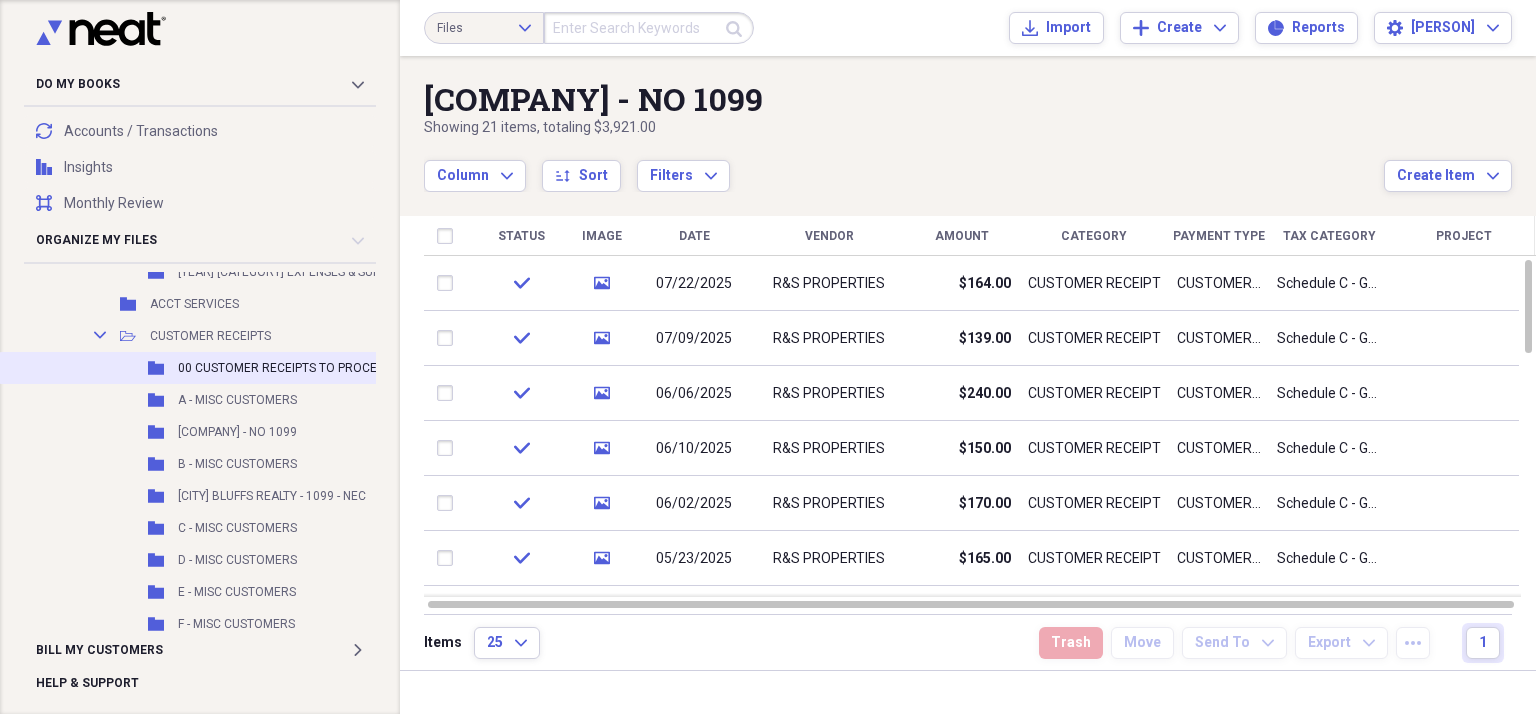 click on "00 CUSTOMER RECEIPTS TO PROCESS" at bounding box center (284, 368) 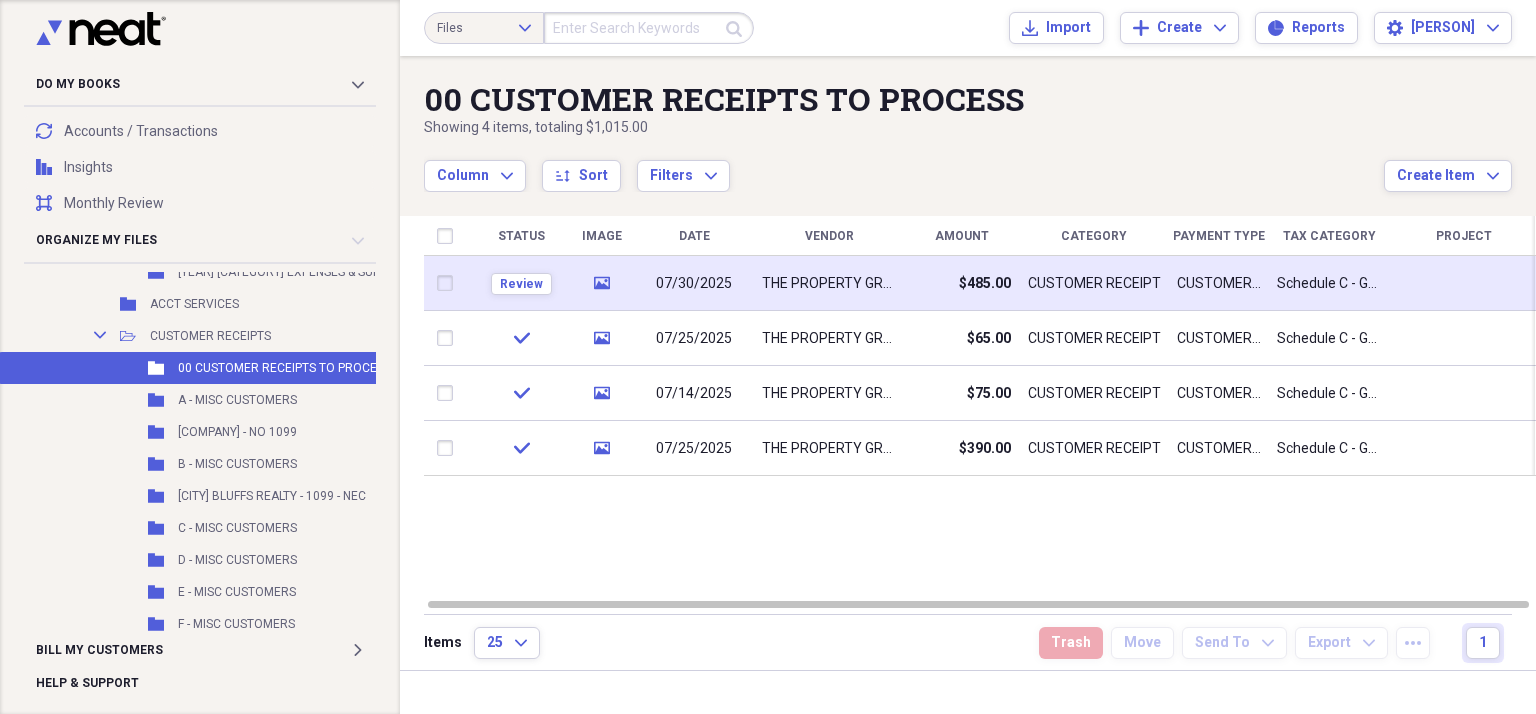 click on "THE PROPERTY GROUP" at bounding box center [829, 284] 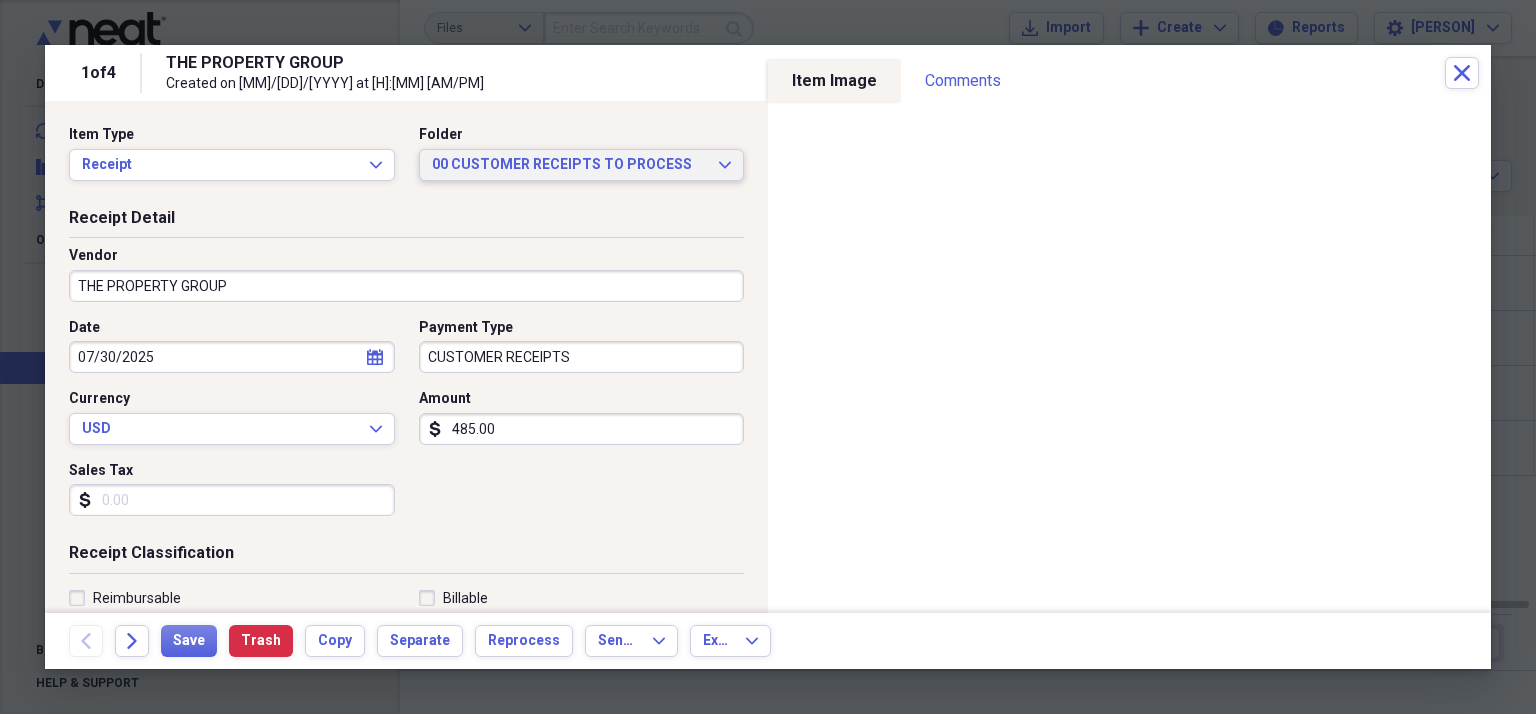 click on "[NUMBER] [CATEGORY] TO PROCESS Expand" at bounding box center (582, 165) 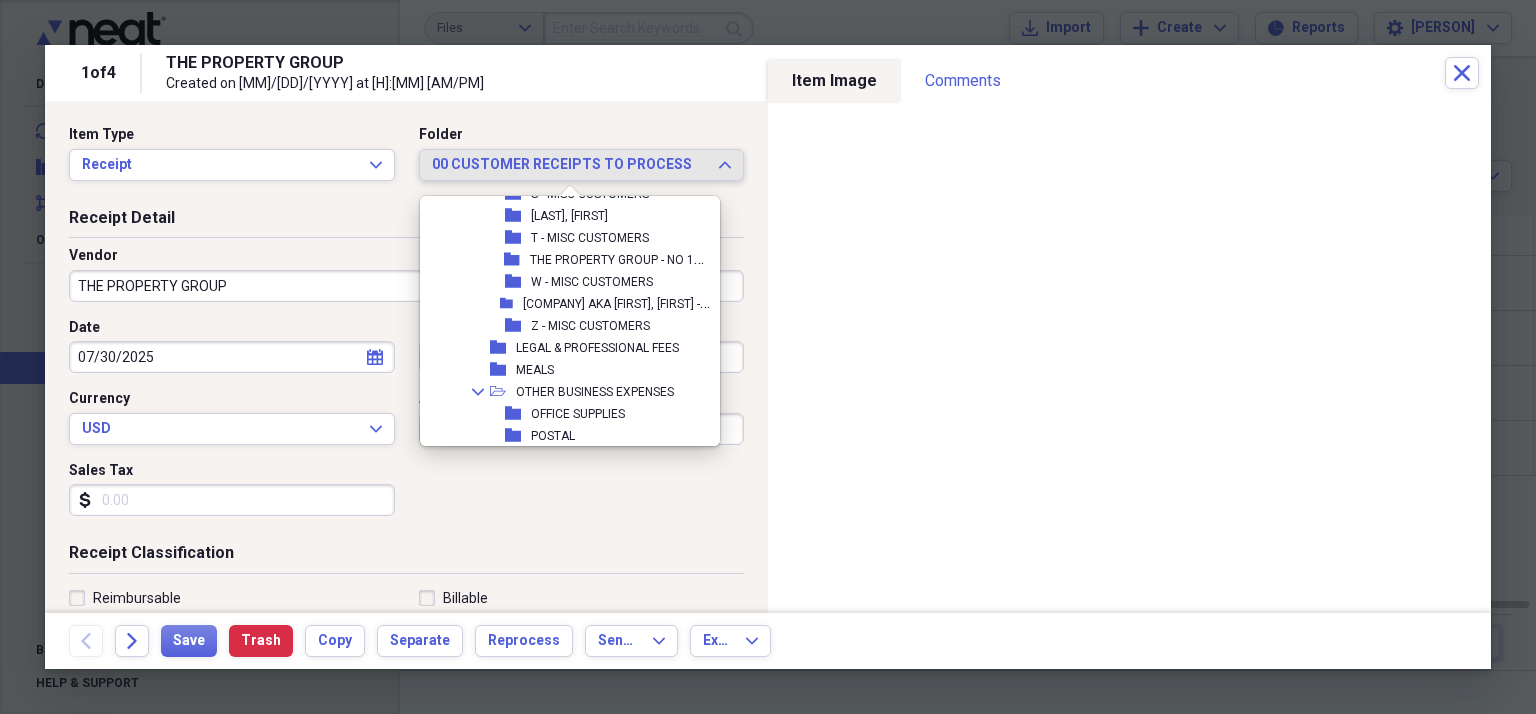 scroll, scrollTop: 772, scrollLeft: 0, axis: vertical 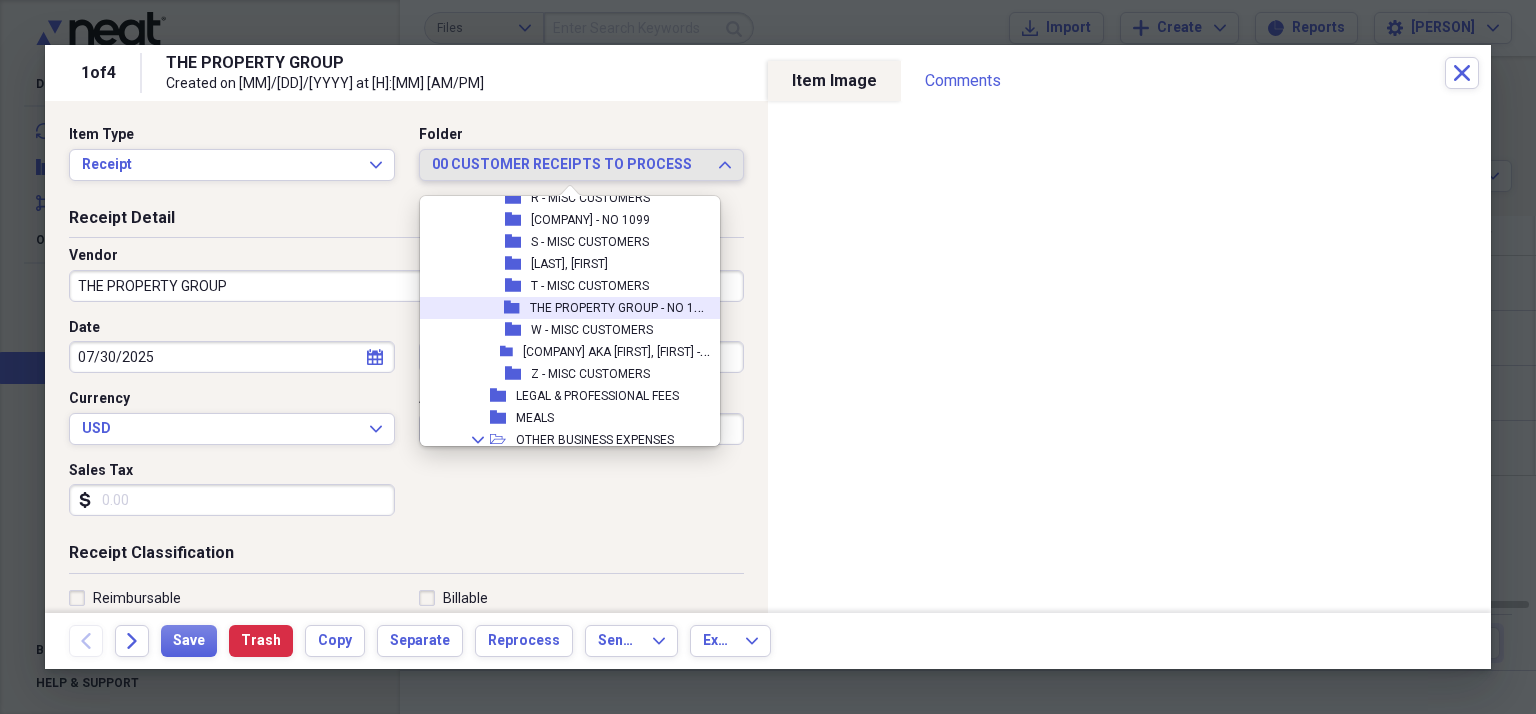 click on "THE PROPERTY GROUP - NO 1099" at bounding box center (622, 306) 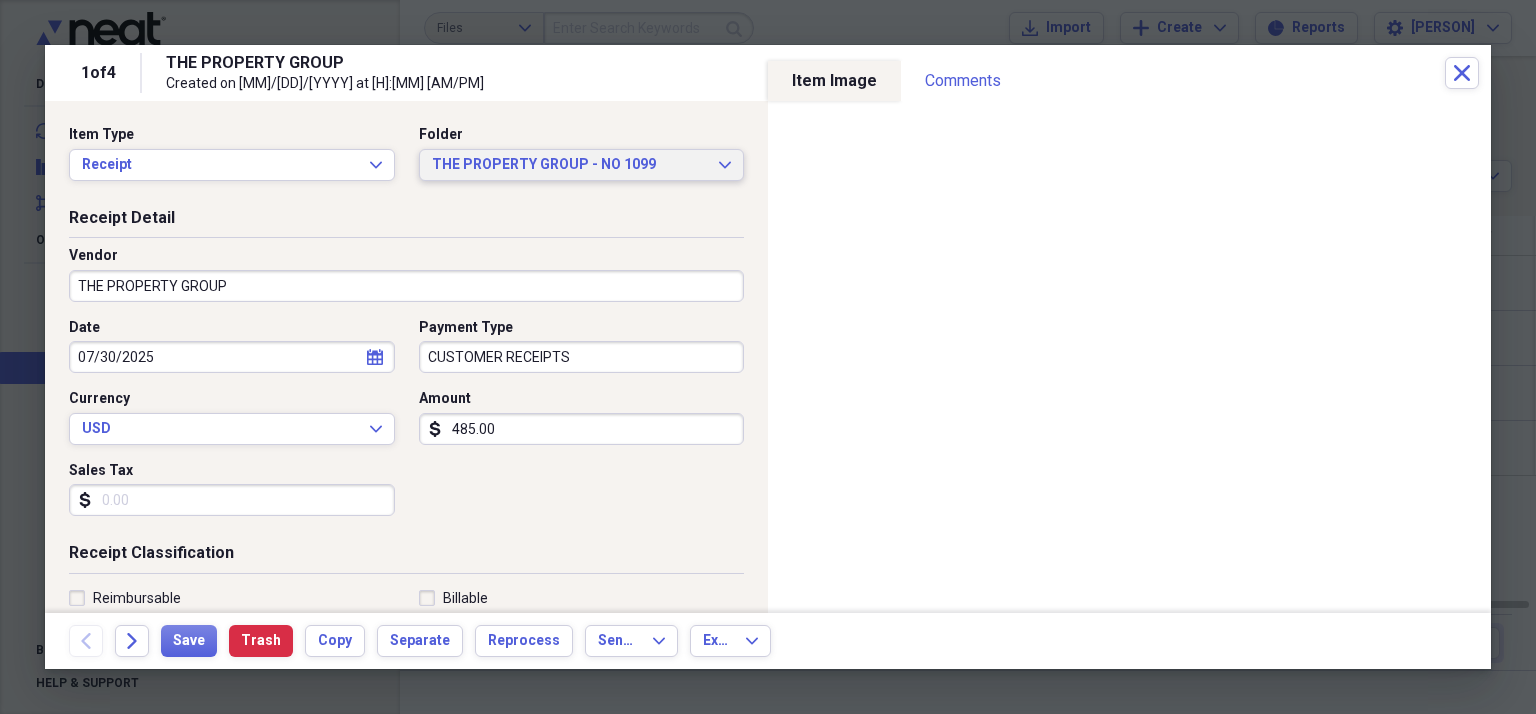 type 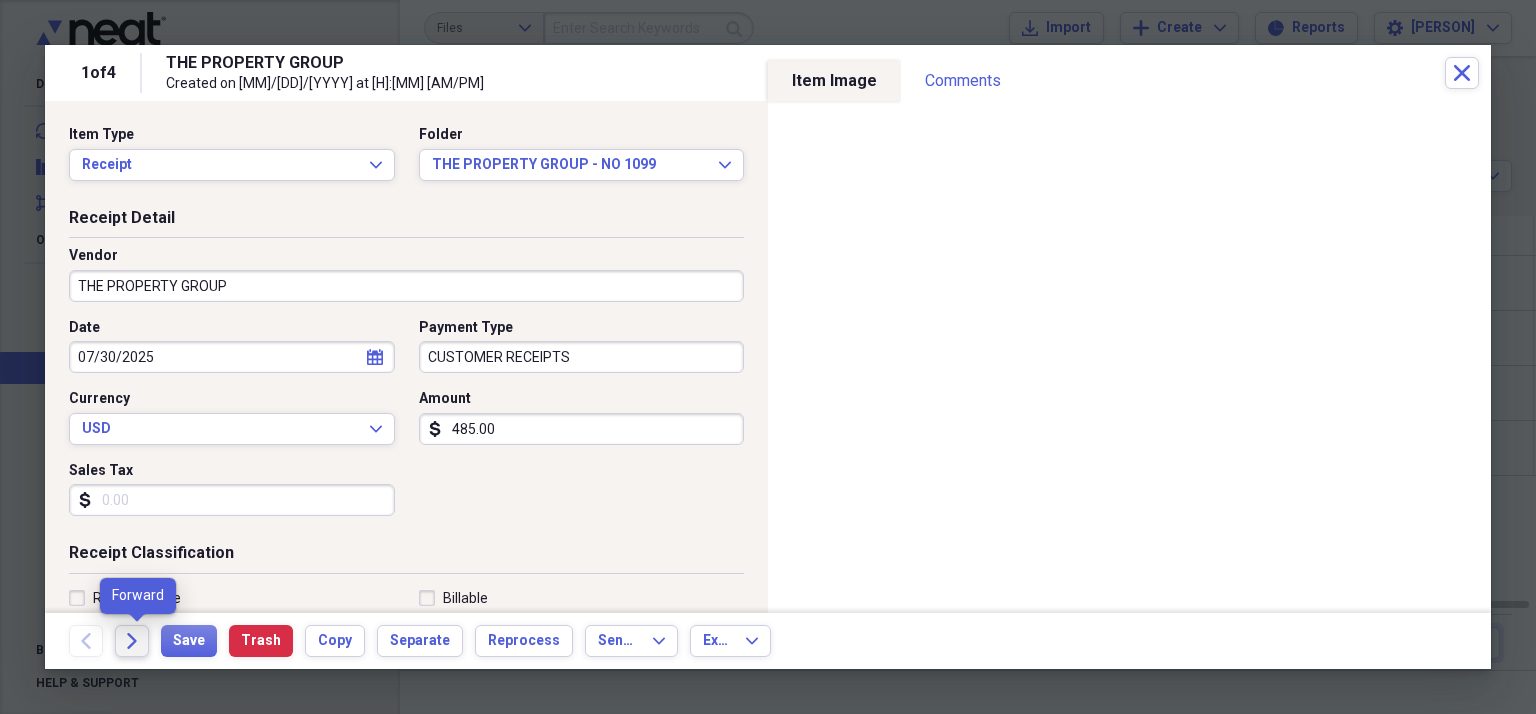 click on "Forward" 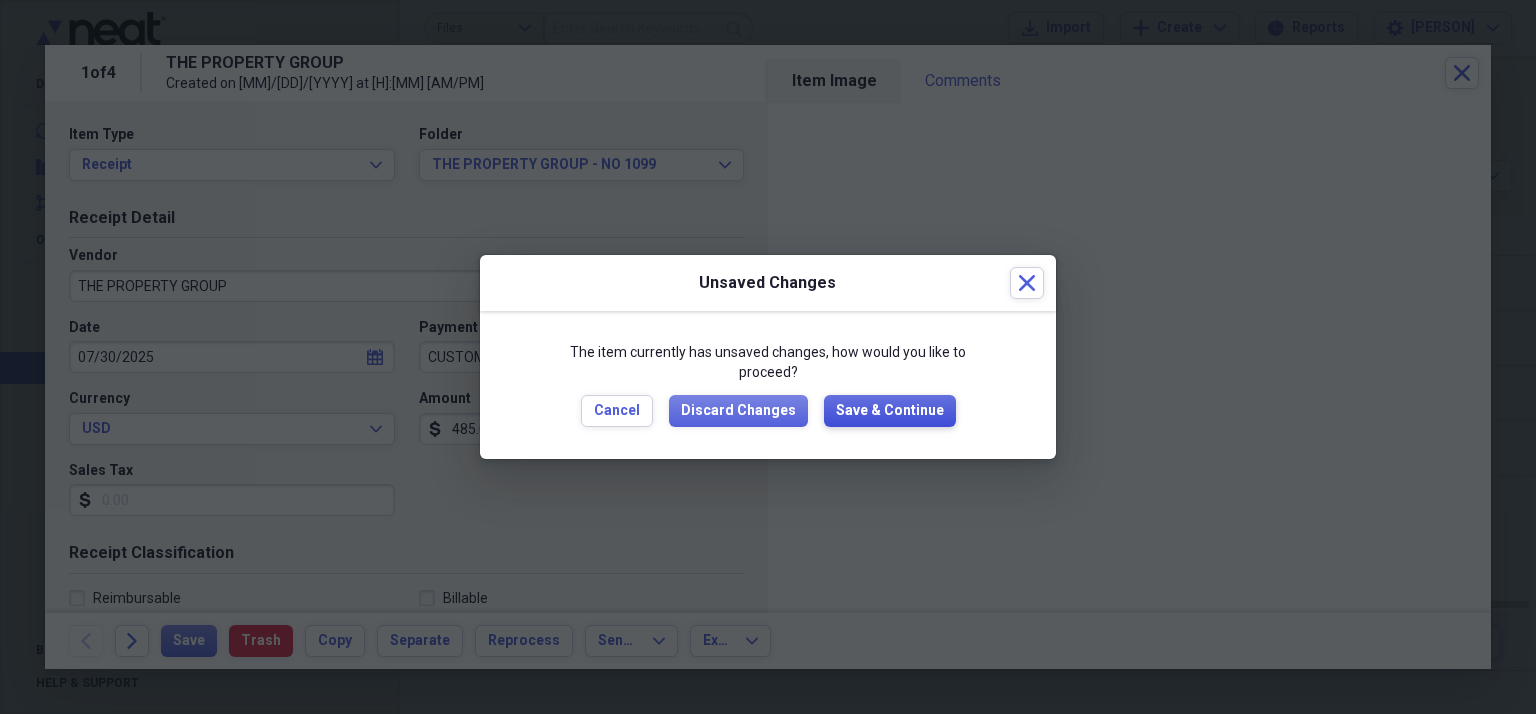 click on "Save & Continue" at bounding box center (890, 411) 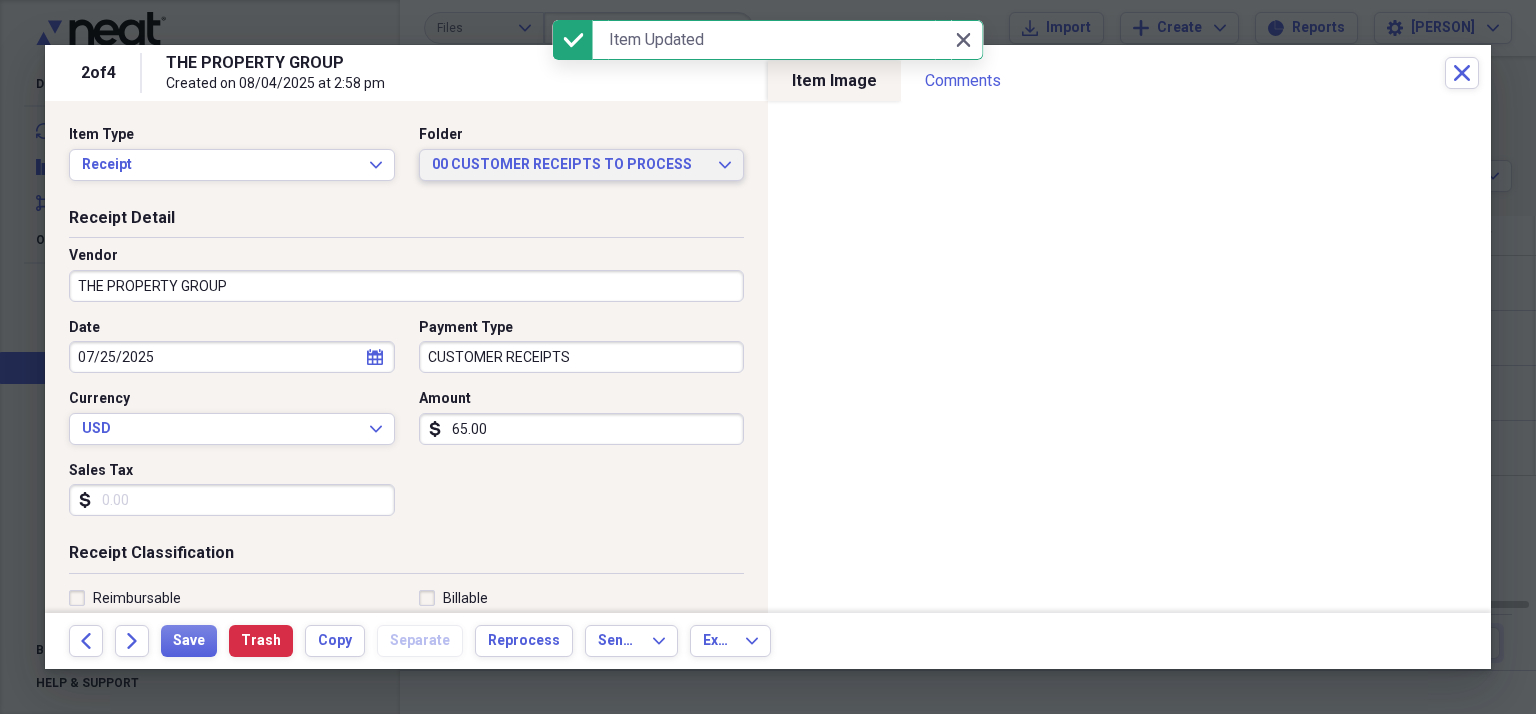 click on "00 CUSTOMER RECEIPTS TO PROCESS" at bounding box center (570, 165) 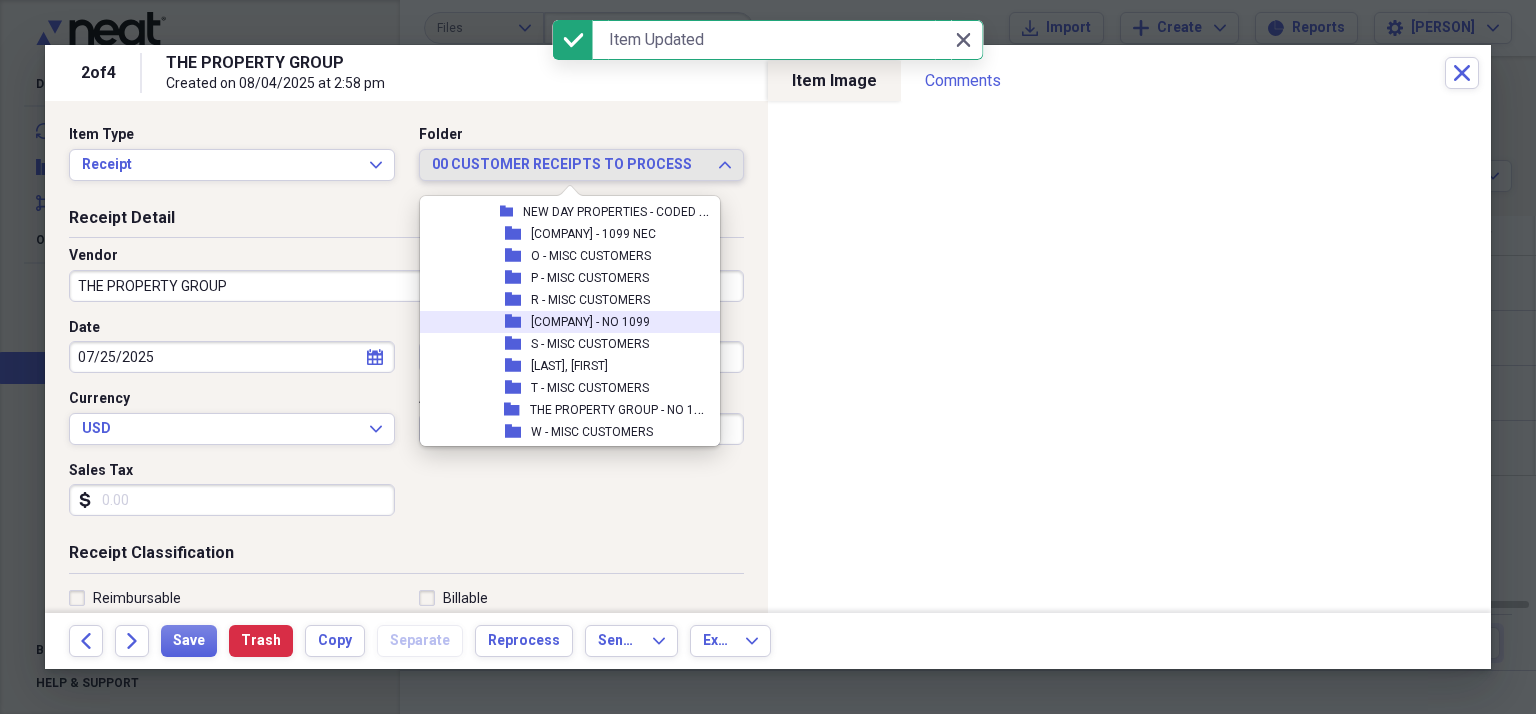 scroll, scrollTop: 672, scrollLeft: 0, axis: vertical 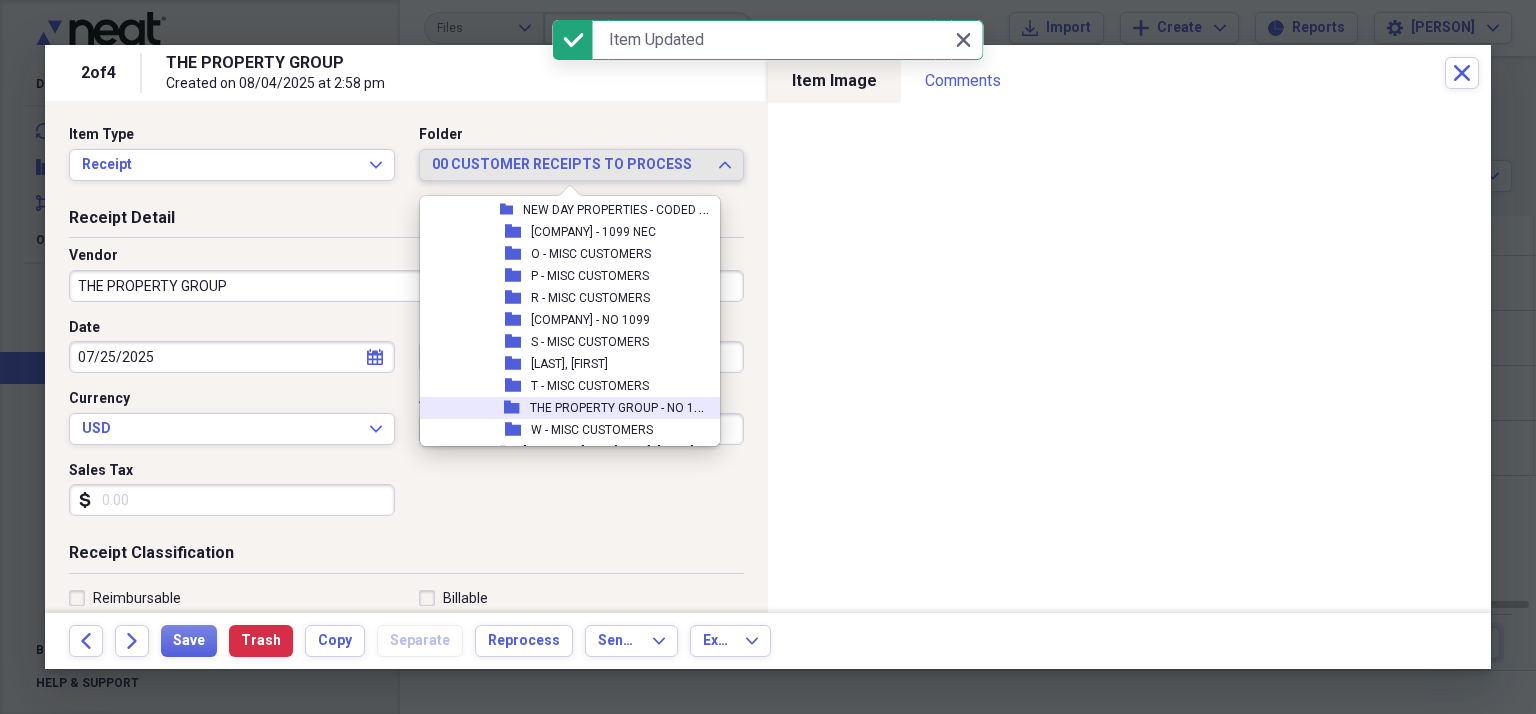 click on "THE PROPERTY GROUP - NO 1099" at bounding box center [622, 406] 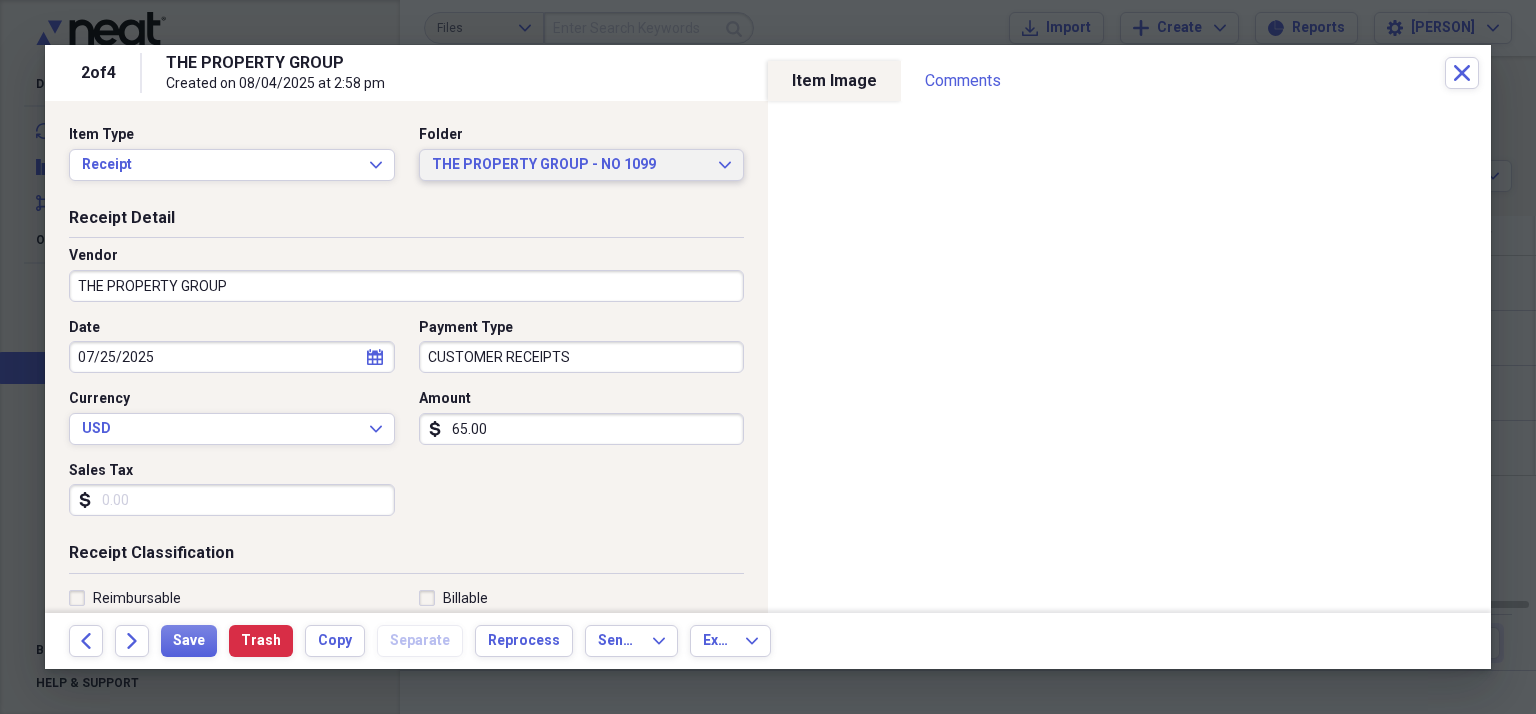 type 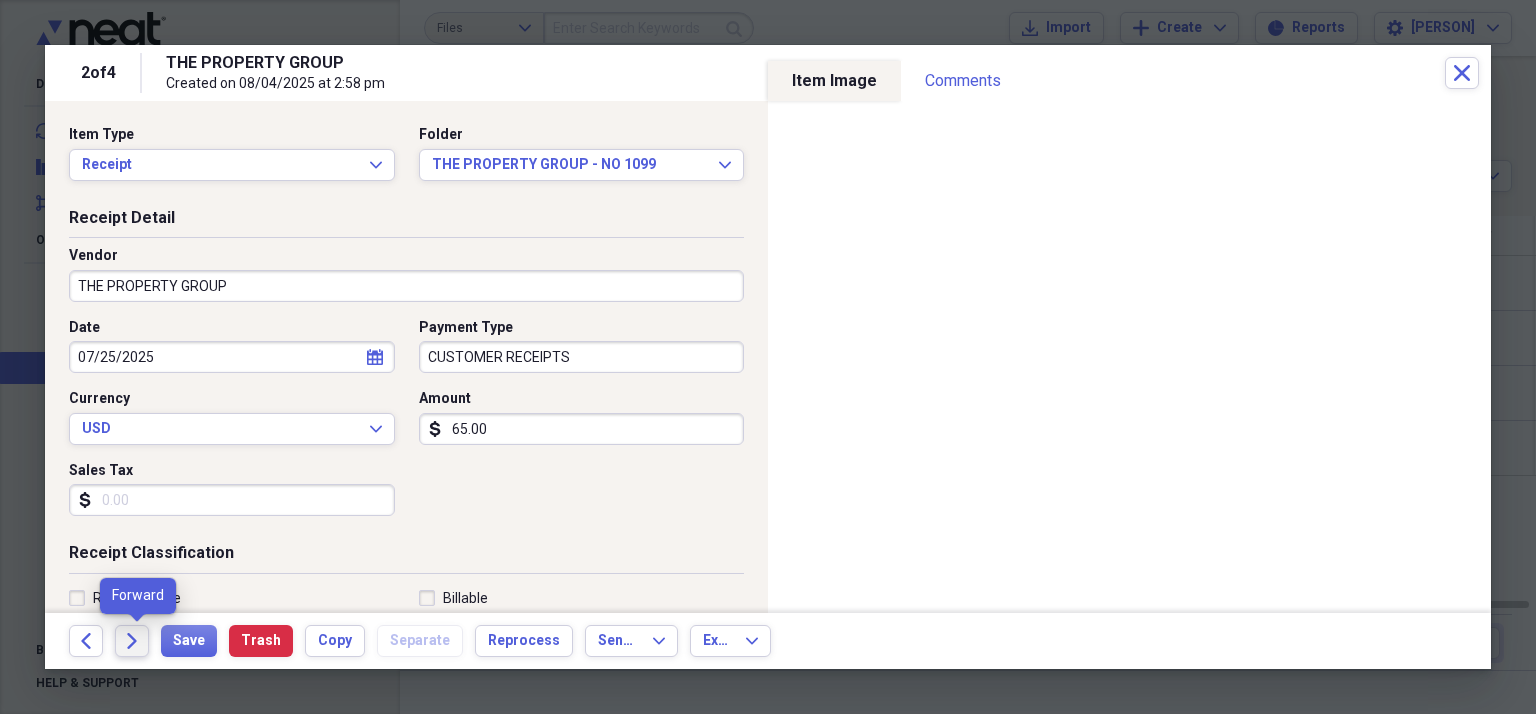 click on "Forward" at bounding box center [132, 641] 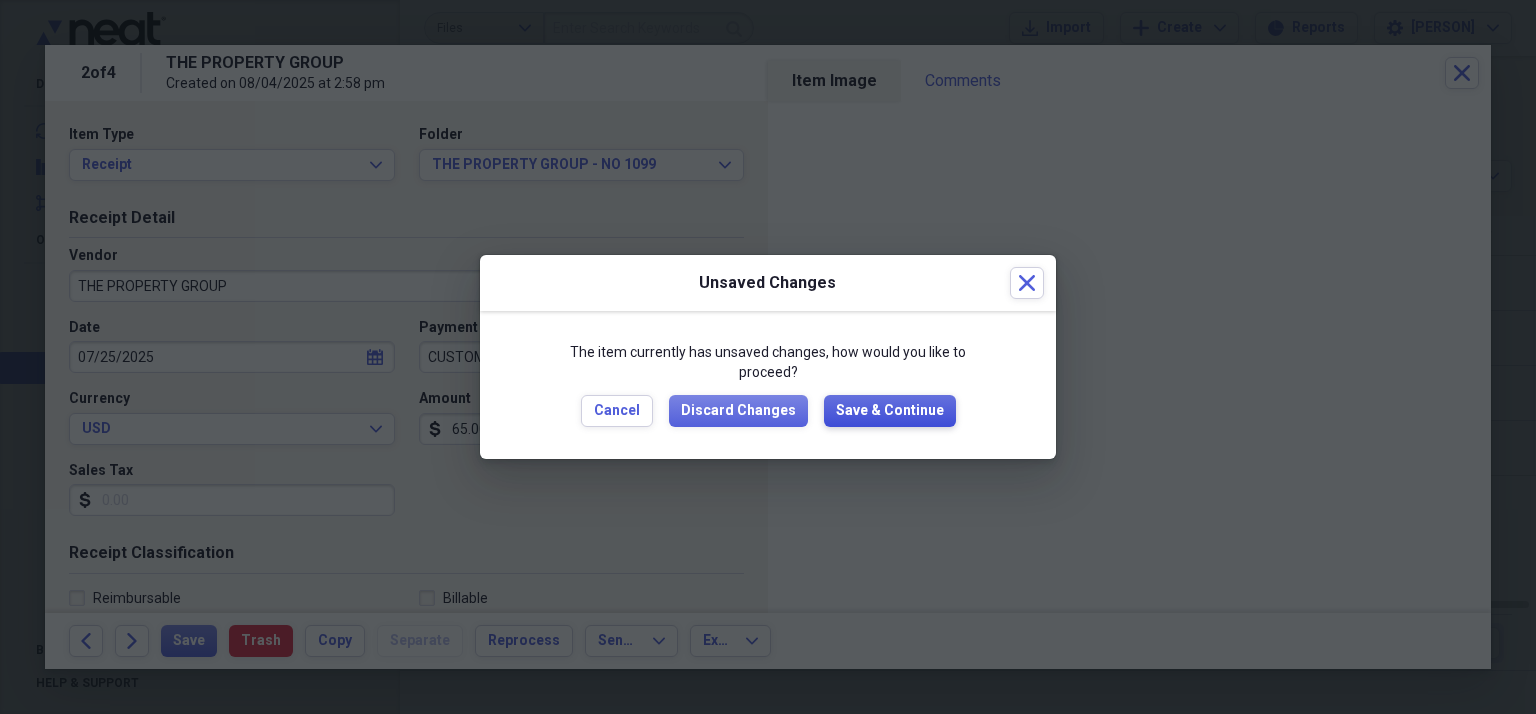 click on "Save & Continue" at bounding box center (890, 411) 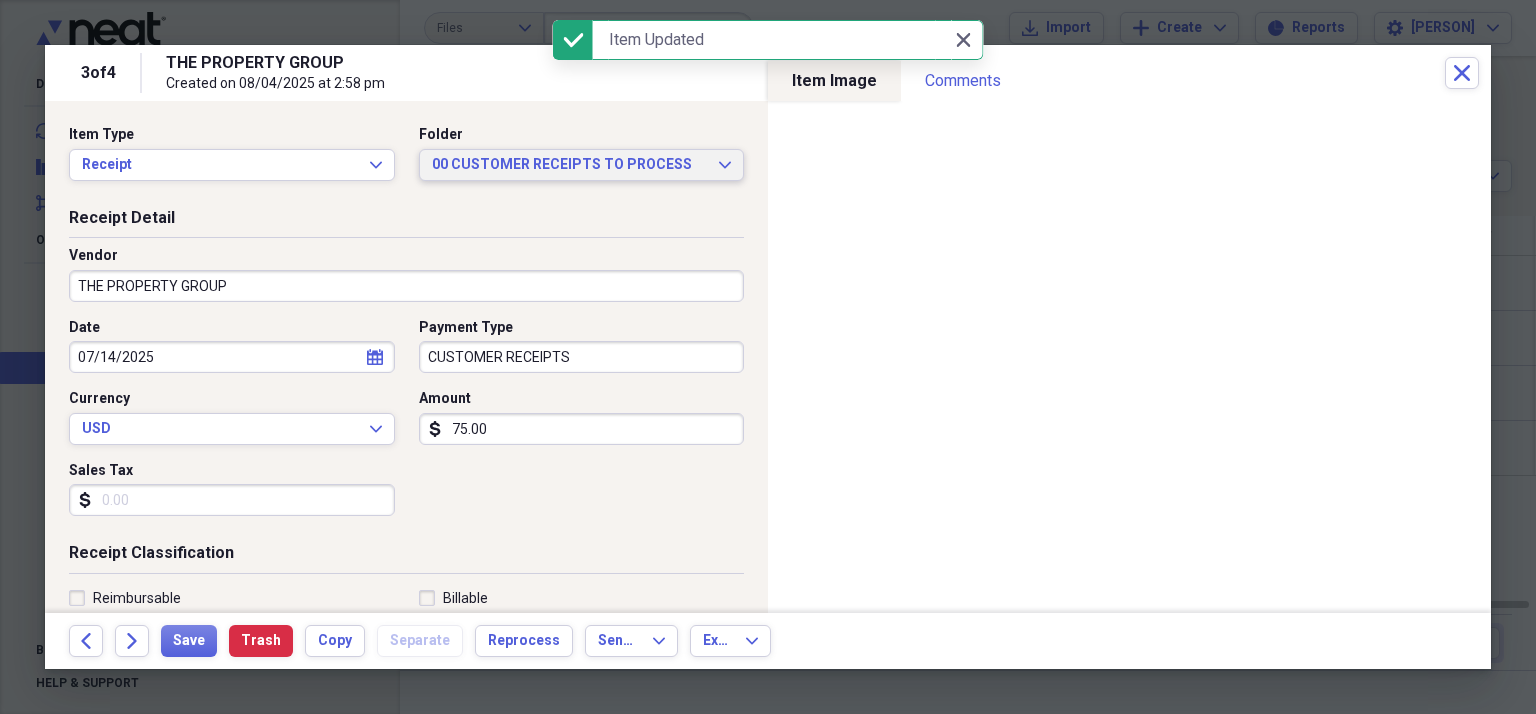 click on "00 CUSTOMER RECEIPTS TO PROCESS" at bounding box center (570, 165) 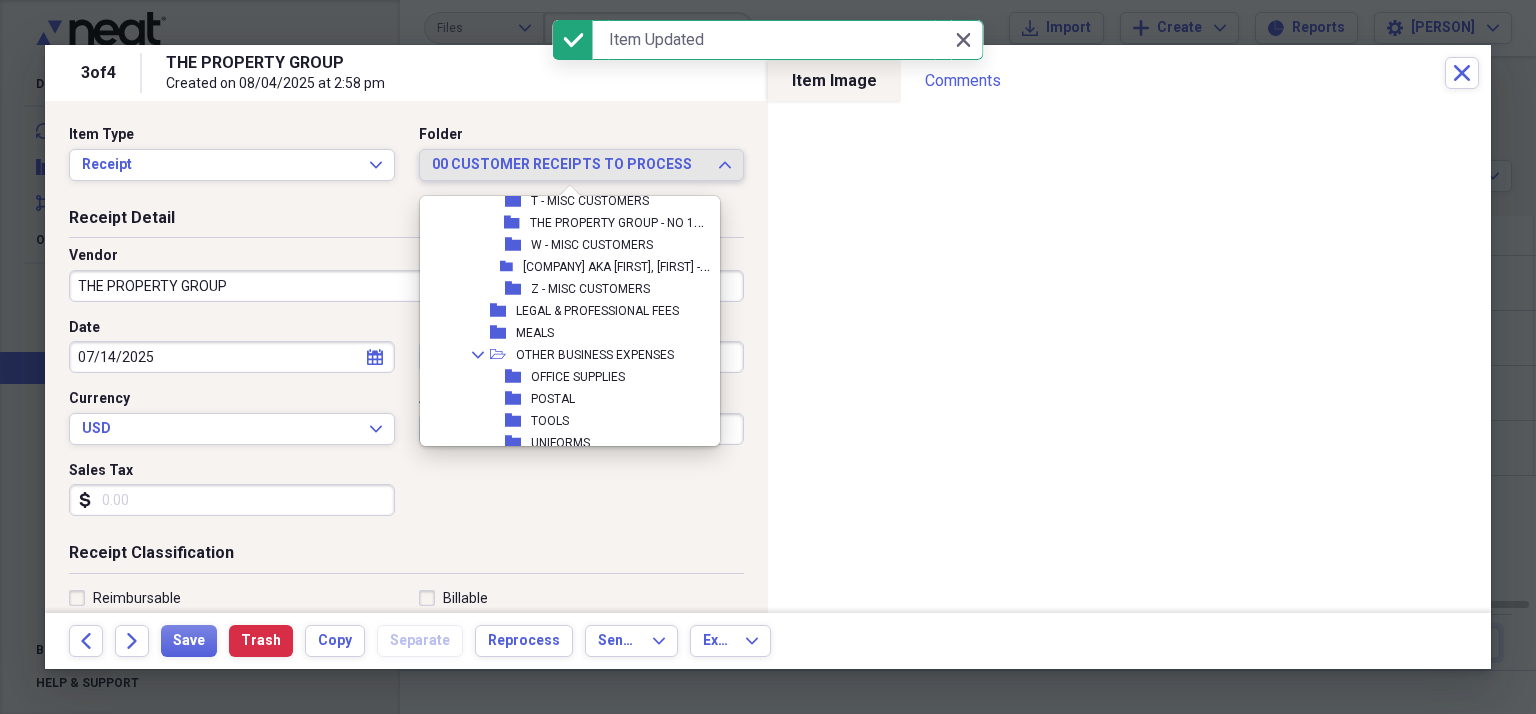 scroll, scrollTop: 772, scrollLeft: 0, axis: vertical 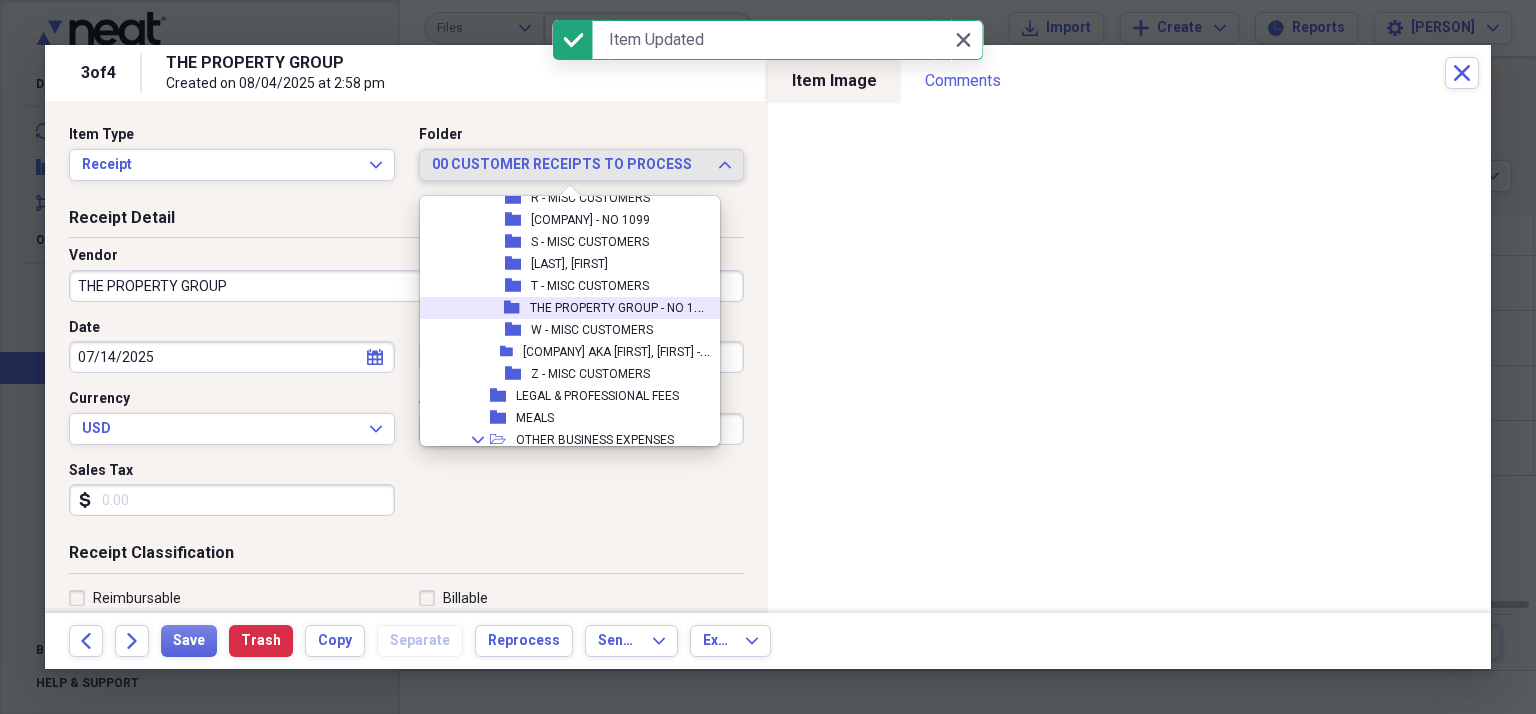 click on "THE PROPERTY GROUP - NO 1099" at bounding box center (622, 306) 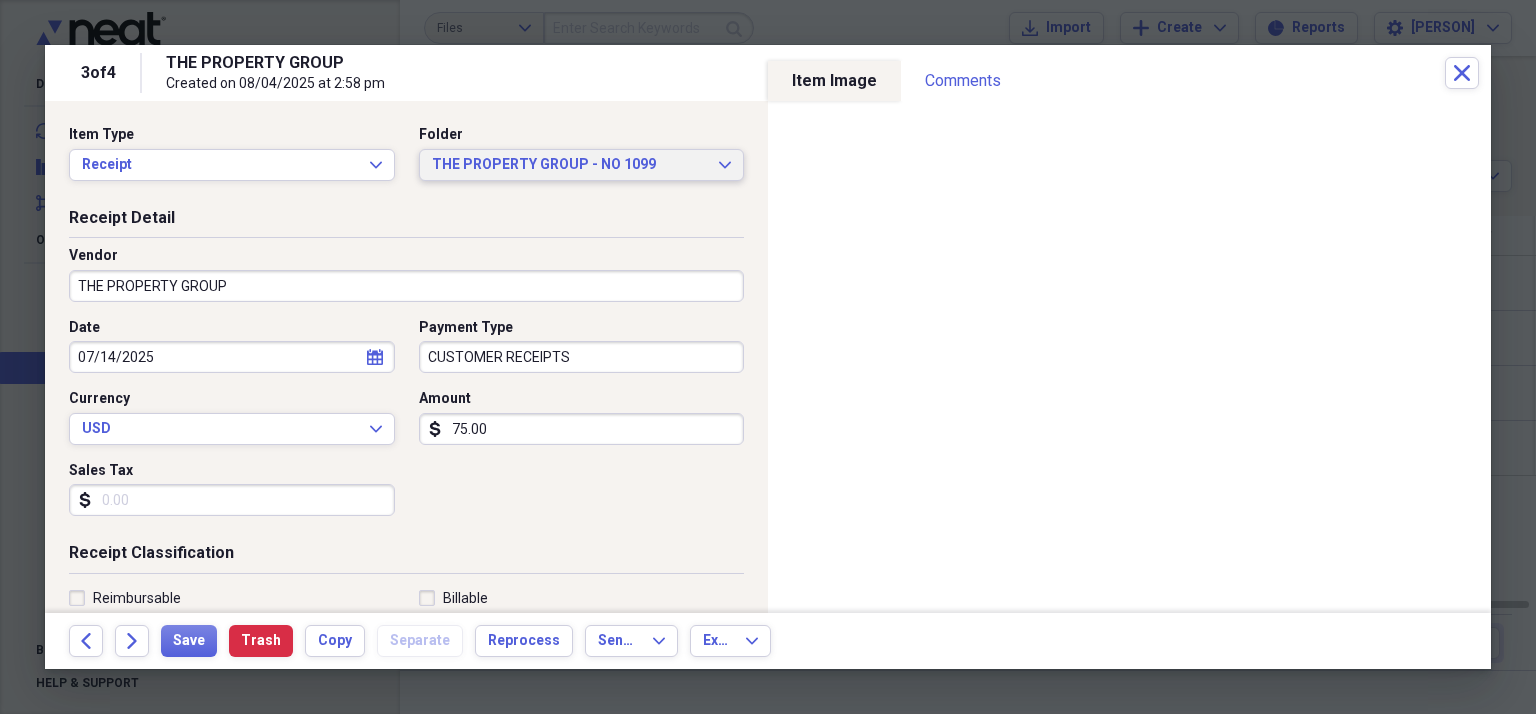 type 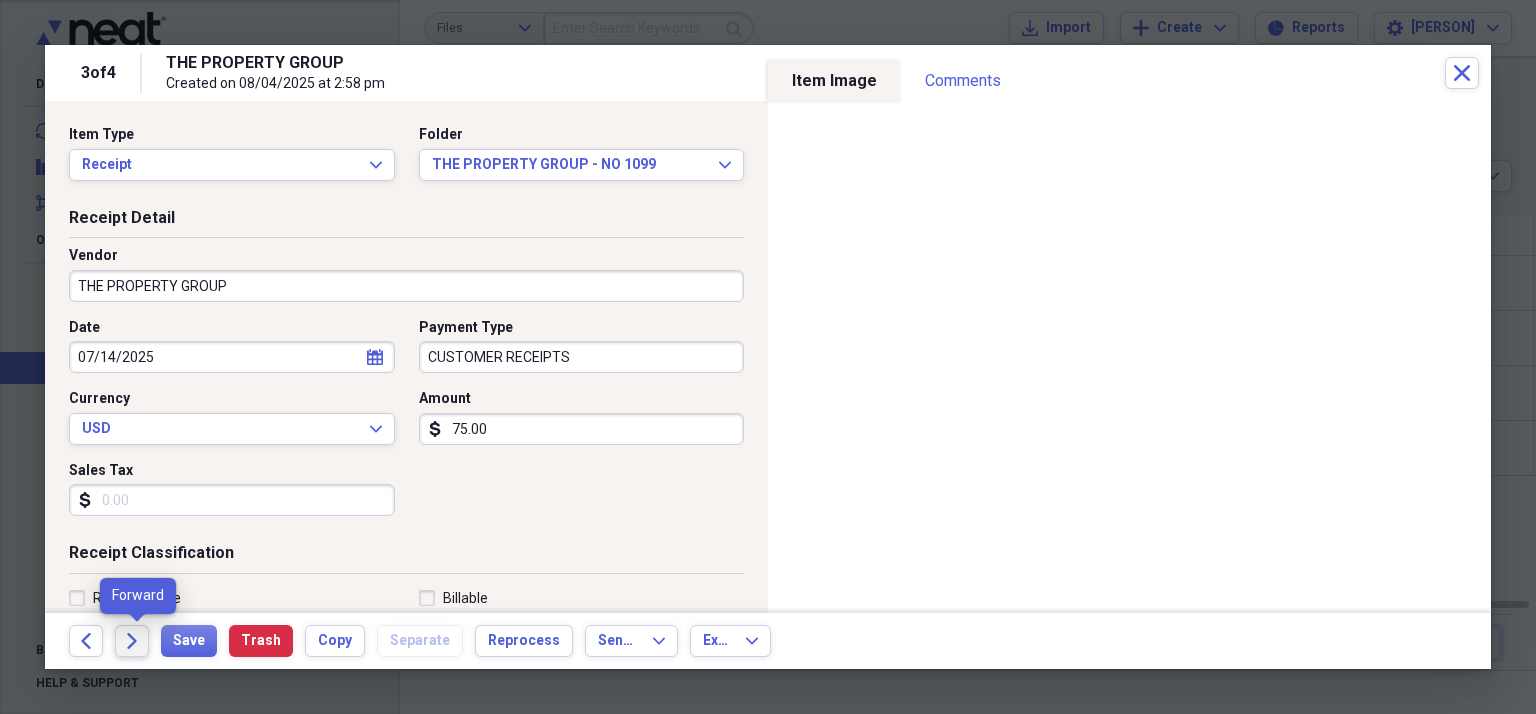 click on "Forward" 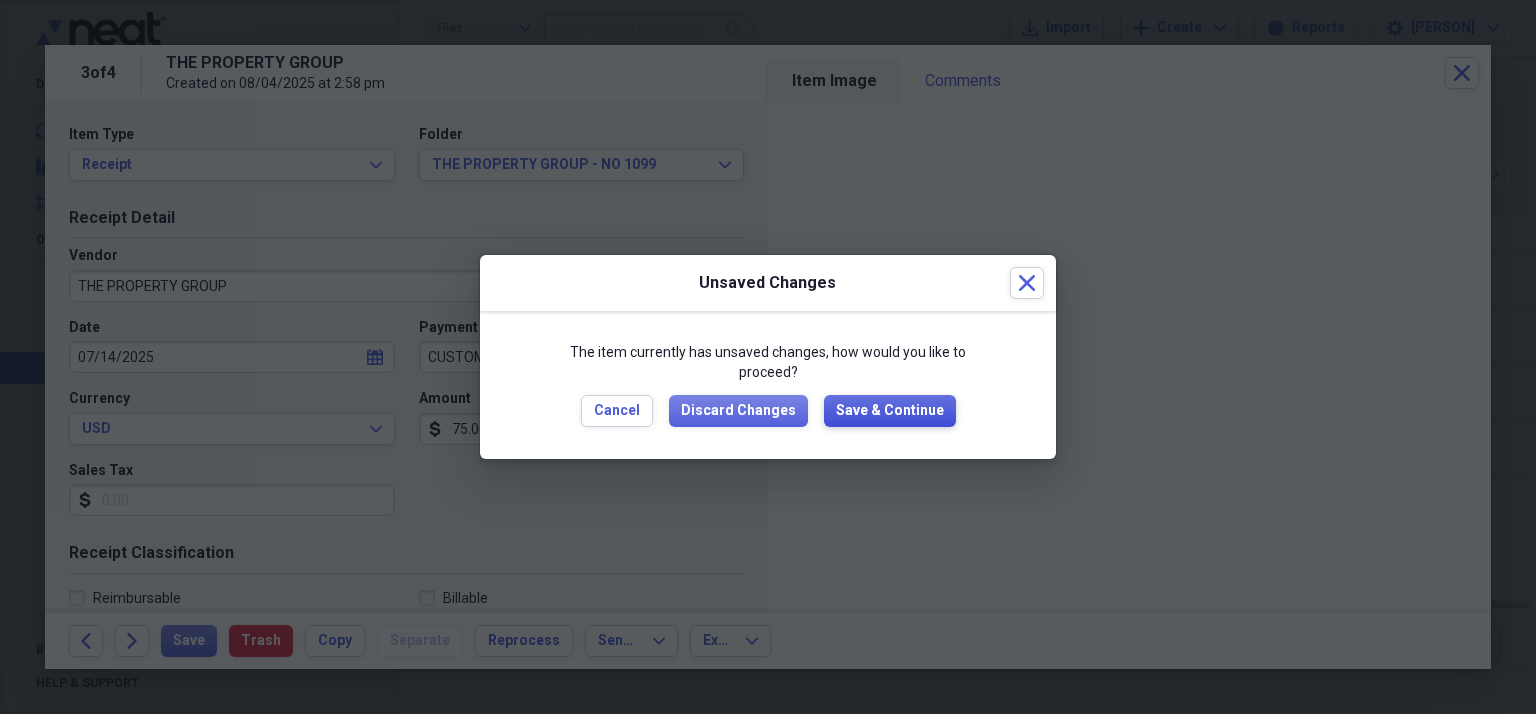 click on "Save & Continue" at bounding box center (890, 411) 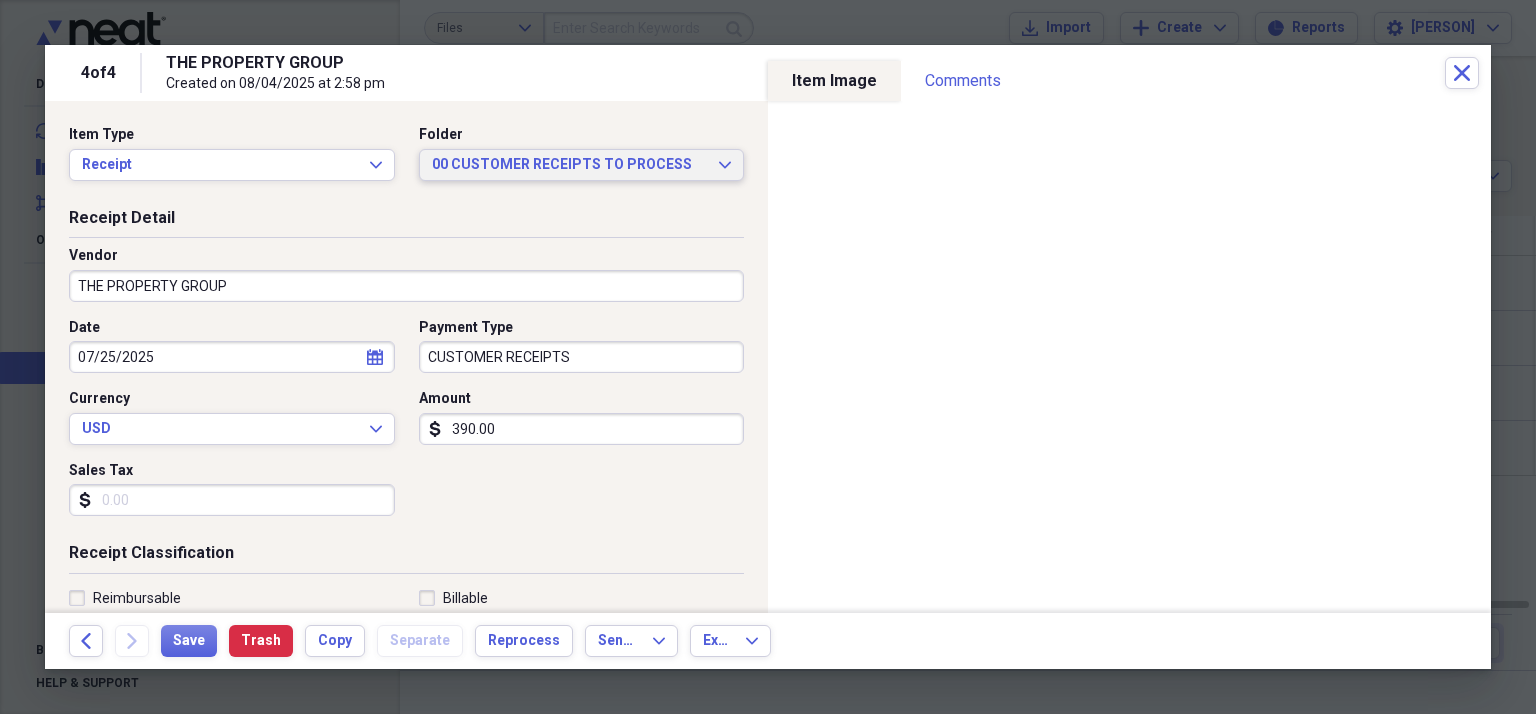 click on "00 CUSTOMER RECEIPTS TO PROCESS" at bounding box center [570, 165] 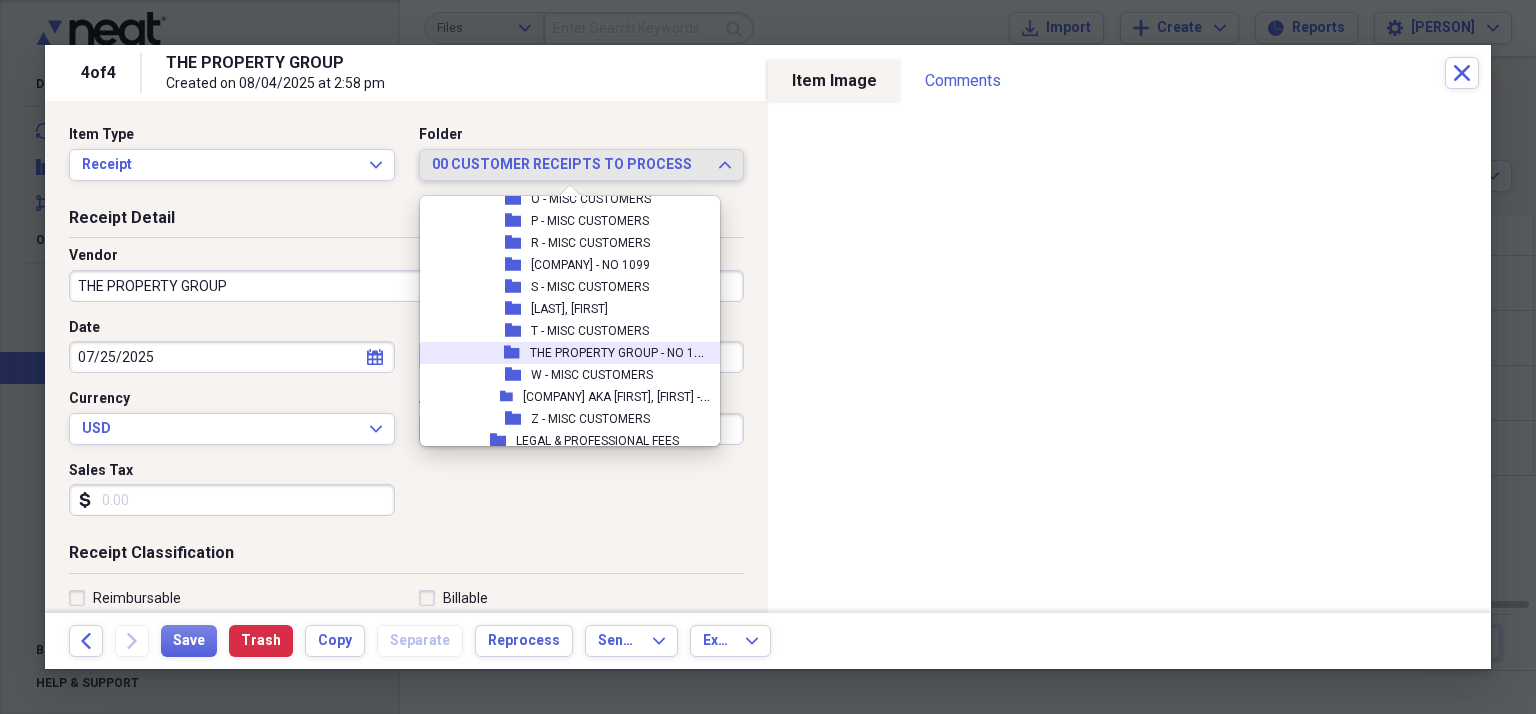 scroll, scrollTop: 772, scrollLeft: 0, axis: vertical 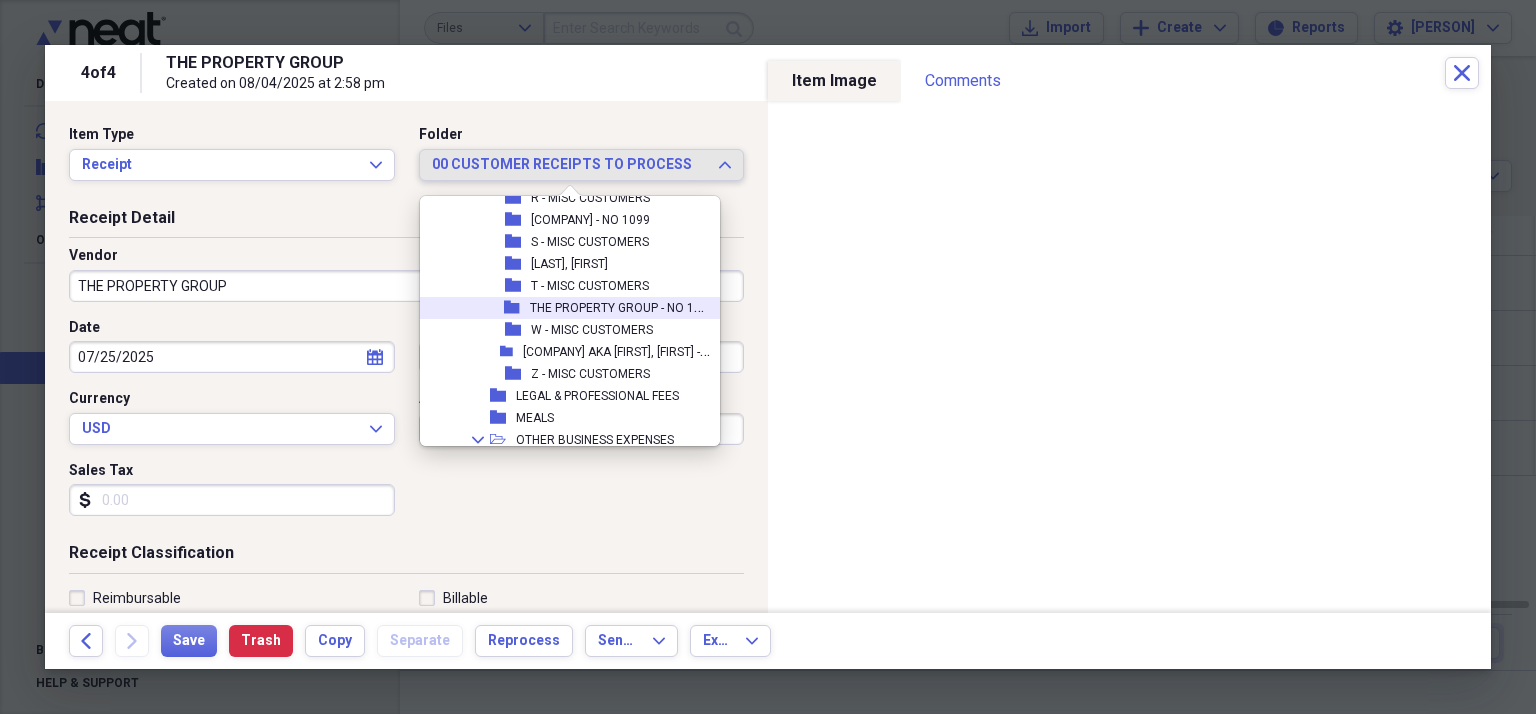 click on "THE PROPERTY GROUP - NO 1099" at bounding box center (622, 306) 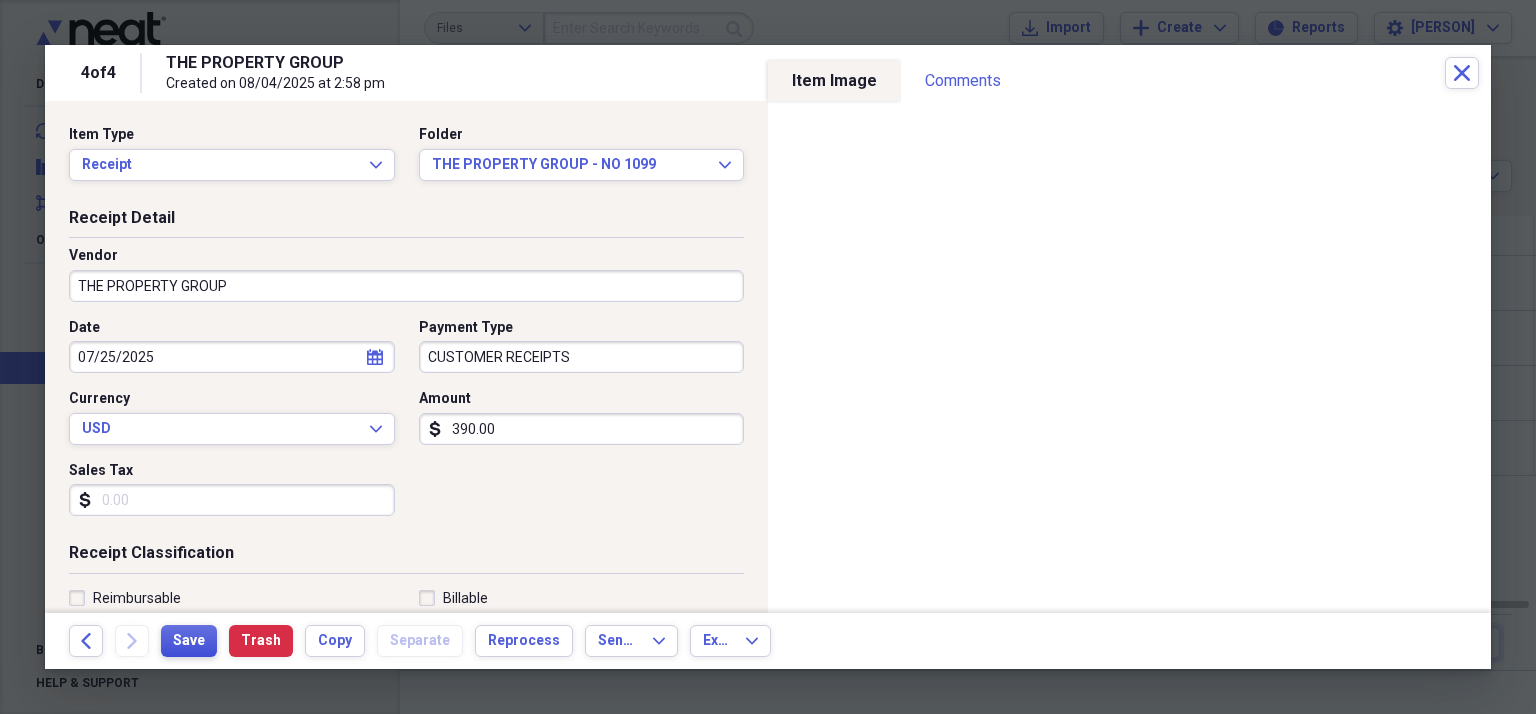 click on "Save" at bounding box center [189, 641] 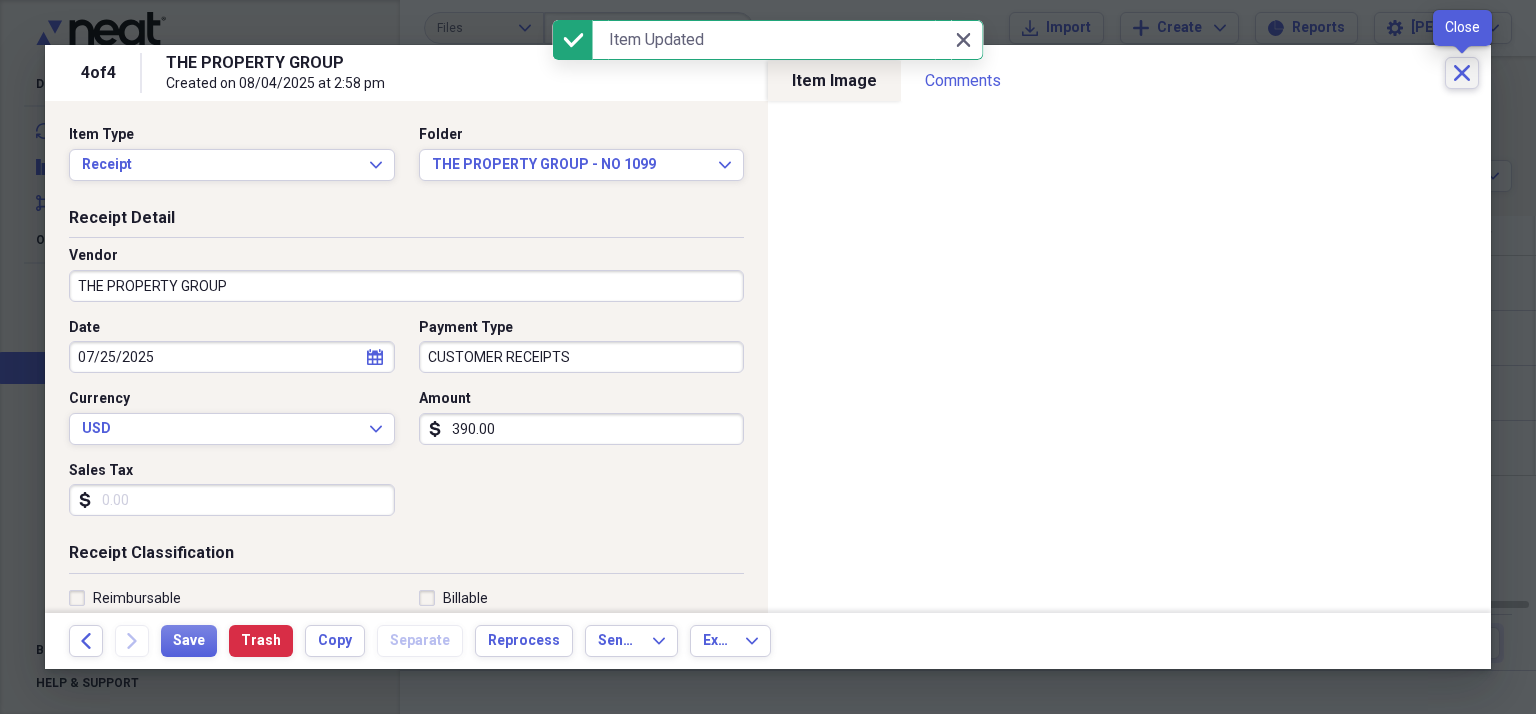 click on "Close" 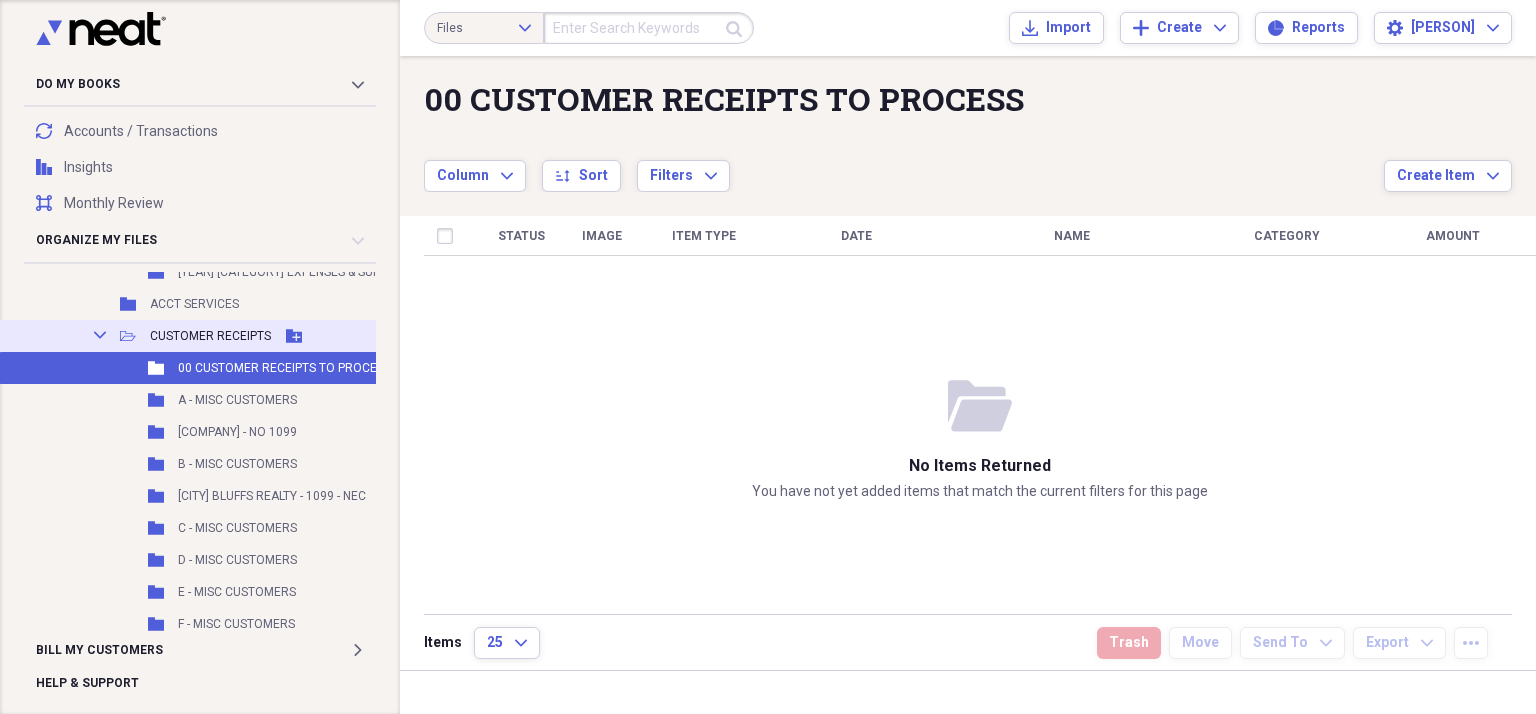 scroll, scrollTop: 100, scrollLeft: 0, axis: vertical 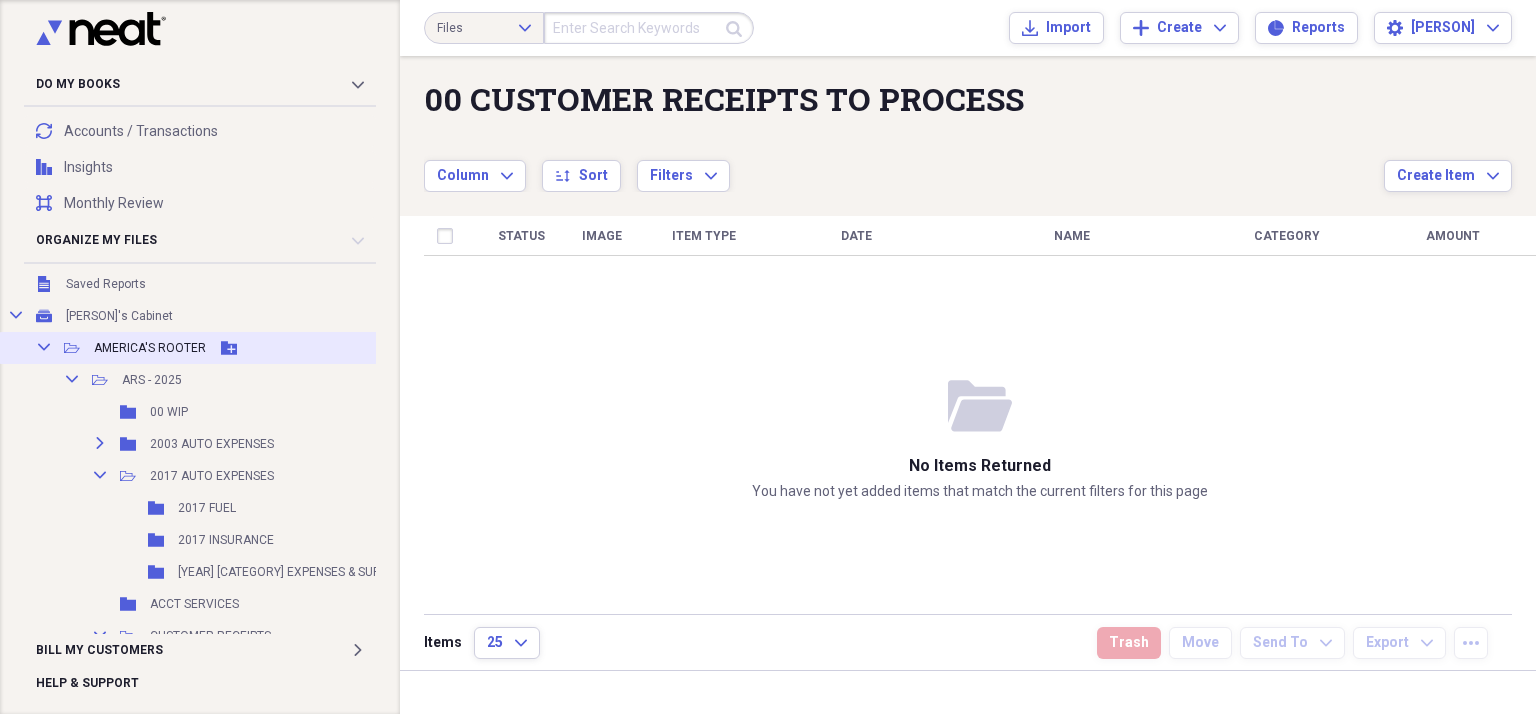 click on "Collapse" 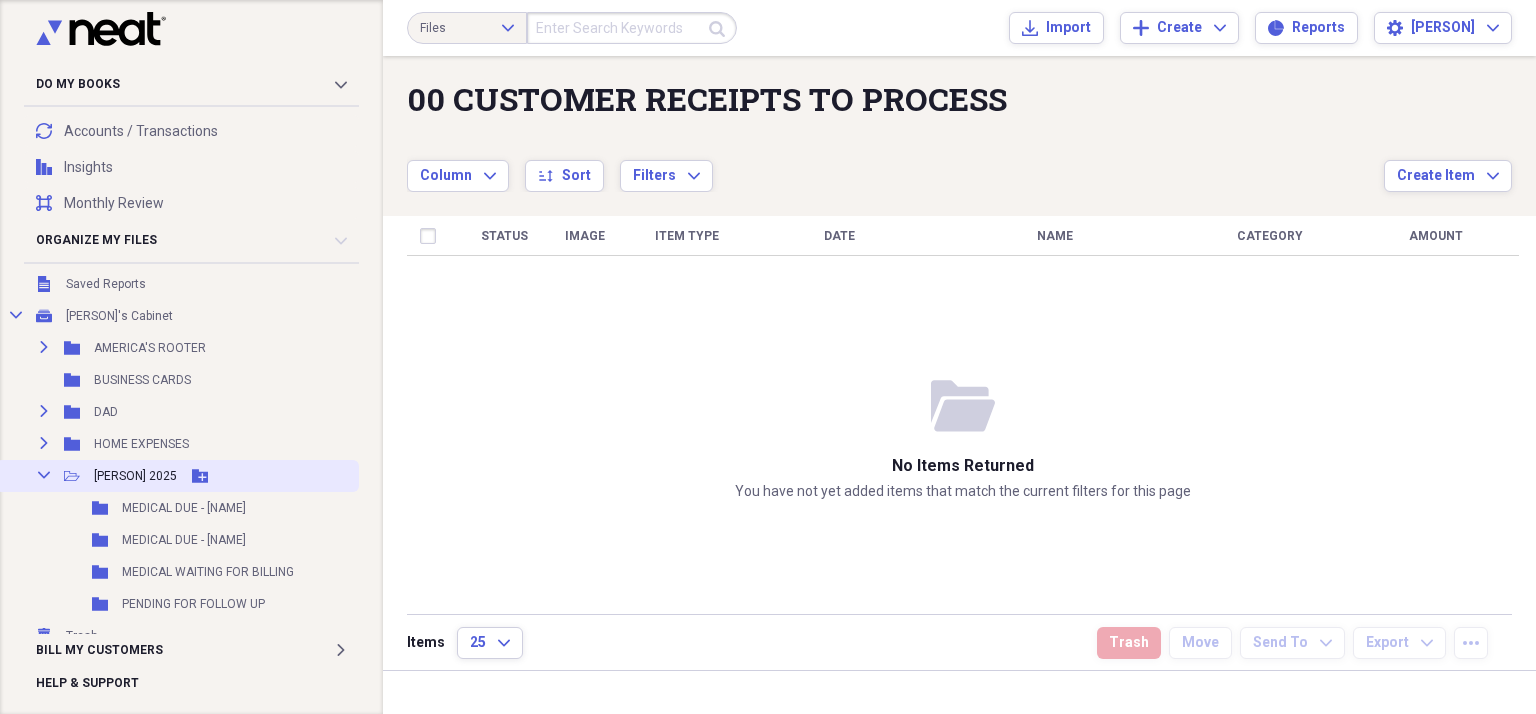 click on "Collapse" 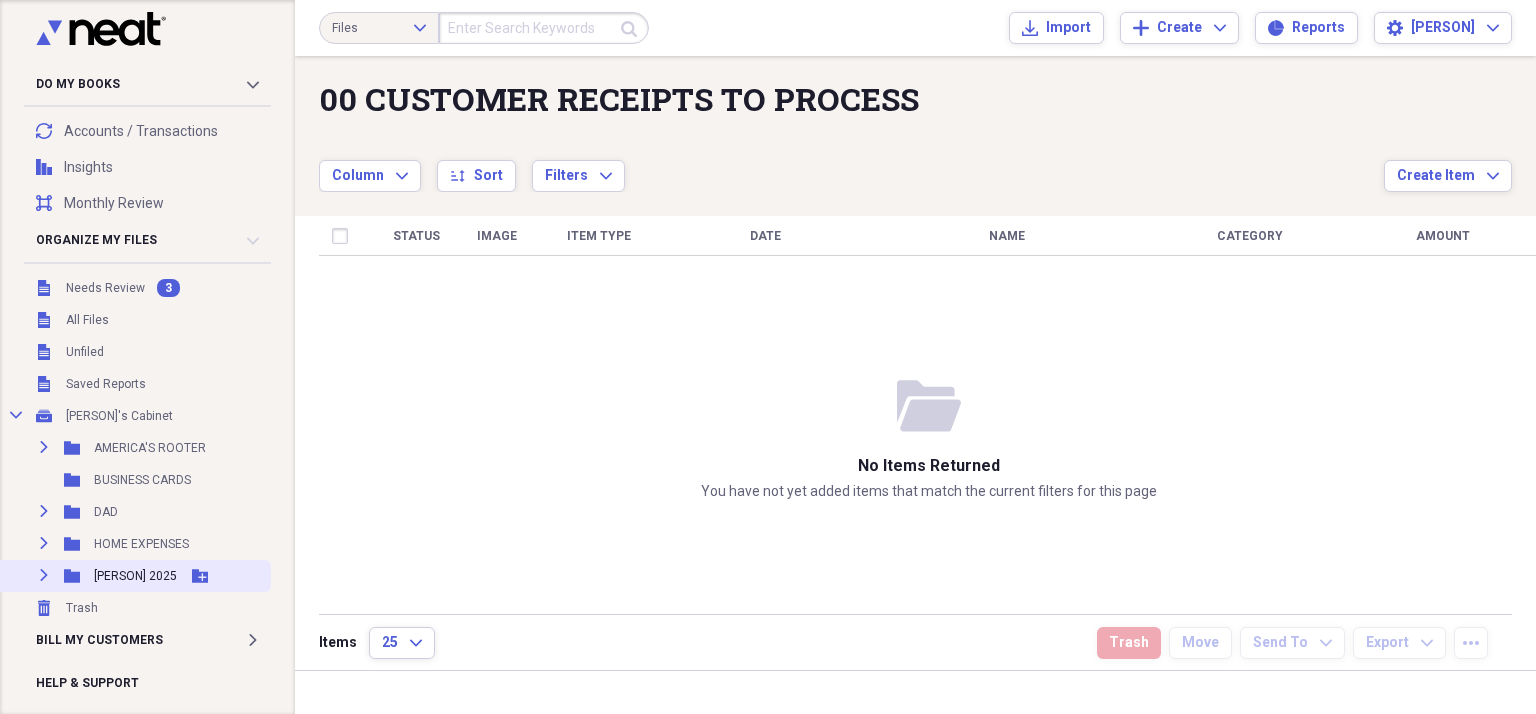 scroll, scrollTop: 0, scrollLeft: 0, axis: both 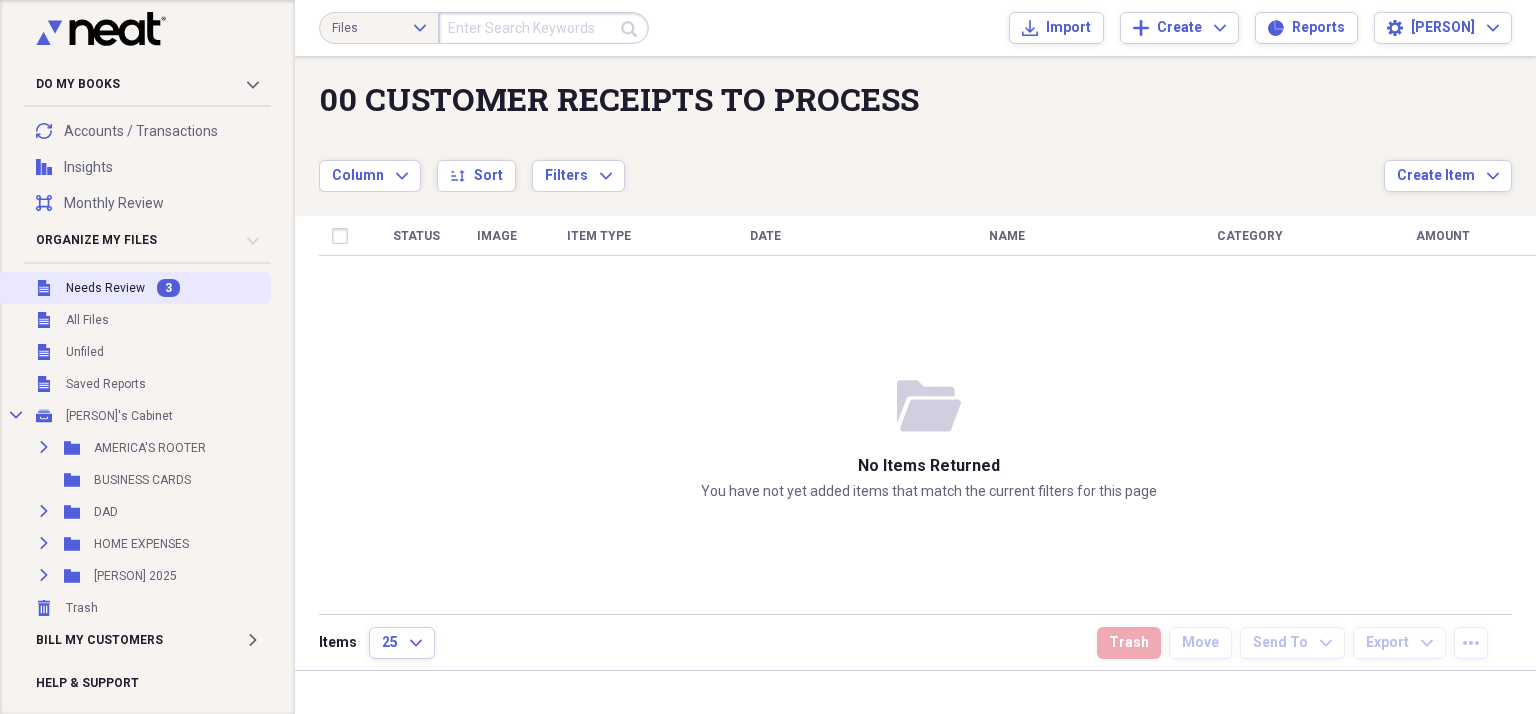 click on "Needs Review" at bounding box center [105, 288] 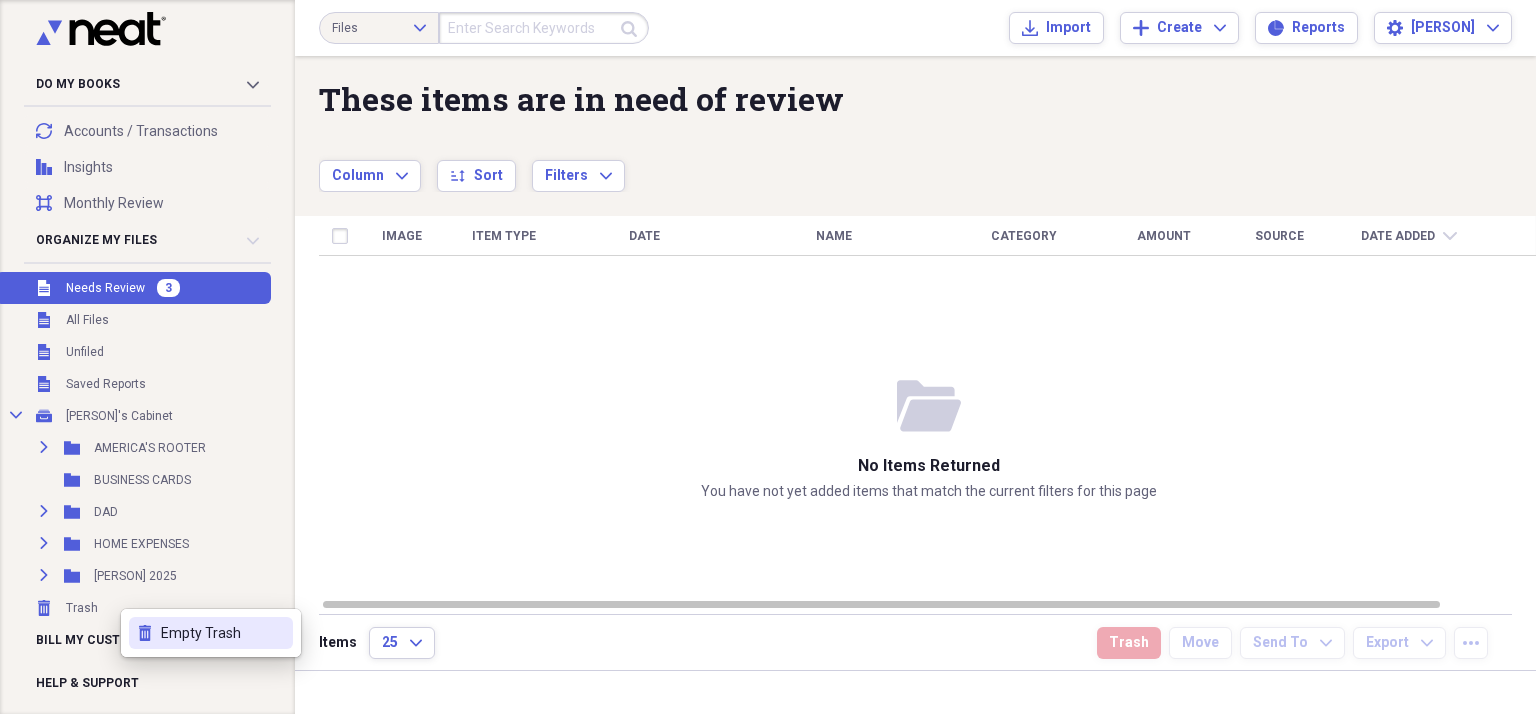 click on "Empty Trash" at bounding box center (223, 633) 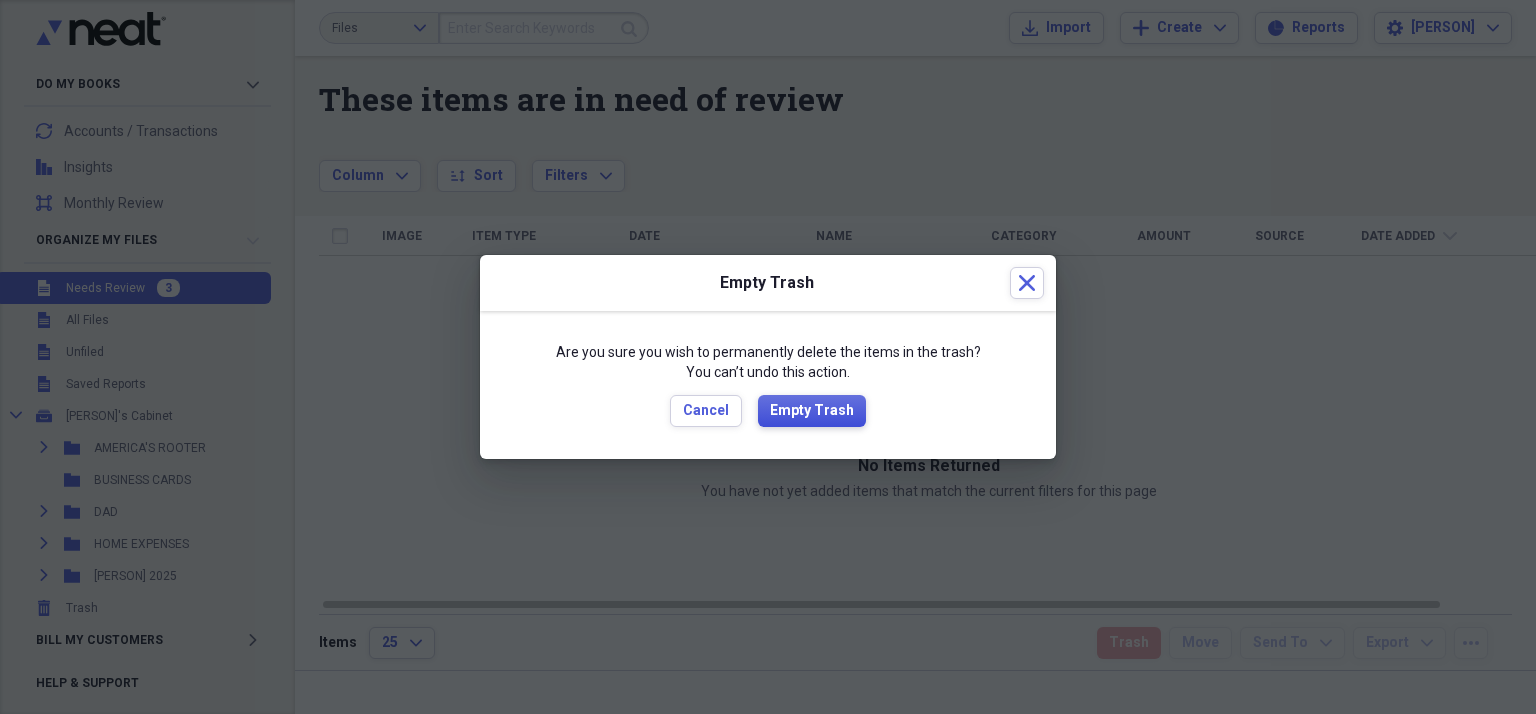 click on "Empty Trash" at bounding box center (812, 411) 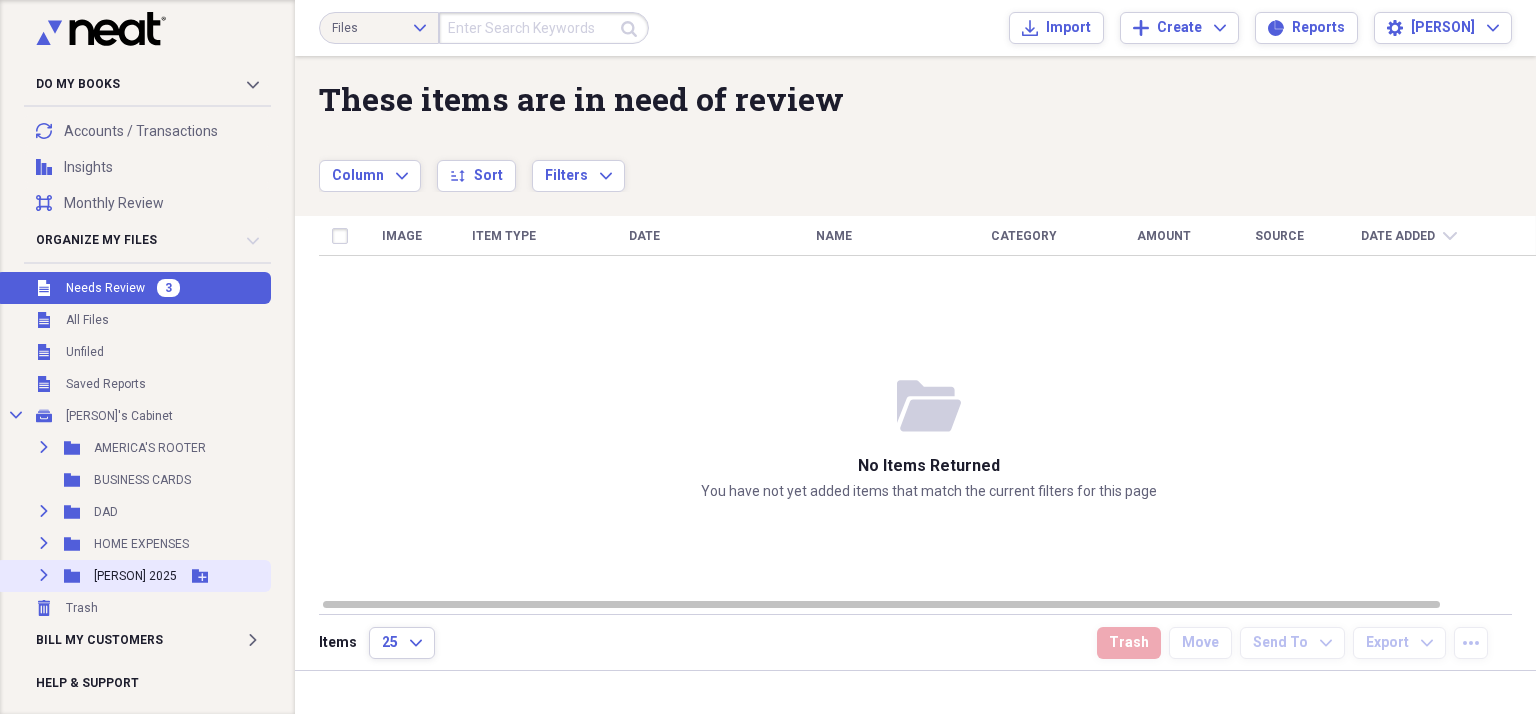 click on "Expand" 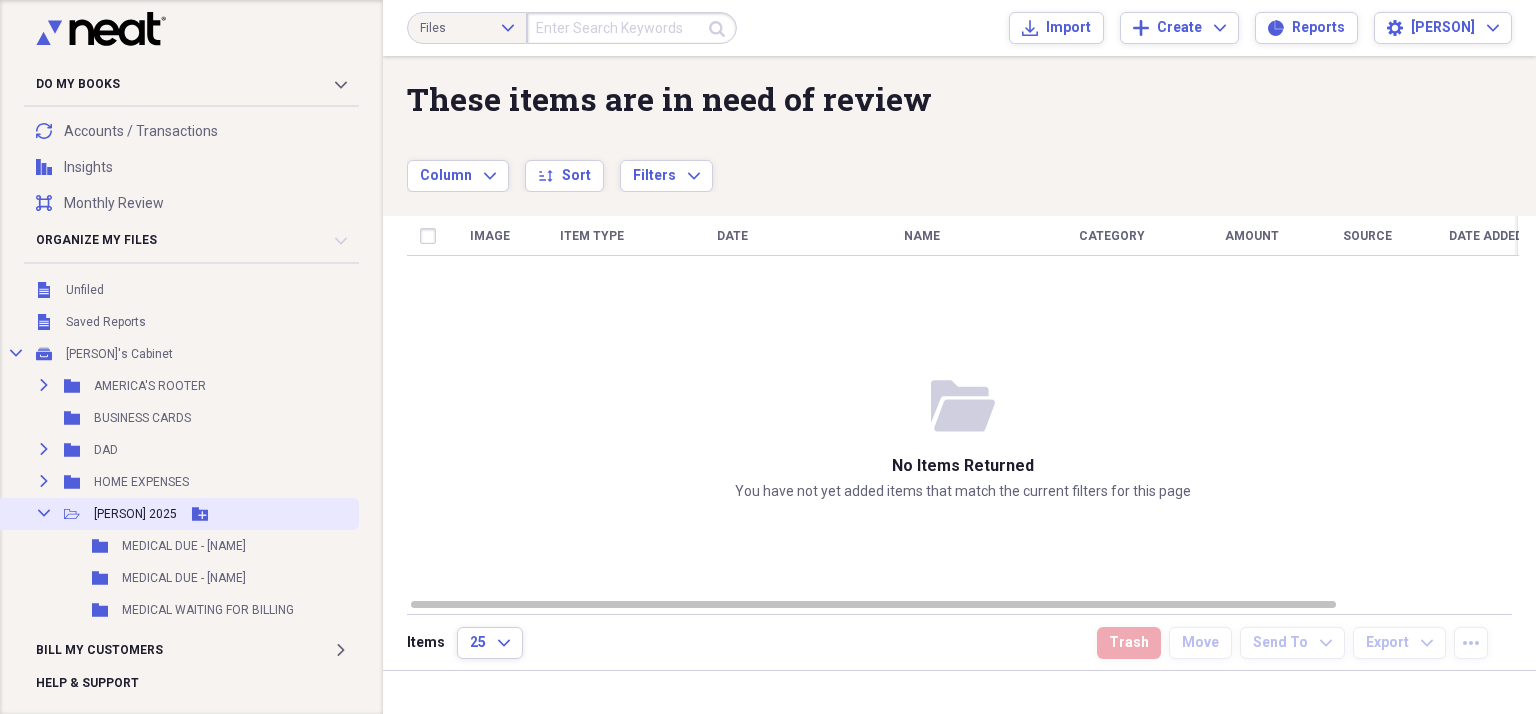 scroll, scrollTop: 131, scrollLeft: 0, axis: vertical 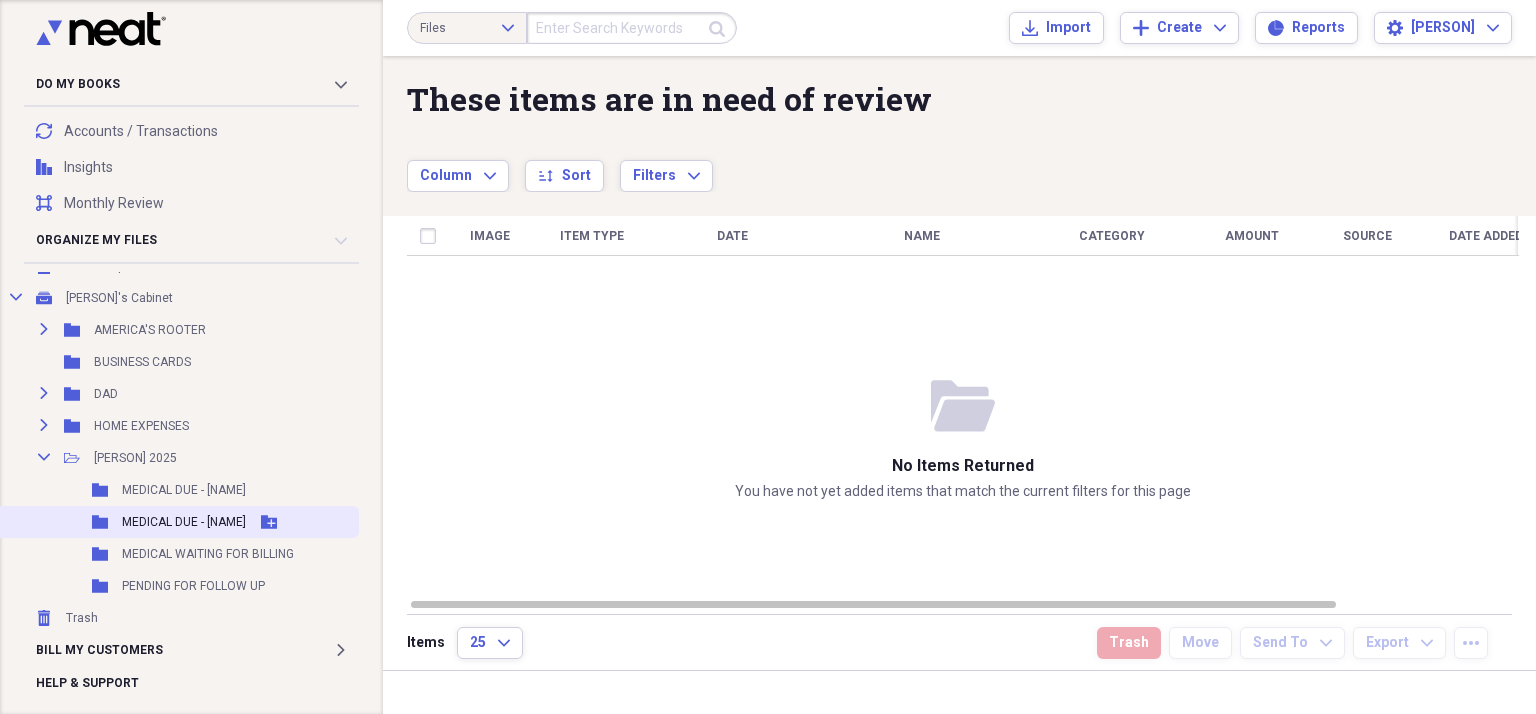 click on "Folder MEDICAL DUE - [LAST] Add Folder" at bounding box center (177, 522) 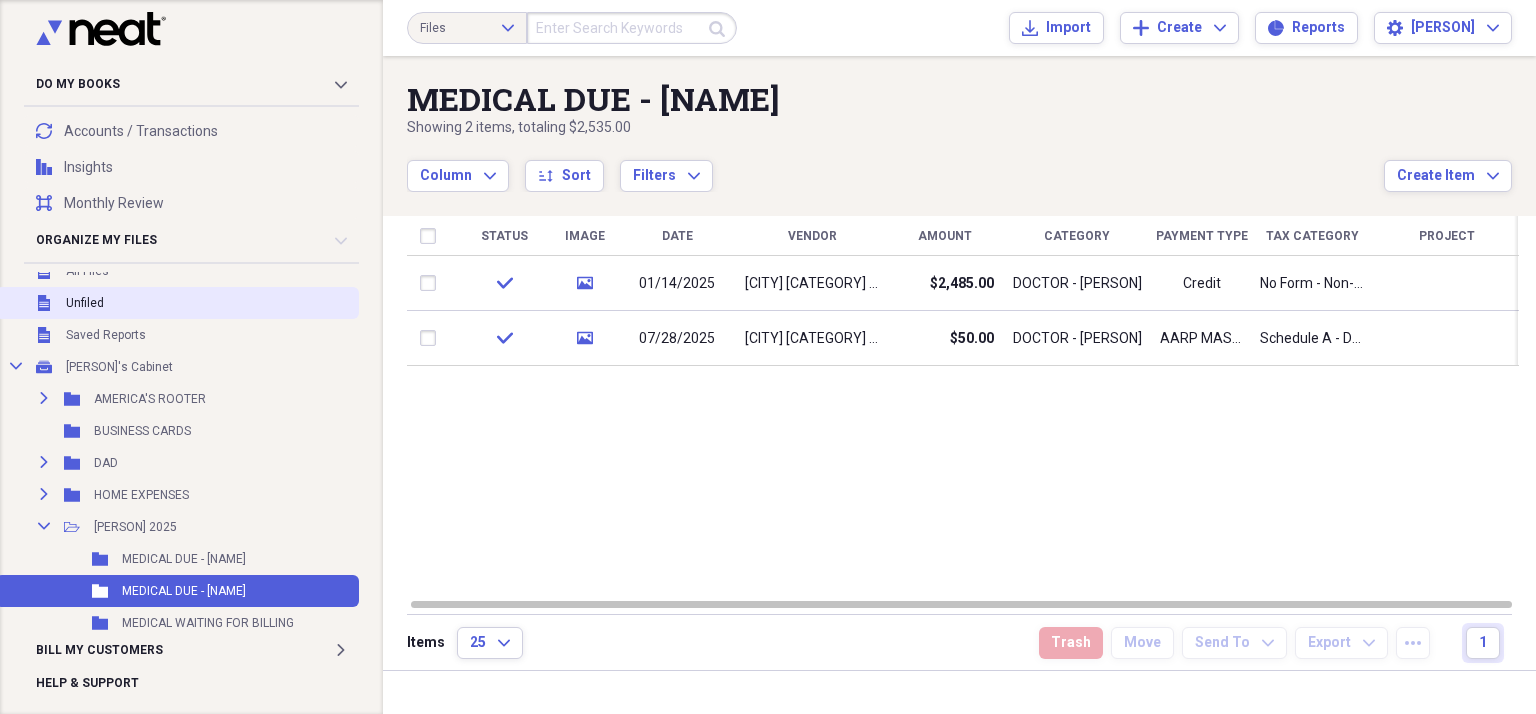 scroll, scrollTop: 0, scrollLeft: 0, axis: both 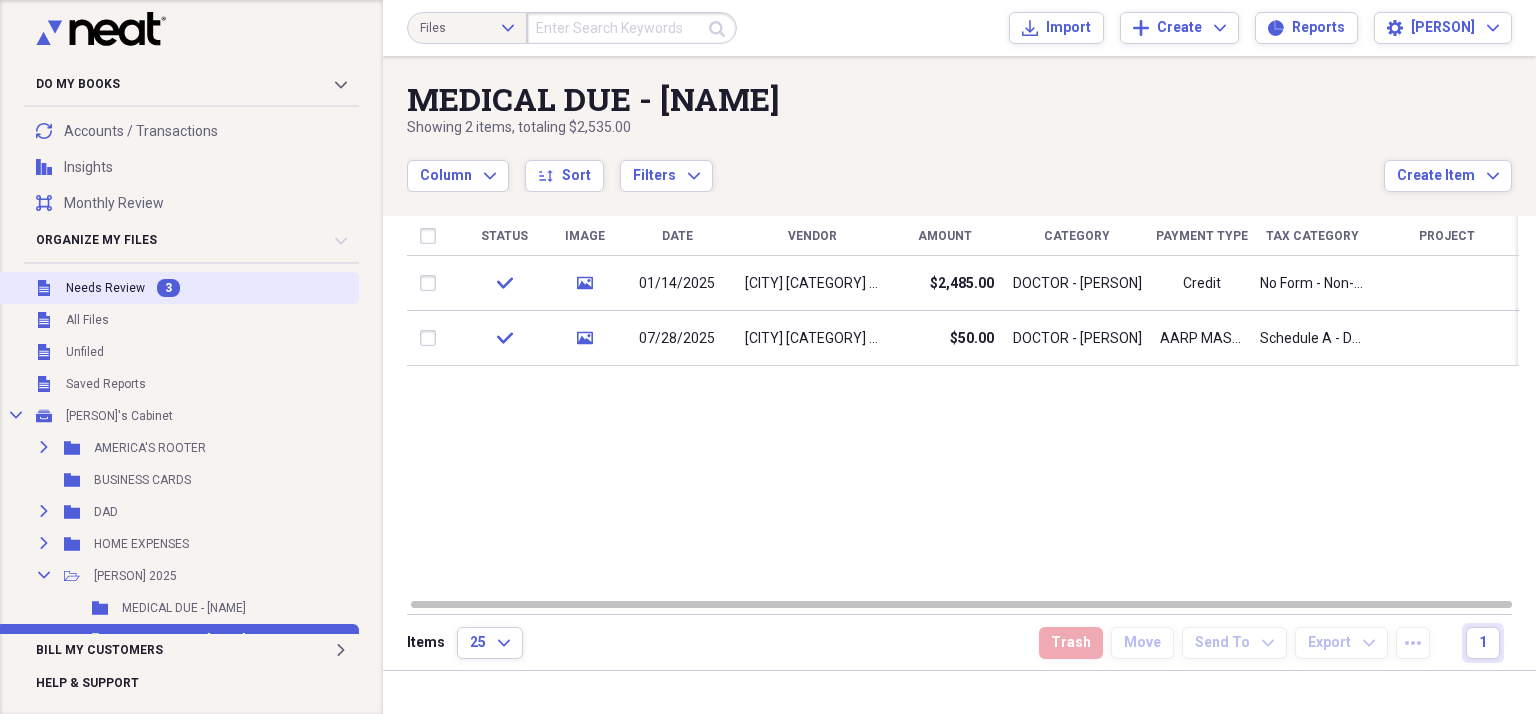 click on "Needs Review" at bounding box center (105, 288) 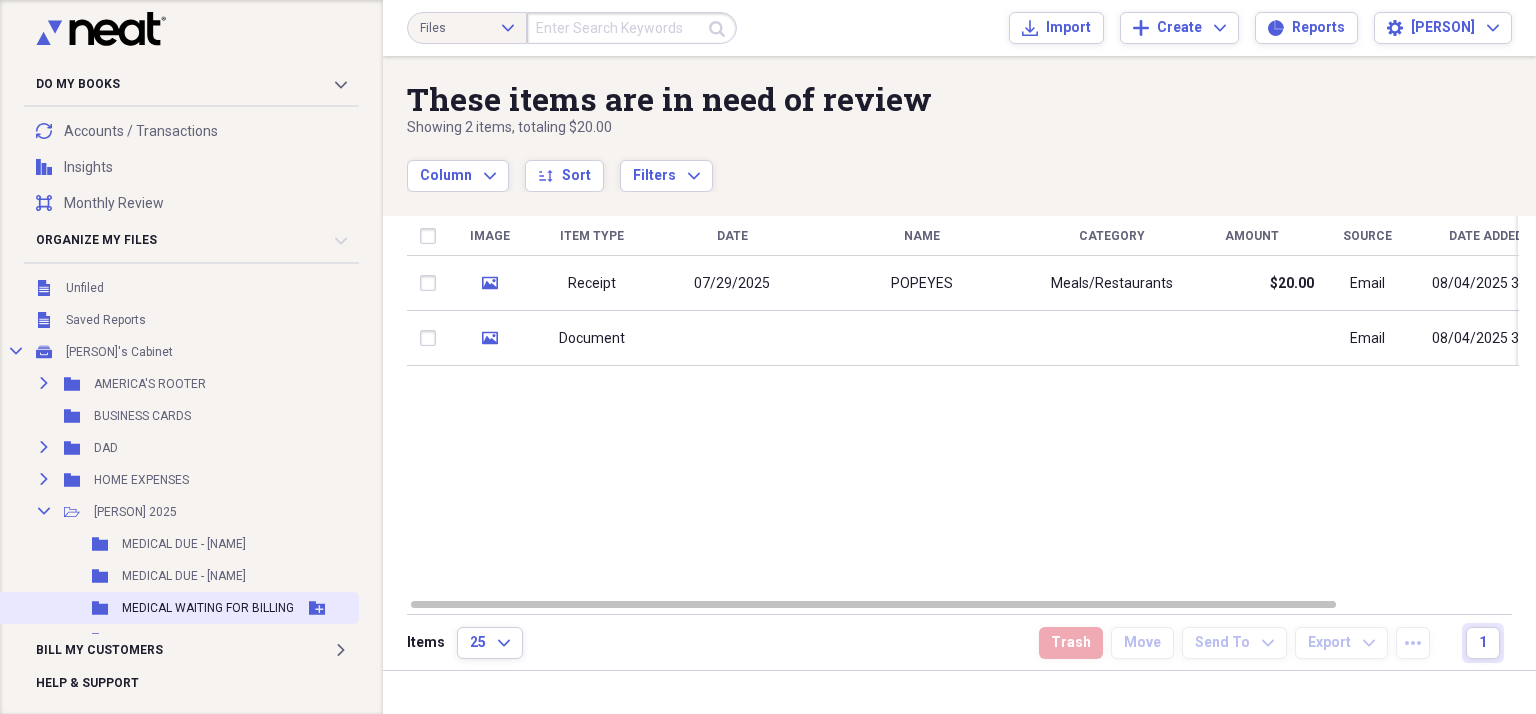 scroll, scrollTop: 131, scrollLeft: 0, axis: vertical 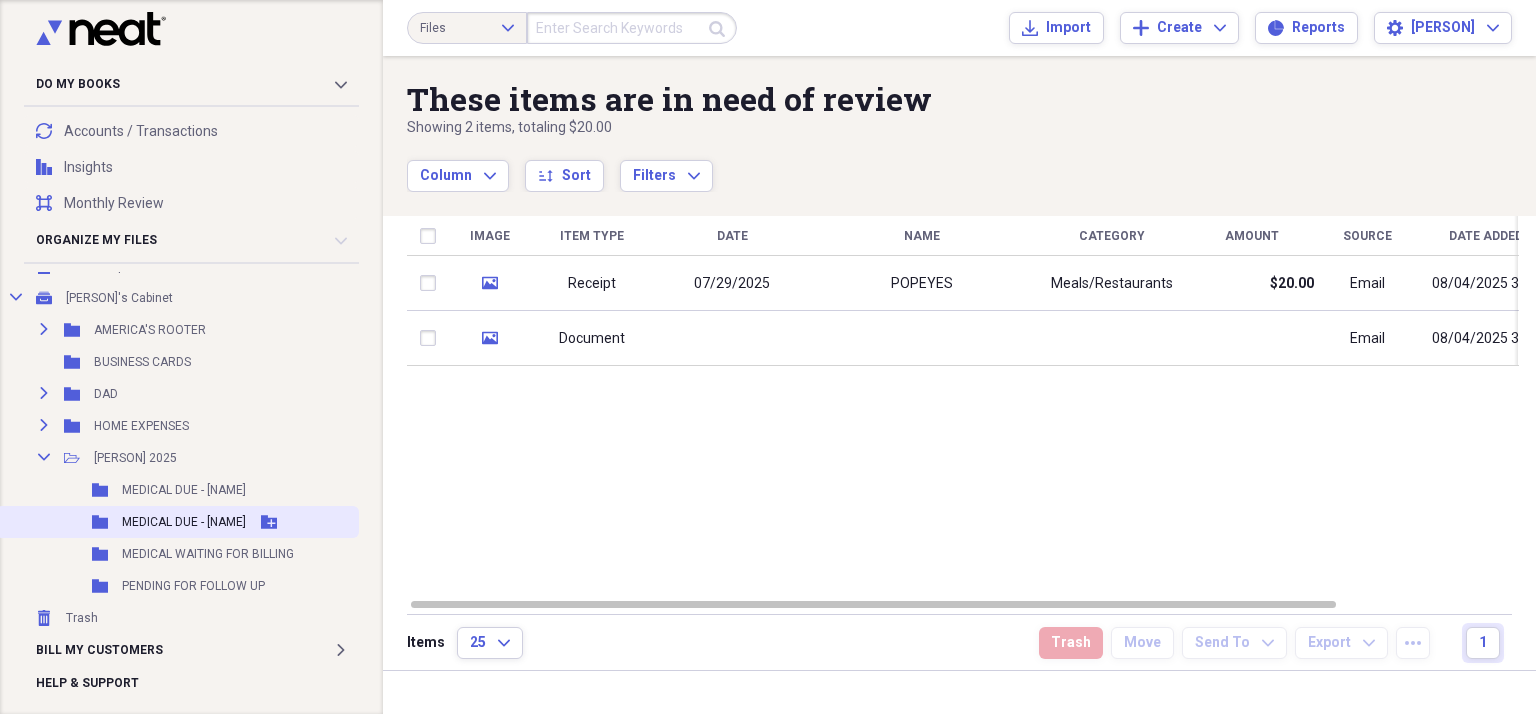 click on "MEDICAL DUE - [NAME]" at bounding box center (184, 522) 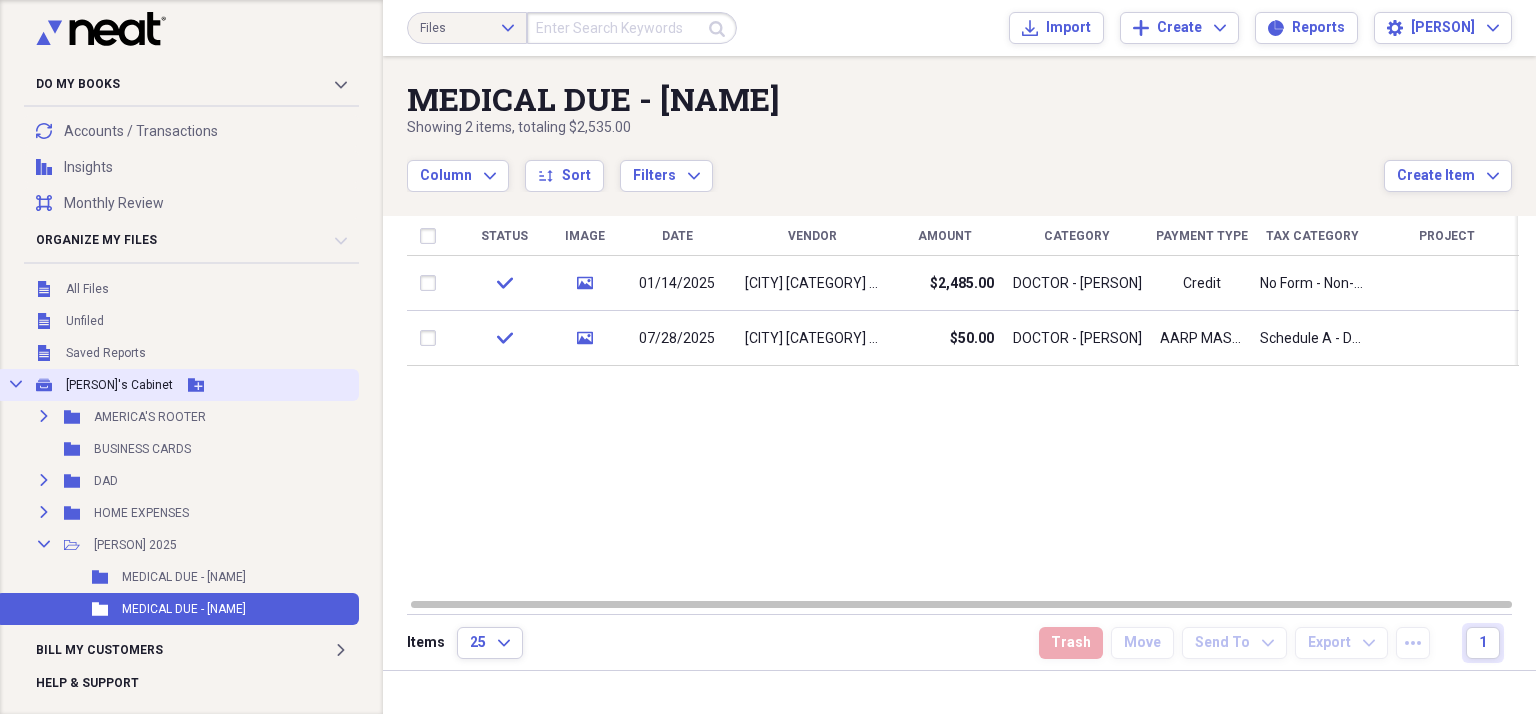 scroll, scrollTop: 0, scrollLeft: 0, axis: both 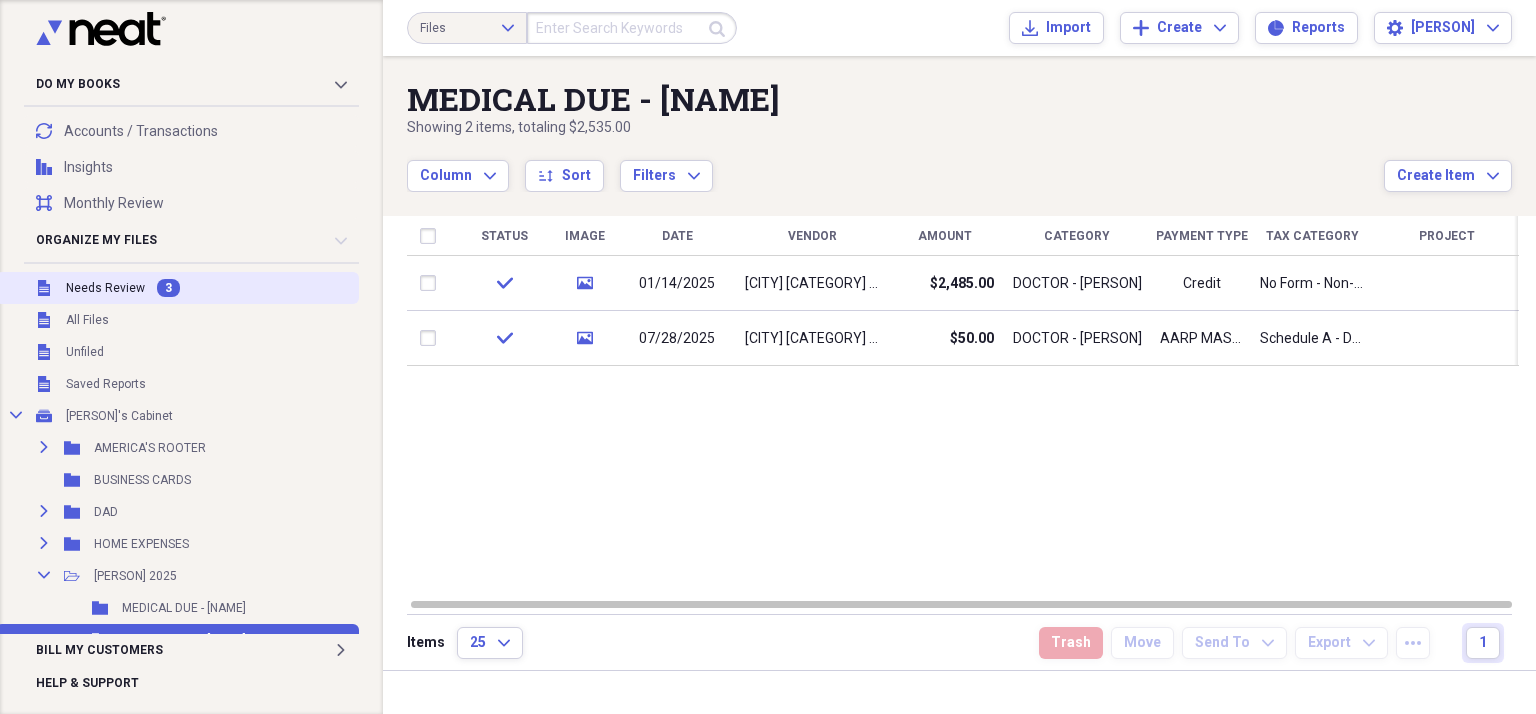 click on "Needs Review" at bounding box center [105, 288] 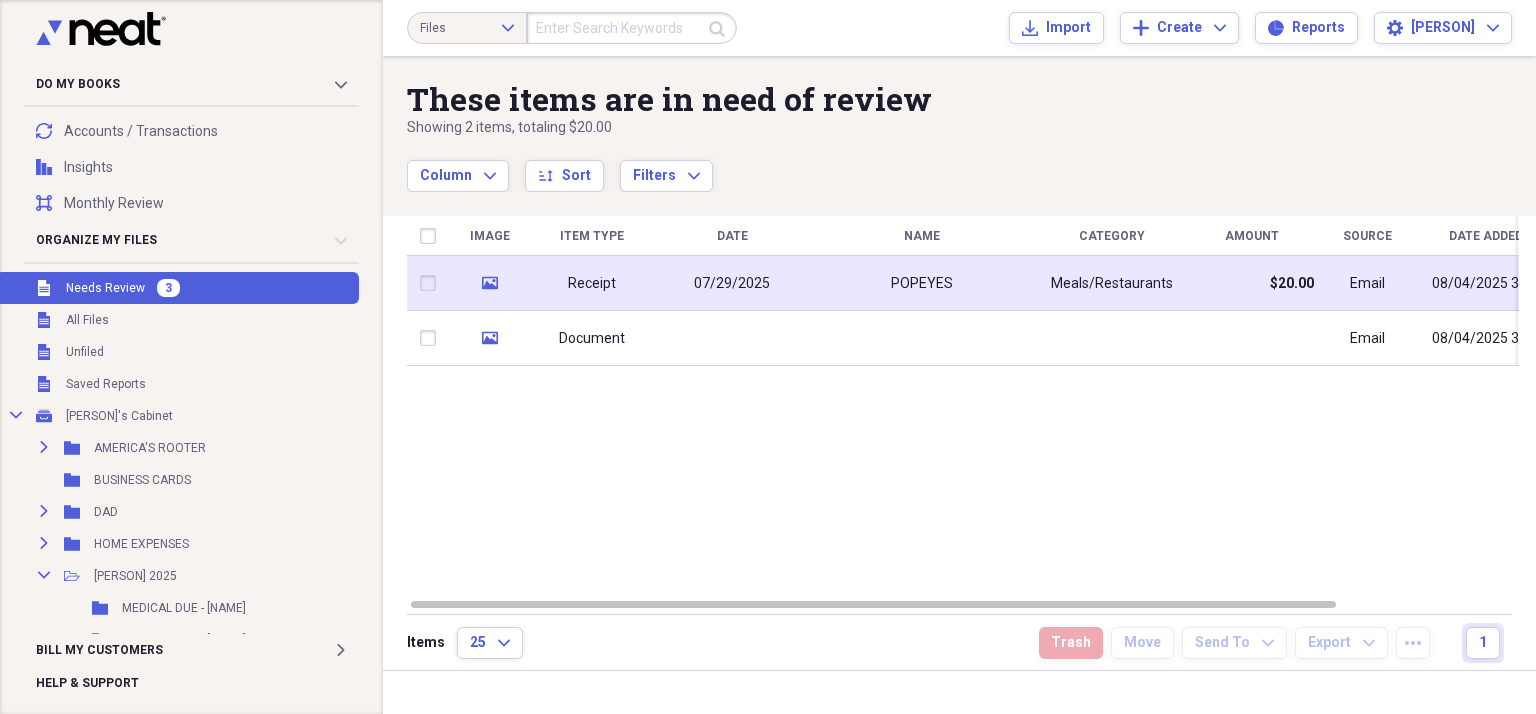 click on "07/29/2025" at bounding box center (732, 283) 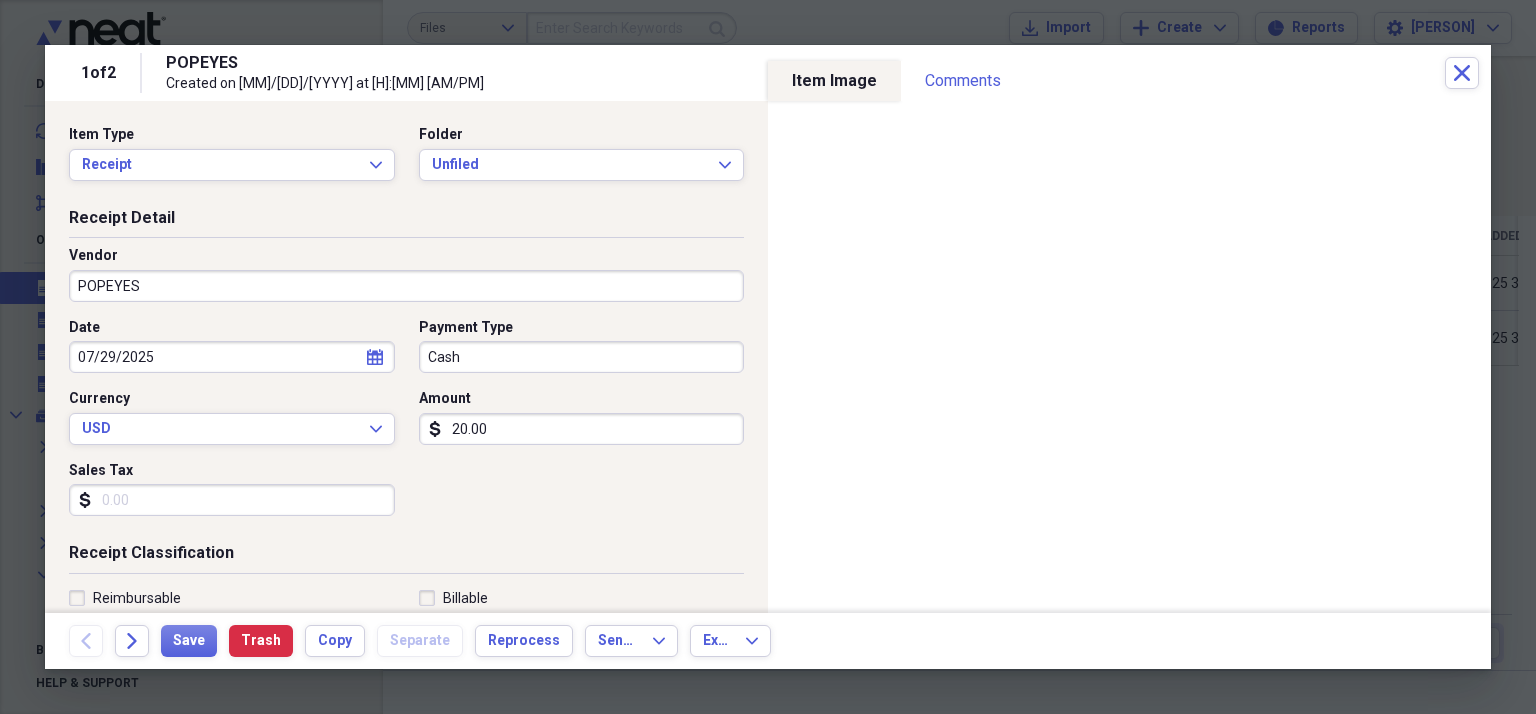 click on "20.00" at bounding box center [582, 429] 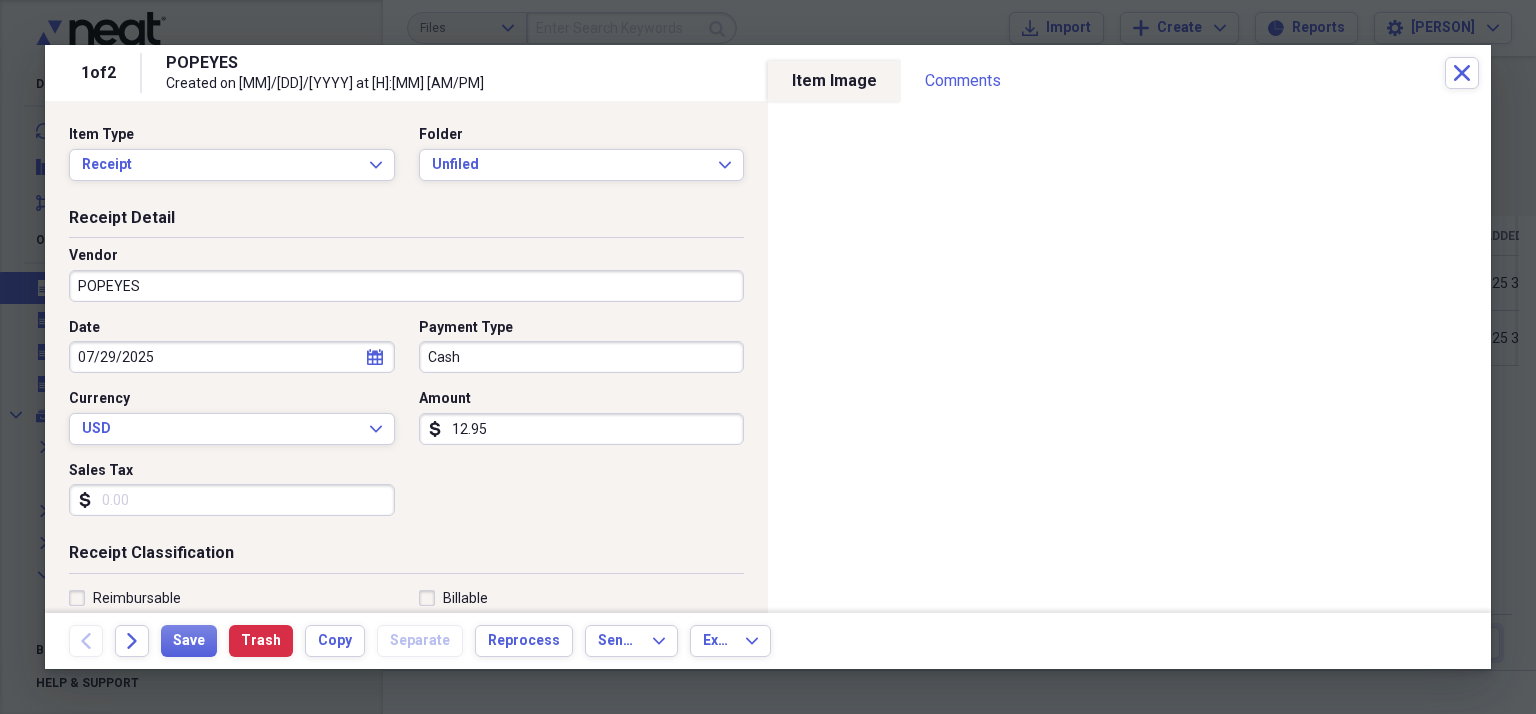 type on "12.95" 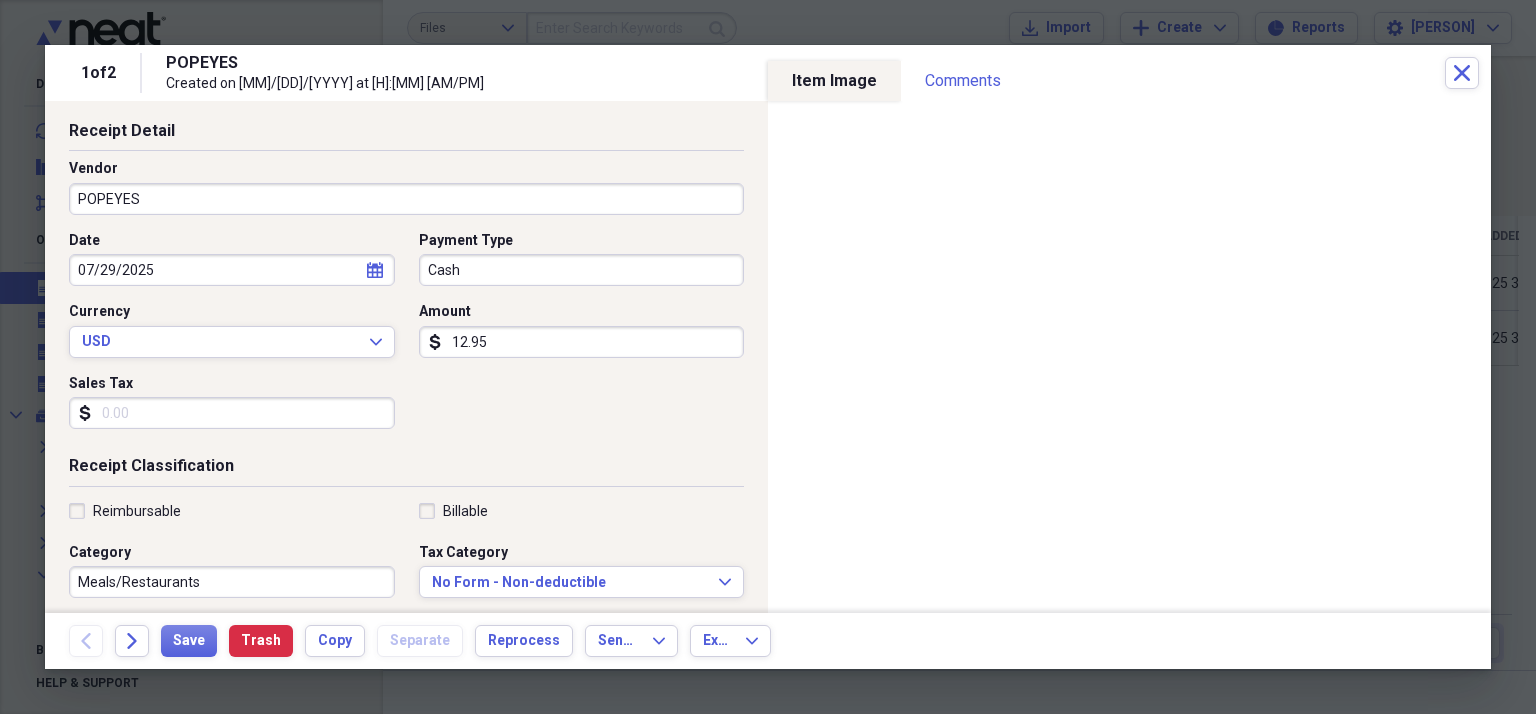 scroll, scrollTop: 300, scrollLeft: 0, axis: vertical 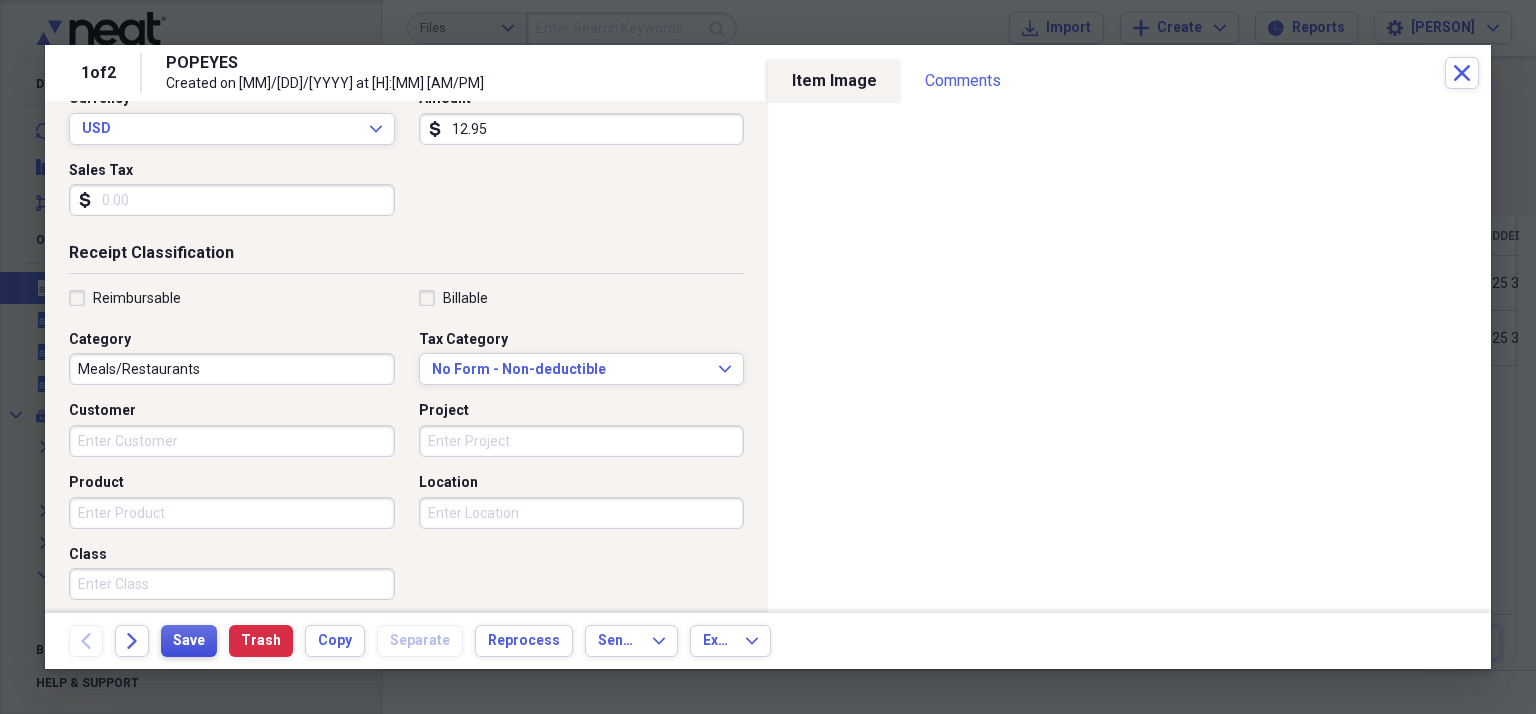 click on "Save" at bounding box center [189, 641] 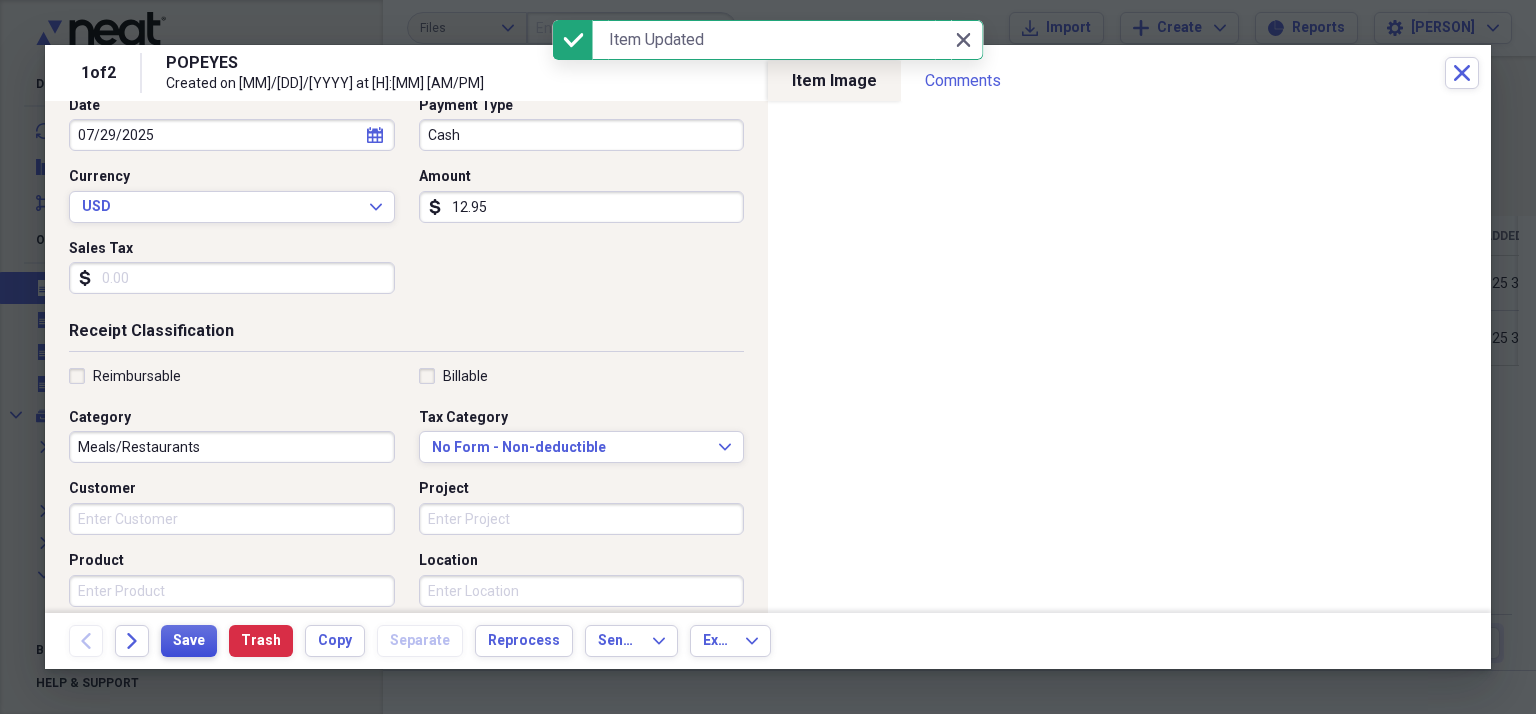 scroll, scrollTop: 0, scrollLeft: 0, axis: both 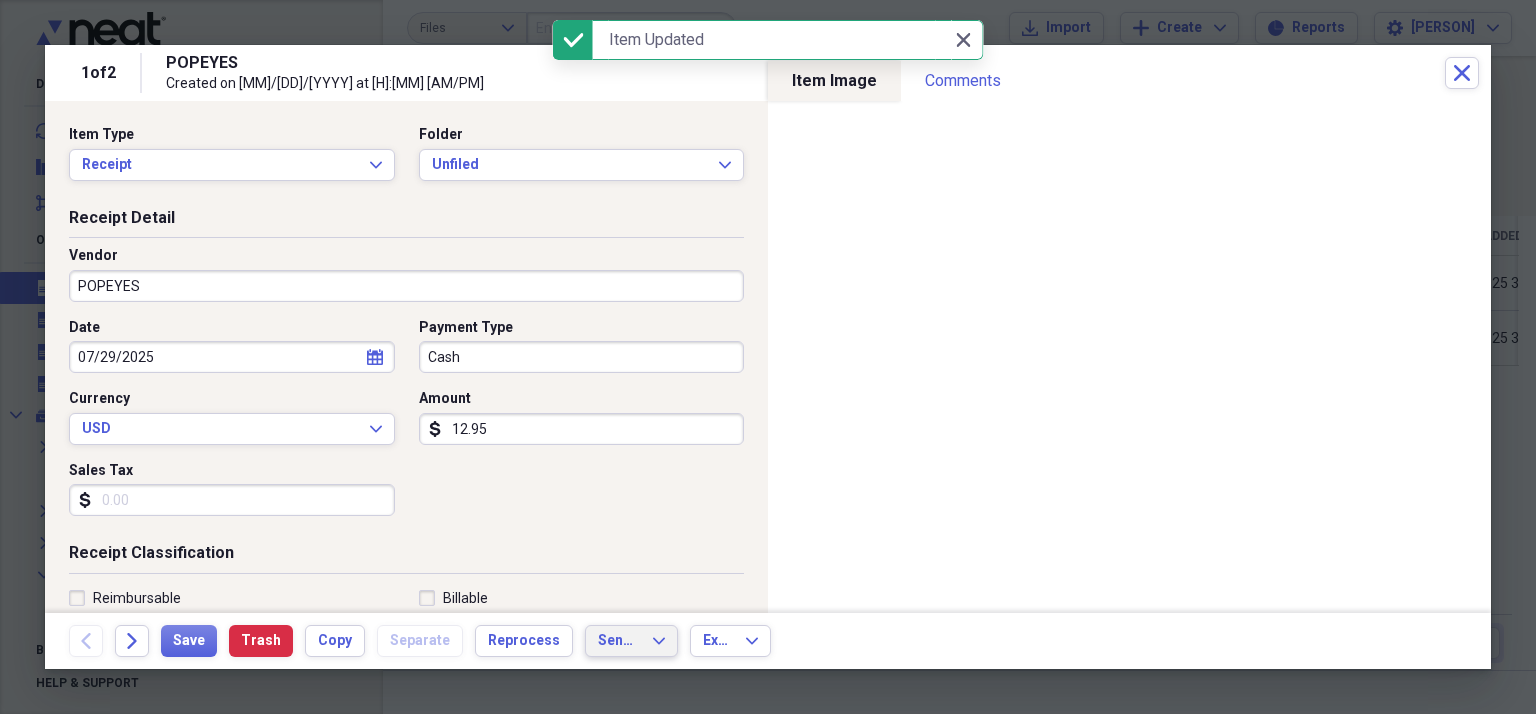 click on "Expand" 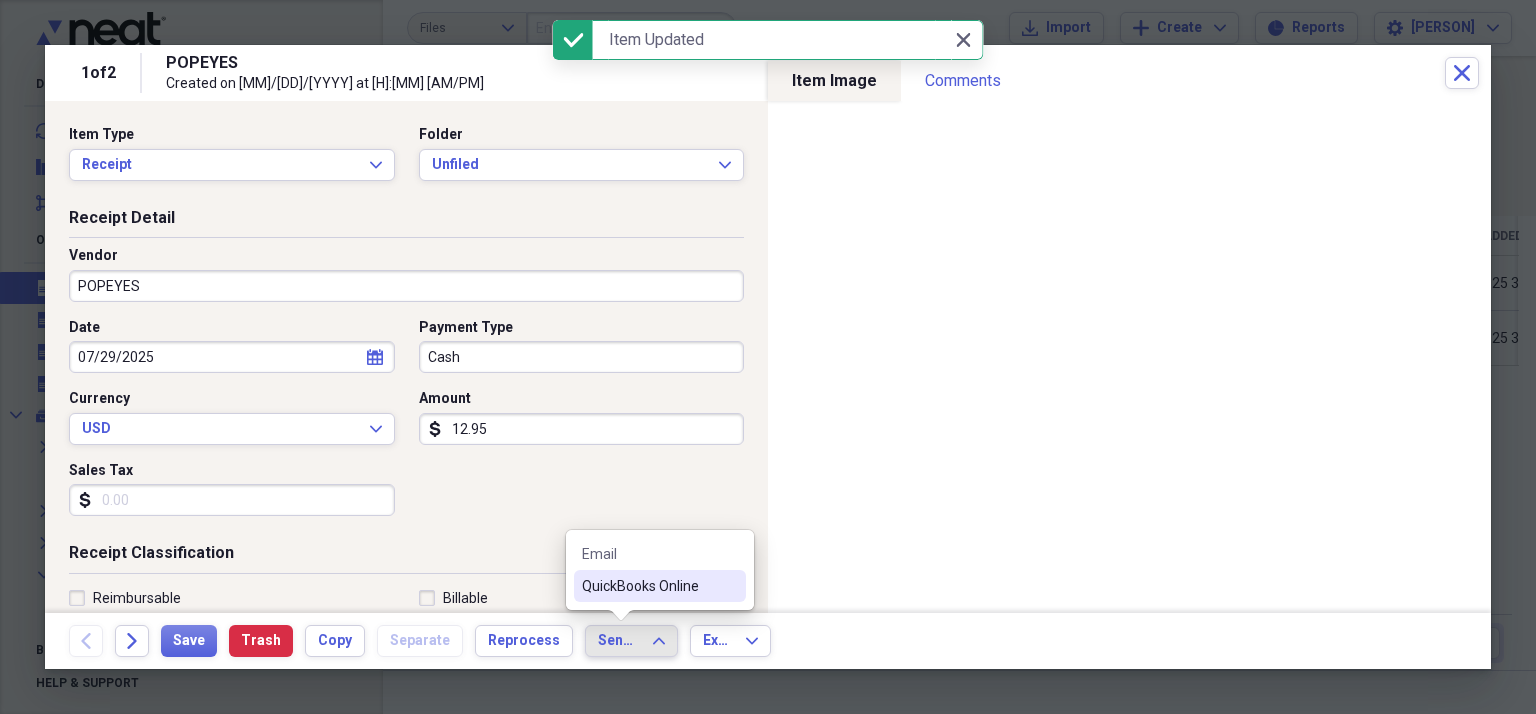 drag, startPoint x: 676, startPoint y: 581, endPoint x: 676, endPoint y: 561, distance: 20 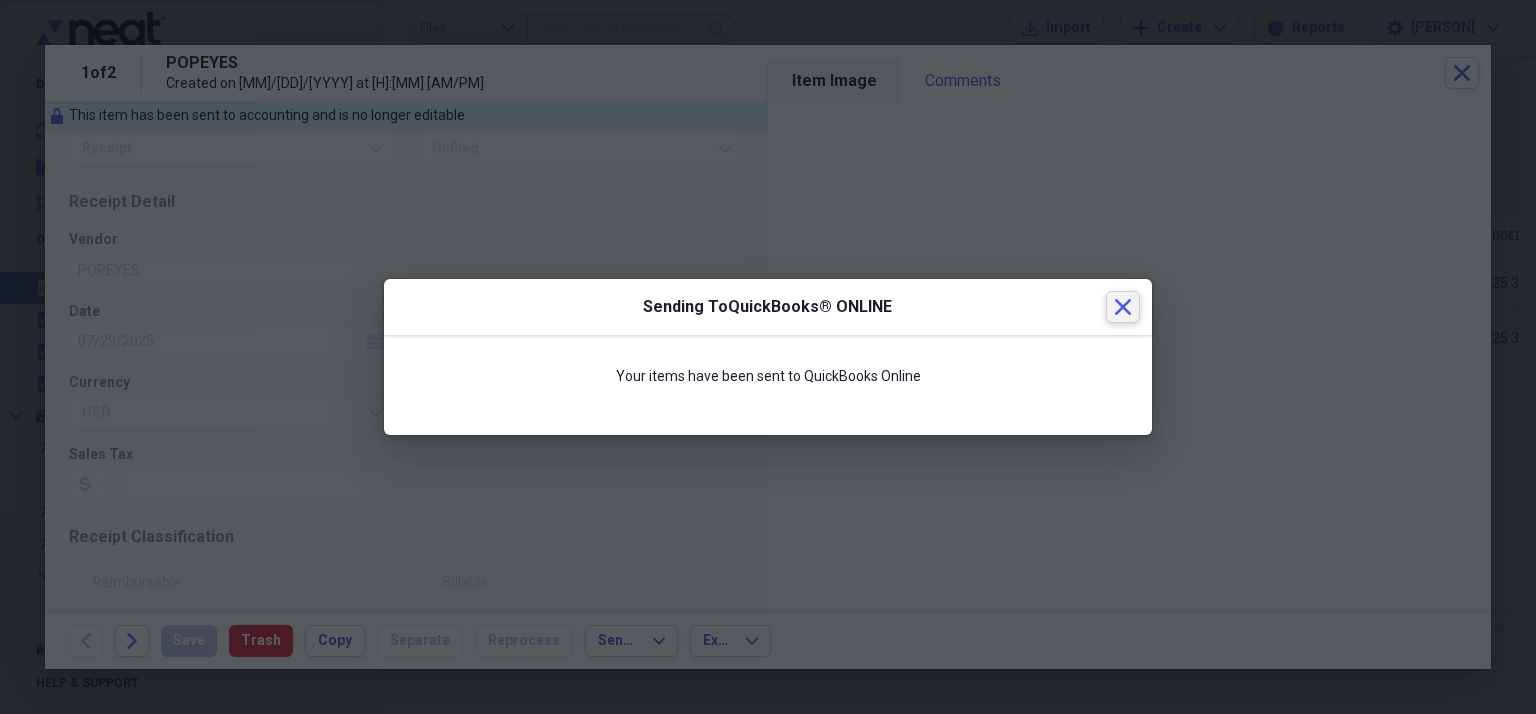 click 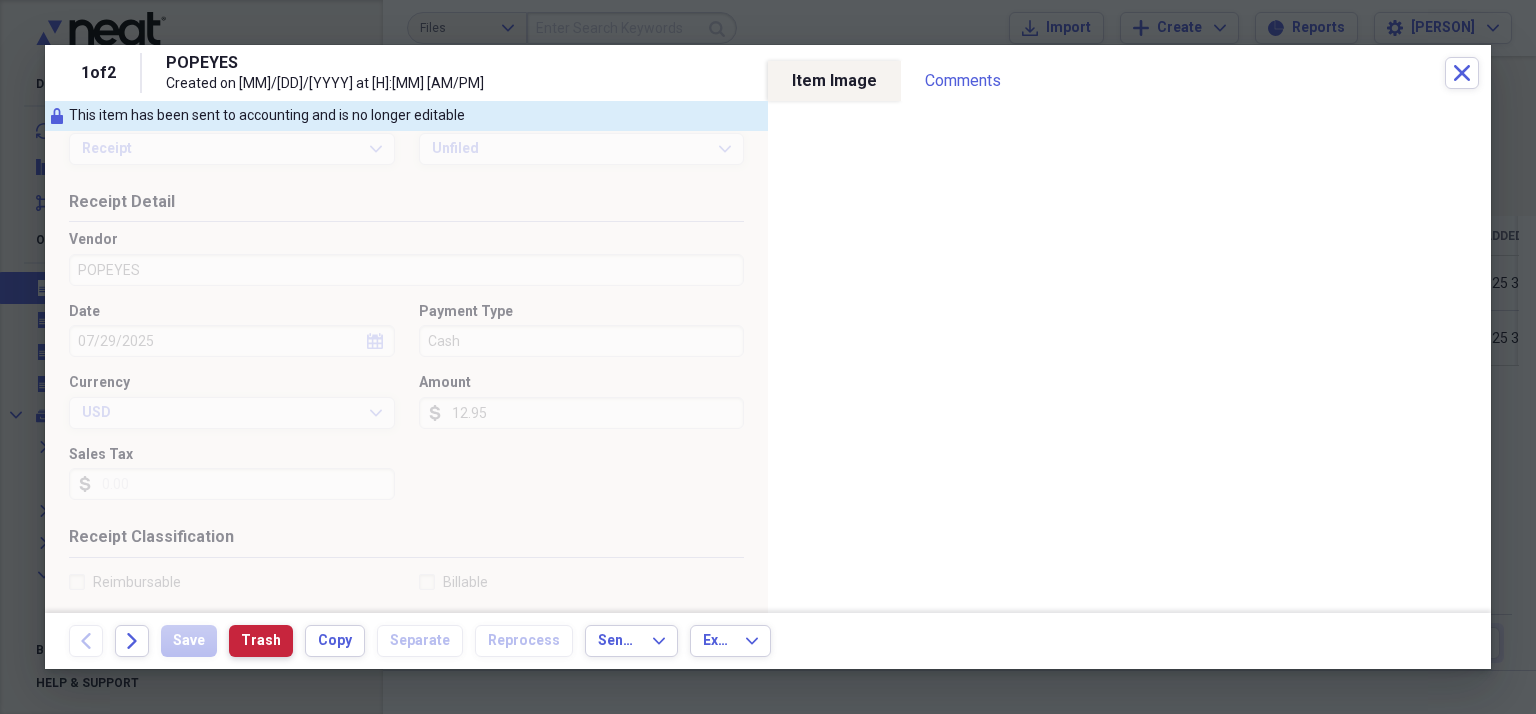click on "Trash" at bounding box center (261, 641) 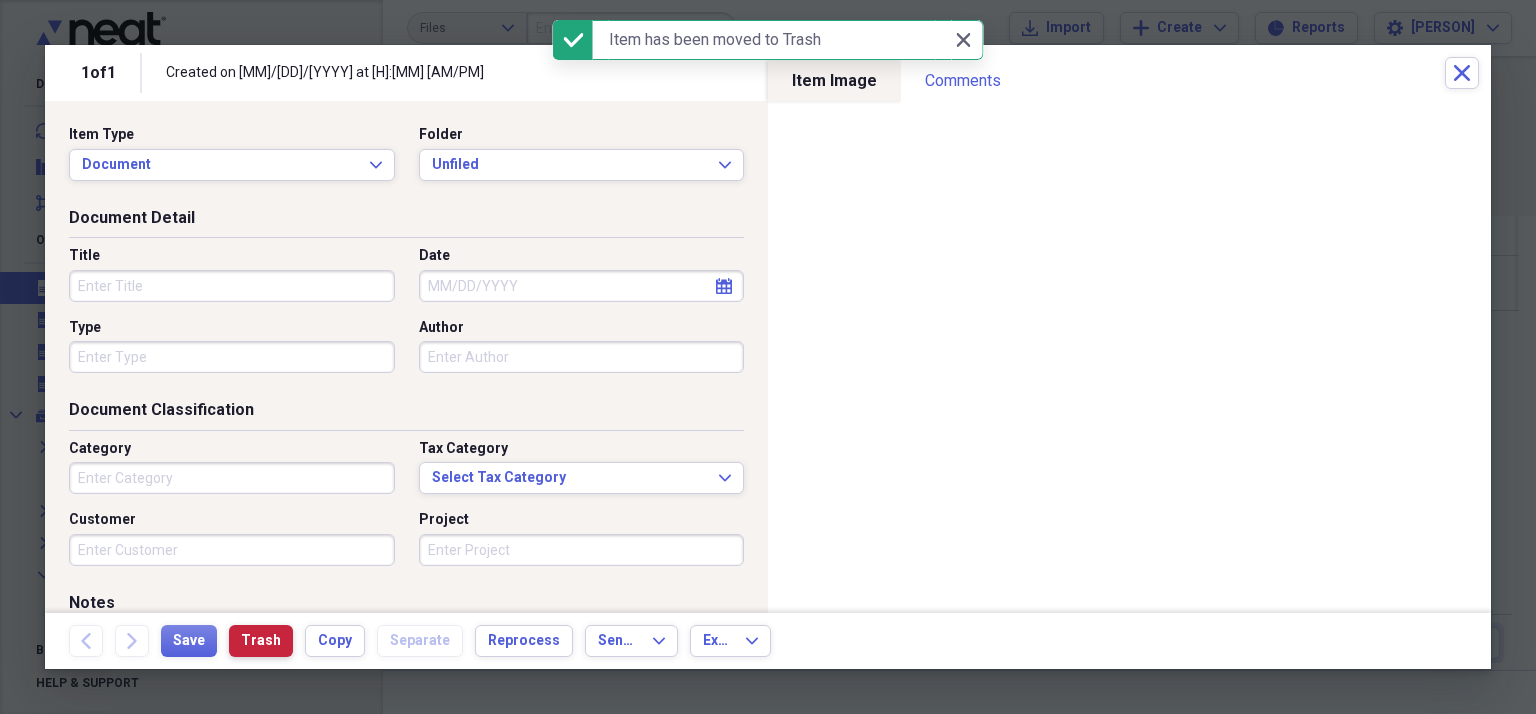 click on "Trash" at bounding box center (261, 641) 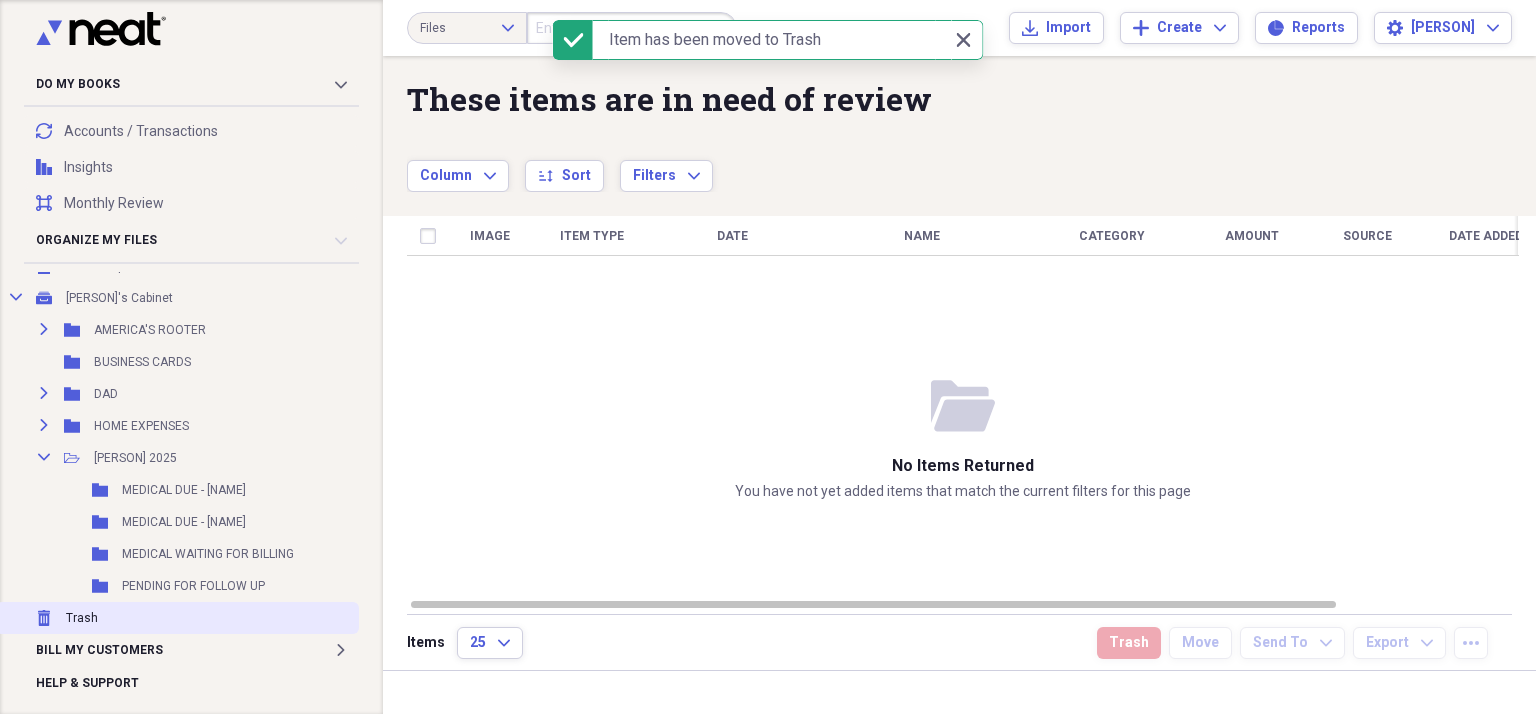 scroll, scrollTop: 131, scrollLeft: 0, axis: vertical 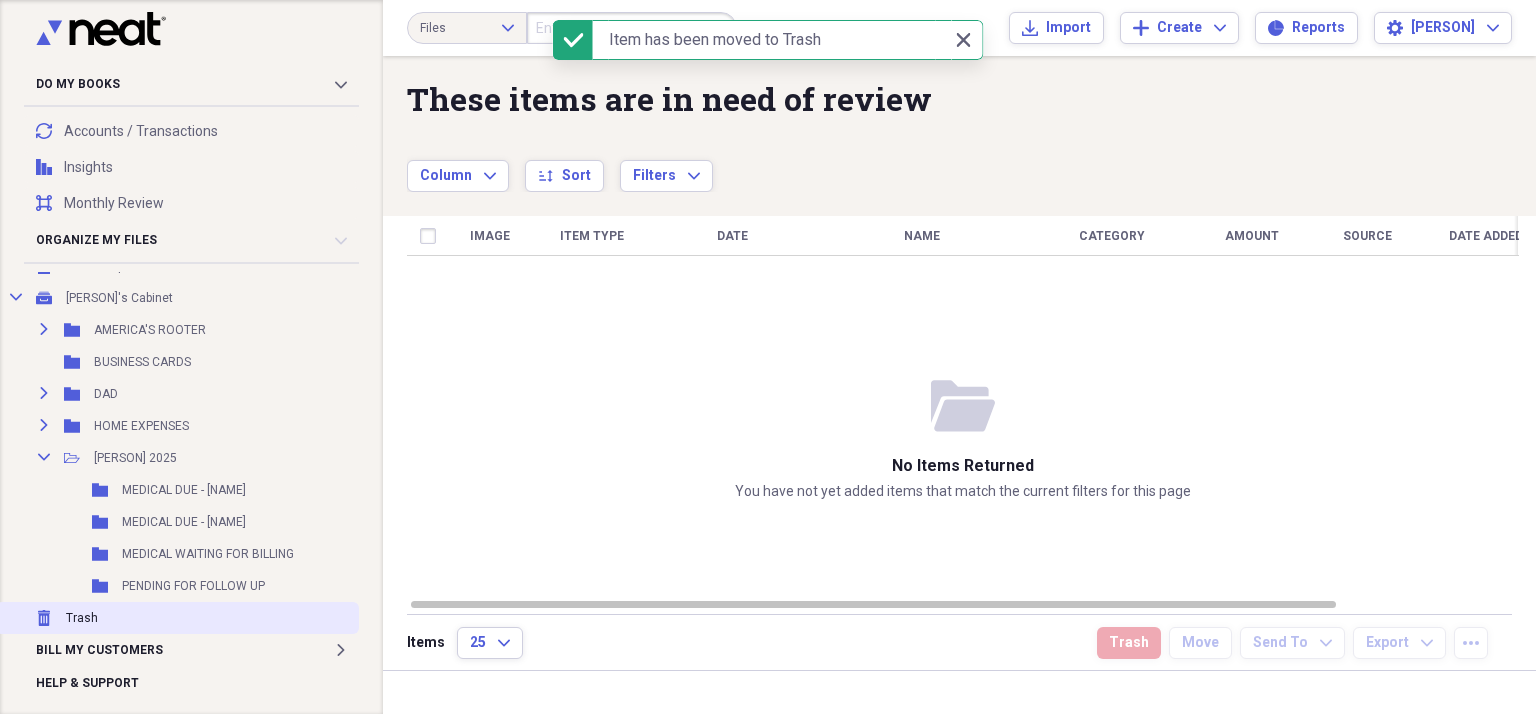 click on "Trash Trash" at bounding box center [177, 618] 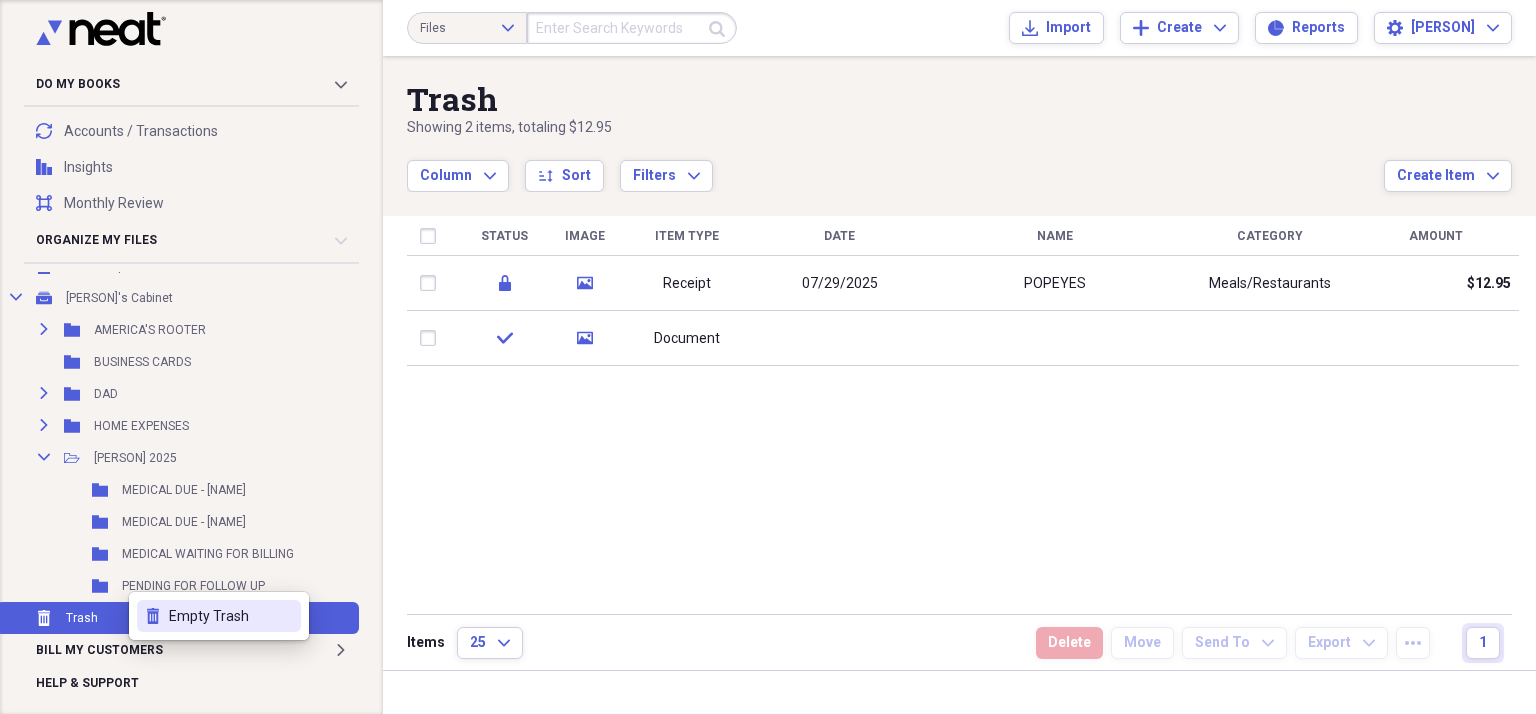 click on "trash Empty Trash" at bounding box center [219, 616] 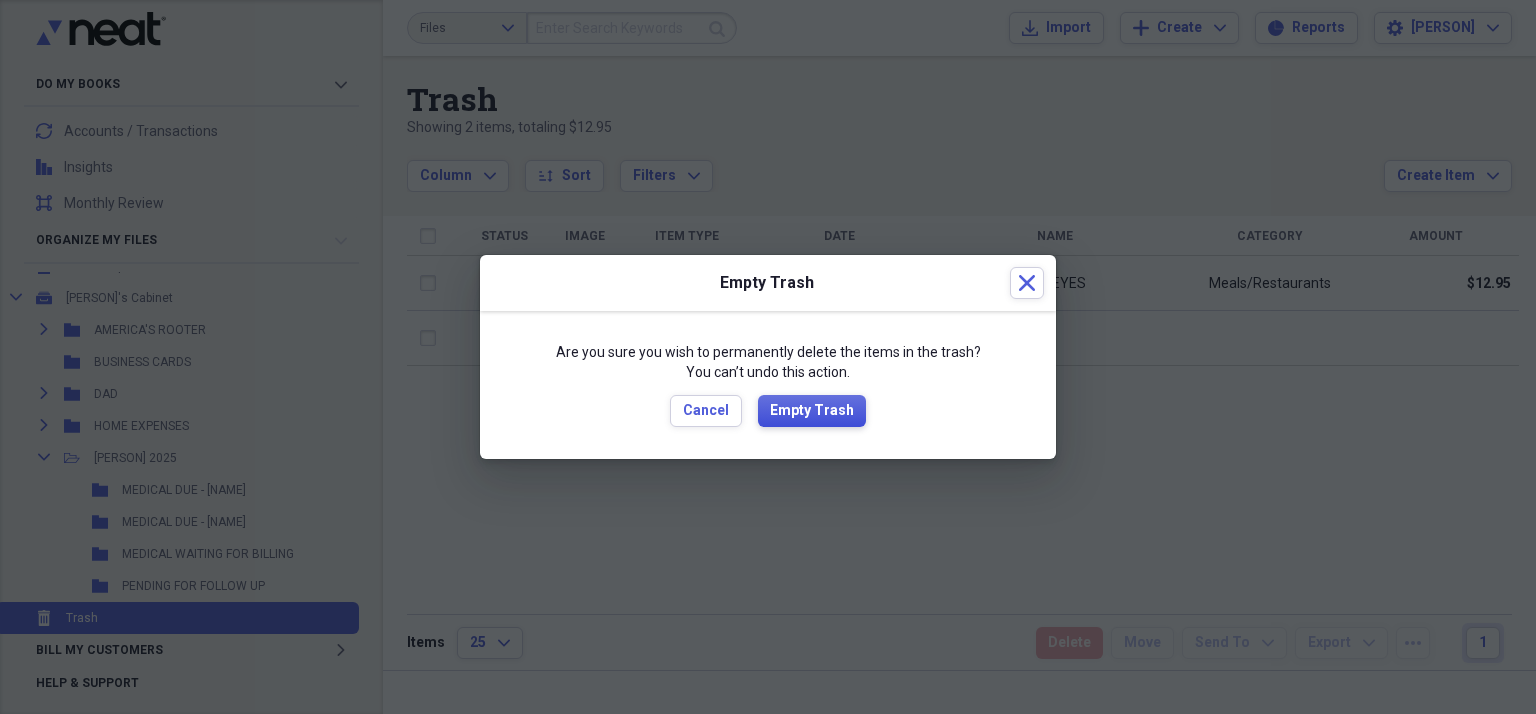 click on "Empty Trash" at bounding box center [812, 411] 